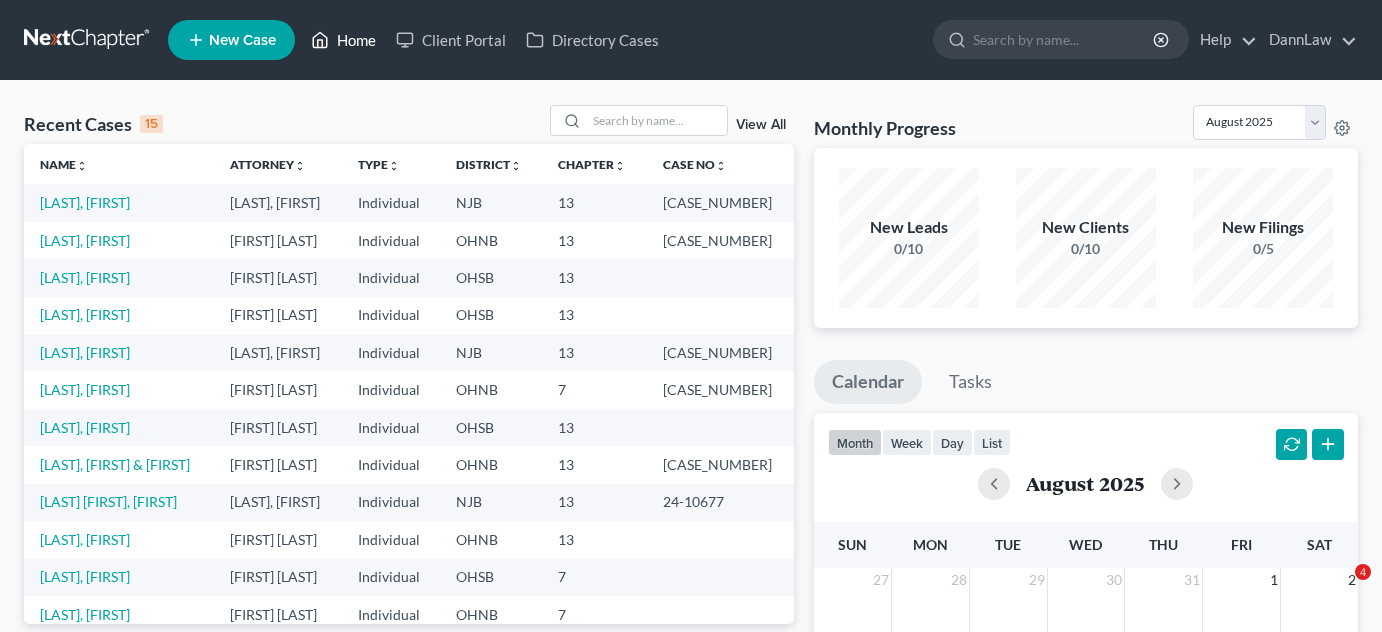 scroll, scrollTop: 0, scrollLeft: 0, axis: both 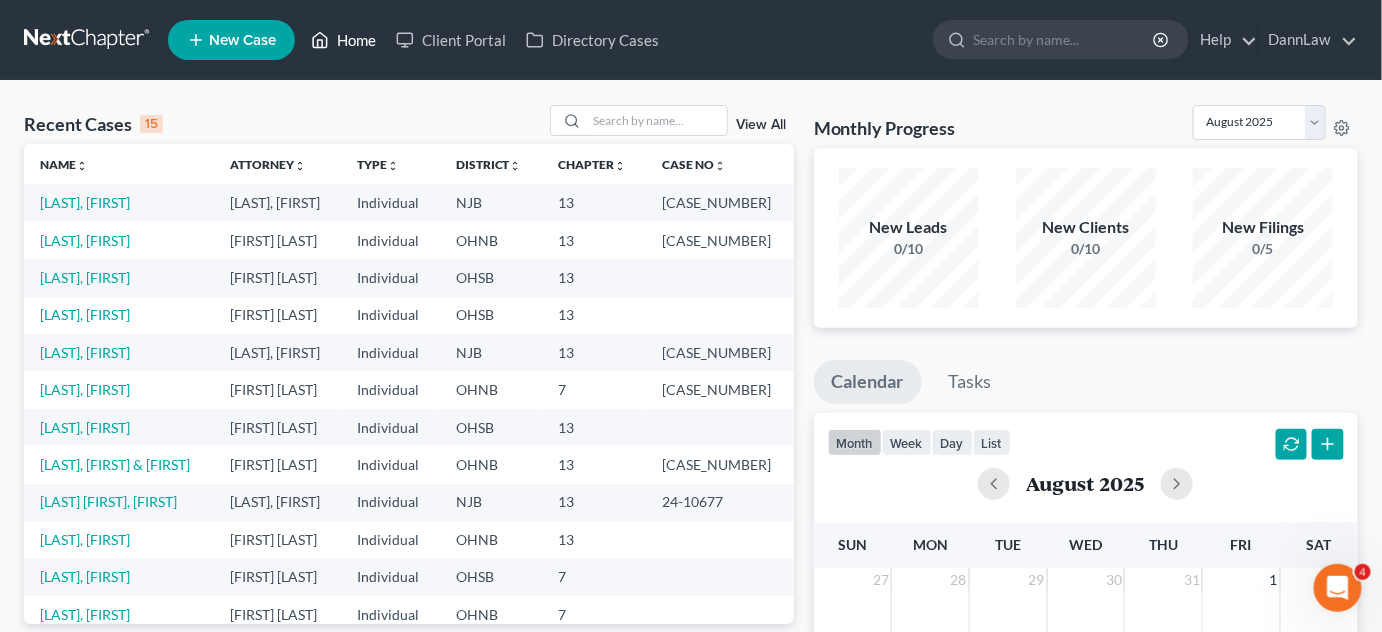 click on "Home" at bounding box center (343, 40) 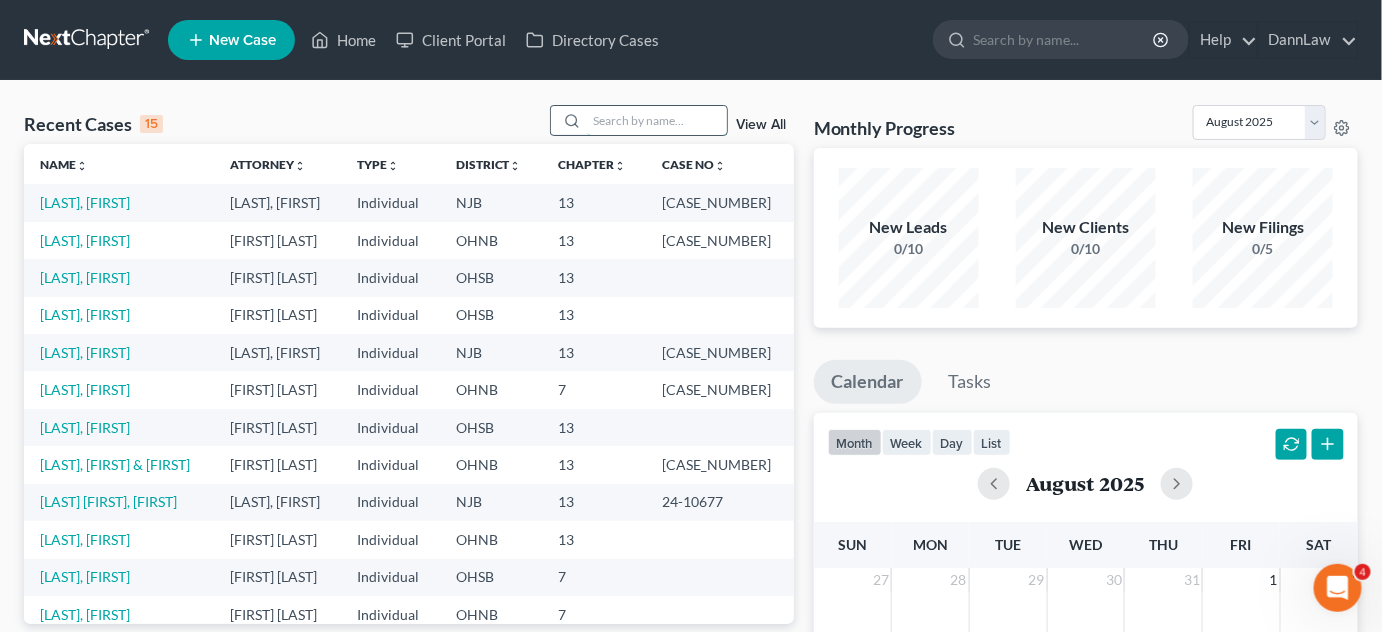 click at bounding box center (657, 120) 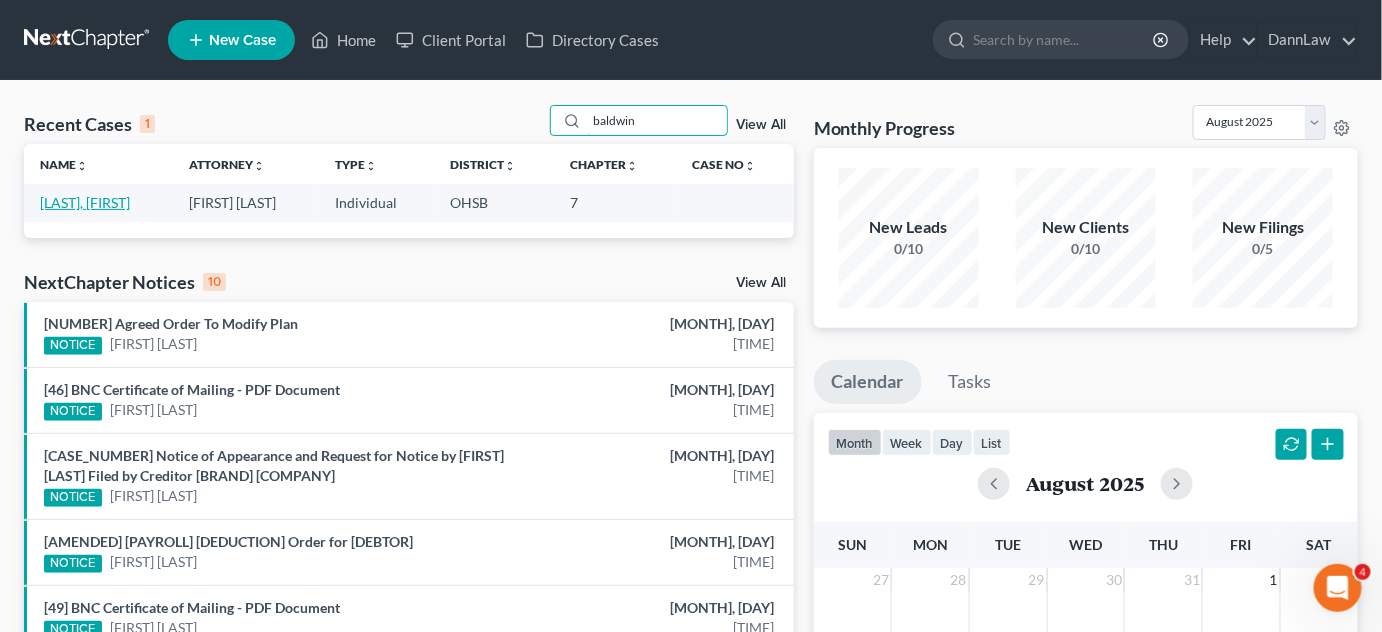 type on "baldwin" 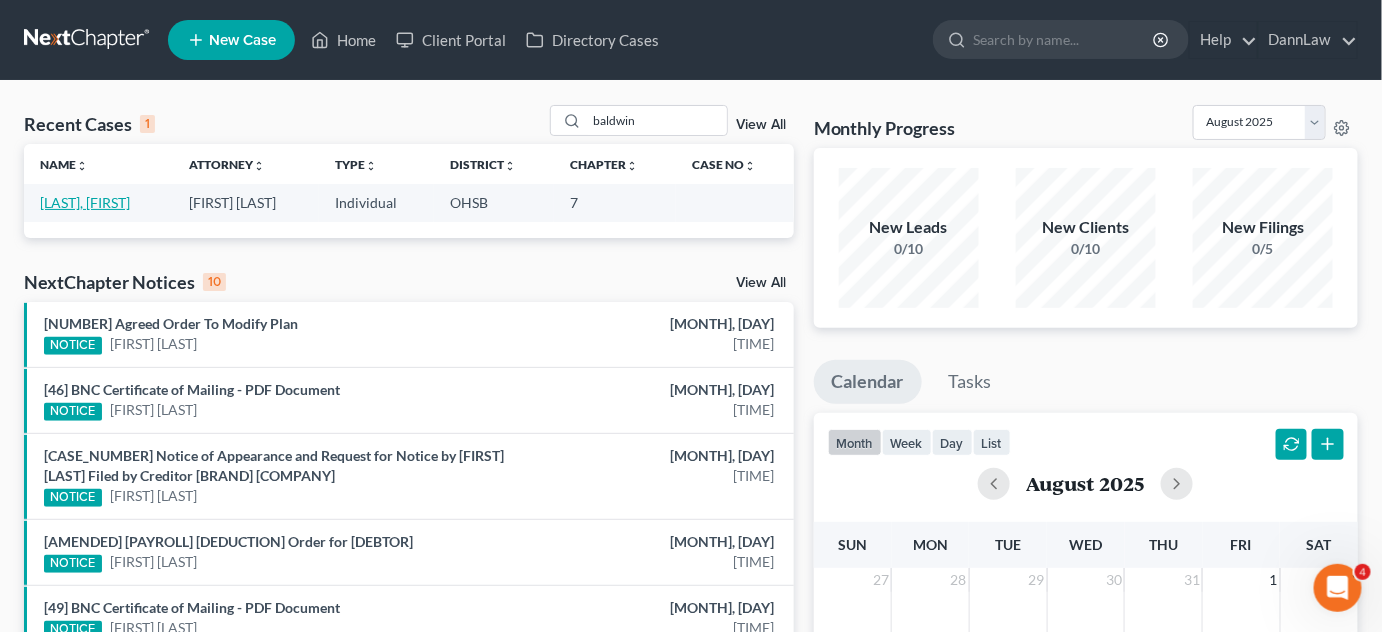 click on "[LAST], [FIRST]" at bounding box center [85, 202] 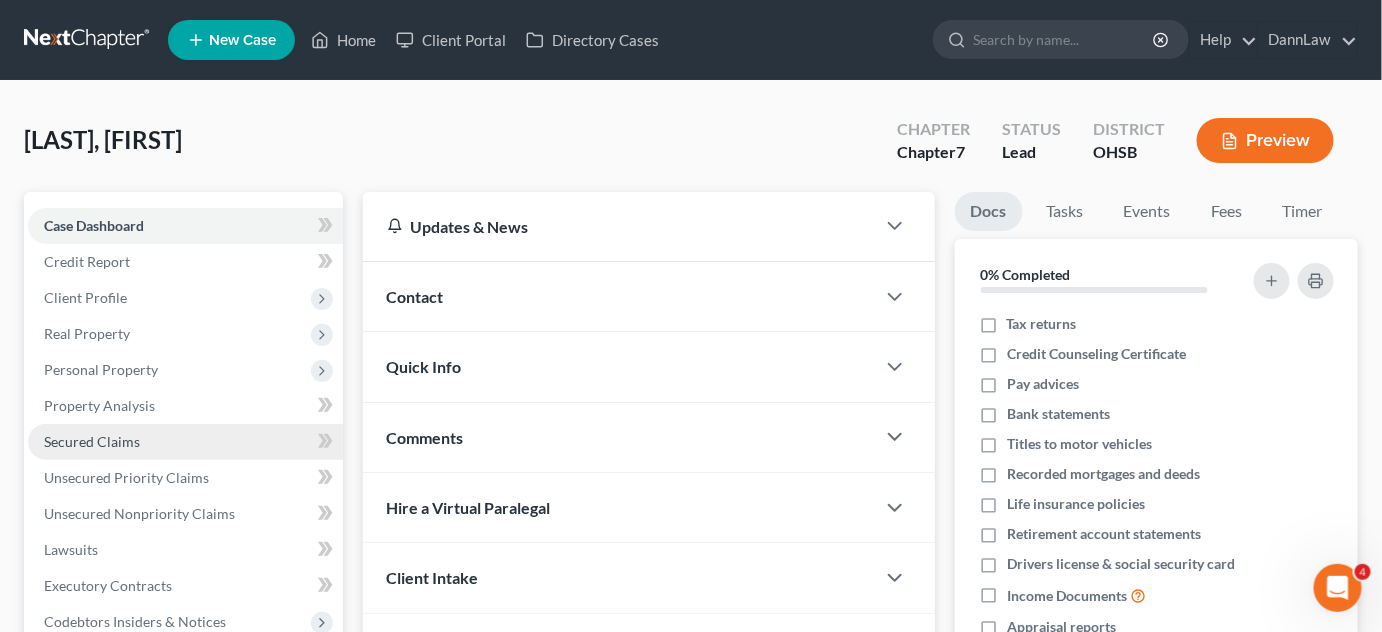 click on "Secured Claims" at bounding box center (92, 441) 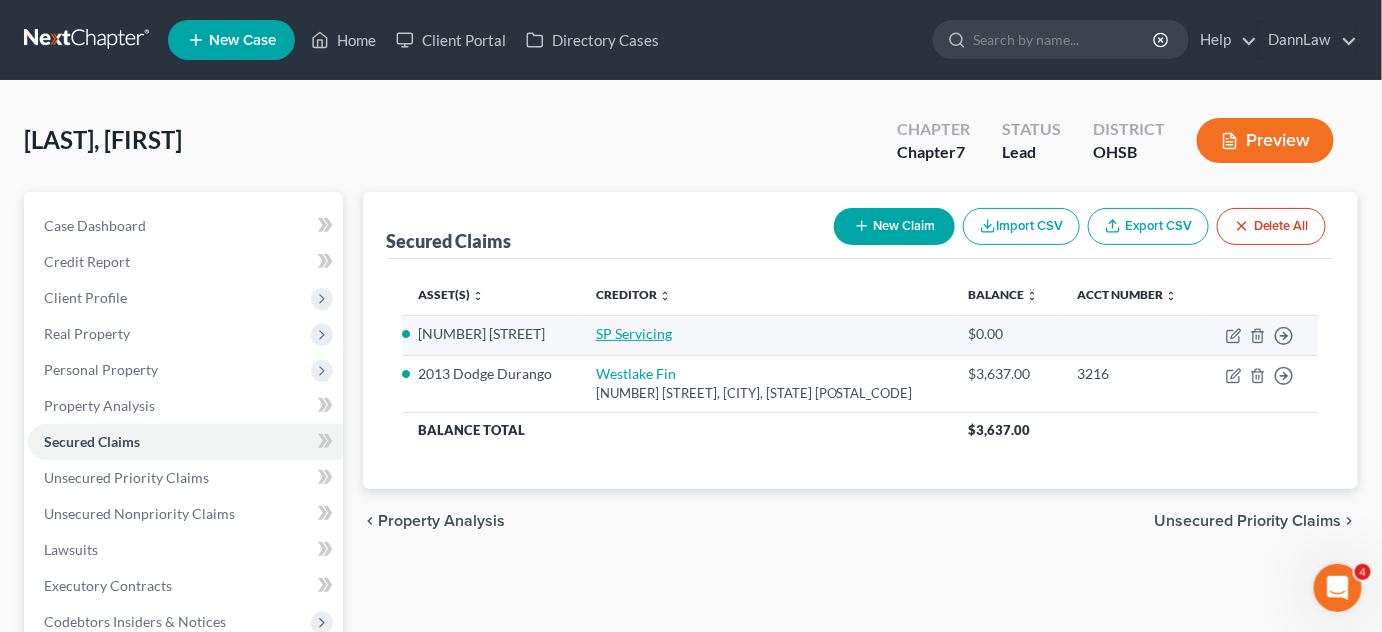 click on "SP Servicing" at bounding box center (634, 333) 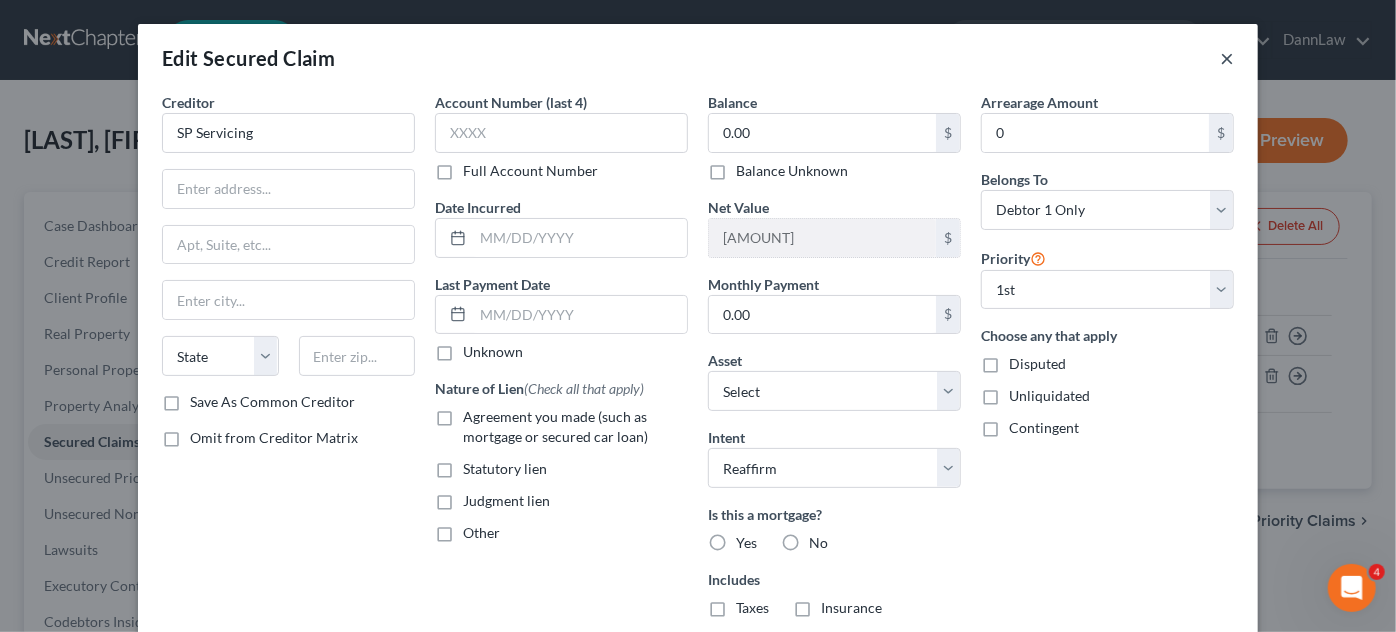 click on "×" at bounding box center [1227, 58] 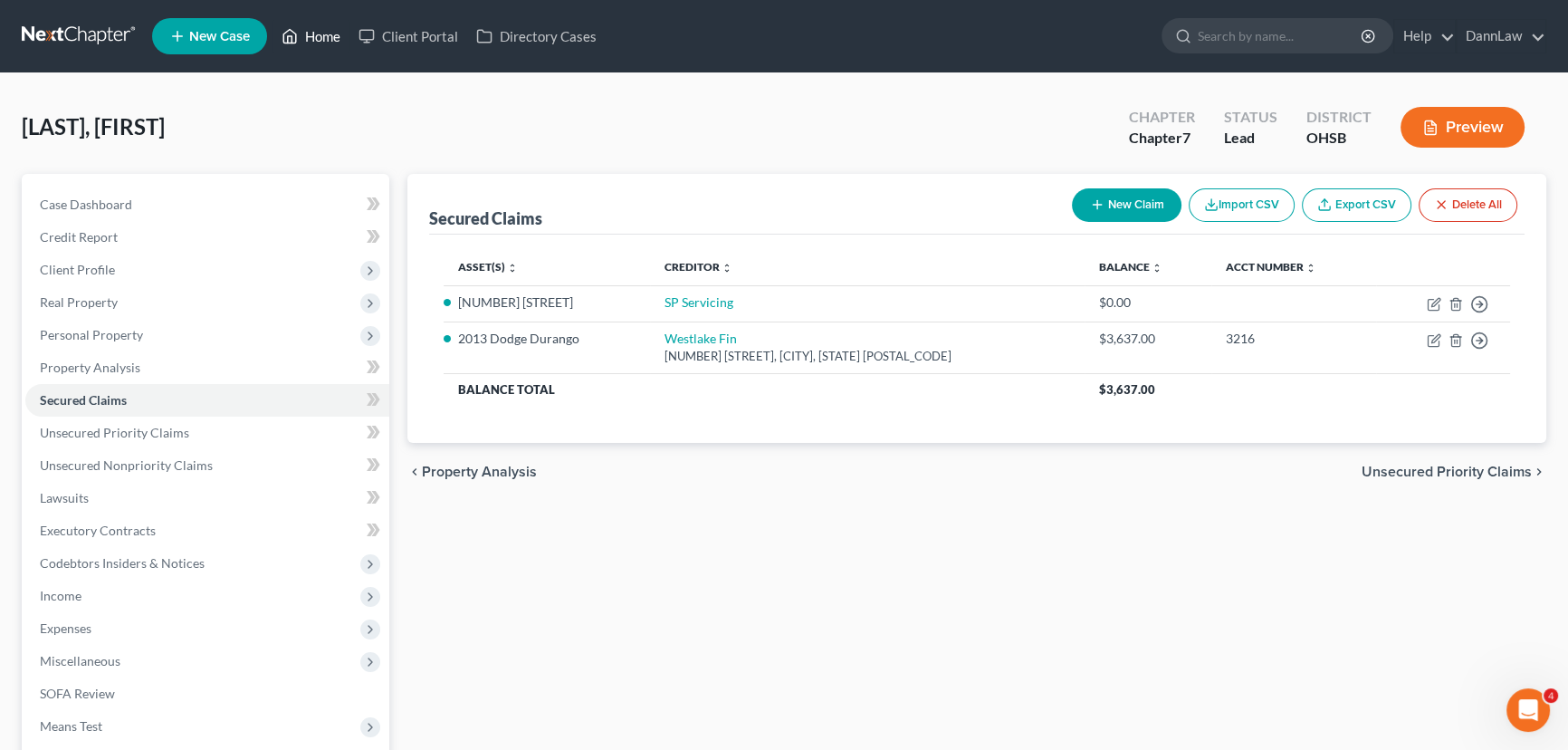 click on "Home" at bounding box center [311, 36] 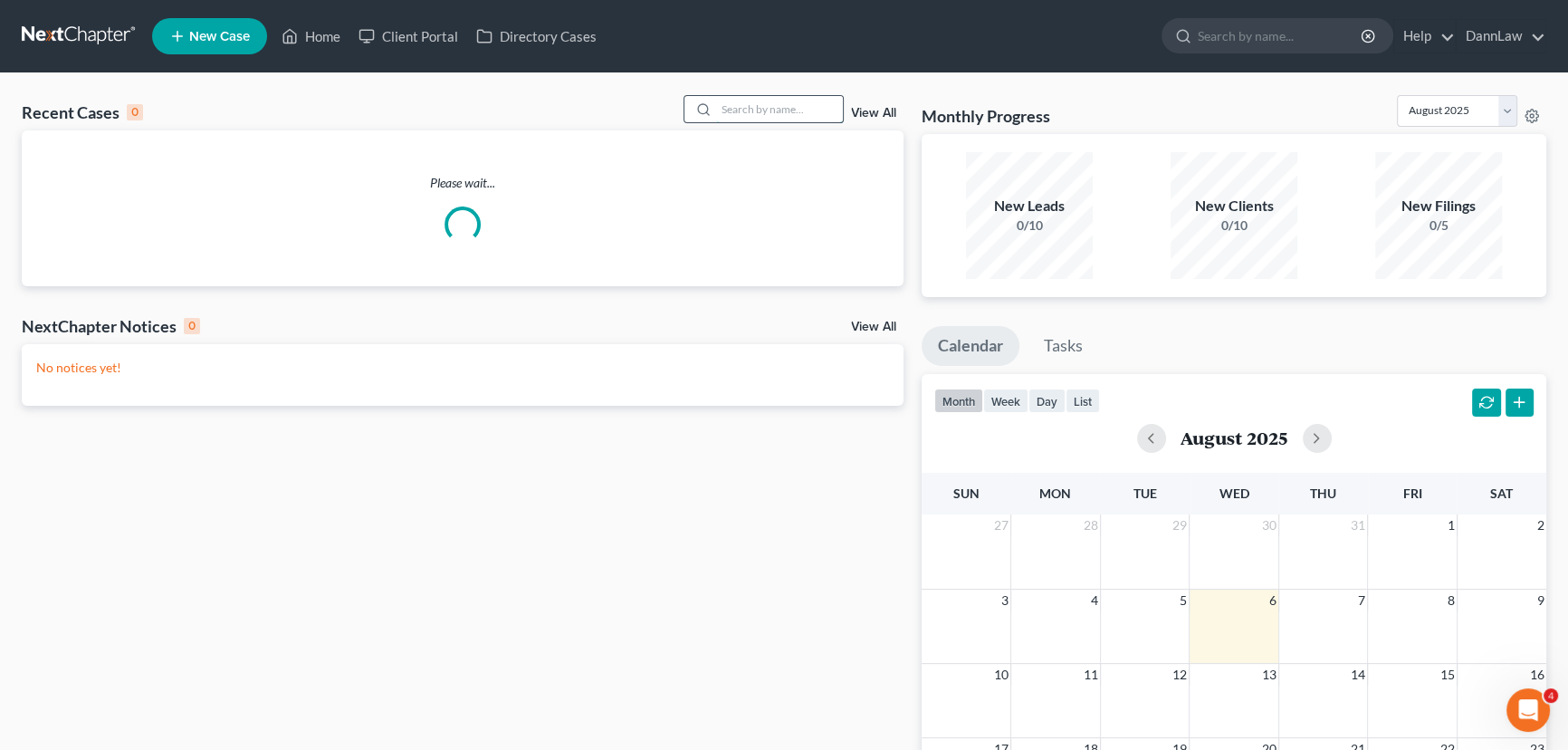 click at bounding box center (779, 109) 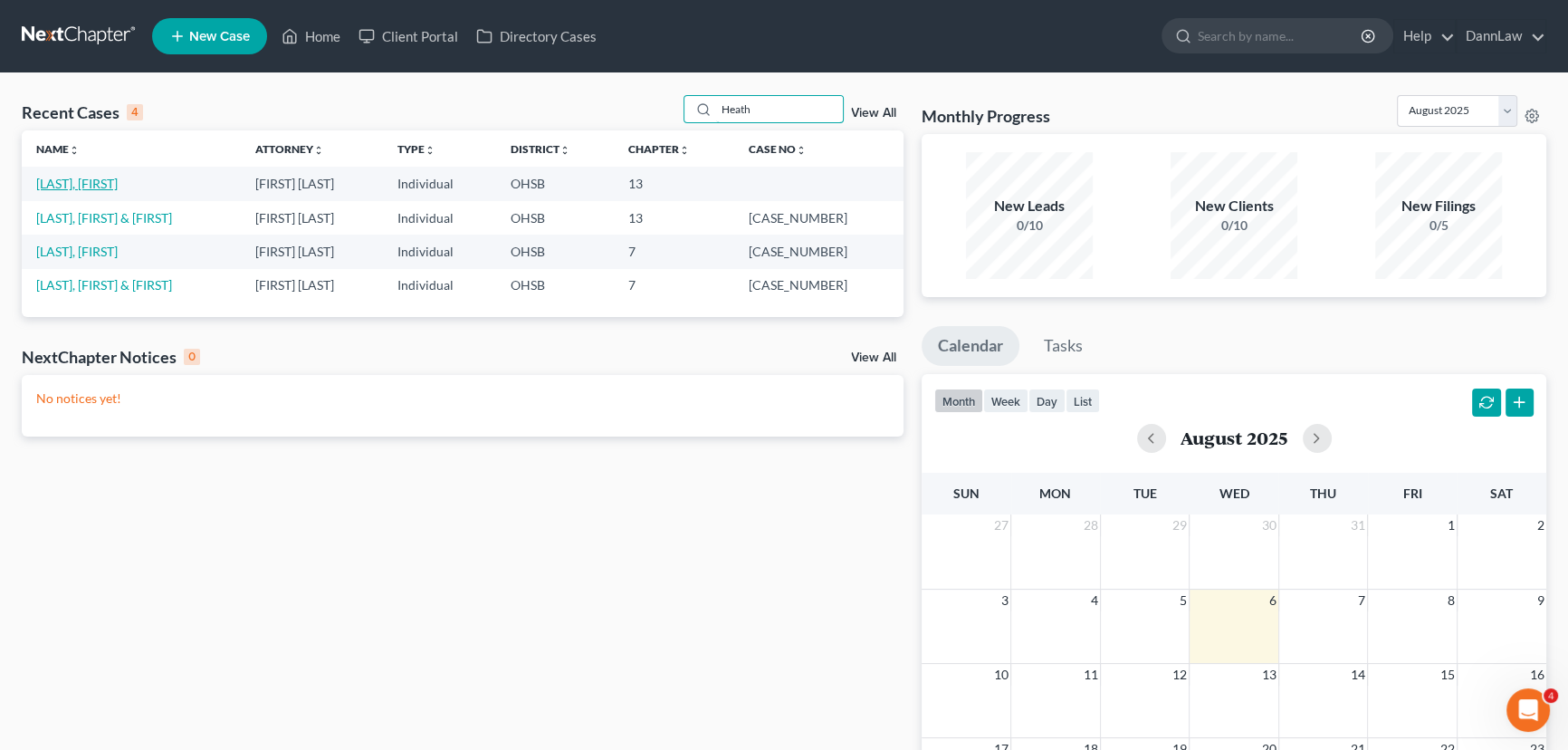 type on "Heath" 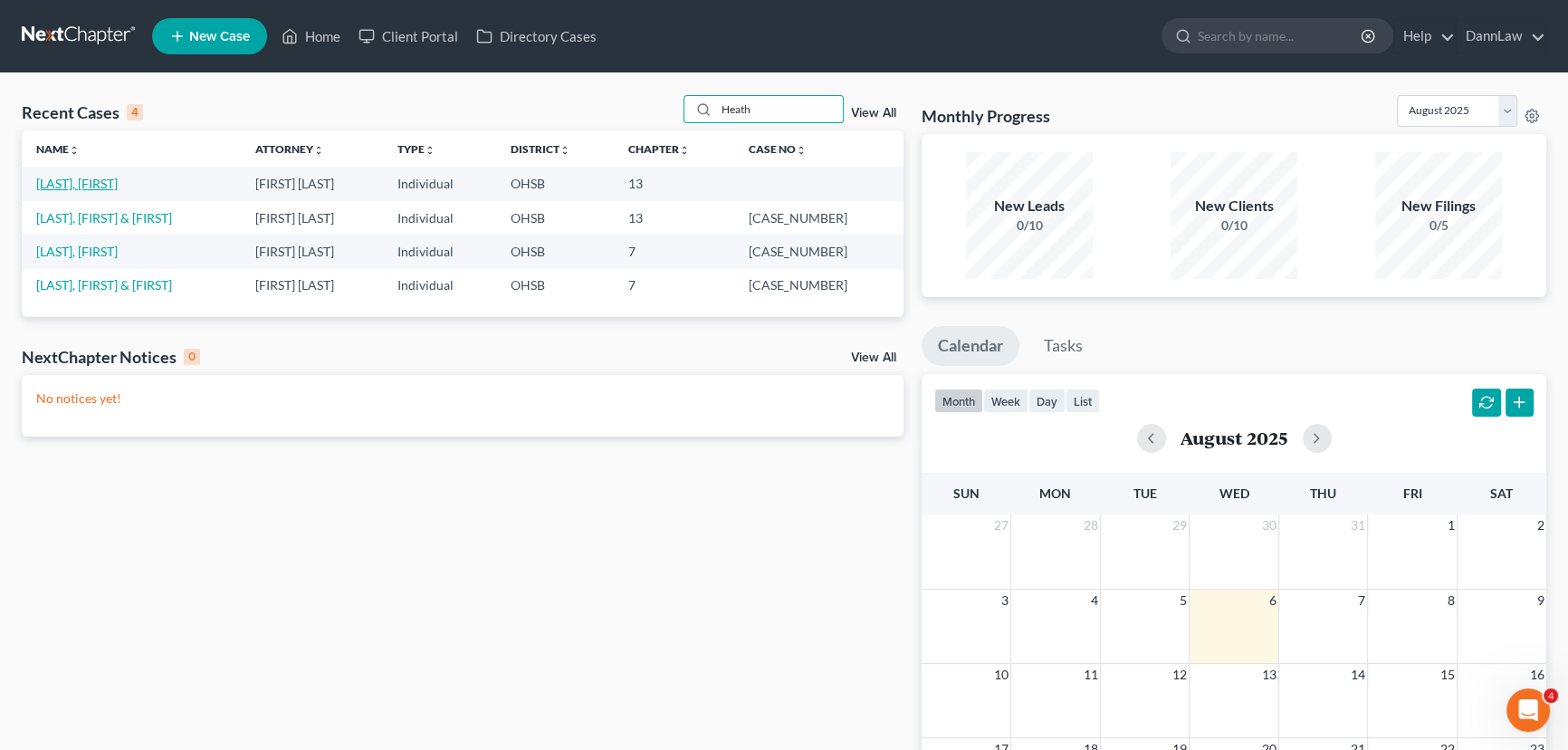 click on "[LAST], [FIRST]" at bounding box center (77, 183) 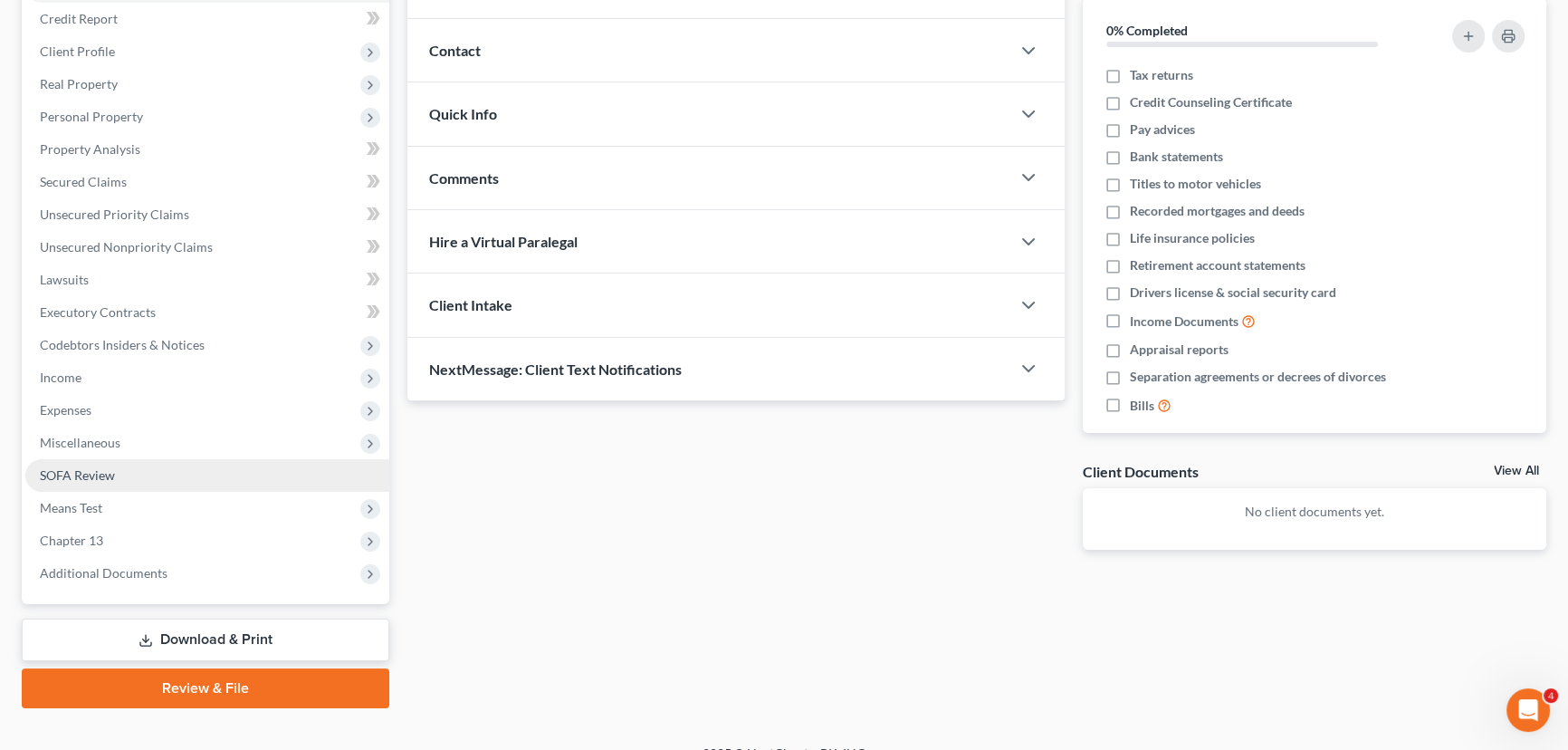 scroll, scrollTop: 243, scrollLeft: 0, axis: vertical 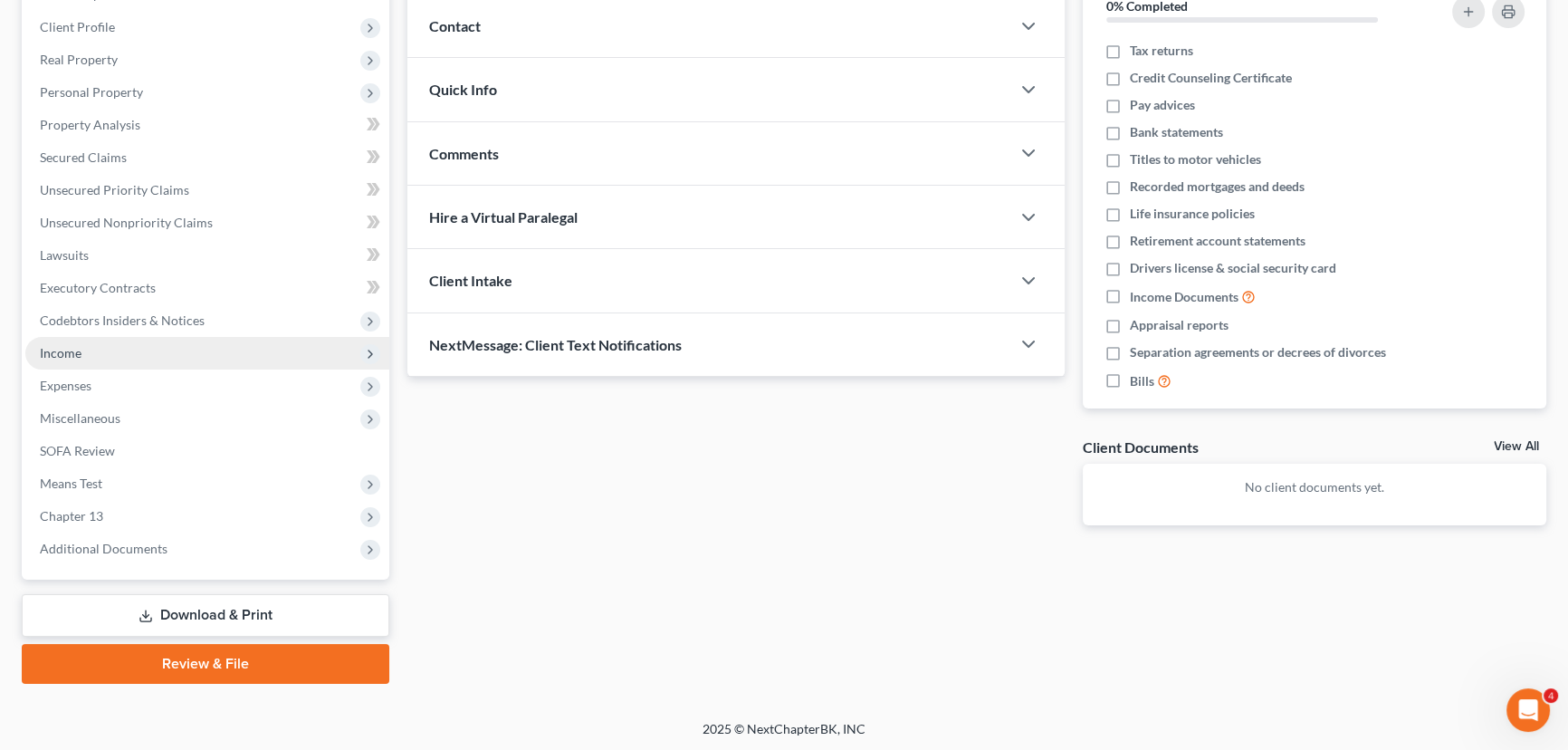 click on "Income" at bounding box center [207, 353] 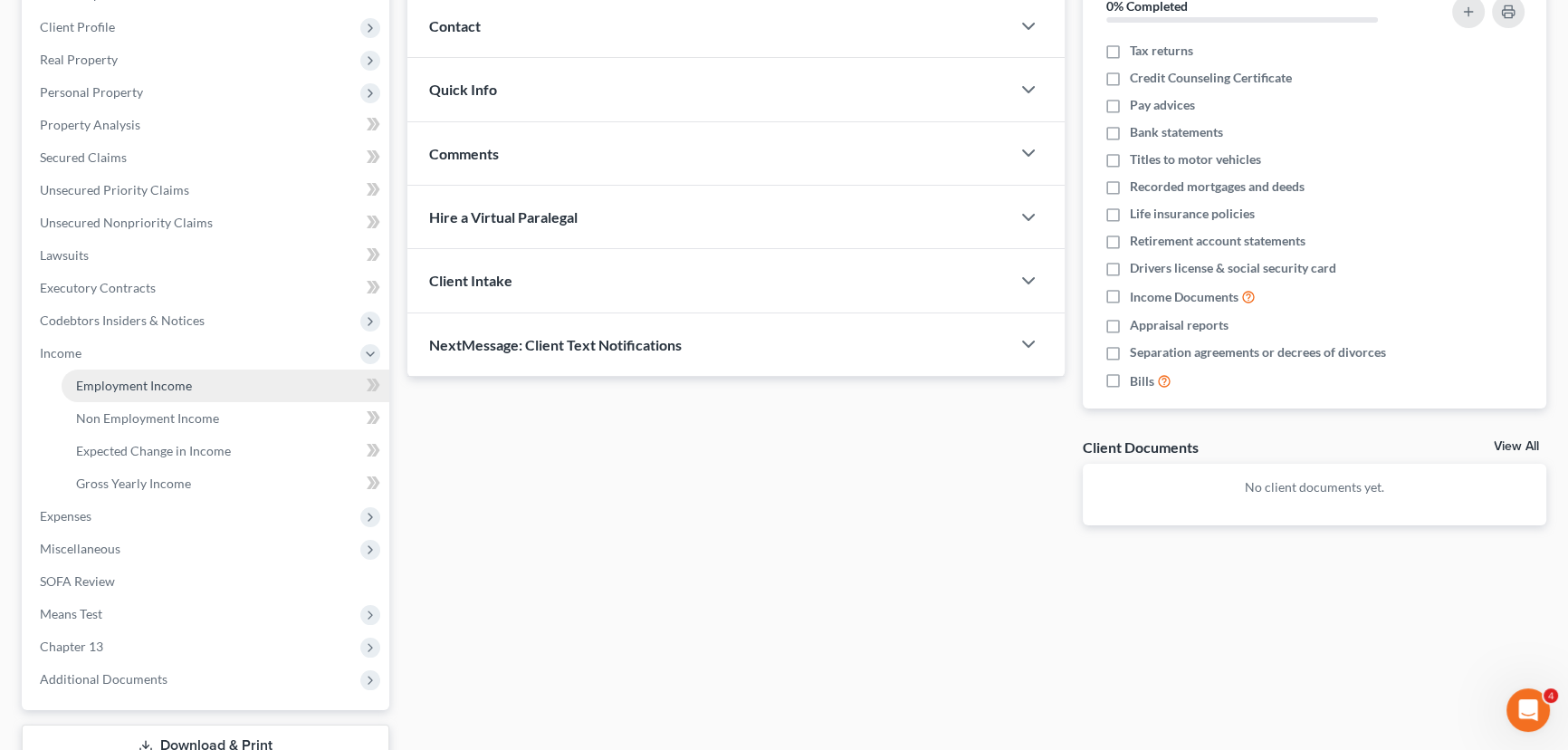 click on "Employment Income" at bounding box center [134, 385] 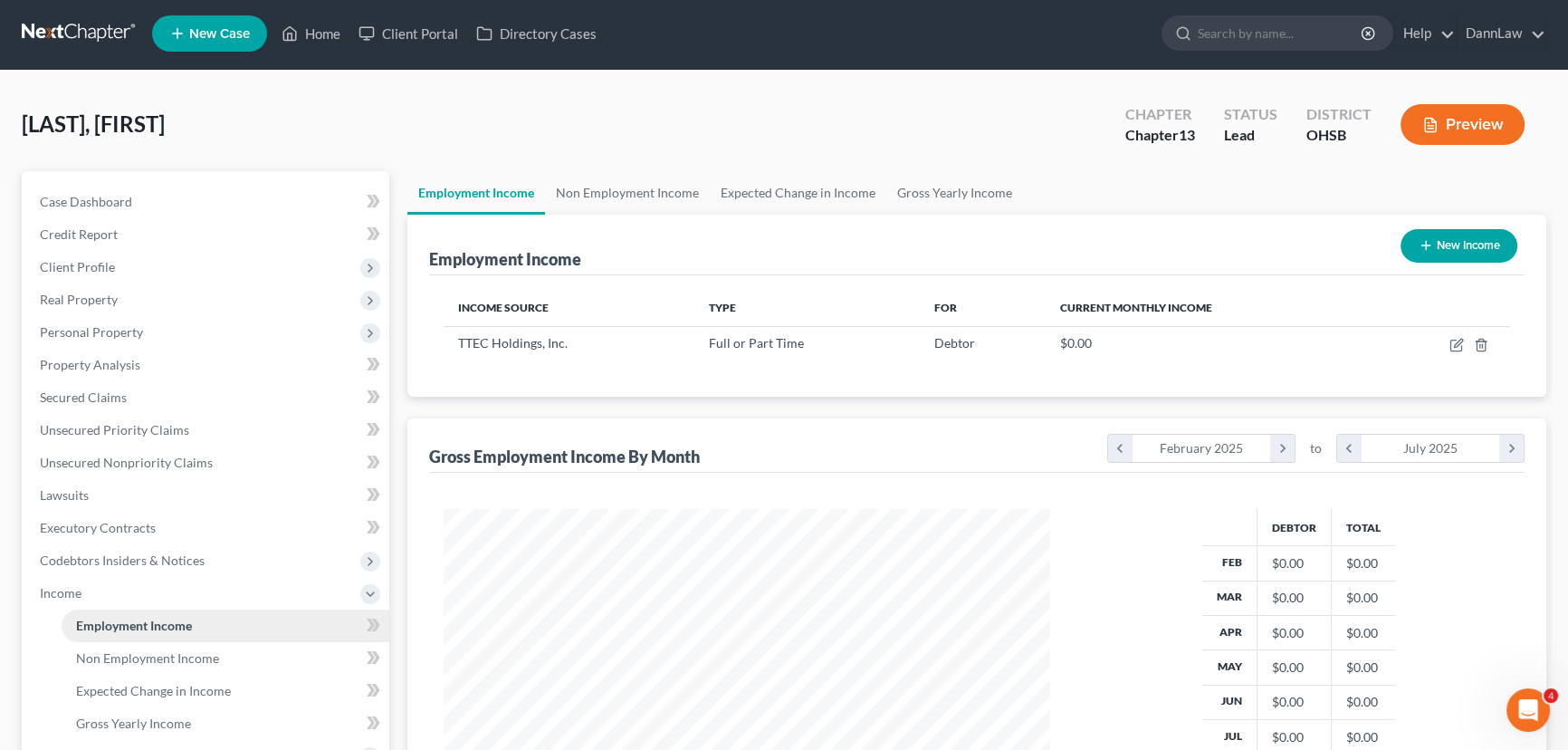 scroll, scrollTop: 0, scrollLeft: 0, axis: both 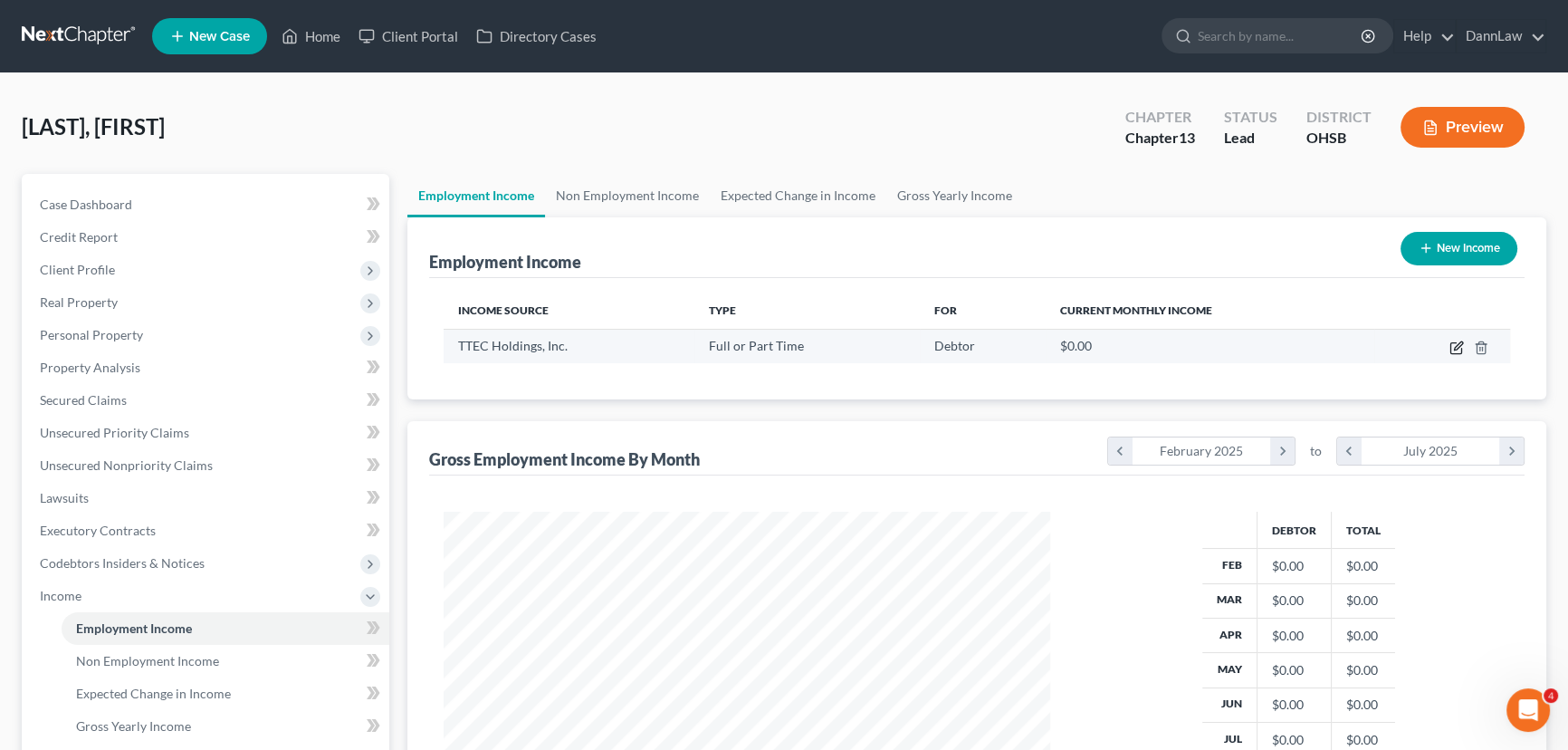click 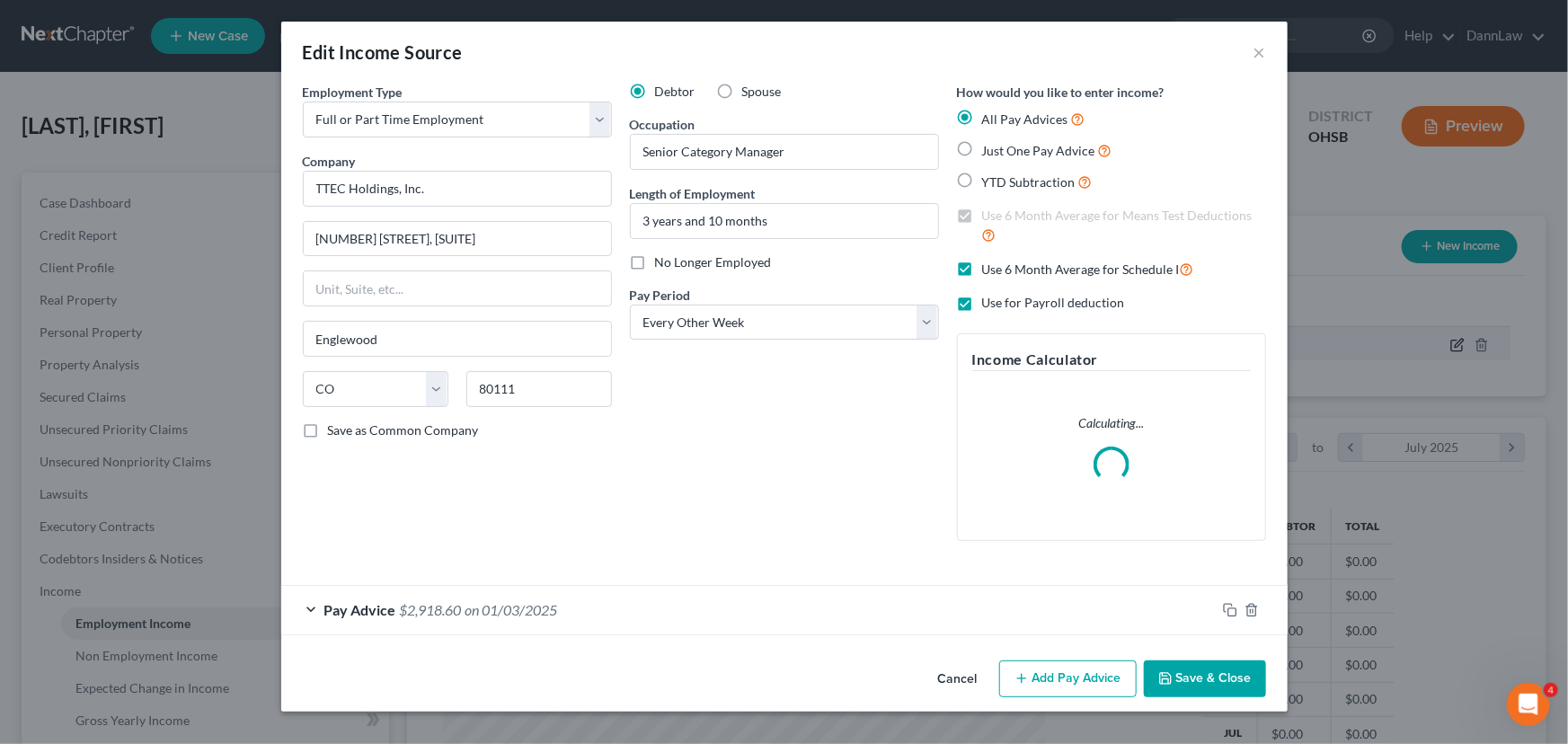 scroll, scrollTop: 898229, scrollLeft: 897923, axis: both 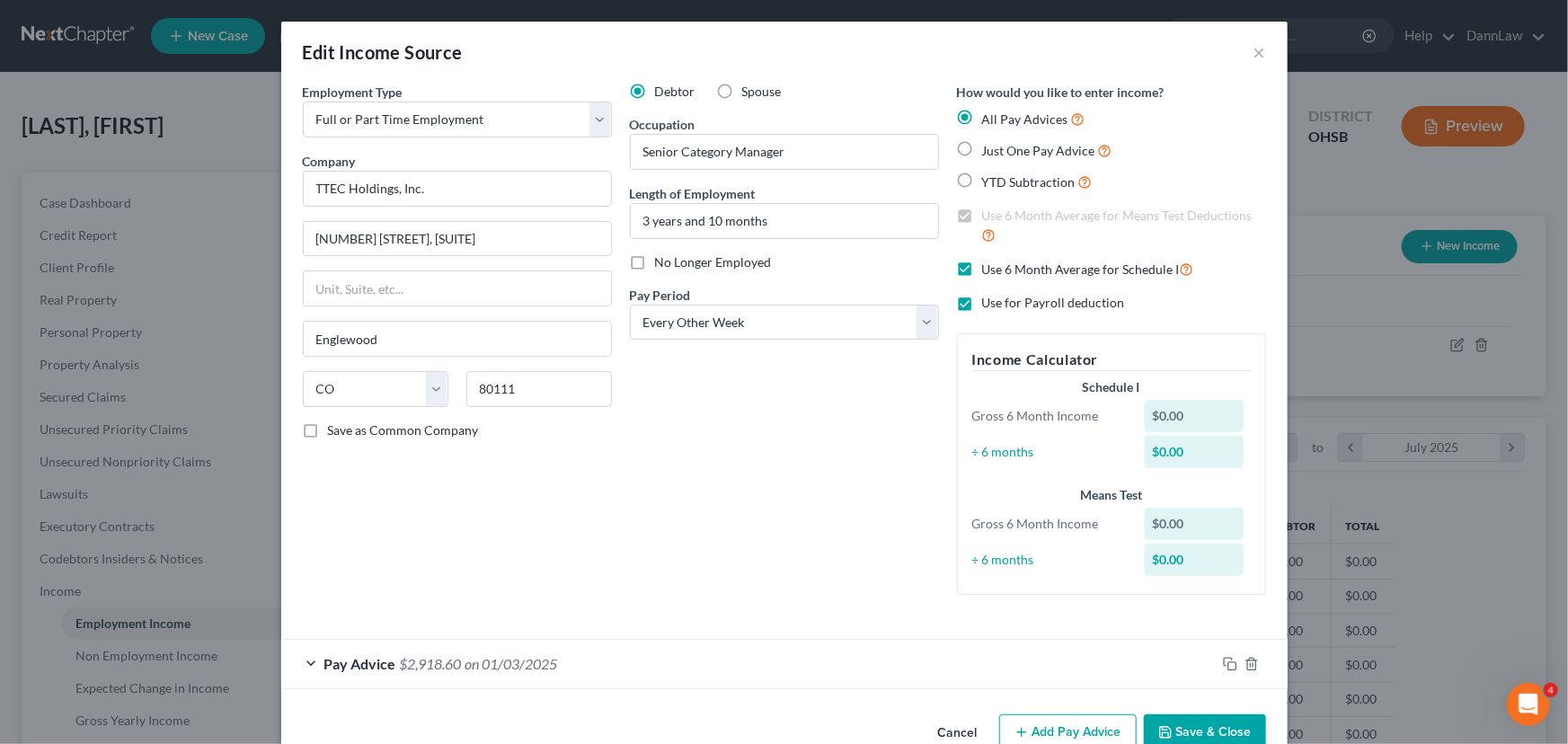 click on "Company [COMPANY_NAME] [NUMBER] [STREET], [SUITE] [CITY] [STATE] [POSTAL_CODE] Save as Common Company" at bounding box center [457, 346] 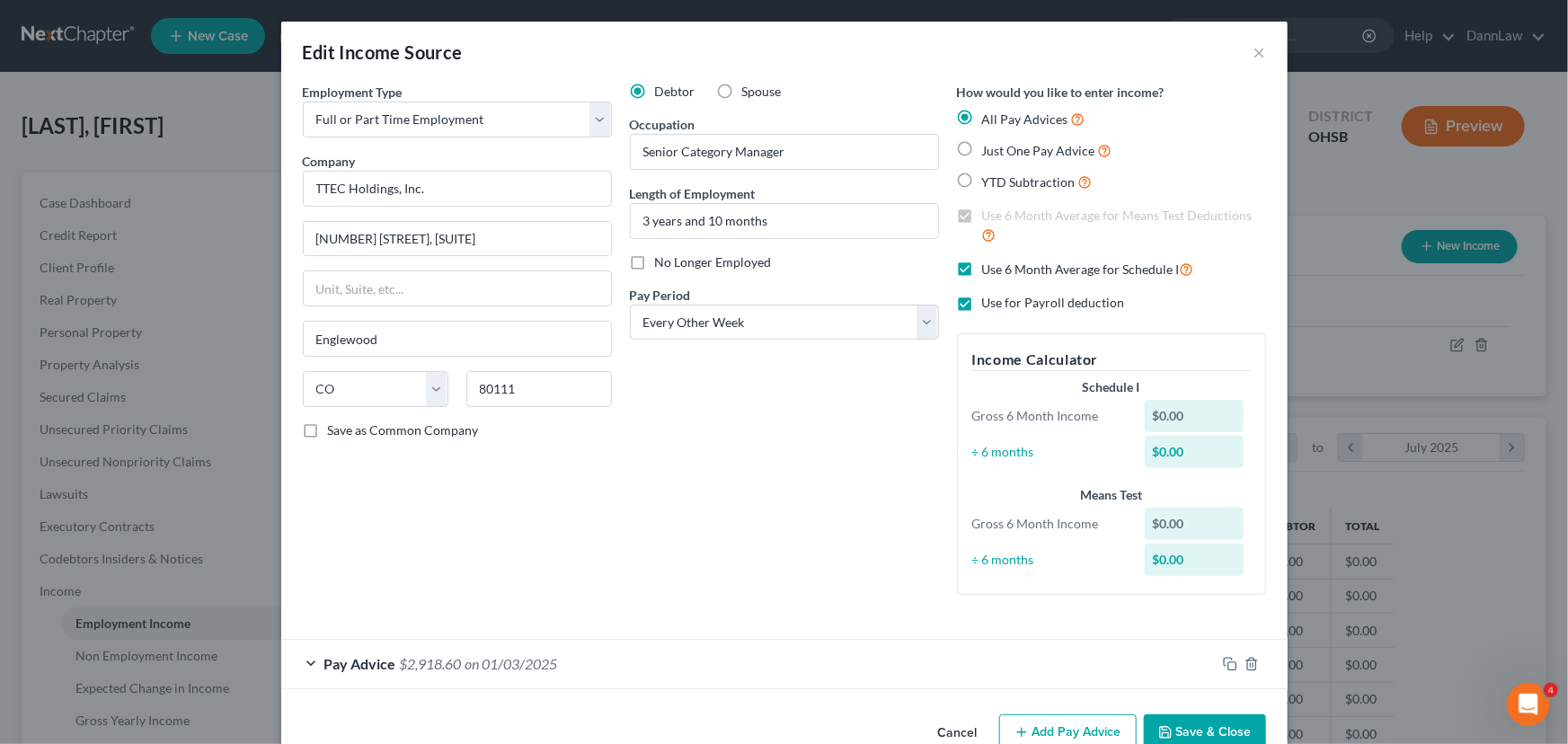 scroll, scrollTop: 42, scrollLeft: 0, axis: vertical 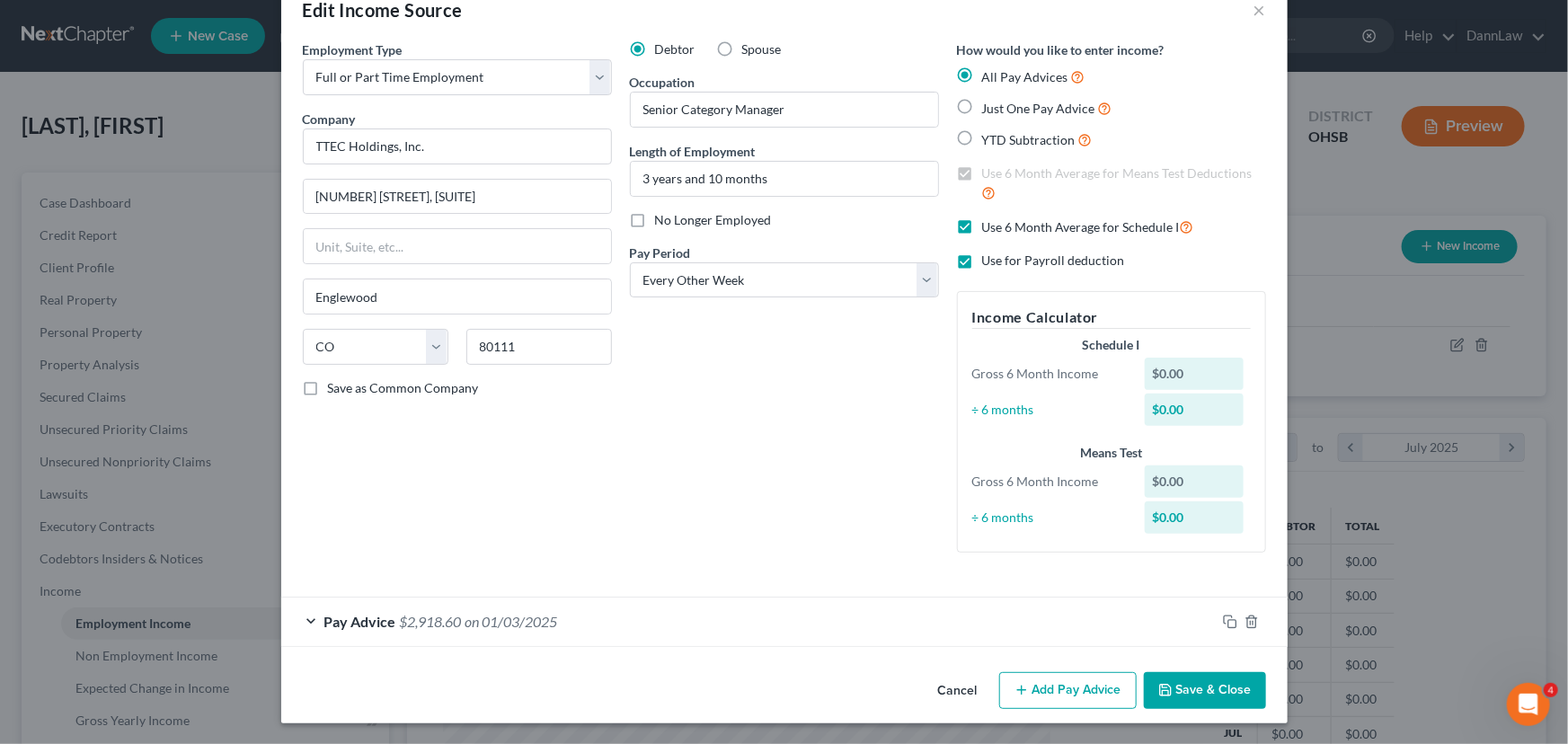 click on "Pay Advice" at bounding box center [360, 621] 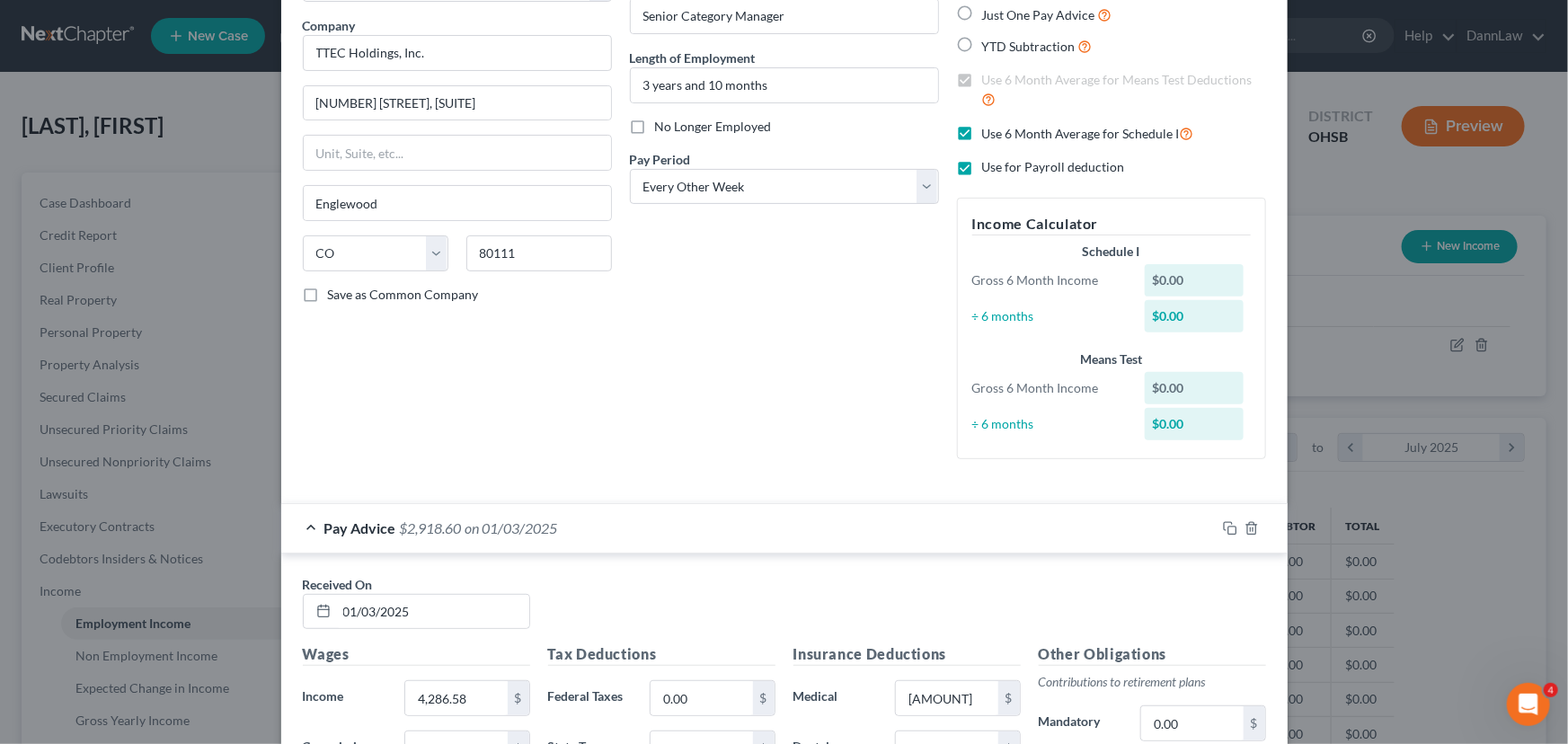 scroll, scrollTop: 288, scrollLeft: 0, axis: vertical 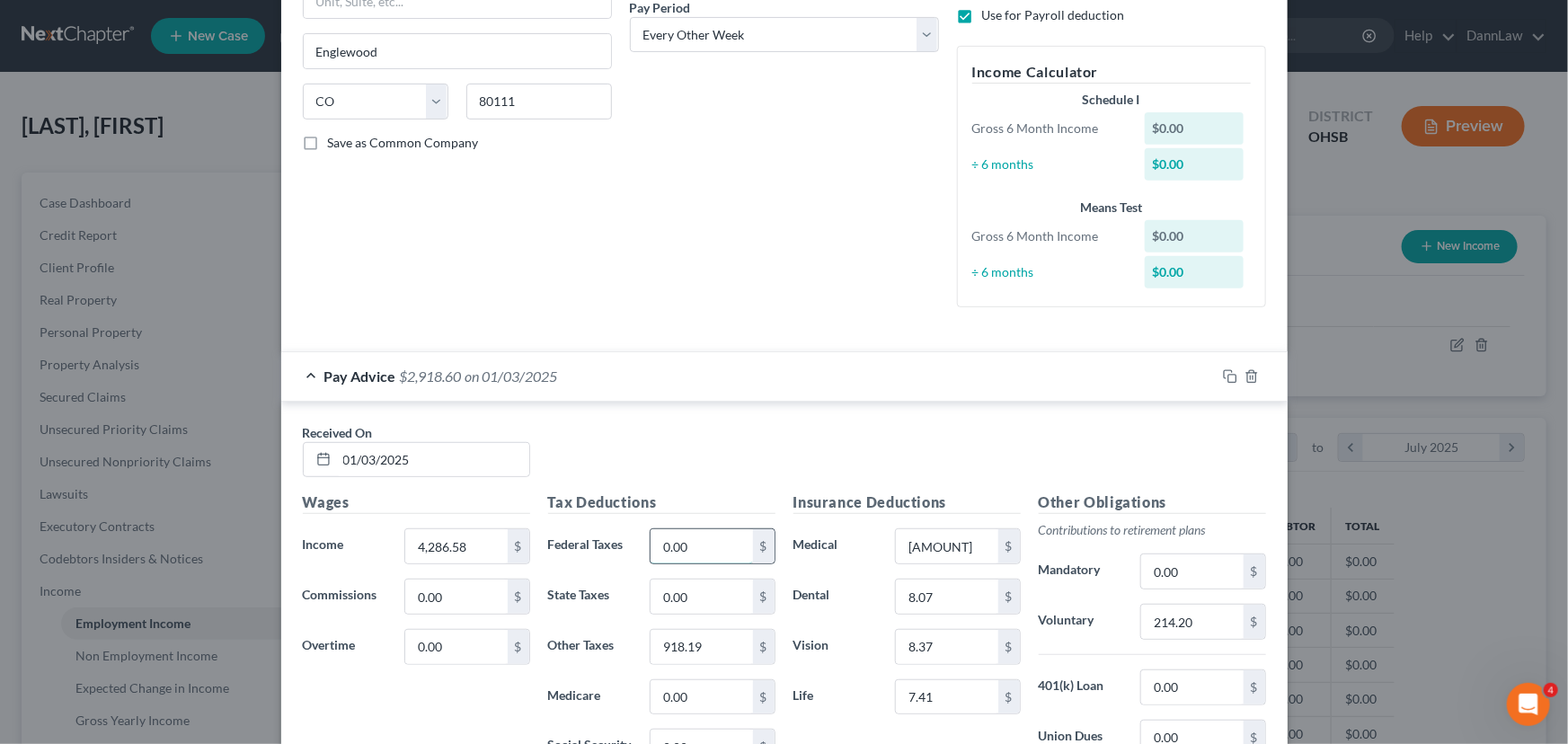click on "0.00" at bounding box center [701, 546] 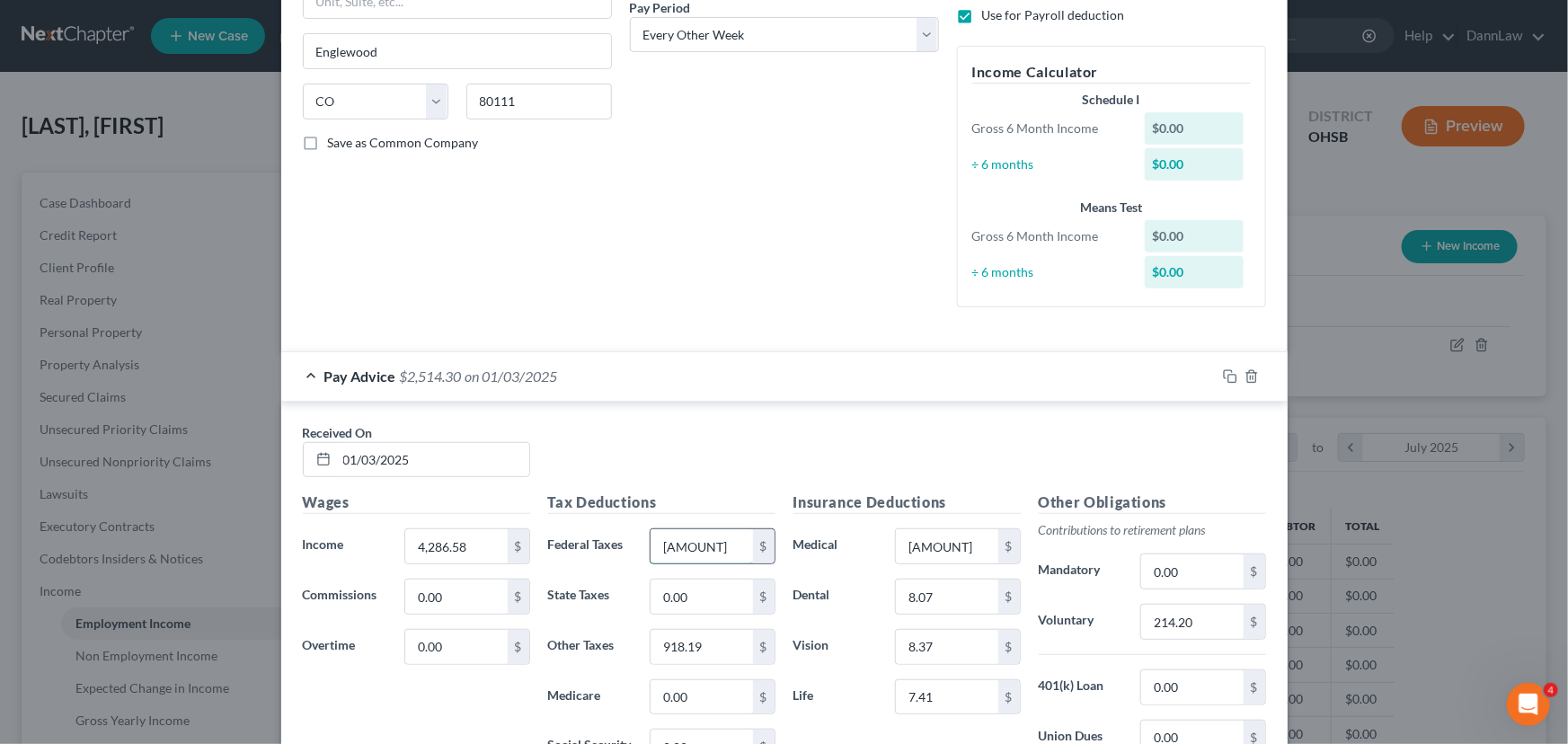 type on "[AMOUNT]" 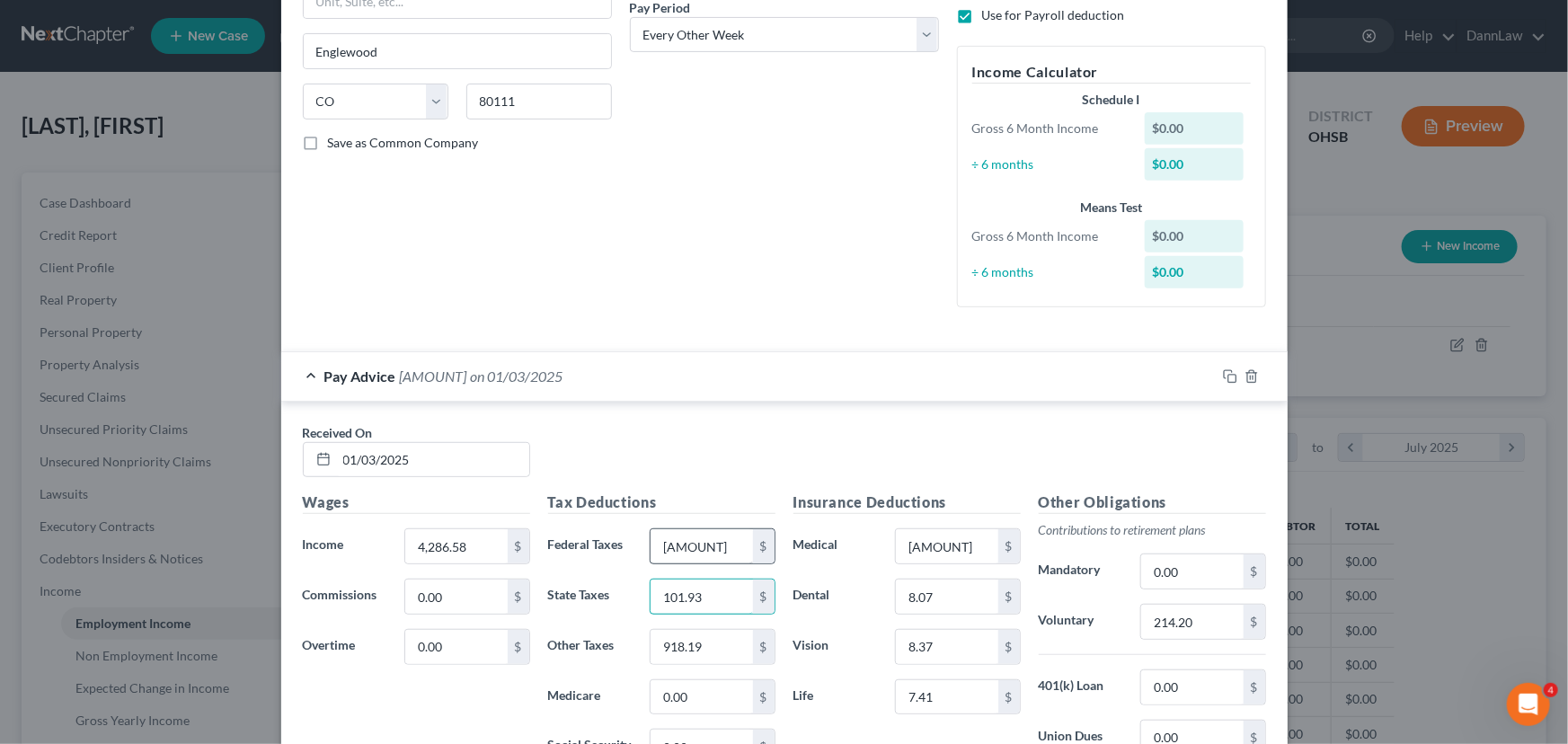 type on "101.93" 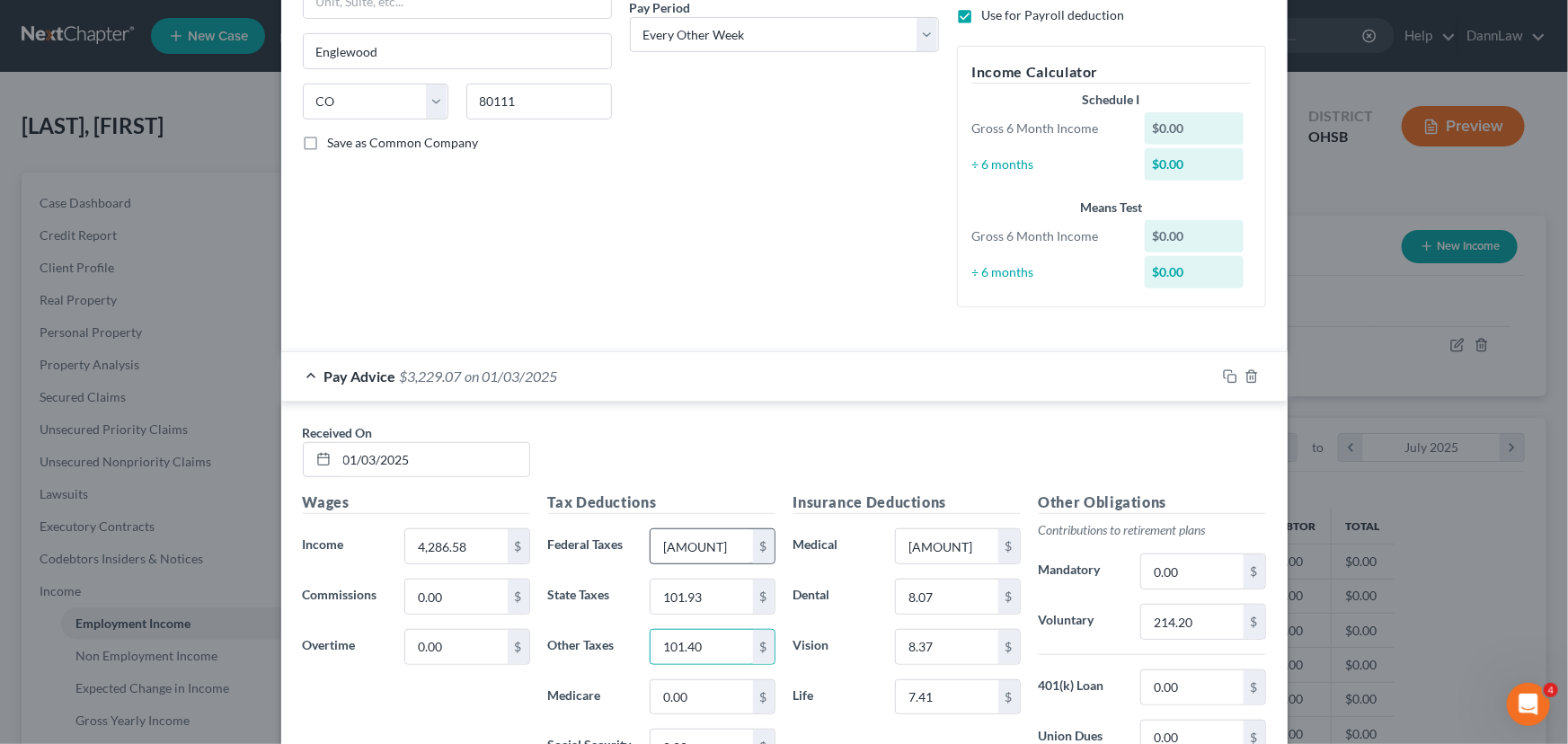 type on "101.40" 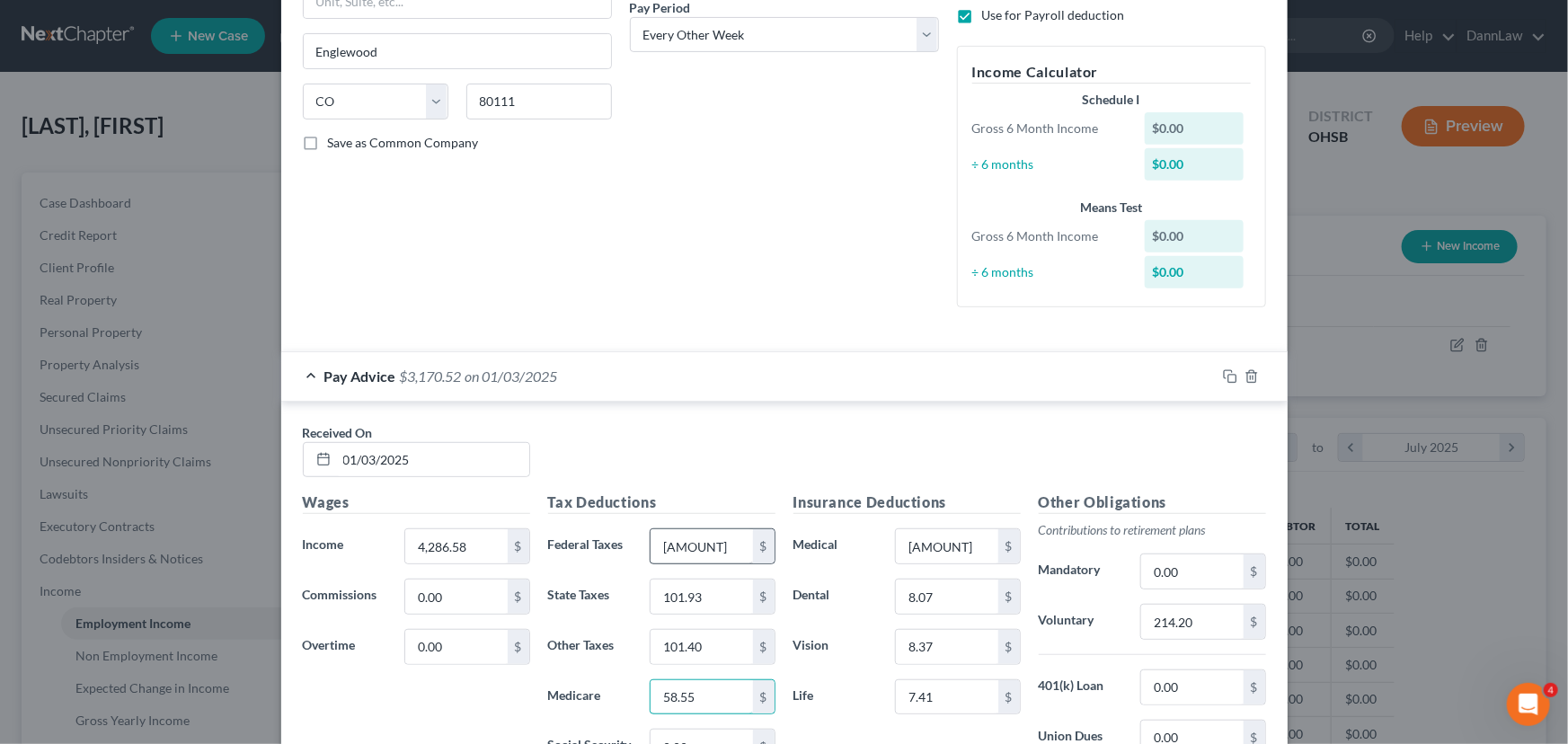 type on "58.55" 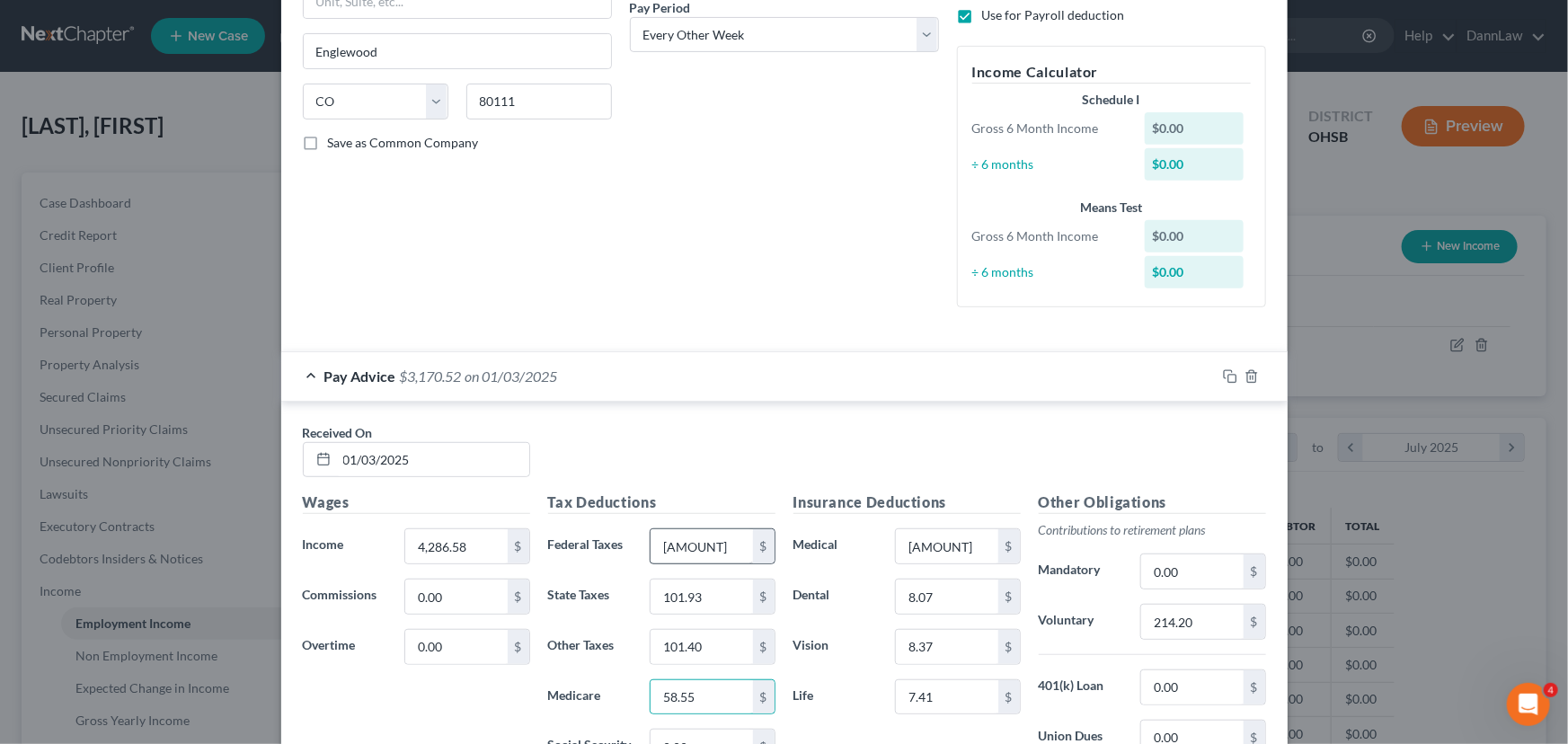 scroll, scrollTop: 306, scrollLeft: 0, axis: vertical 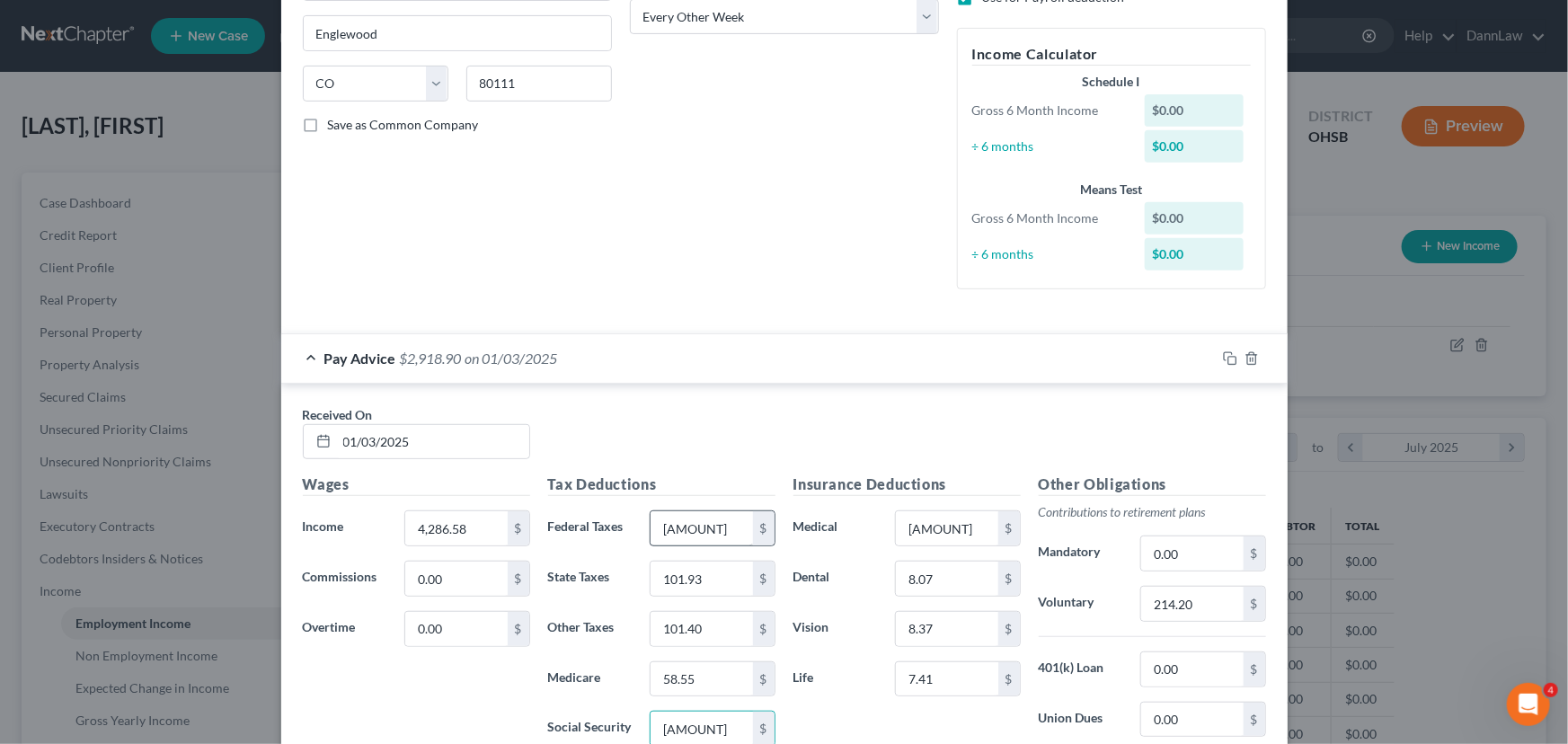 type on "[AMOUNT]" 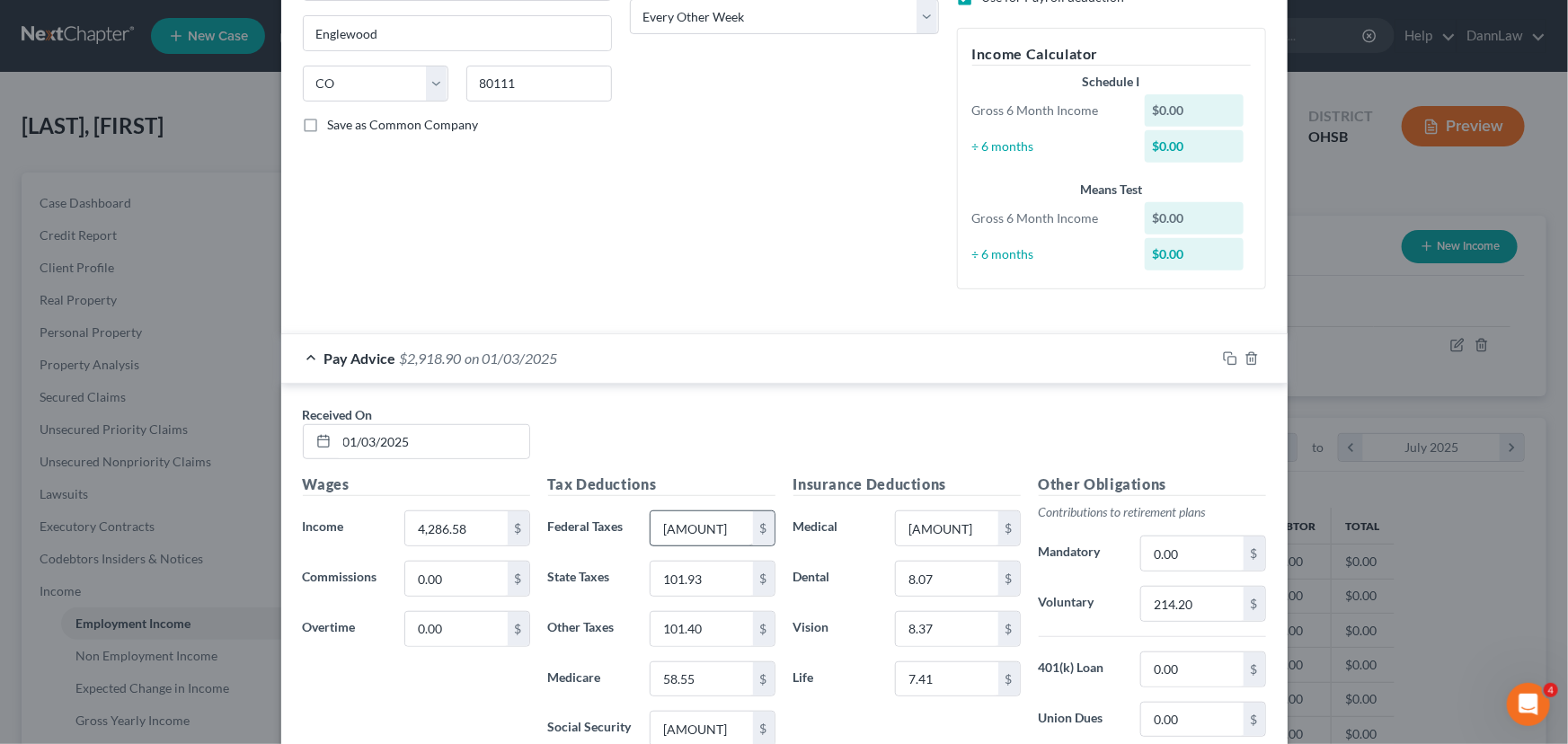 scroll, scrollTop: 548, scrollLeft: 0, axis: vertical 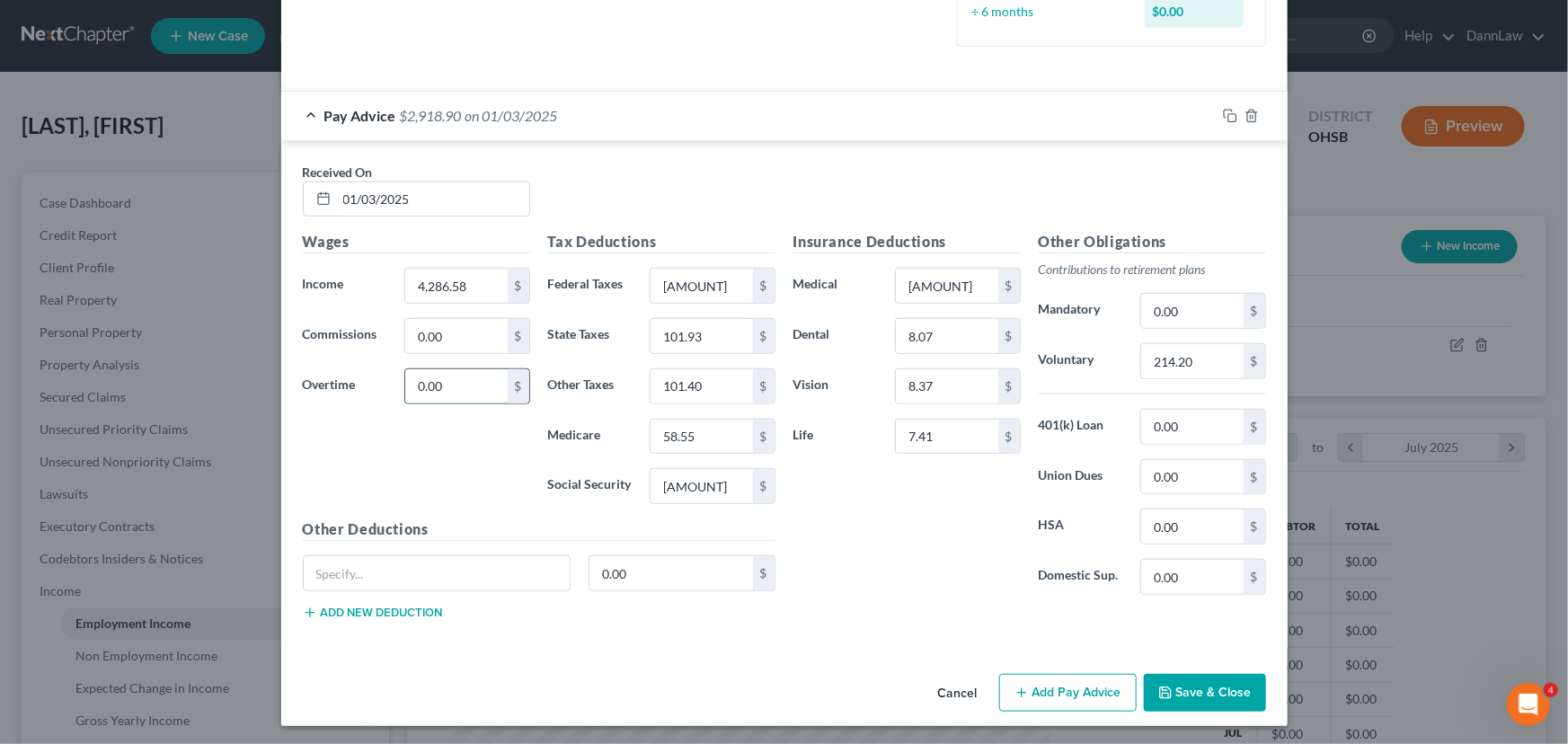 click on "0.00" at bounding box center (456, 386) 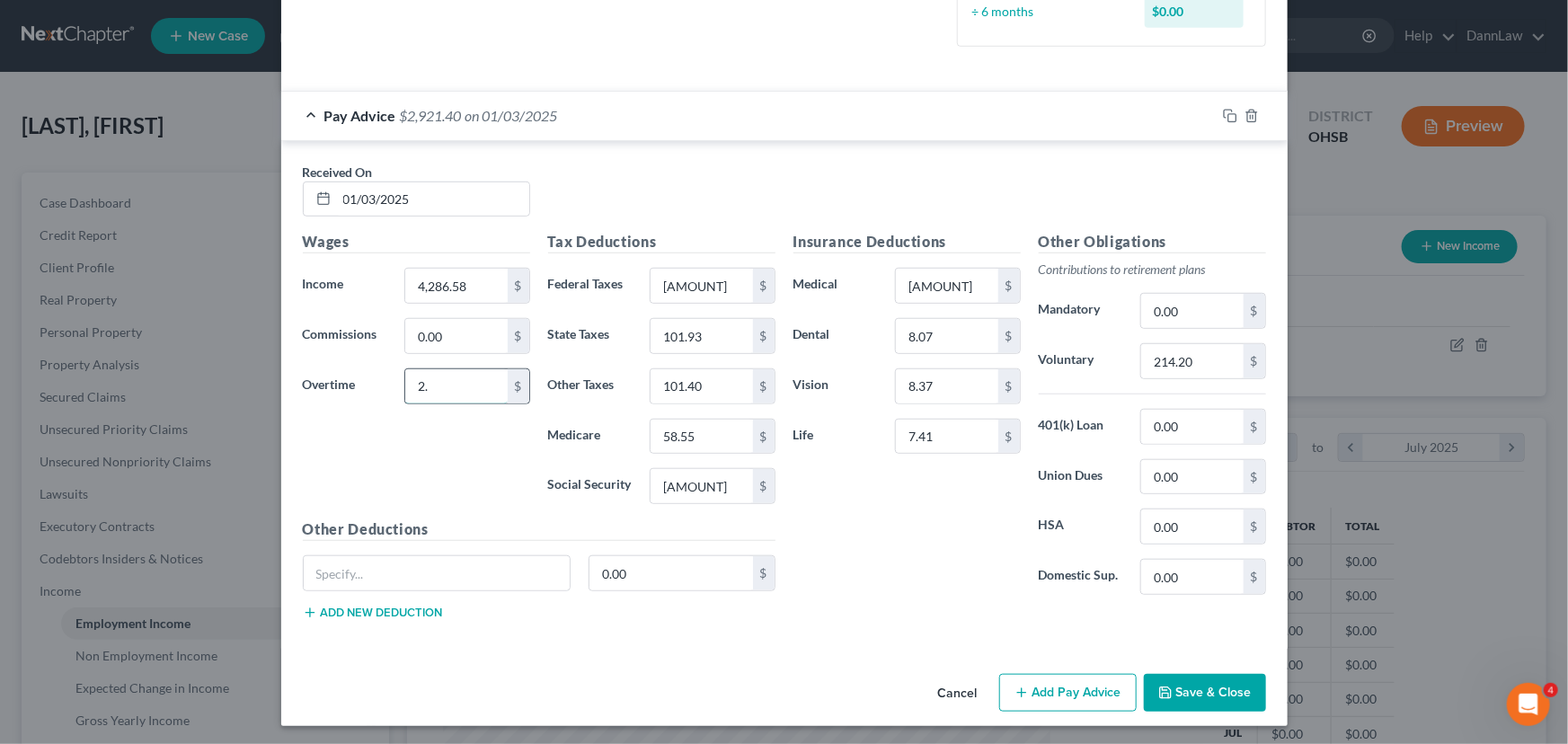 type on "2" 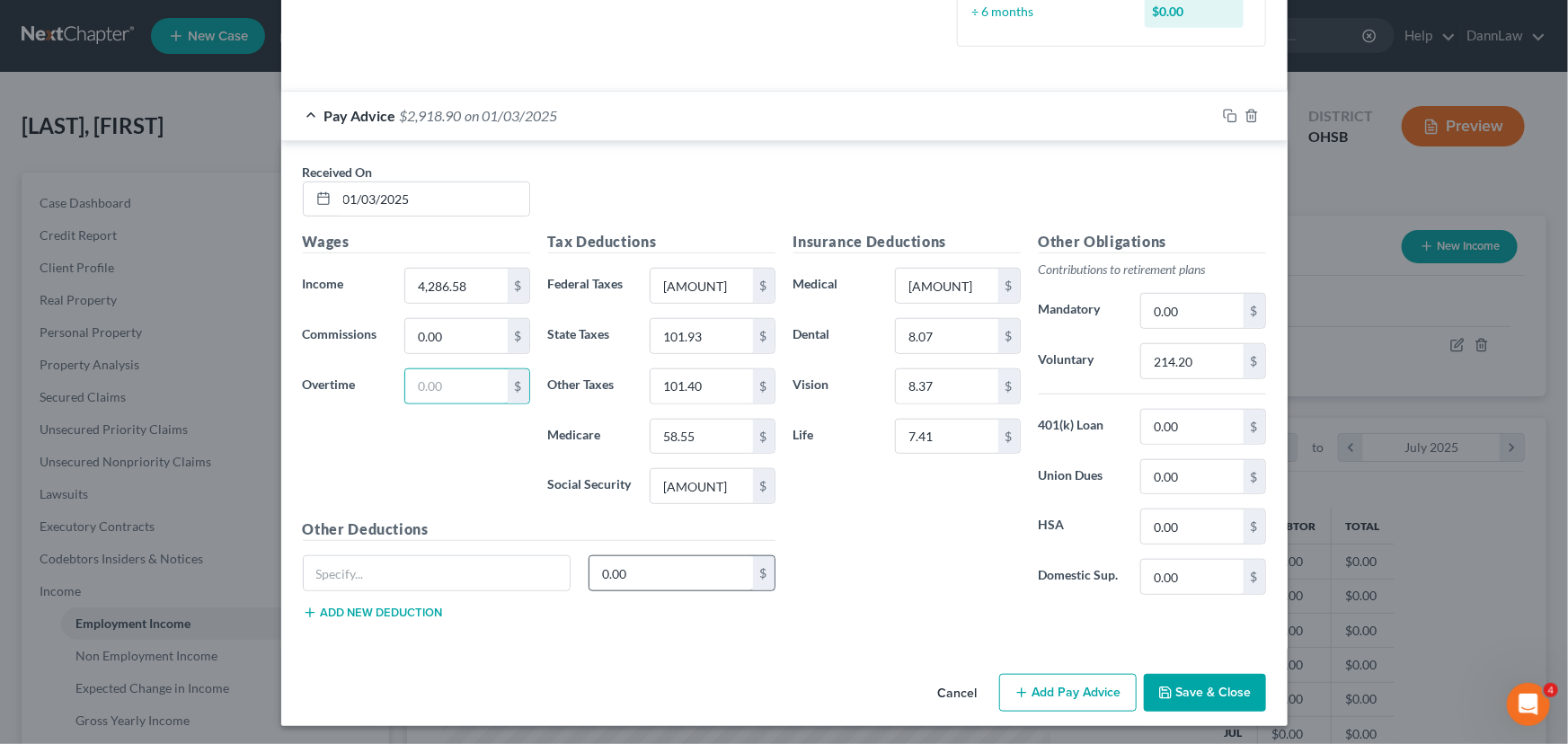 type 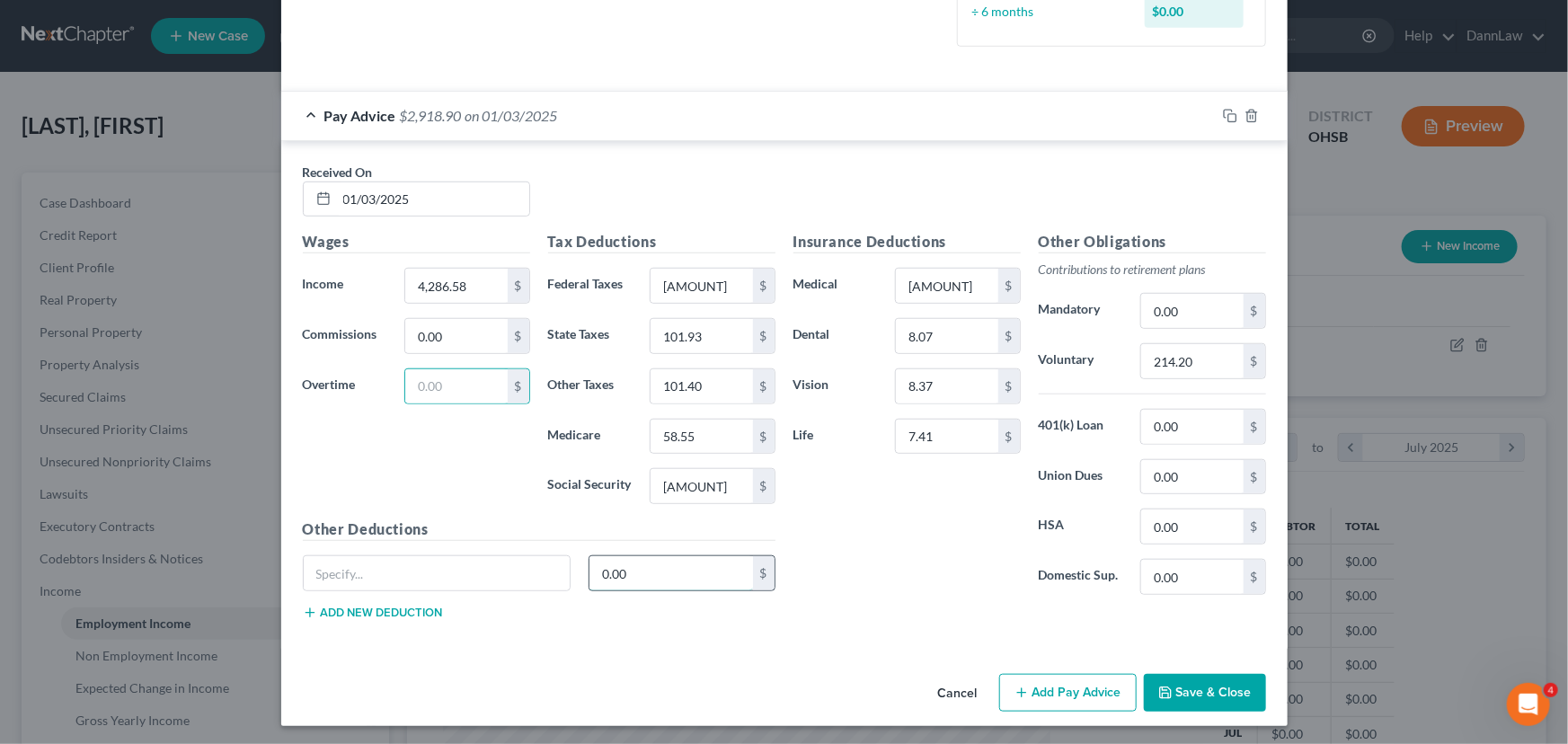 click on "0.00" at bounding box center [671, 573] 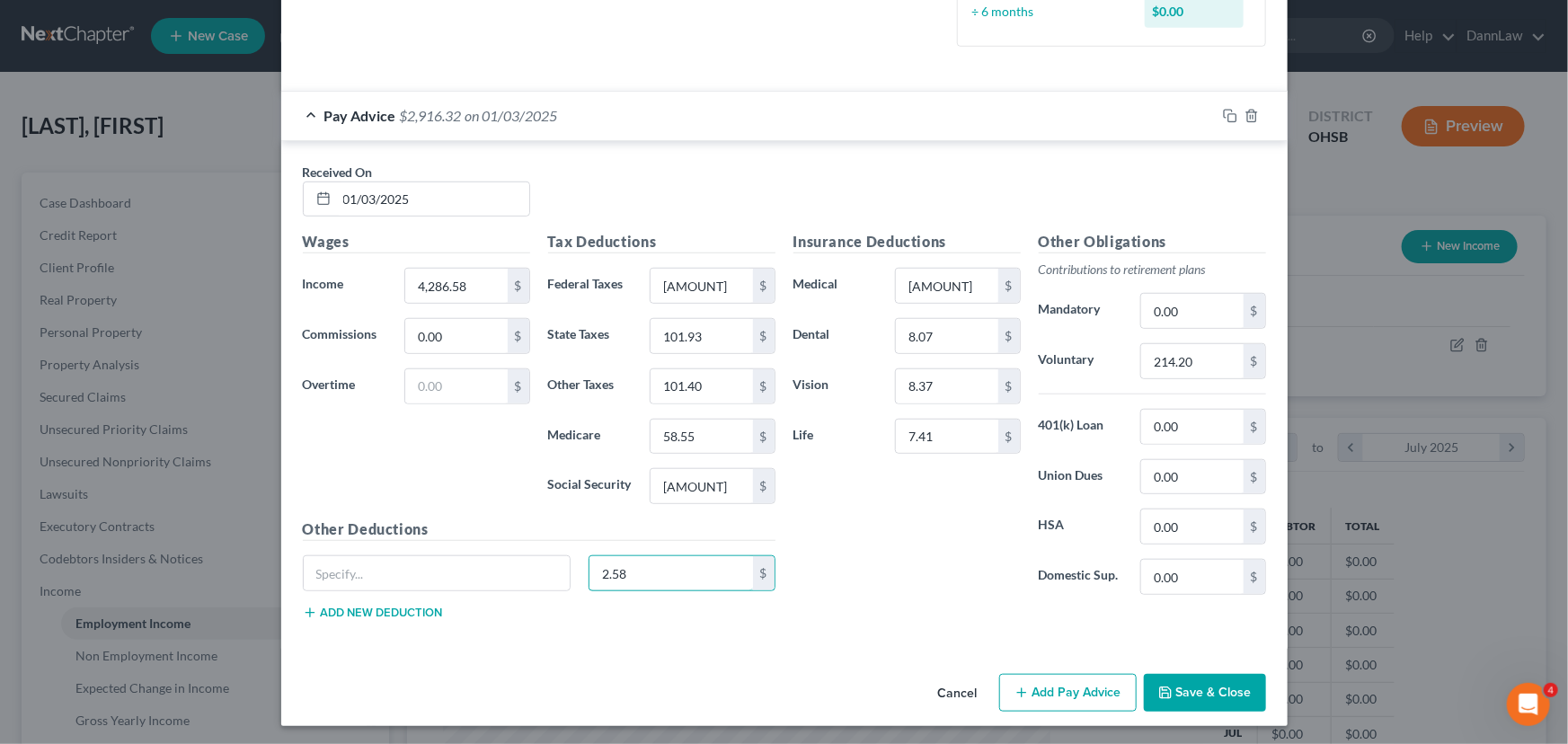 type on "2.58" 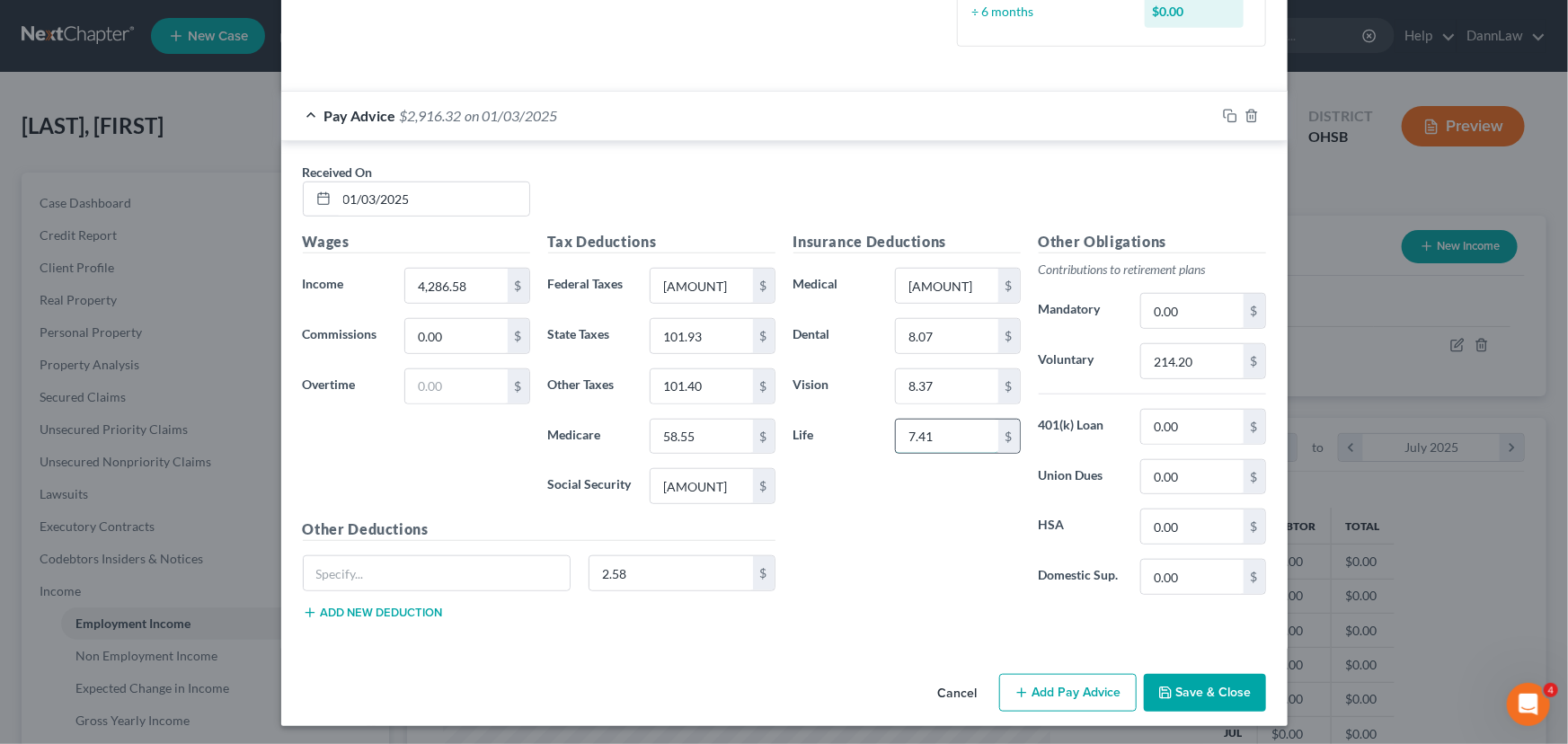 click on "7.41" at bounding box center (946, 437) 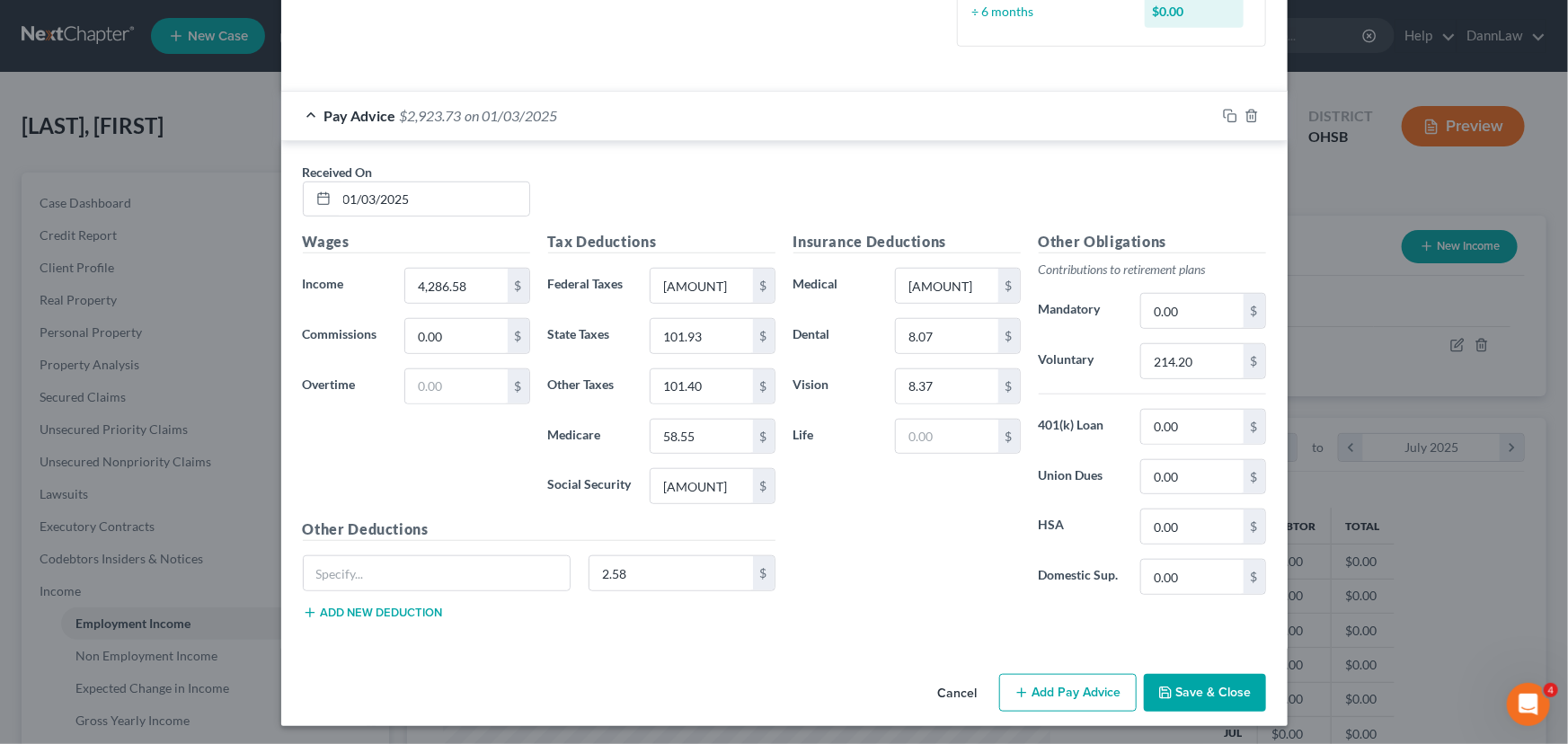 click on "Insurance Deductions Medical [AMOUNT] $ Dental [AMOUNT] $ Vision [AMOUNT] $ Life $" at bounding box center [907, 420] 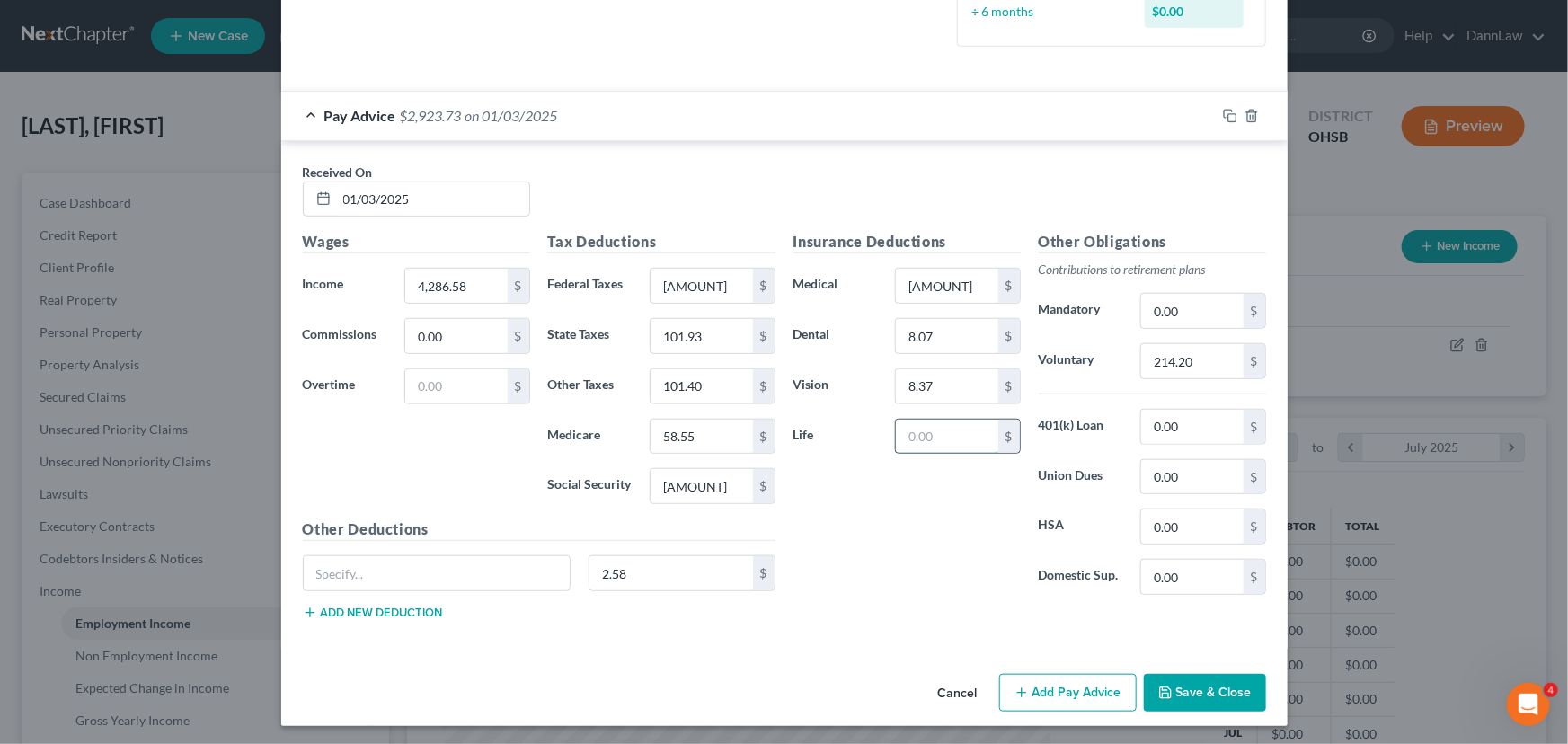 click at bounding box center (946, 437) 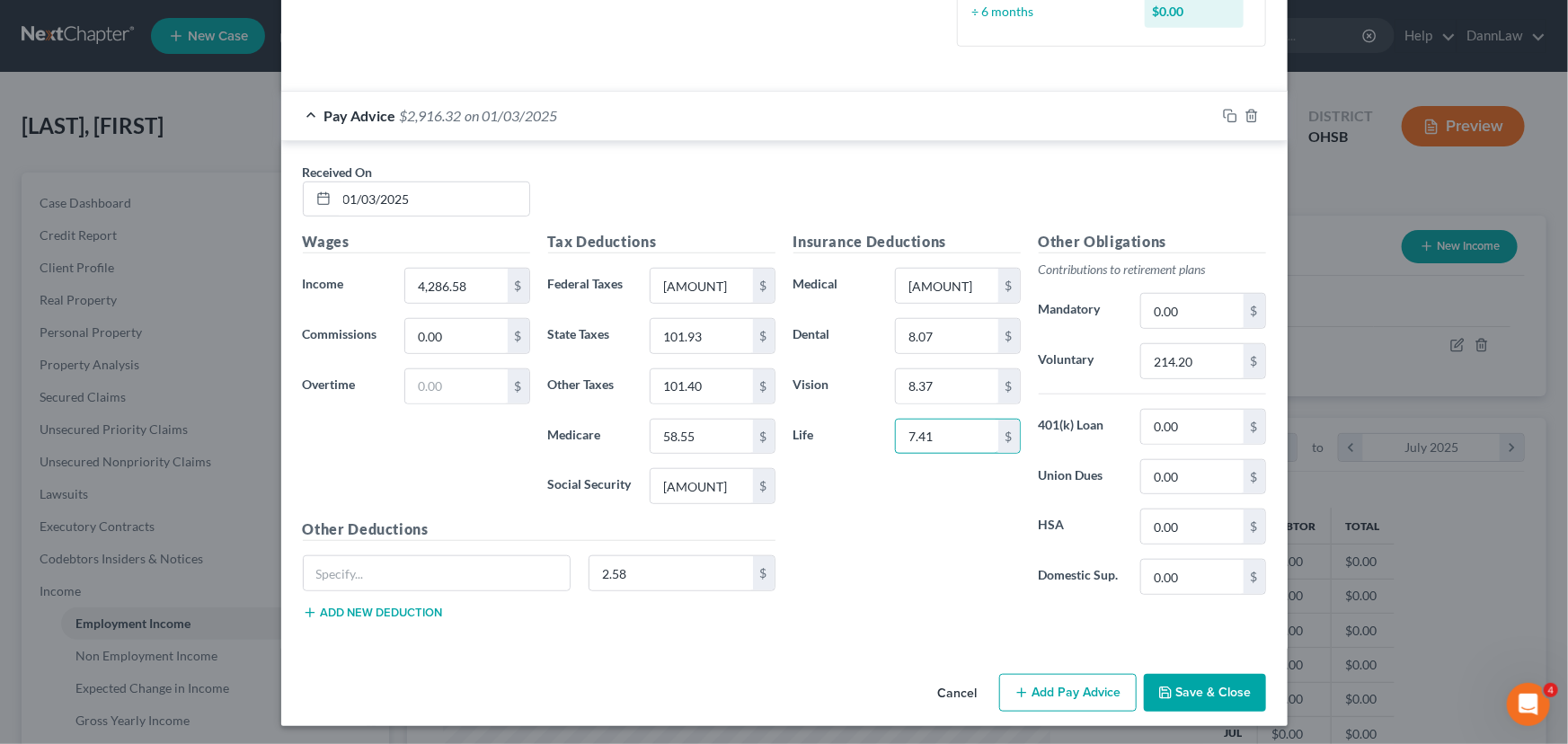 type on "7.41" 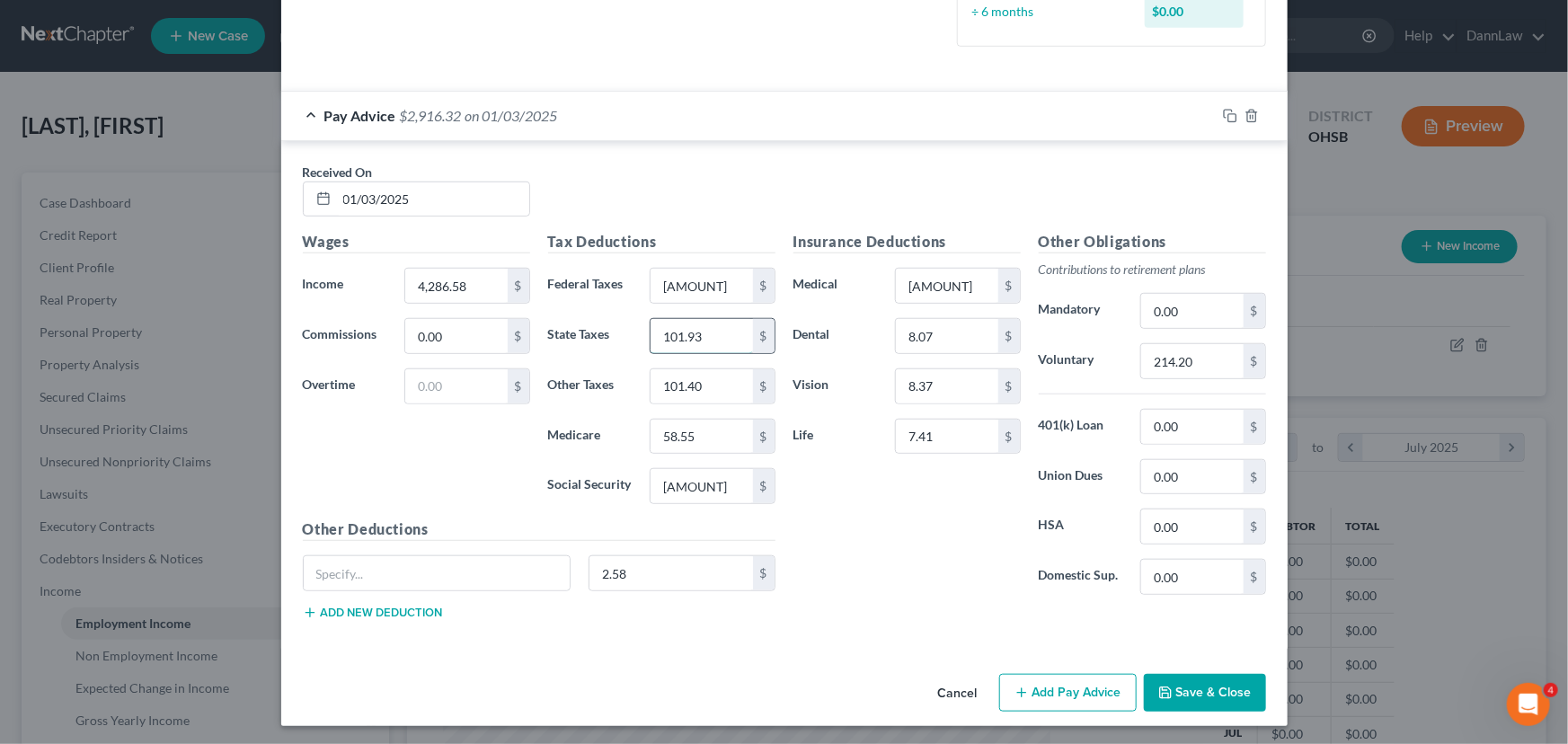 click on "101.93" at bounding box center (701, 336) 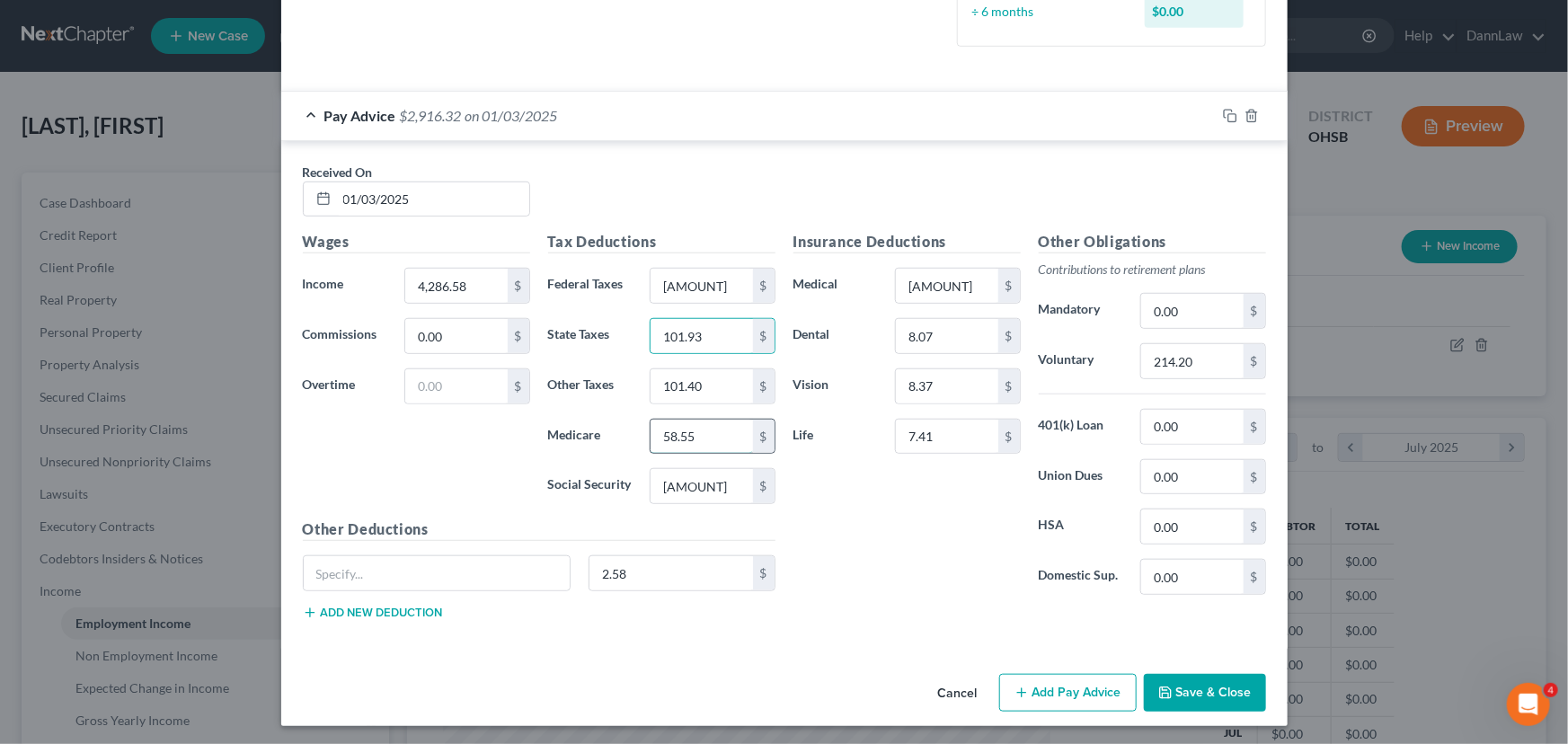 click on "58.55" at bounding box center [701, 437] 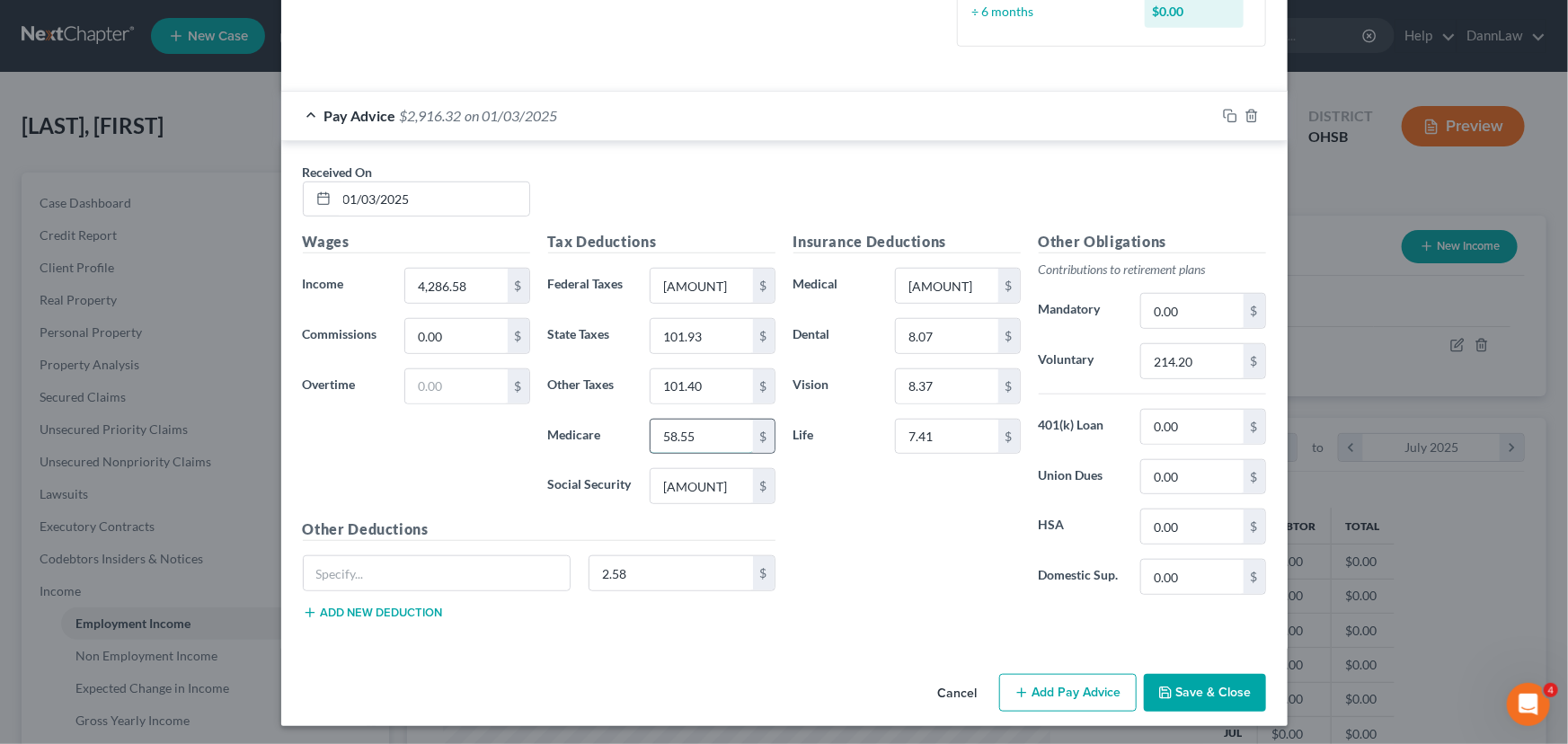 click on "58.55" at bounding box center (701, 437) 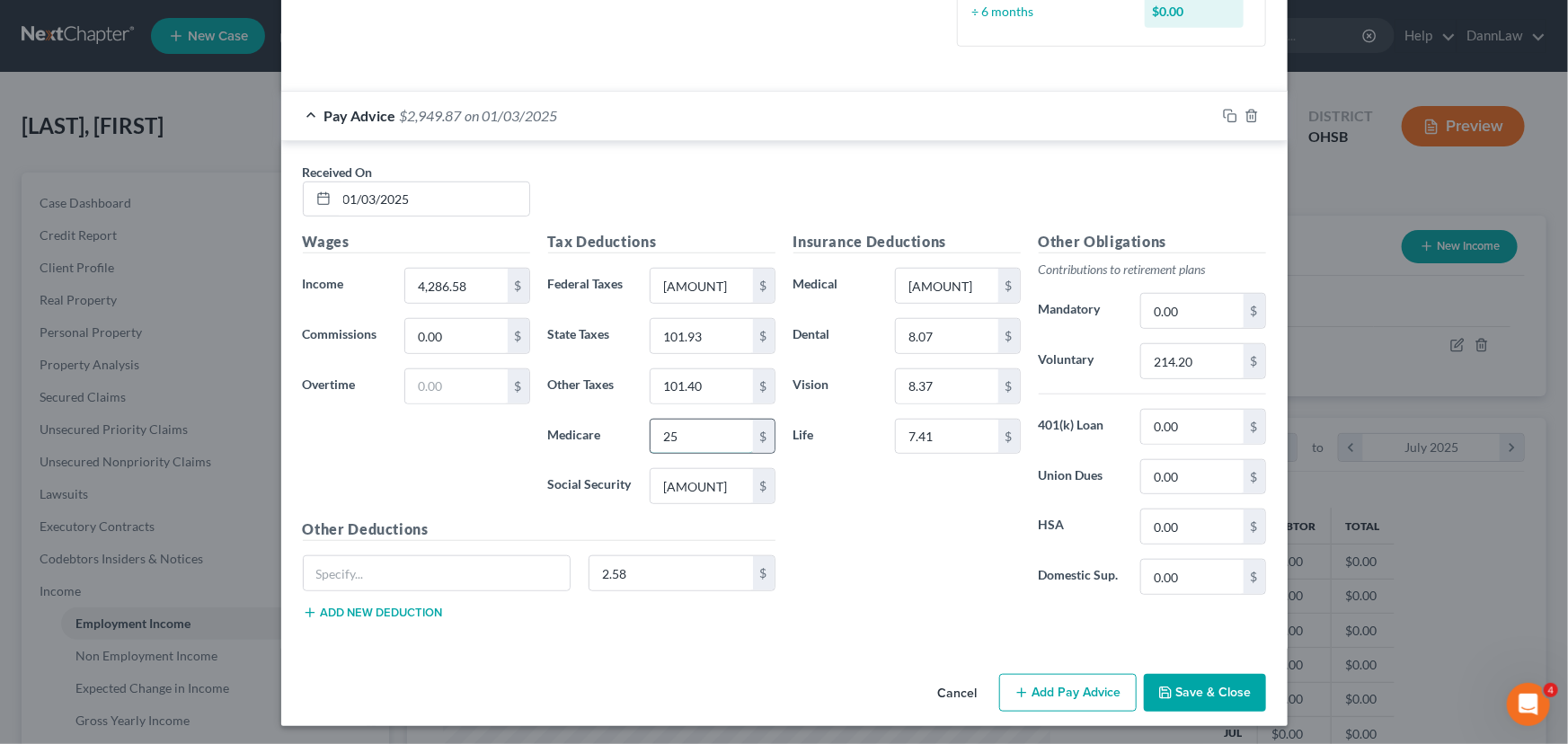 type on "2" 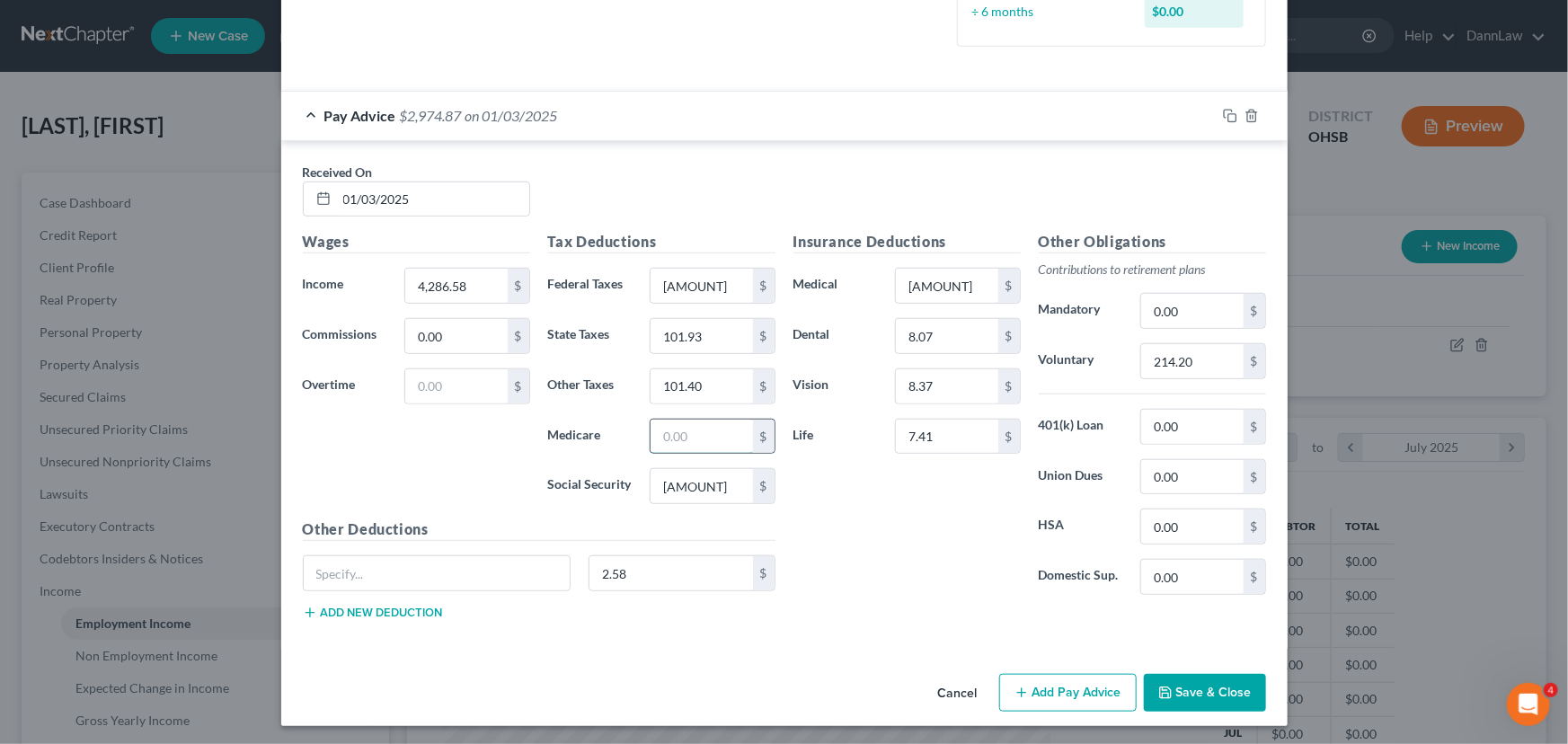 type on "8" 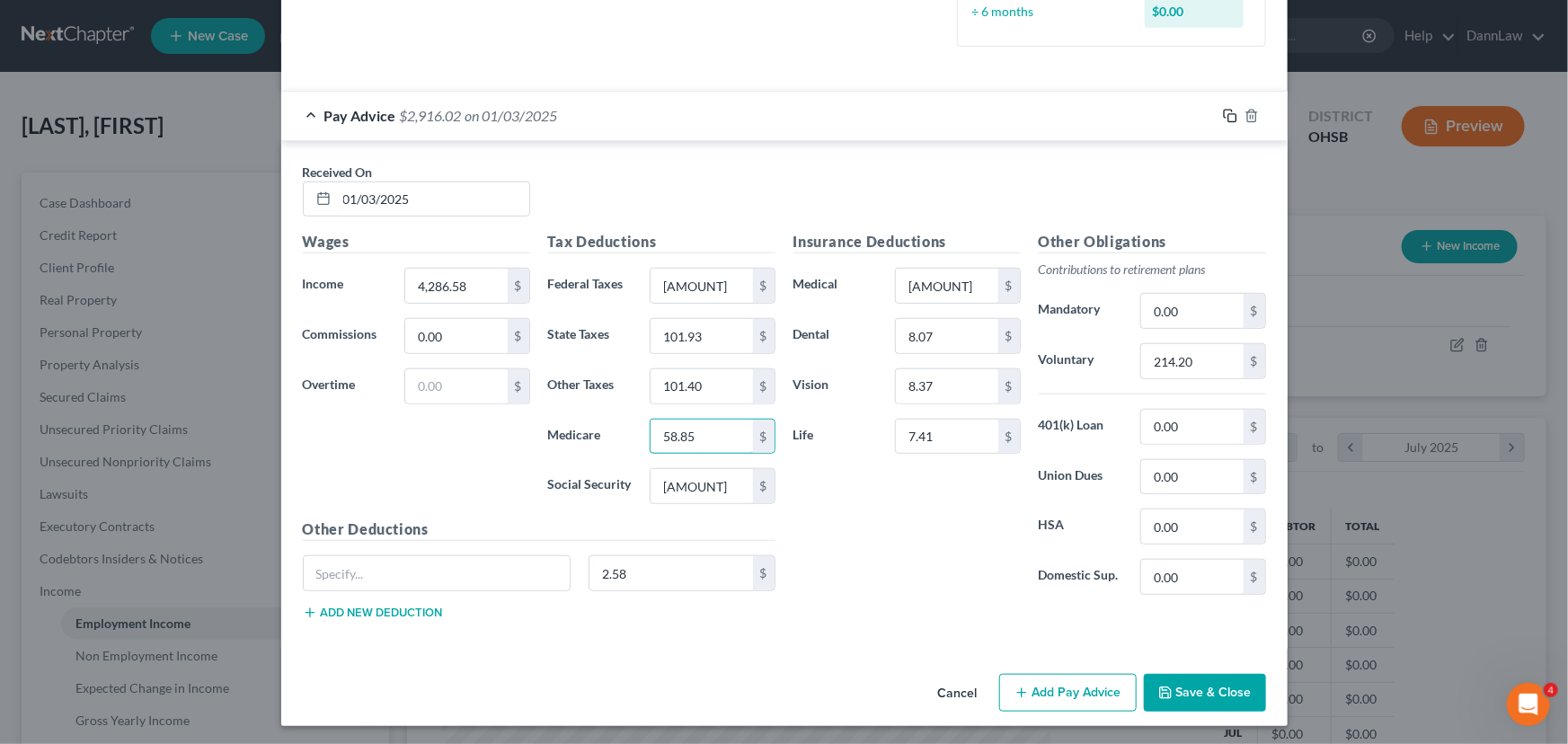 type on "58.85" 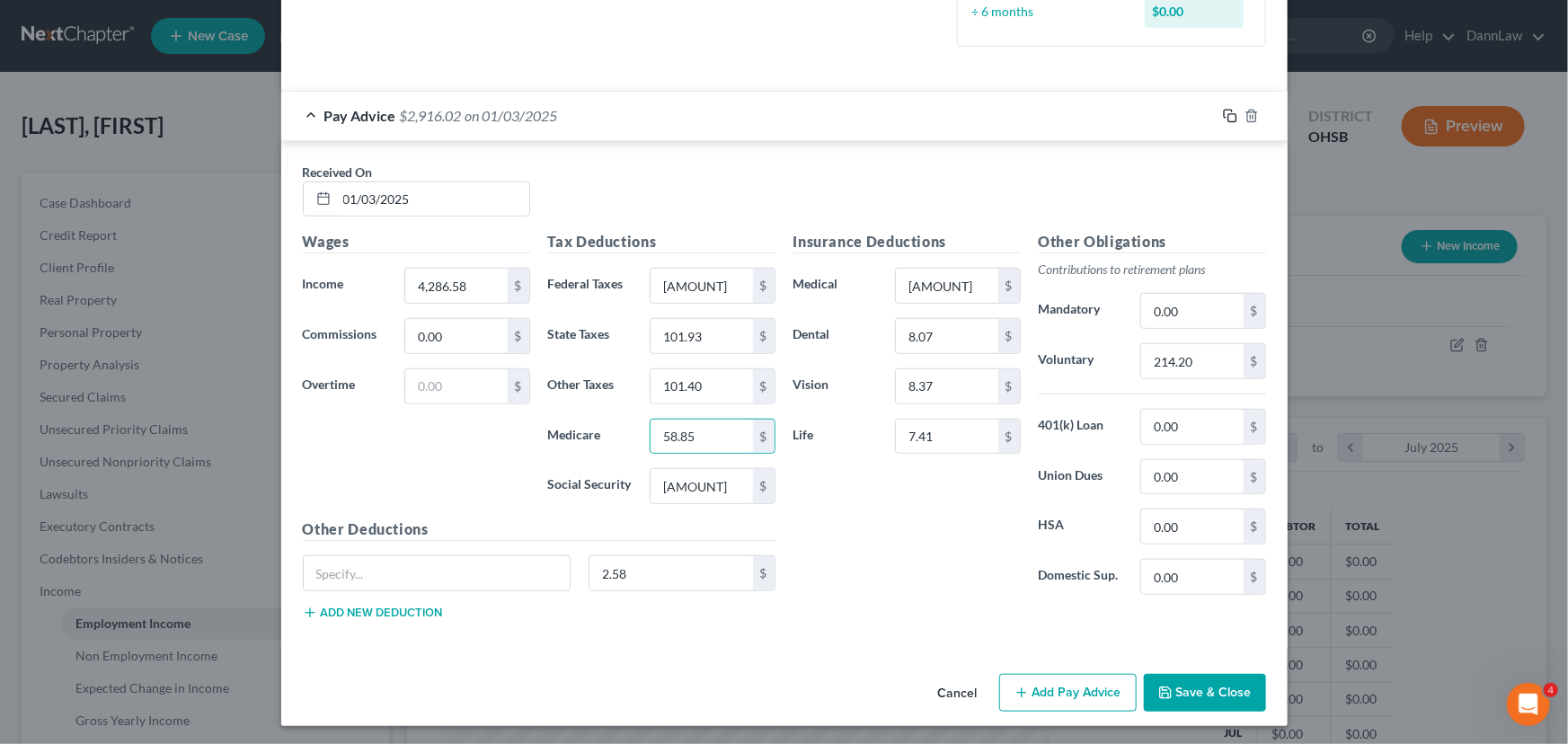 click 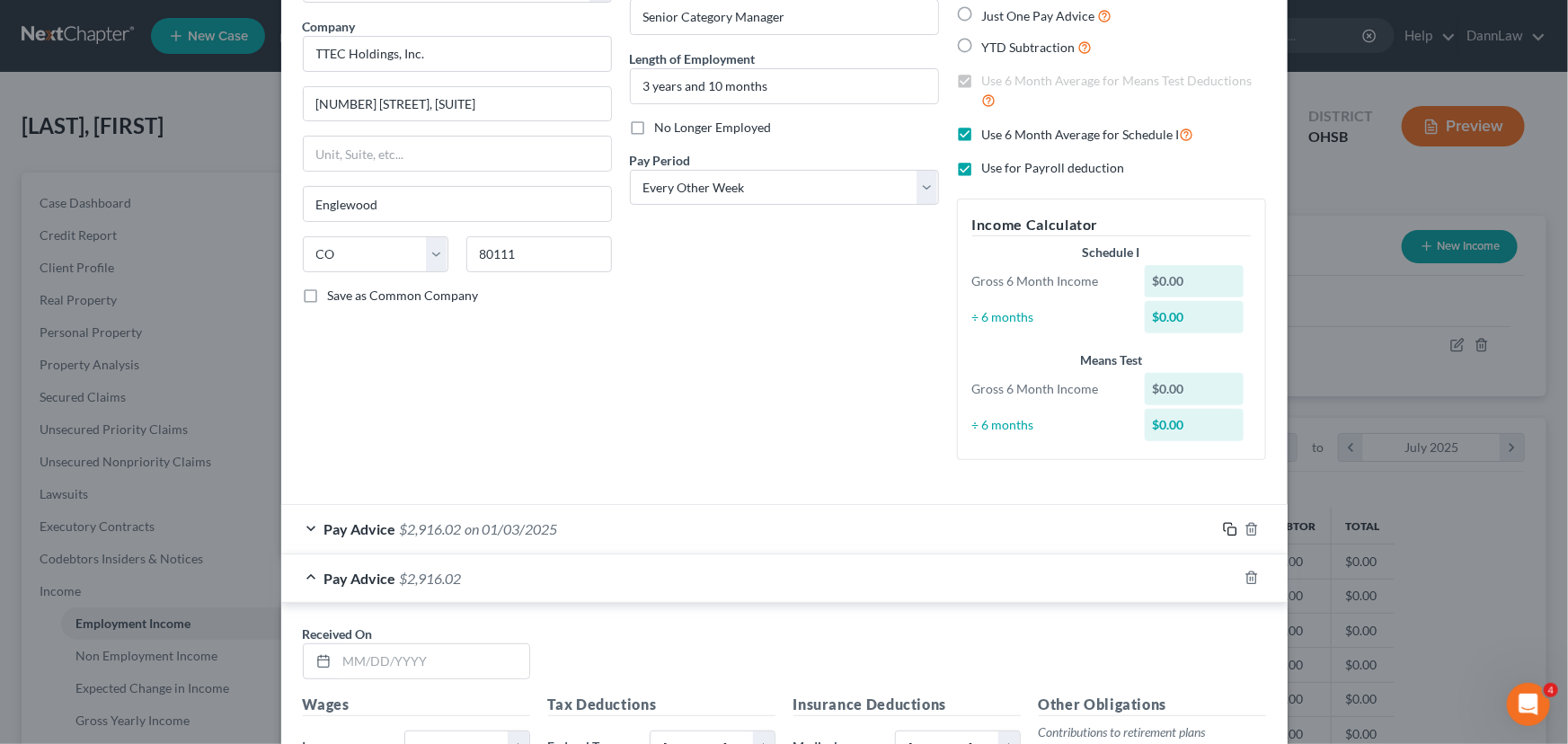 scroll, scrollTop: 548, scrollLeft: 0, axis: vertical 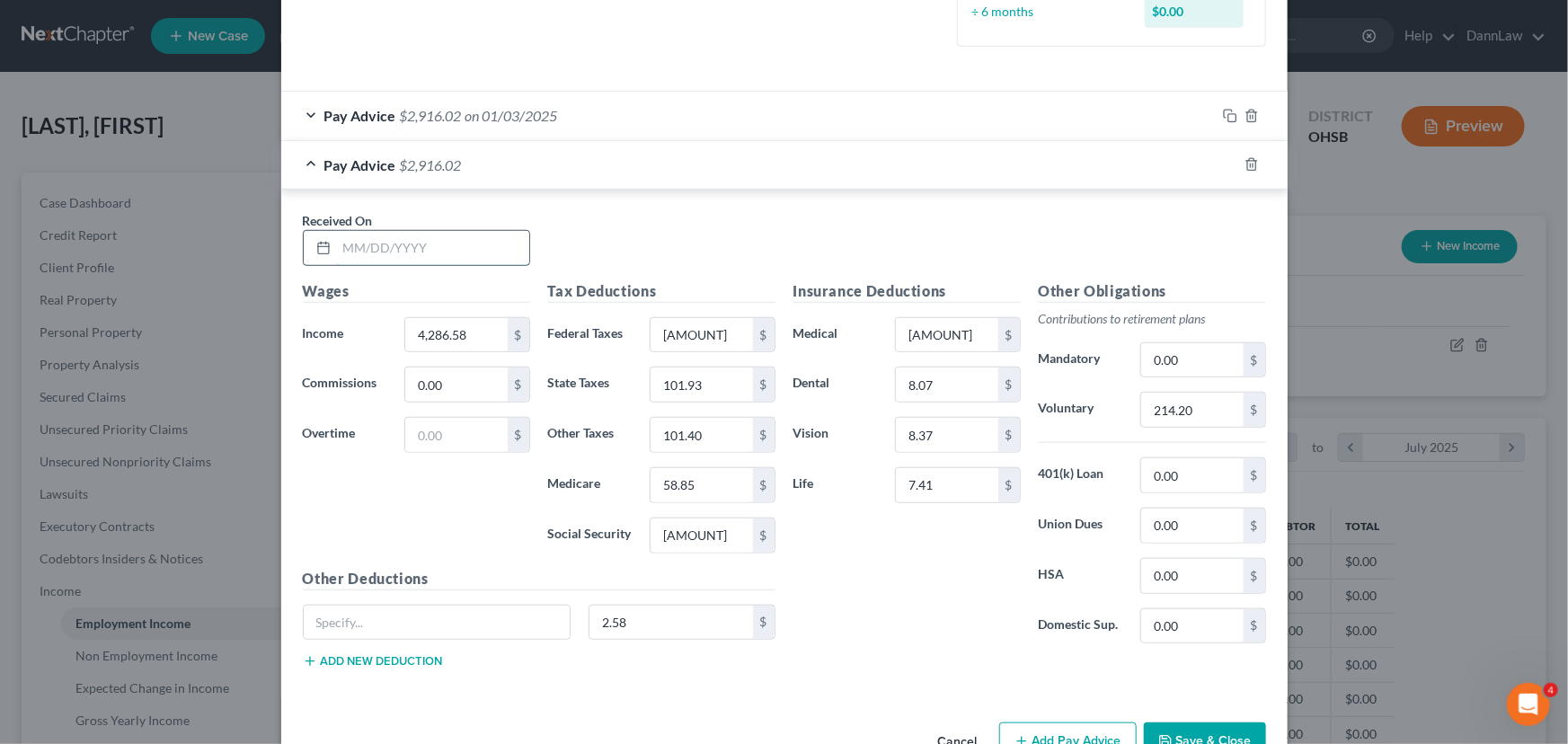 click at bounding box center (433, 248) 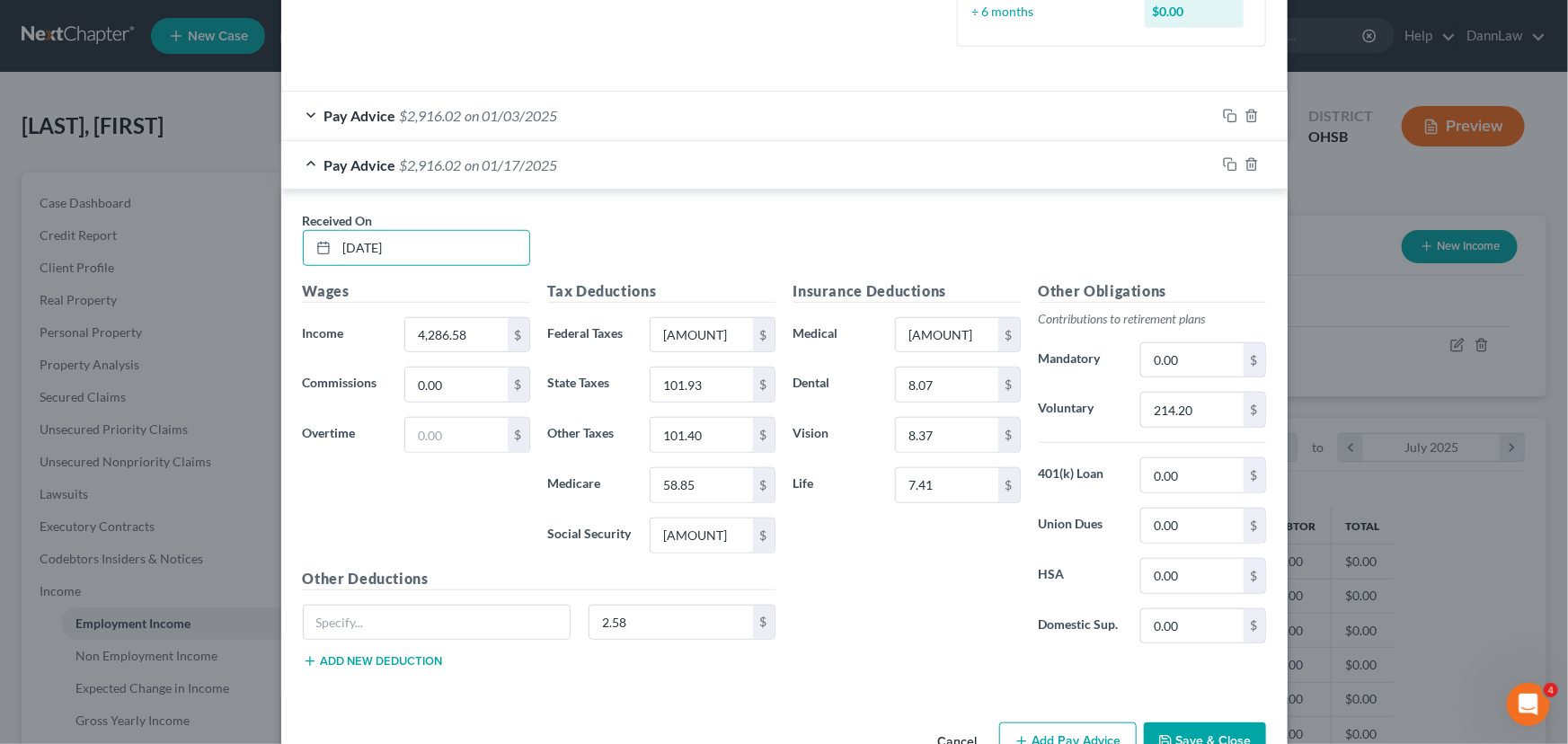 type on "[DATE]" 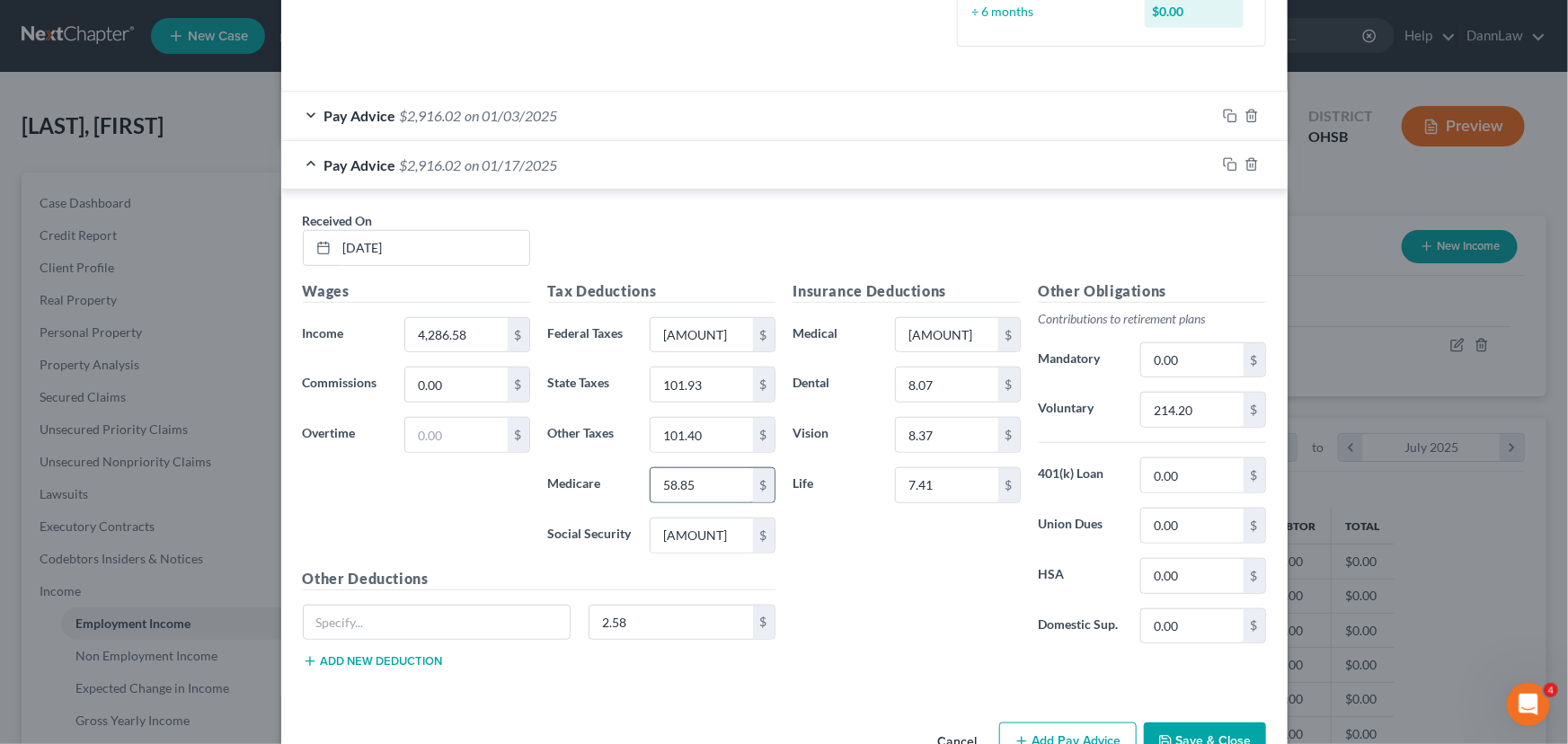 click on "58.85" at bounding box center [701, 485] 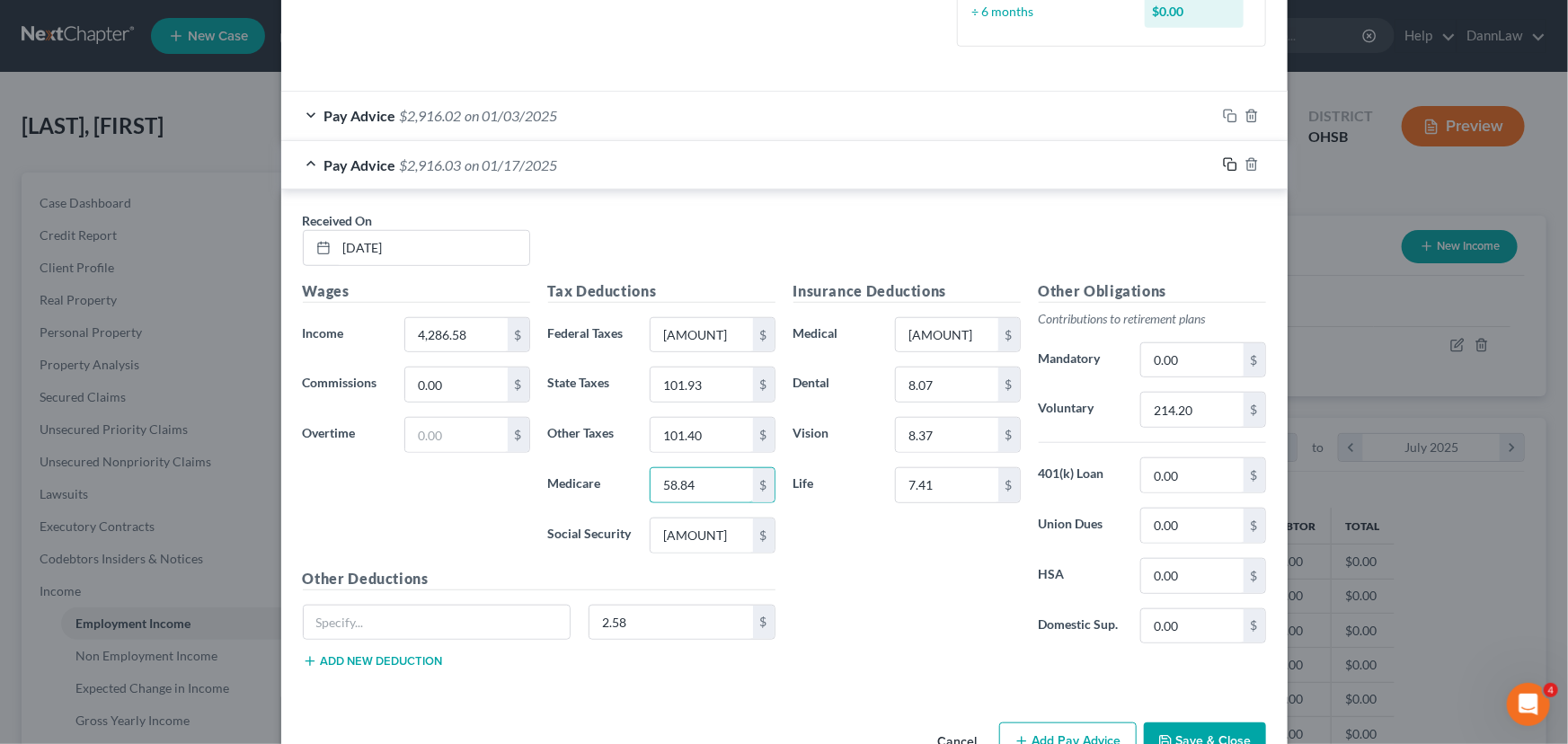 type on "58.84" 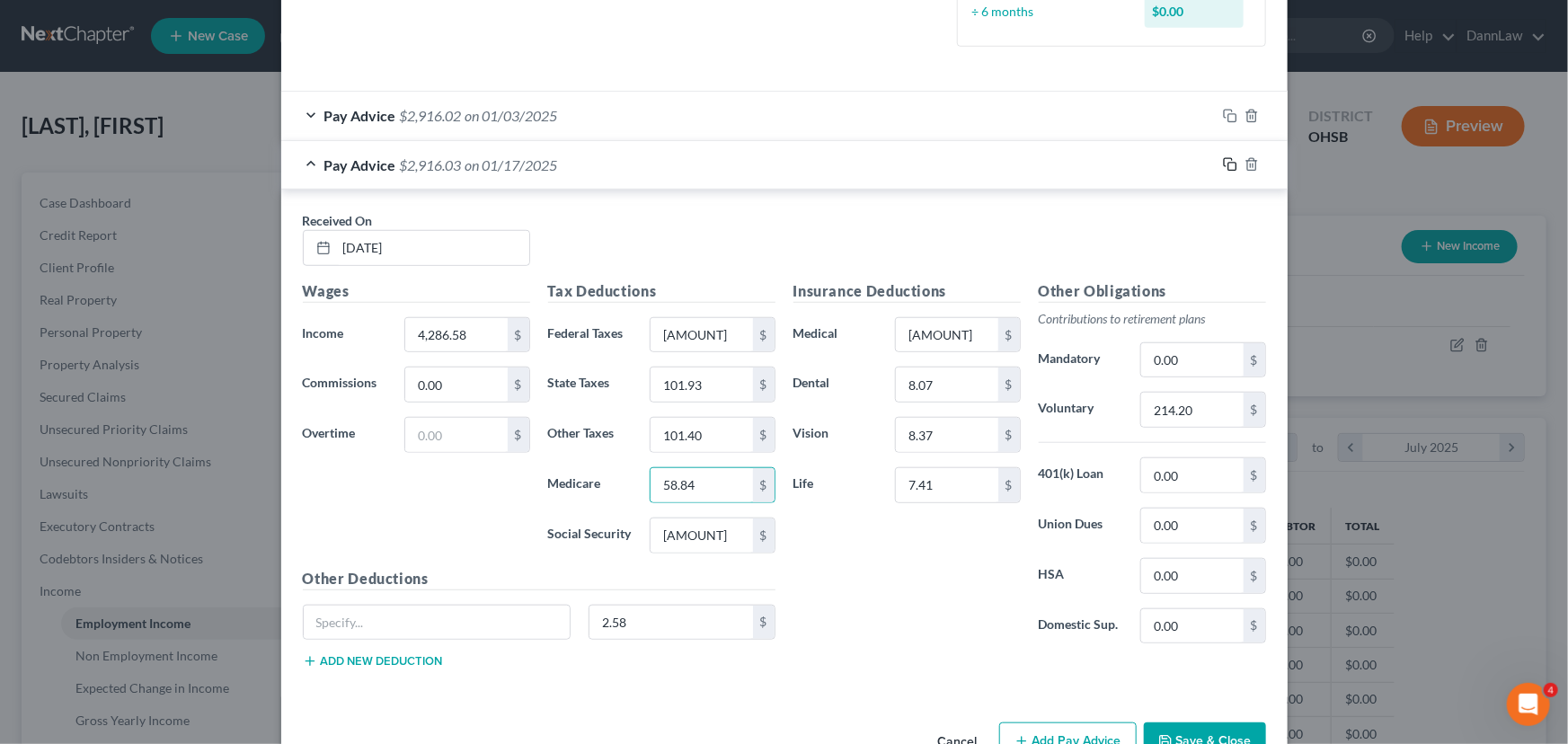 click 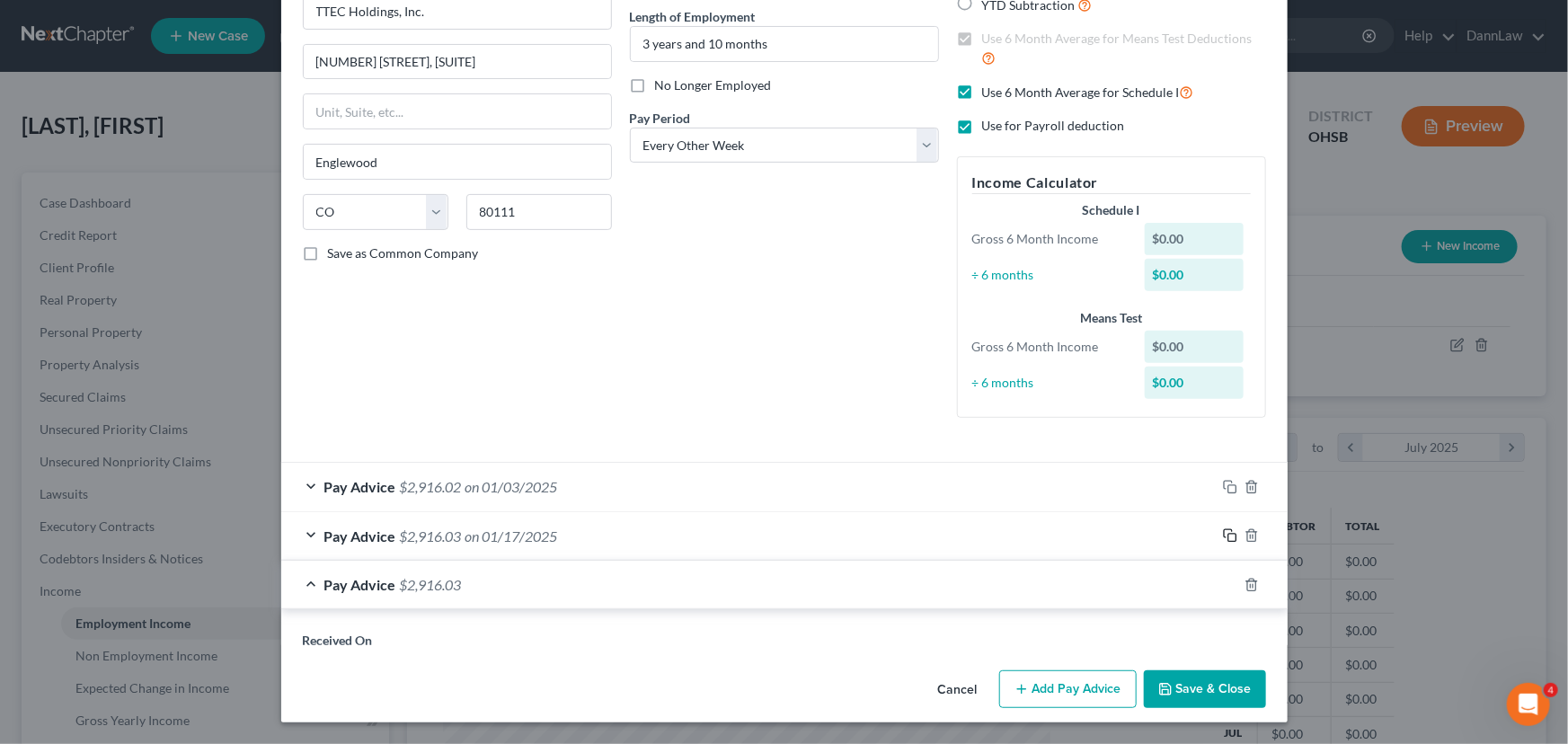 scroll, scrollTop: 548, scrollLeft: 0, axis: vertical 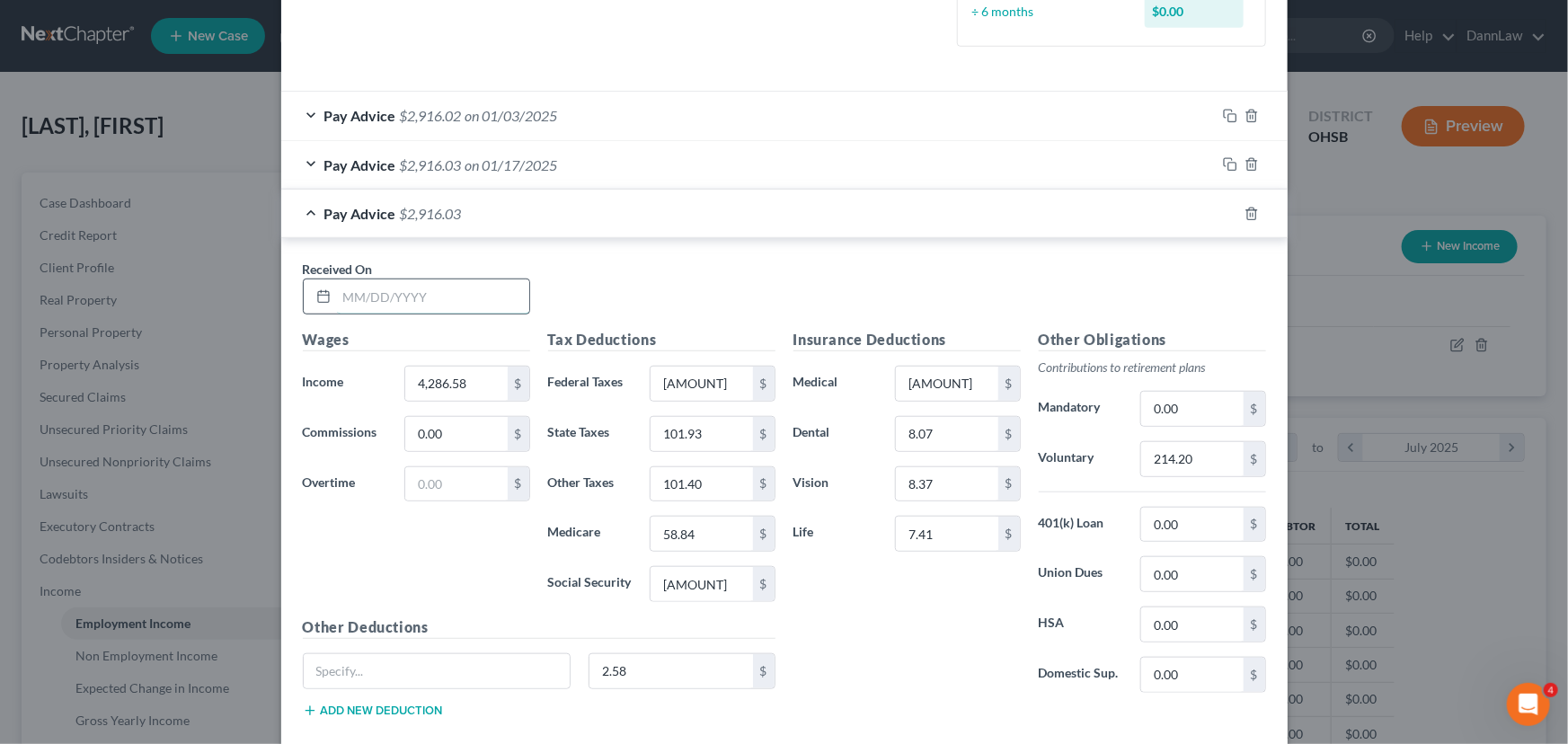 click at bounding box center [433, 297] 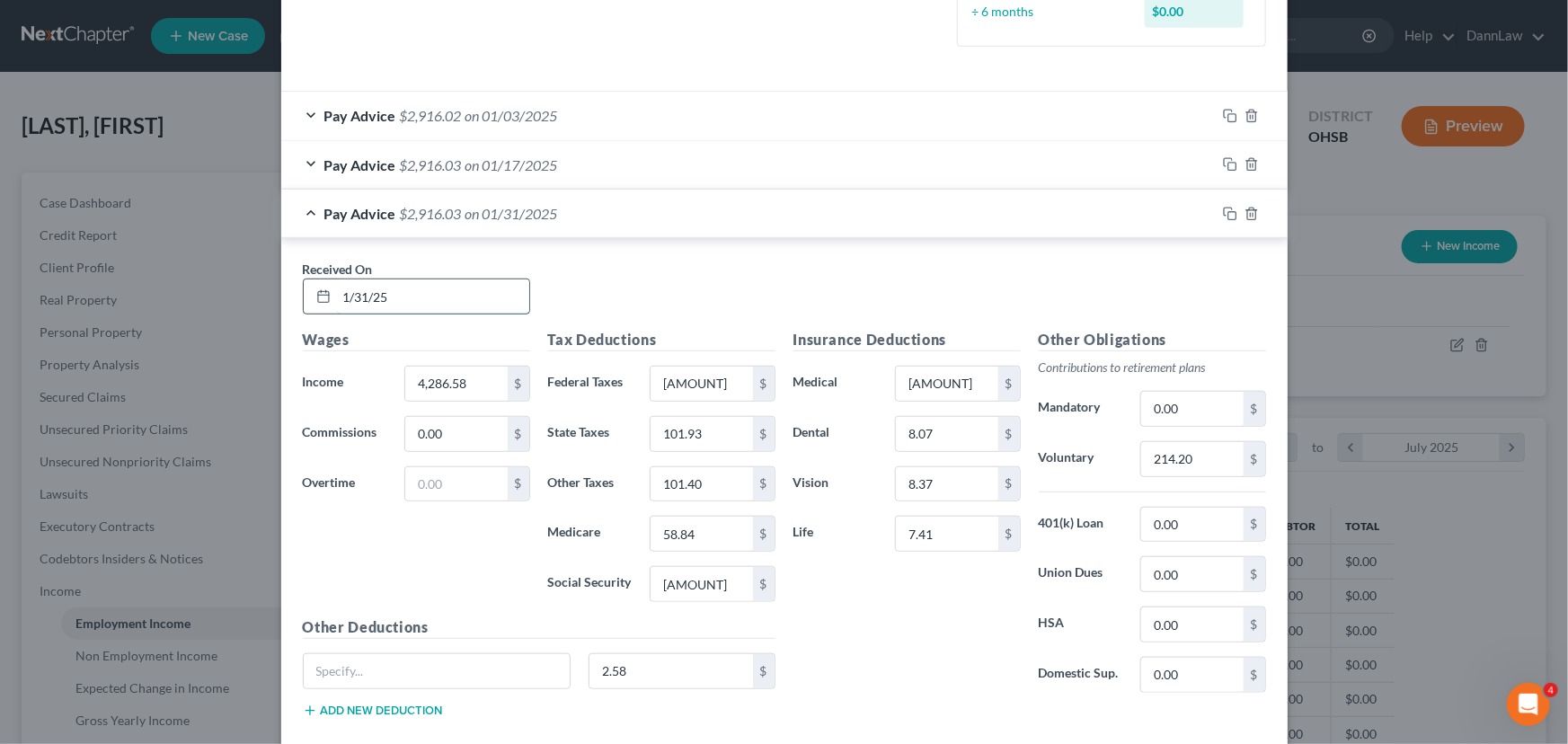type on "1/31/25" 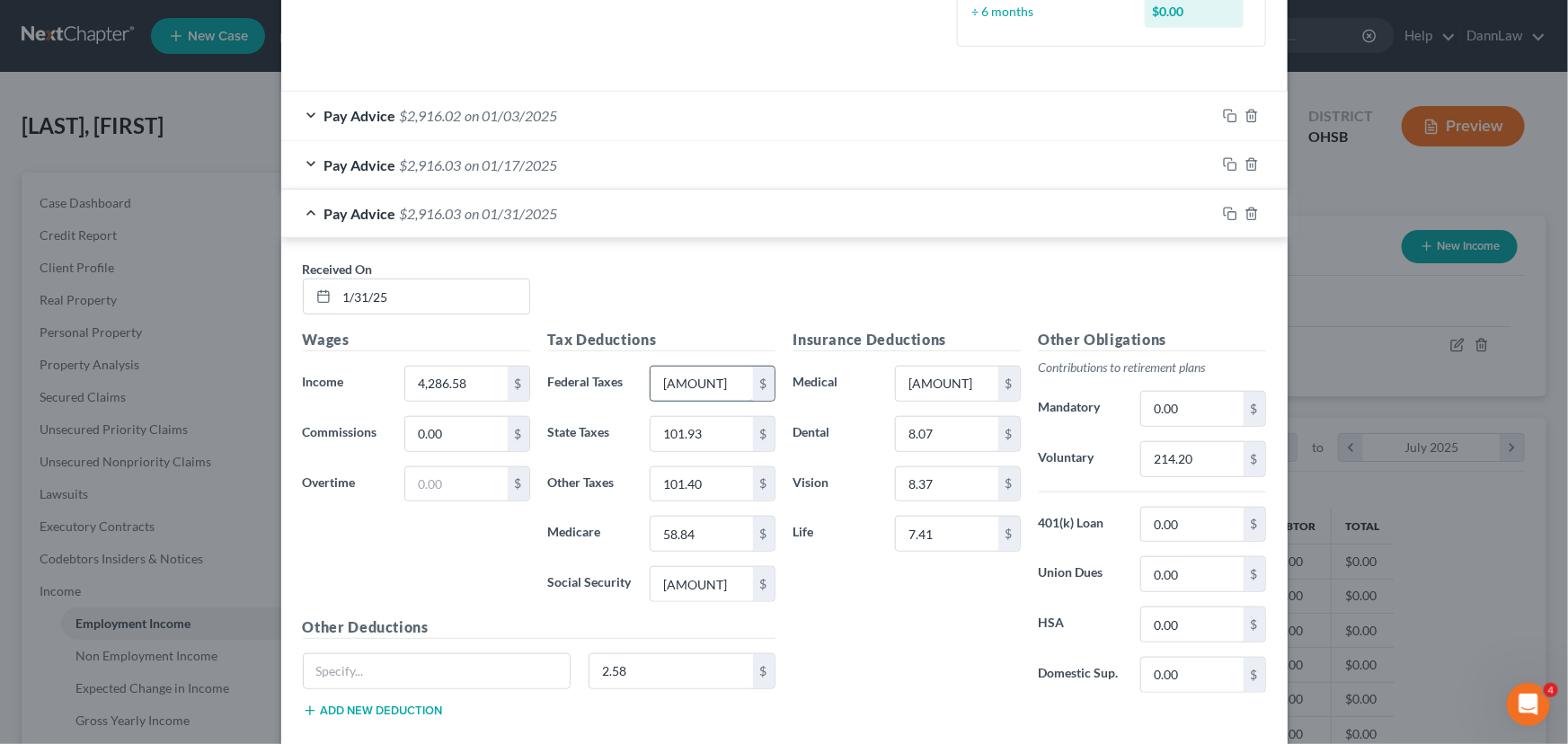 click on "[AMOUNT]" at bounding box center (701, 384) 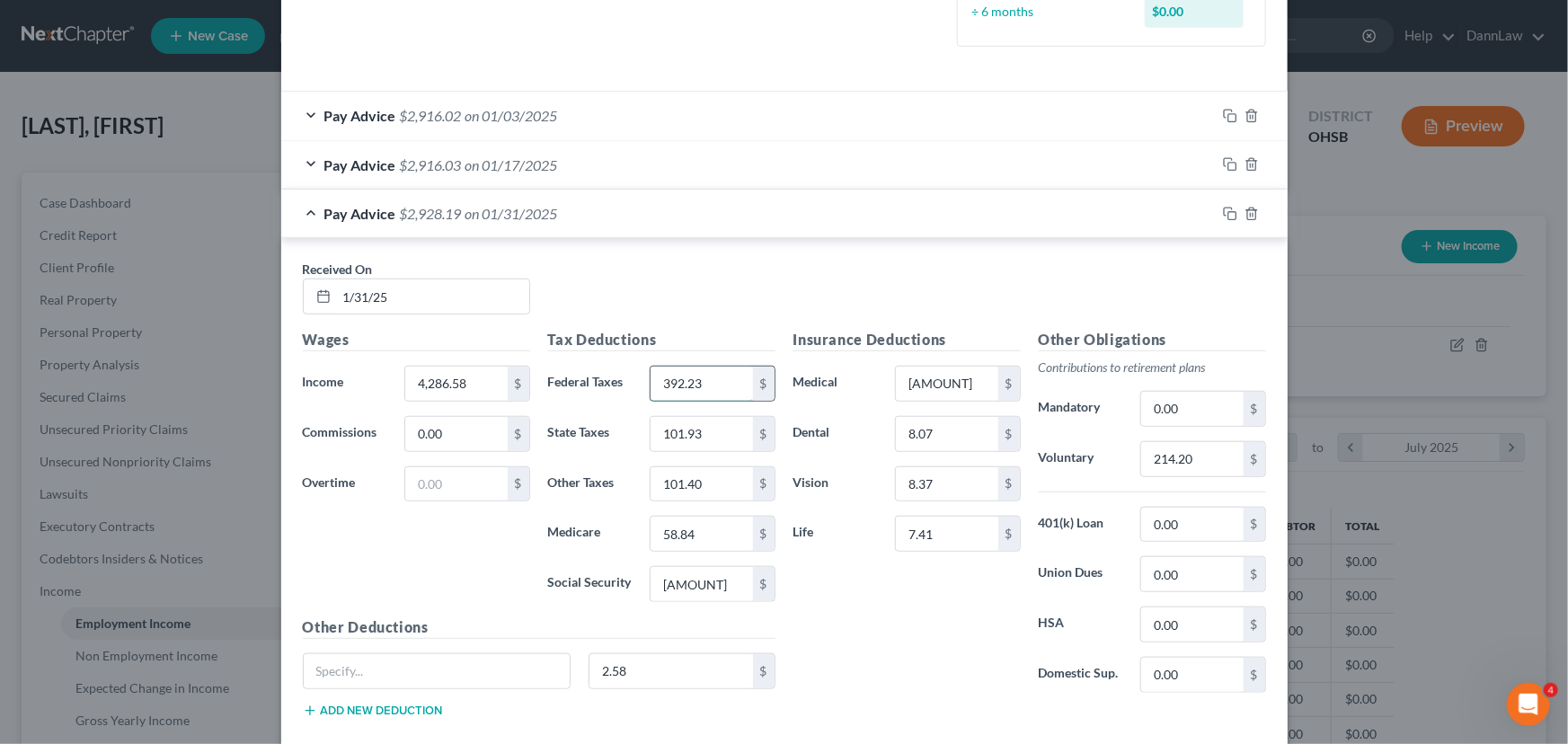 type on "392.23" 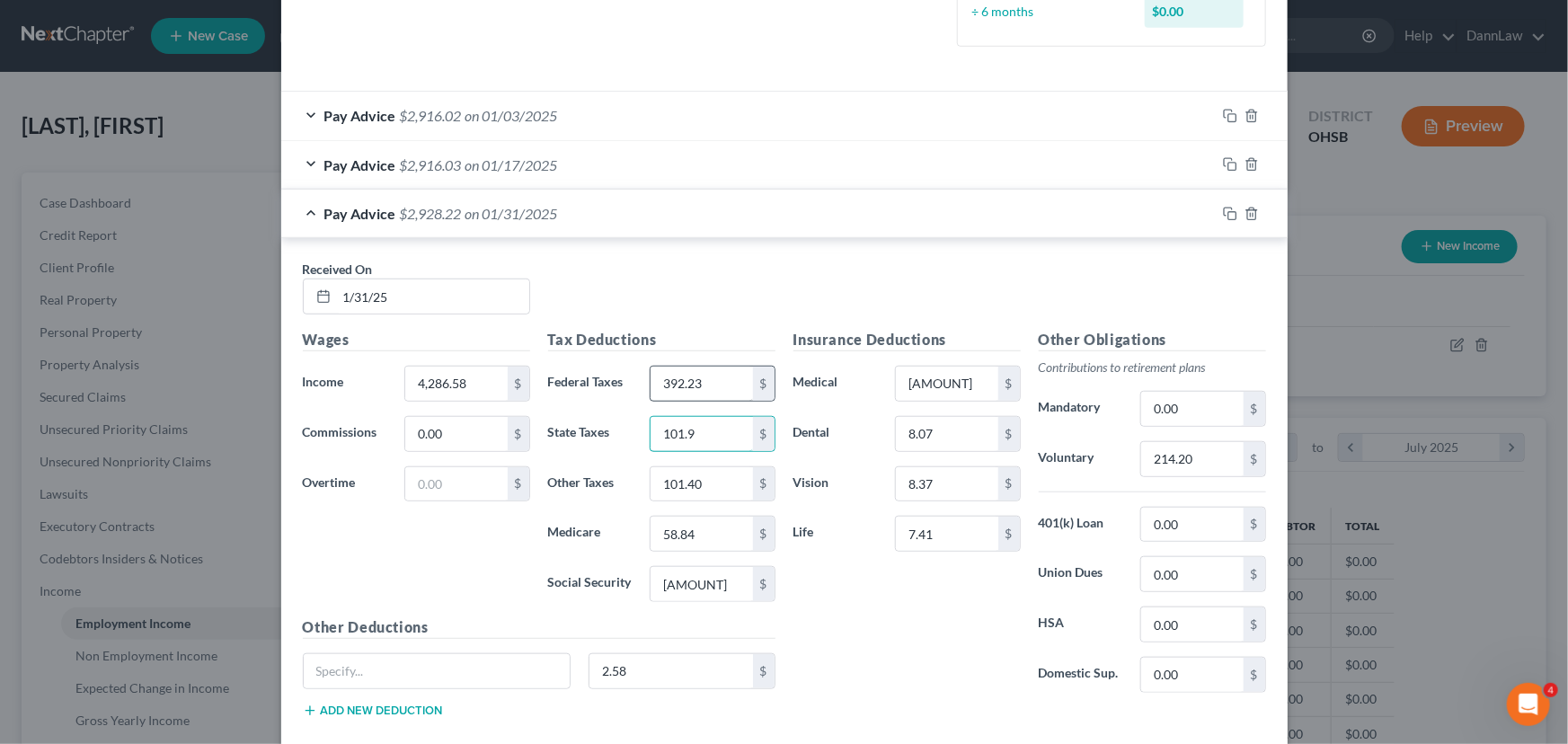 type on "101.93" 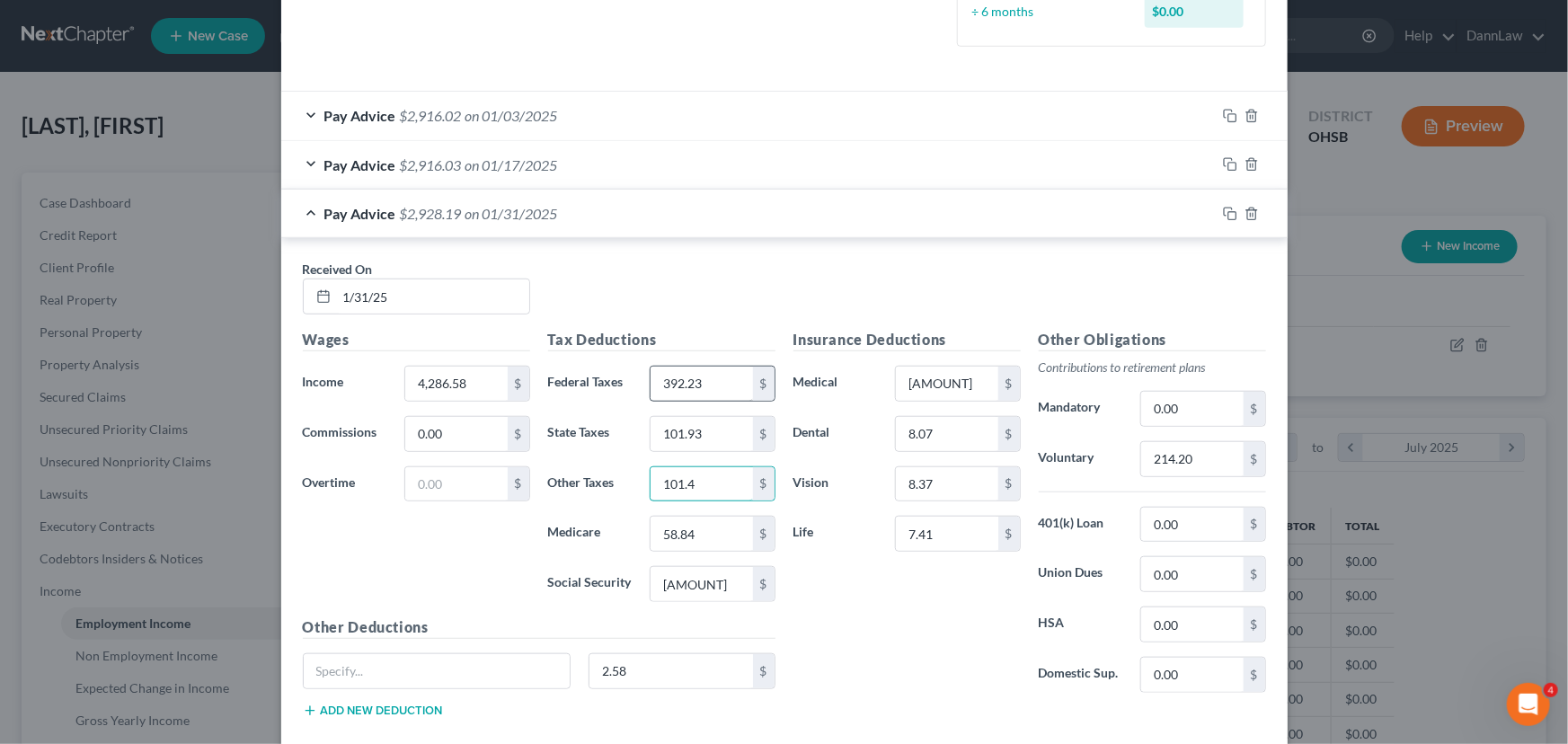 type on "101.40" 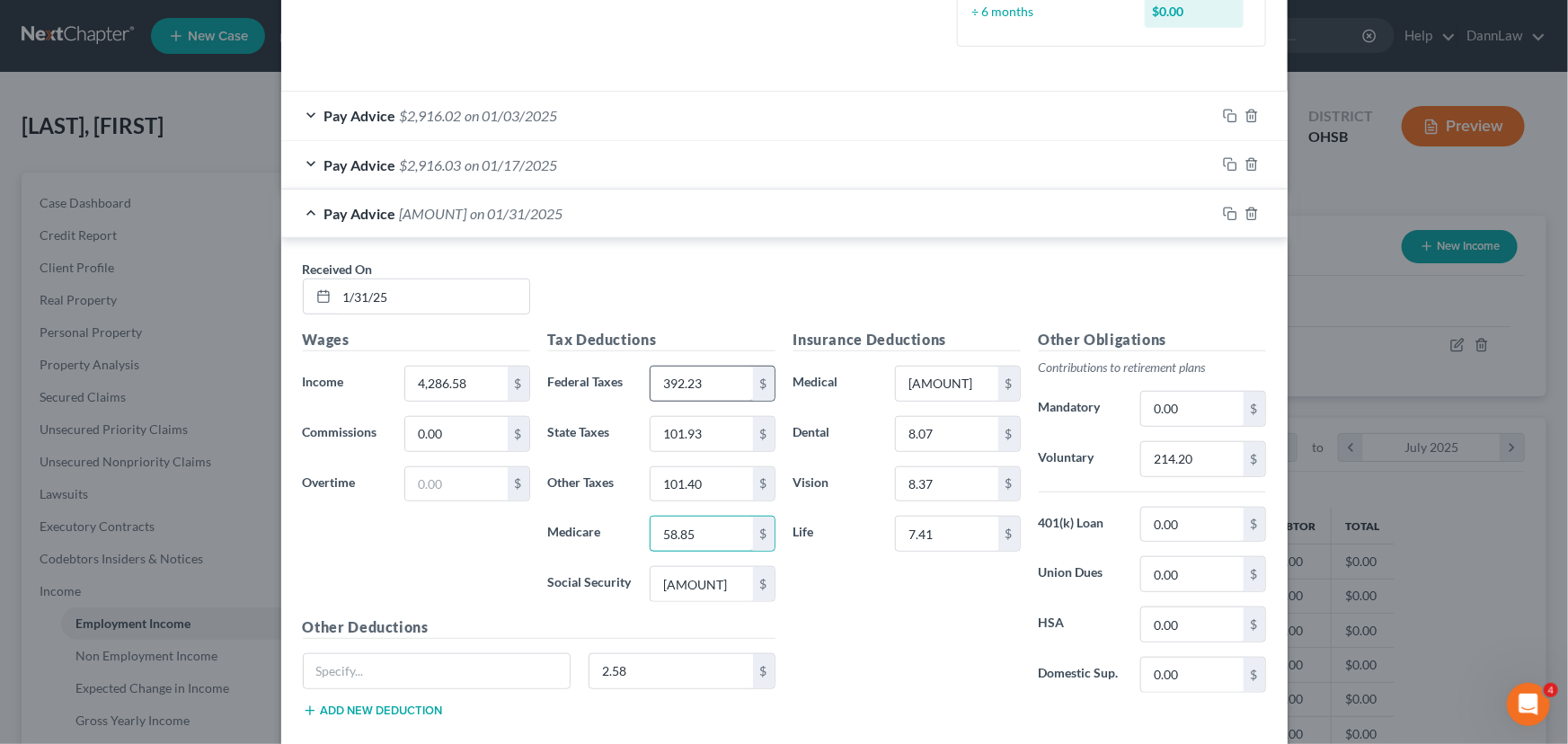 type on "58.85" 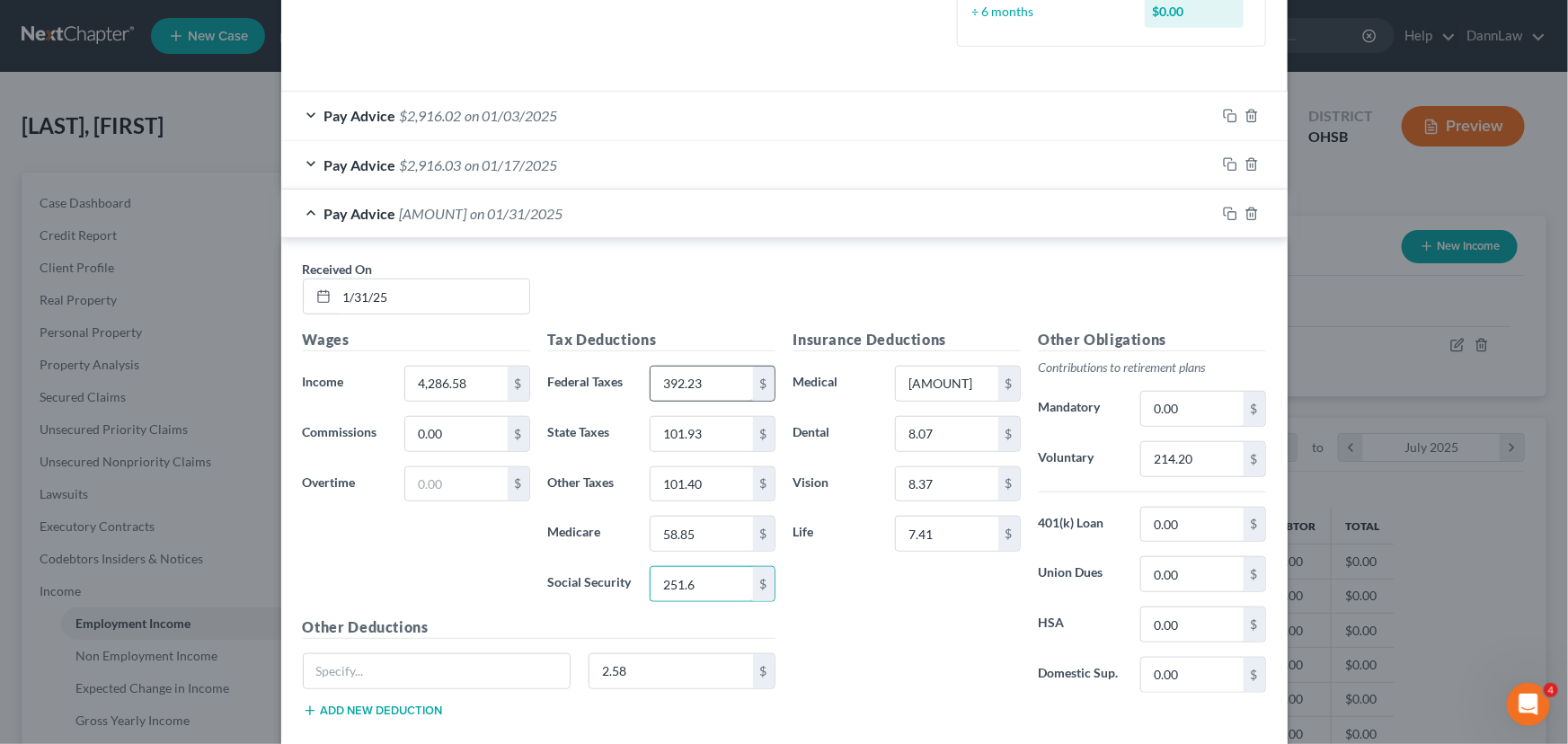 type on "[AMOUNT]" 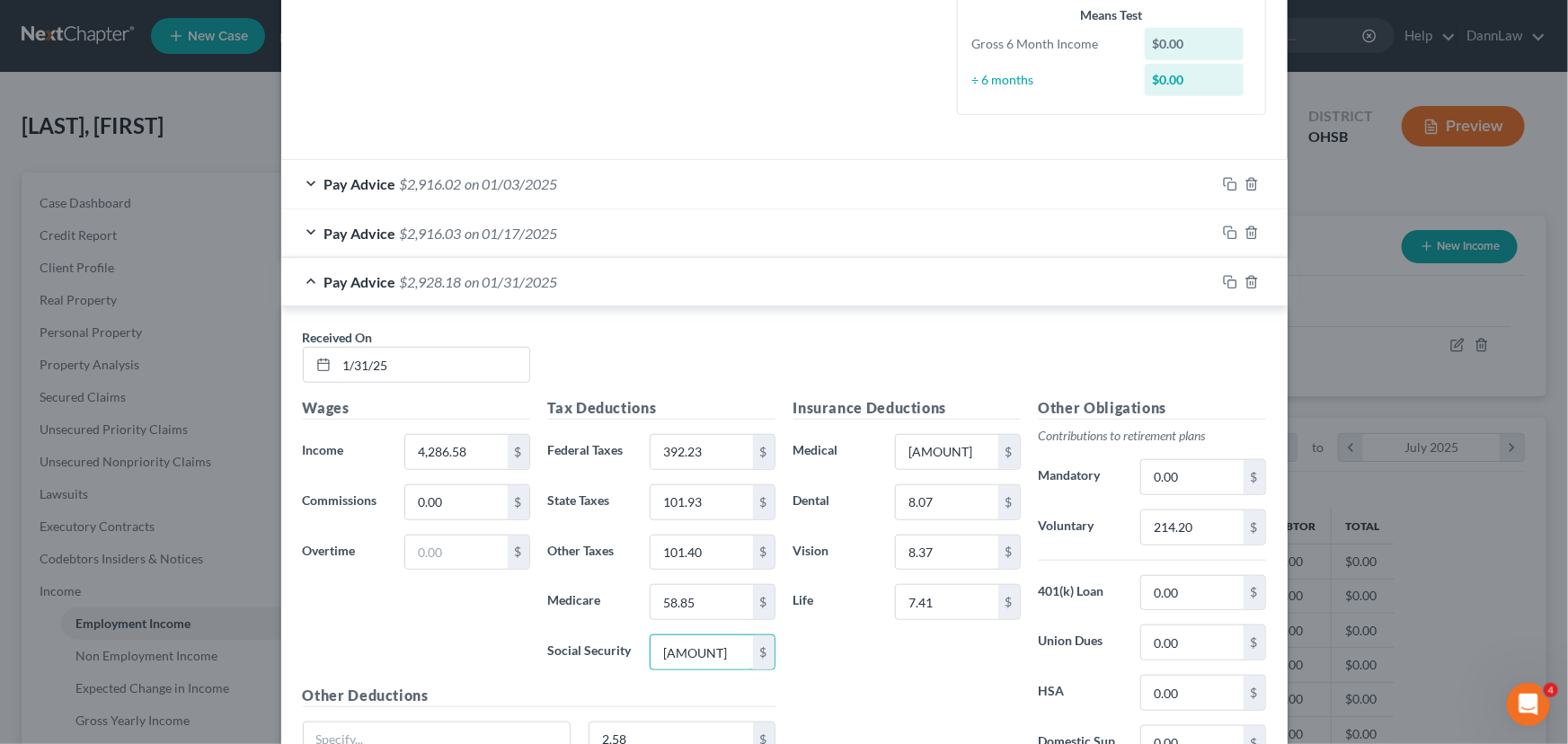 scroll, scrollTop: 385, scrollLeft: 0, axis: vertical 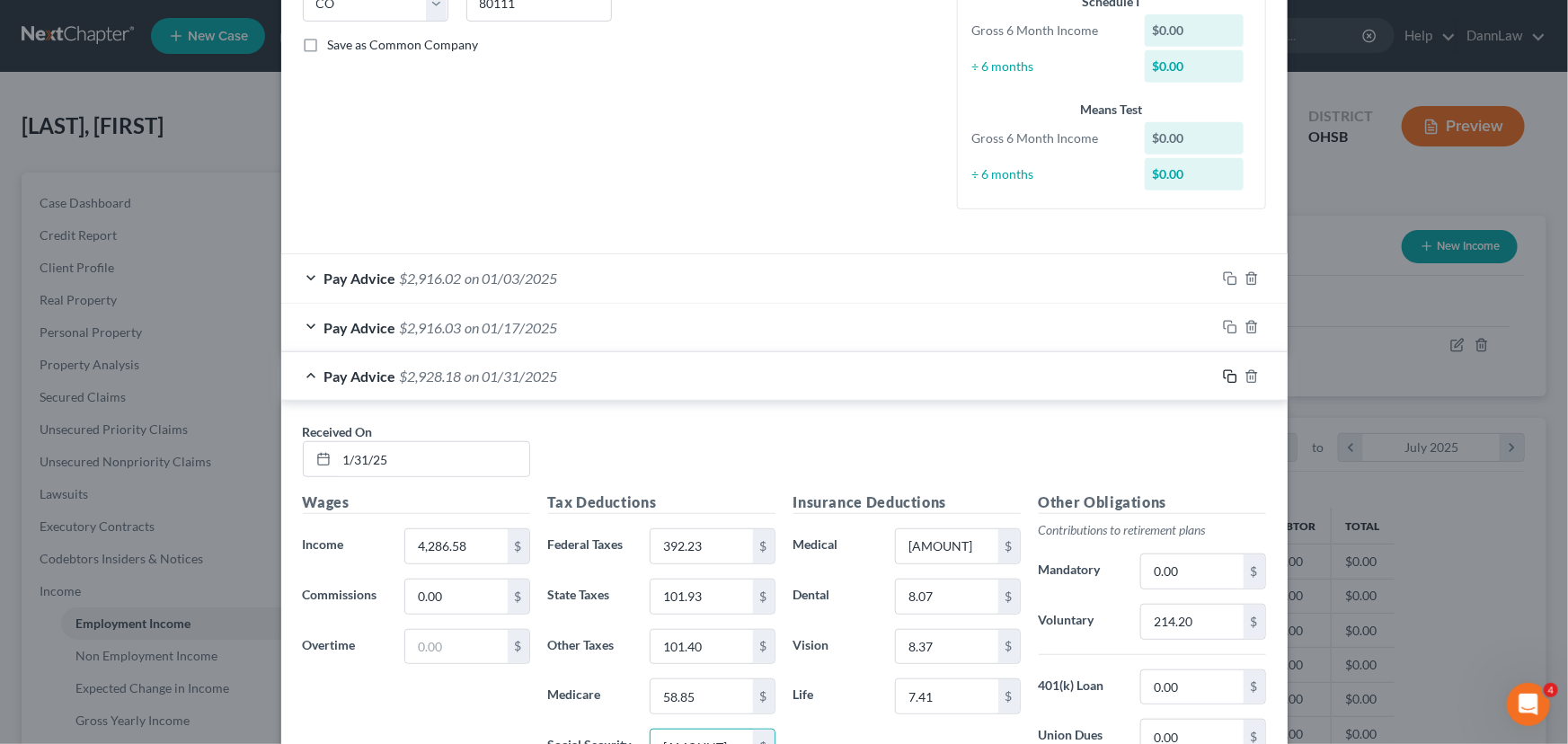click 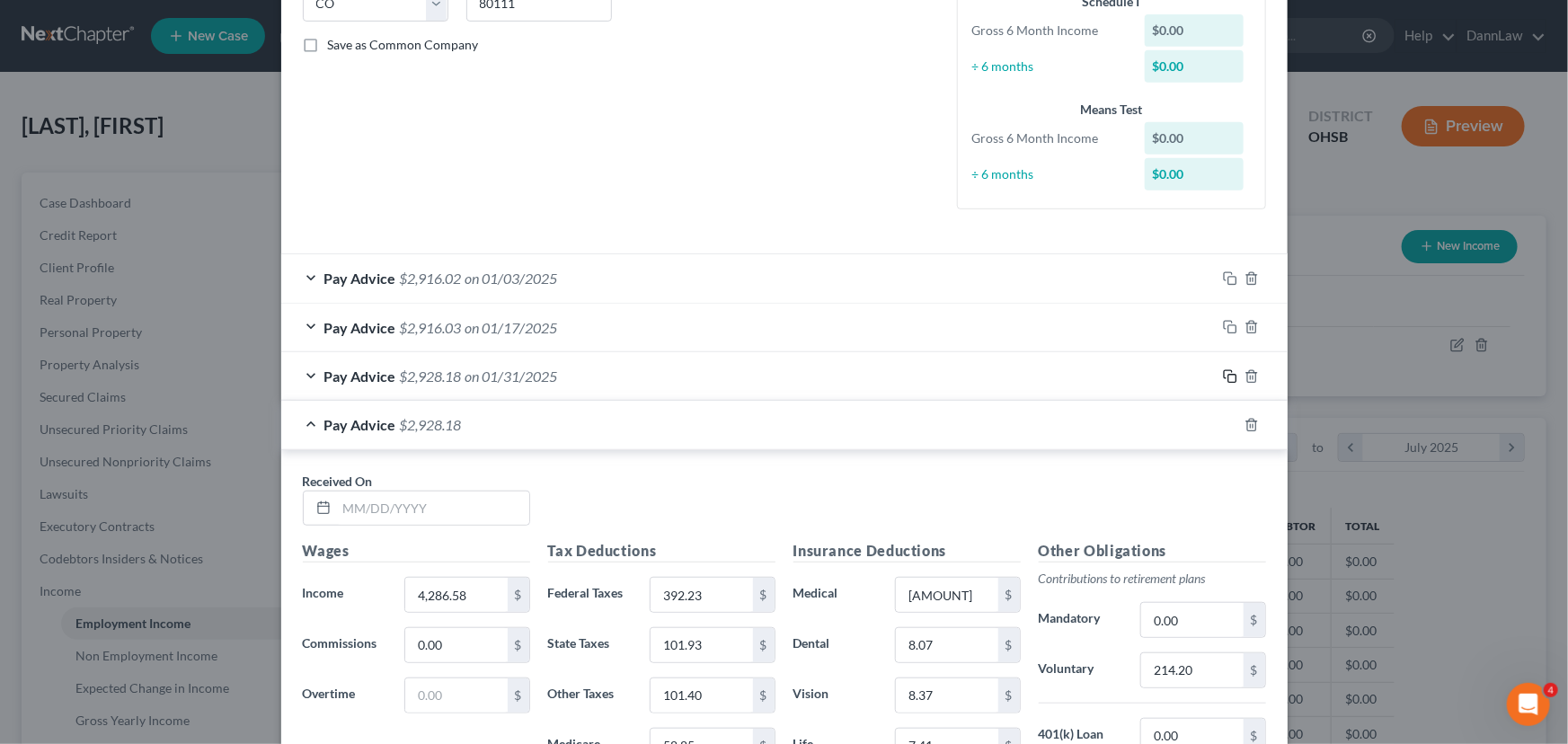 scroll, scrollTop: 385, scrollLeft: 0, axis: vertical 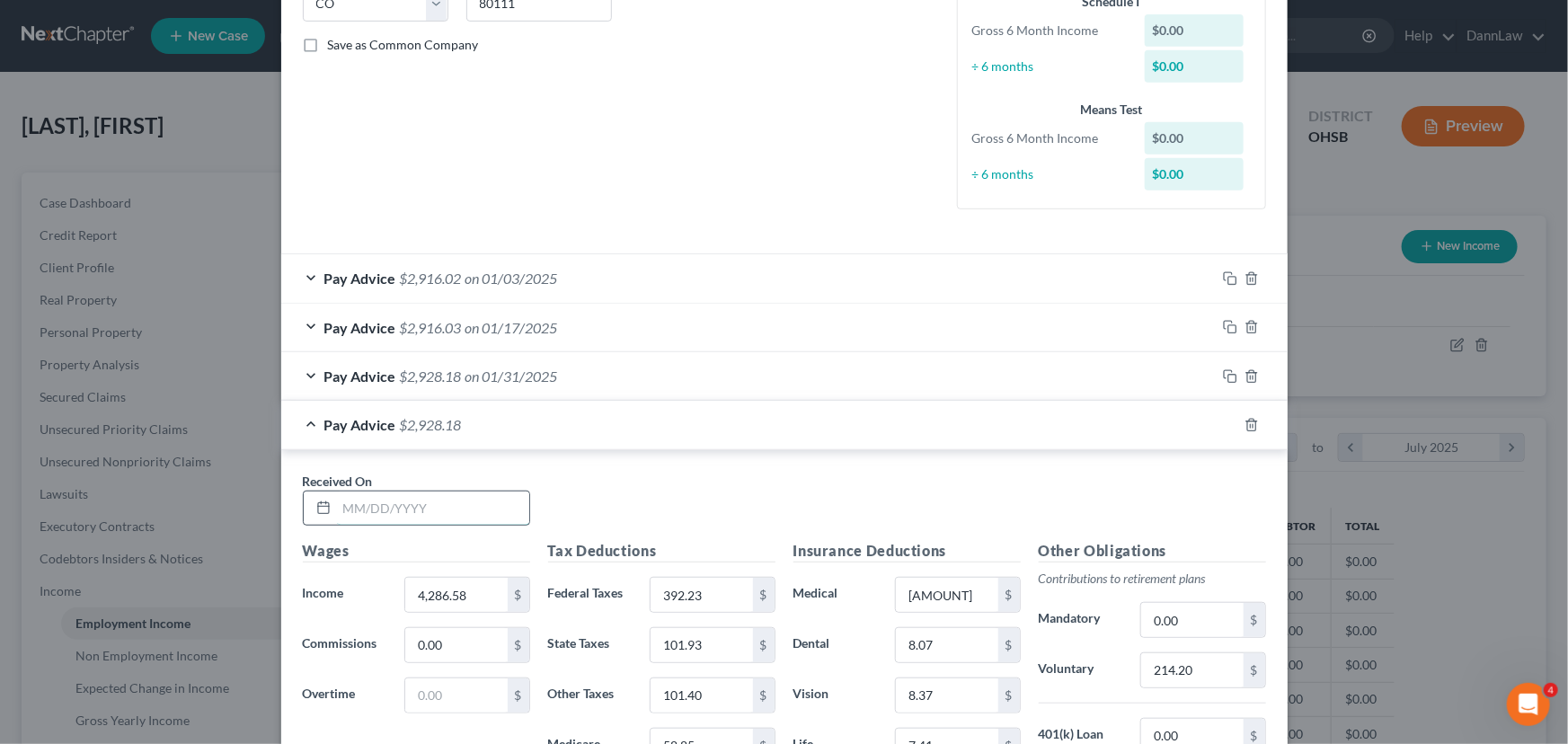 click at bounding box center [433, 509] 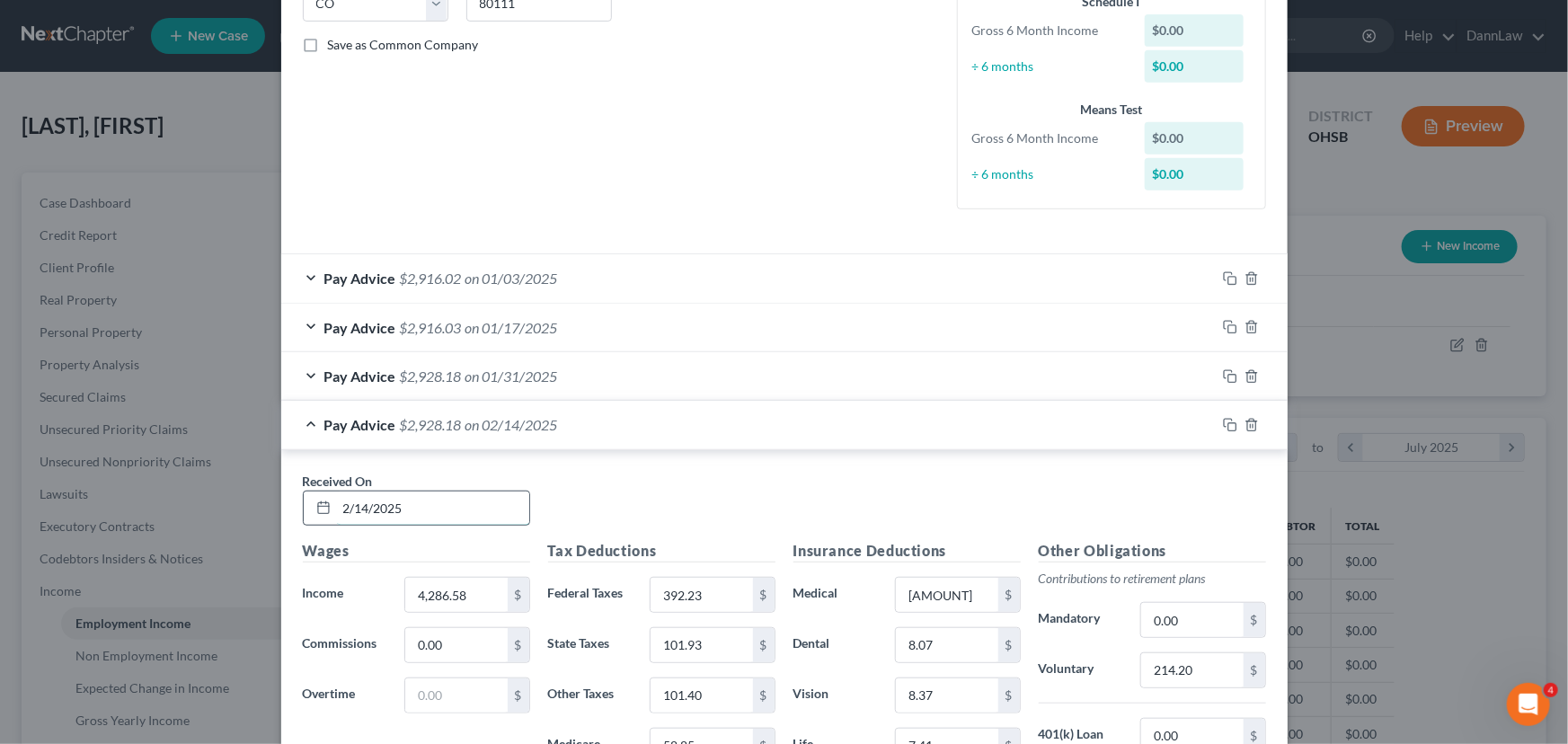 type on "2/14/2025" 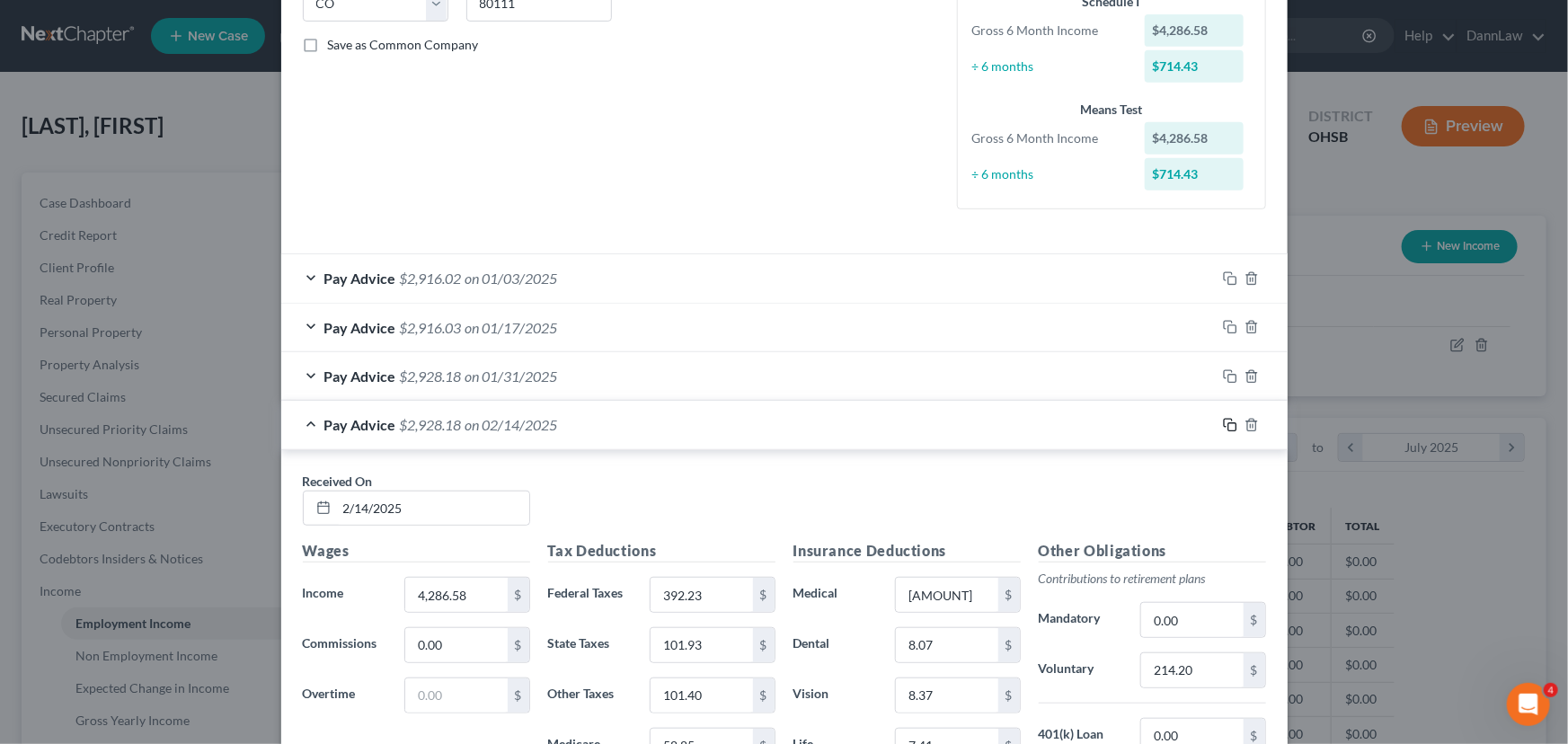 drag, startPoint x: 1227, startPoint y: 426, endPoint x: 312, endPoint y: 285, distance: 925.8002 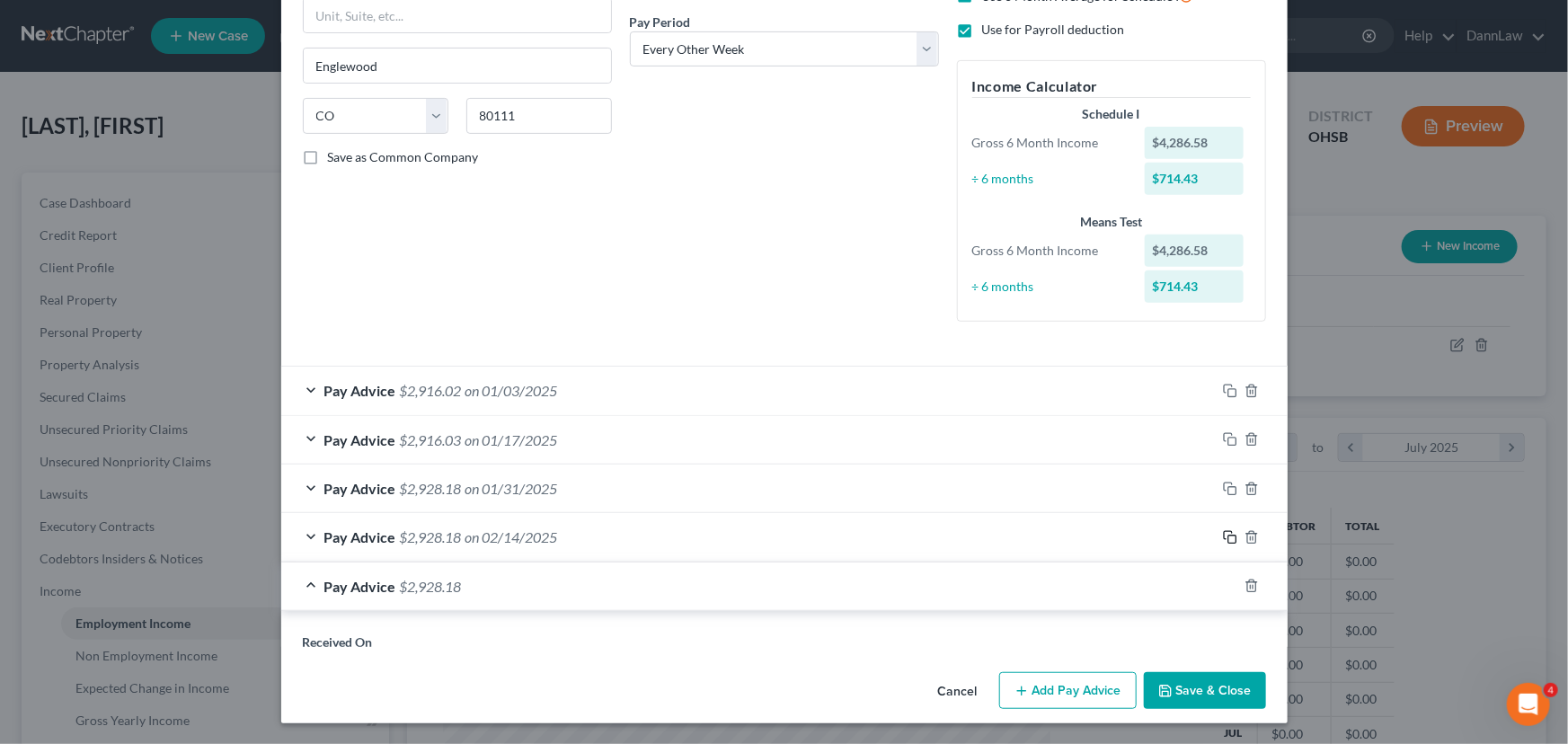 scroll, scrollTop: 385, scrollLeft: 0, axis: vertical 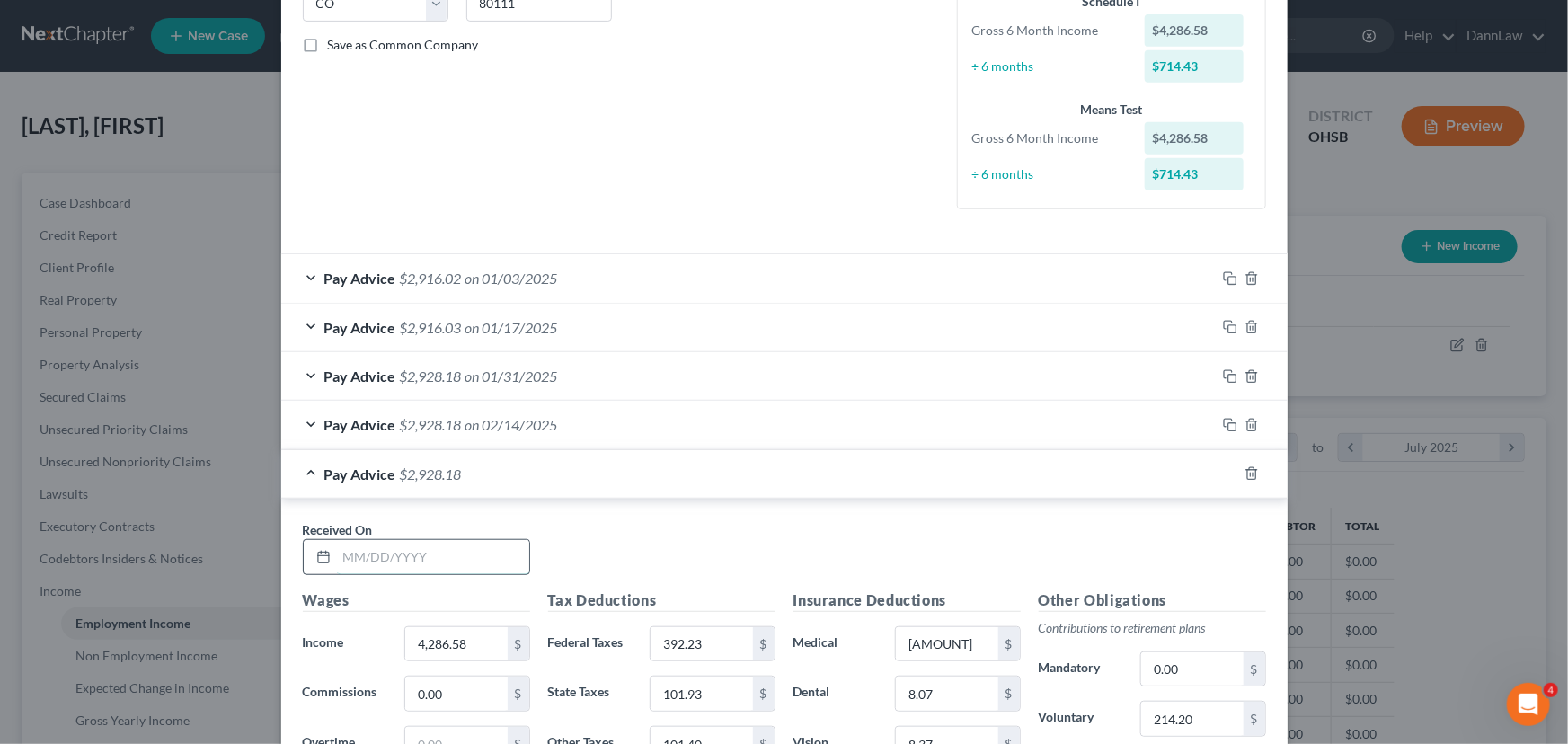 click at bounding box center [433, 557] 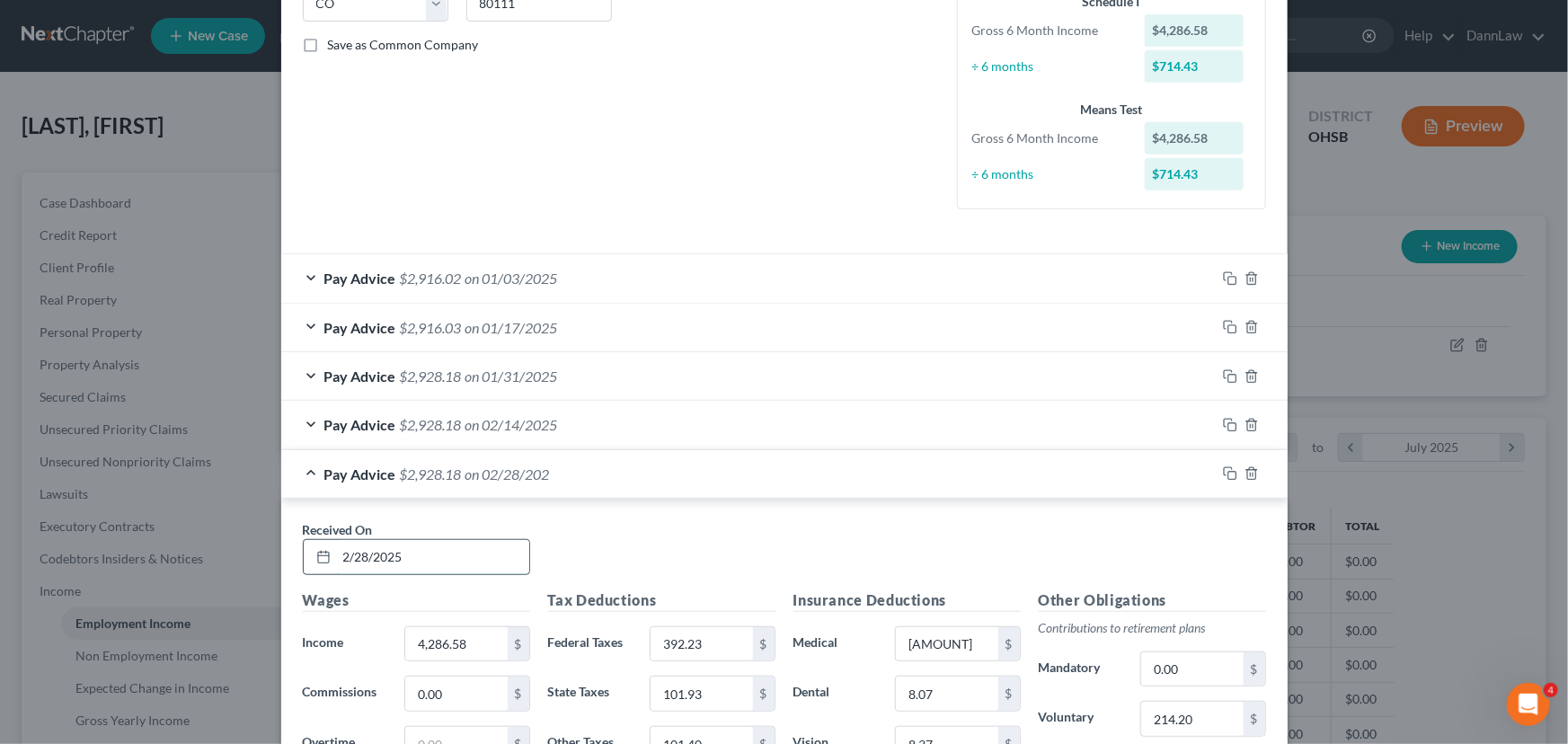 type on "2/28/2025" 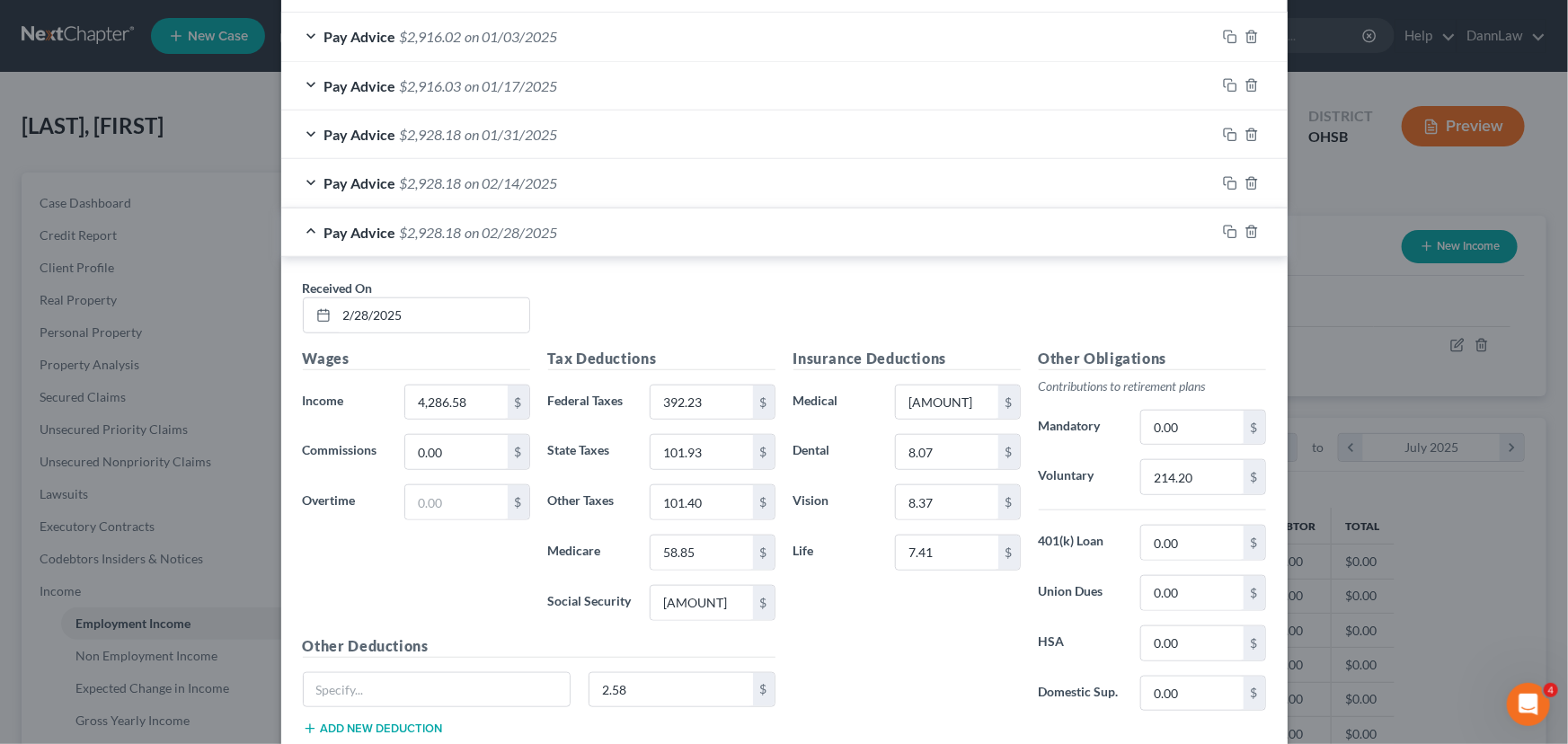 scroll, scrollTop: 630, scrollLeft: 0, axis: vertical 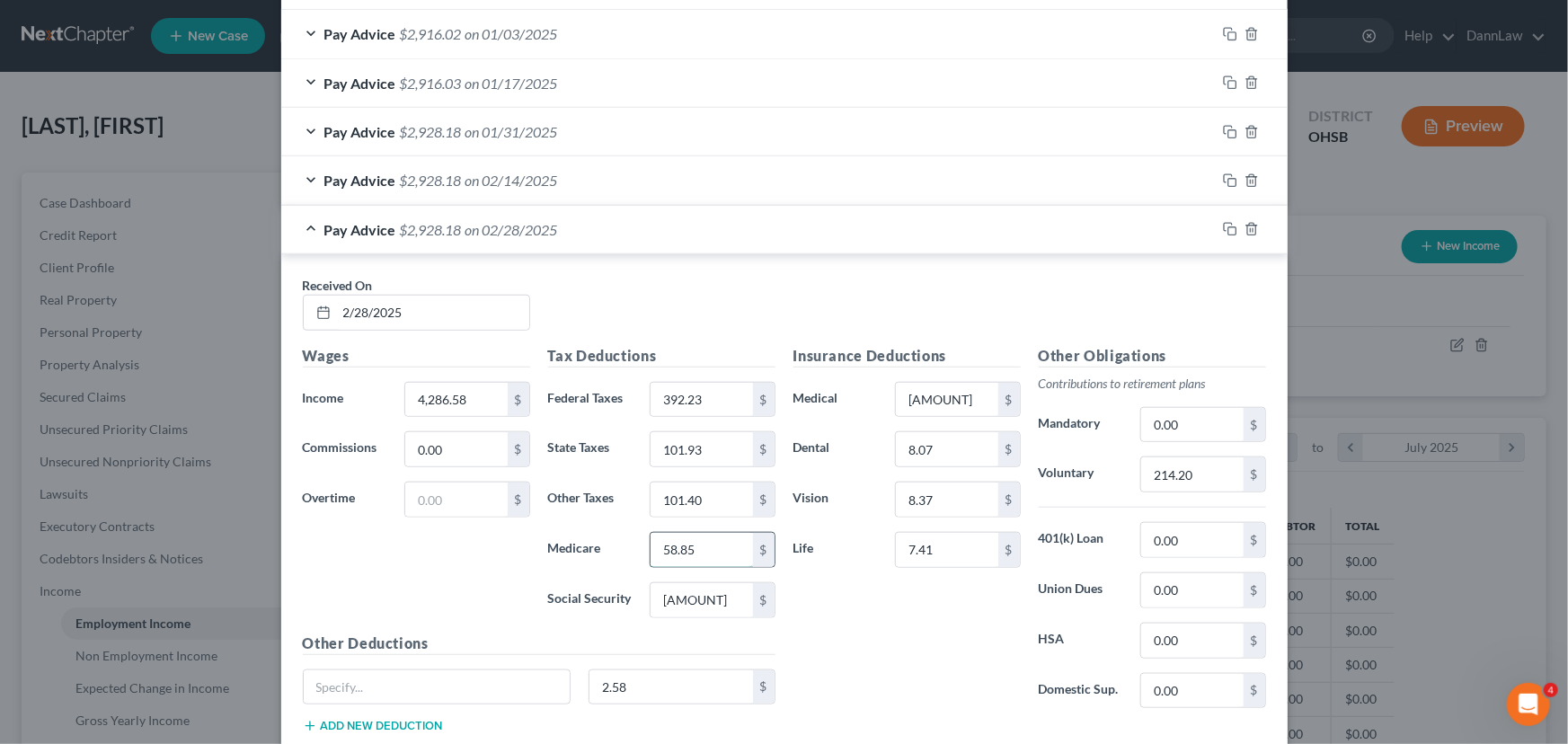 click on "58.85" at bounding box center [701, 550] 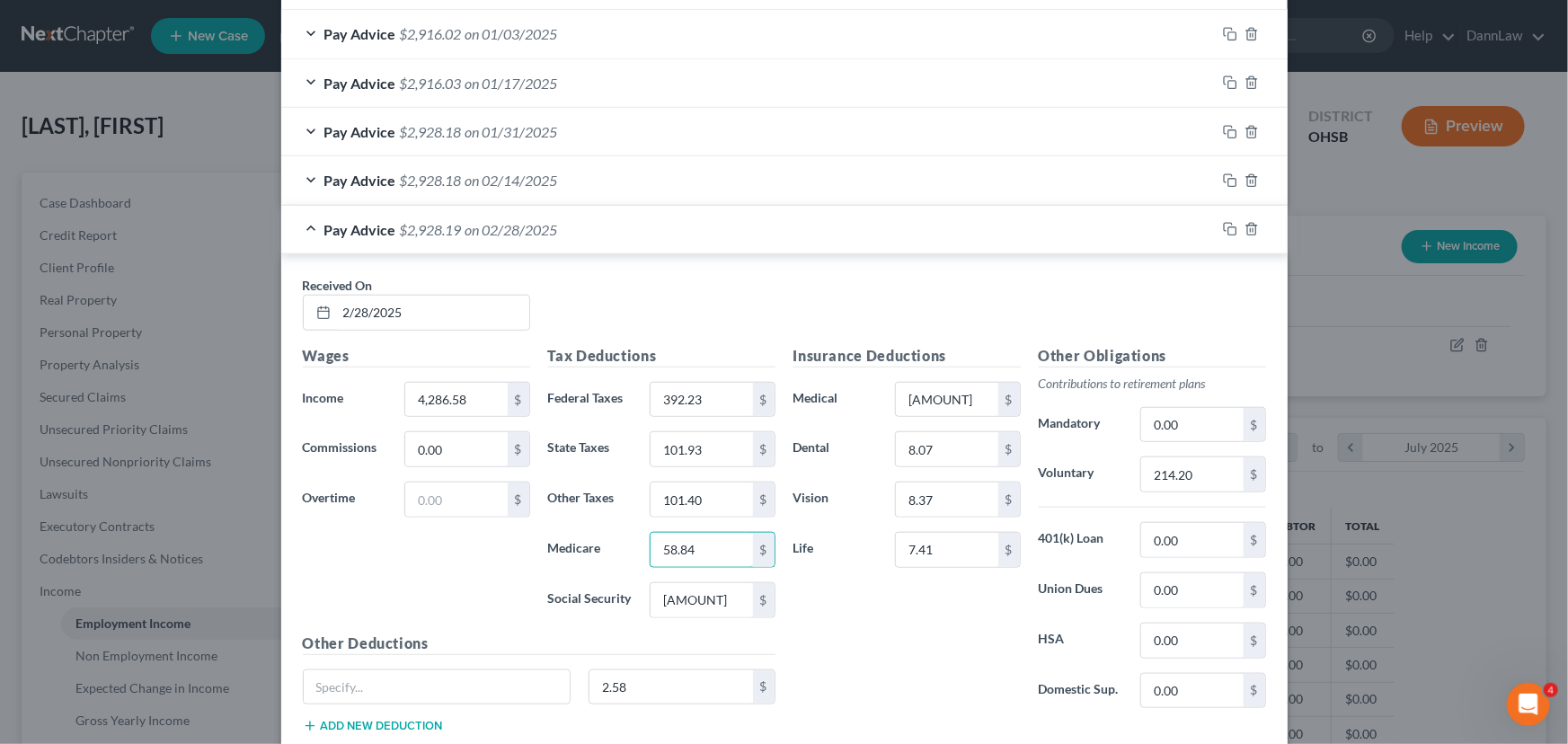 type on "58.84" 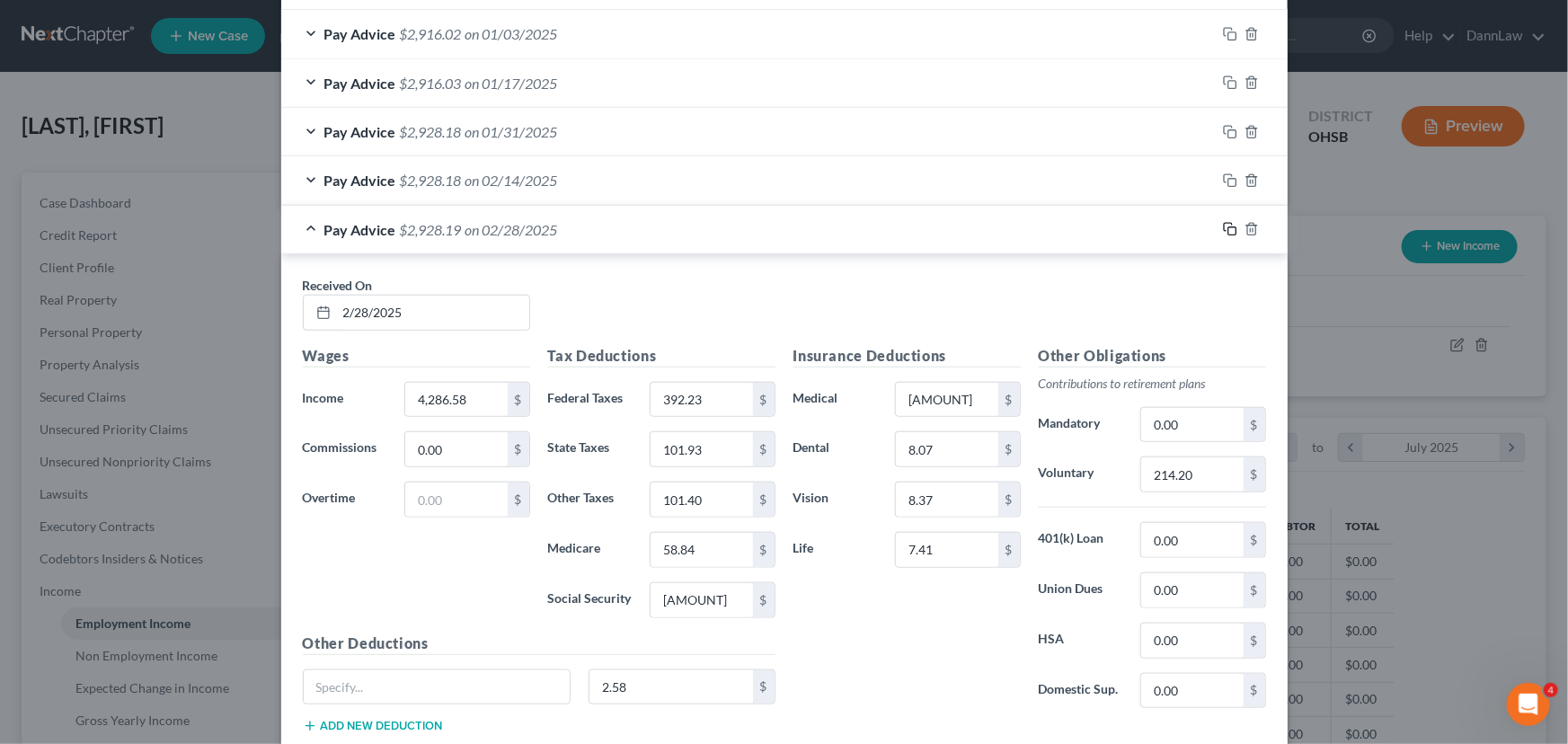 click 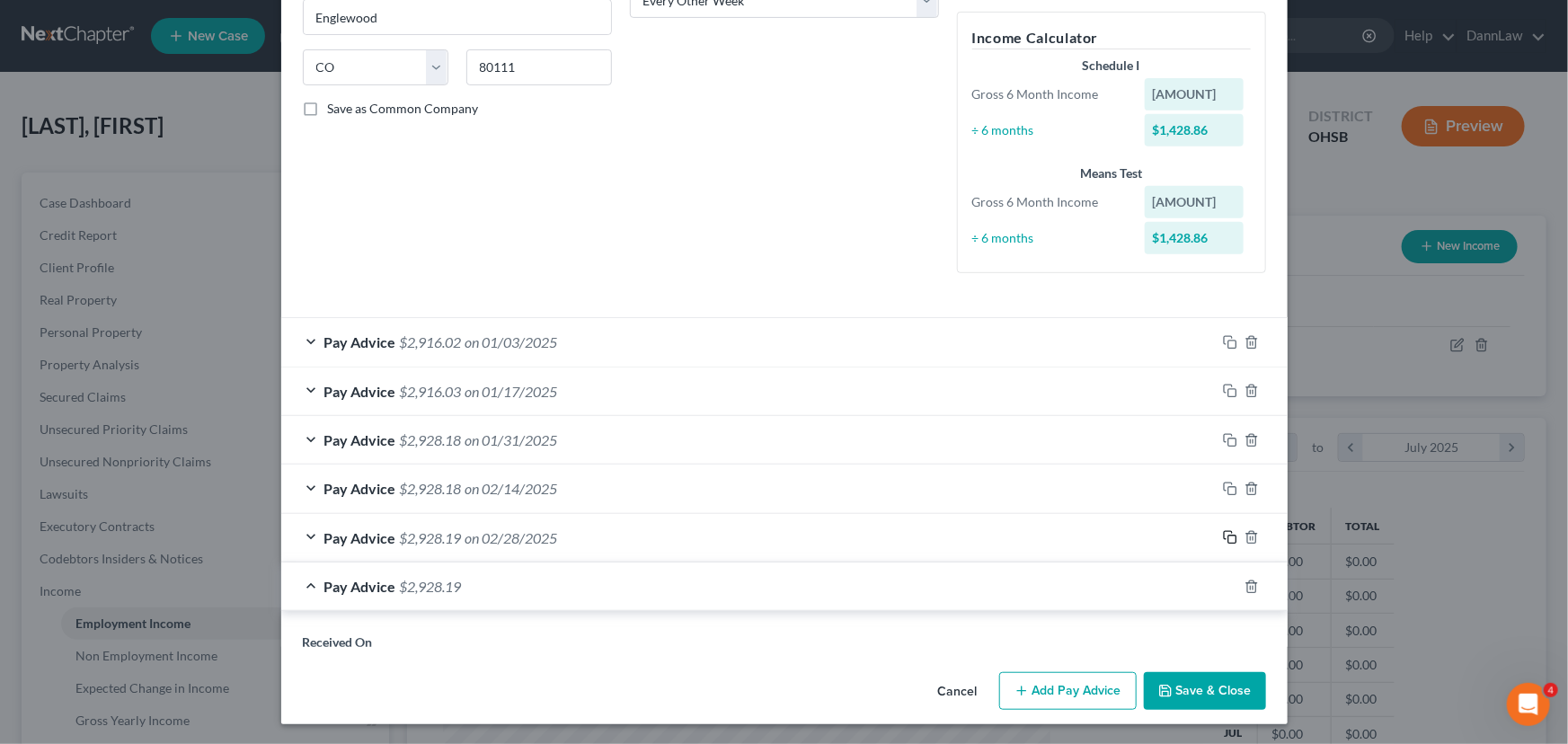 scroll, scrollTop: 630, scrollLeft: 0, axis: vertical 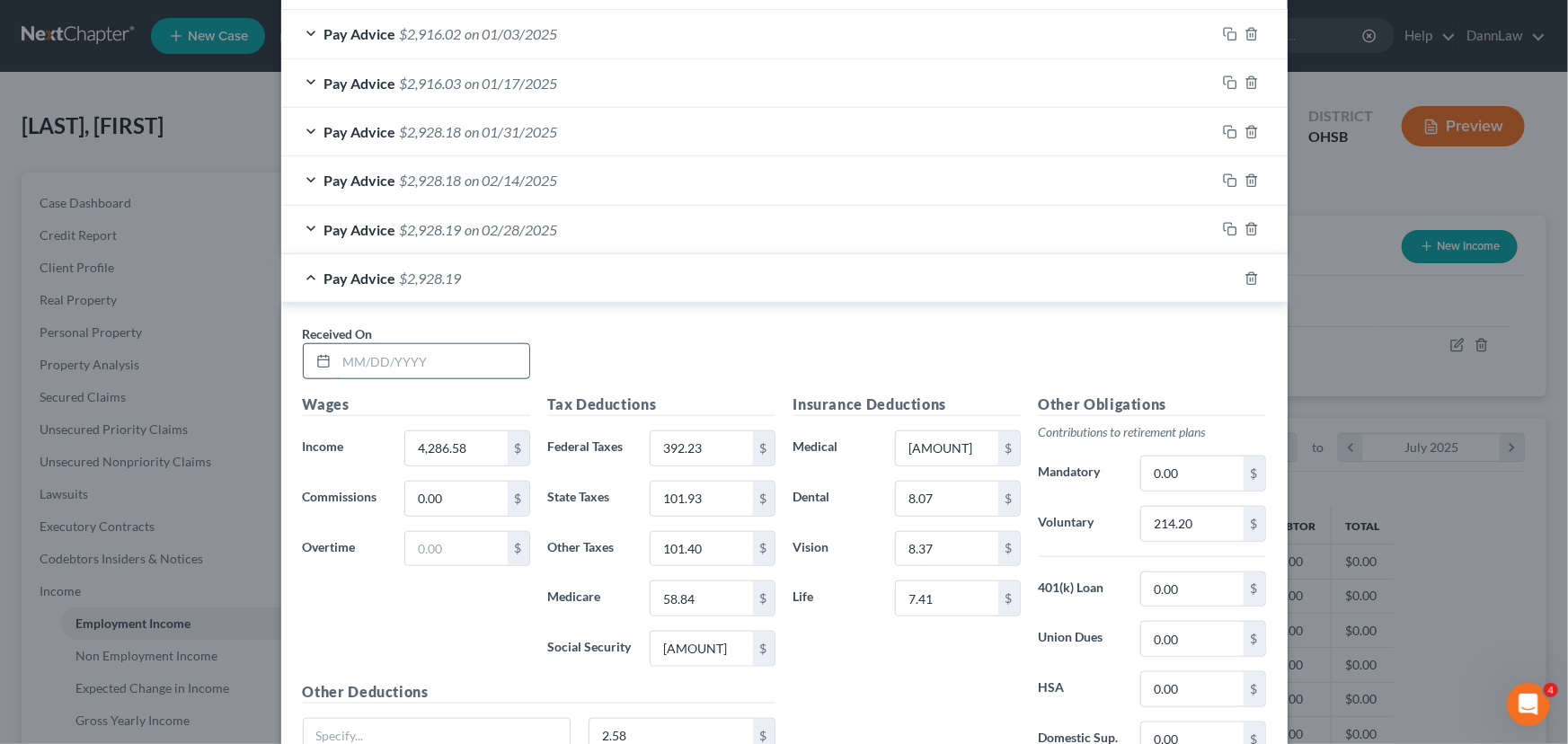 click at bounding box center [433, 361] 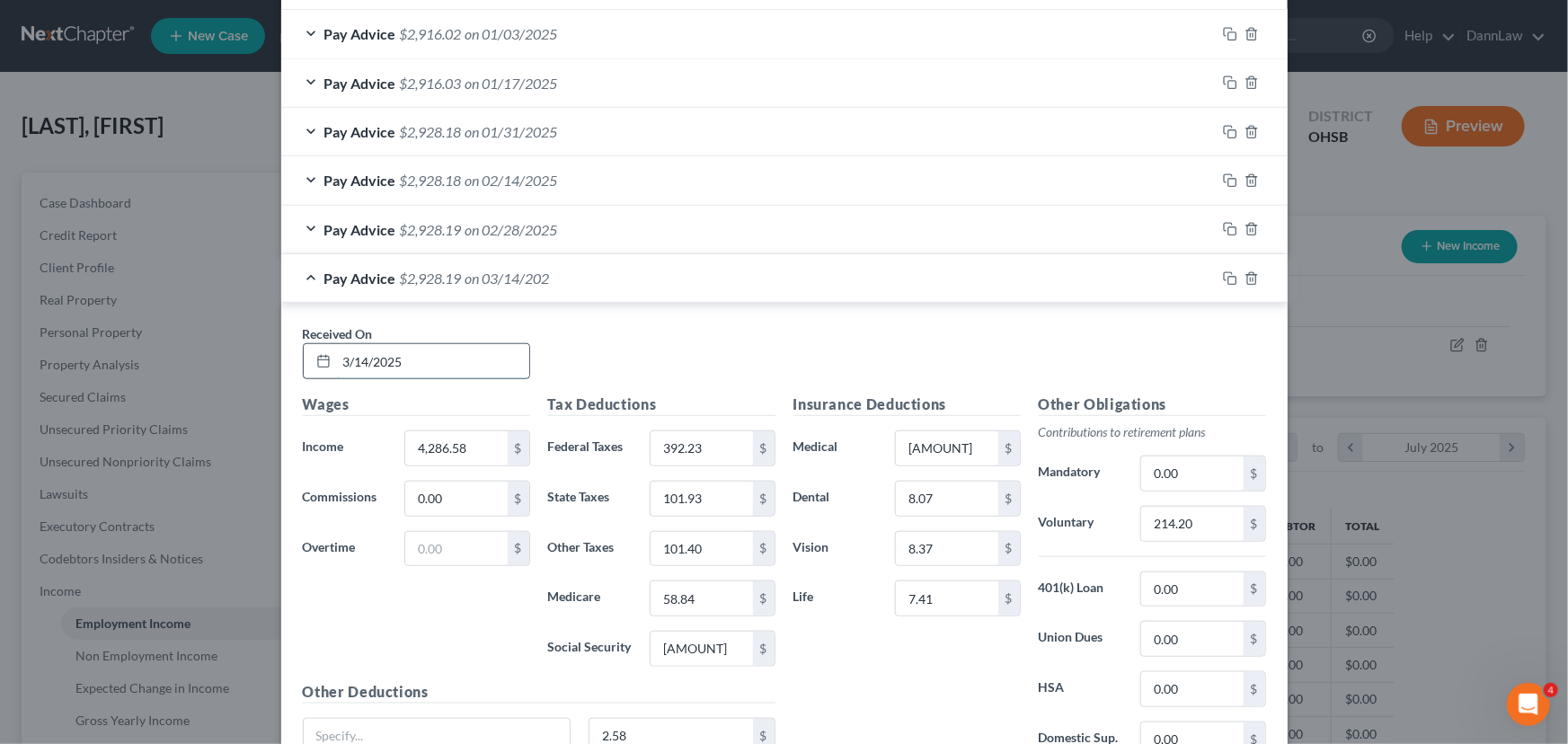 type on "3/14/2025" 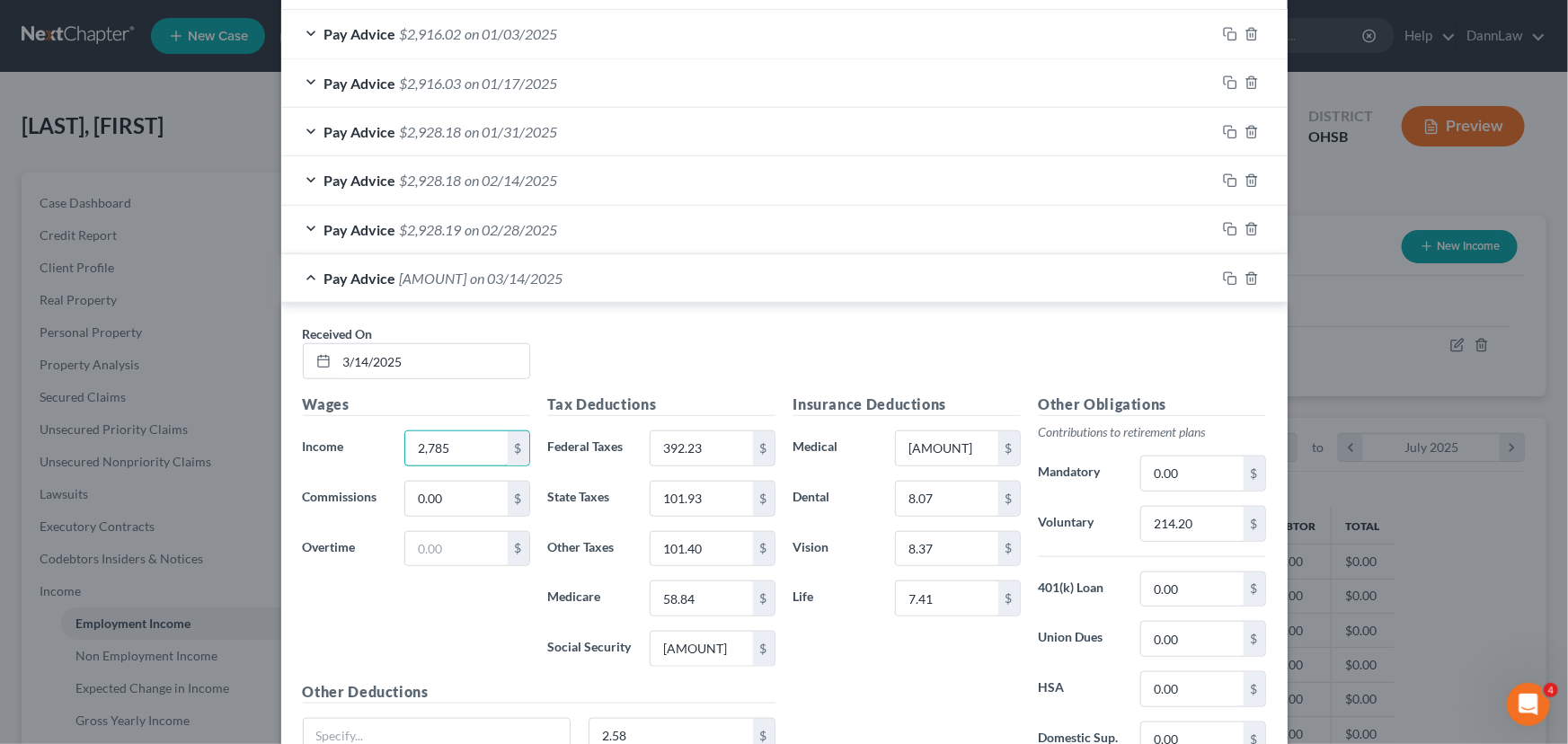 type on "2,785" 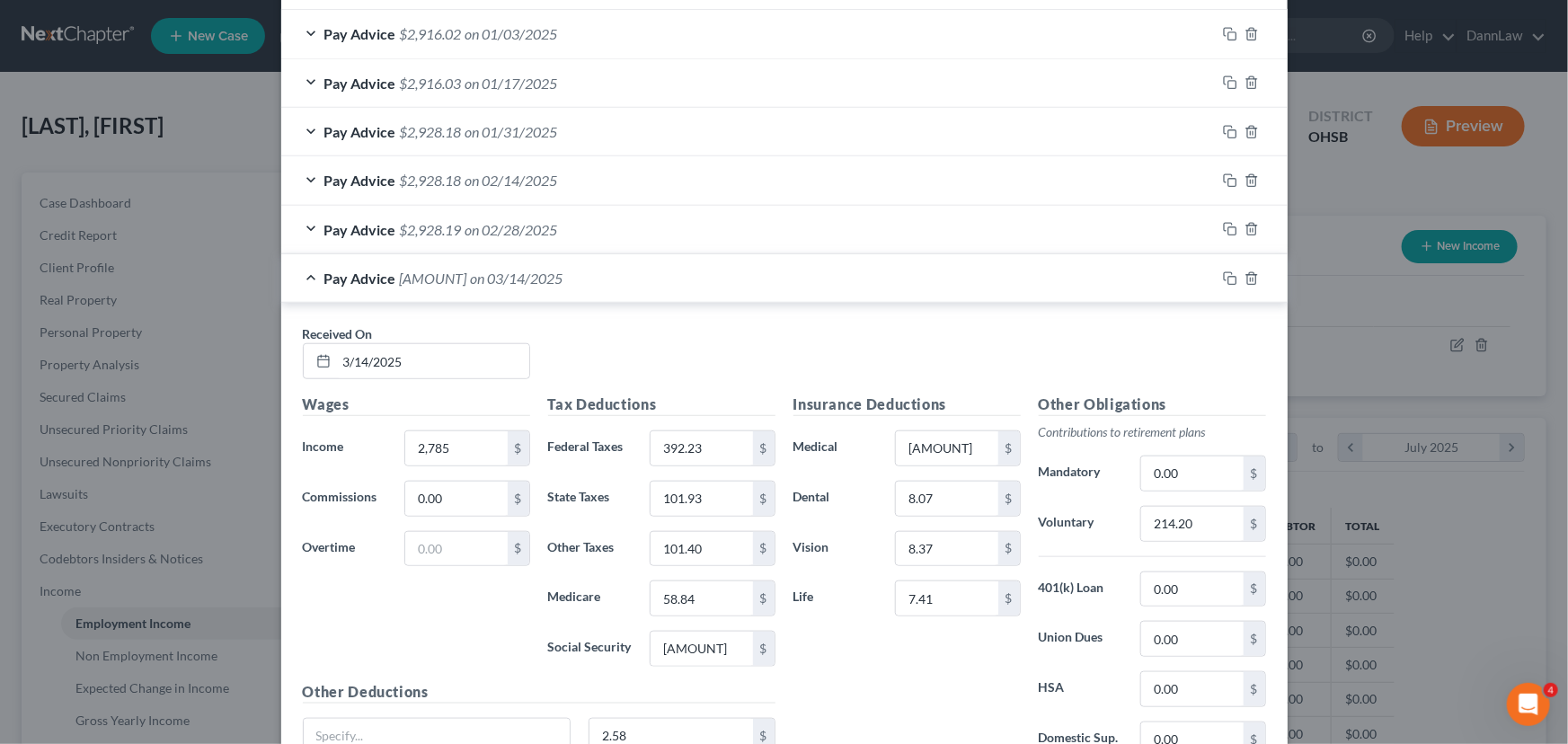 click on "Tax Deductions Federal Taxes [AMOUNT] $ State Taxes [AMOUNT] $ Other Taxes [AMOUNT] $ Medicare [AMOUNT] $ Social Security [AMOUNT] $" at bounding box center (661, 537) 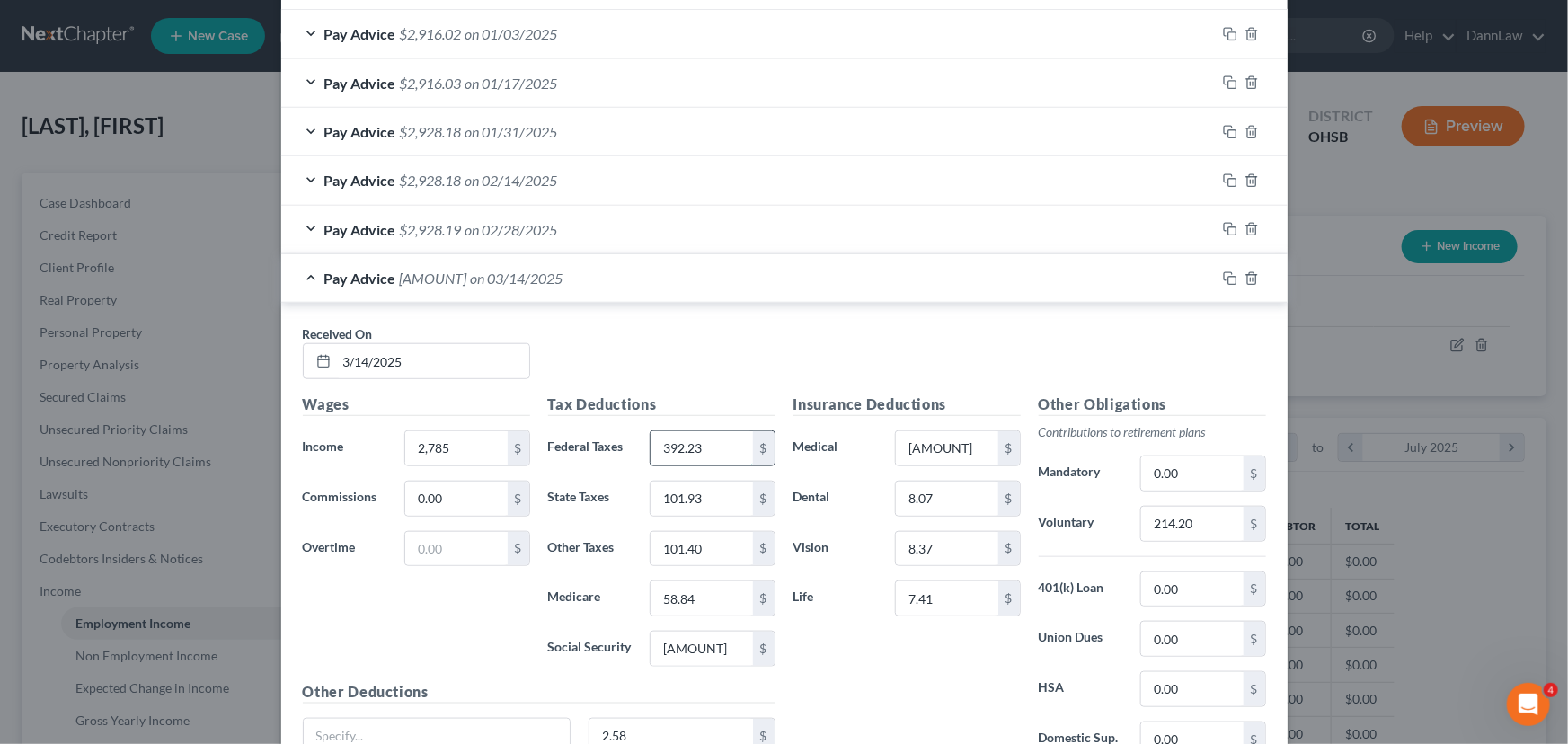 click on "392.23" at bounding box center (701, 448) 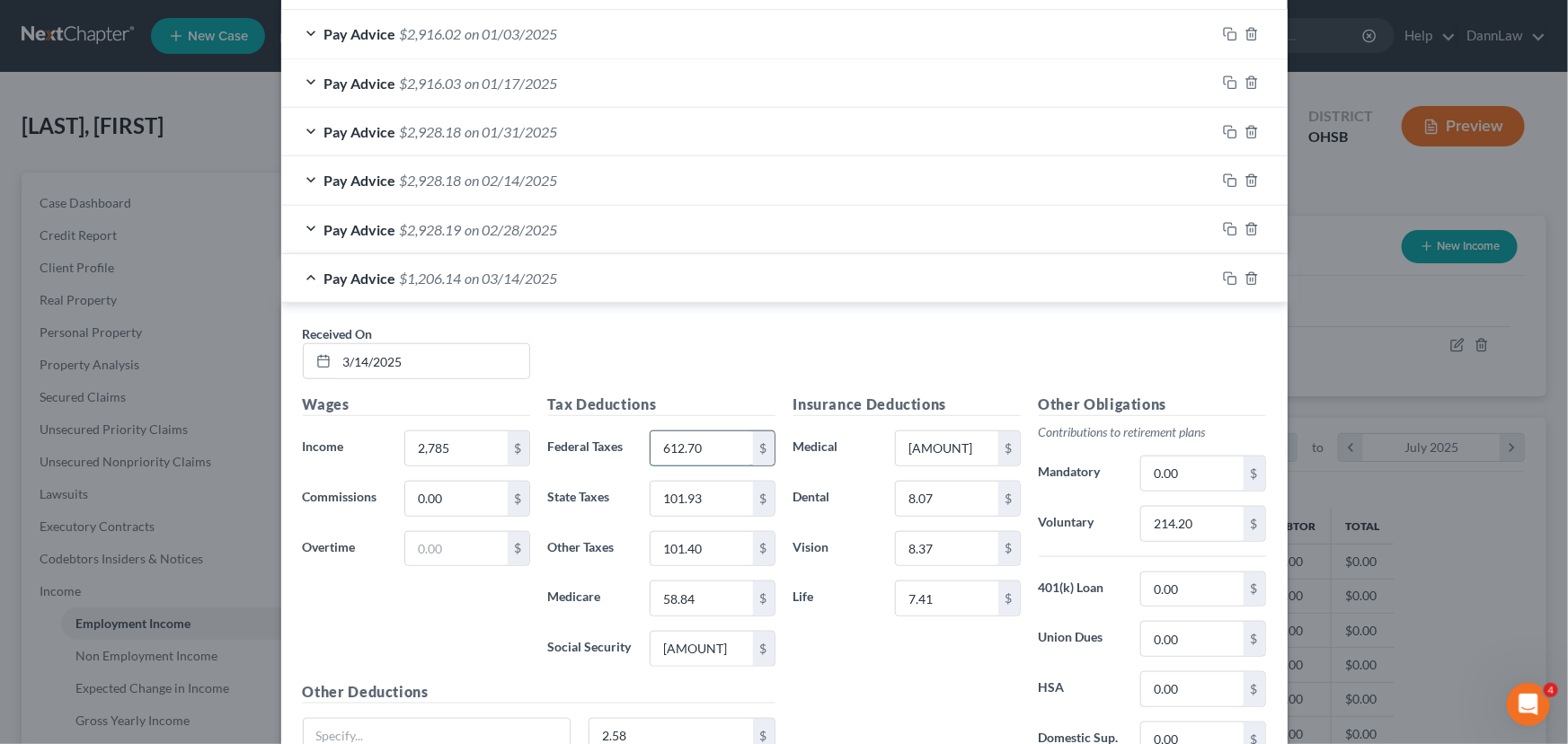 type on "612.70" 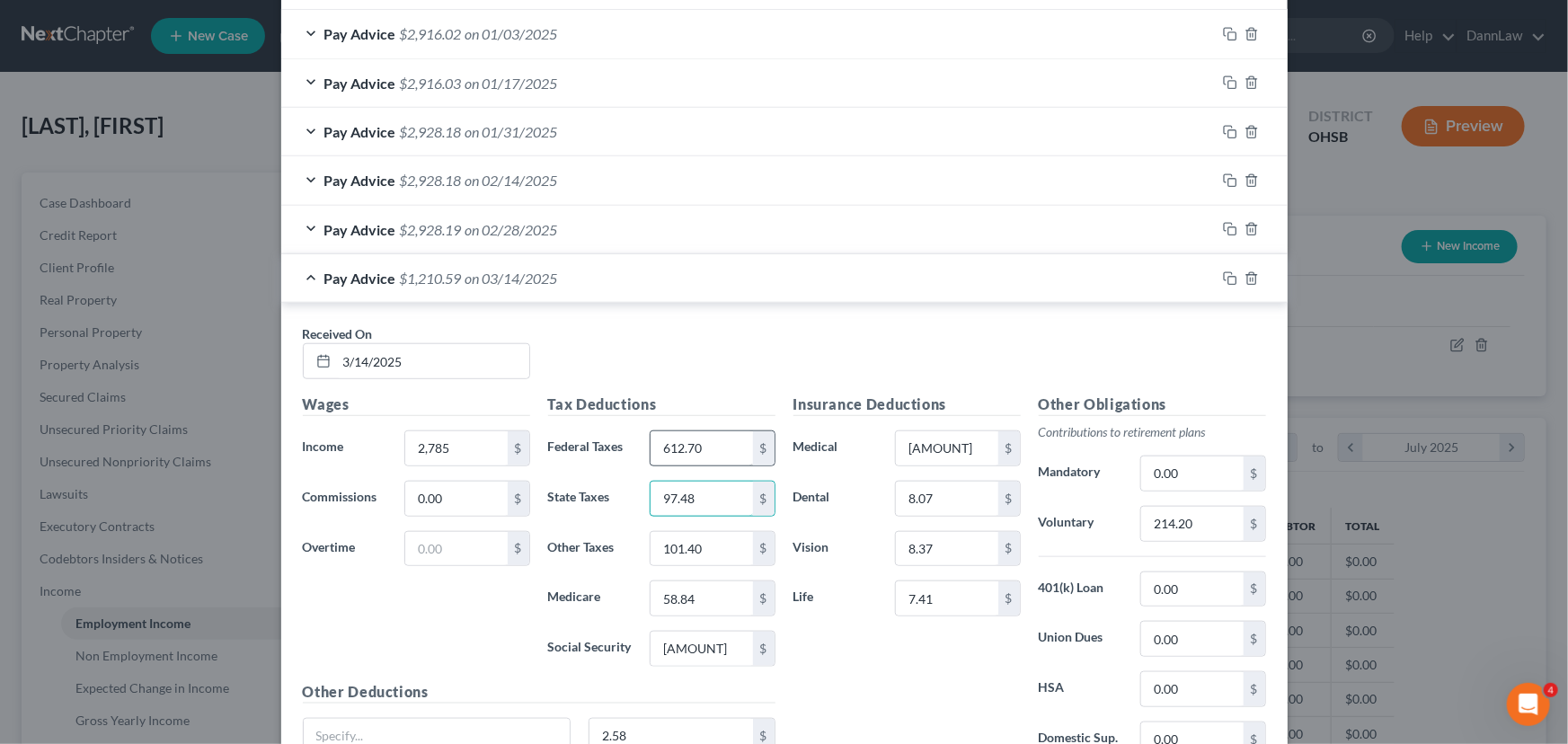 type on "97.48" 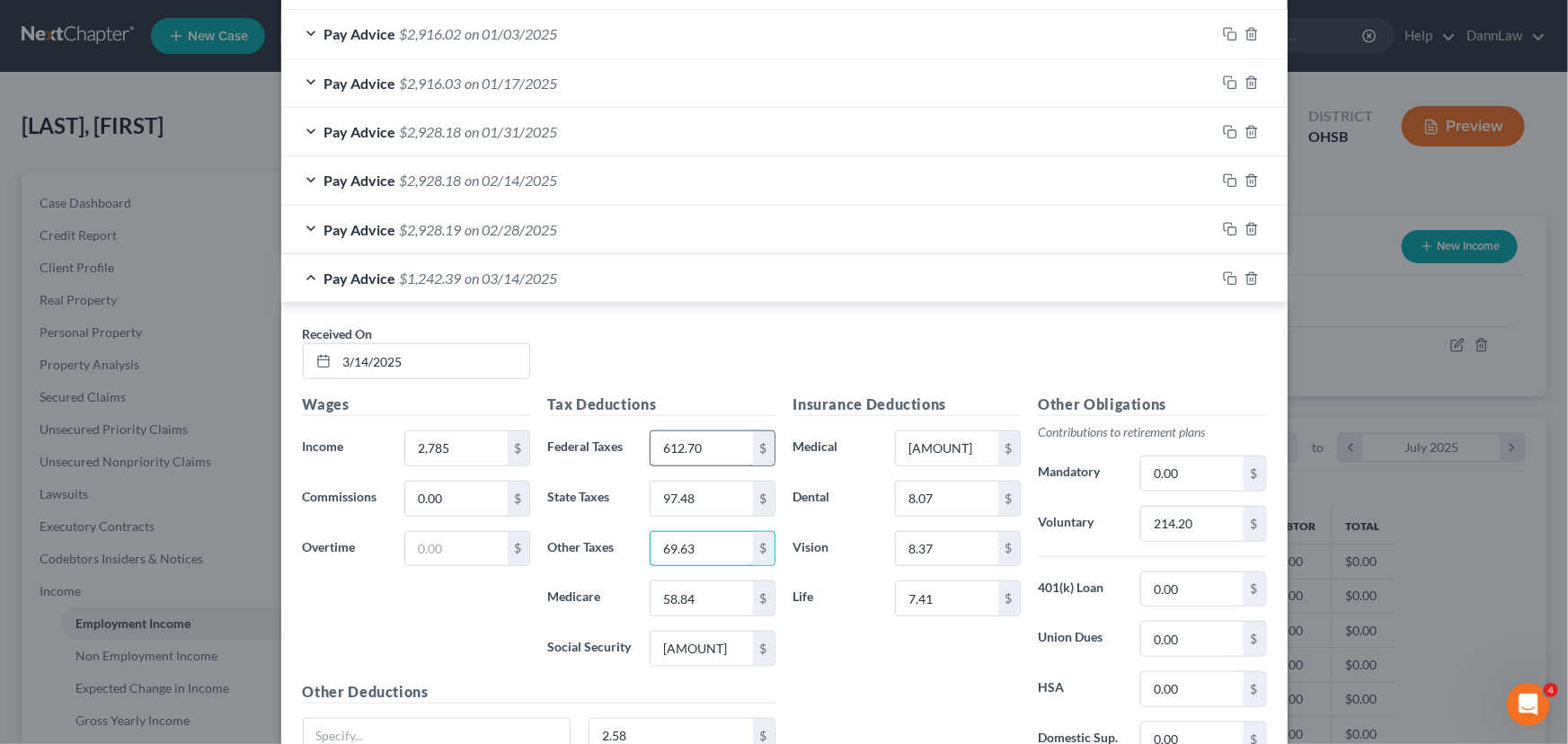 type on "69.63" 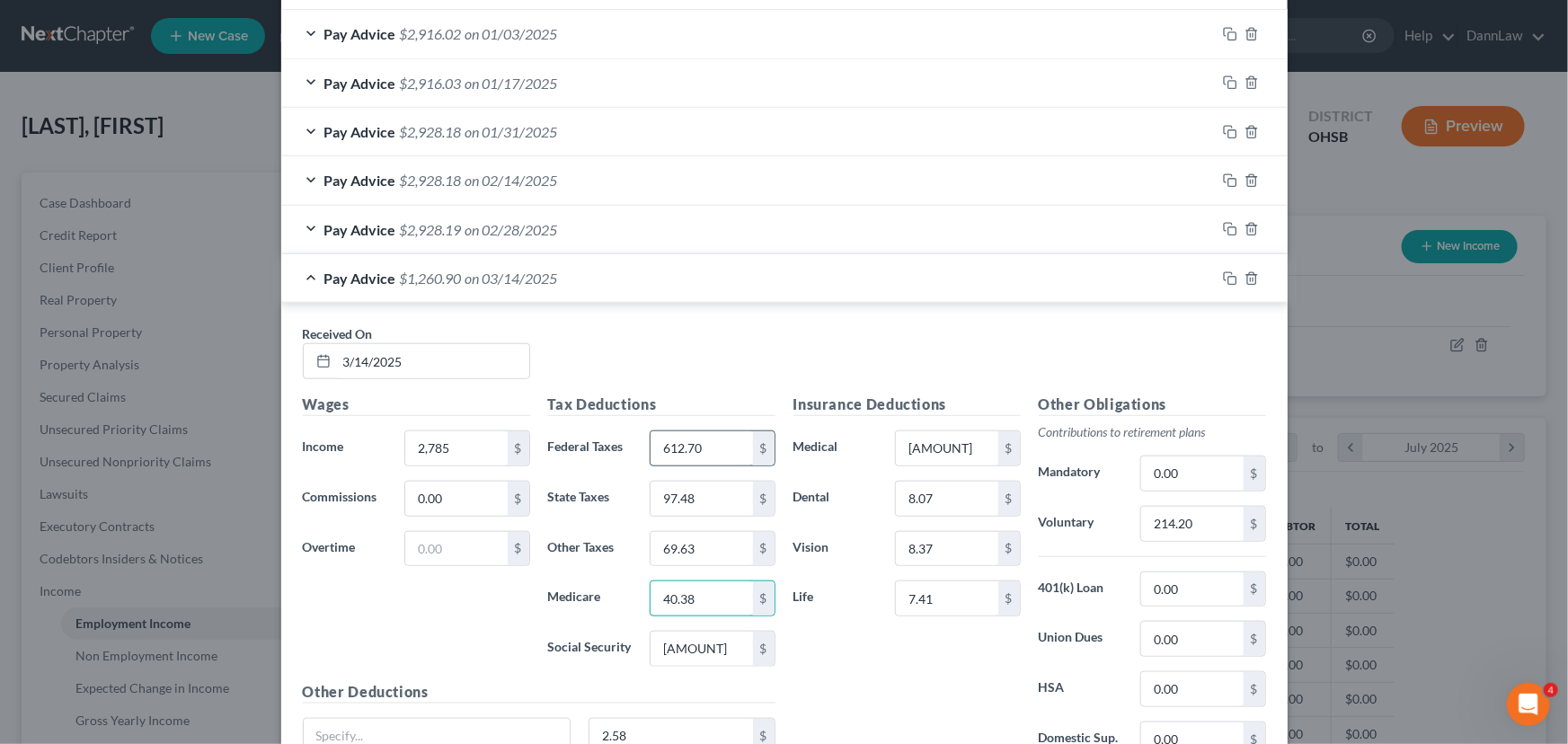 type on "40.38" 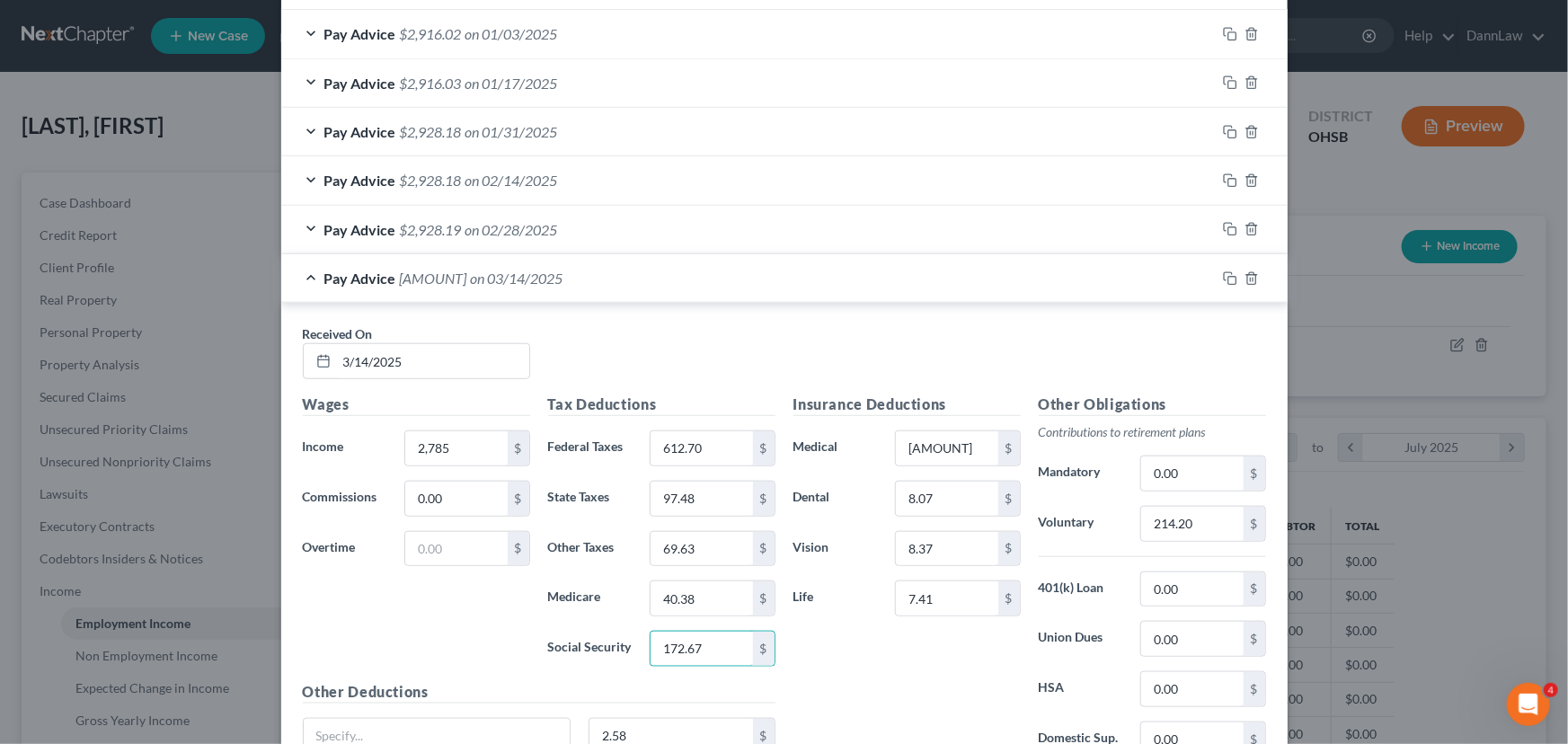 type on "172.67" 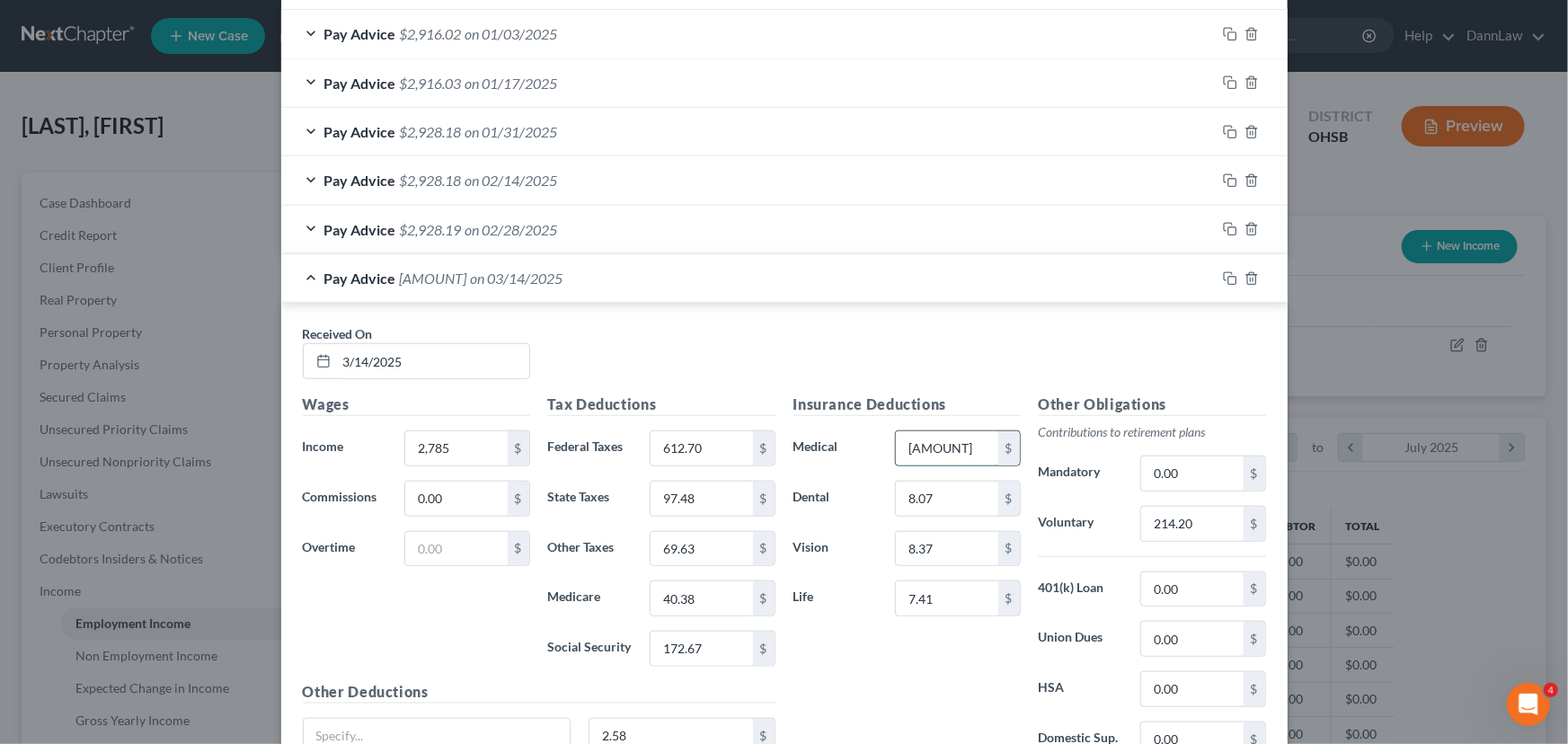 click on "[AMOUNT]" at bounding box center (946, 448) 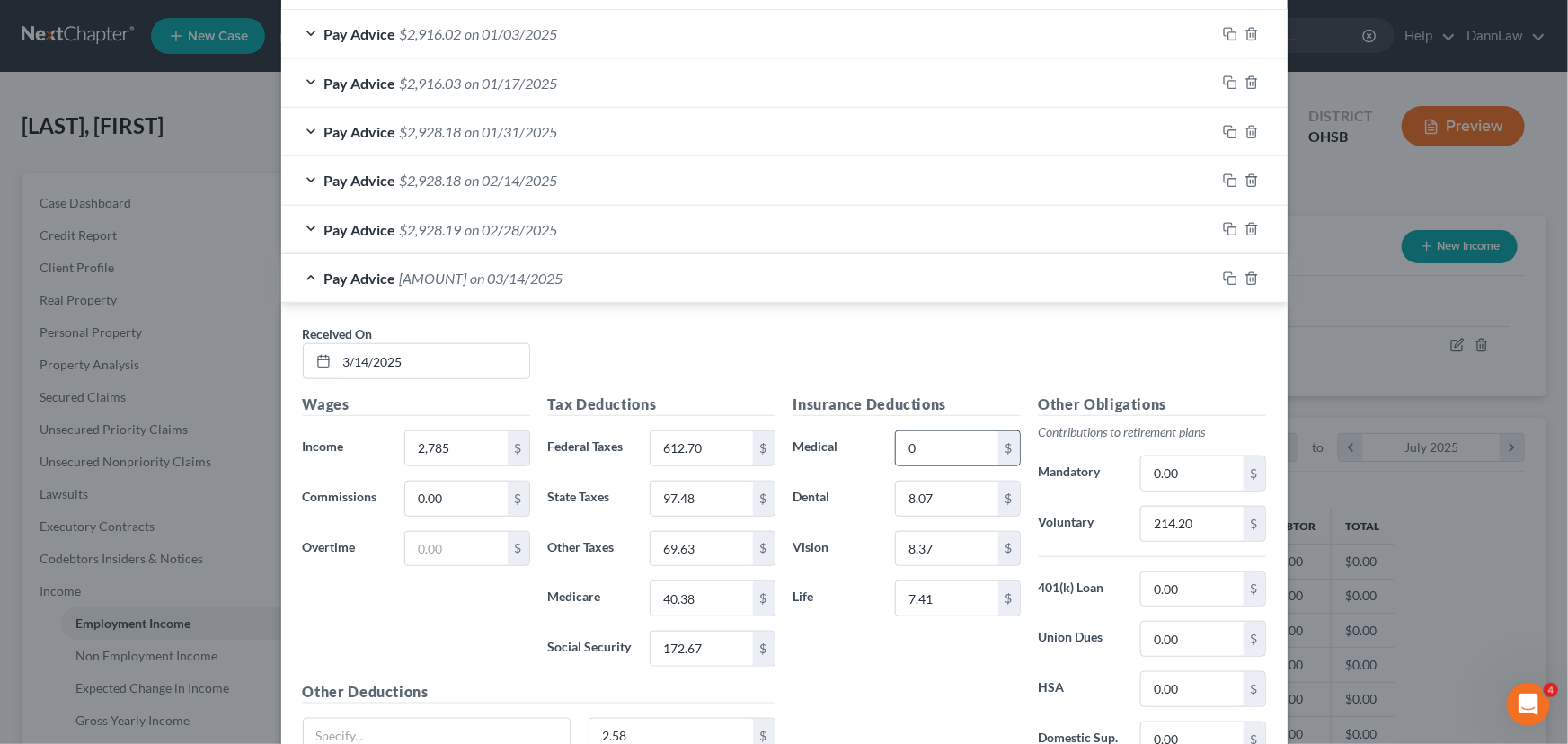 type on "0" 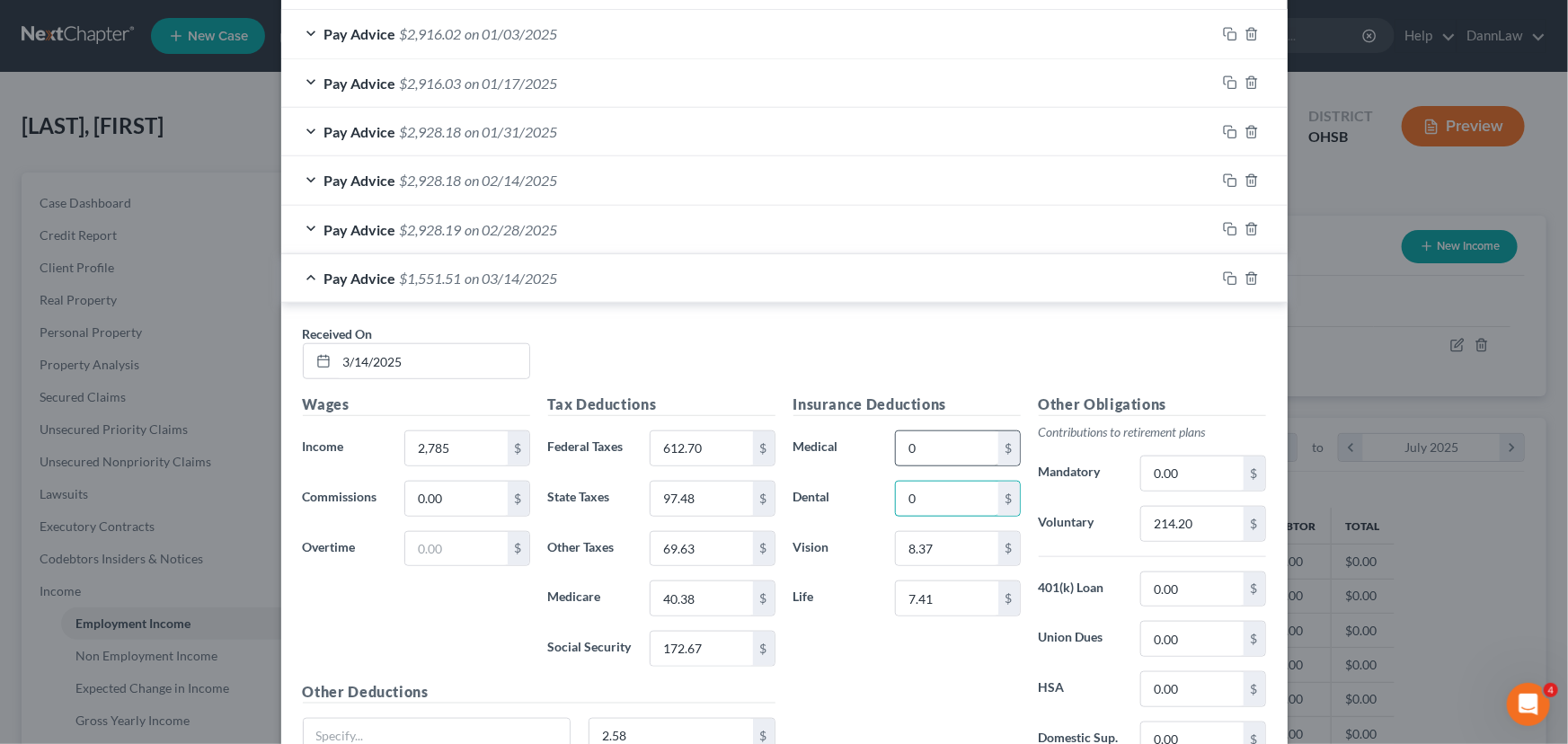 type on "0" 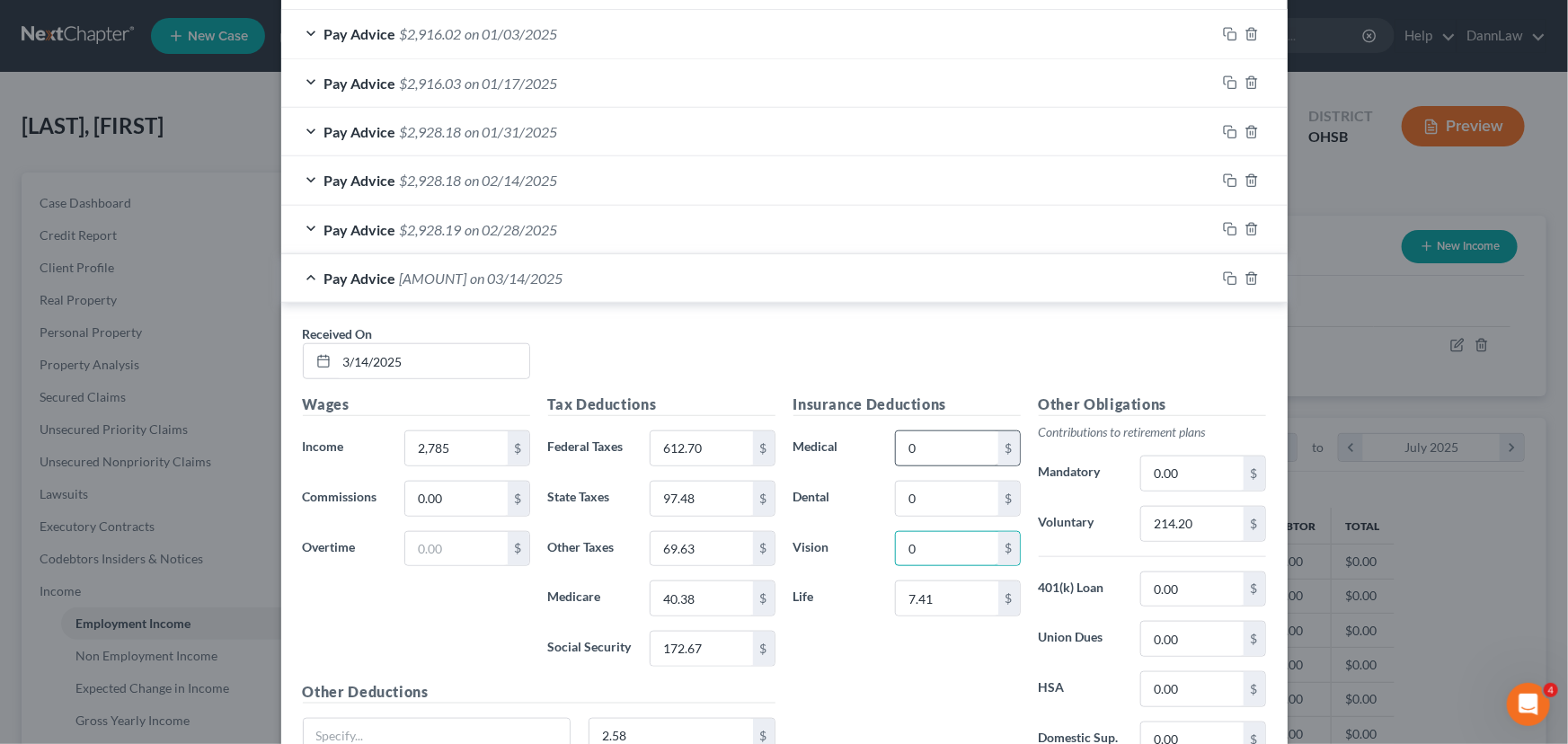 type on "0" 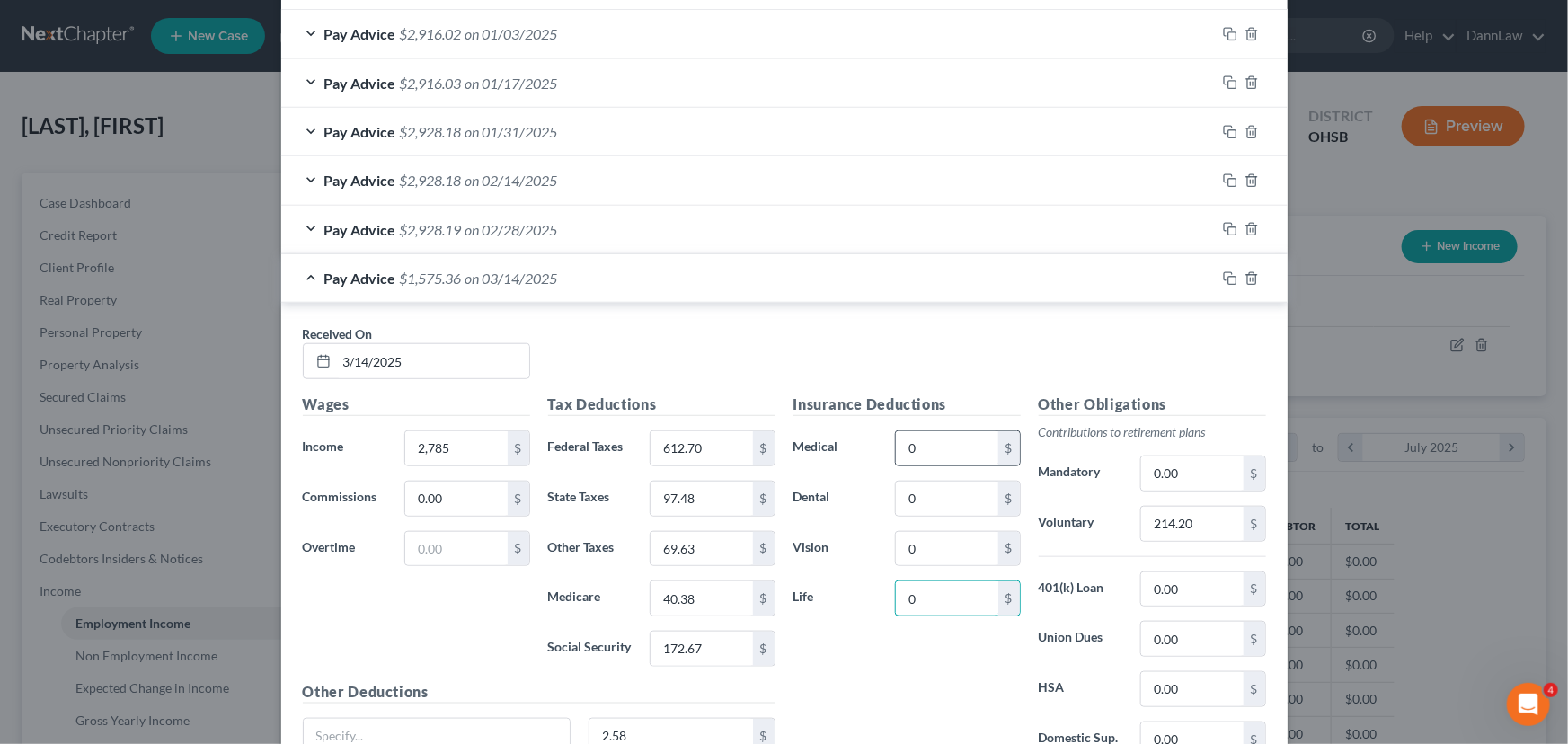 type on "0" 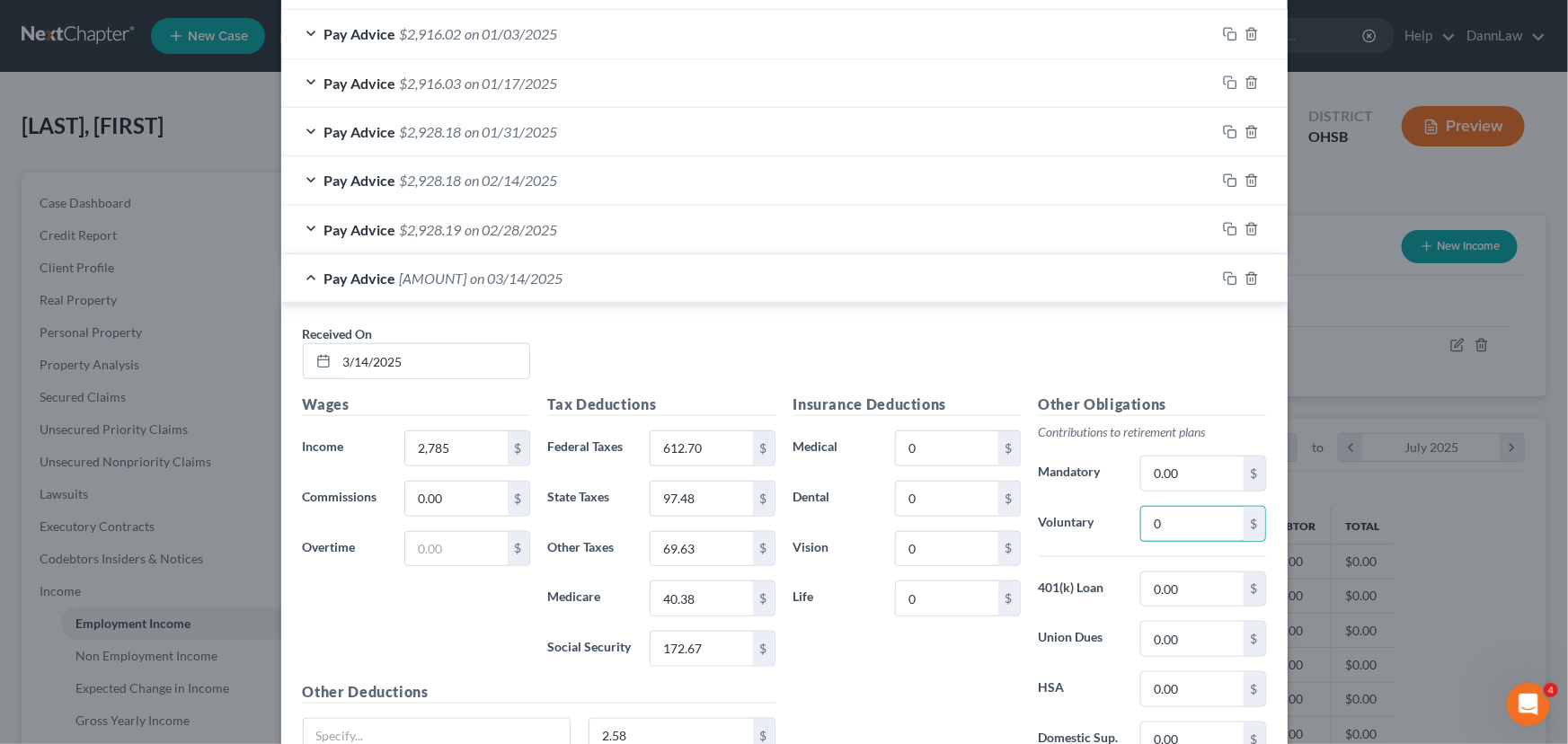type on "0" 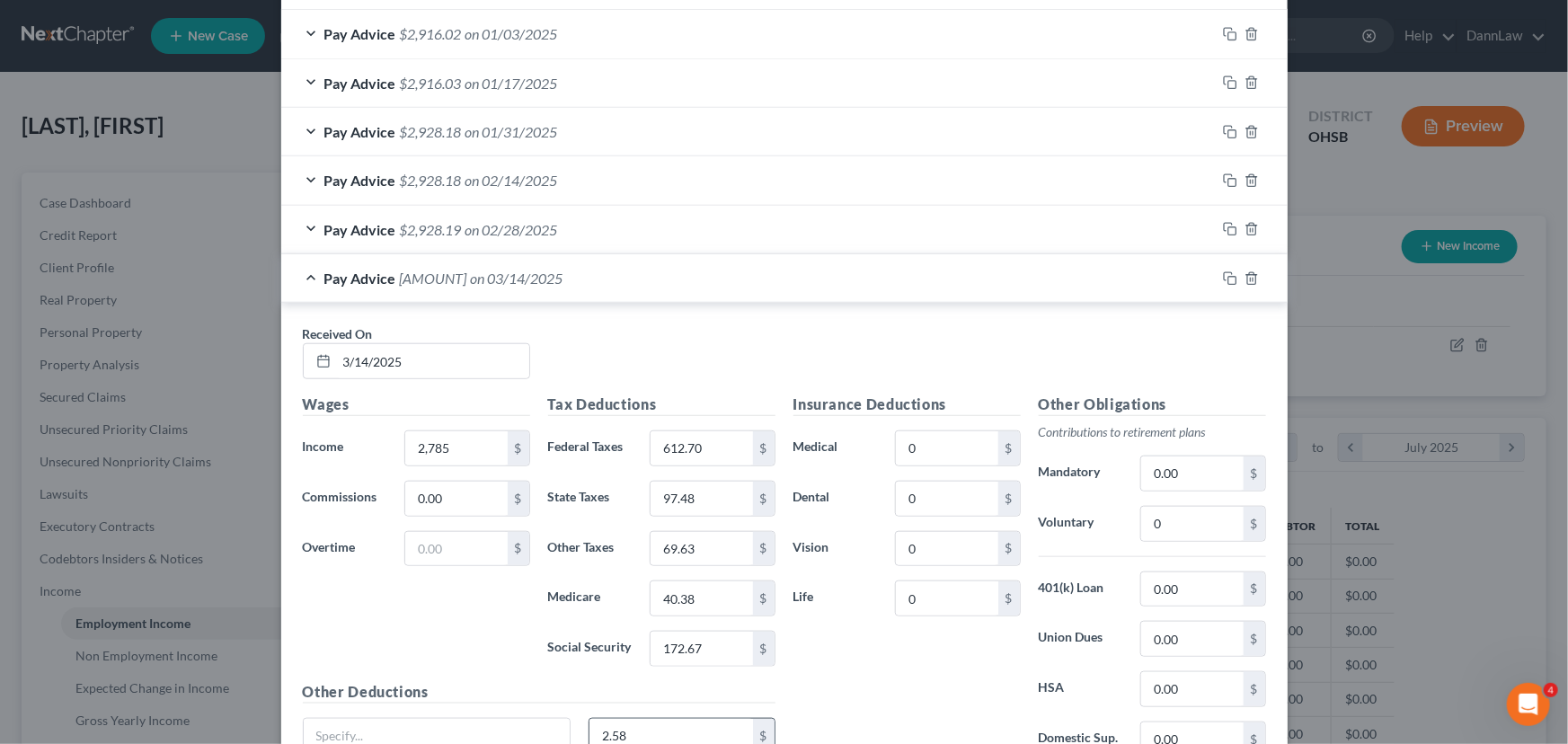 click on "2.58" at bounding box center (671, 736) 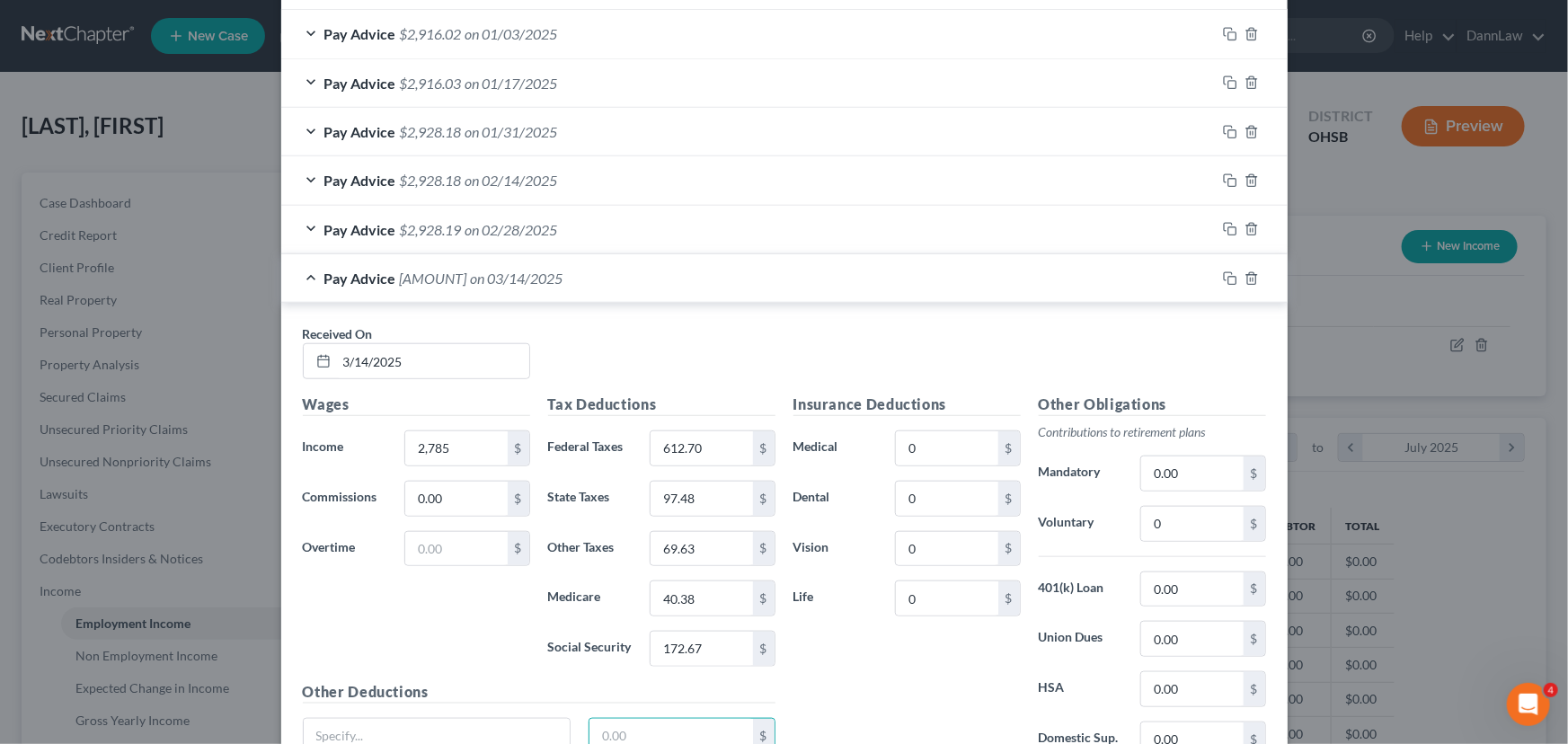type 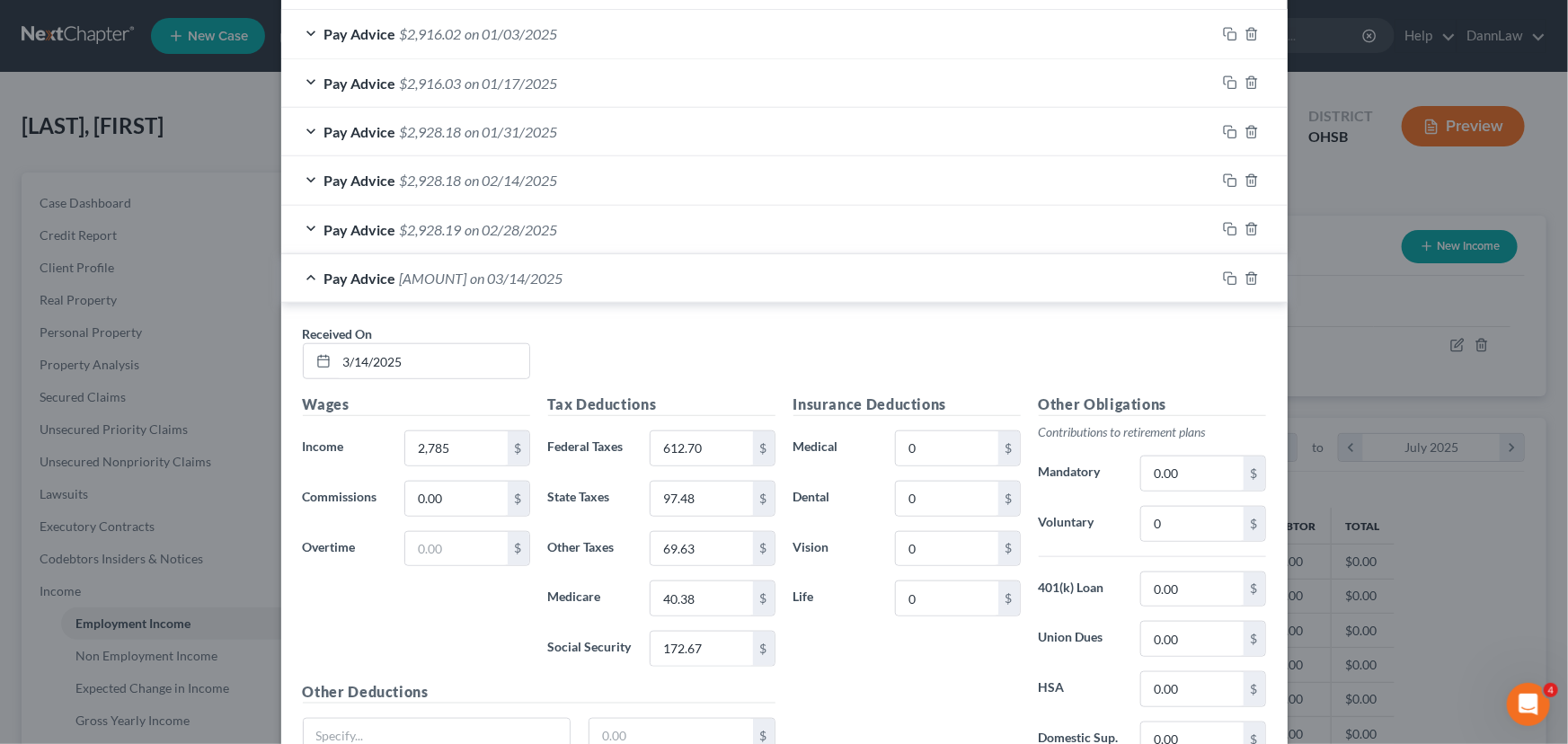 click on "Pay Advice [AMOUNT] on [DATE]" at bounding box center (749, 229) 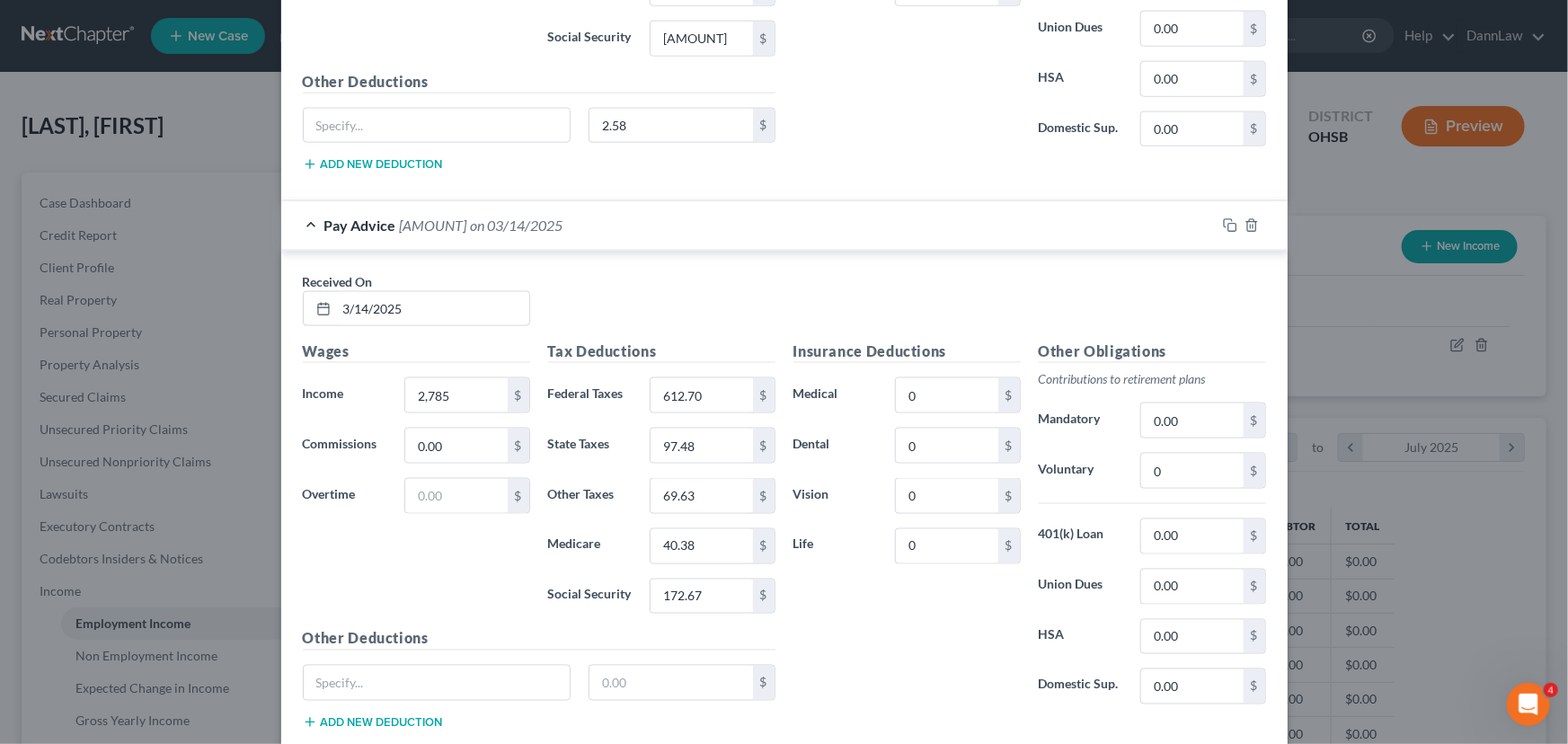 scroll, scrollTop: 1039, scrollLeft: 0, axis: vertical 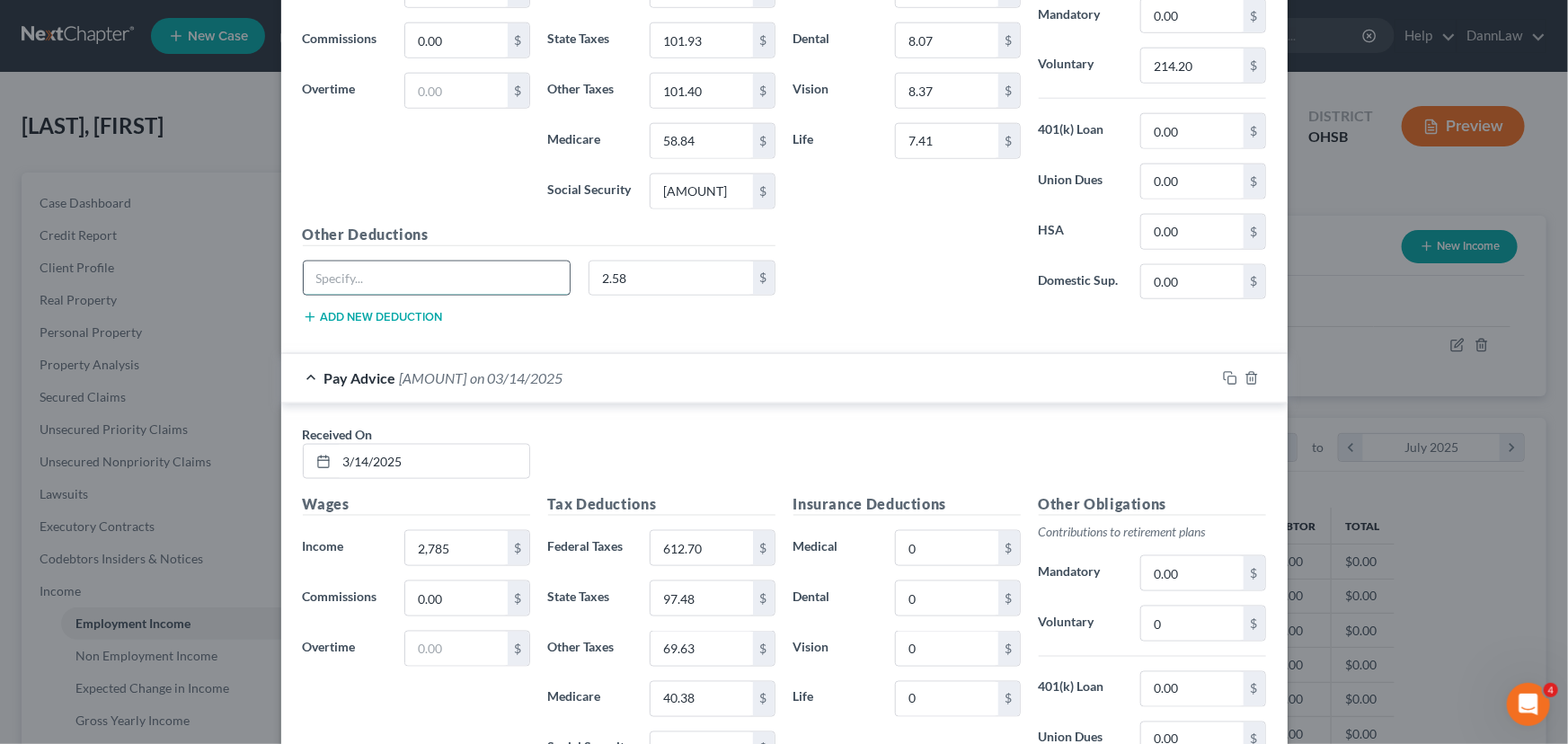 click at bounding box center [437, 279] 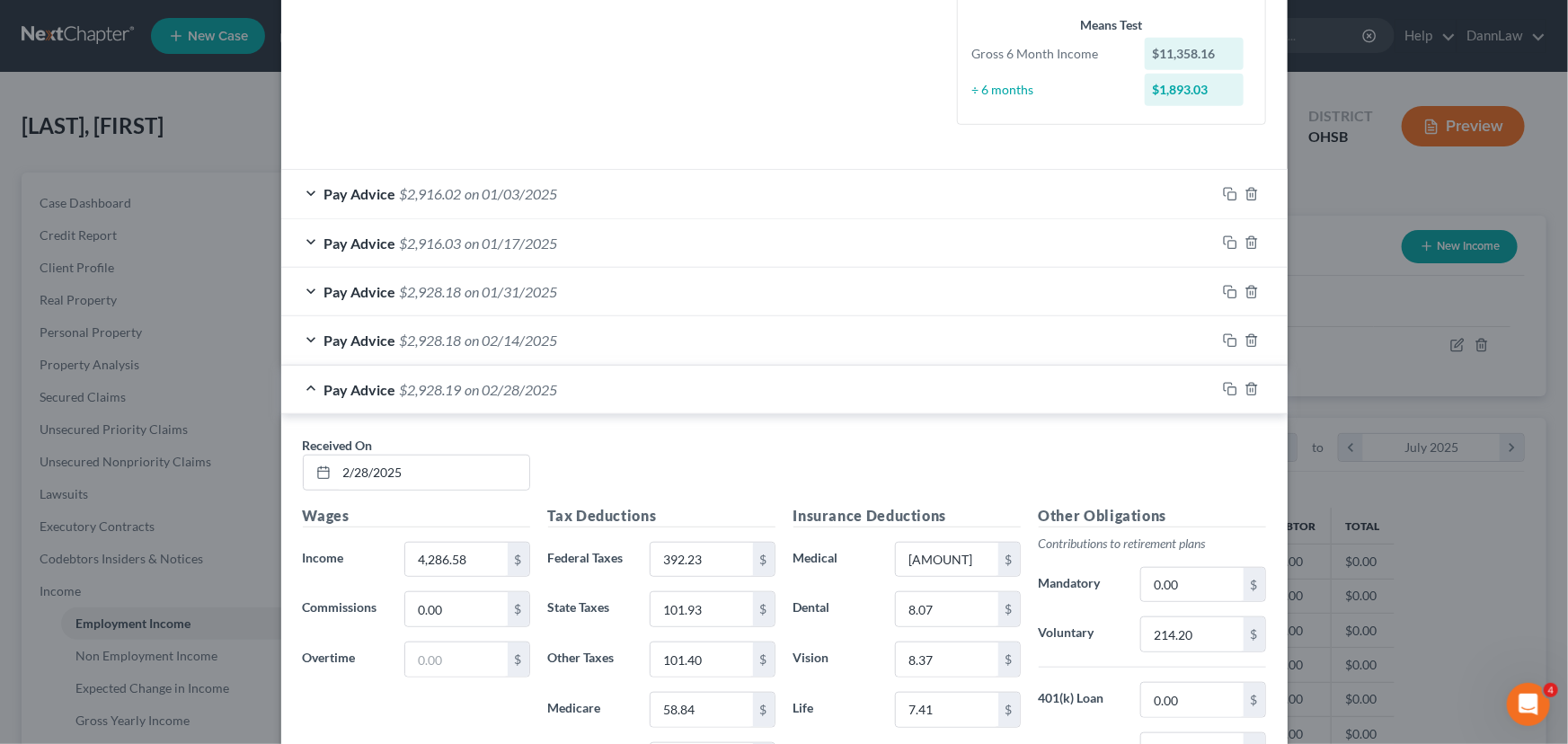 scroll, scrollTop: 467, scrollLeft: 0, axis: vertical 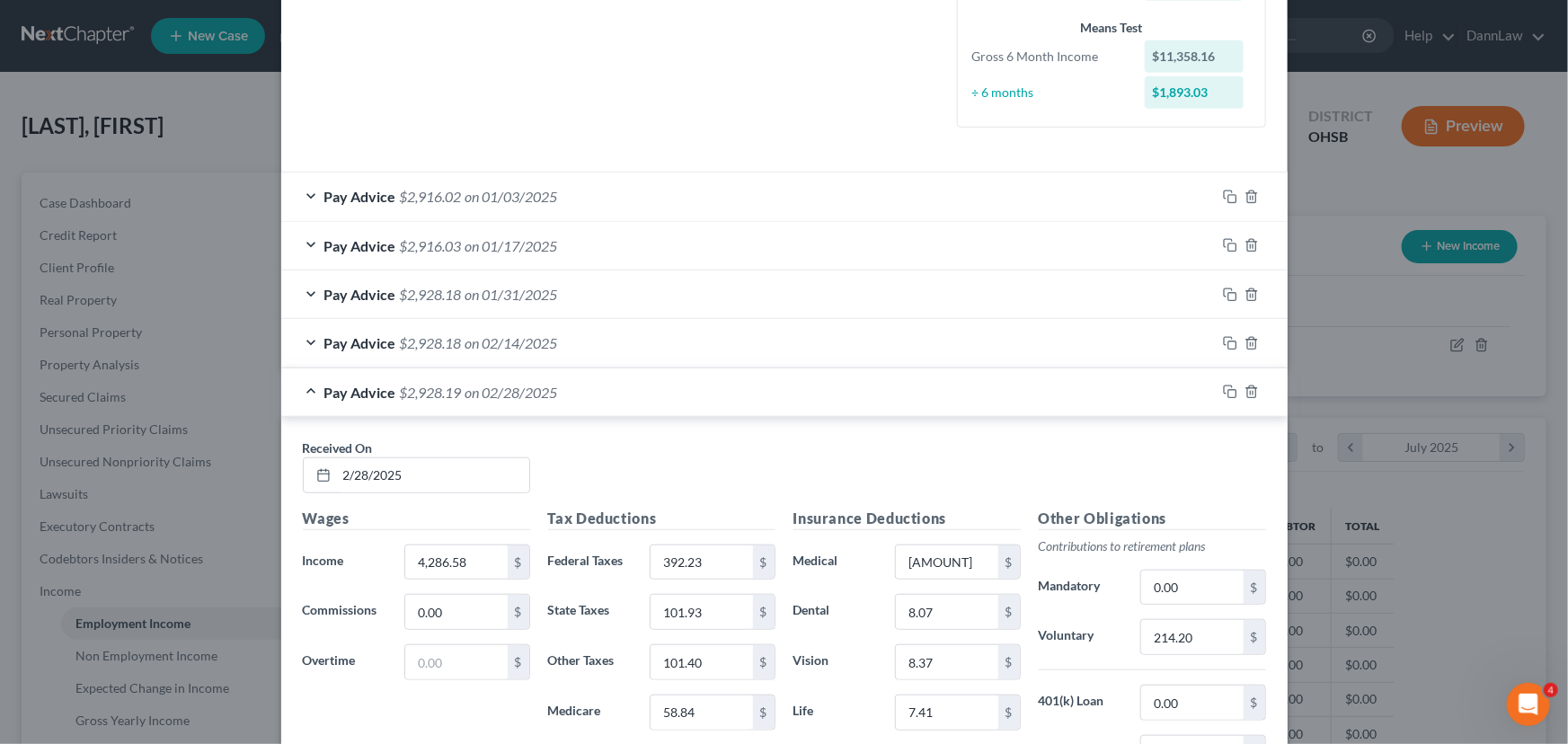 type on "GTL" 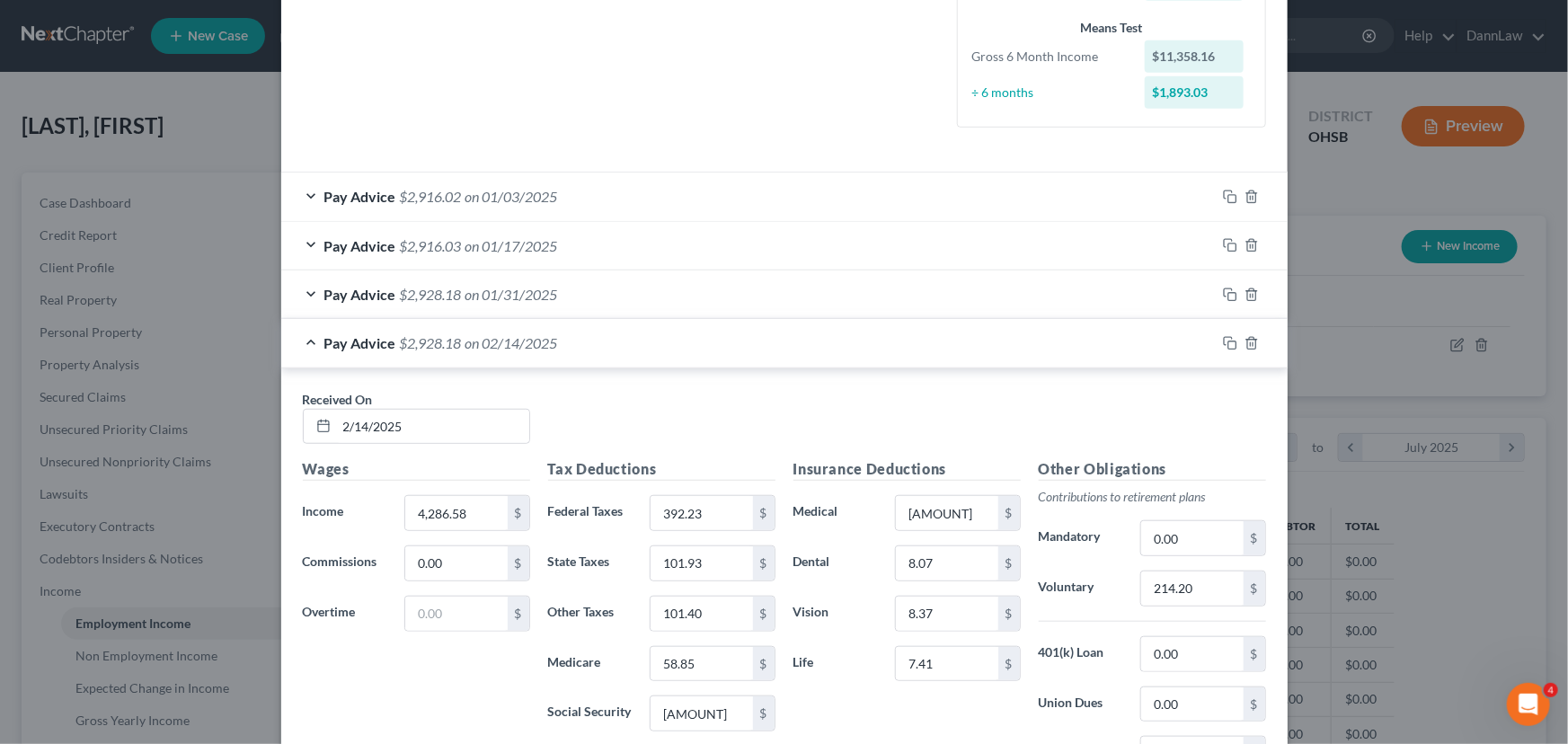 scroll, scrollTop: 875, scrollLeft: 0, axis: vertical 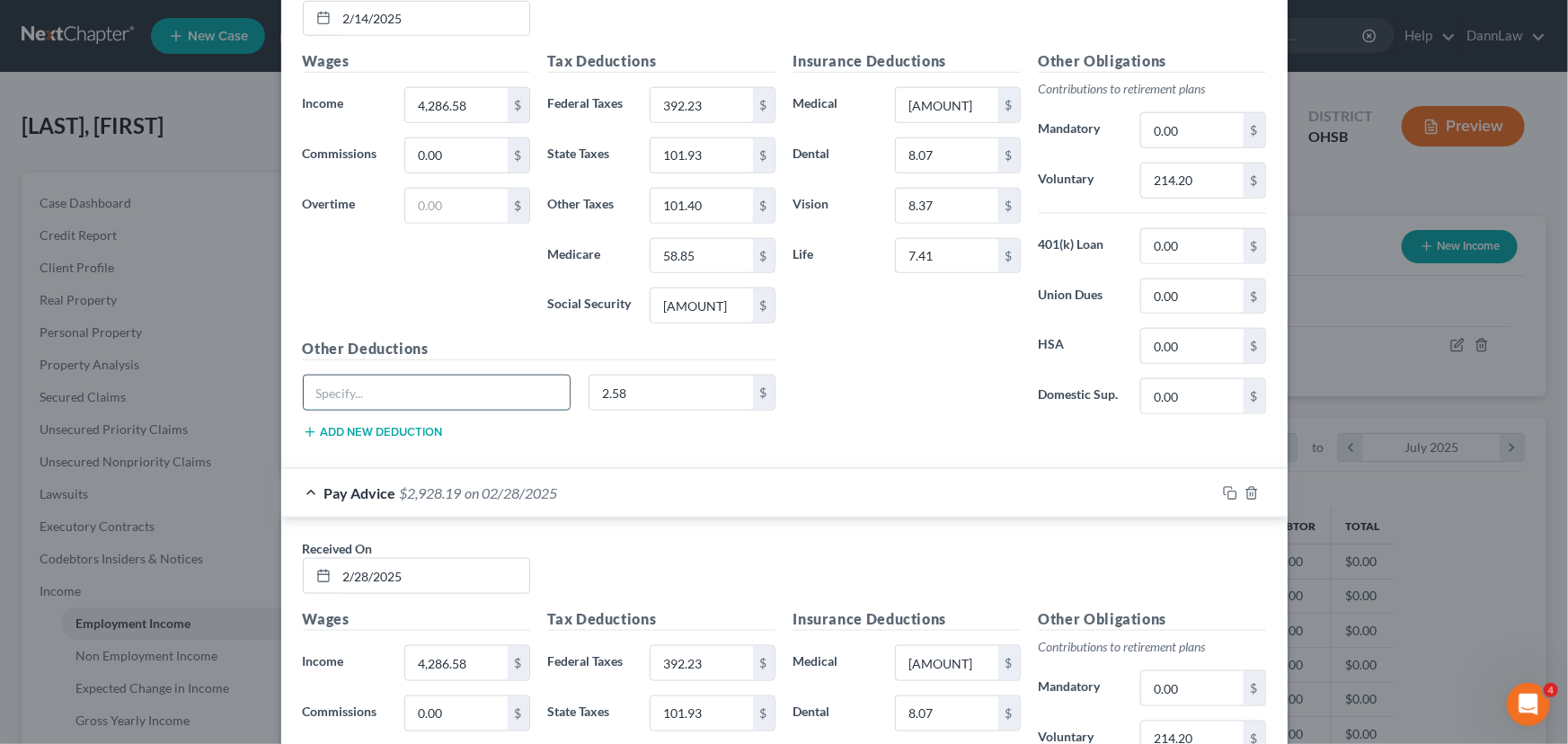 click at bounding box center (437, 393) 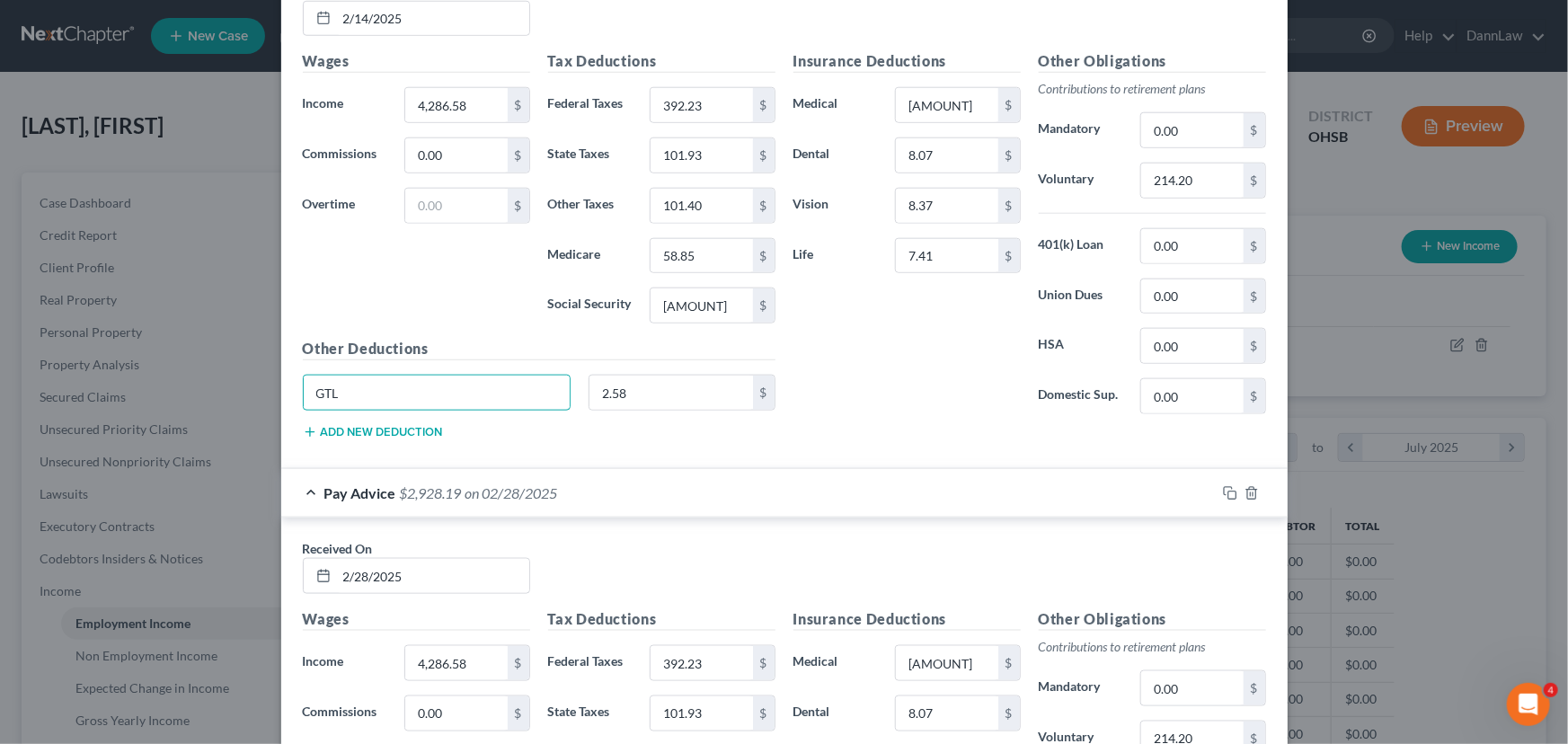 scroll, scrollTop: 467, scrollLeft: 0, axis: vertical 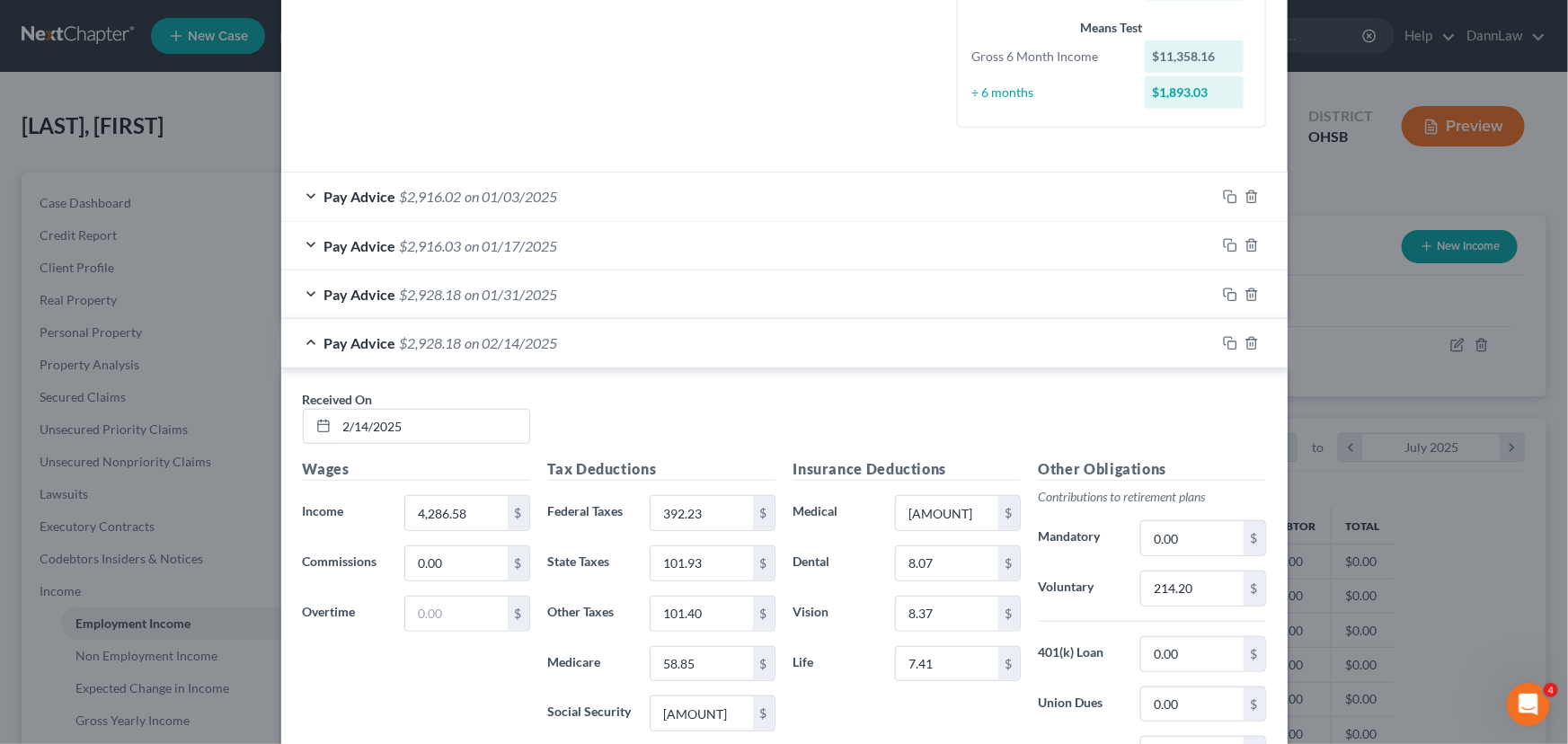 type on "GTL" 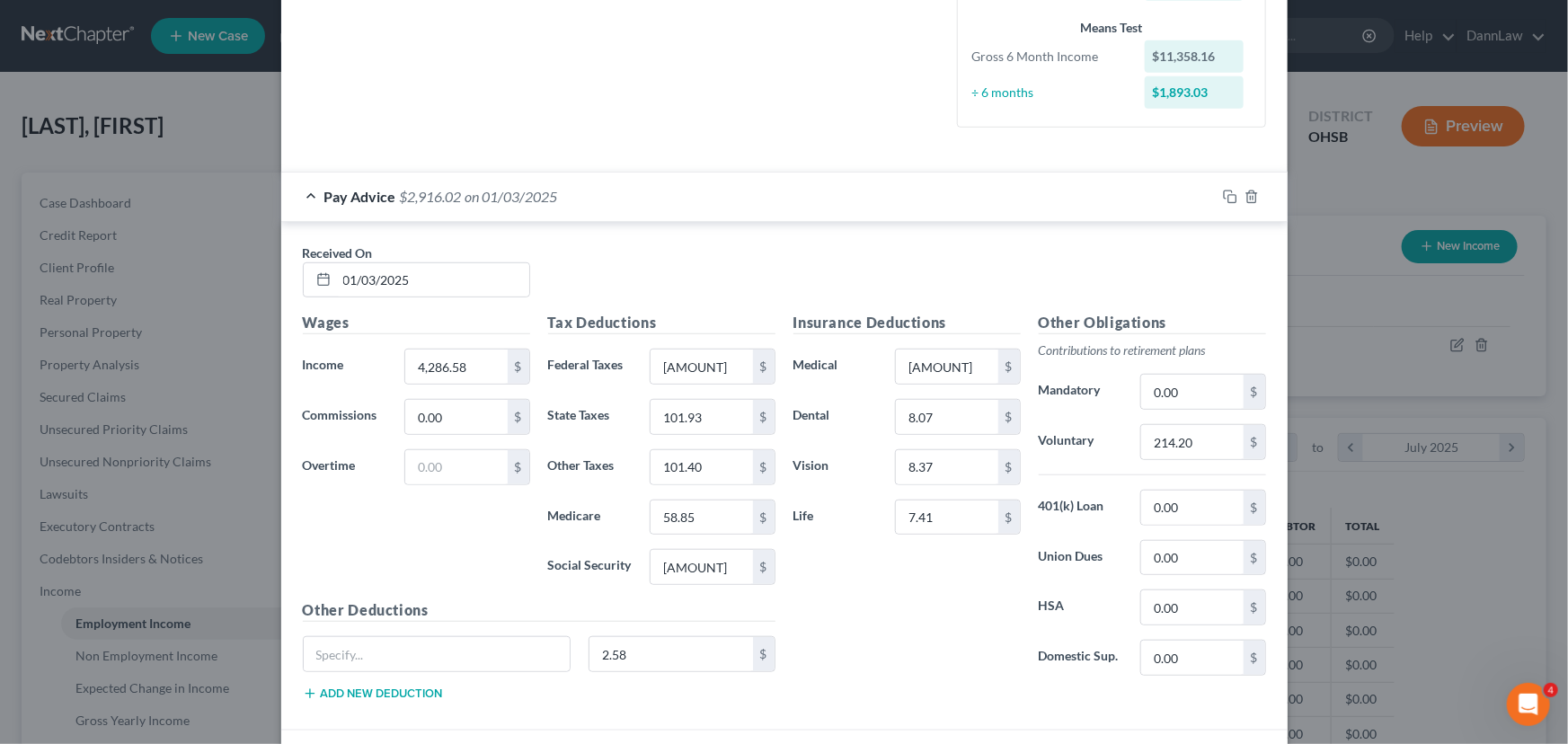 scroll, scrollTop: 1202, scrollLeft: 0, axis: vertical 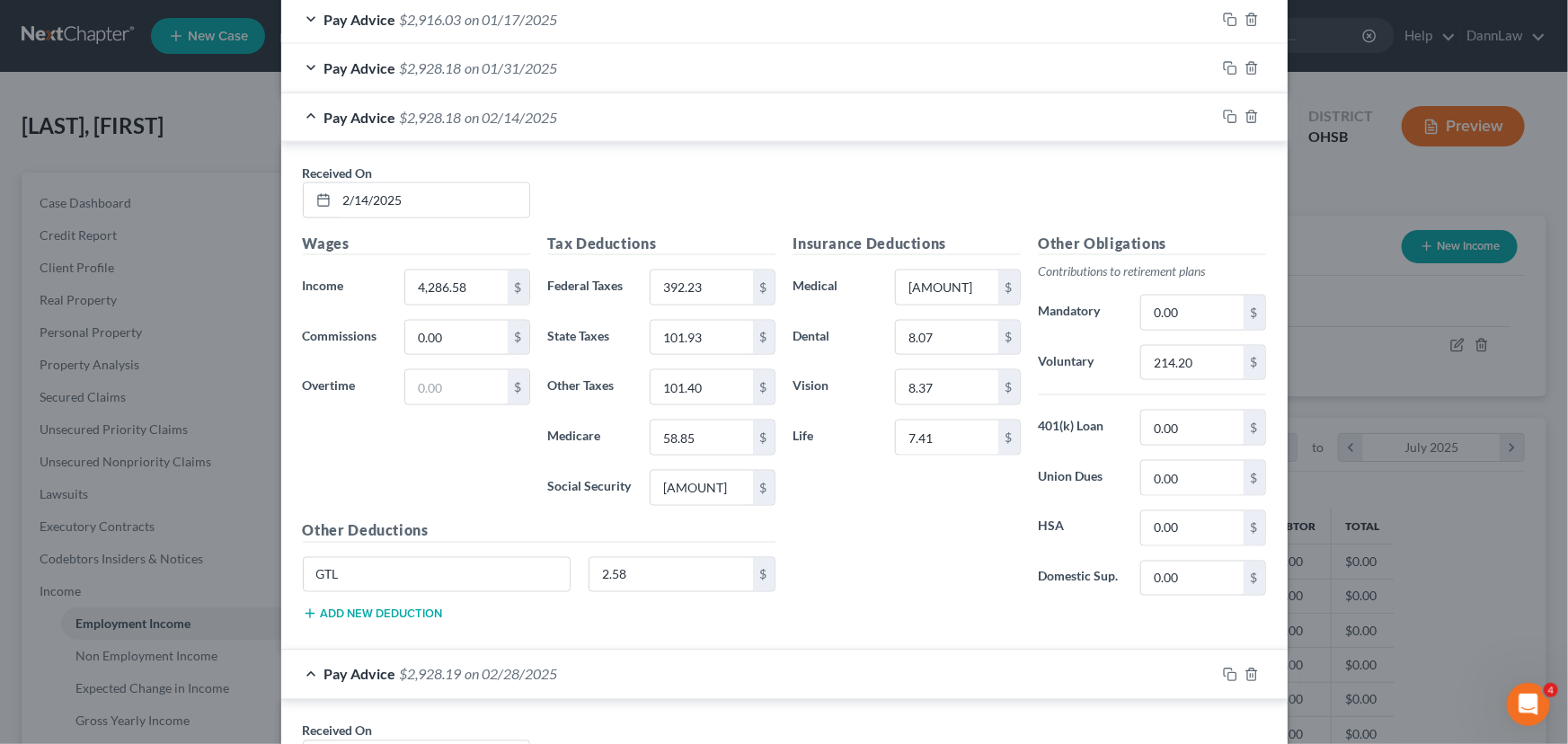 click on "Pay Advice [AMOUNT] on [DATE]" at bounding box center (749, 67) 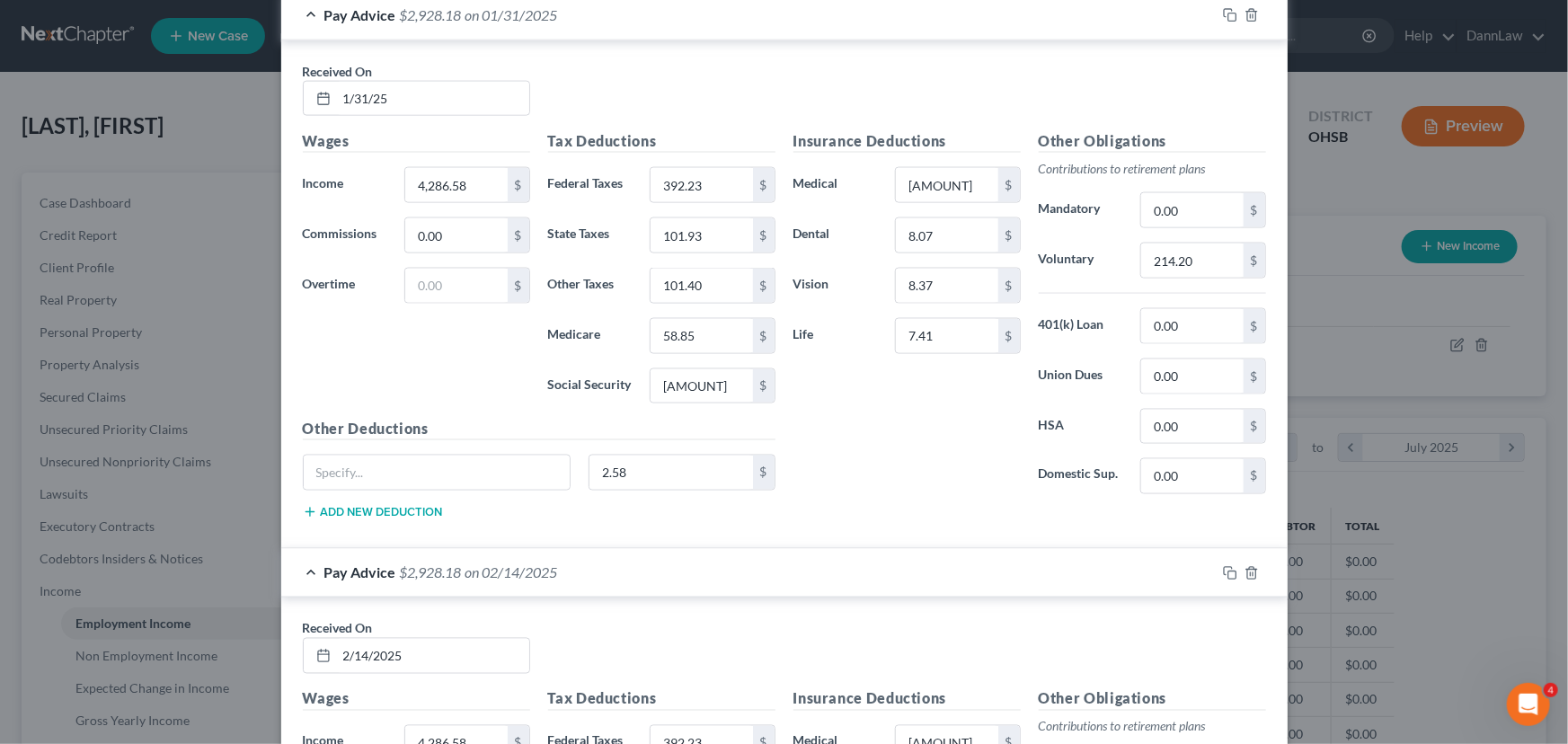 scroll, scrollTop: 1284, scrollLeft: 0, axis: vertical 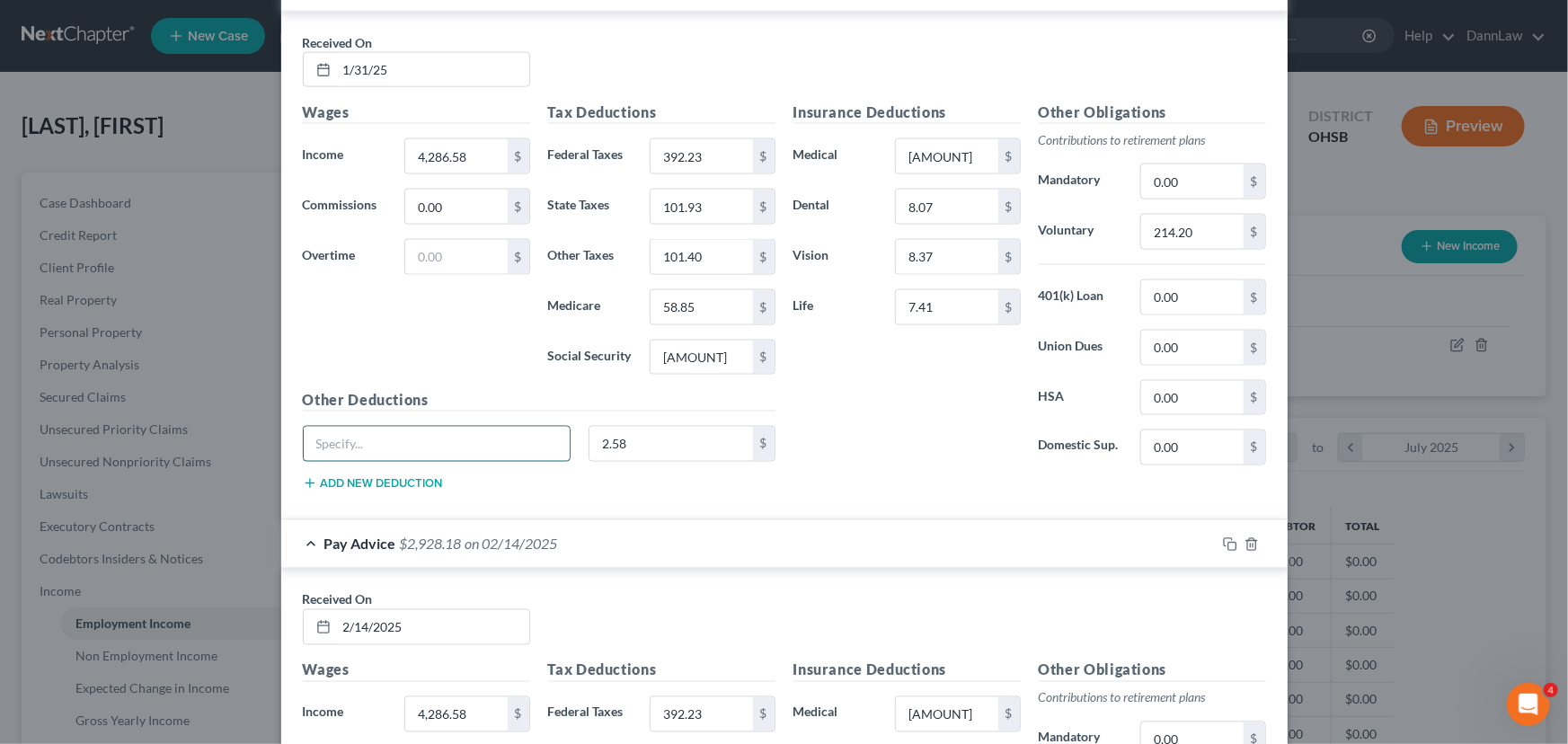 click at bounding box center [437, 444] 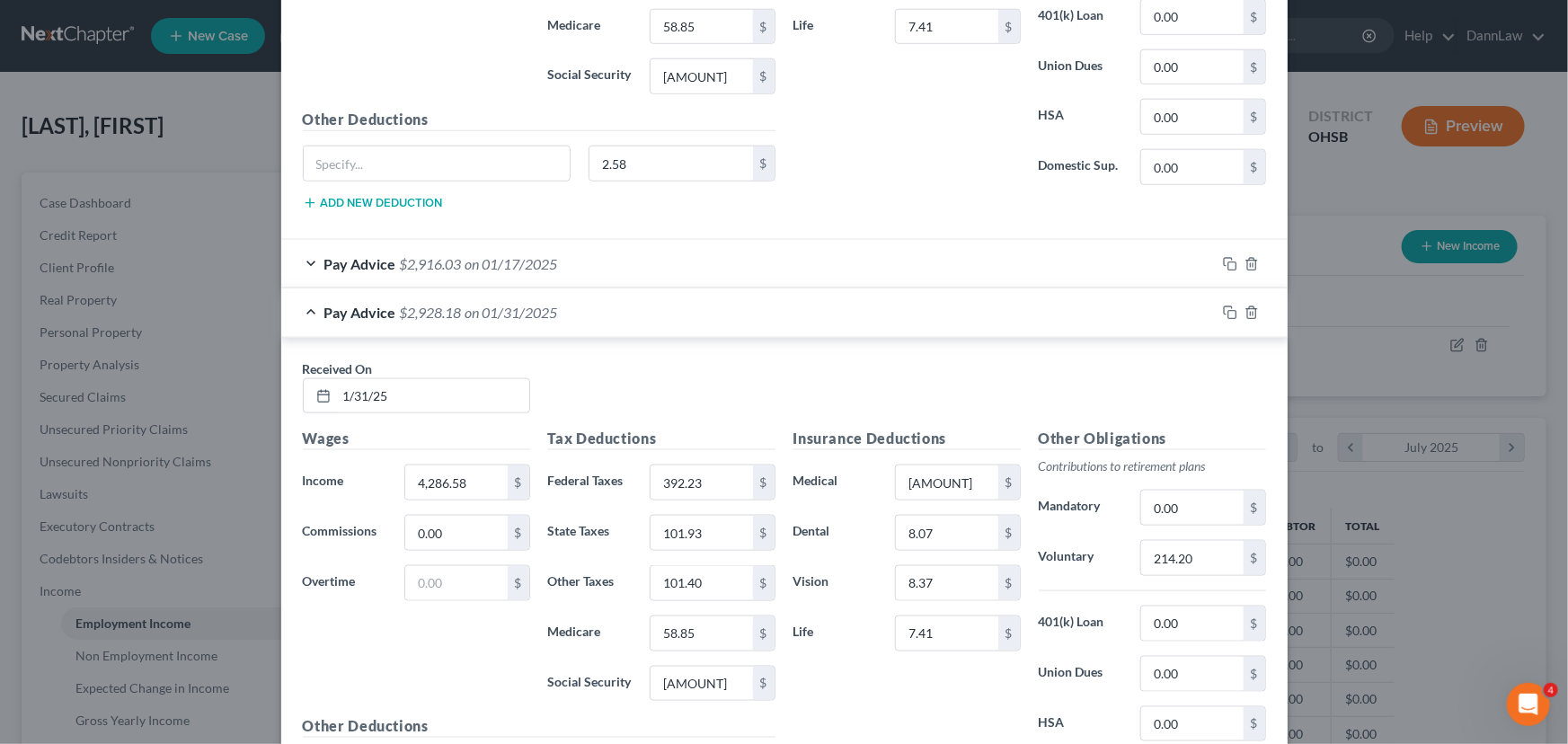 scroll, scrollTop: 957, scrollLeft: 0, axis: vertical 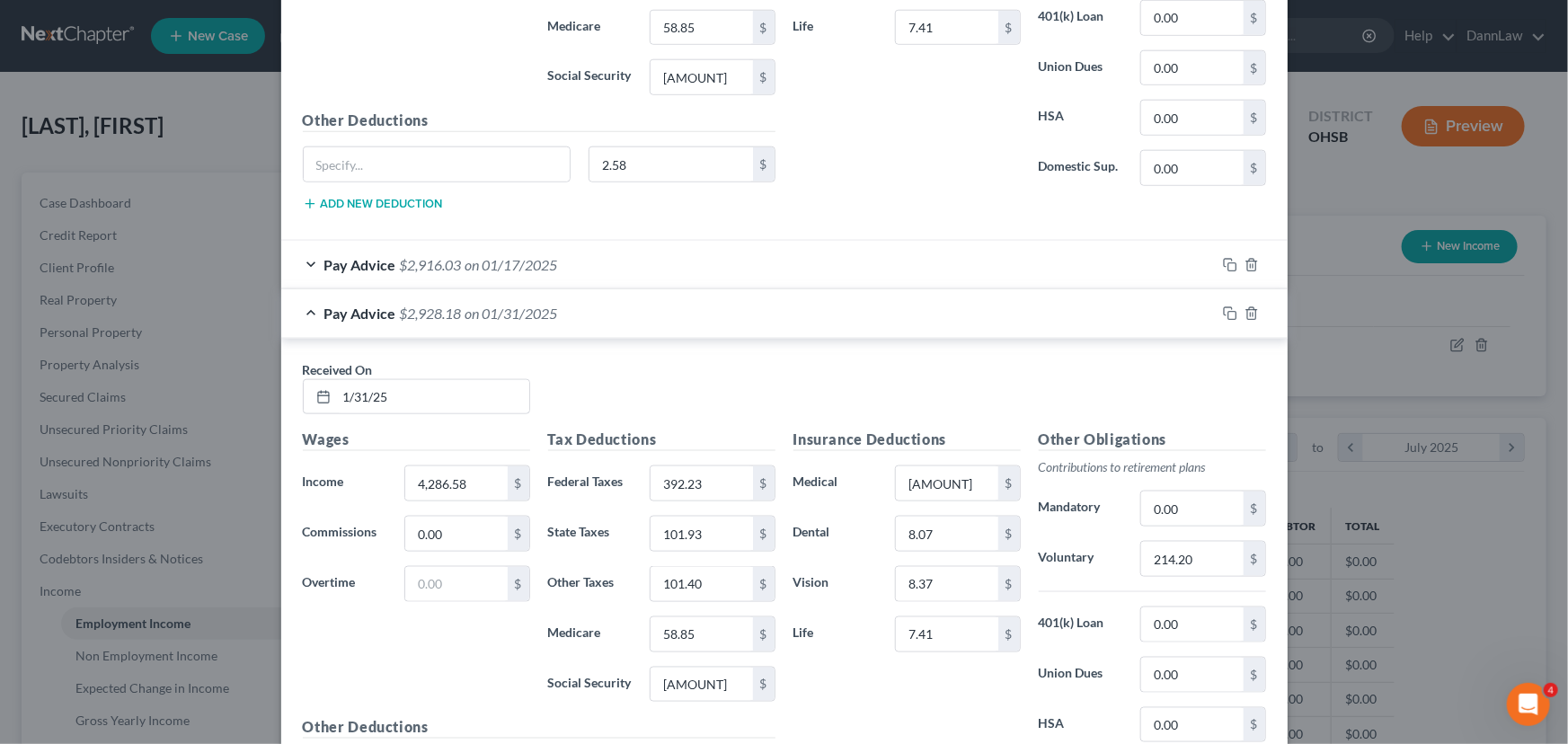 type on "GTL" 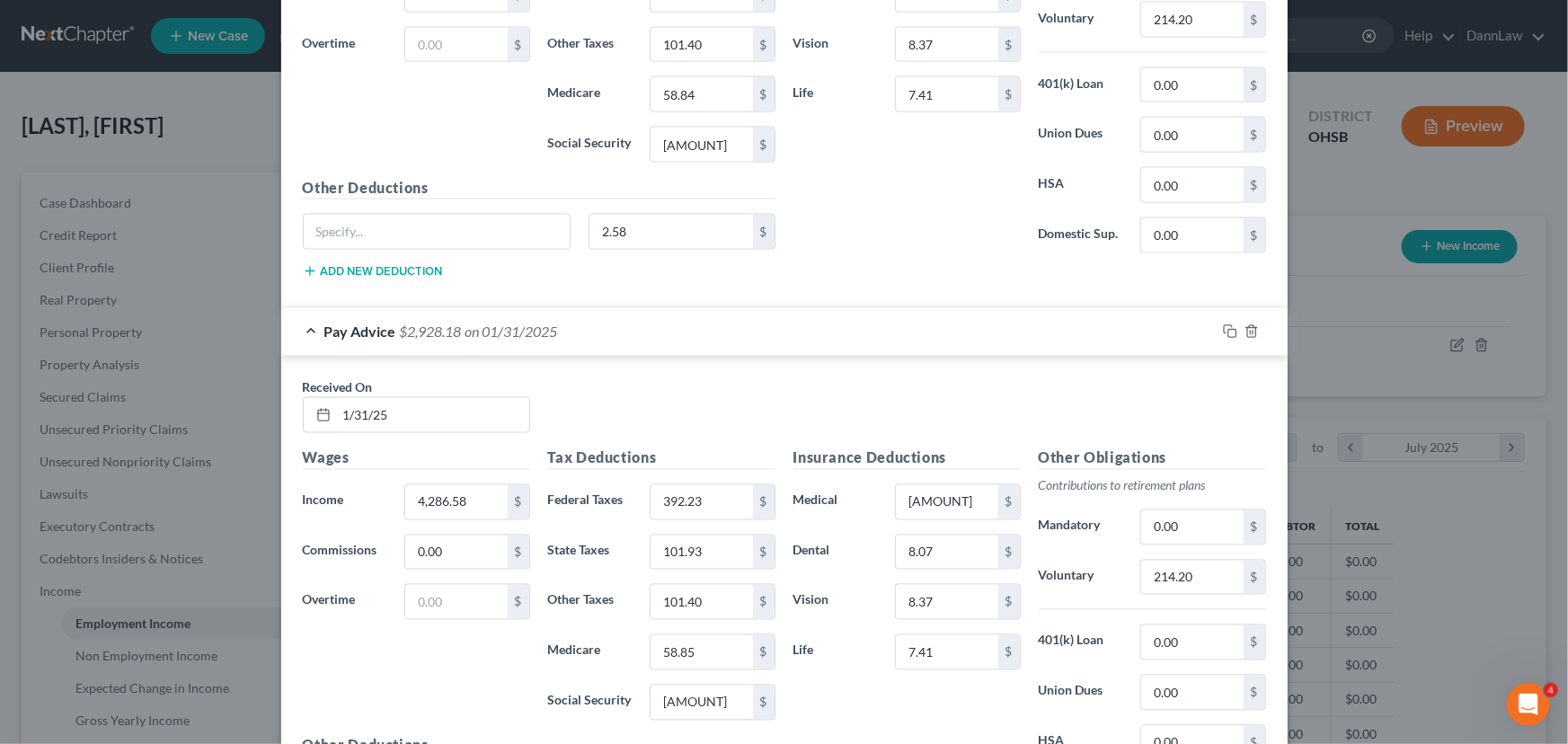 scroll, scrollTop: 1447, scrollLeft: 0, axis: vertical 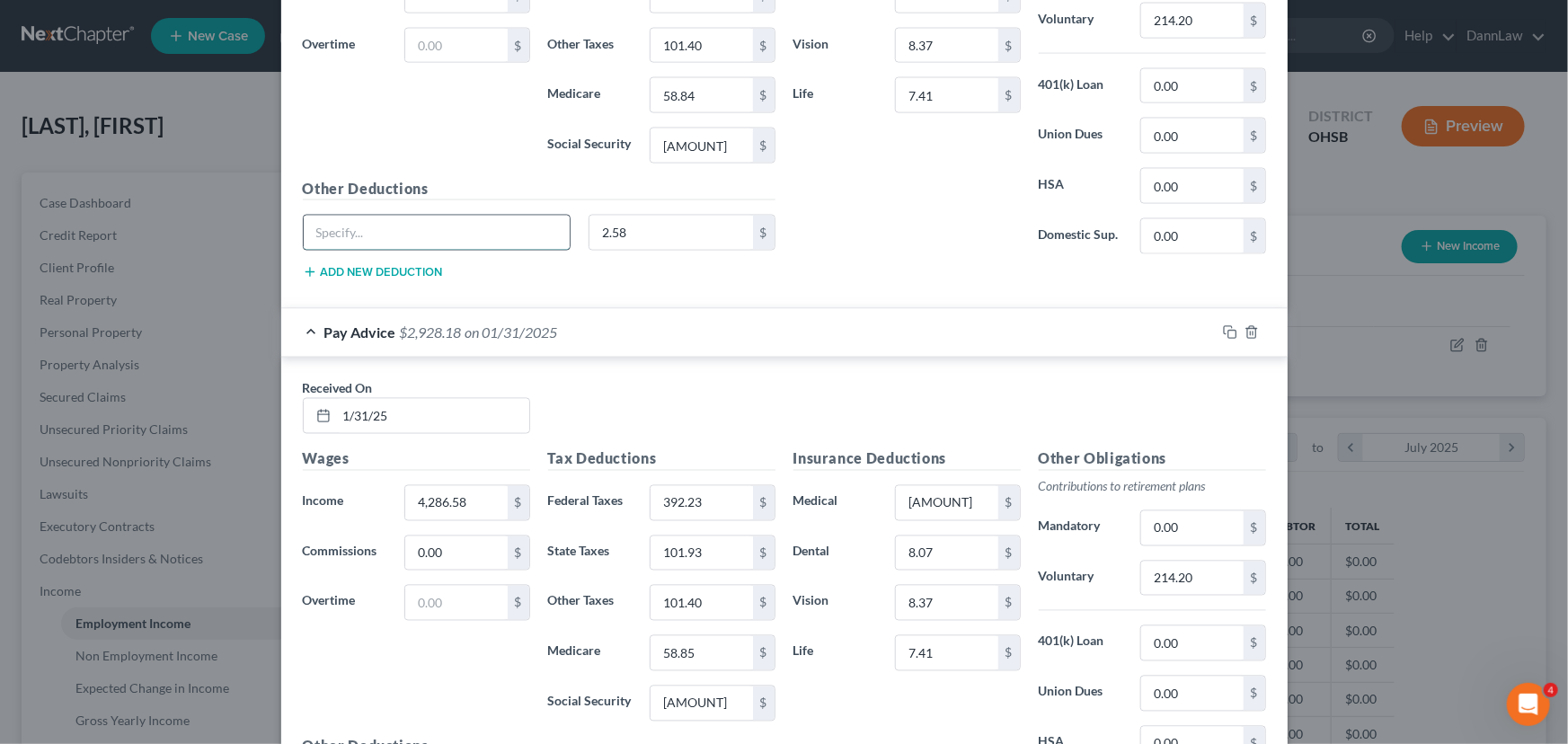 click at bounding box center [437, 233] 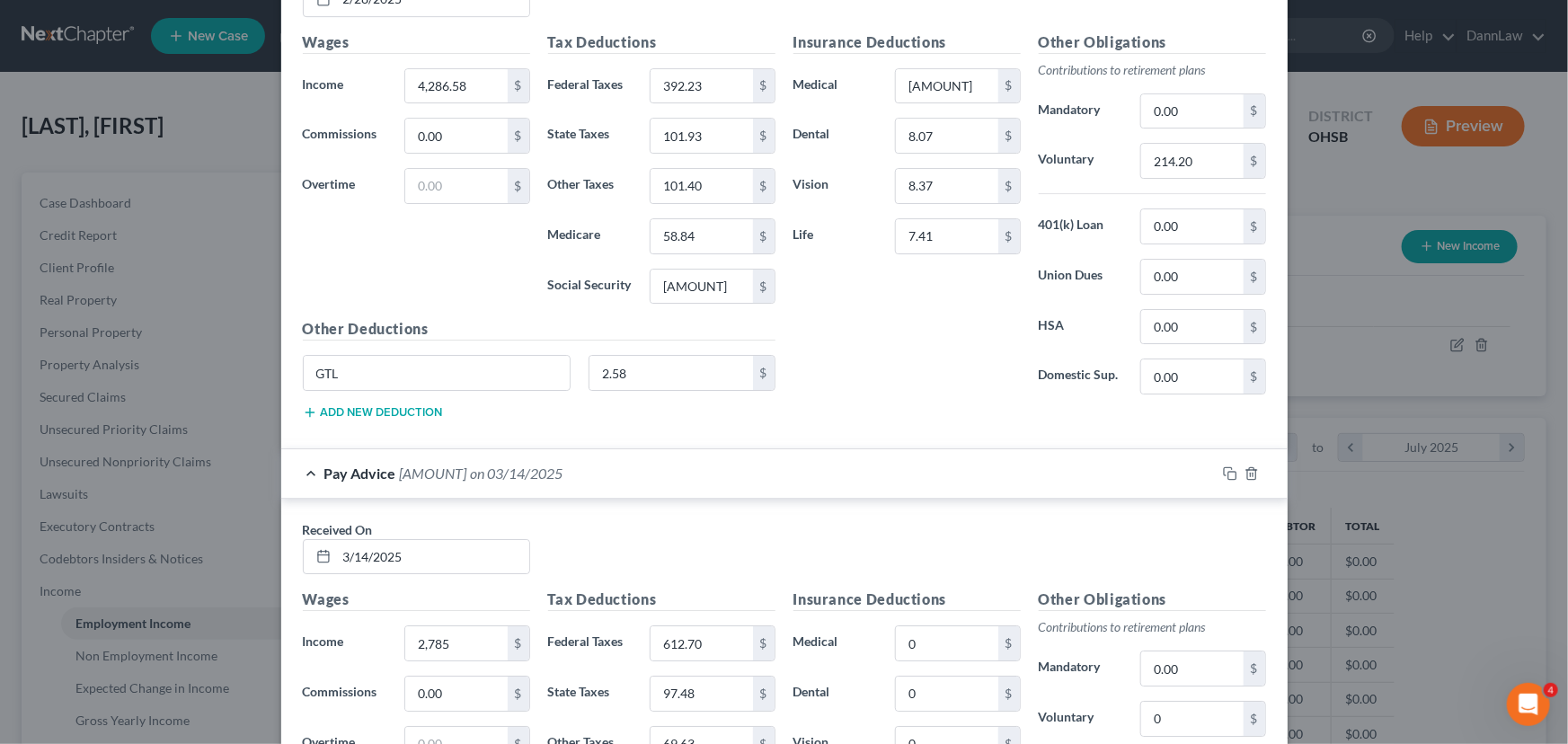 scroll, scrollTop: 3330, scrollLeft: 0, axis: vertical 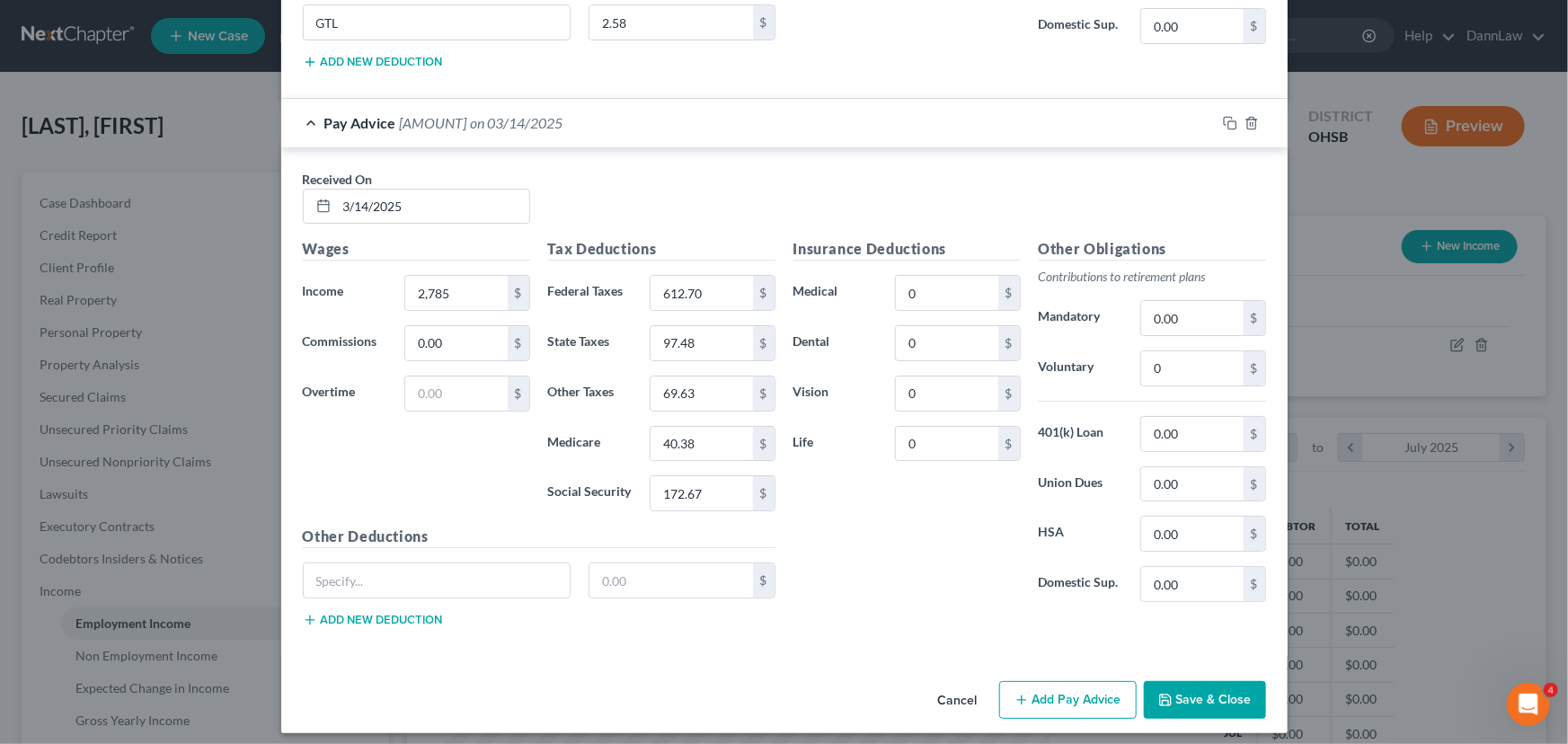 type on "GTL" 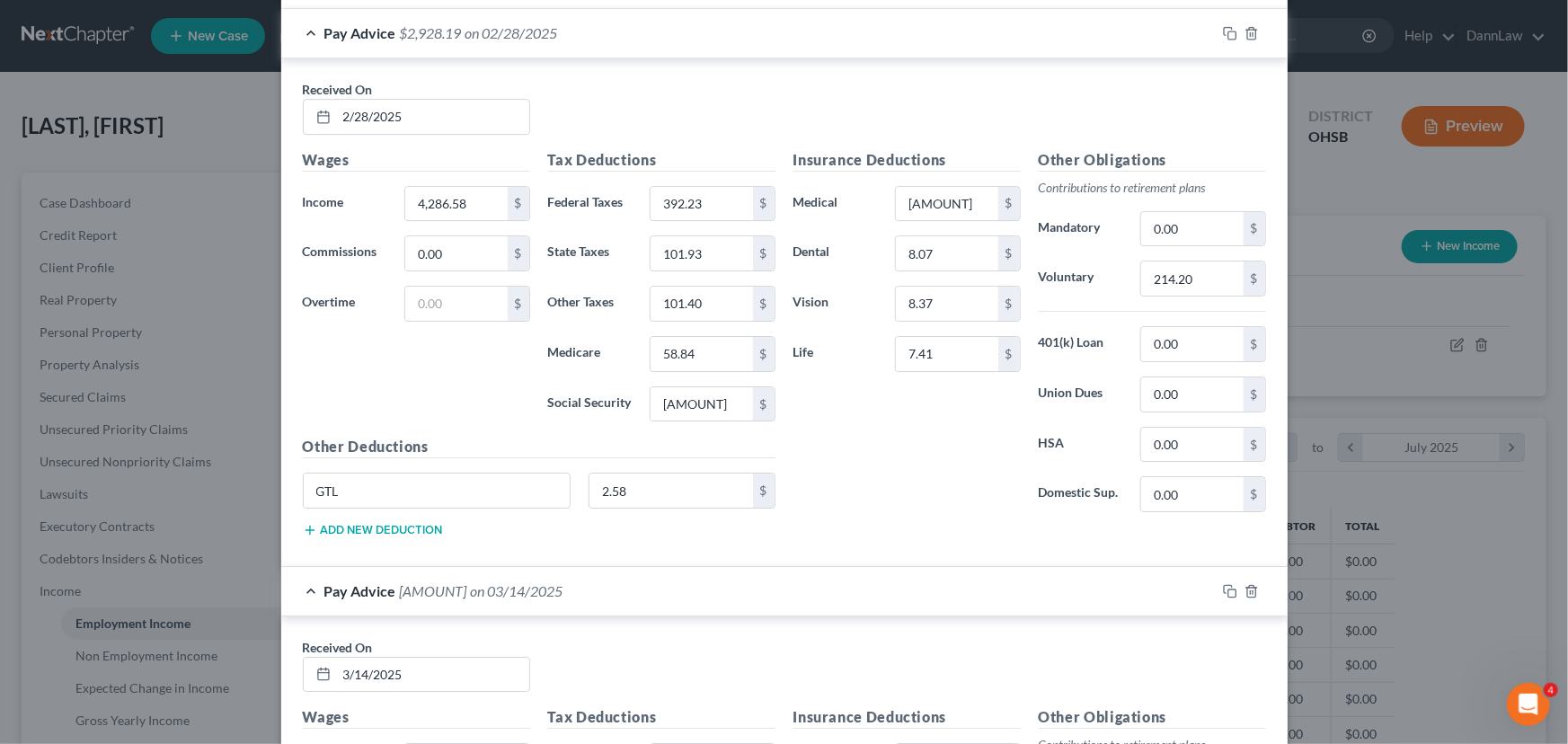 scroll, scrollTop: 2839, scrollLeft: 0, axis: vertical 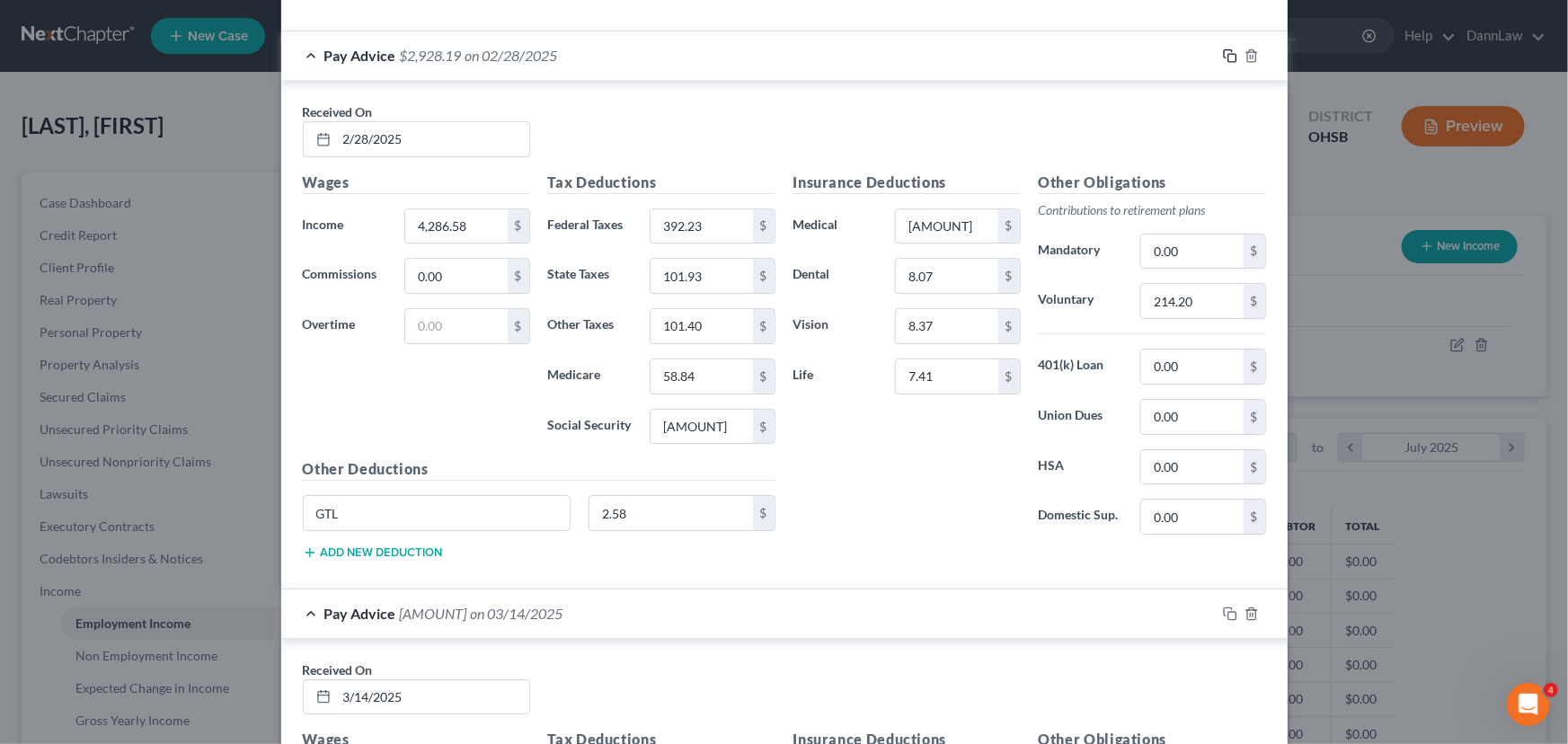 drag, startPoint x: 1224, startPoint y: 41, endPoint x: 683, endPoint y: 183, distance: 559.3255 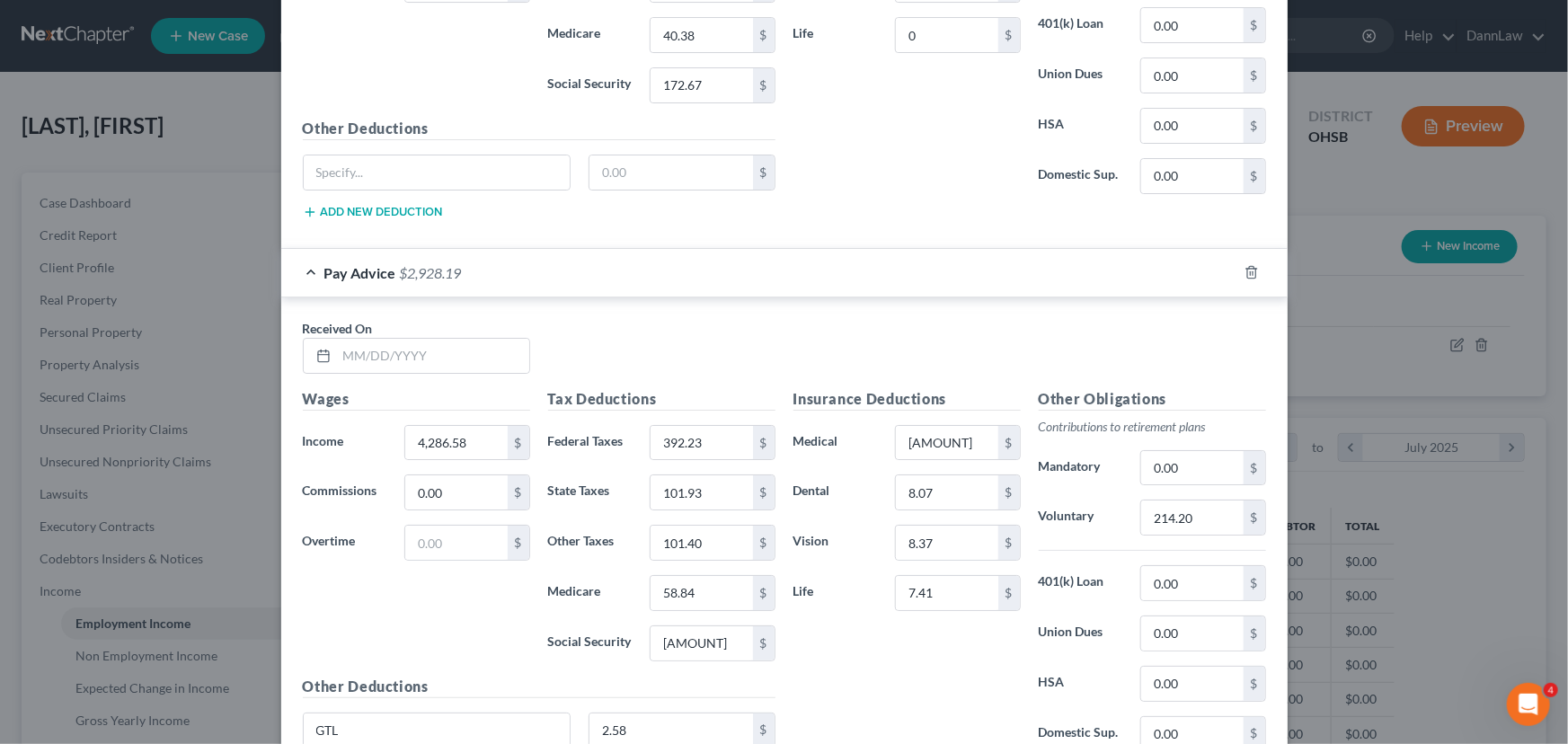 scroll, scrollTop: 3248, scrollLeft: 0, axis: vertical 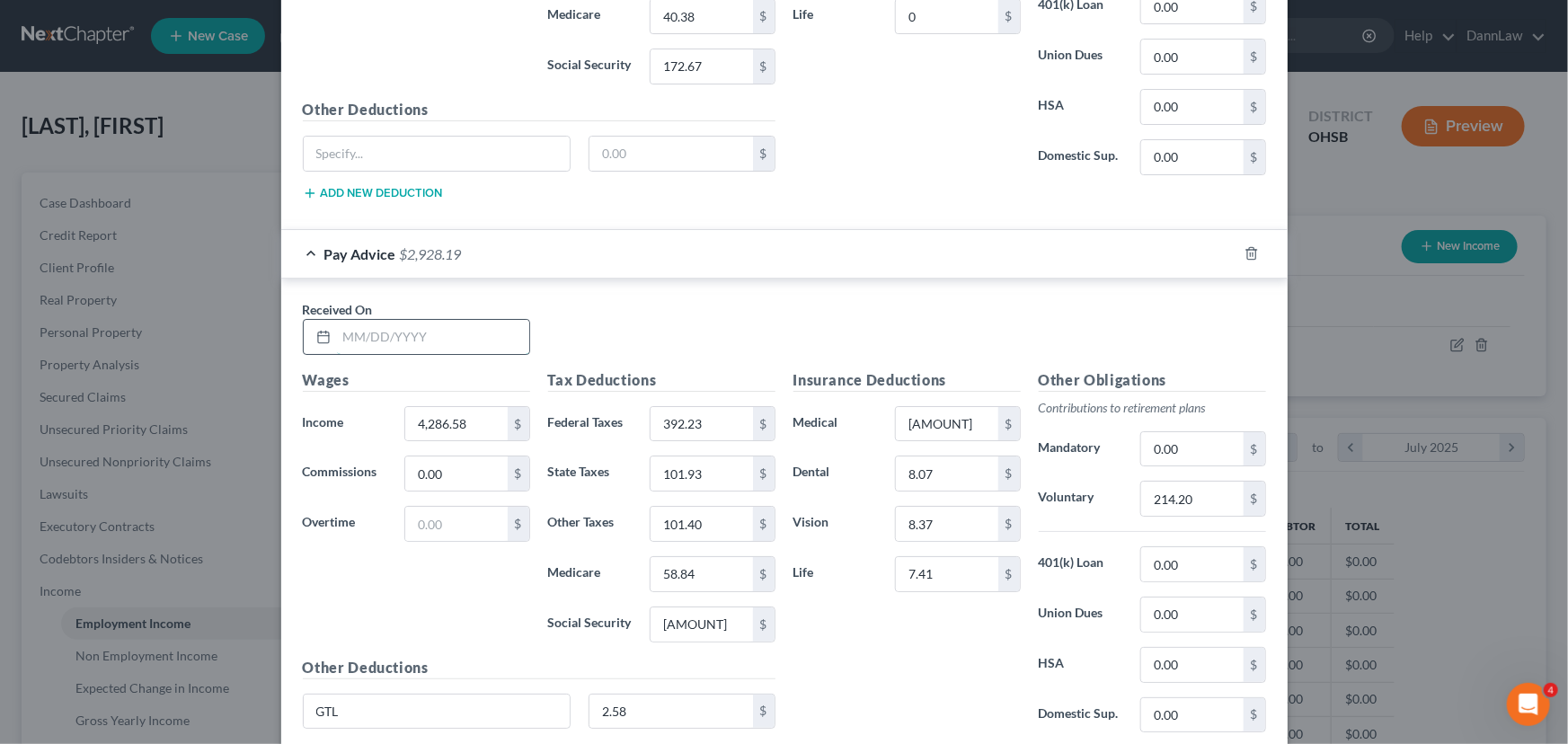 click at bounding box center [433, 337] 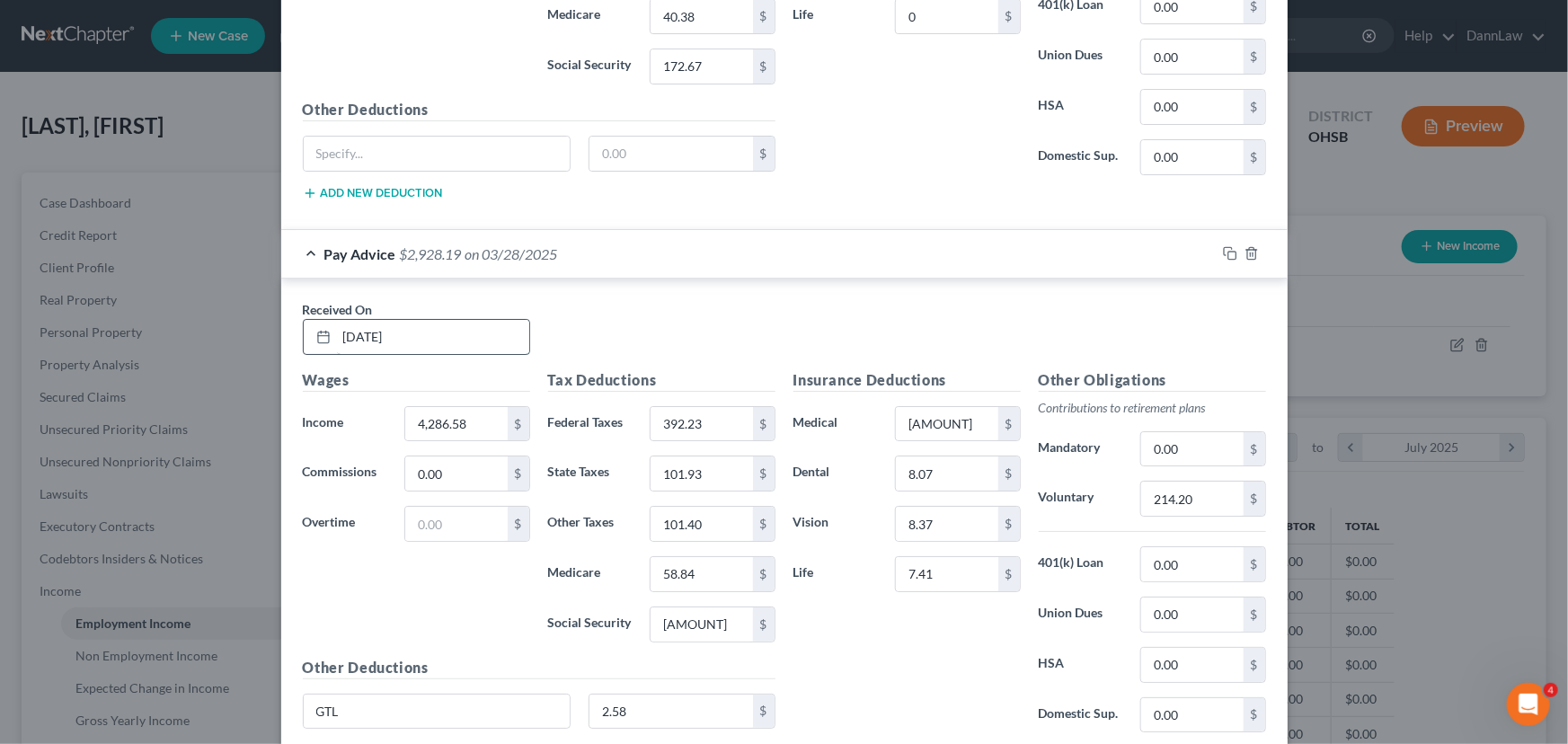 type on "[DATE]" 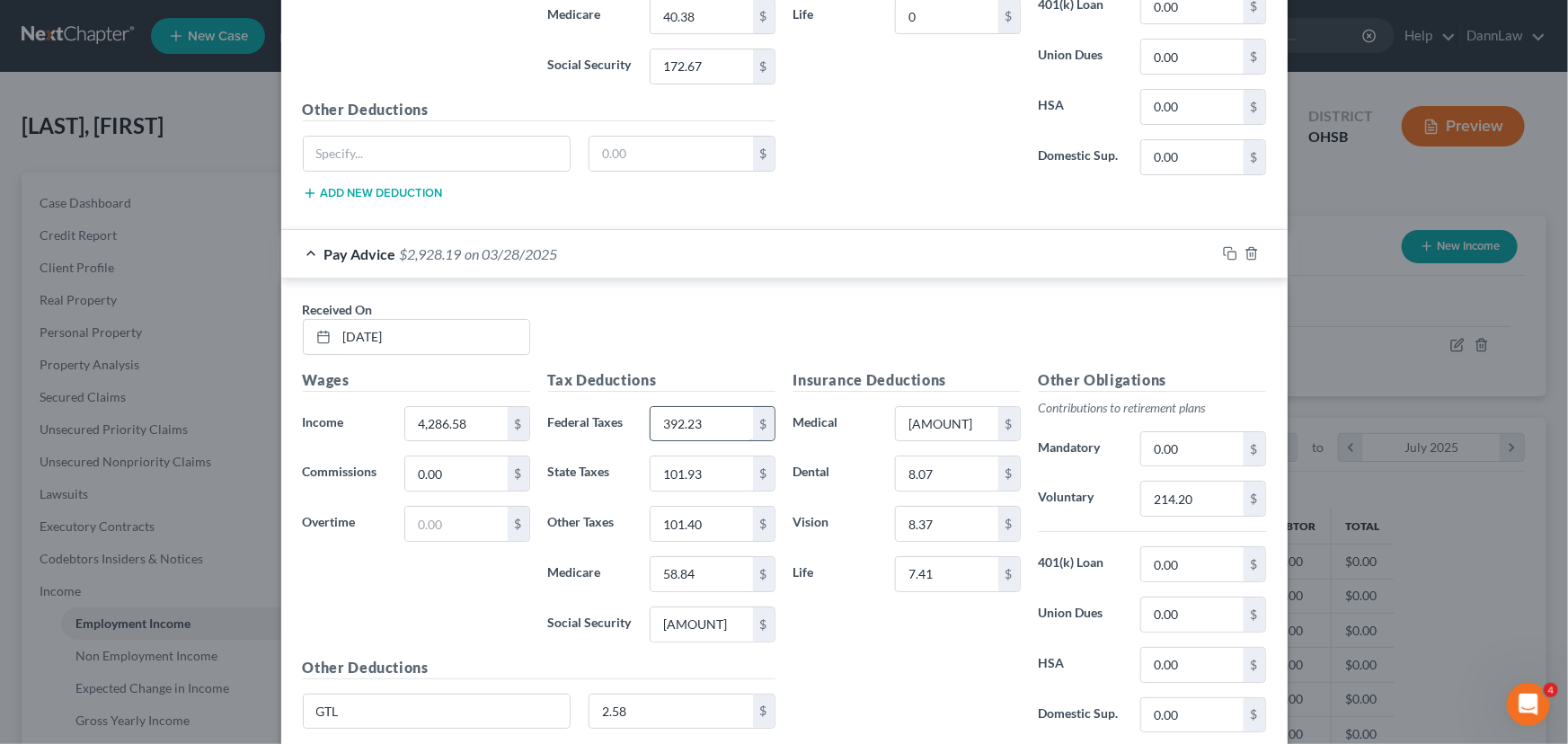 click on "392.23" at bounding box center (701, 424) 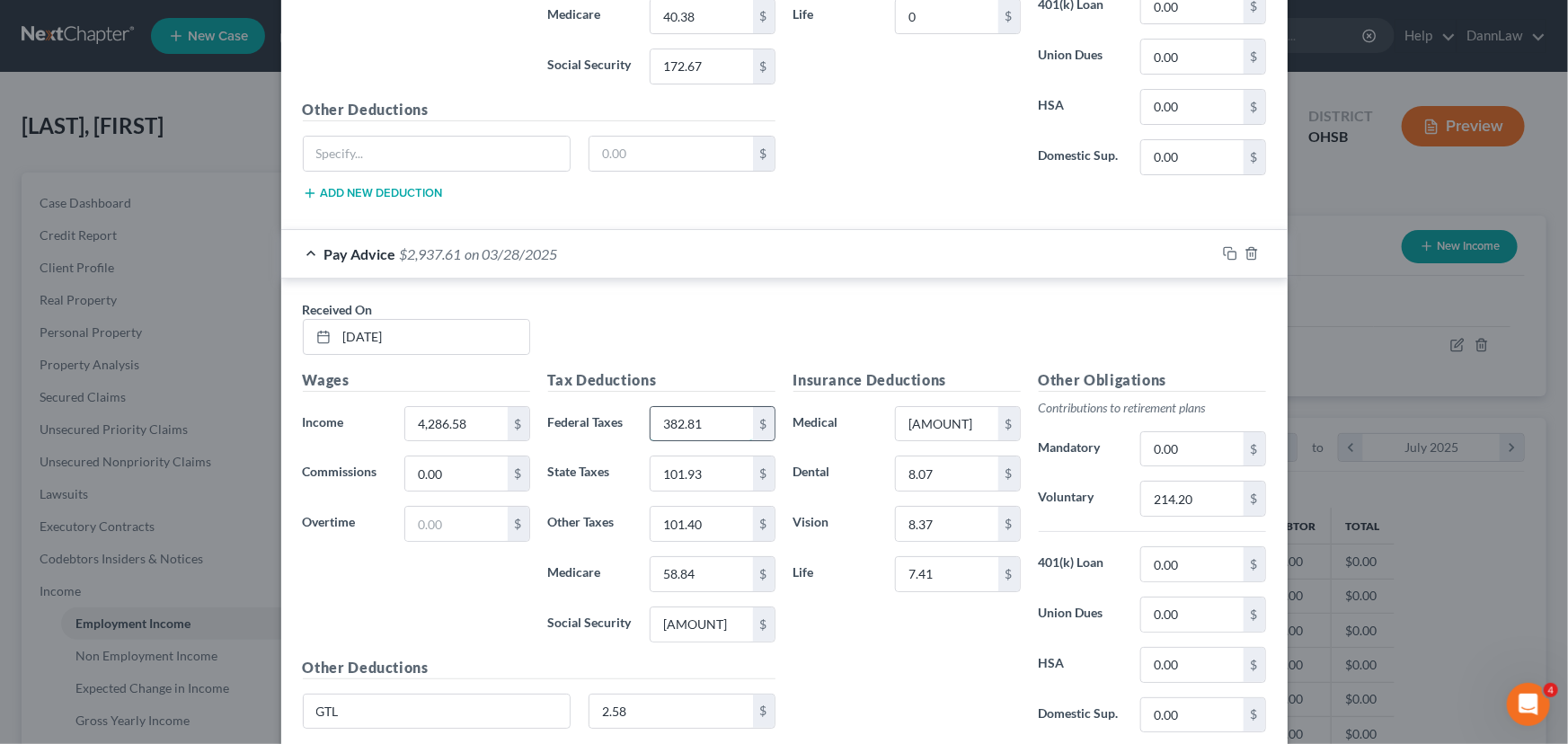 type on "382.81" 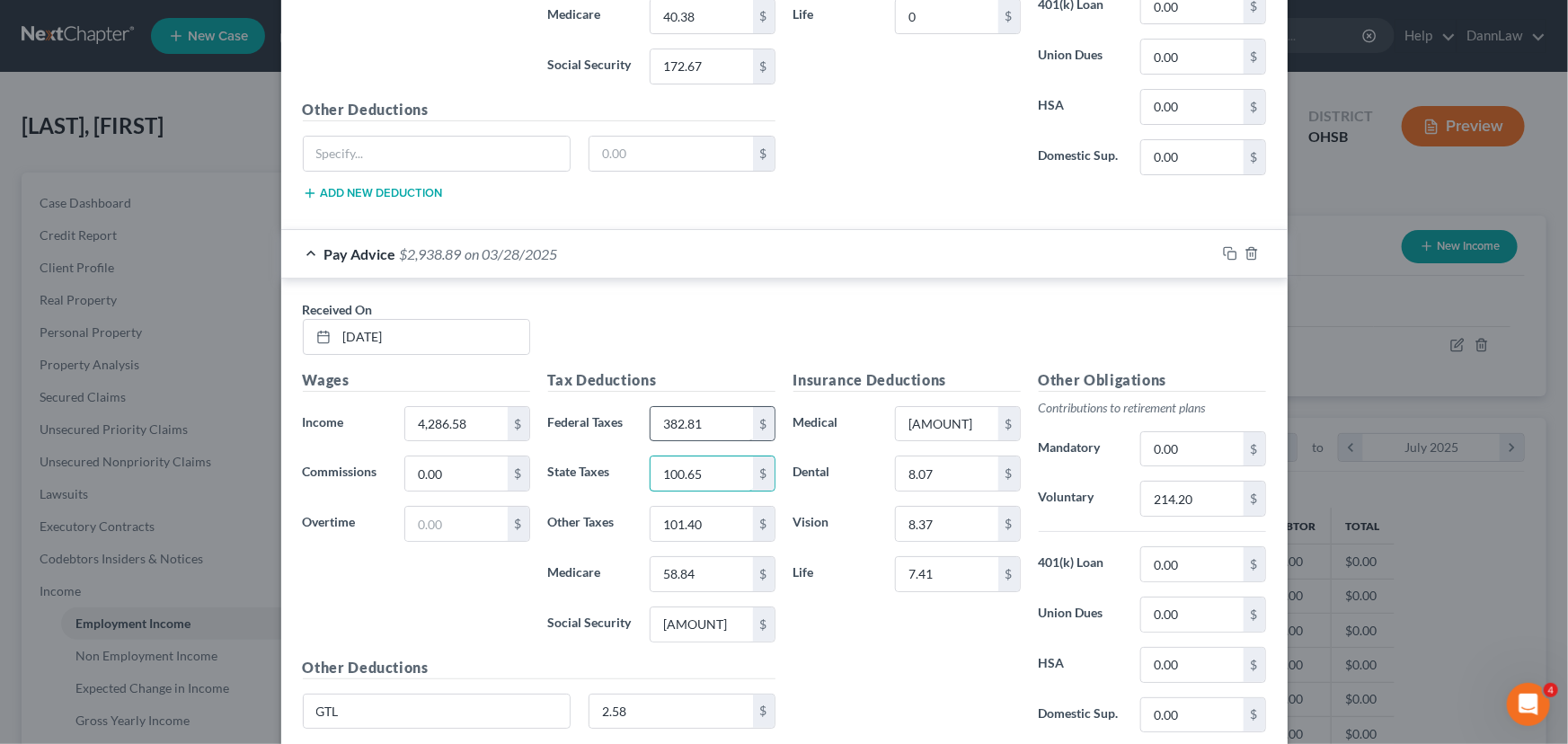 type on "100.65" 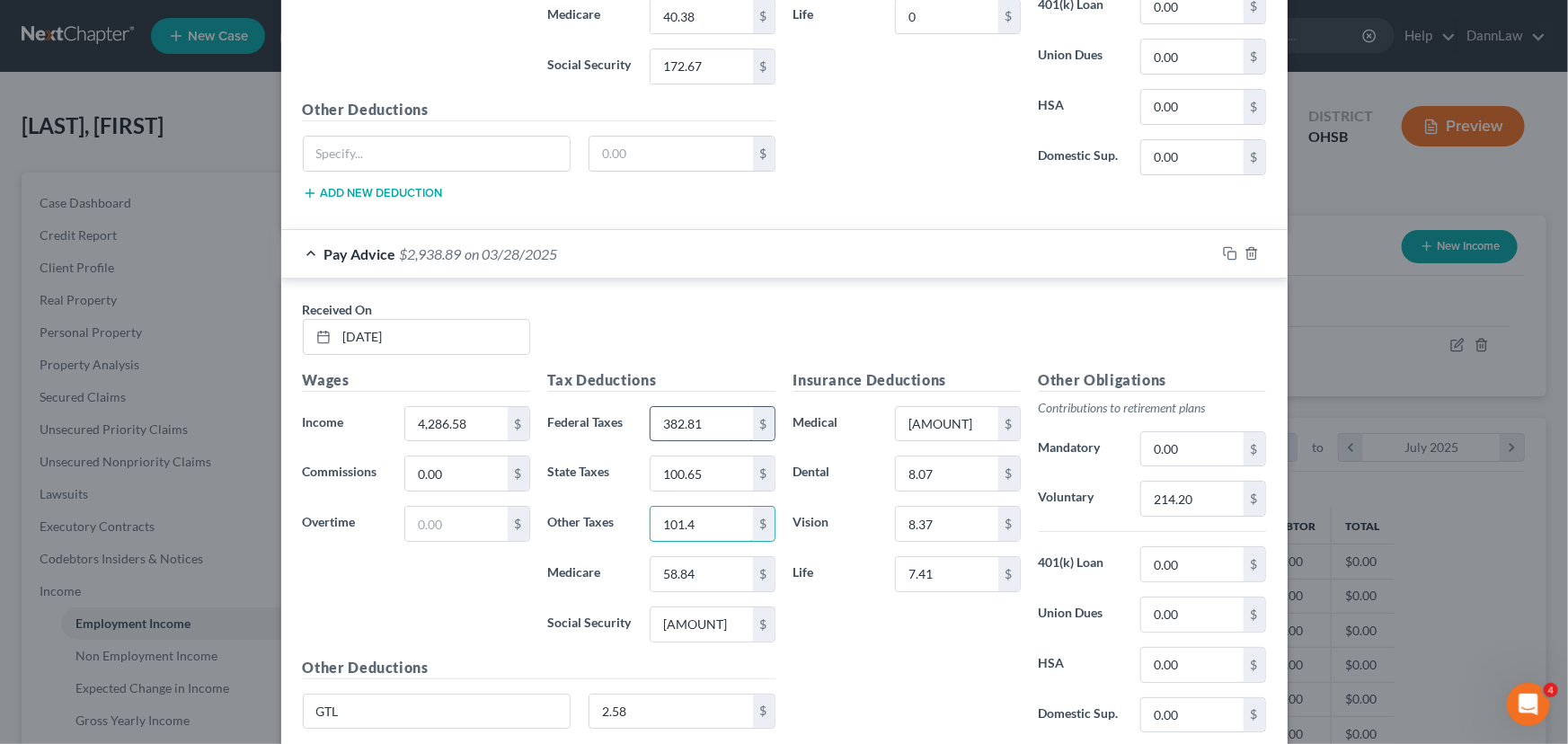 type on "101.40" 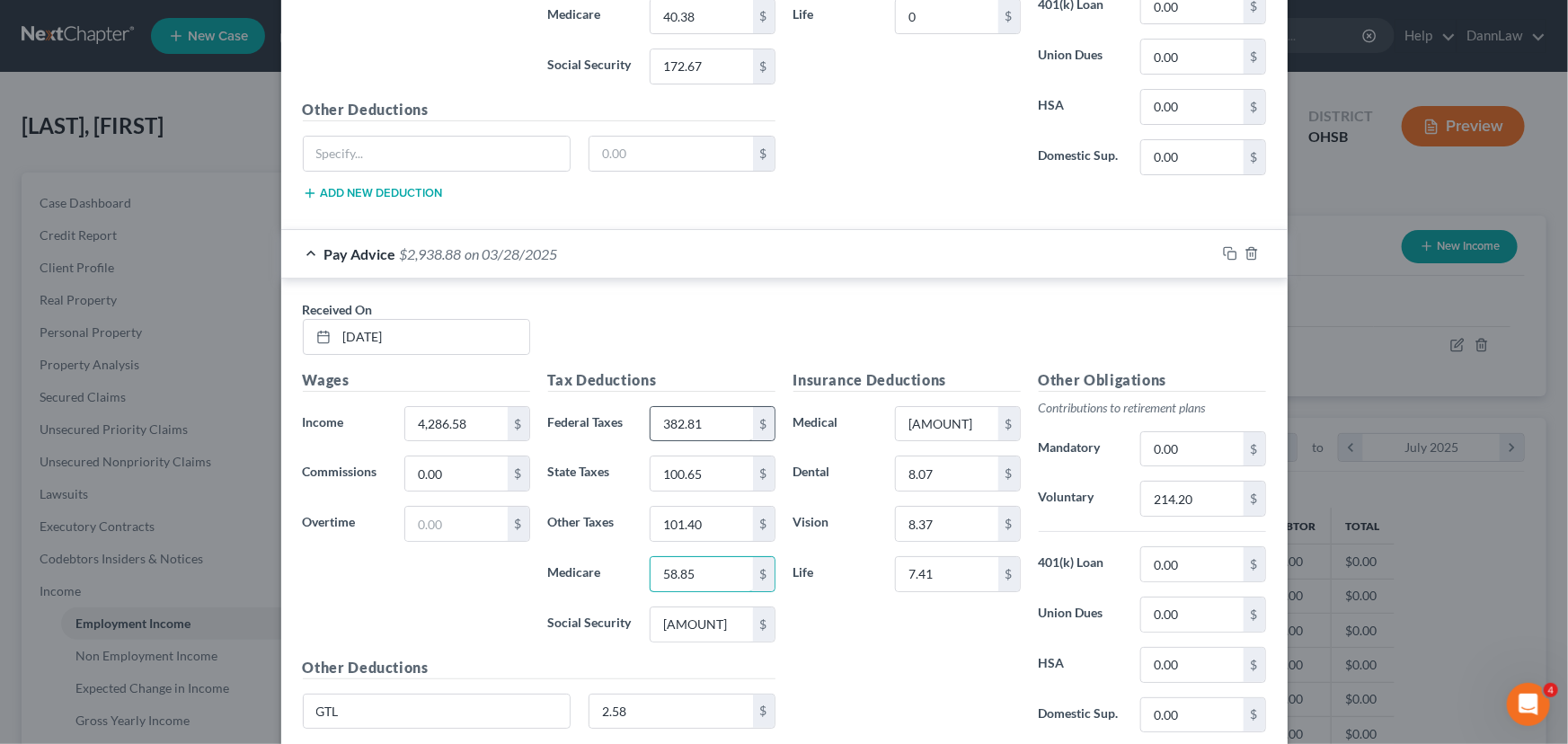 type on "58.85" 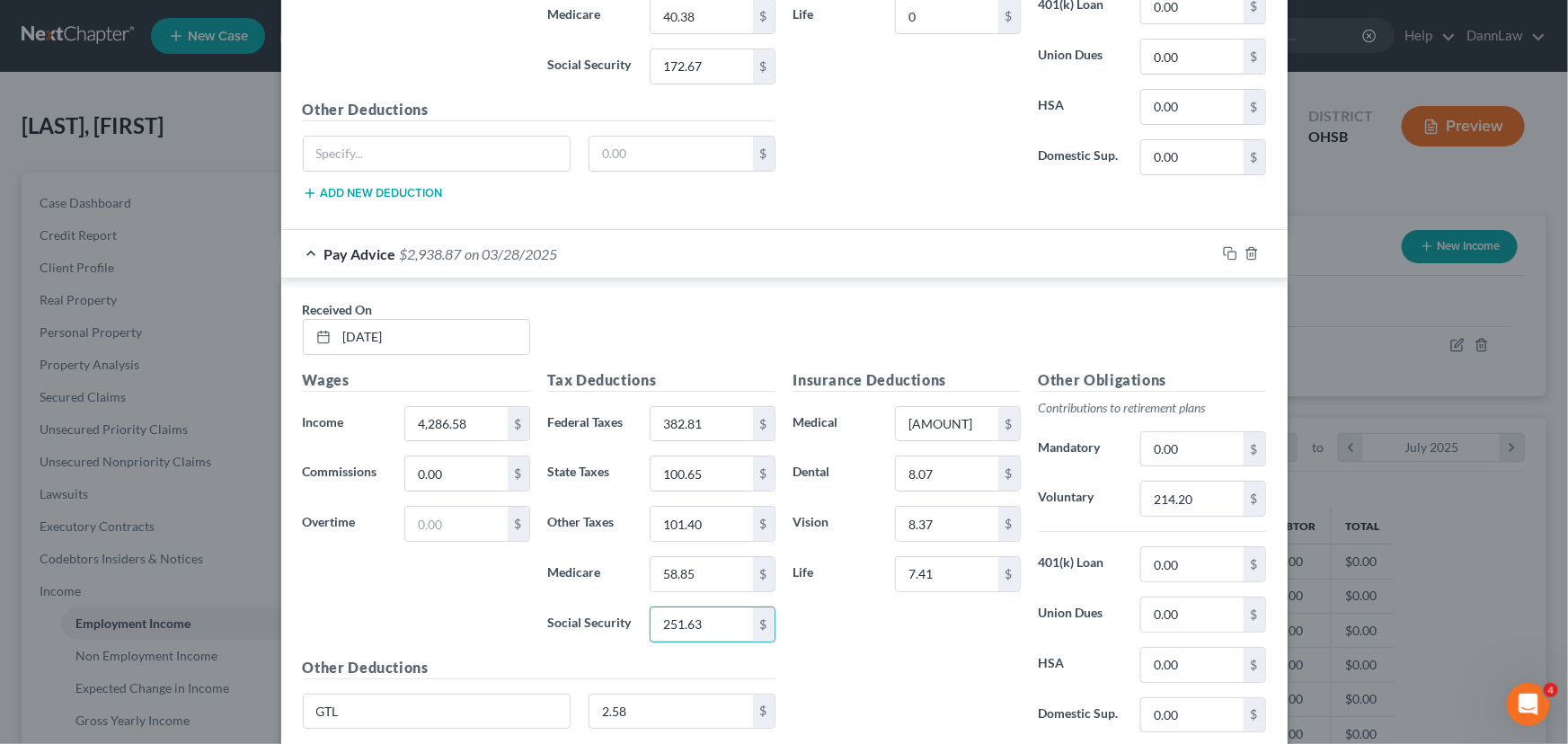 type on "251.63" 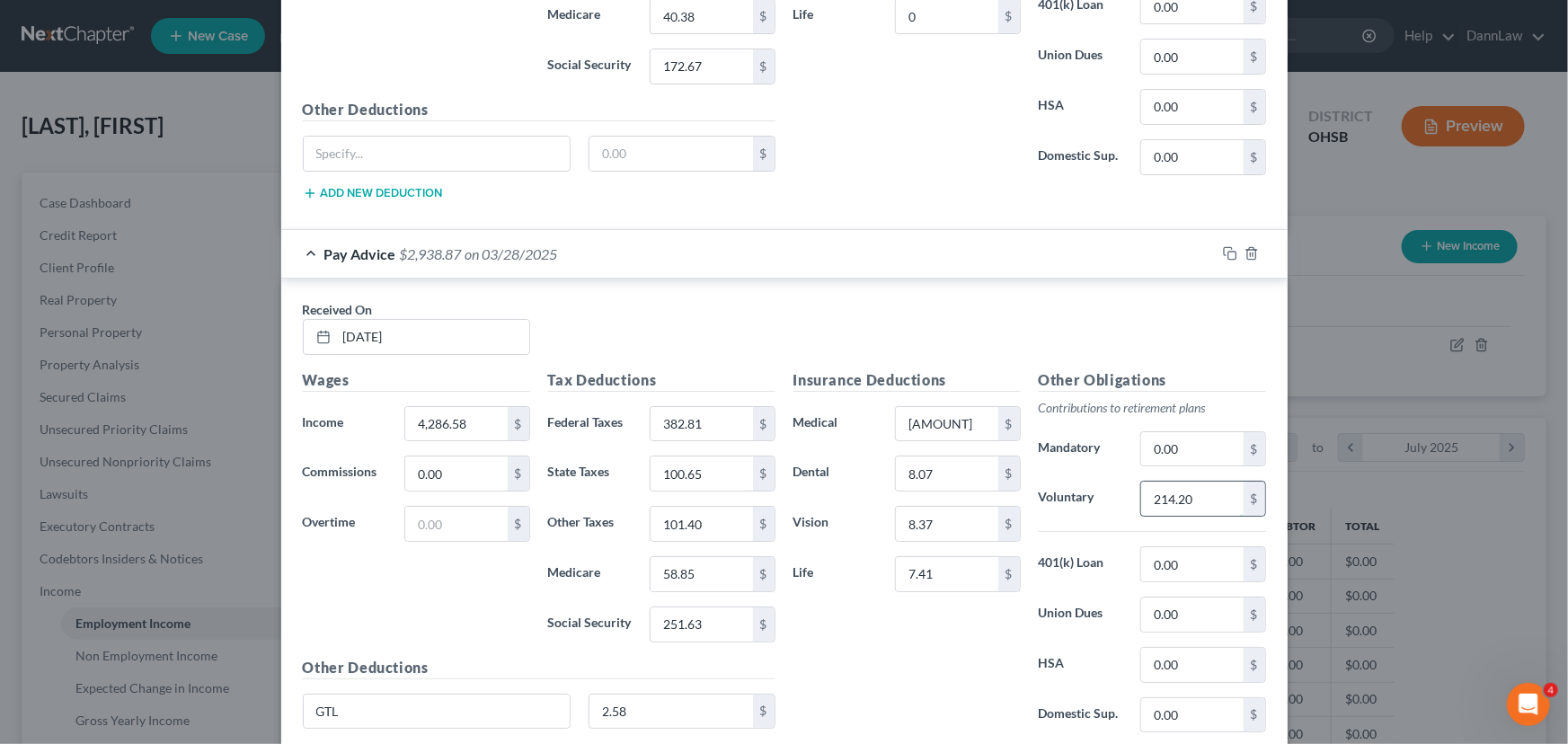 click on "214.20" at bounding box center (1192, 499) 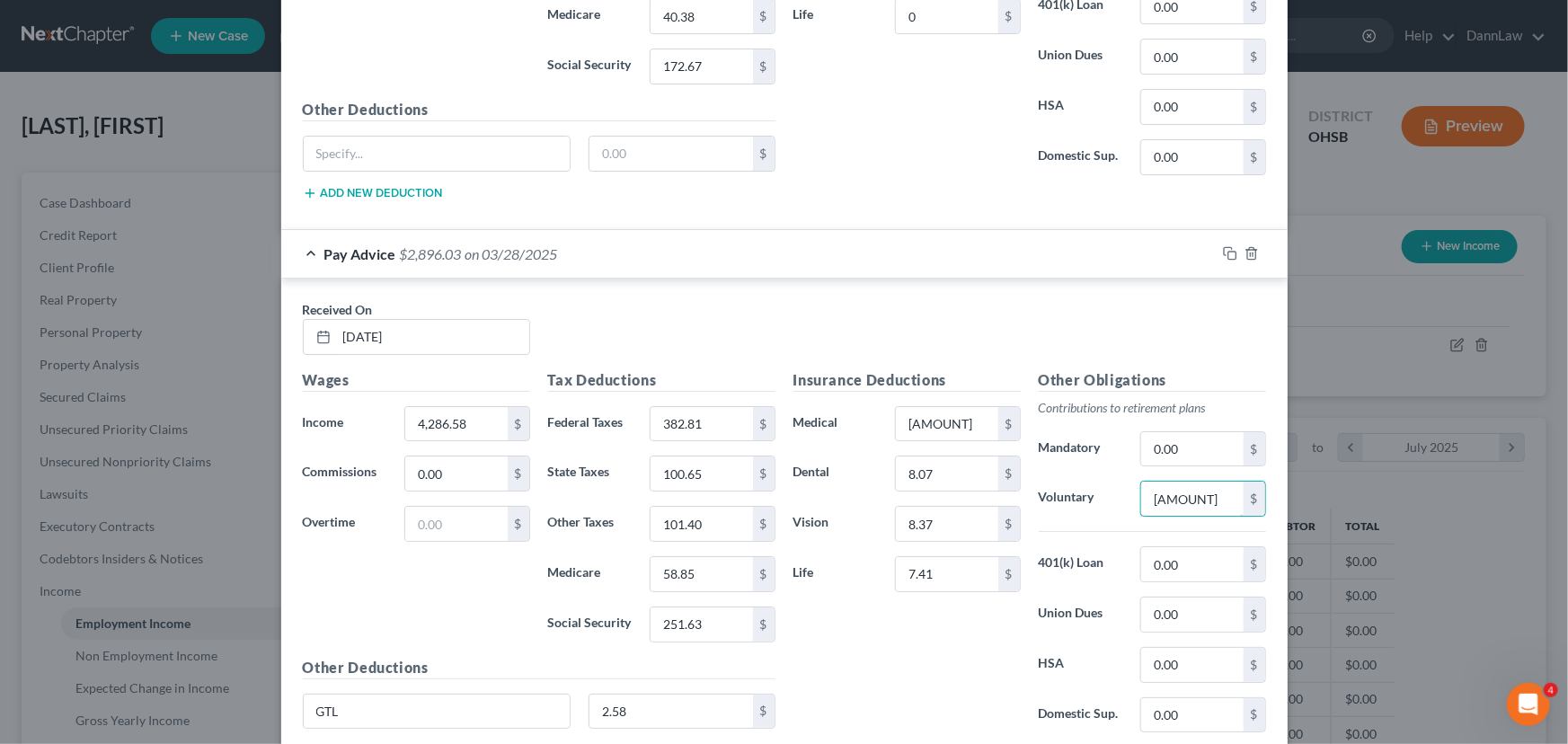type on "[AMOUNT]" 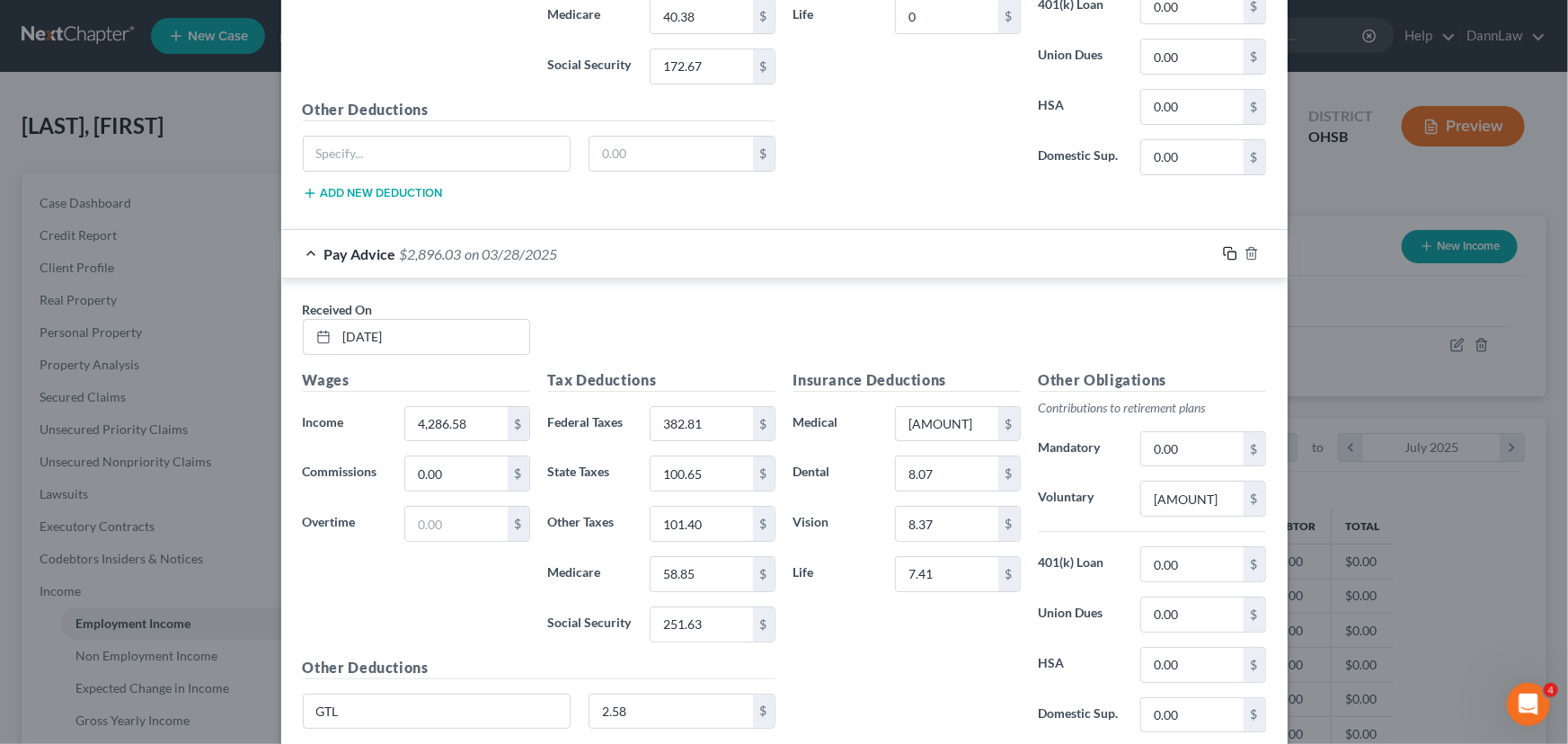 click 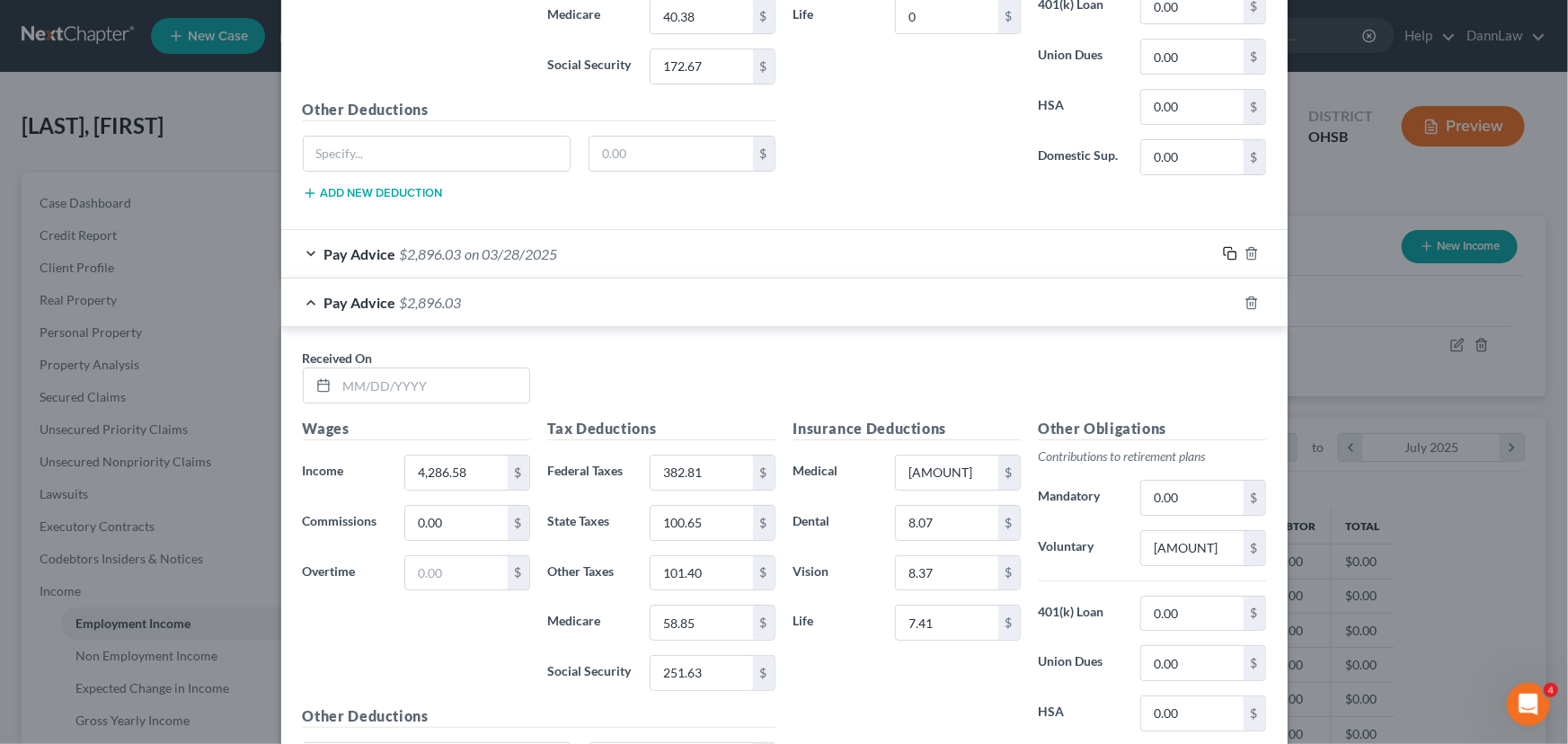 scroll, scrollTop: 3248, scrollLeft: 0, axis: vertical 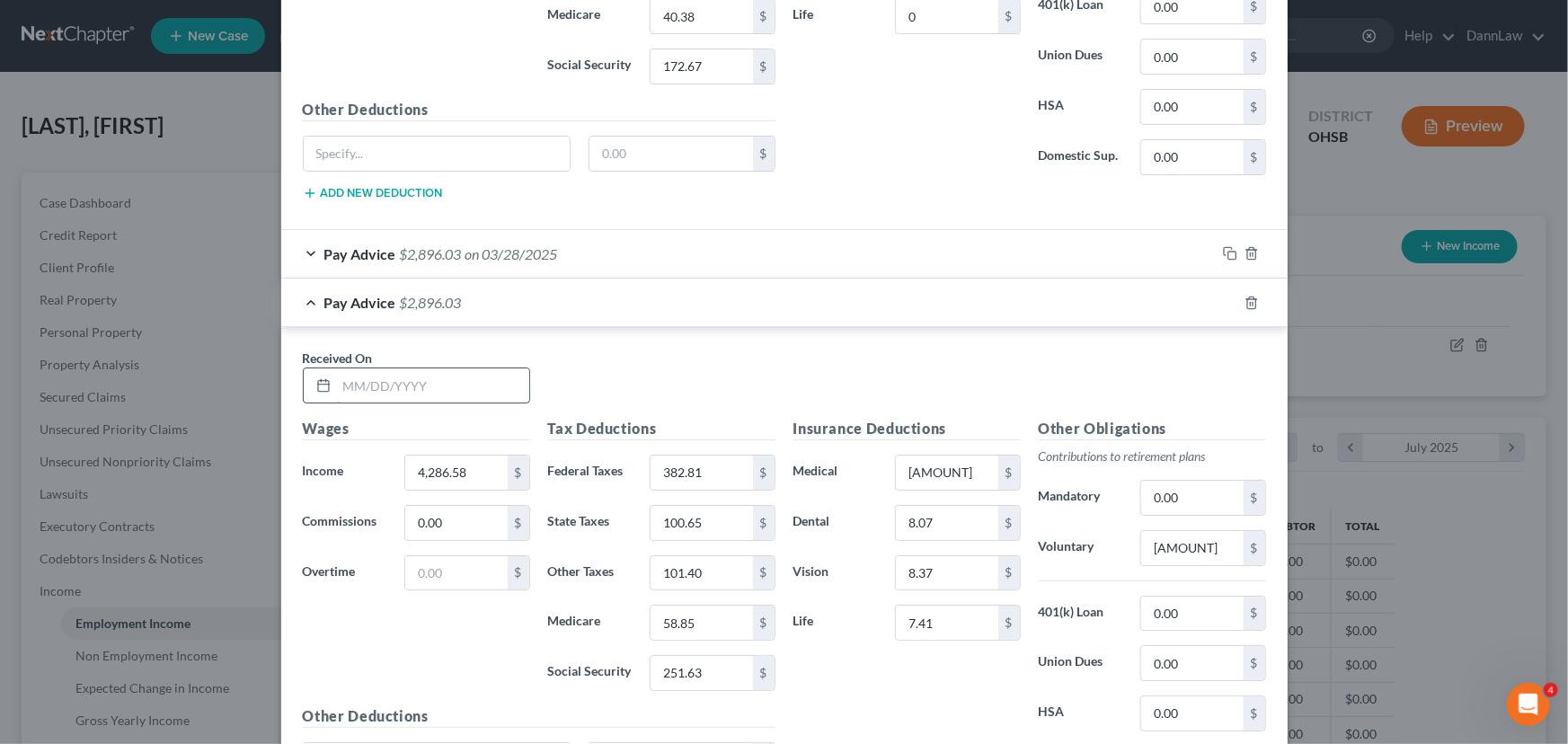 click at bounding box center (433, 385) 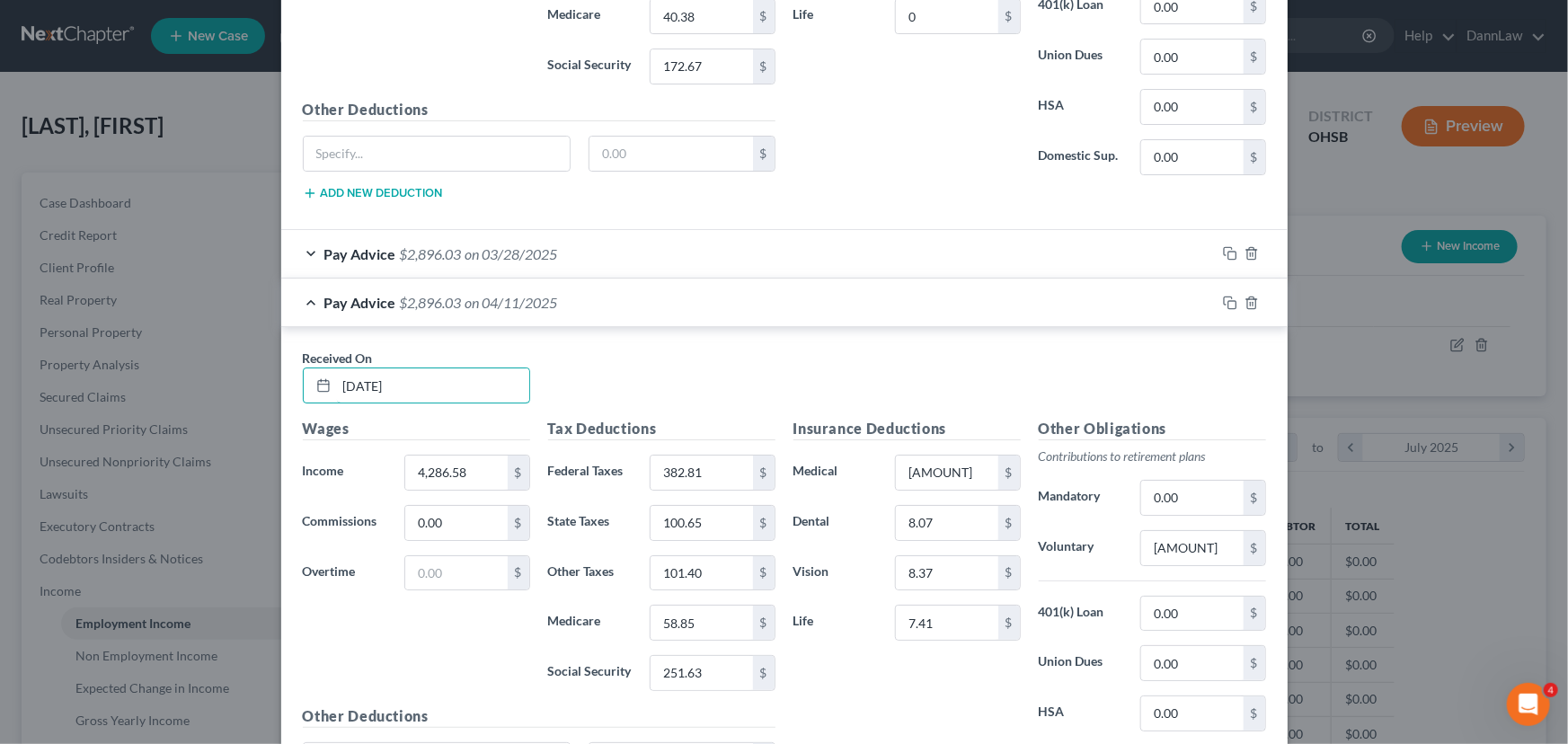 type on "[DATE]" 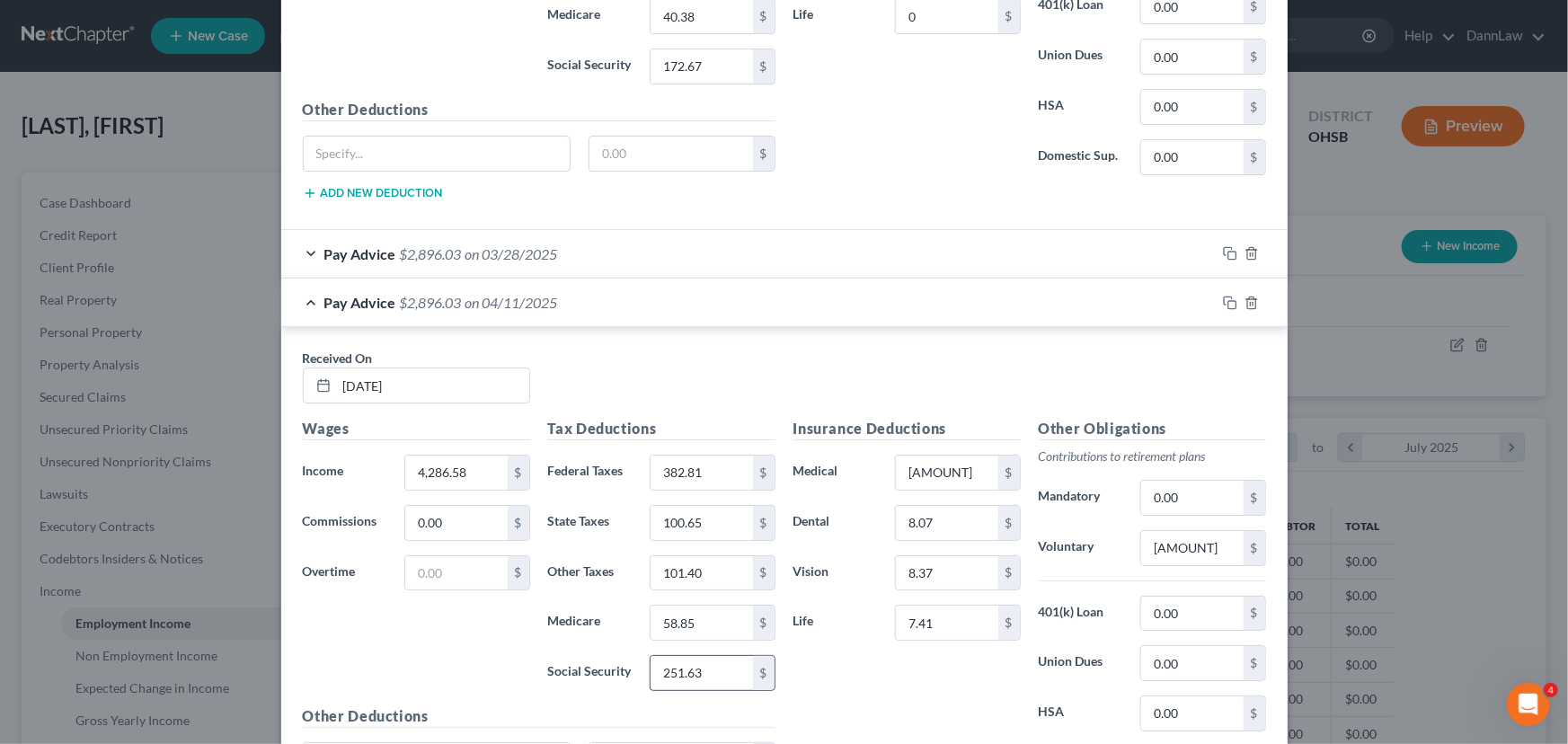 click on "251.63" at bounding box center (701, 673) 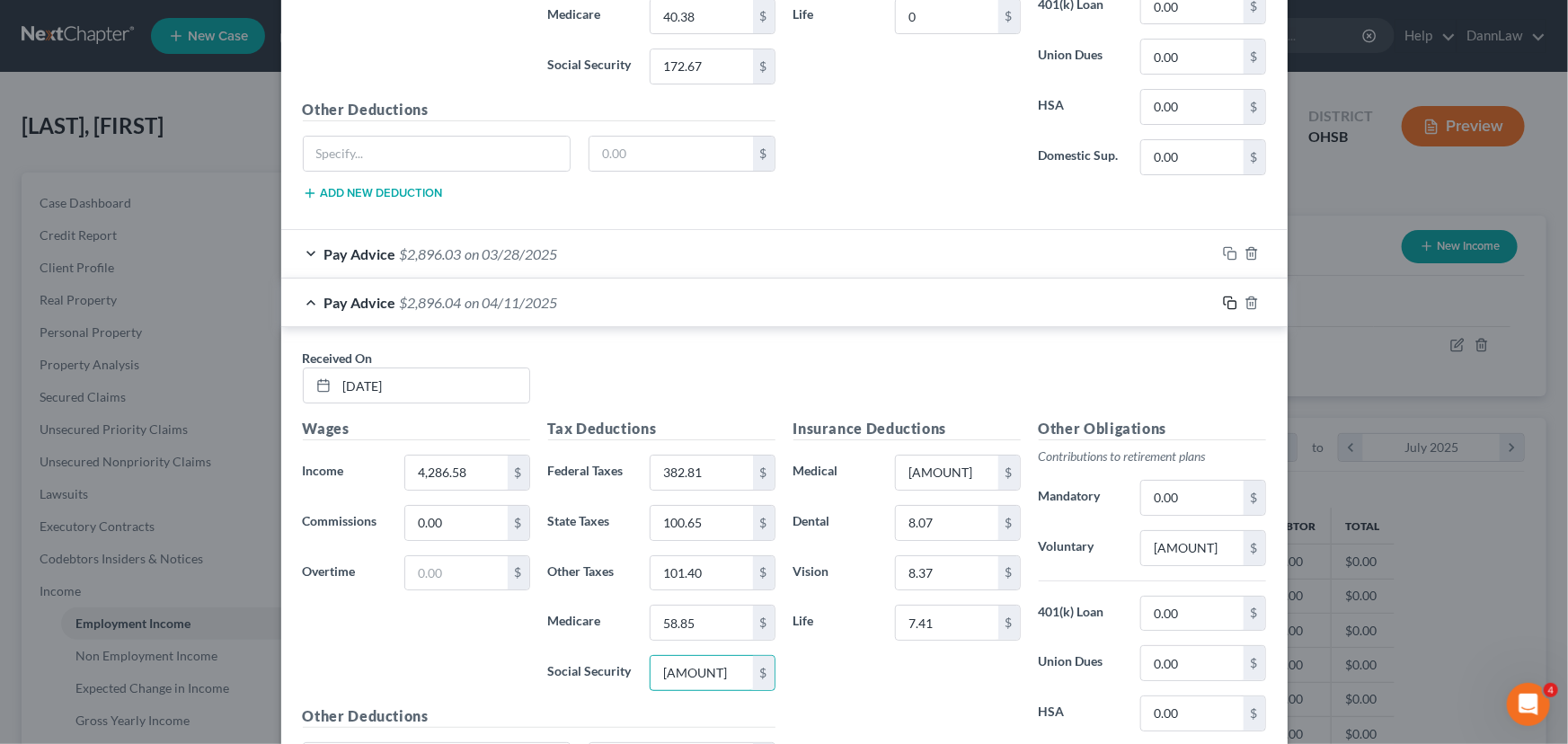 type on "[AMOUNT]" 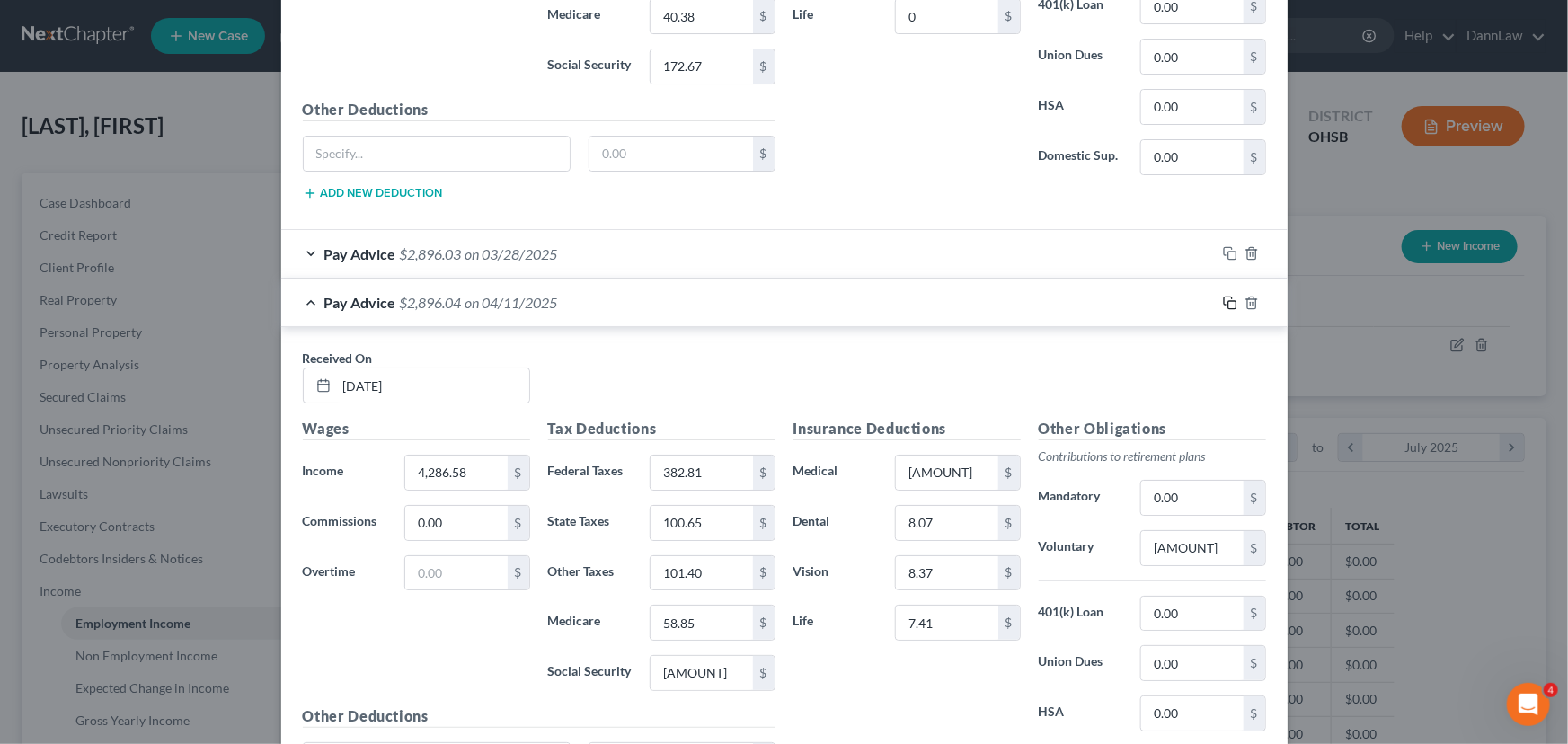 click 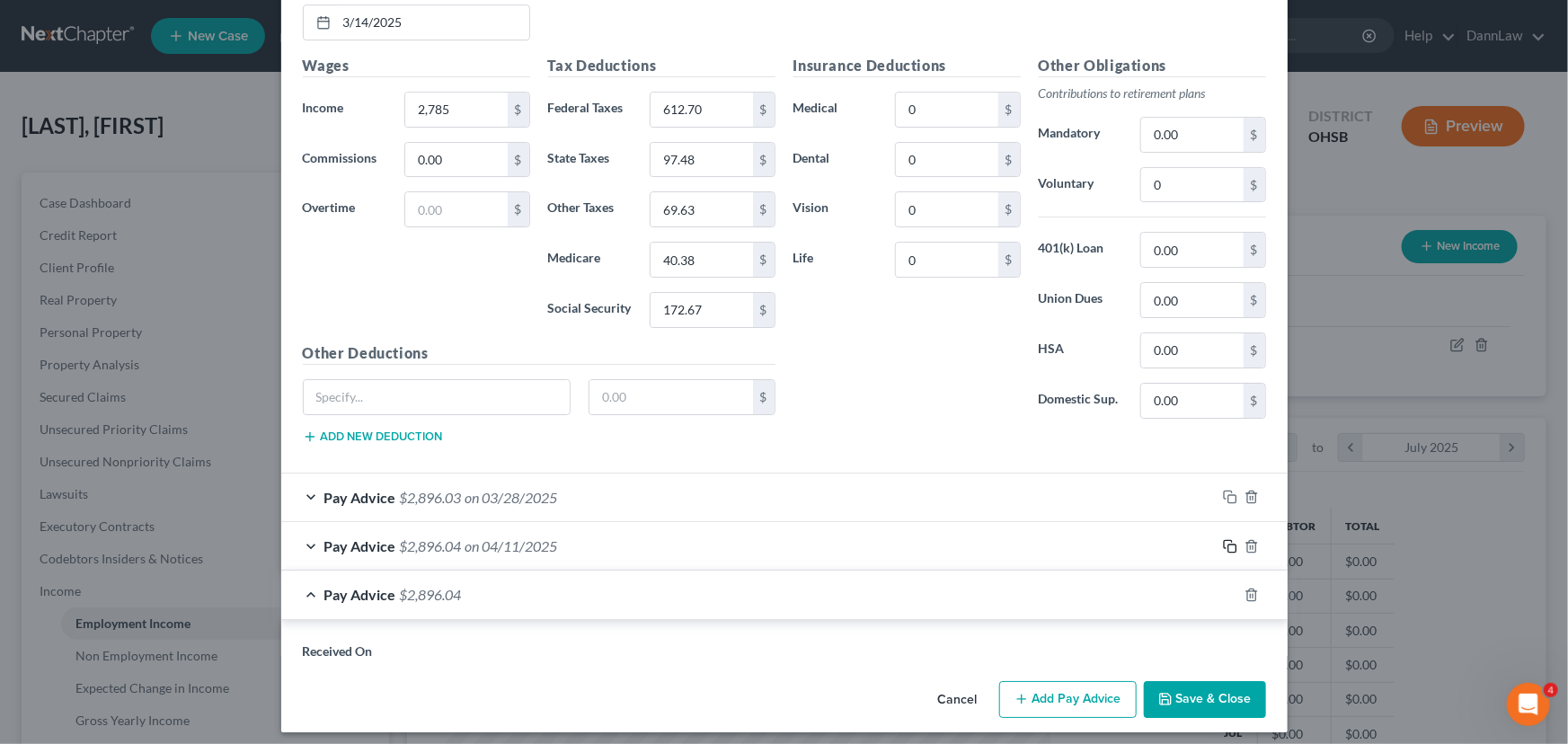 scroll, scrollTop: 3248, scrollLeft: 0, axis: vertical 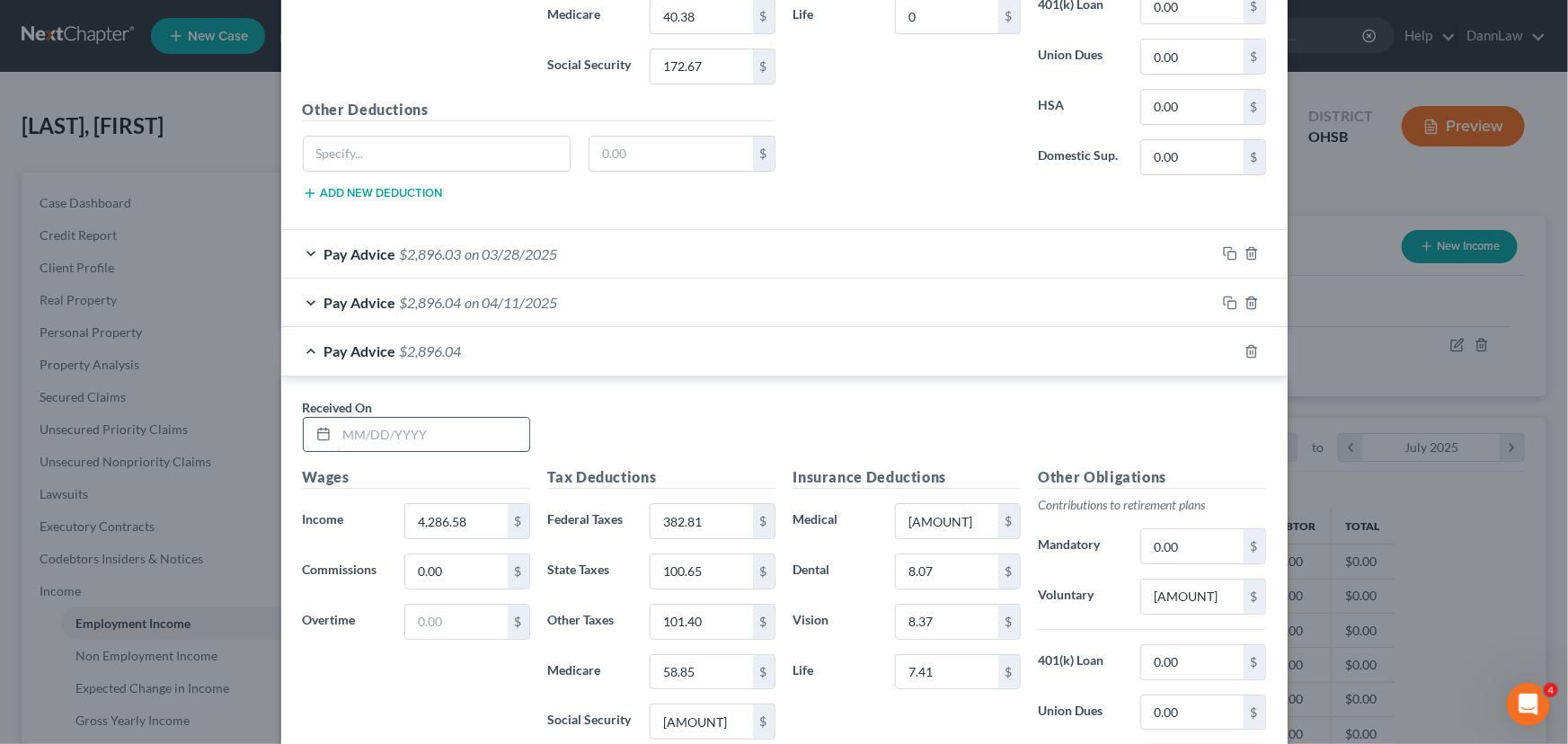 click at bounding box center [433, 435] 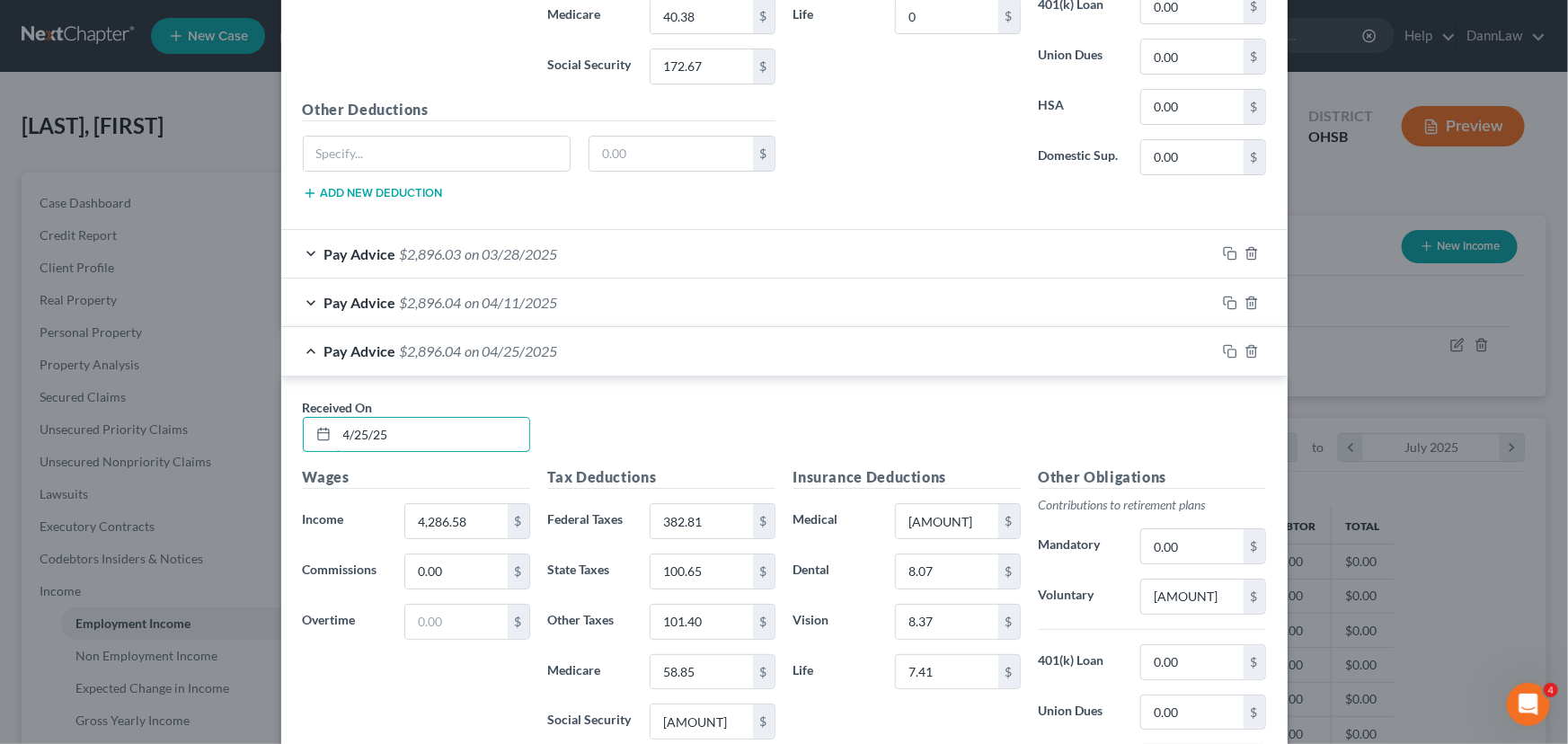 type on "4/25/25" 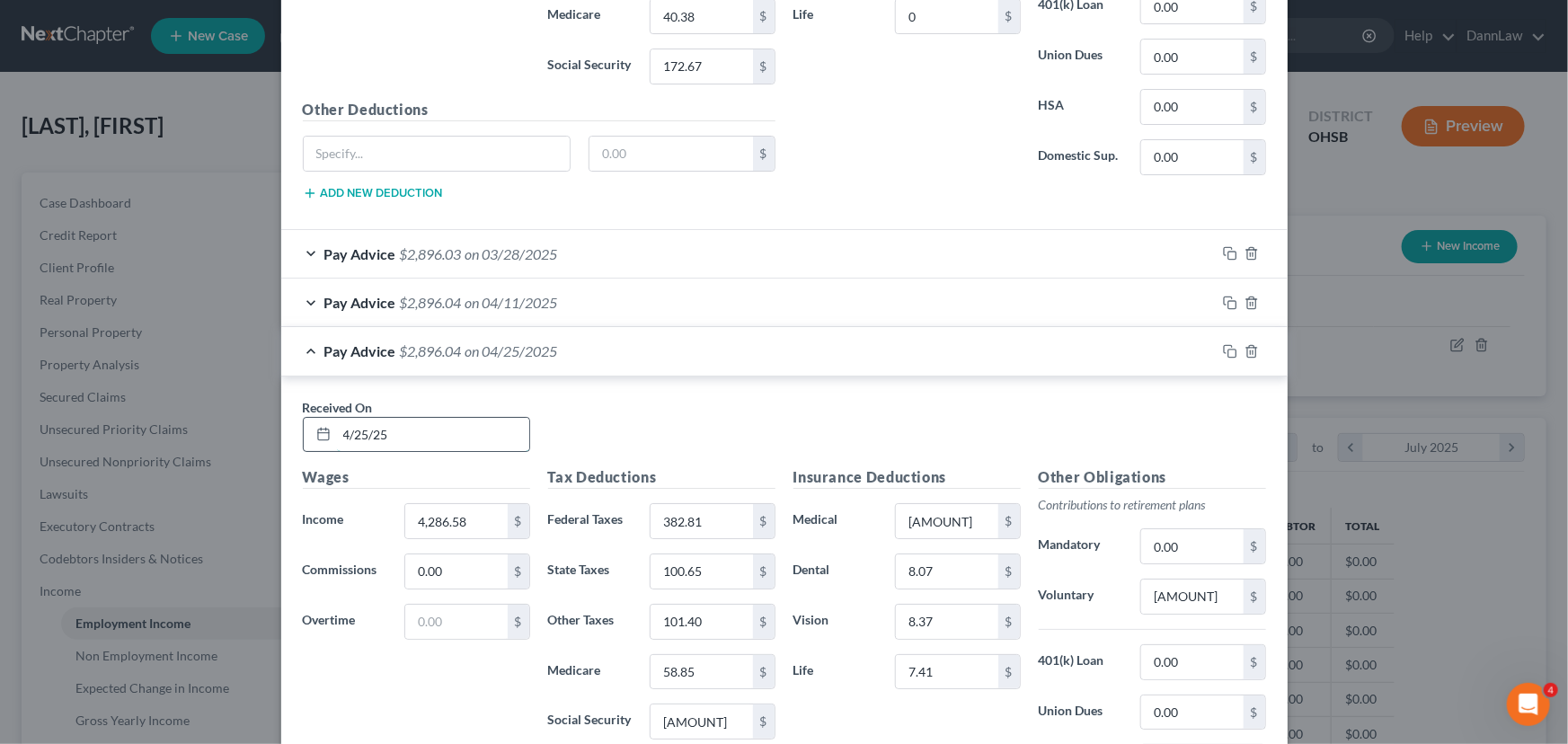 click on "4/25/25" at bounding box center [433, 435] 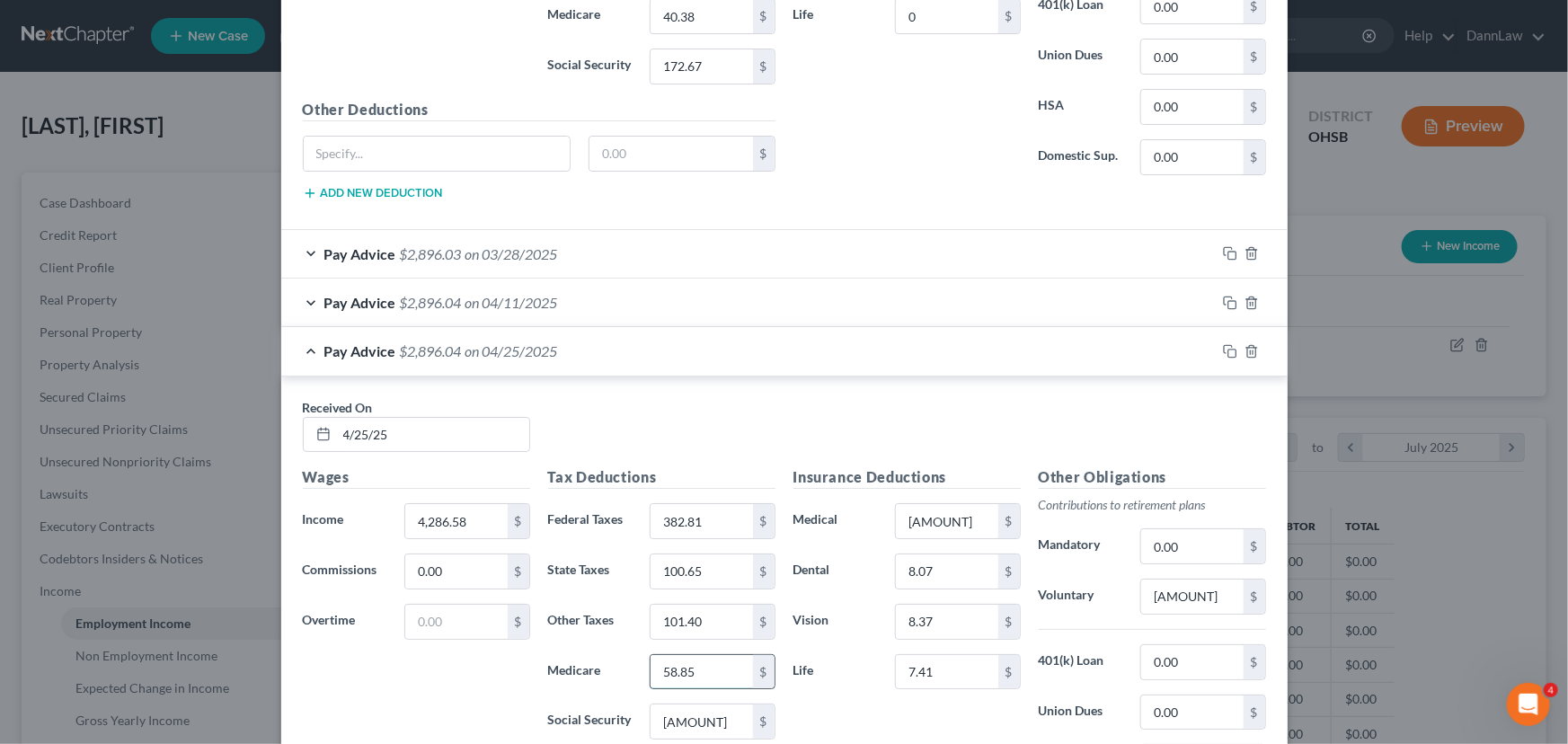 click on "58.85" at bounding box center [701, 672] 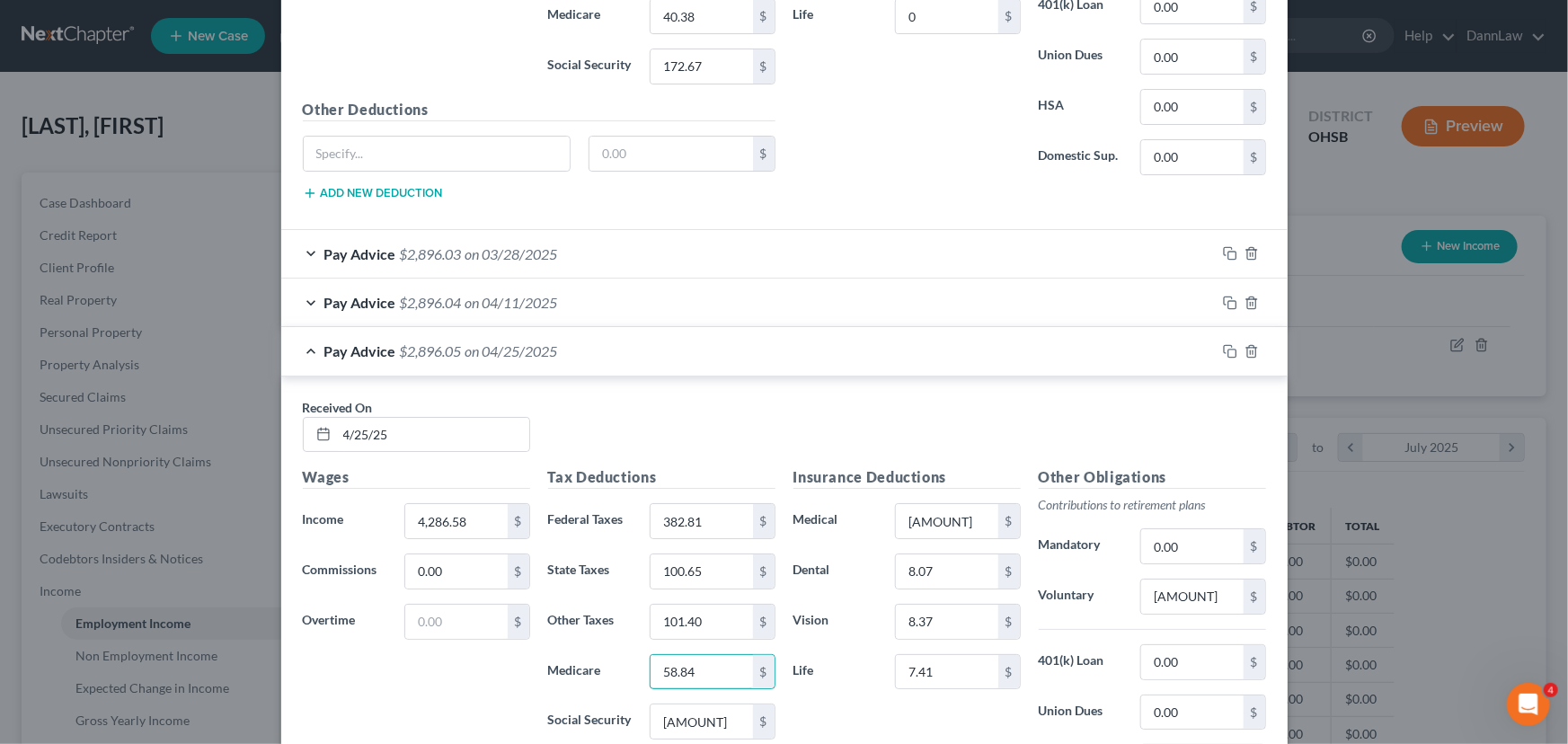 type on "58.84" 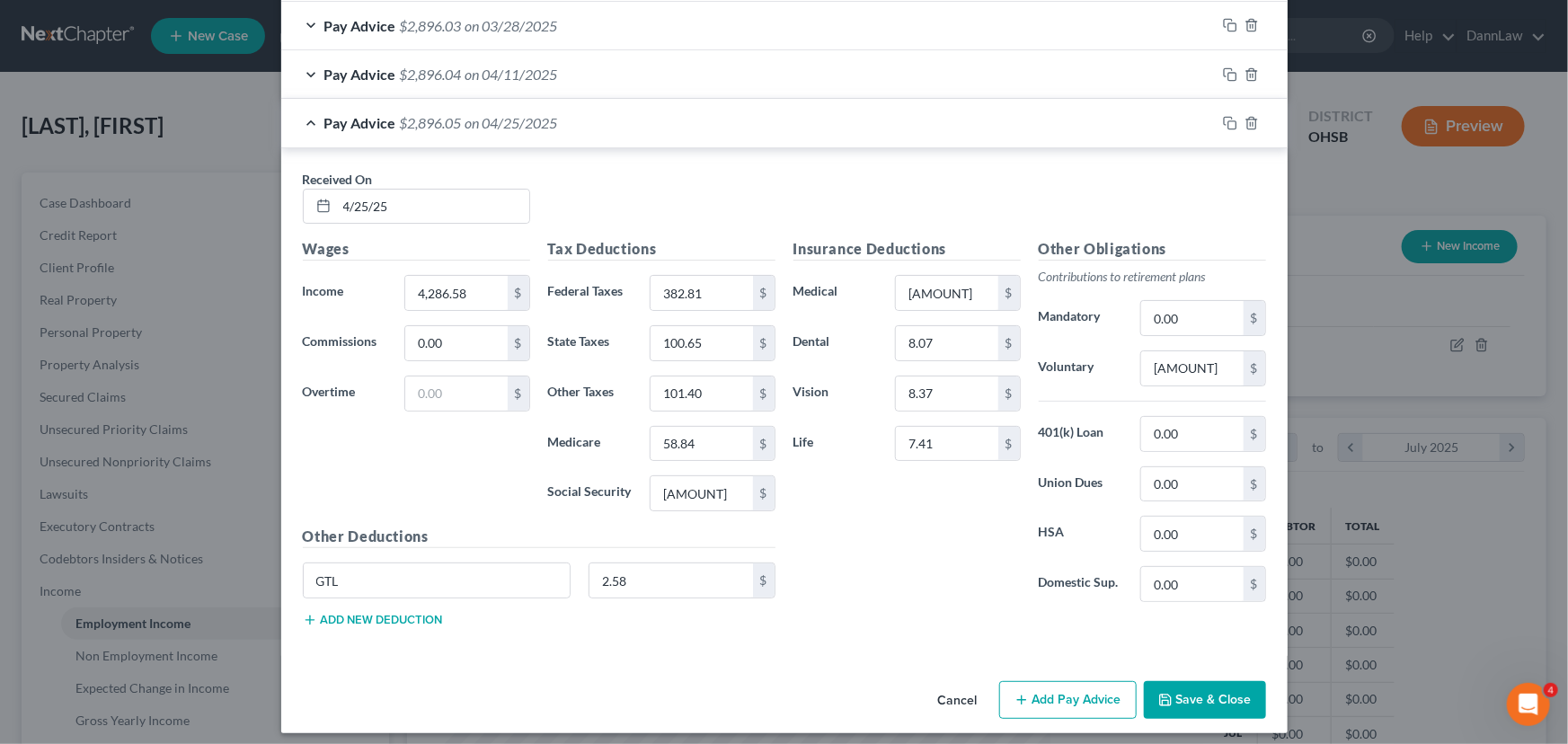scroll, scrollTop: 3068, scrollLeft: 0, axis: vertical 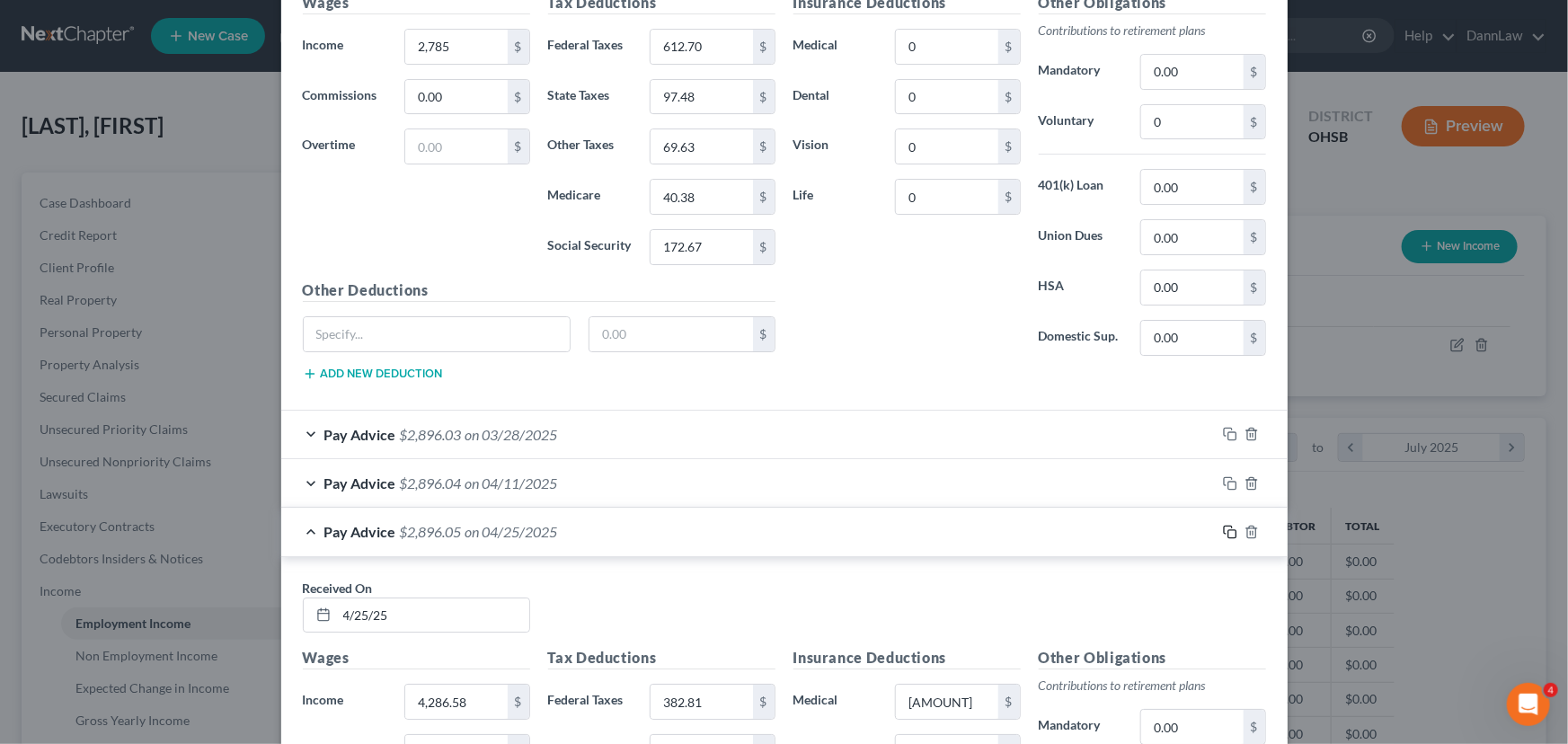click 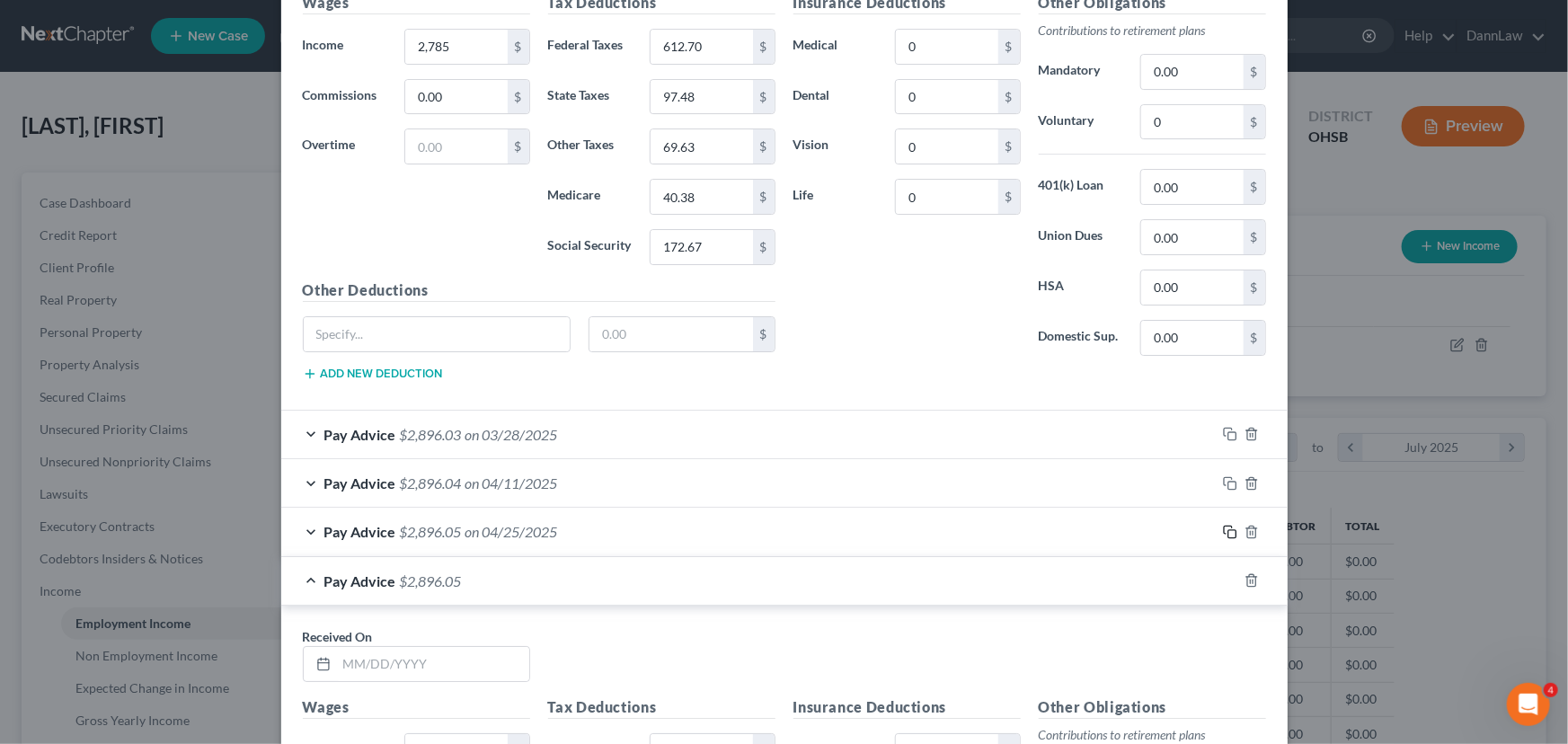scroll, scrollTop: 3068, scrollLeft: 0, axis: vertical 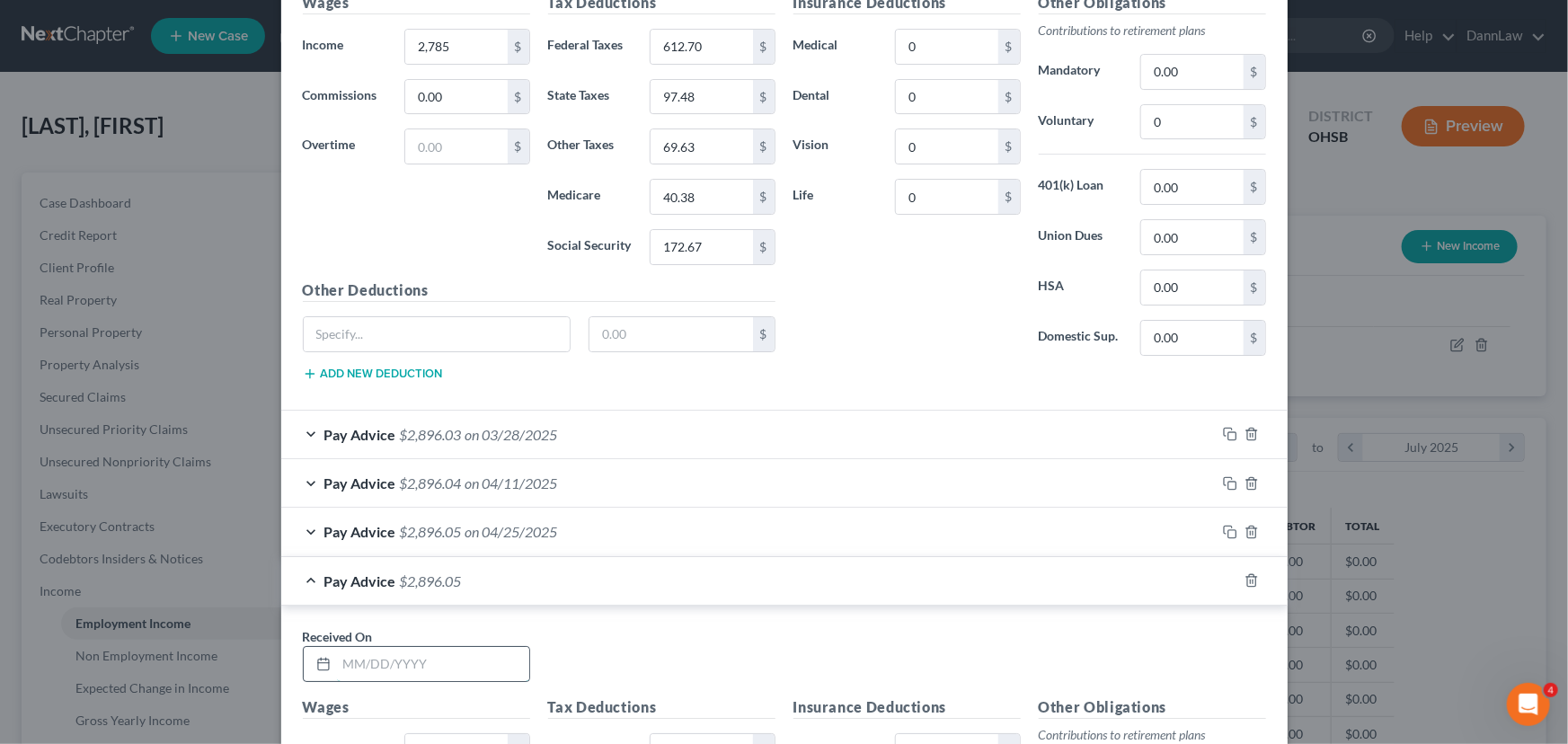 click at bounding box center [433, 664] 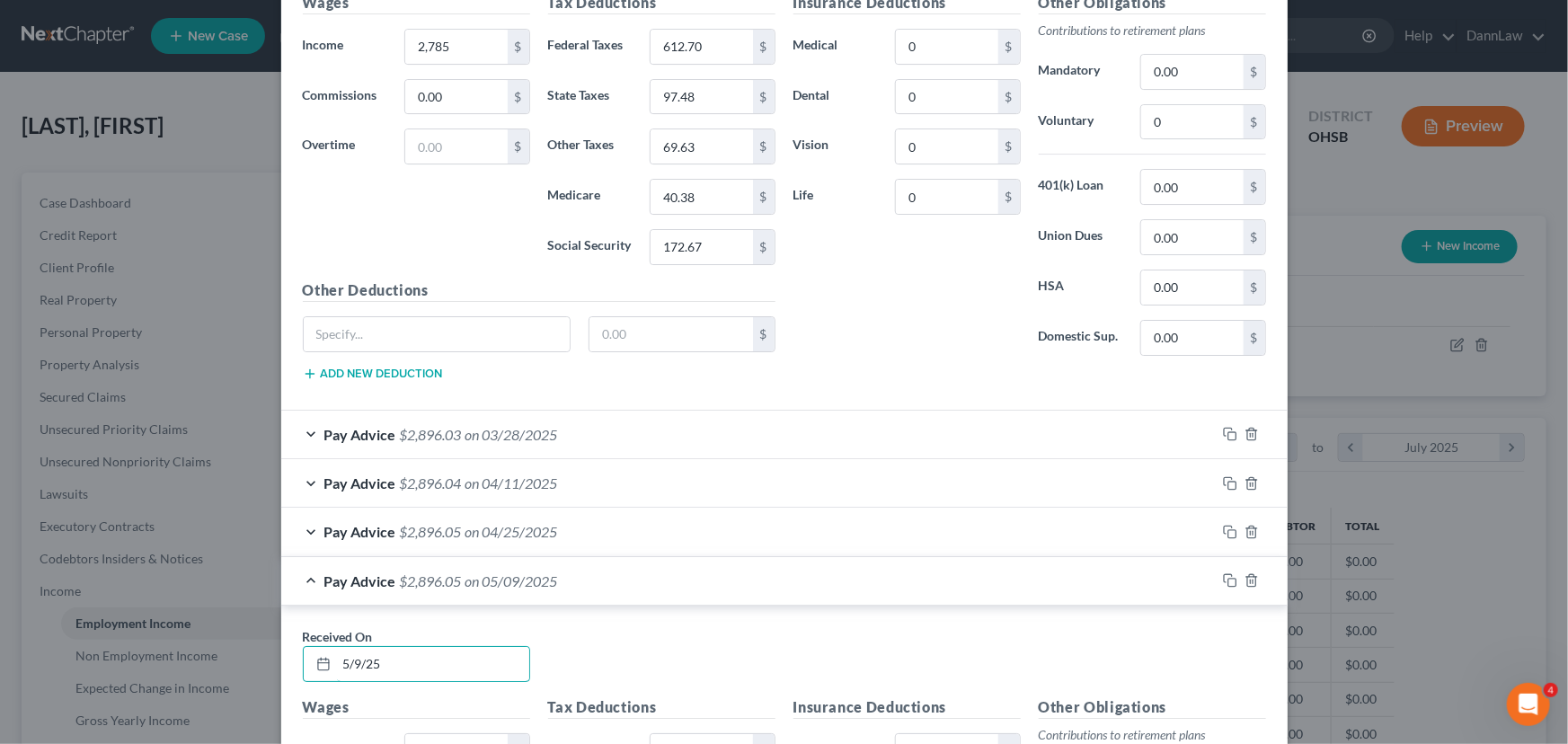type on "5/9/25" 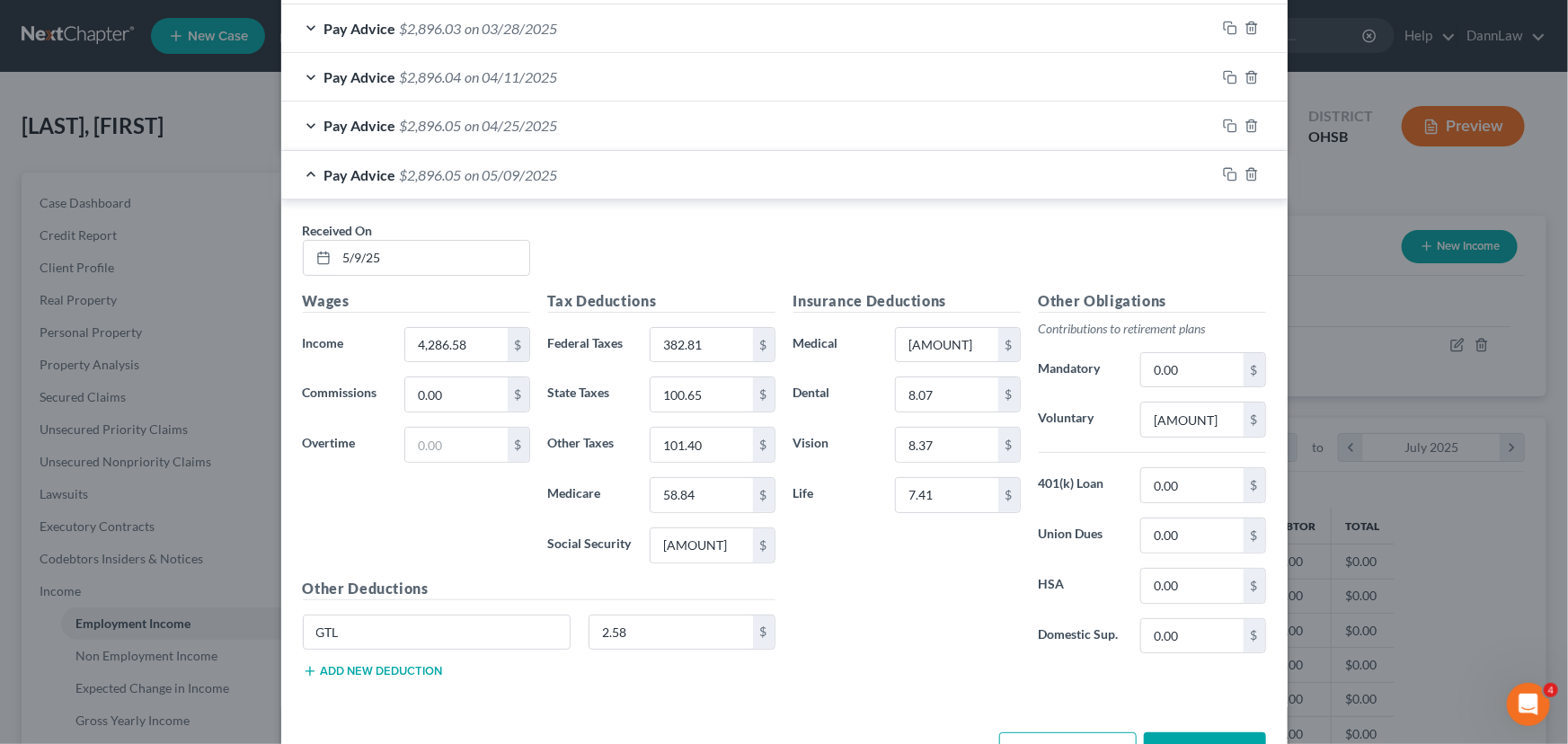 scroll, scrollTop: 3476, scrollLeft: 0, axis: vertical 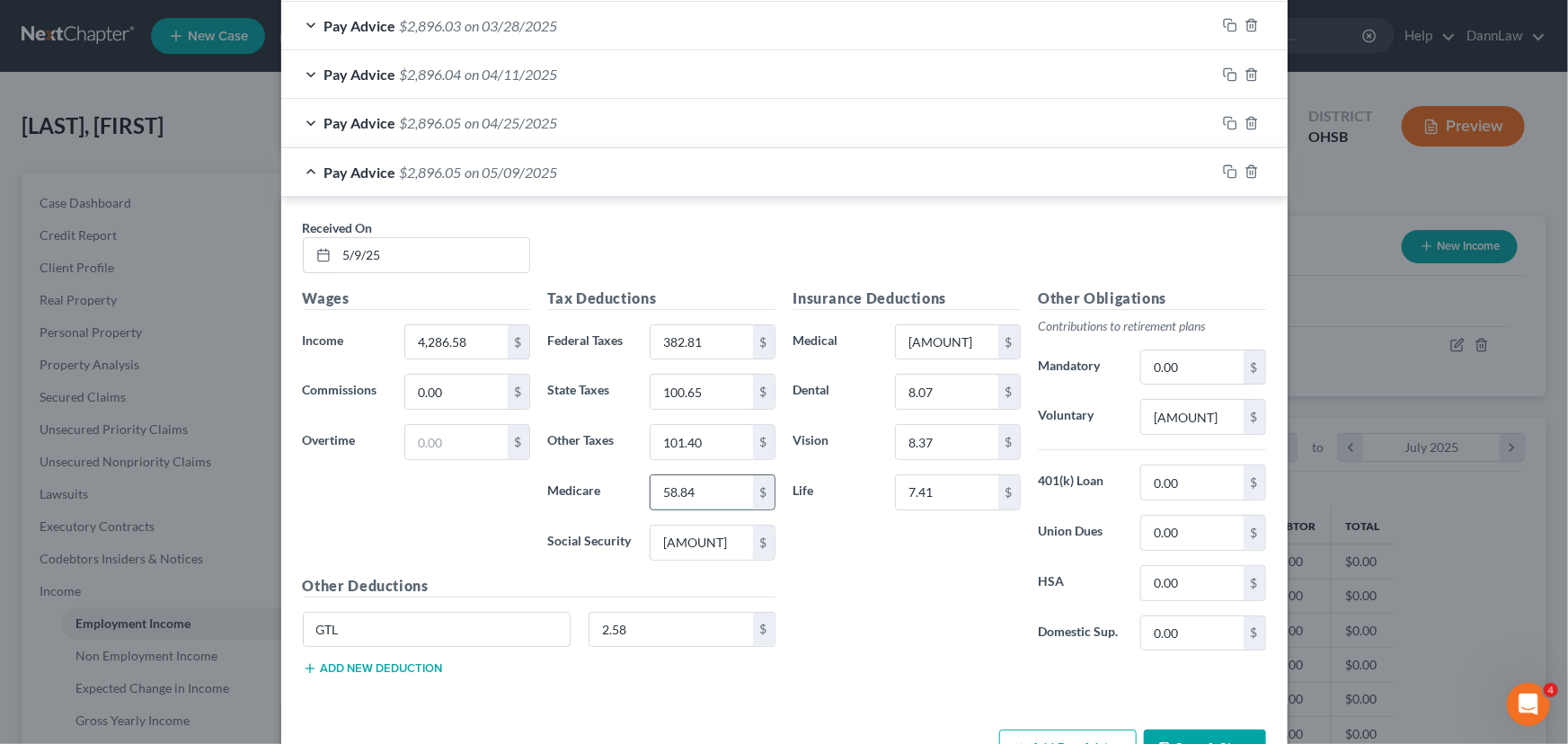 click on "58.84" at bounding box center (701, 492) 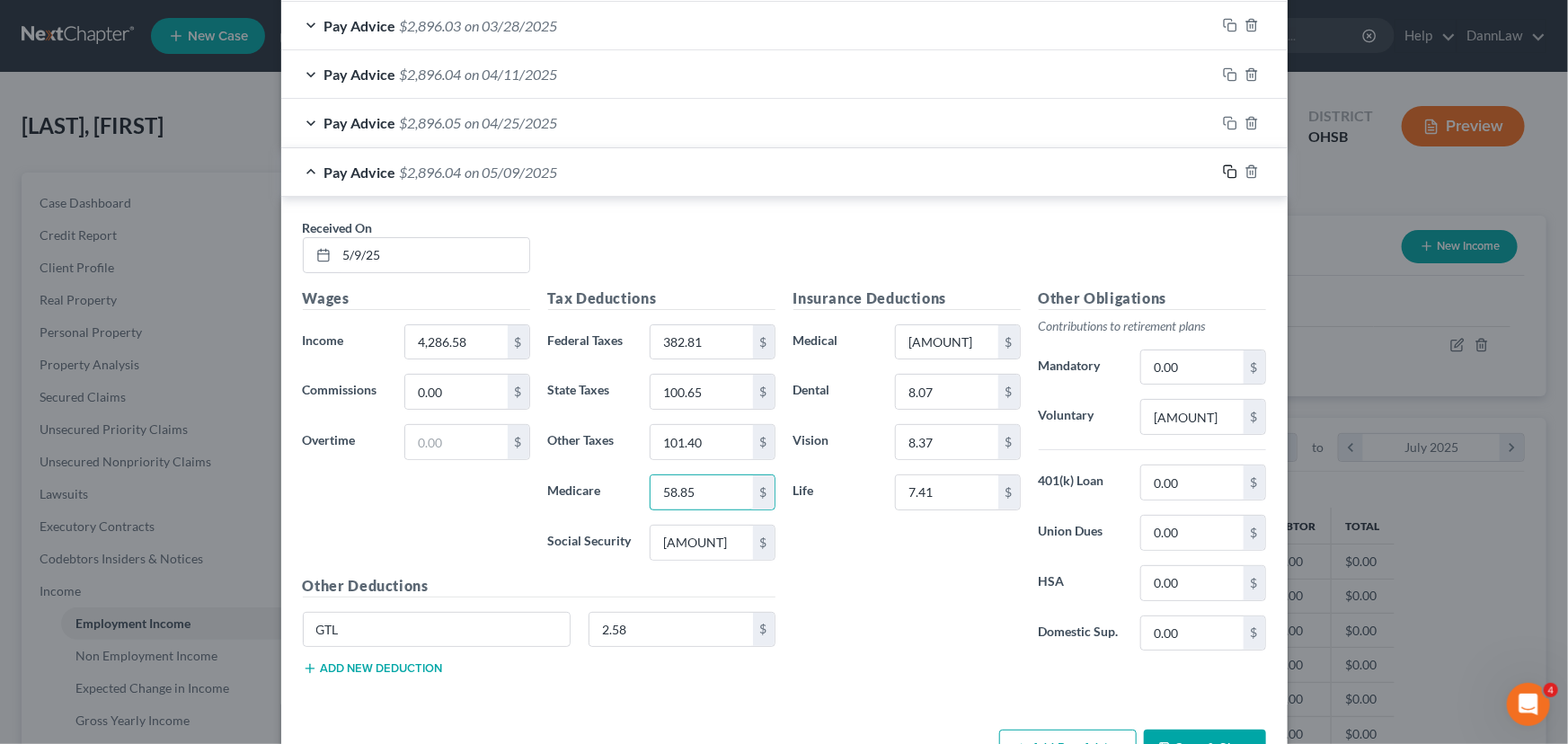 type on "58.85" 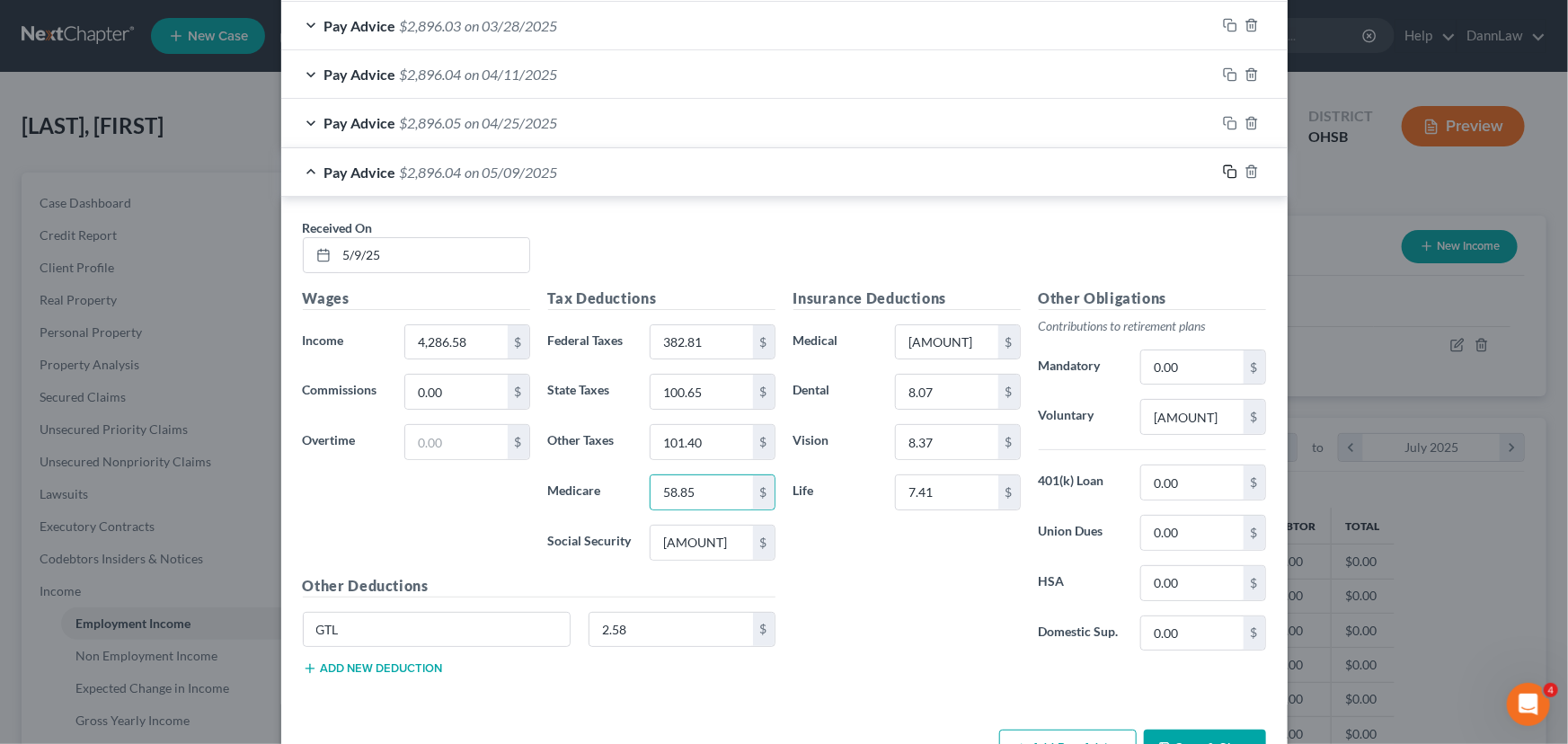 click 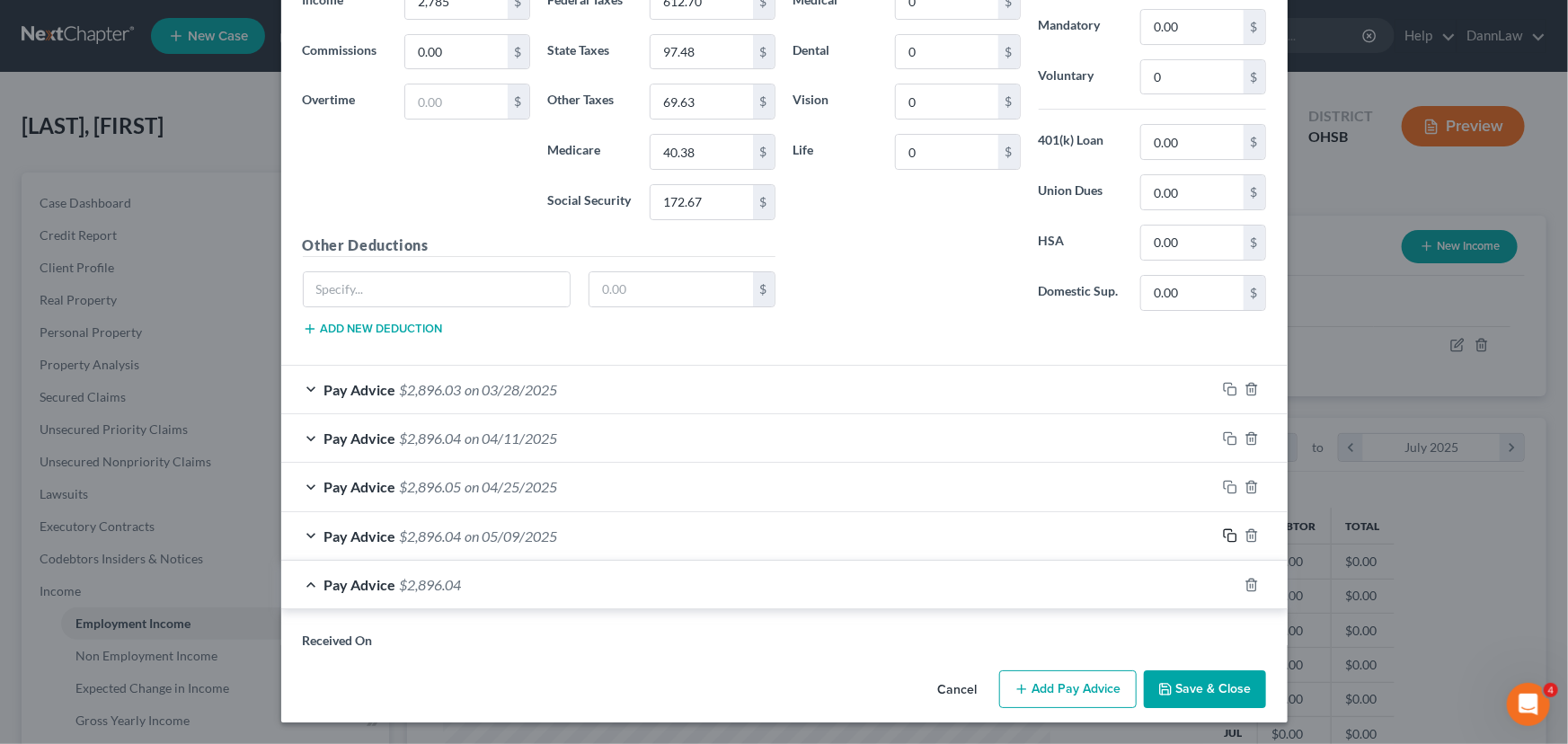 scroll, scrollTop: 3476, scrollLeft: 0, axis: vertical 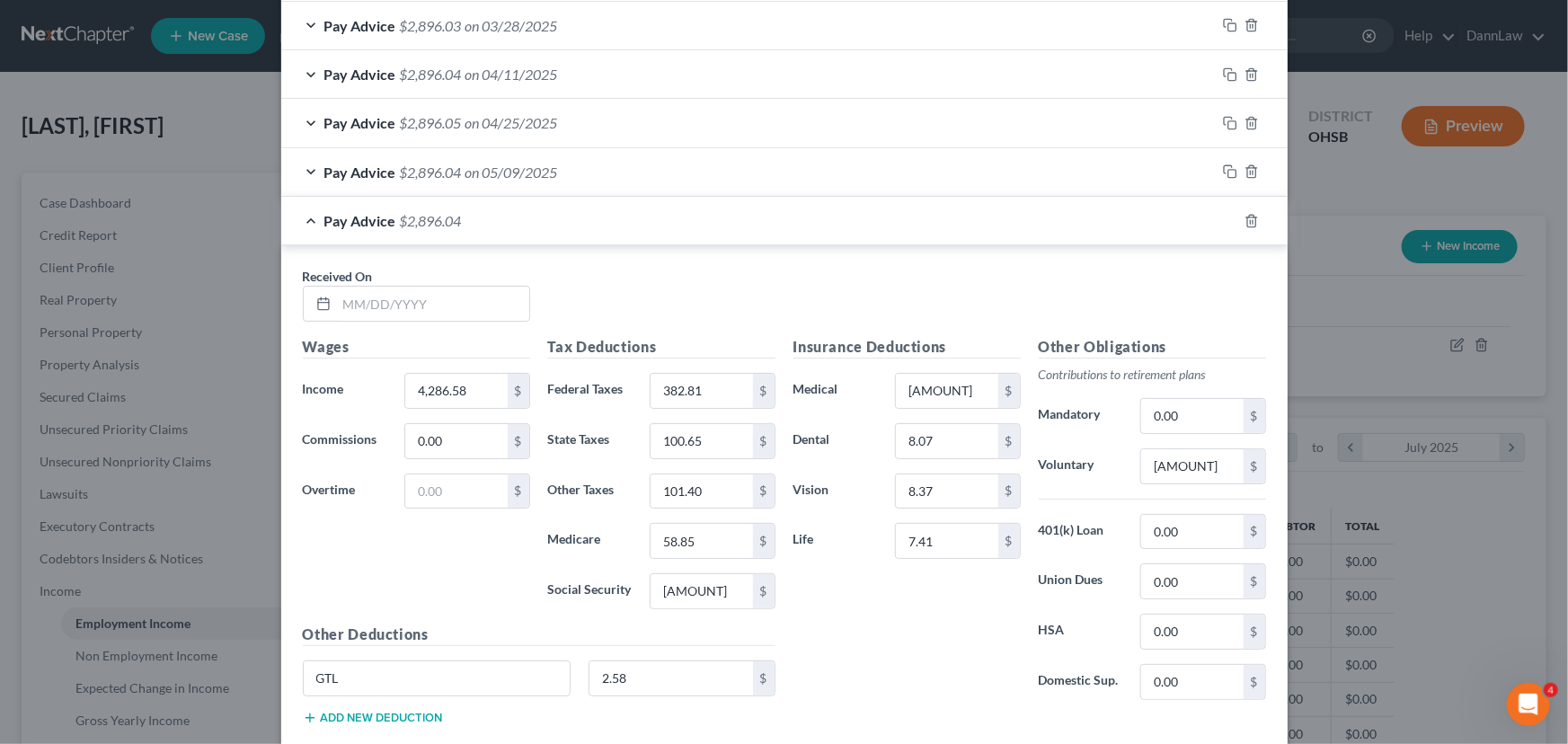 click on "Wages
Income
*
[AMOUNT] $ Commissions [AMOUNT] $ Overtime $ Tax Deductions Federal Taxes [AMOUNT] $ State Taxes [AMOUNT] $ Other Taxes [AMOUNT] $ Medicare [AMOUNT] $ Social Security [AMOUNT] $ Other Deductions GTL [AMOUNT] $ Add new deduction Insurance Deductions Medical [AMOUNT] $ Dental [AMOUNT] $ Vision [AMOUNT] $ Life [AMOUNT] $ Other Obligations Contributions to retirement plans Mandatory [AMOUNT] $ Voluntary [AMOUNT] $ 401(k) Loan [AMOUNT] $ Union Dues [AMOUNT] $ HSA [AMOUNT] $ Domestic Sup. [AMOUNT] $" at bounding box center [784, 499] 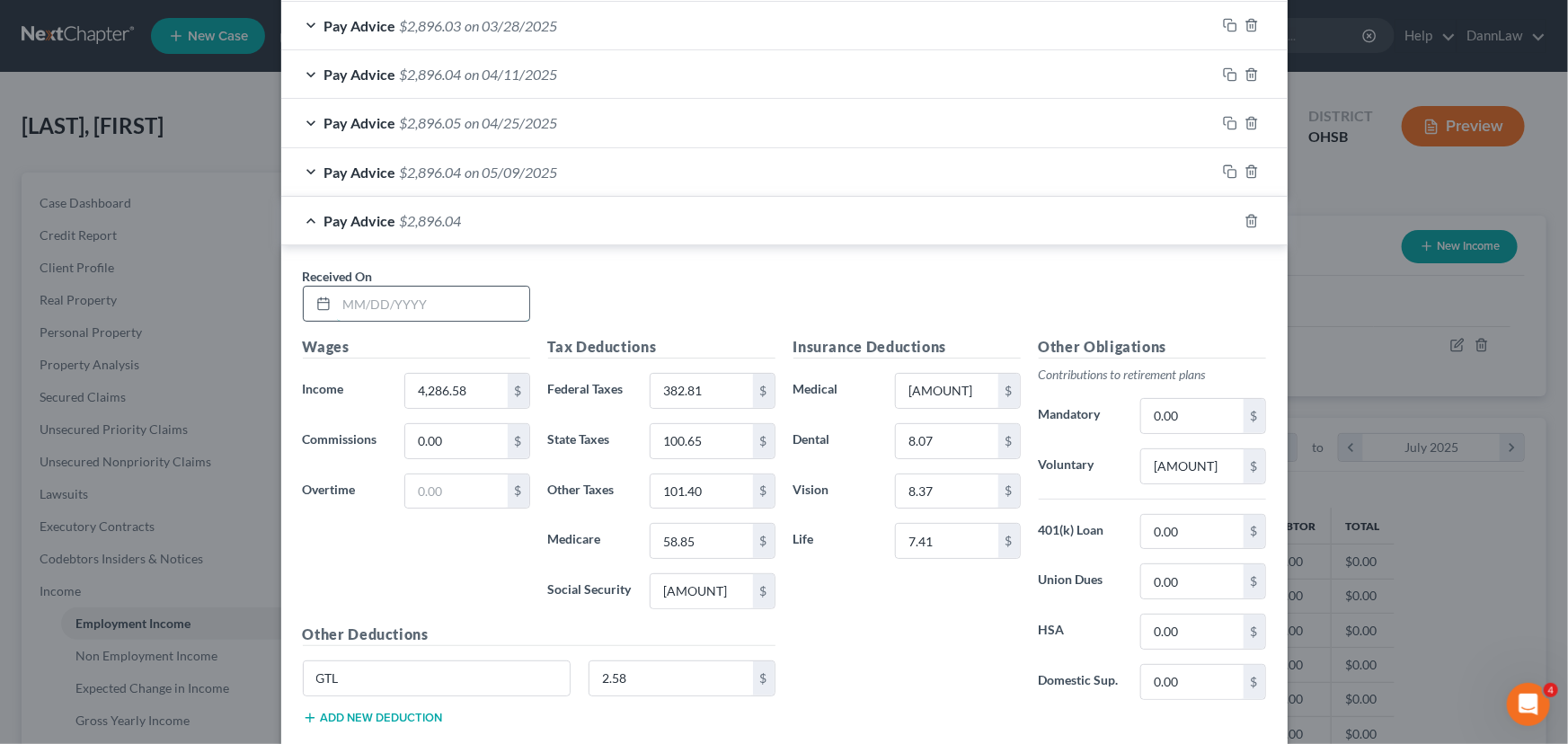 click at bounding box center [433, 304] 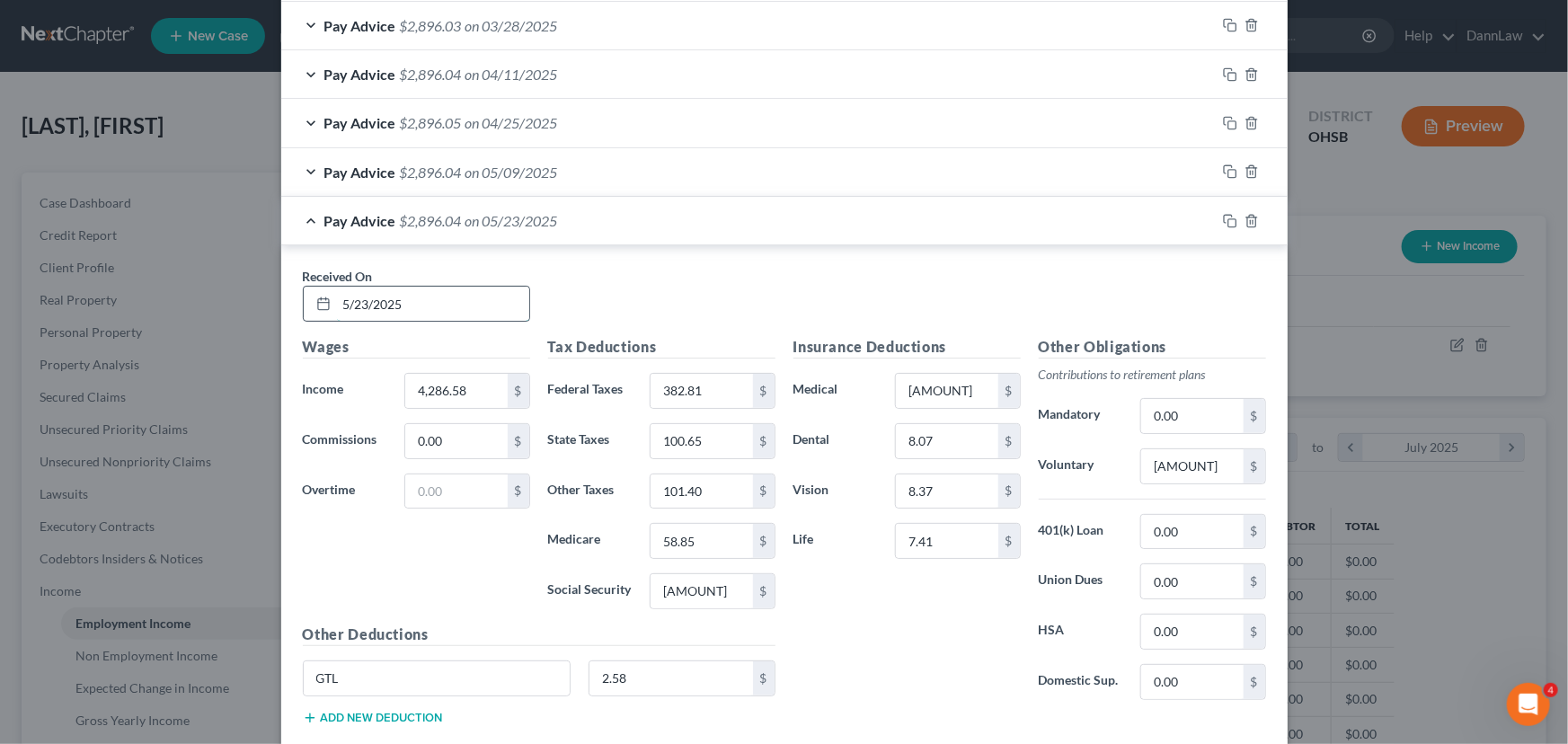type on "5/23/2025" 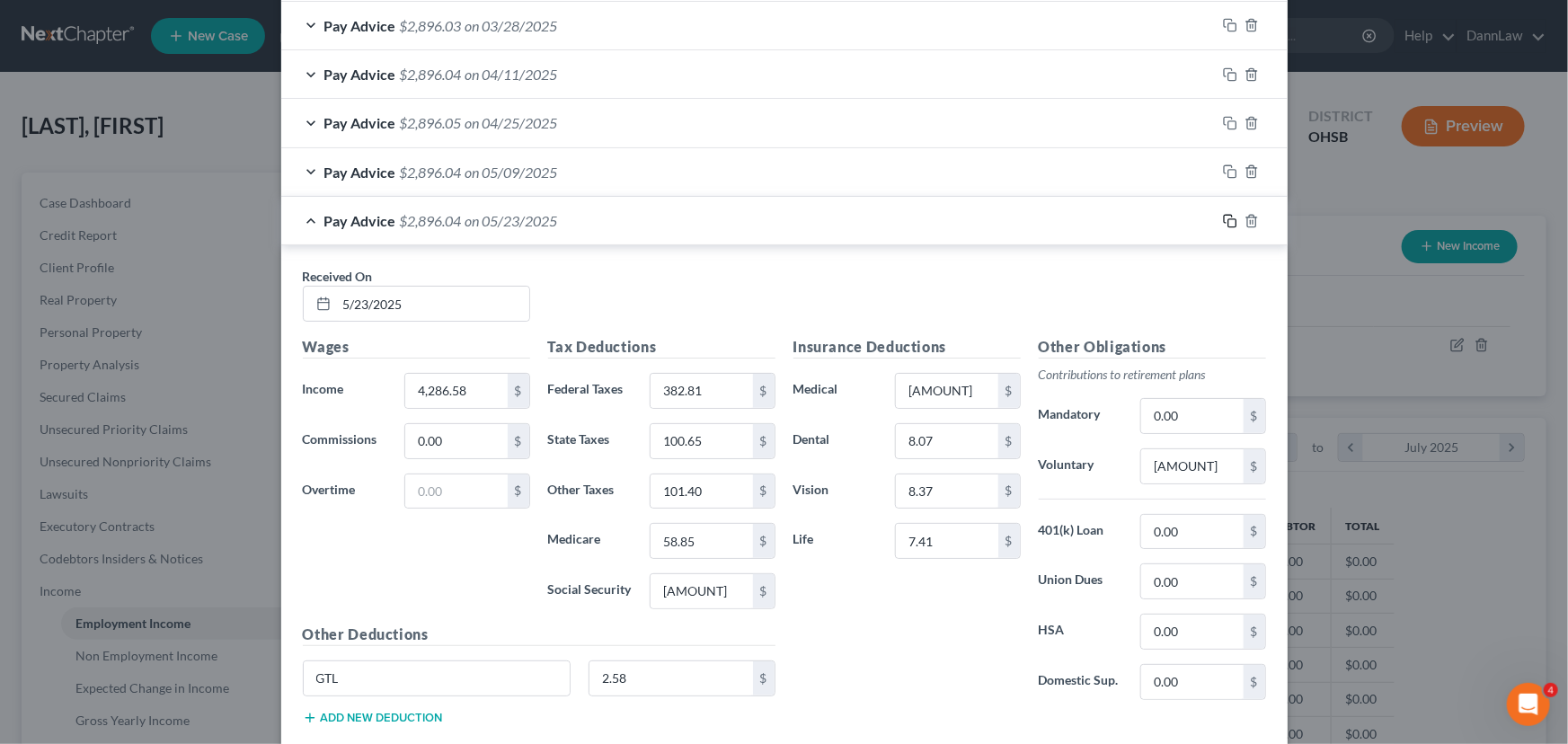click 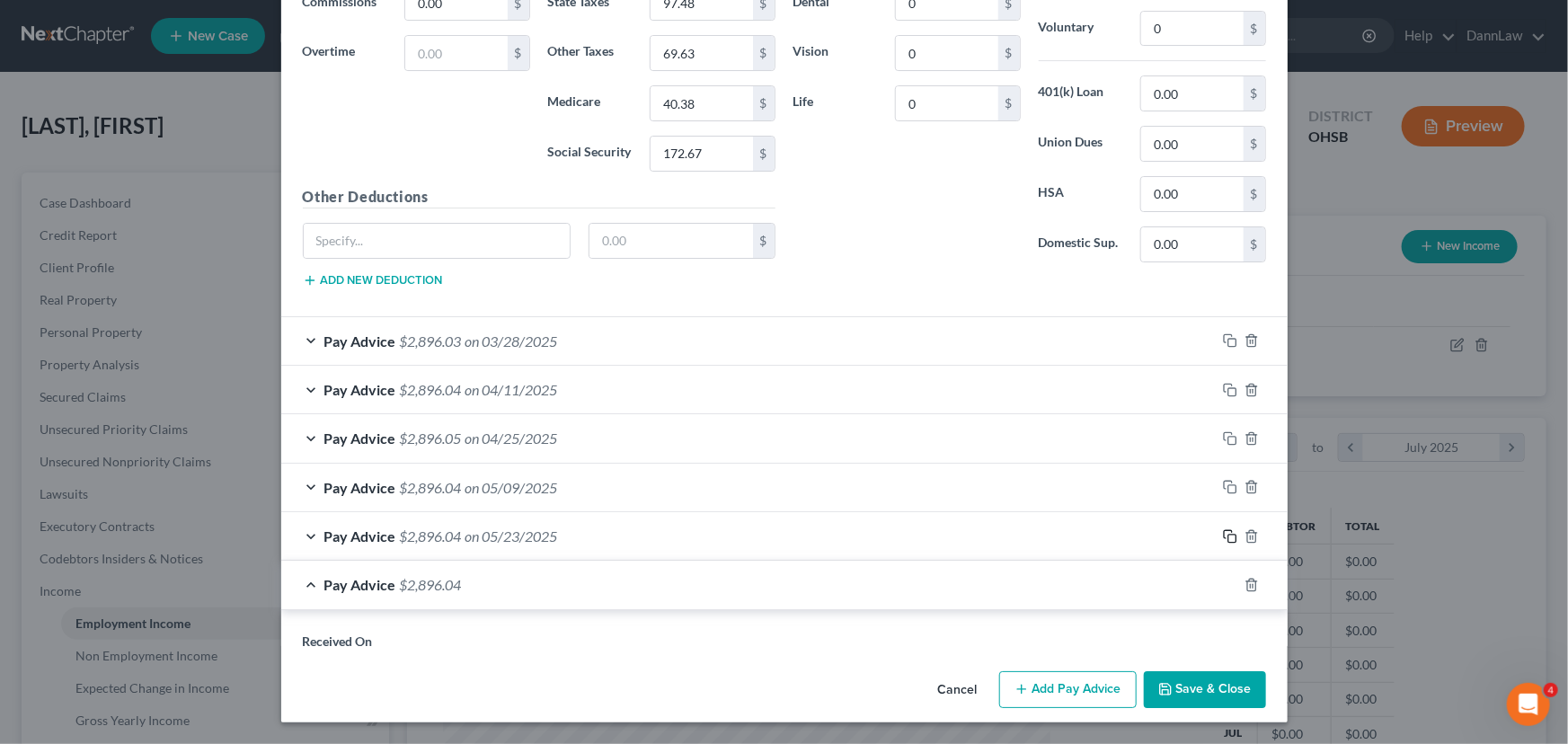 scroll, scrollTop: 3476, scrollLeft: 0, axis: vertical 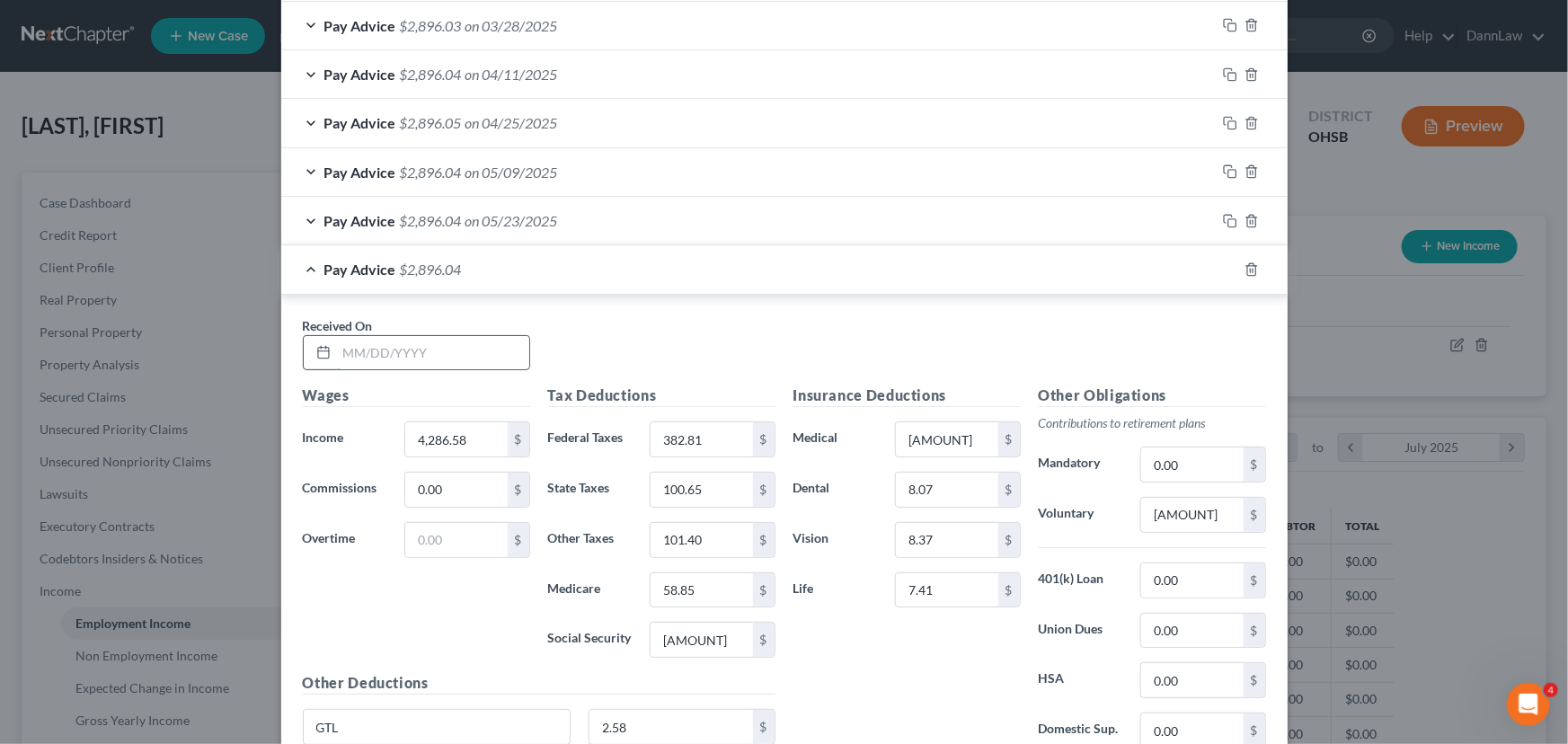 click at bounding box center (433, 353) 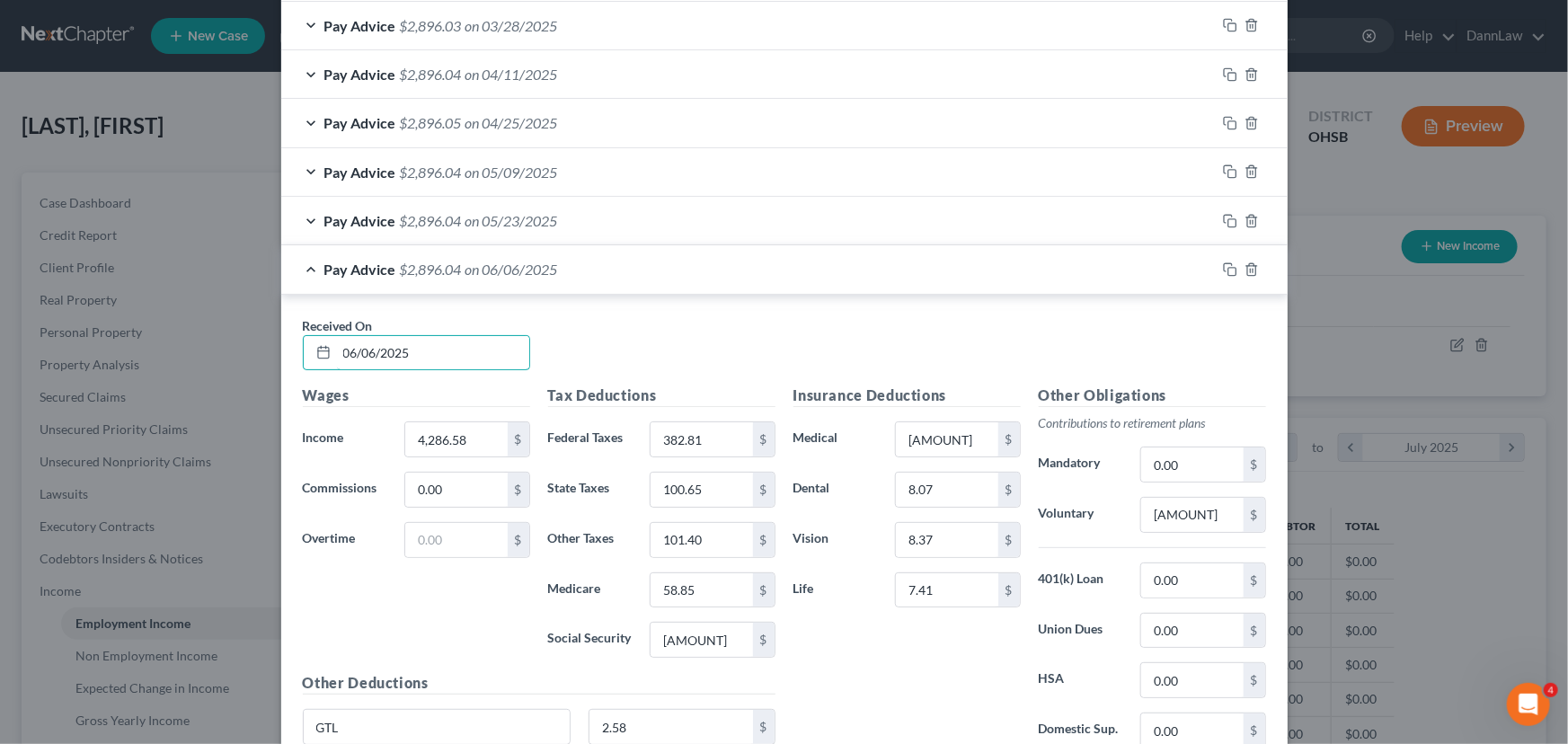 type on "06/06/2025" 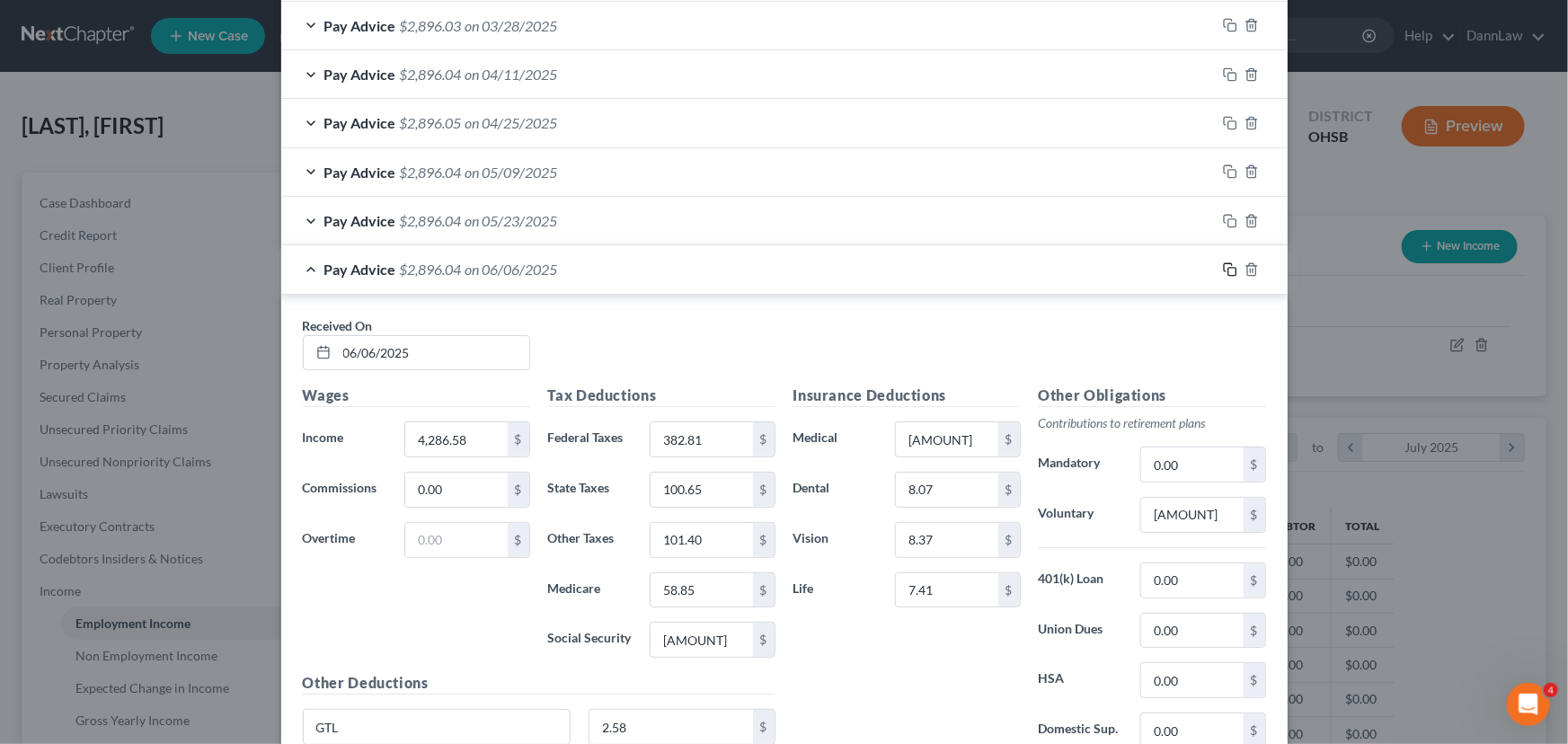 drag, startPoint x: 1224, startPoint y: 265, endPoint x: 477, endPoint y: 261, distance: 747.011 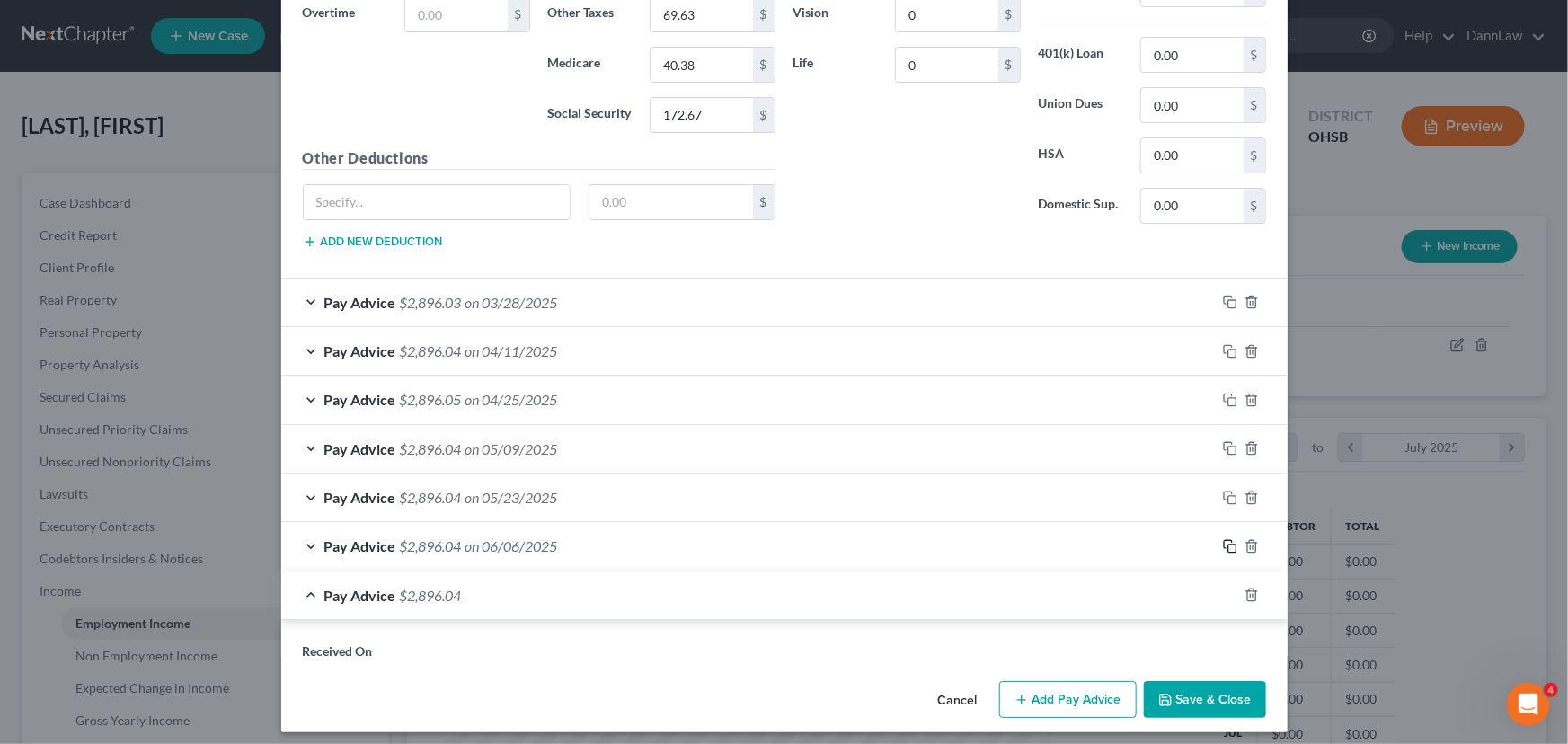 scroll, scrollTop: 3476, scrollLeft: 0, axis: vertical 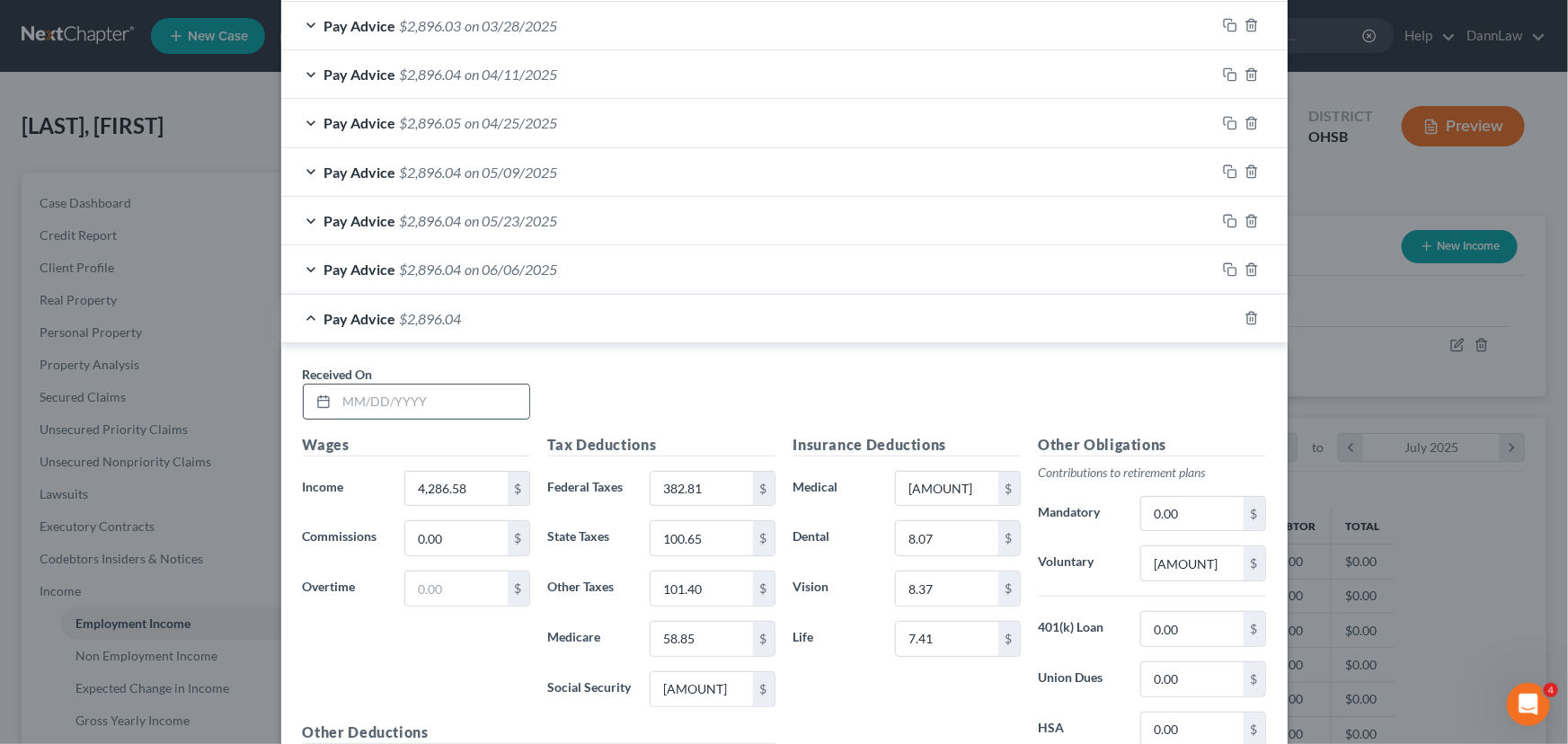 click at bounding box center [433, 402] 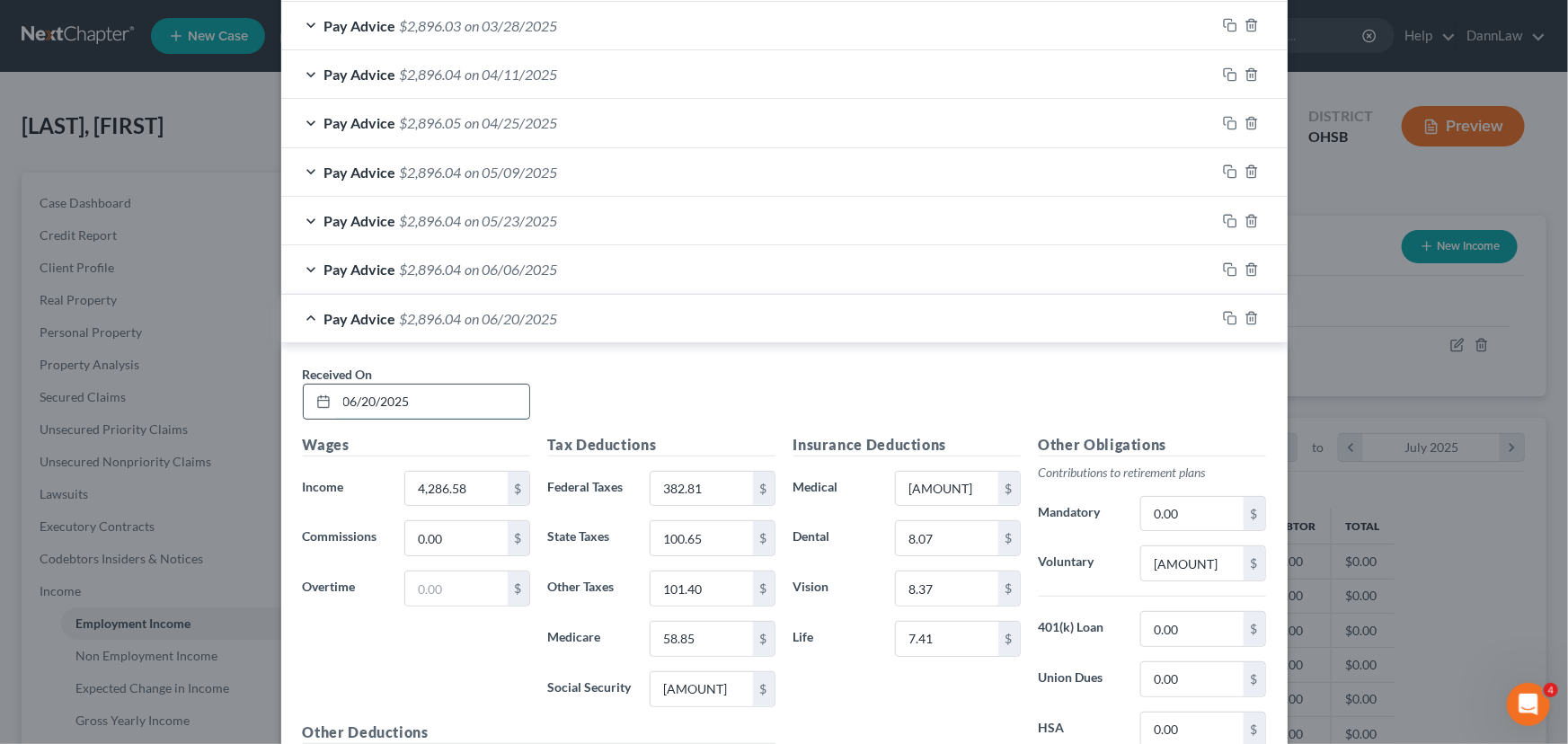 type on "06/20/2025" 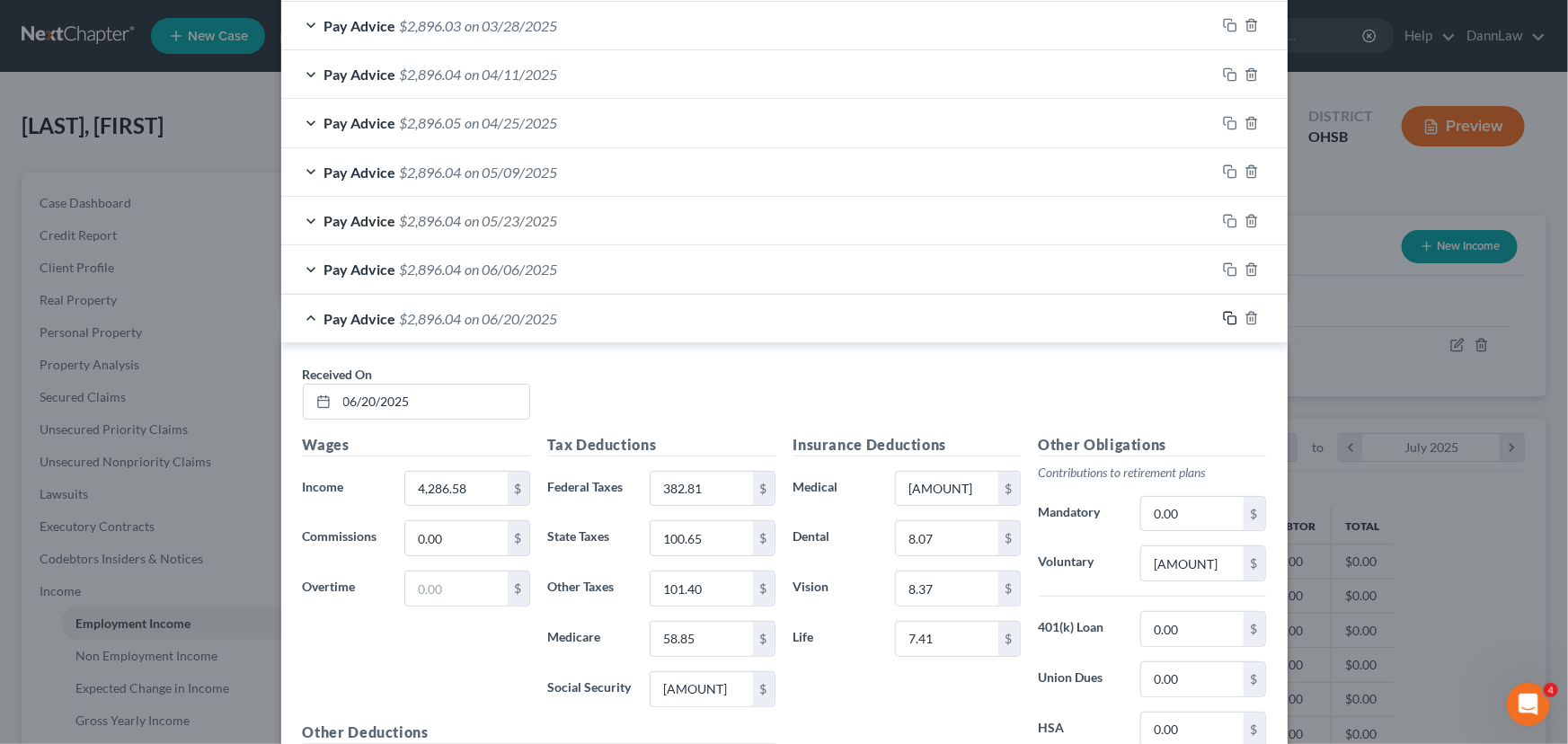 drag, startPoint x: 1221, startPoint y: 314, endPoint x: 786, endPoint y: 269, distance: 437.32139 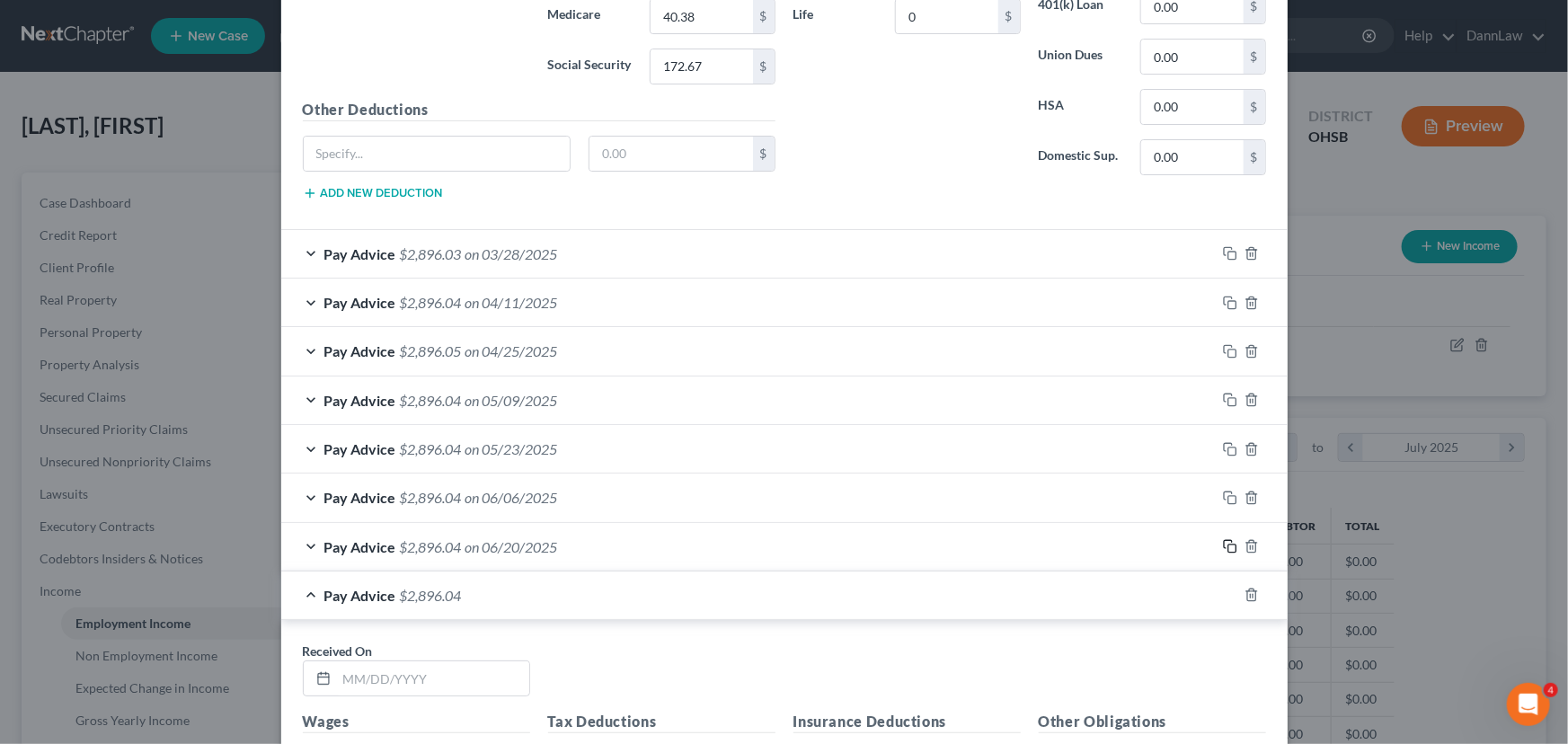 scroll, scrollTop: 3476, scrollLeft: 0, axis: vertical 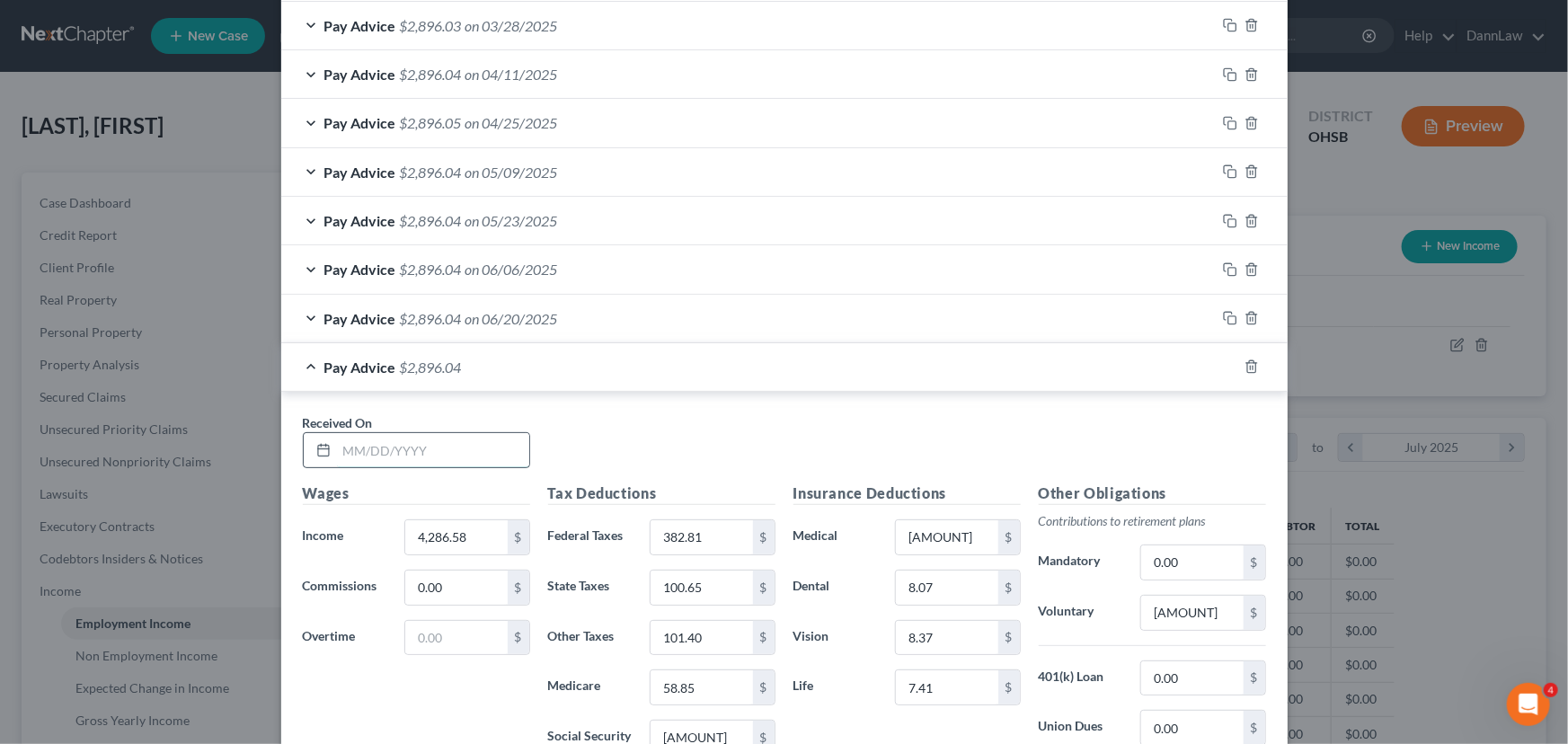 click at bounding box center [433, 450] 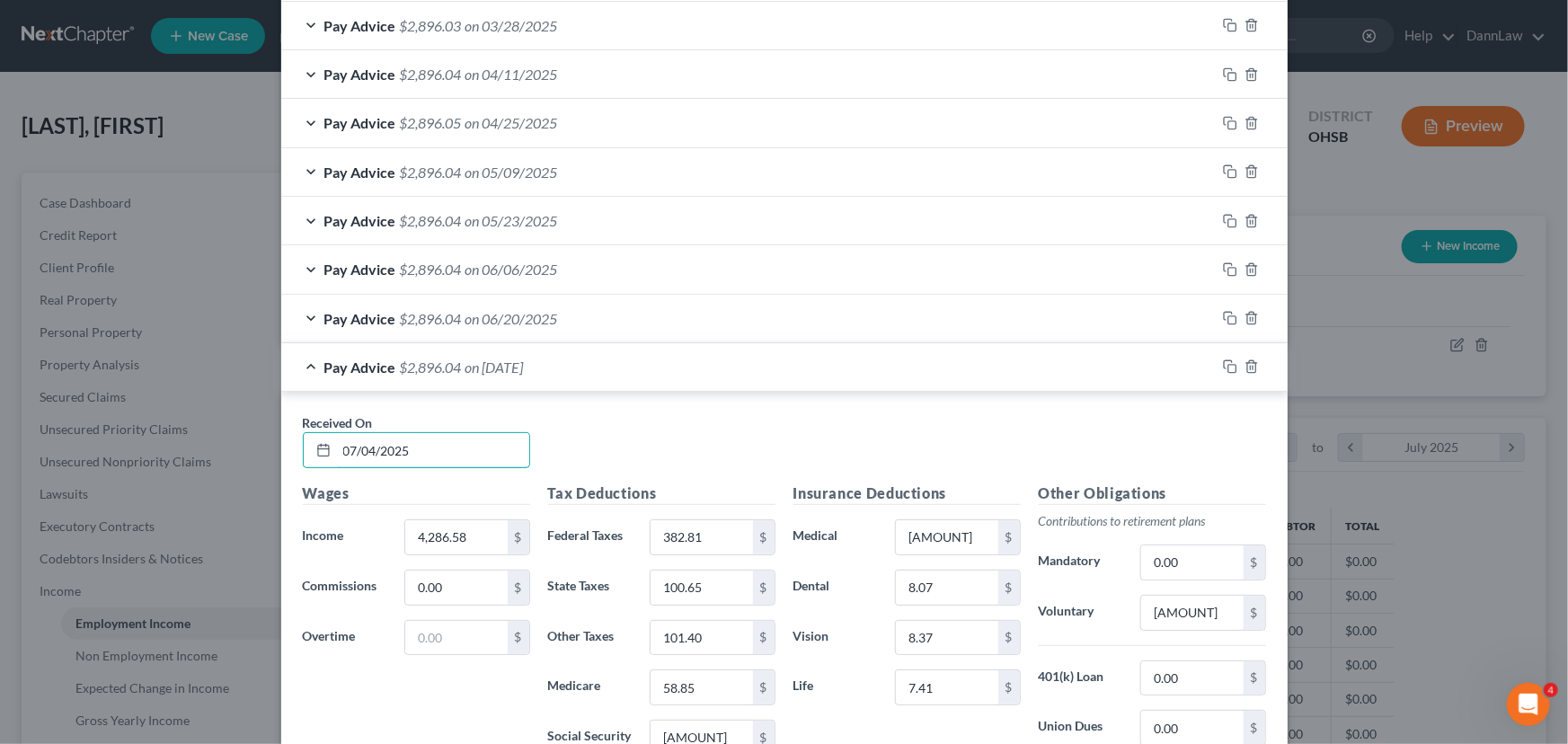 type on "07/04/2025" 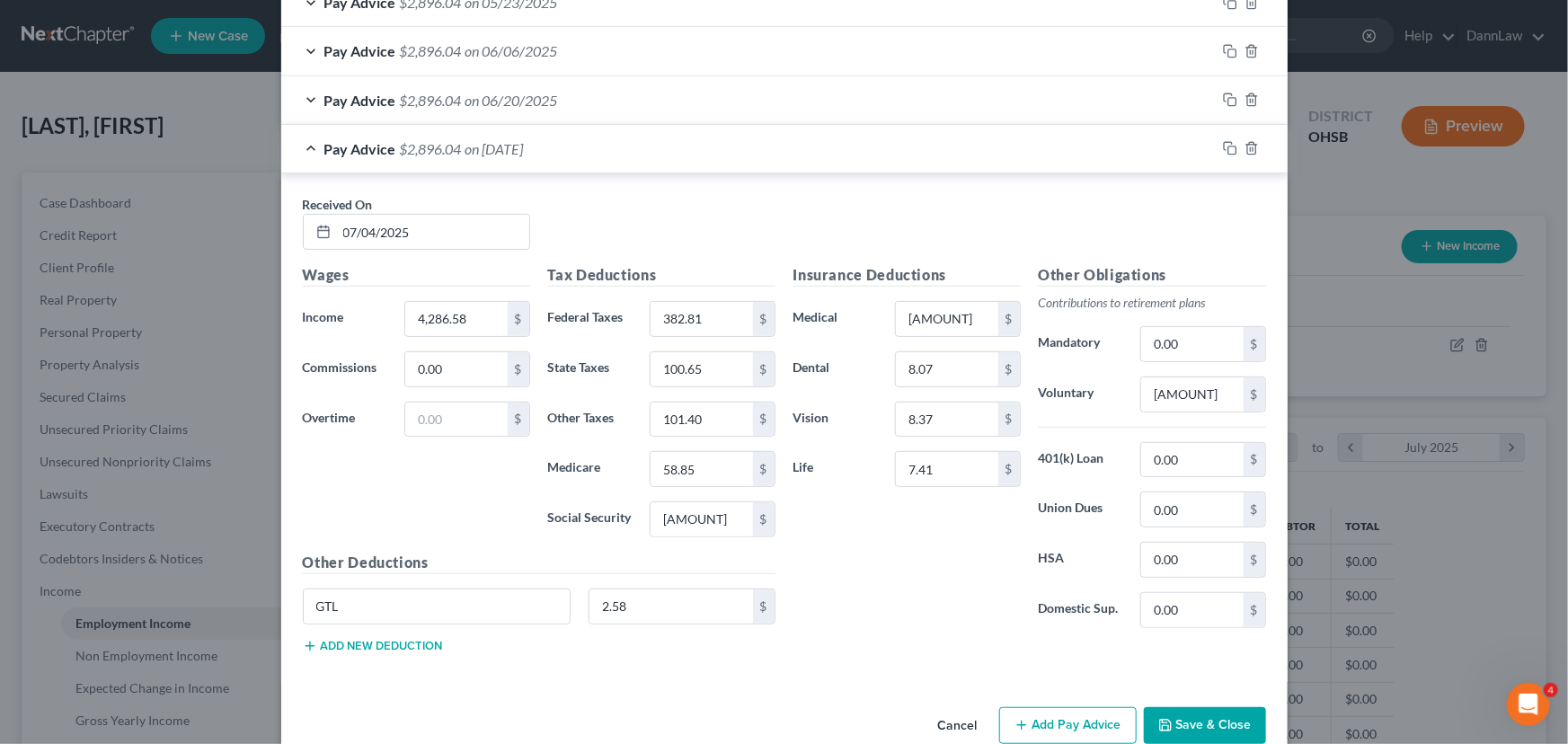 scroll, scrollTop: 3720, scrollLeft: 0, axis: vertical 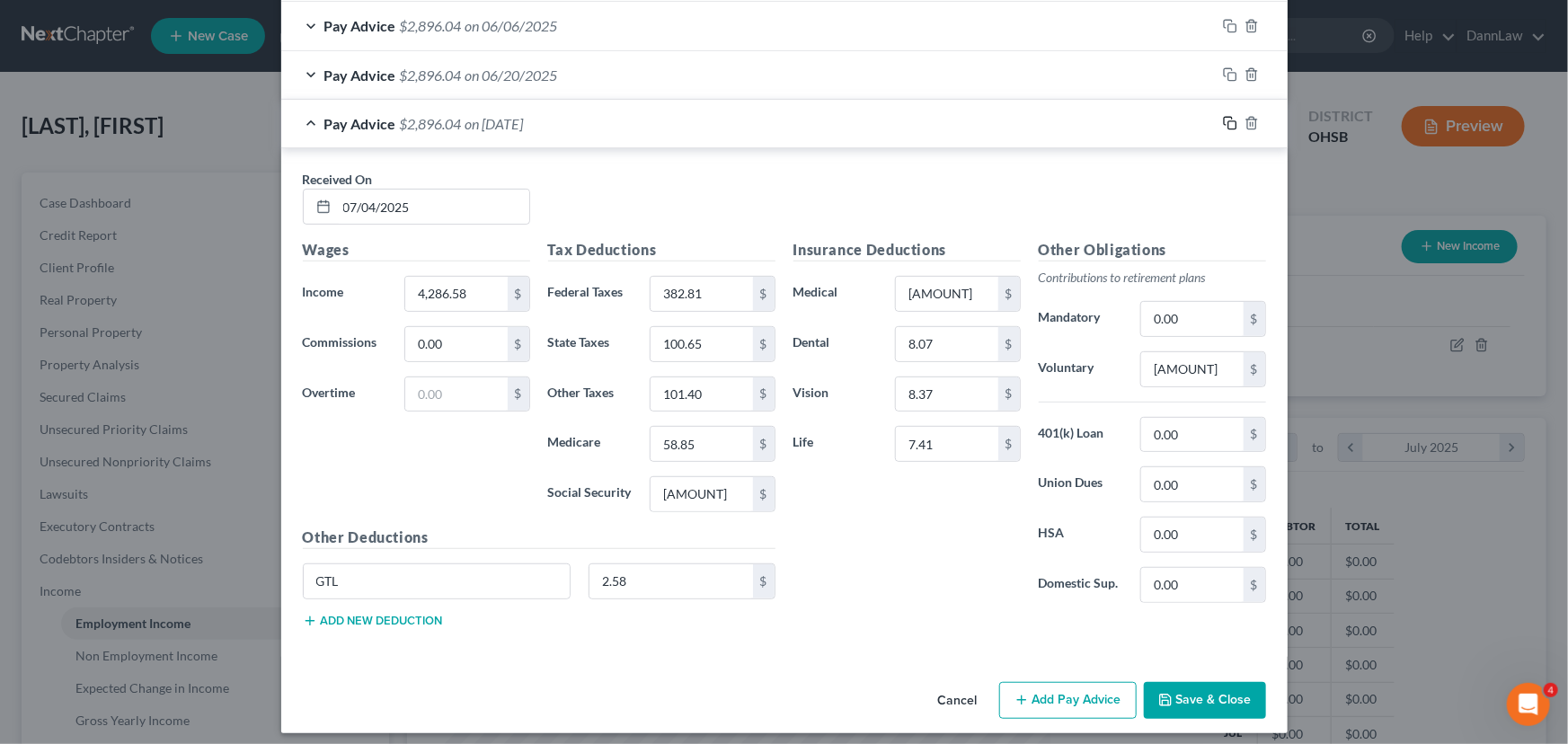 click 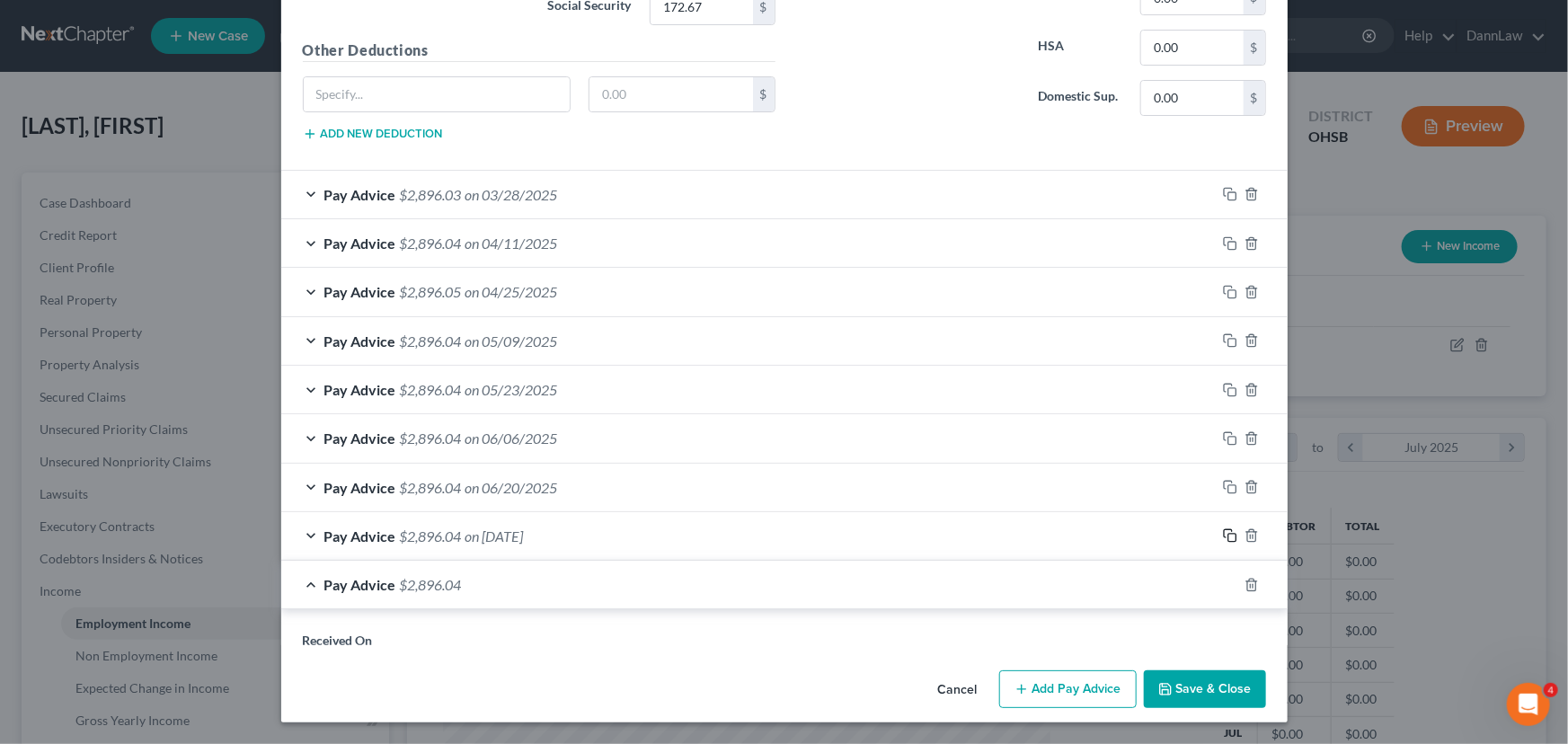 scroll, scrollTop: 3720, scrollLeft: 0, axis: vertical 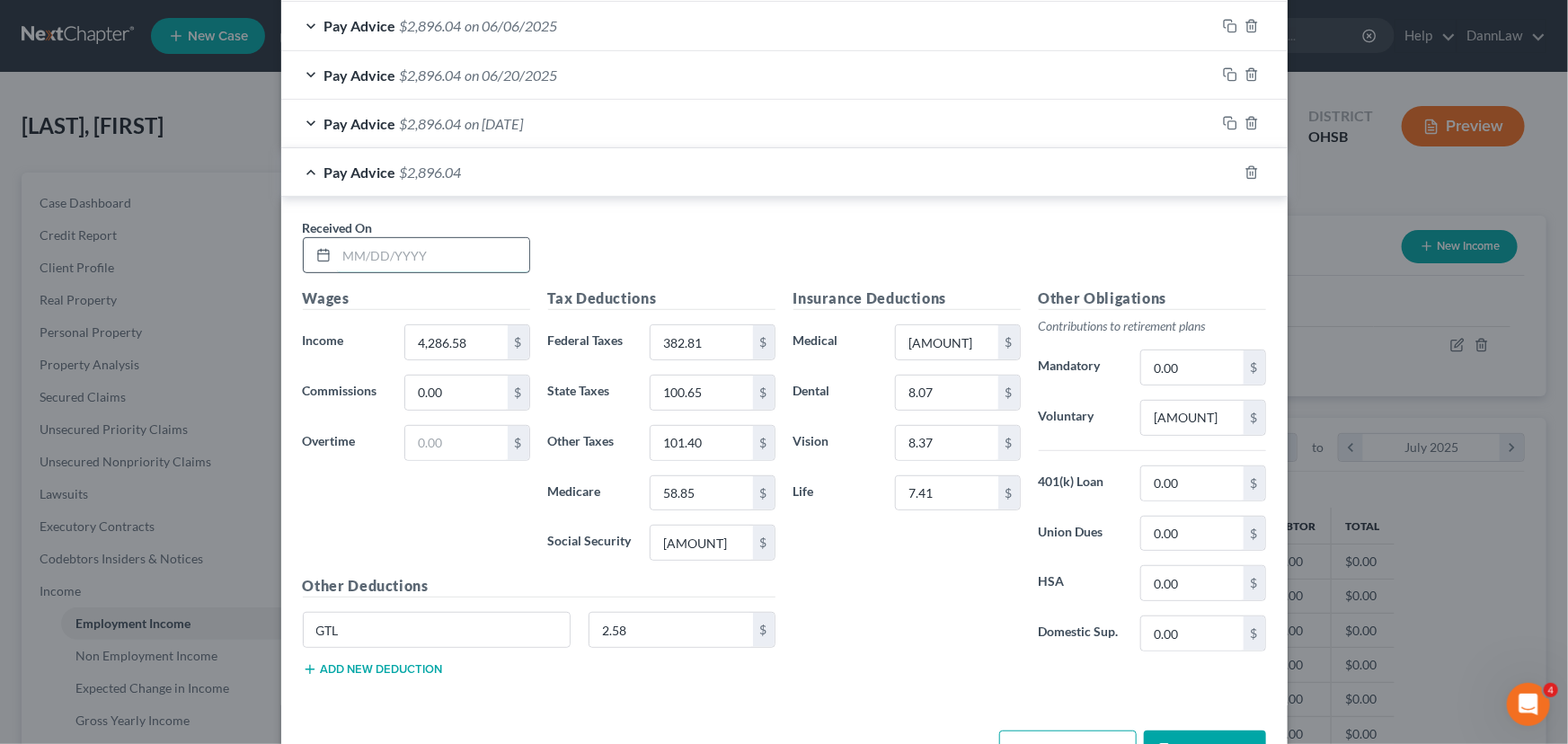 click at bounding box center (433, 255) 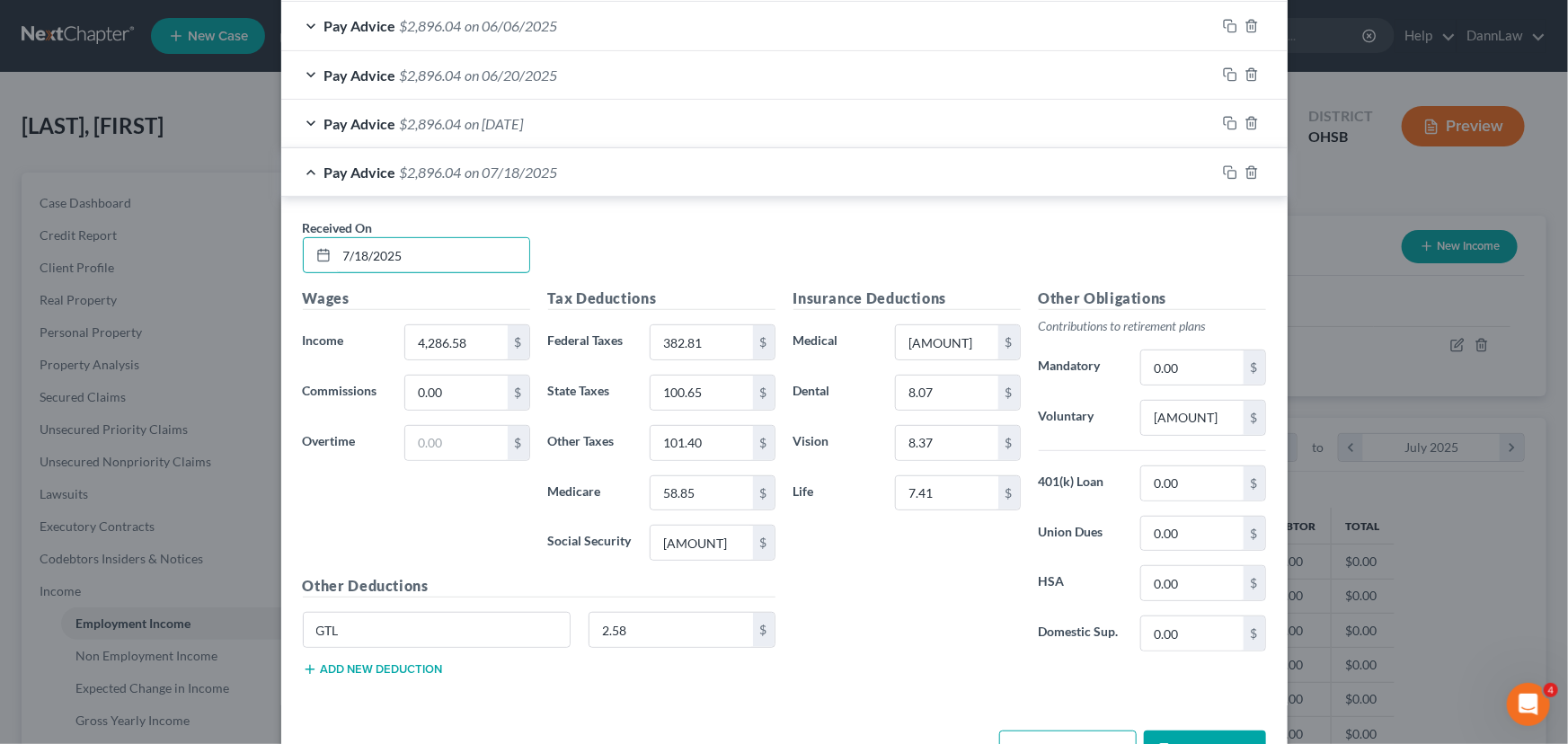 type on "7/18/2025" 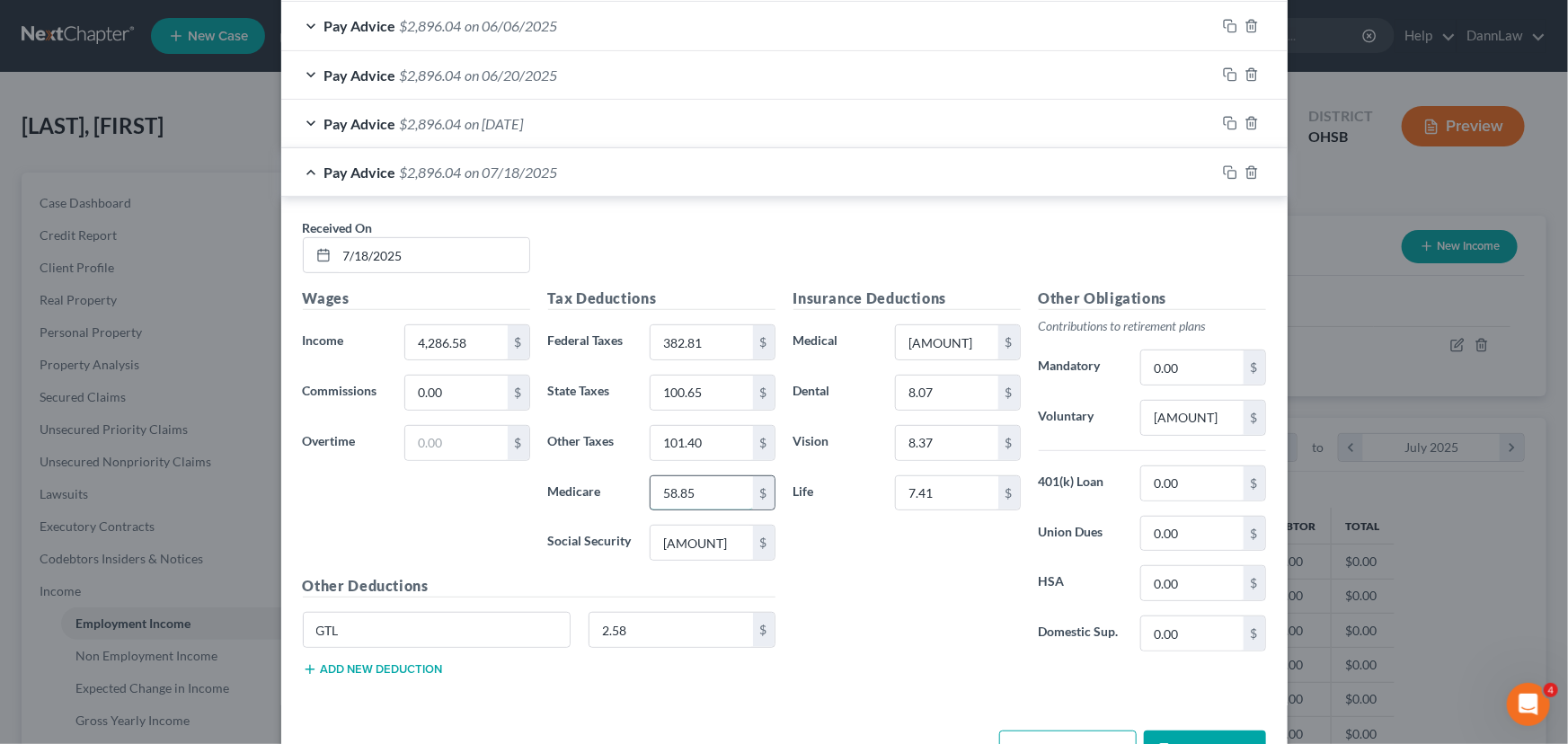 click on "58.85" at bounding box center [701, 493] 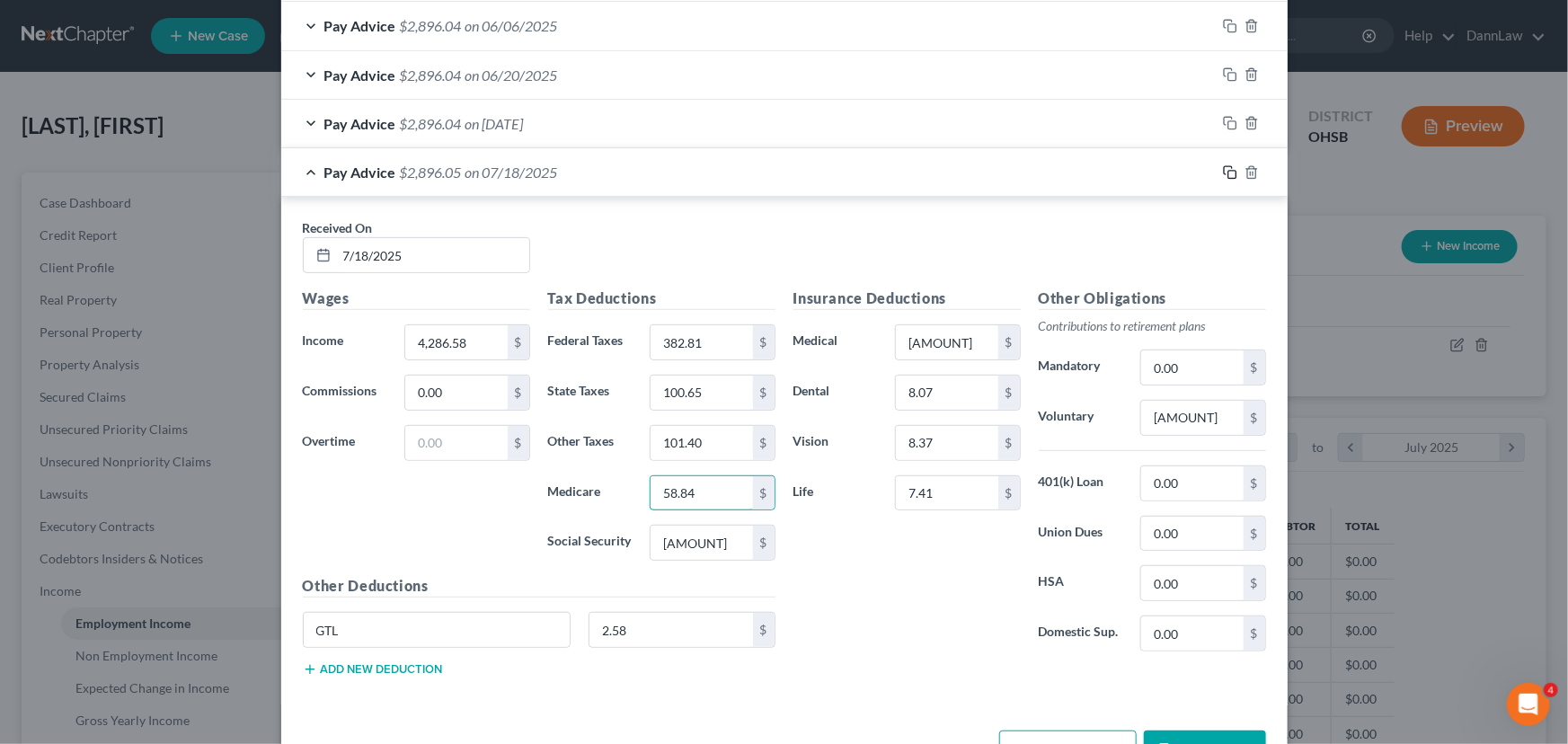 type on "58.84" 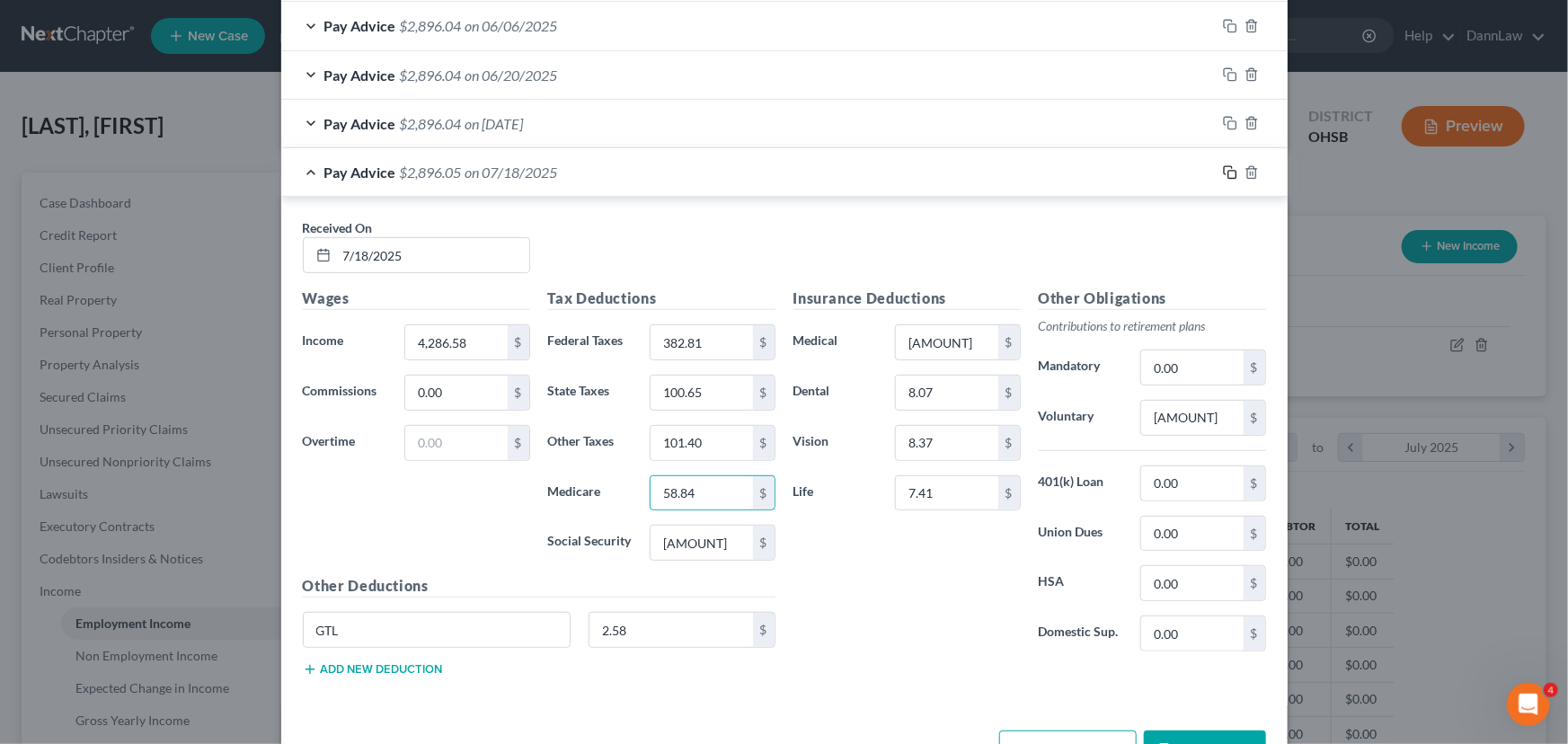 click 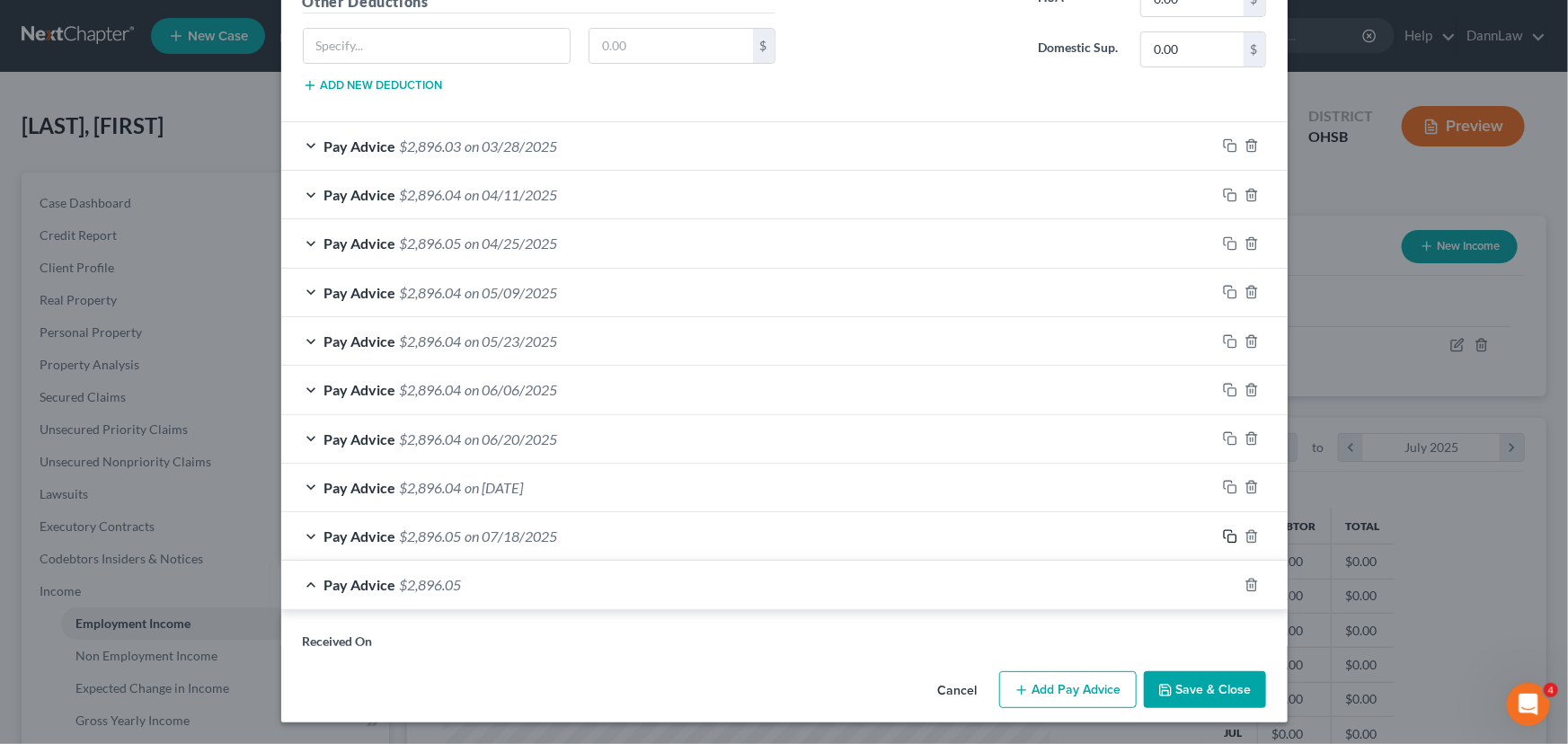 scroll, scrollTop: 3720, scrollLeft: 0, axis: vertical 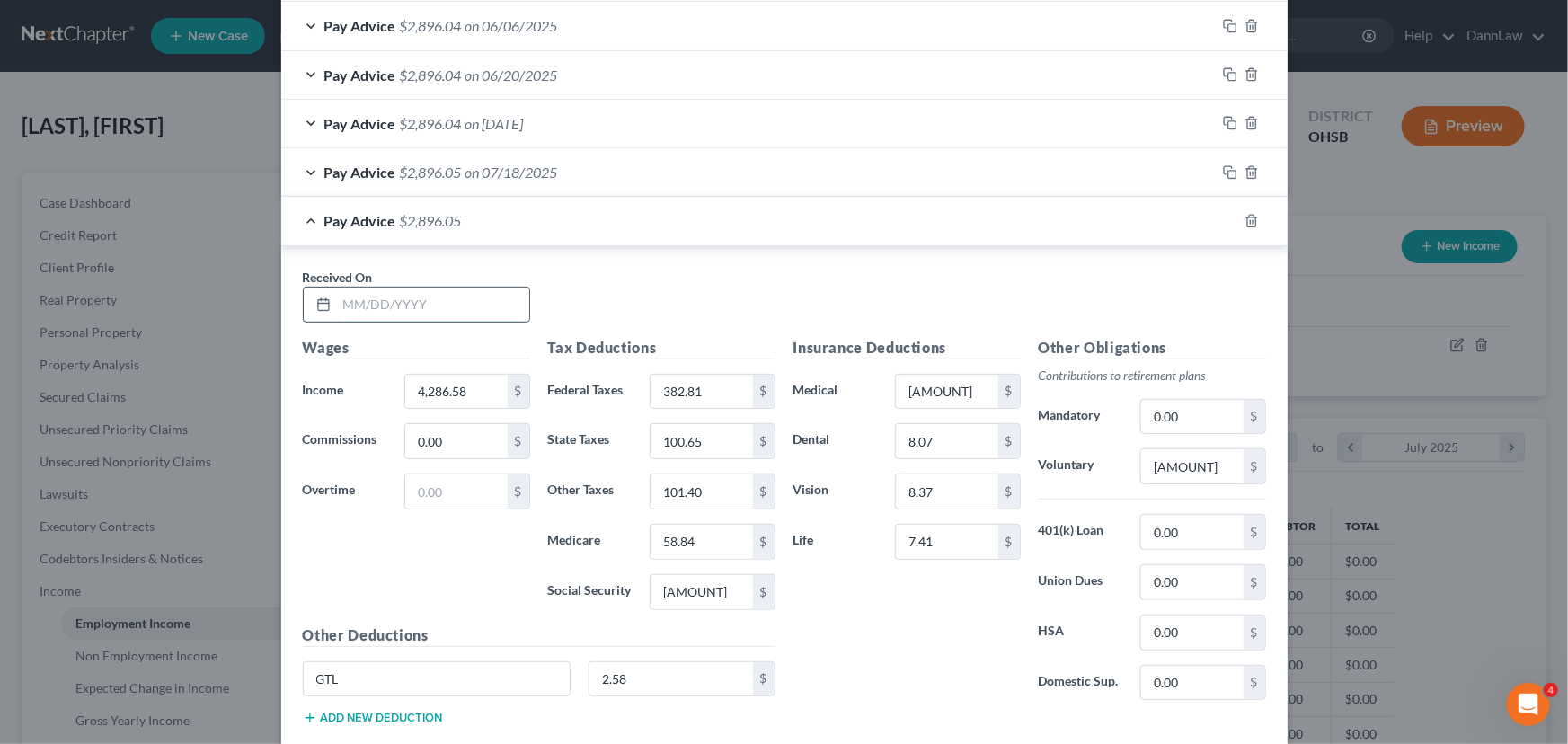 click at bounding box center [433, 305] 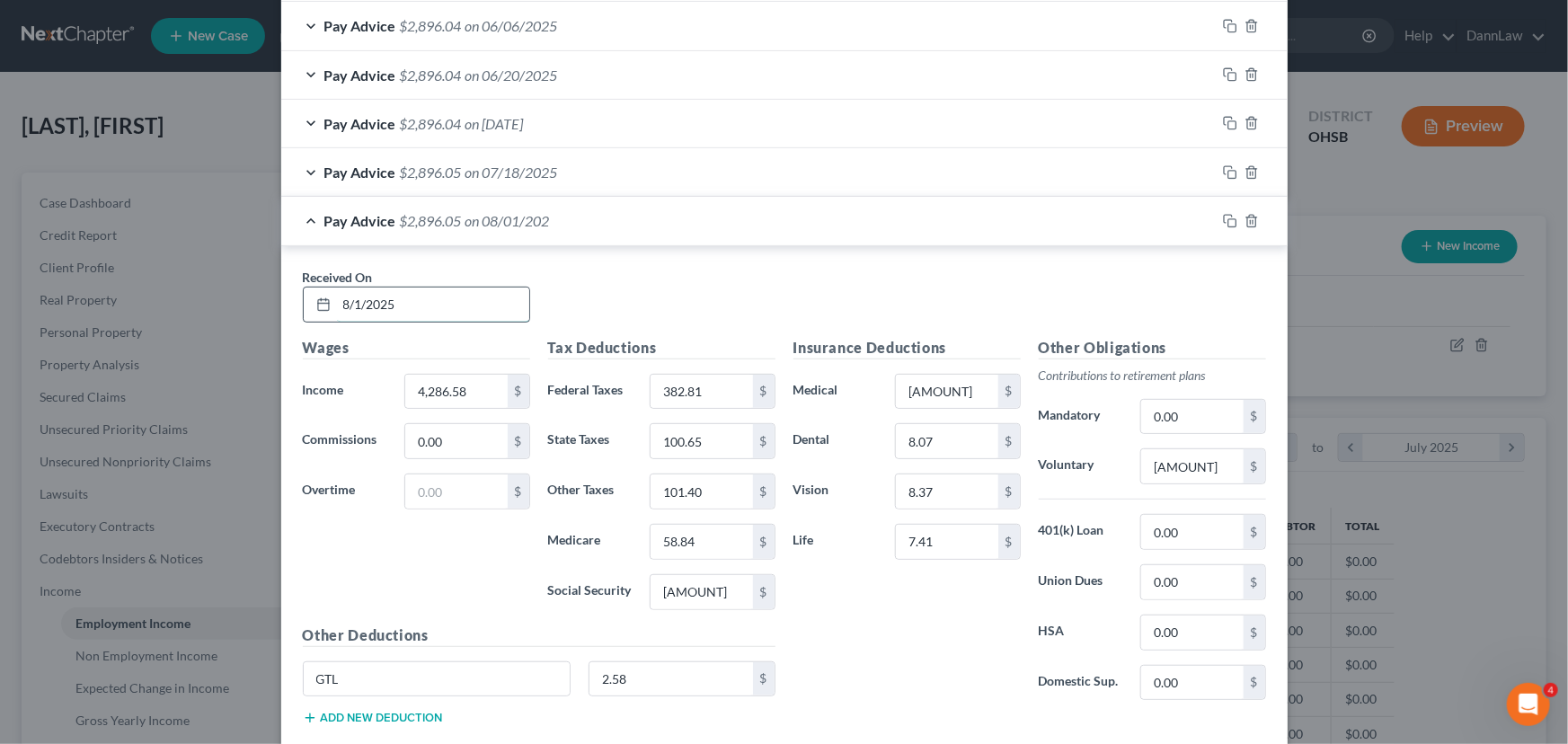 type on "8/1/2025" 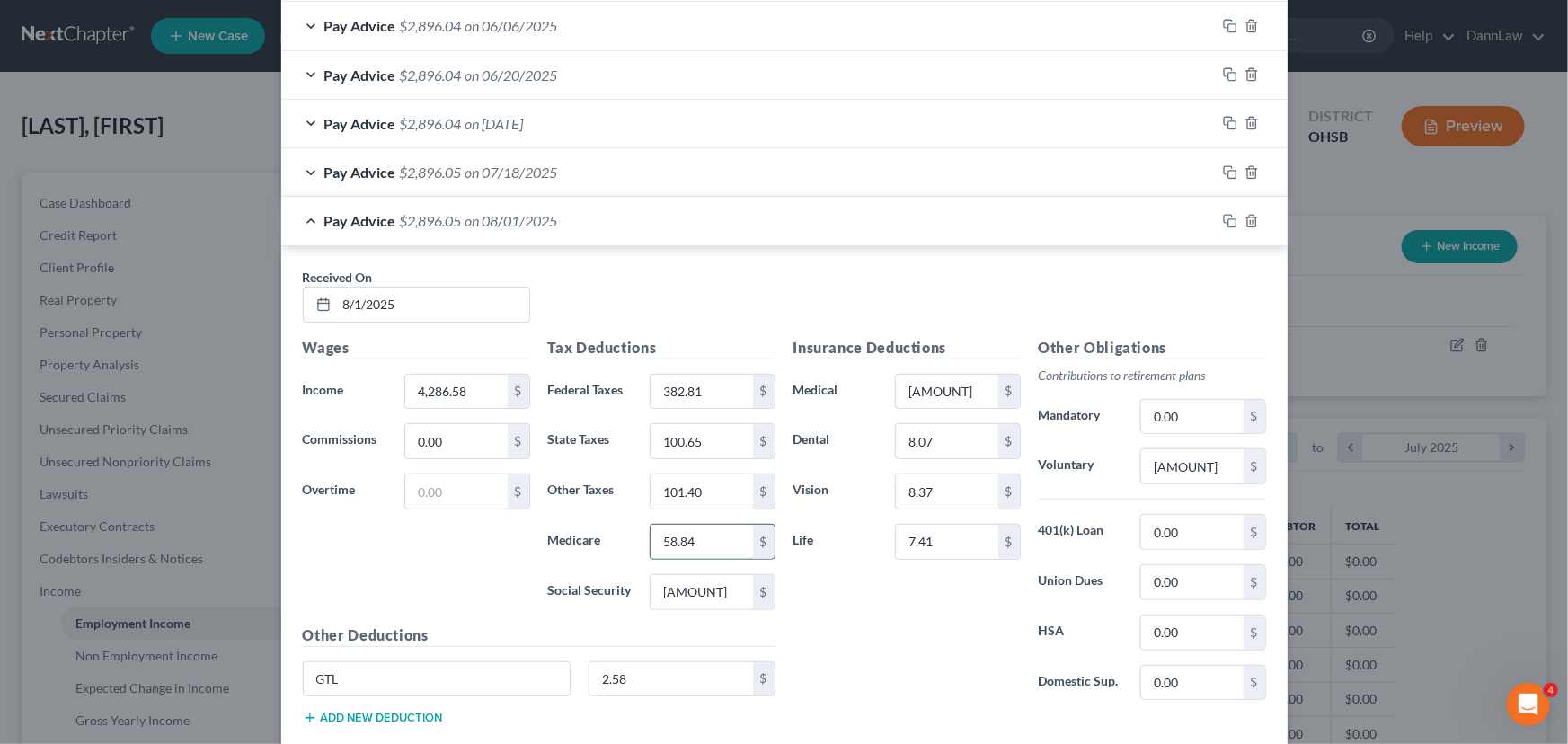 click on "58.84" at bounding box center (701, 542) 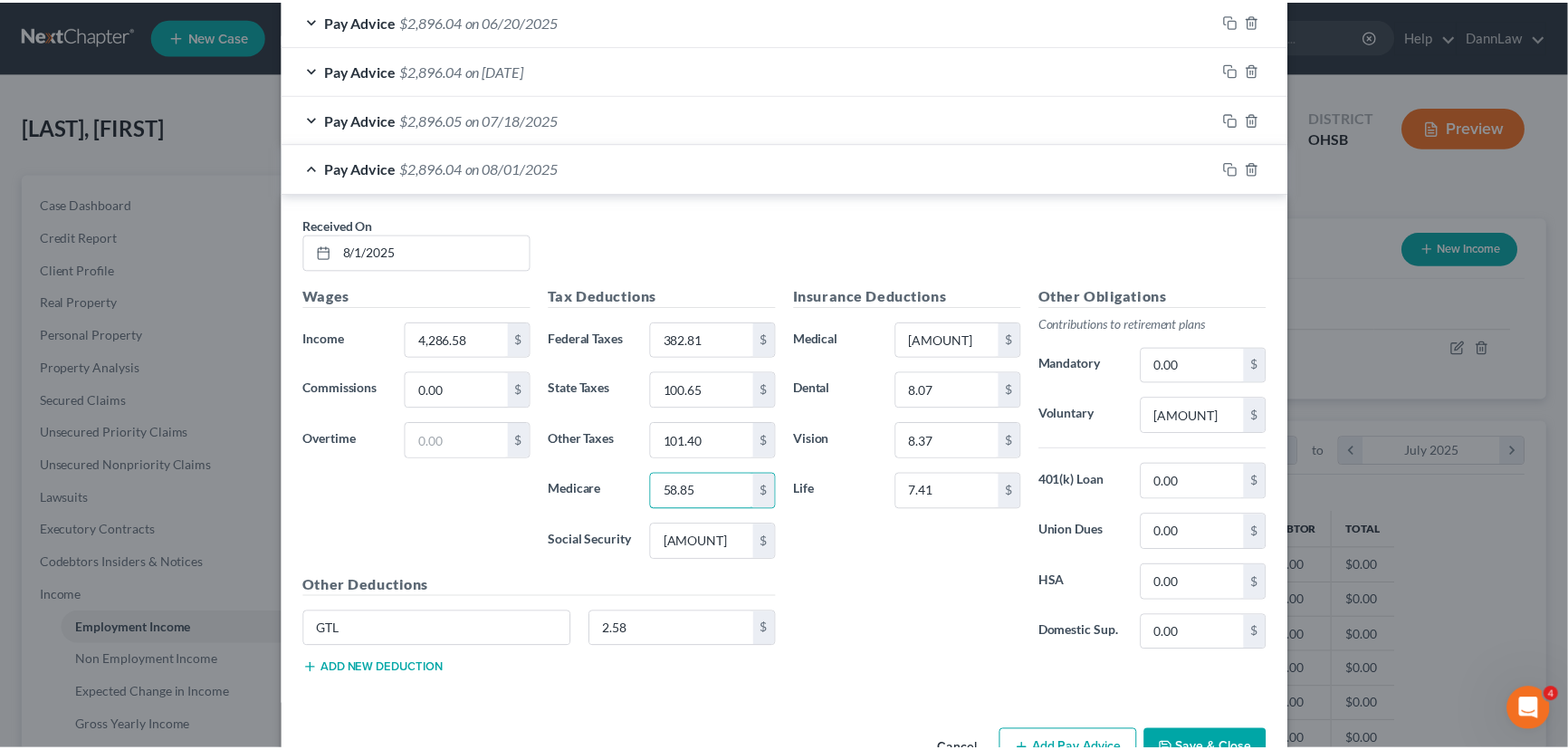 scroll, scrollTop: 3848, scrollLeft: 0, axis: vertical 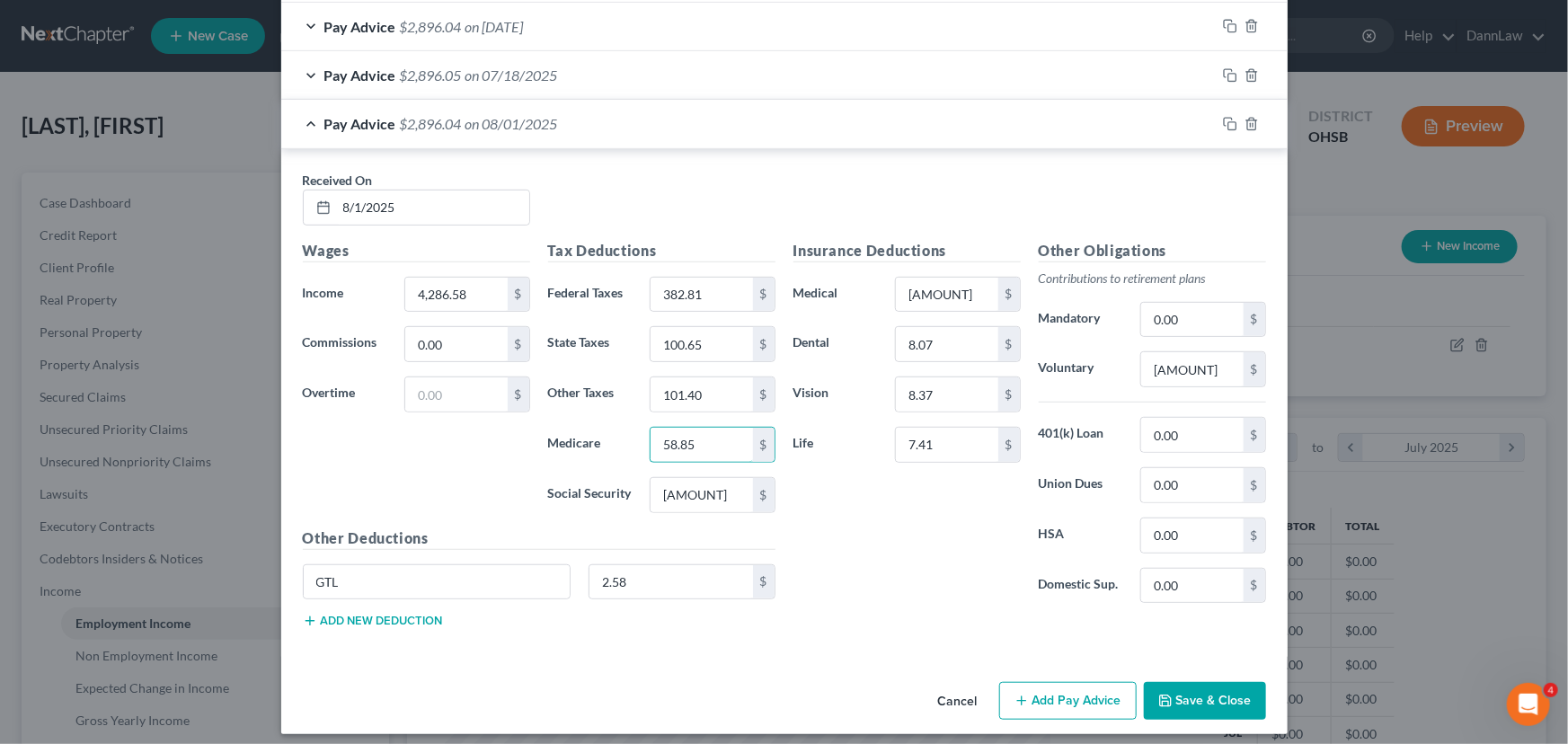 type on "58.85" 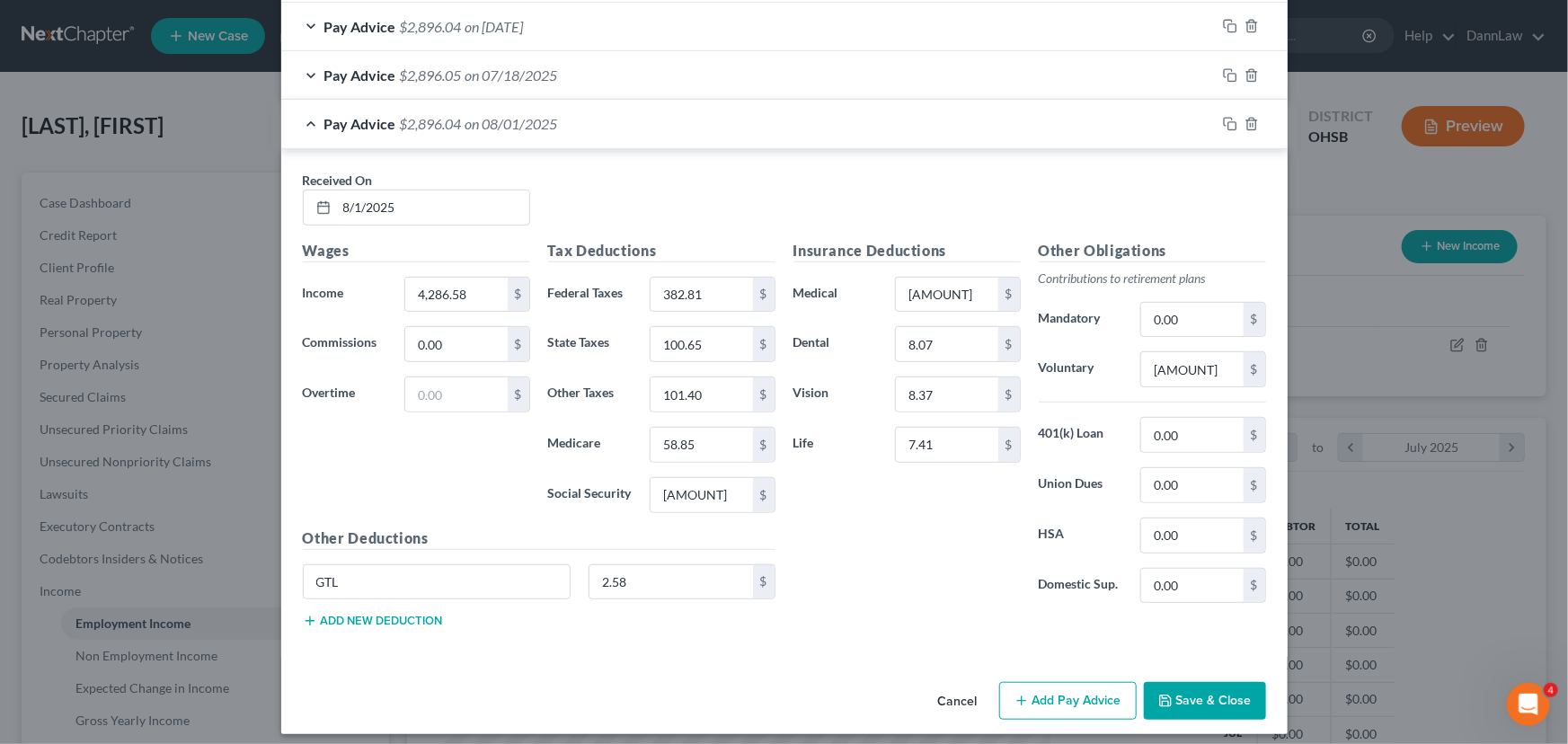 click on "Save & Close" at bounding box center (1205, 701) 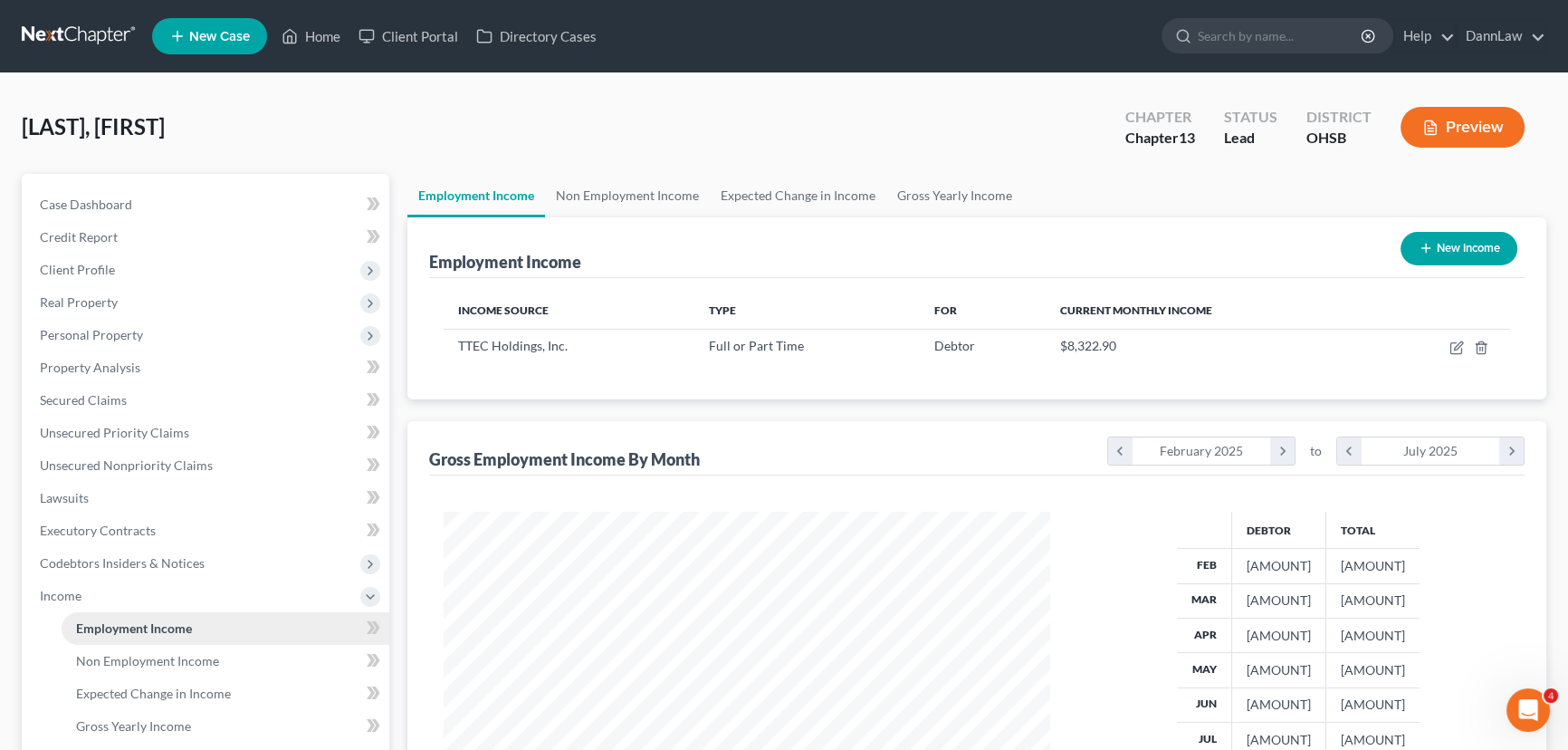 scroll, scrollTop: 324, scrollLeft: 643, axis: both 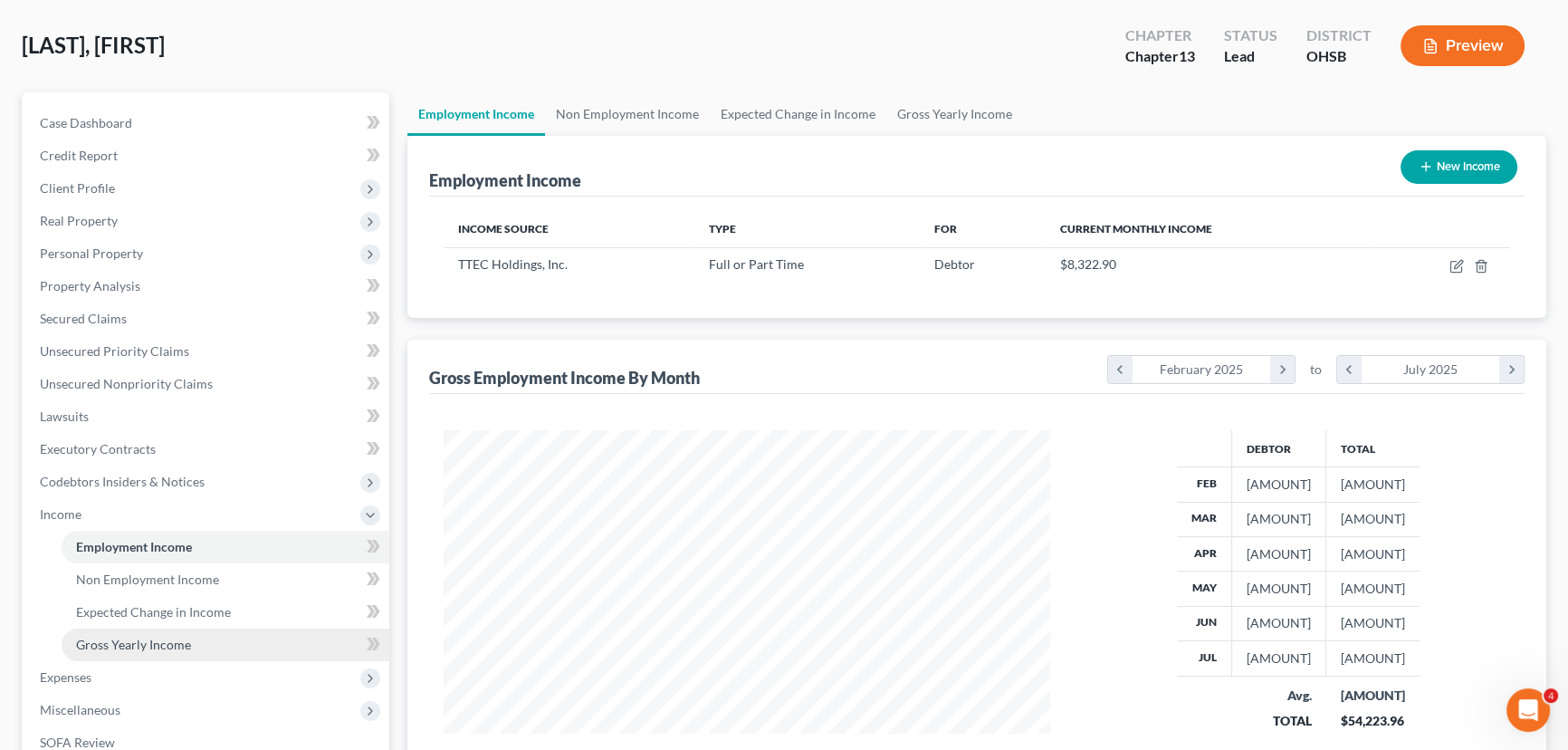 click on "Gross Yearly Income" at bounding box center [133, 644] 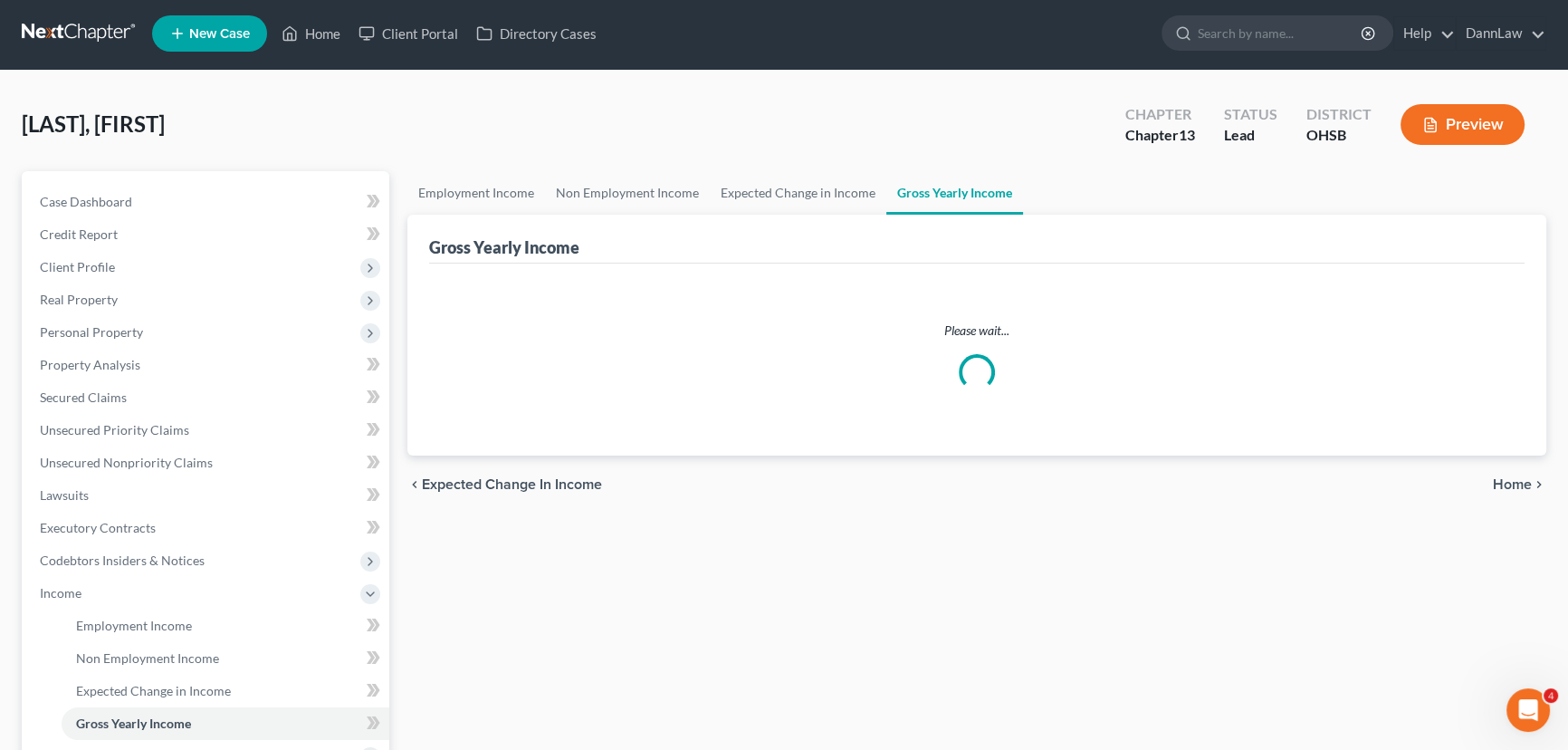 scroll, scrollTop: 0, scrollLeft: 0, axis: both 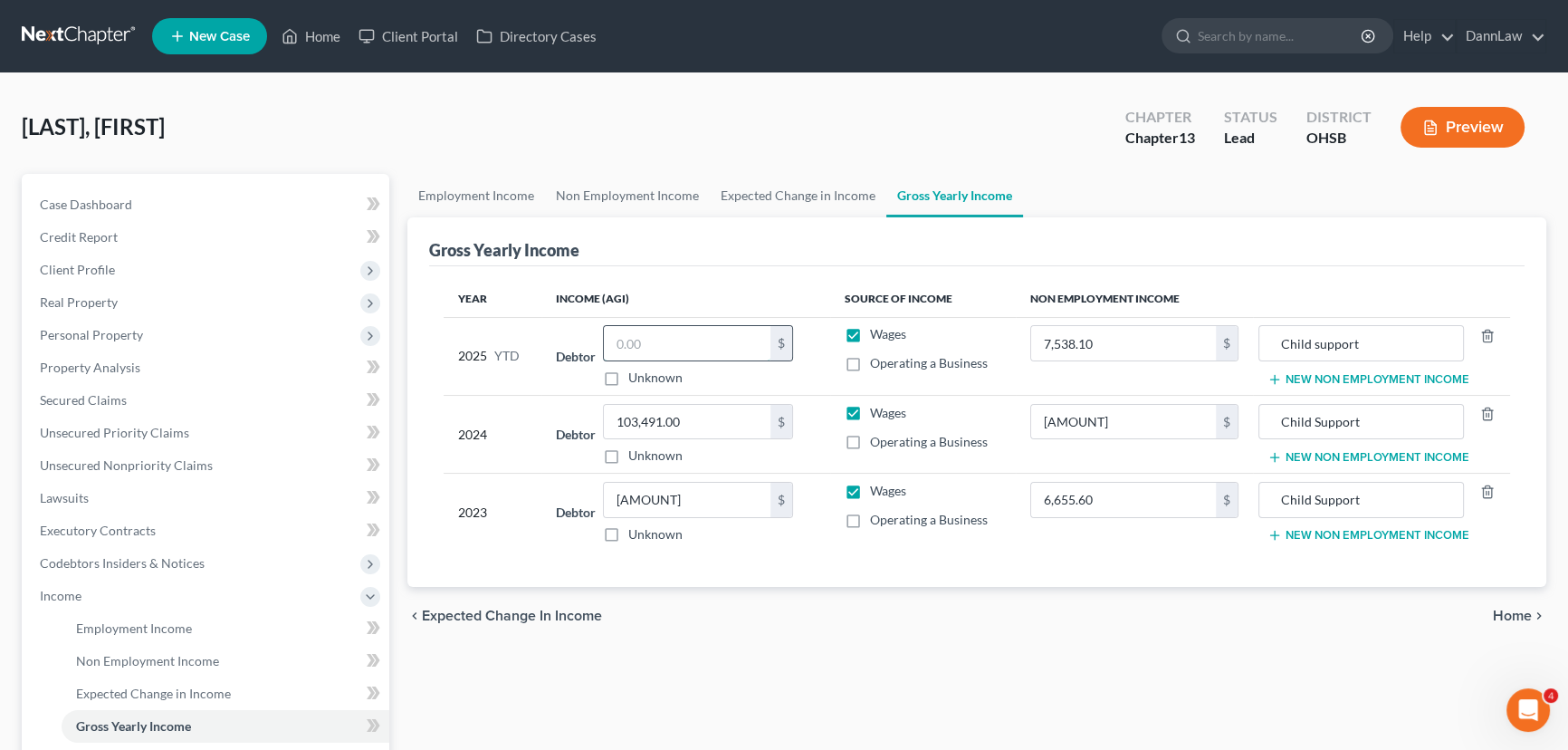 click at bounding box center [687, 343] 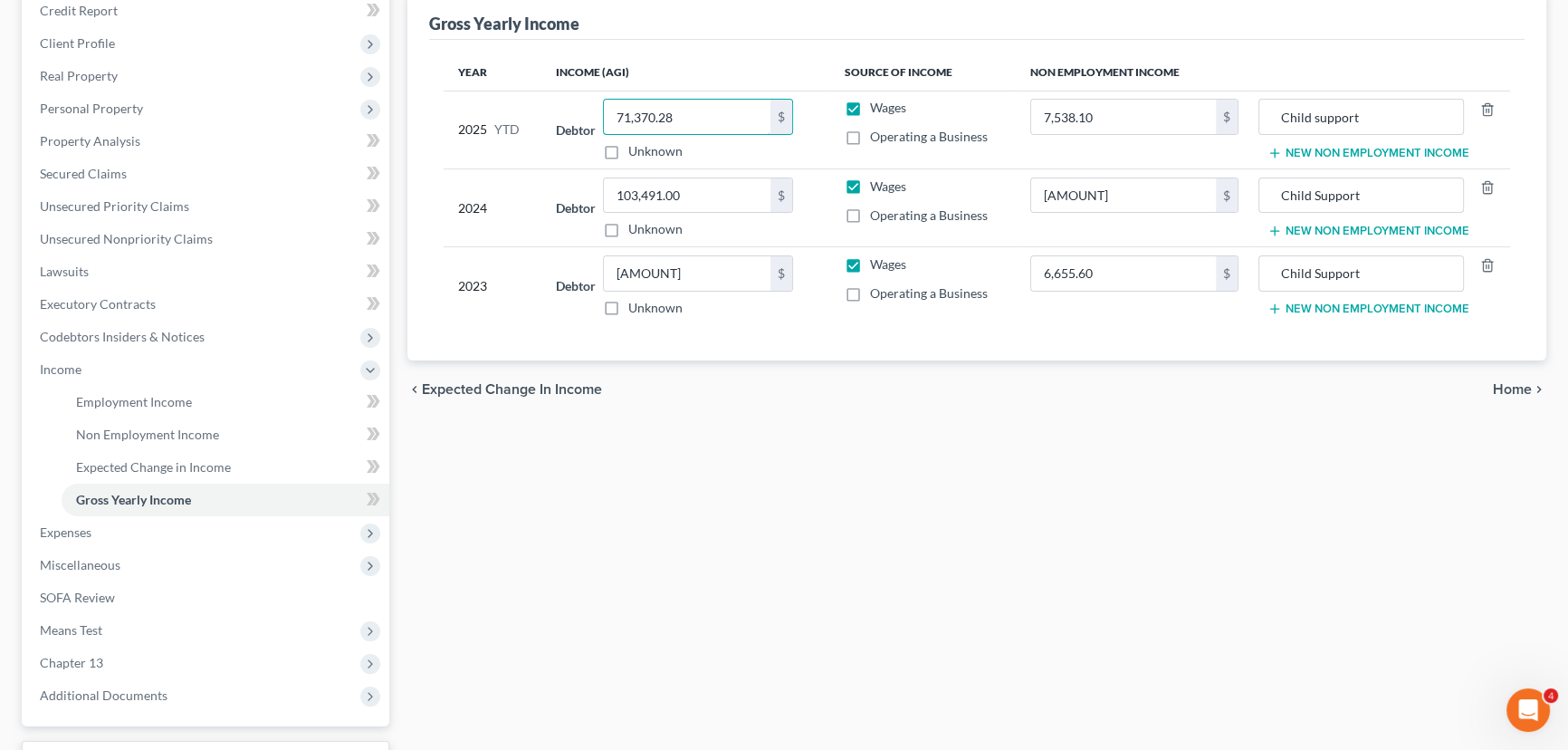 scroll, scrollTop: 246, scrollLeft: 0, axis: vertical 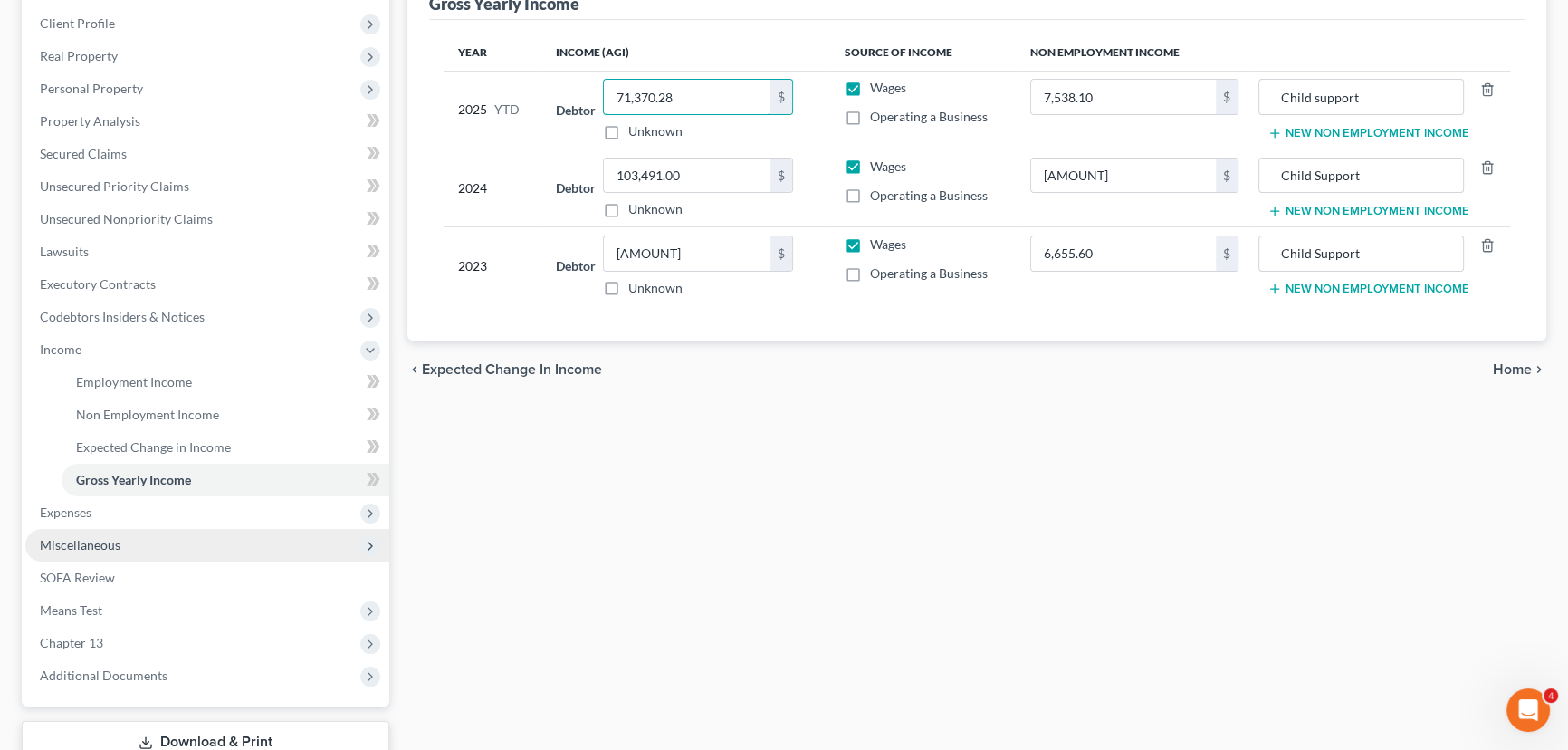 type on "71,370.28" 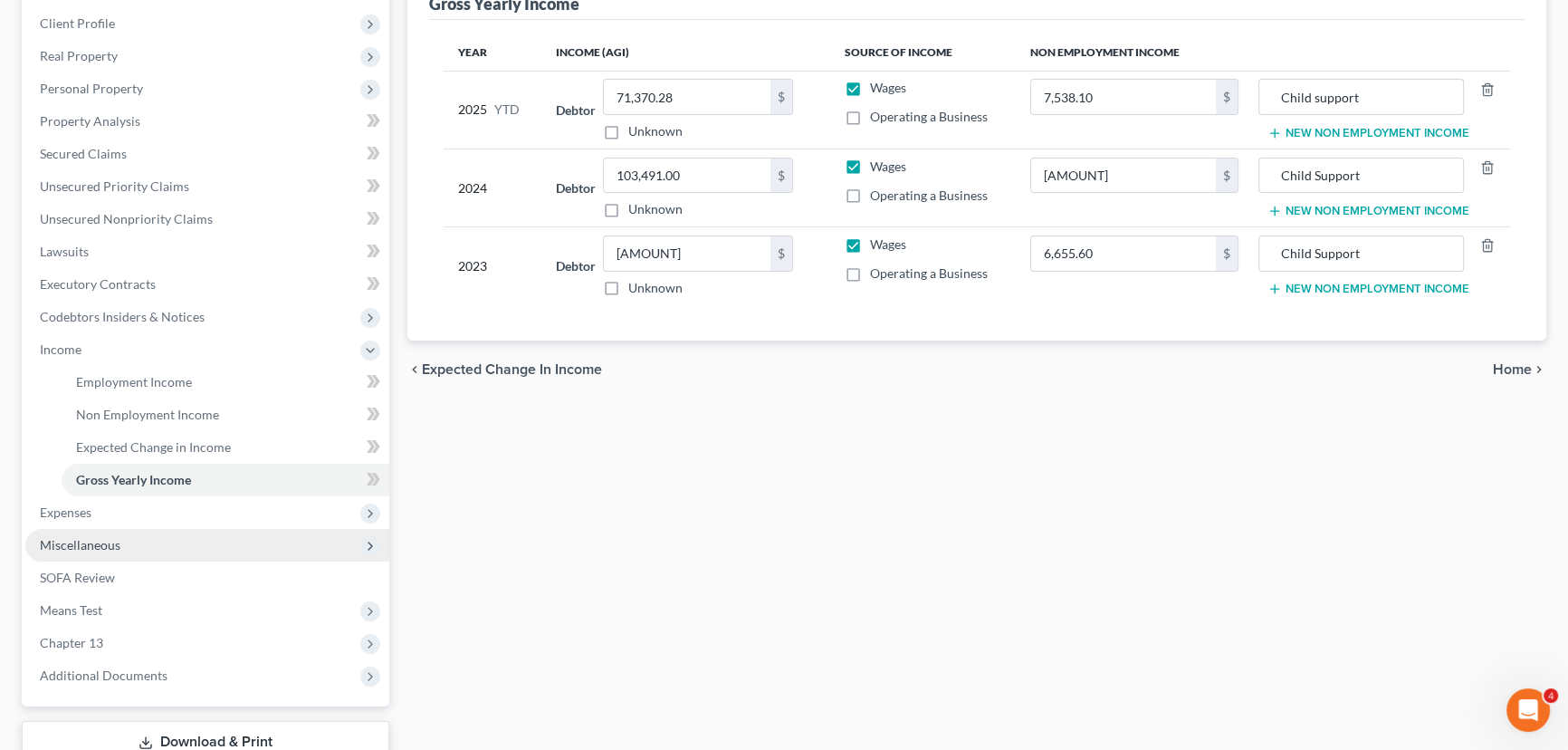 click on "Miscellaneous" at bounding box center [207, 545] 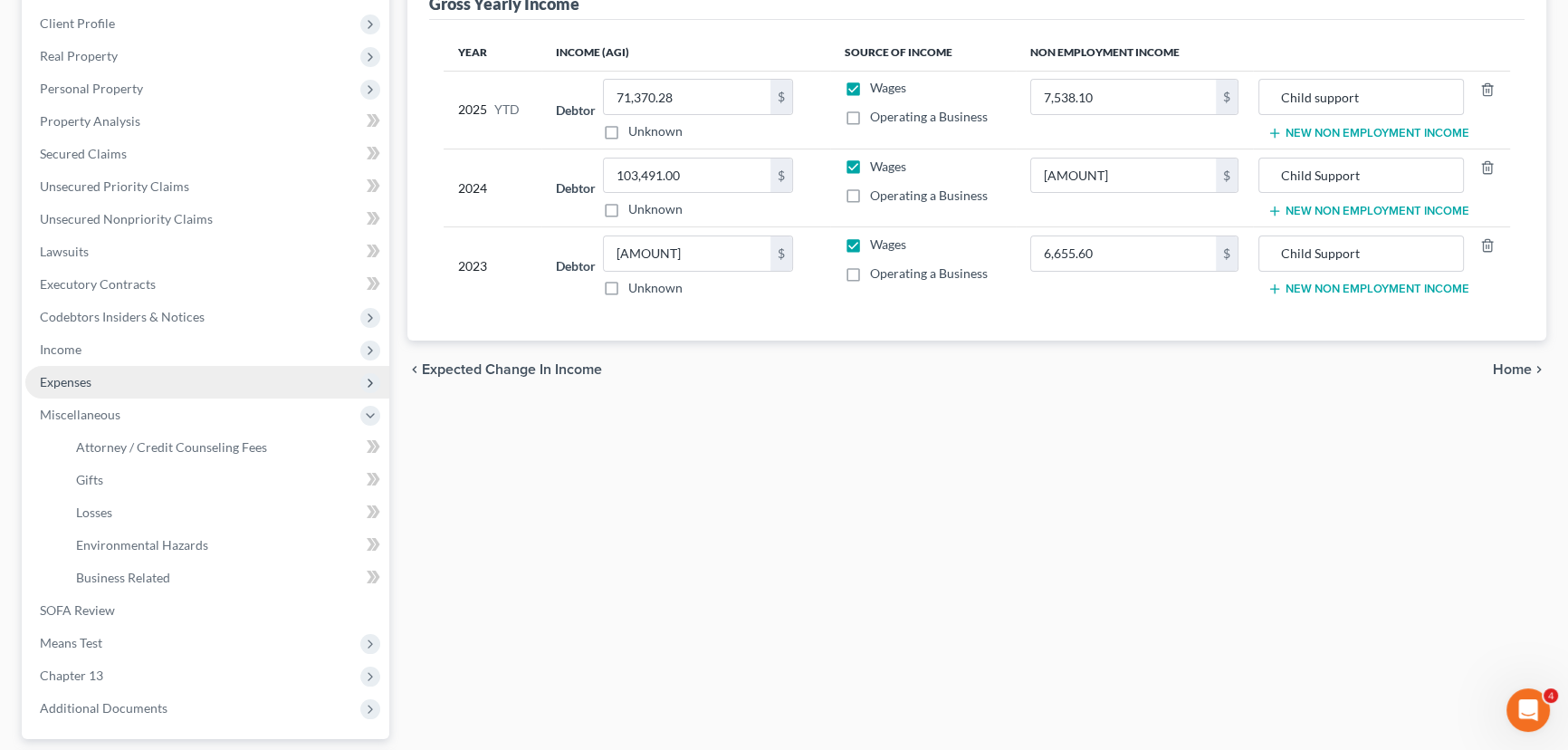 click on "Expenses" at bounding box center (207, 382) 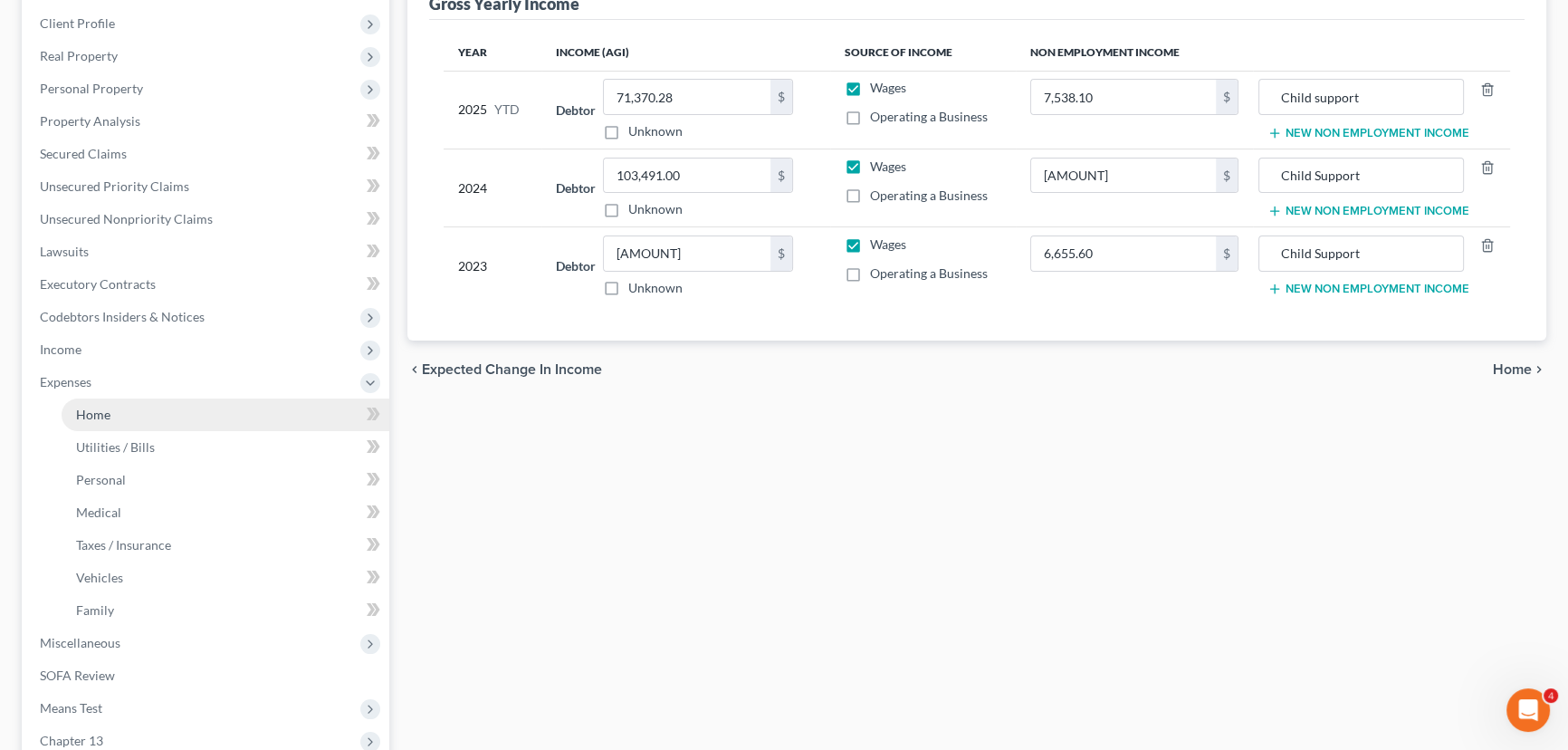 click on "Home" at bounding box center (225, 415) 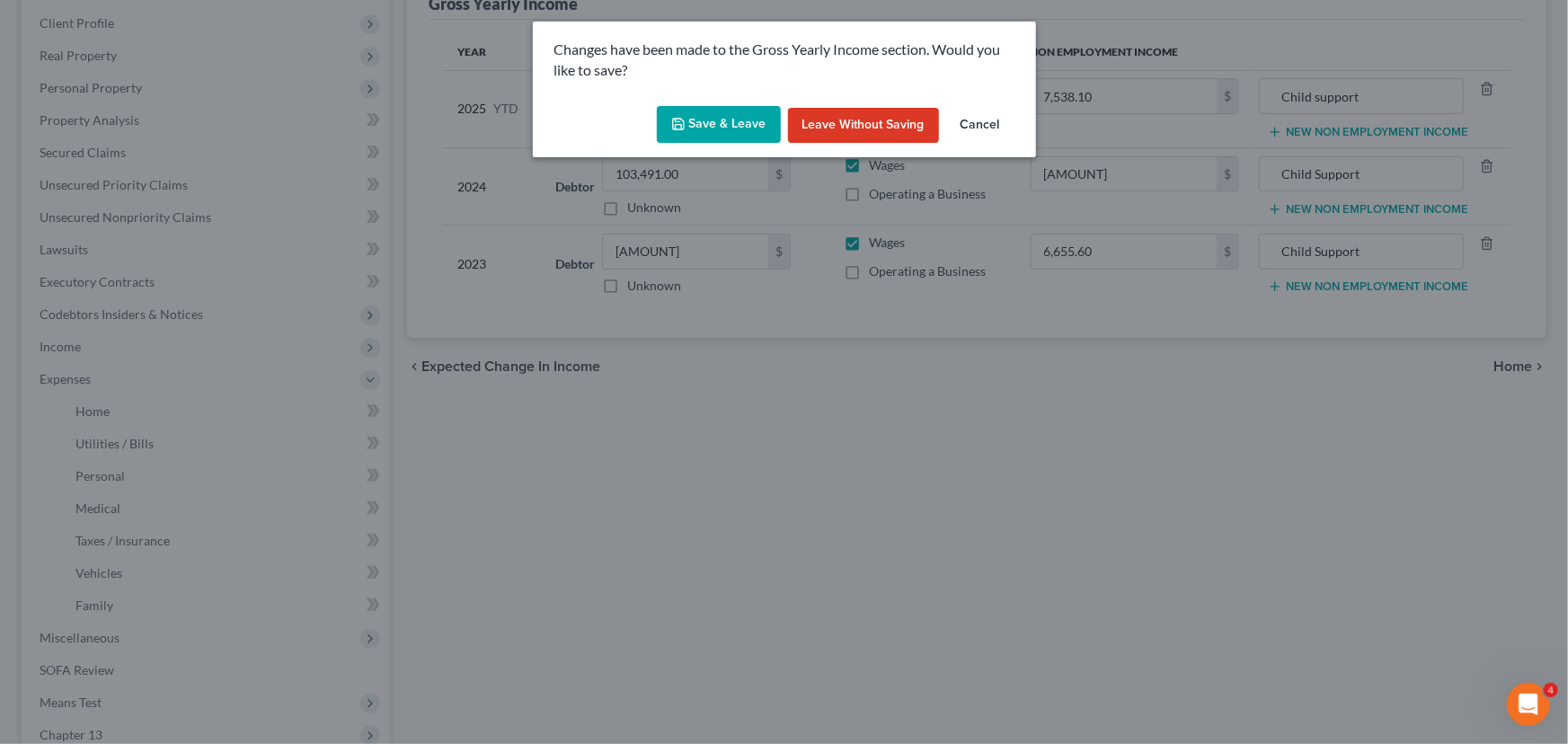 click on "Save & Leave" at bounding box center [719, 125] 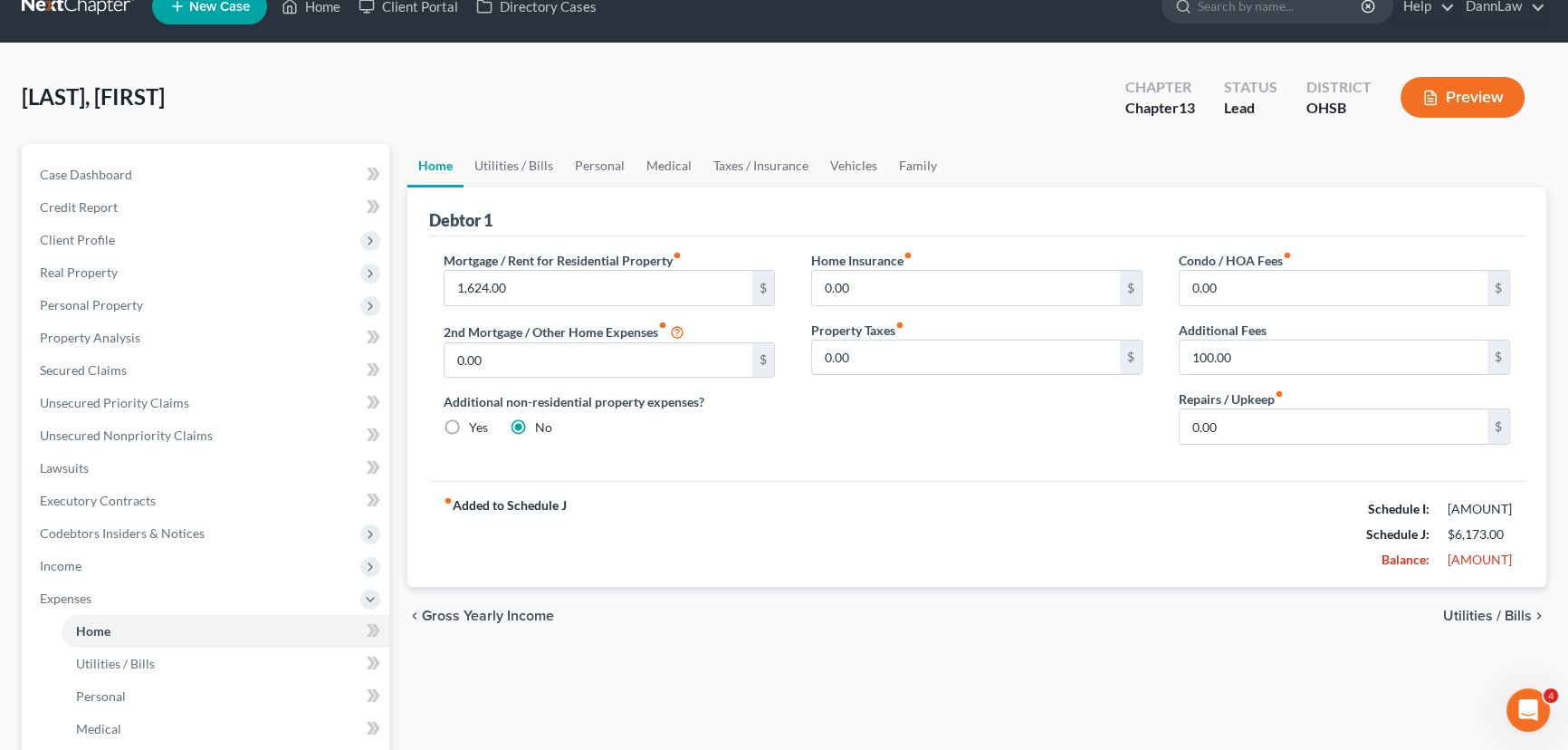 scroll, scrollTop: 0, scrollLeft: 0, axis: both 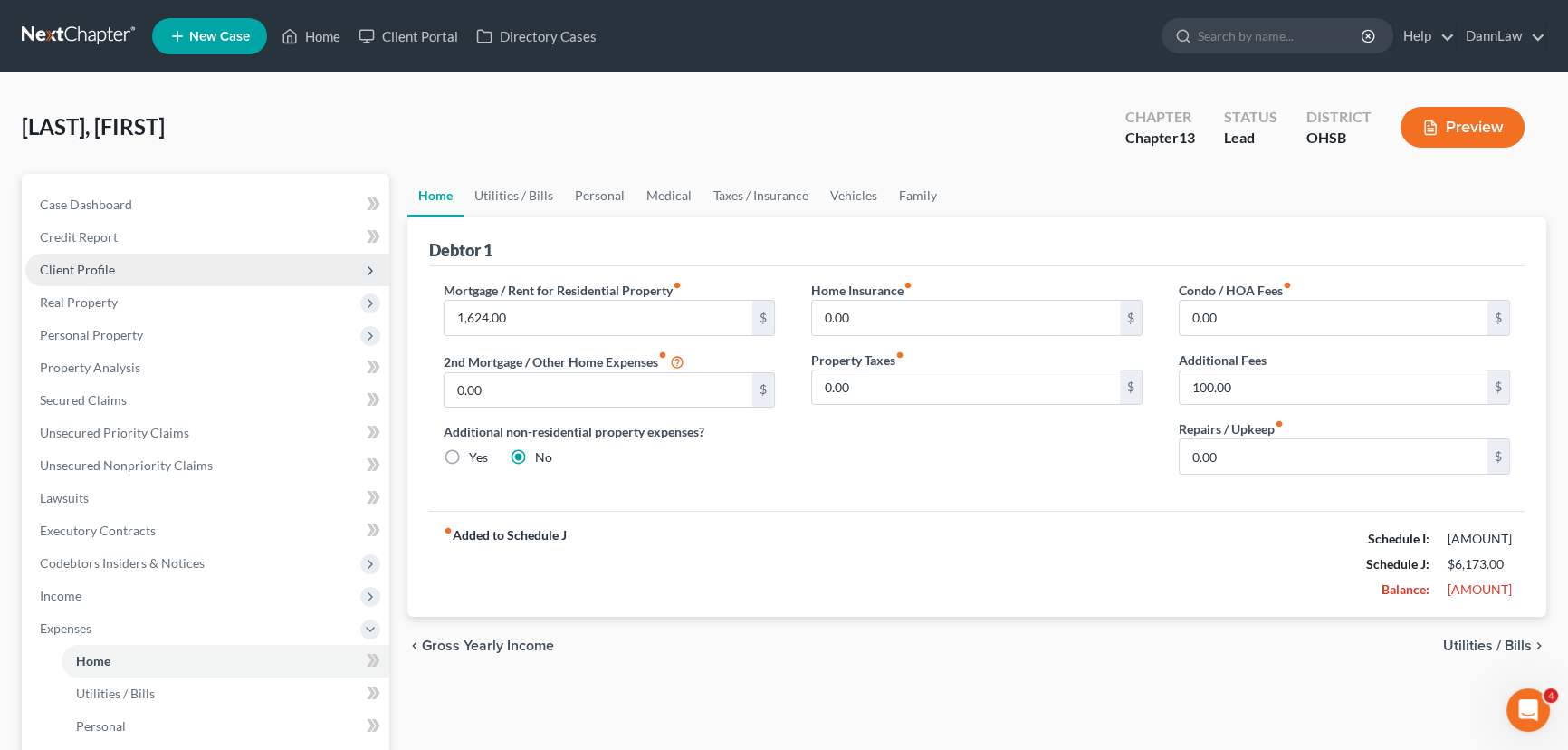 click on "Client Profile" at bounding box center [207, 270] 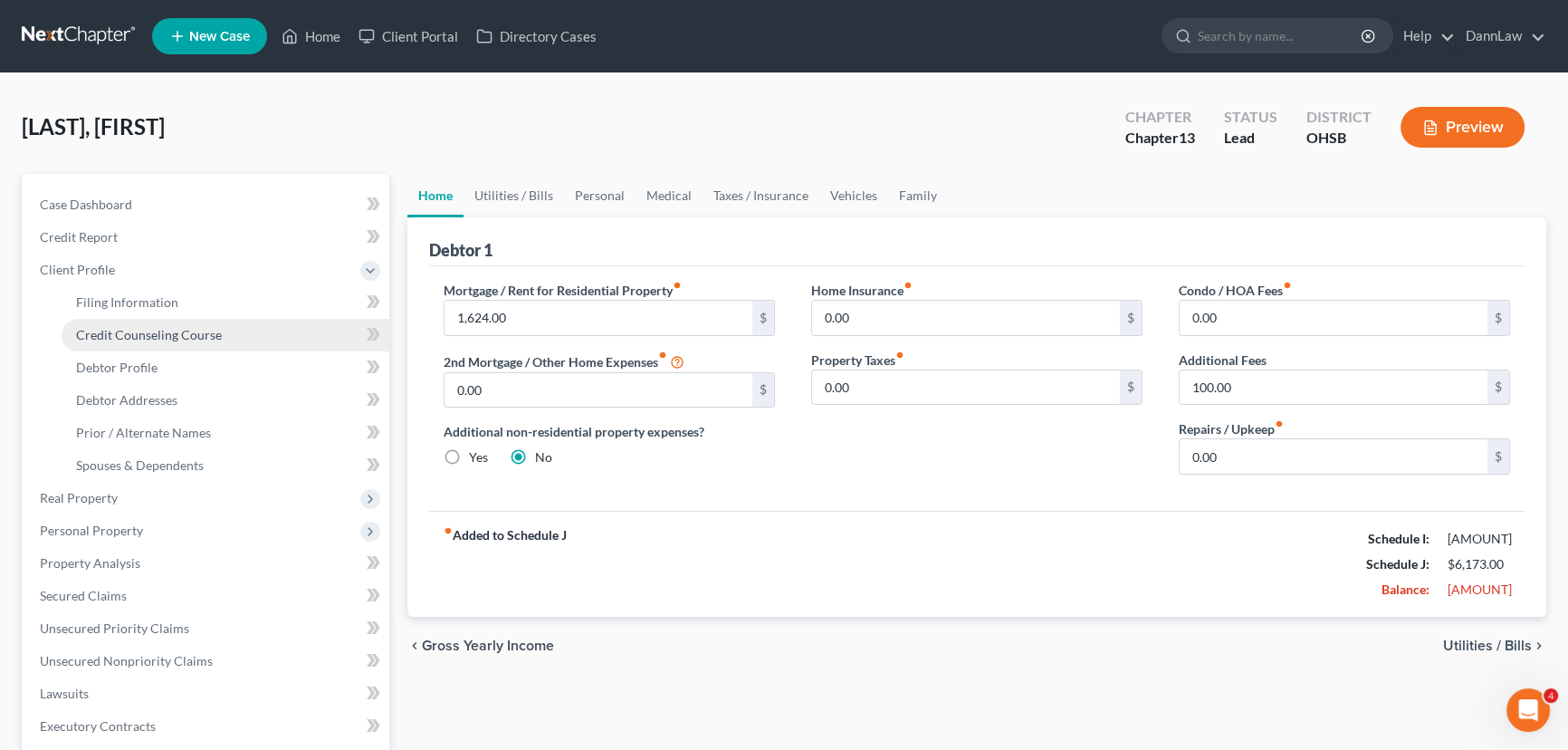 click on "Credit Counseling Course" at bounding box center (148, 334) 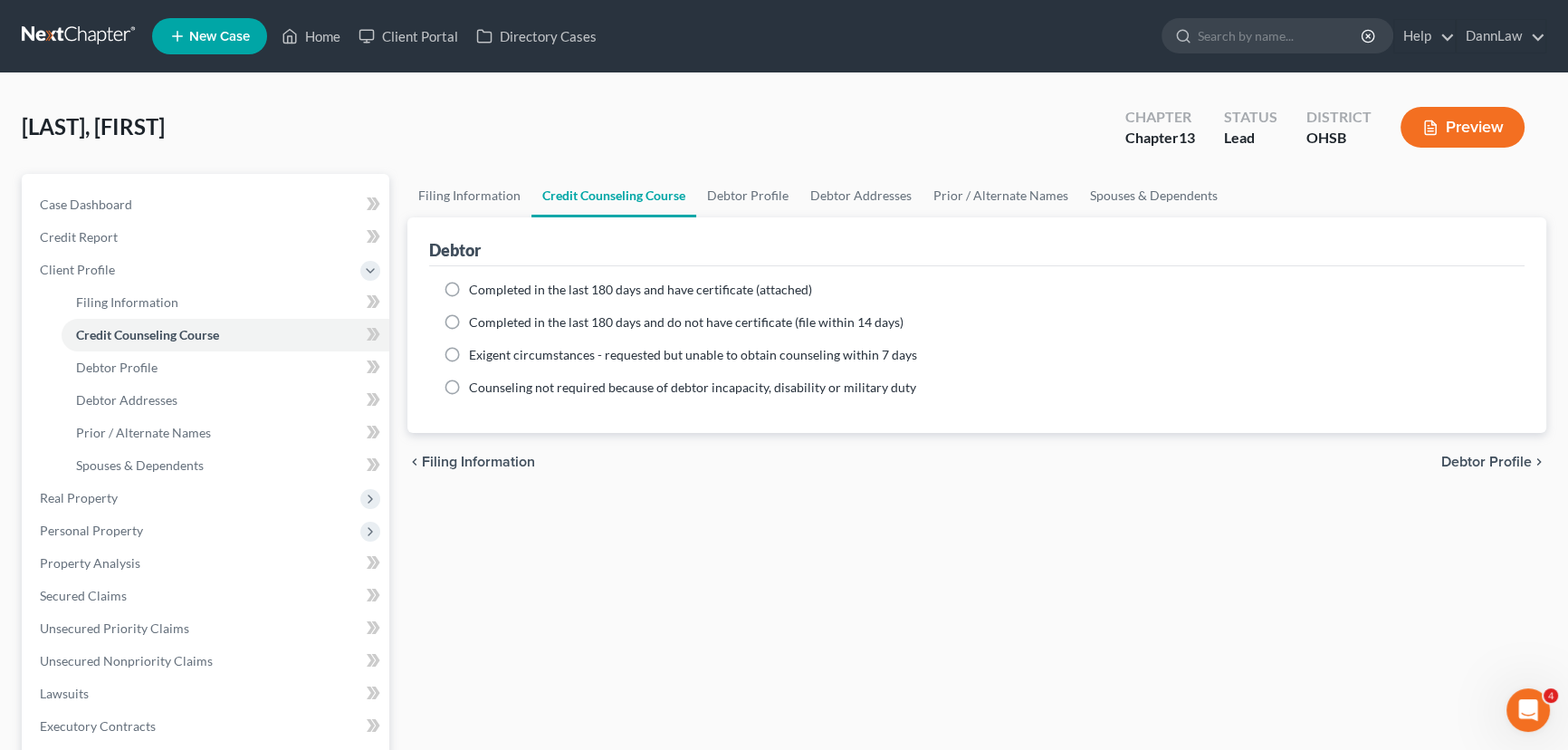 click on "Completed in the last 180 days and have certificate (attached)" at bounding box center [640, 290] 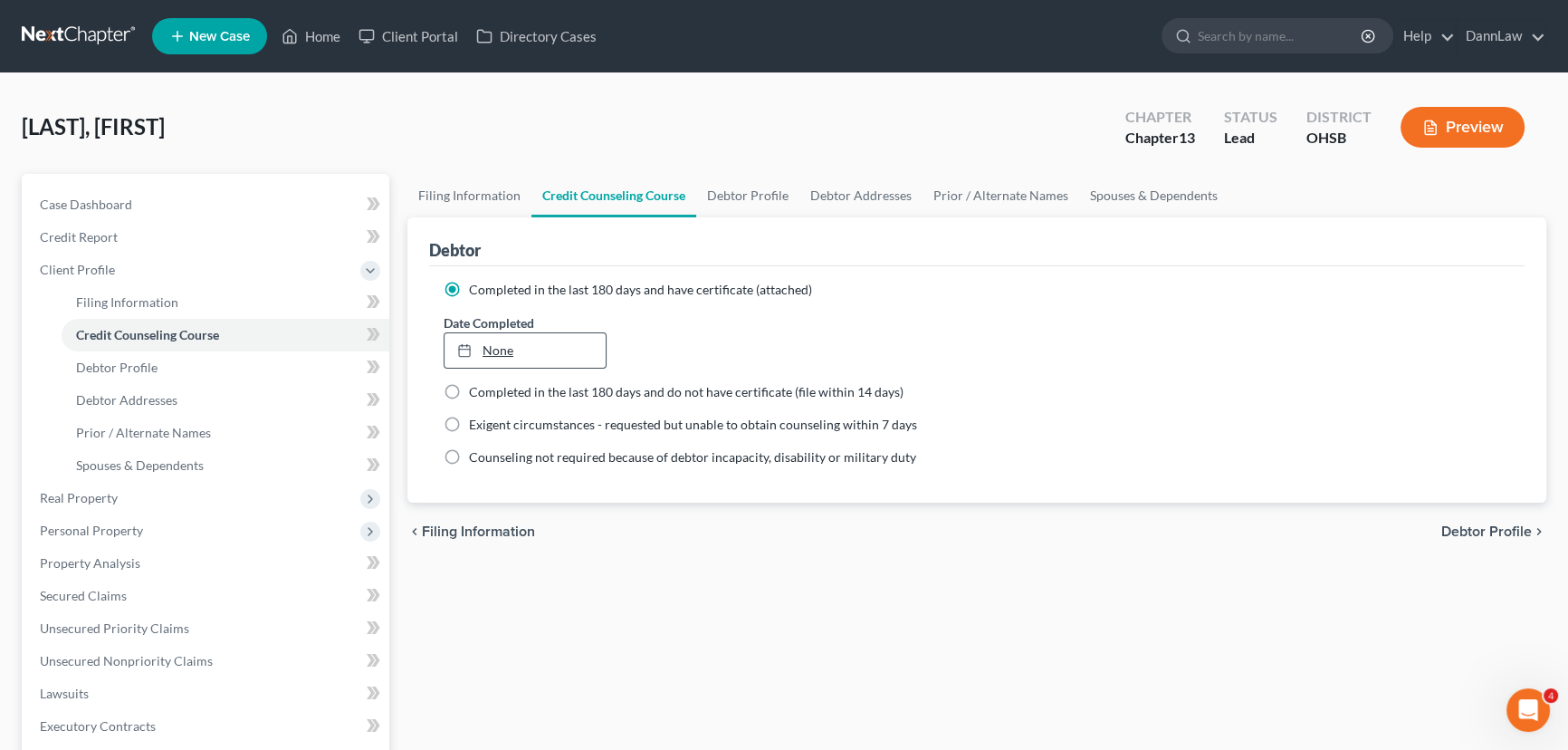 click on "None" at bounding box center [525, 351] 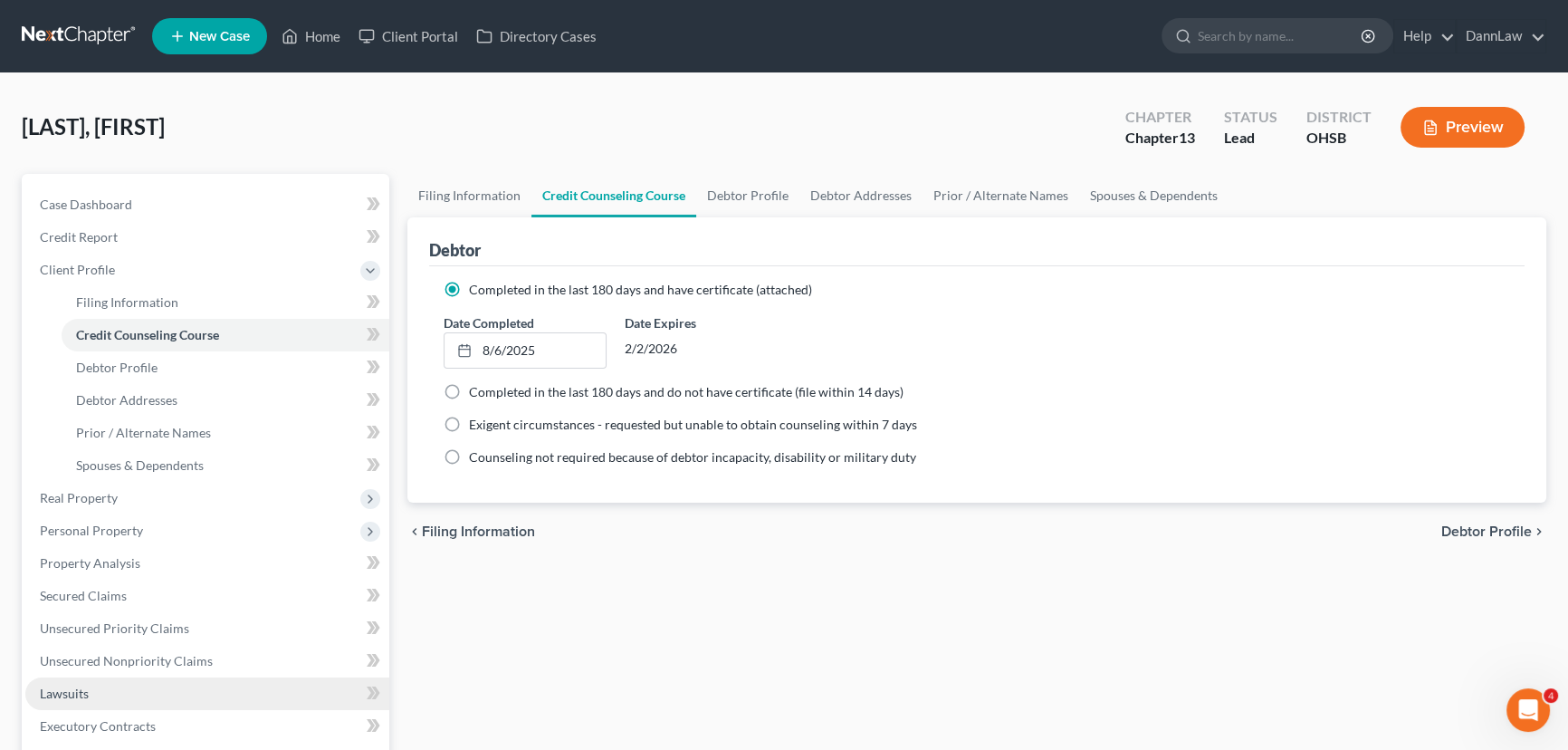 click on "Lawsuits" at bounding box center (207, 694) 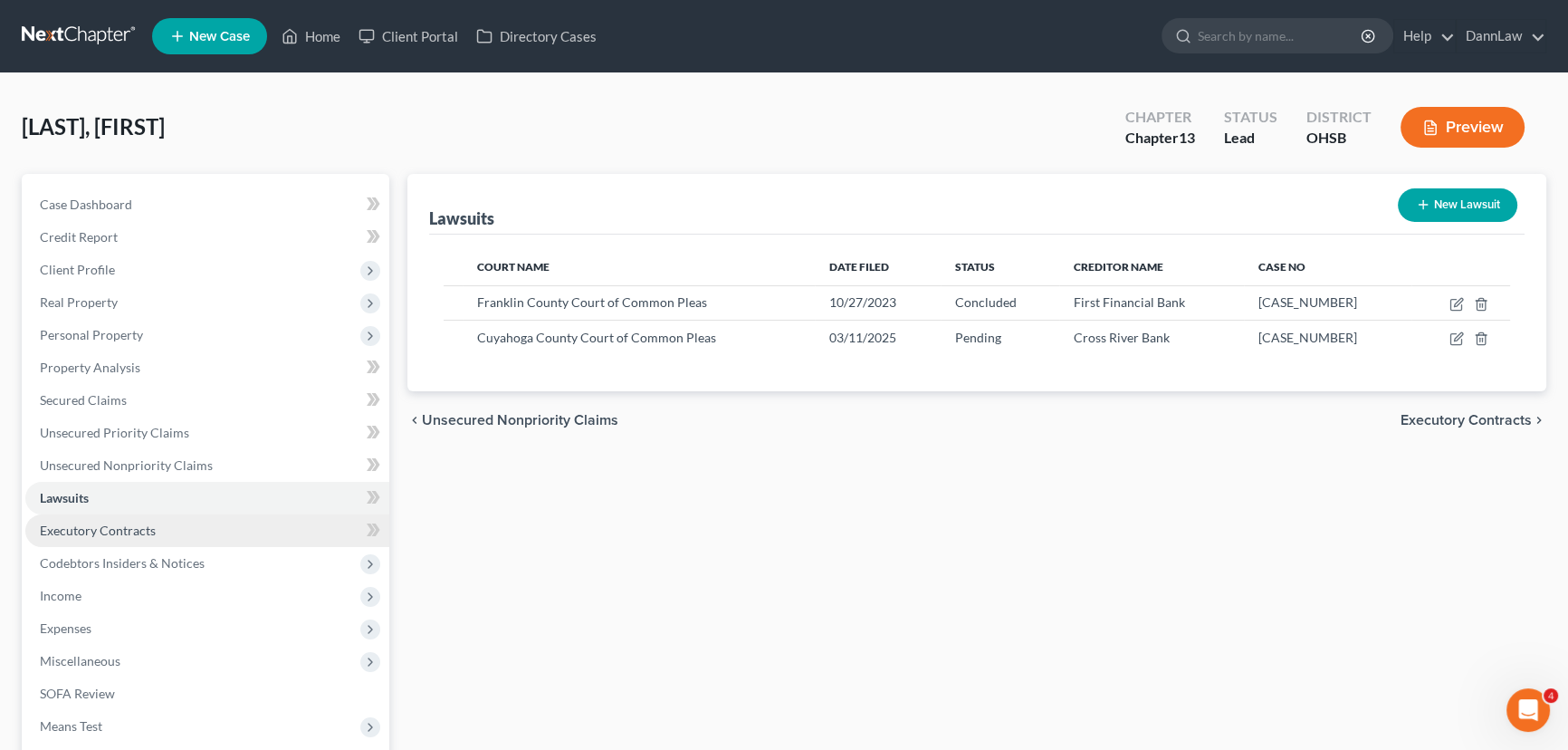 click on "Executory Contracts" at bounding box center (207, 531) 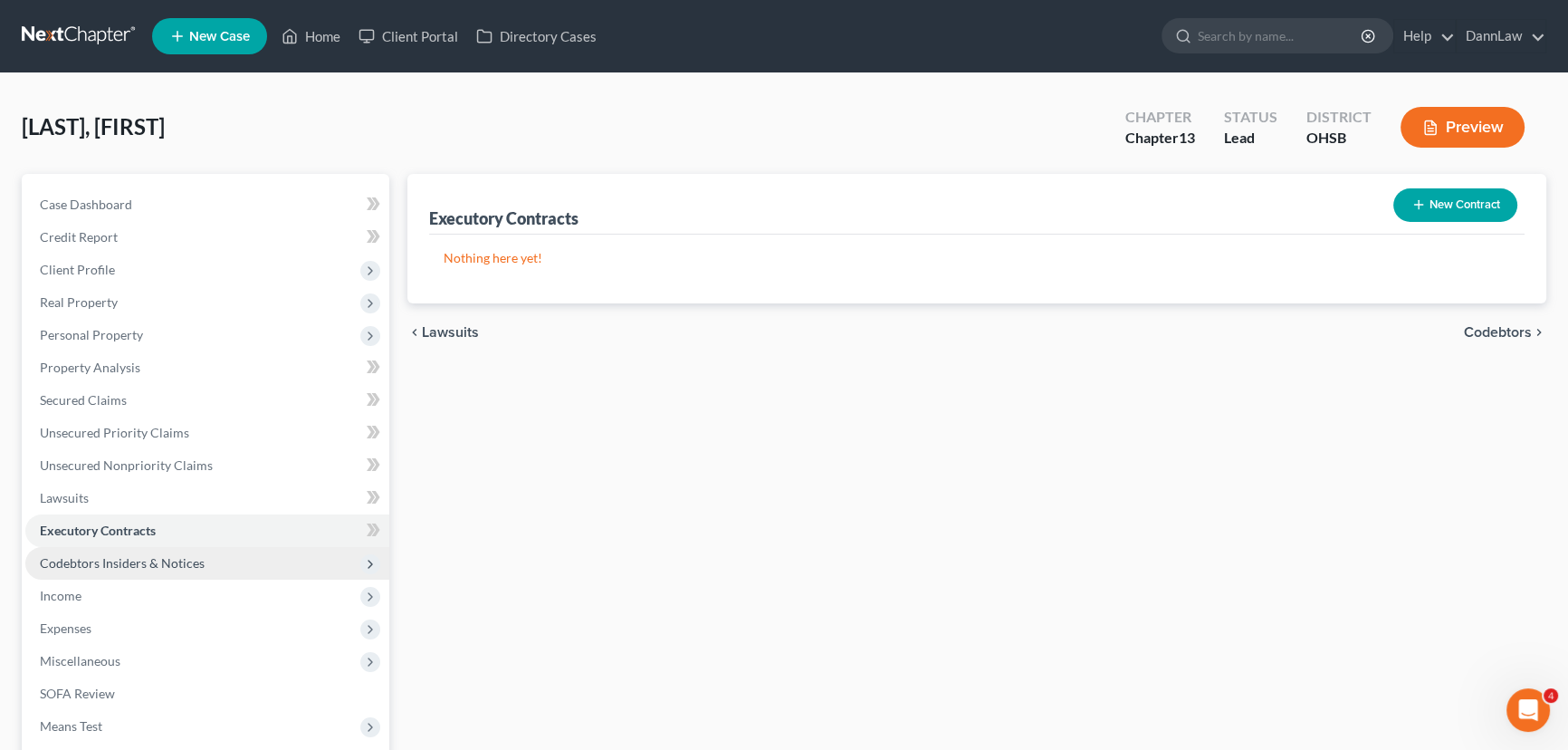click on "Codebtors Insiders & Notices" at bounding box center (122, 562) 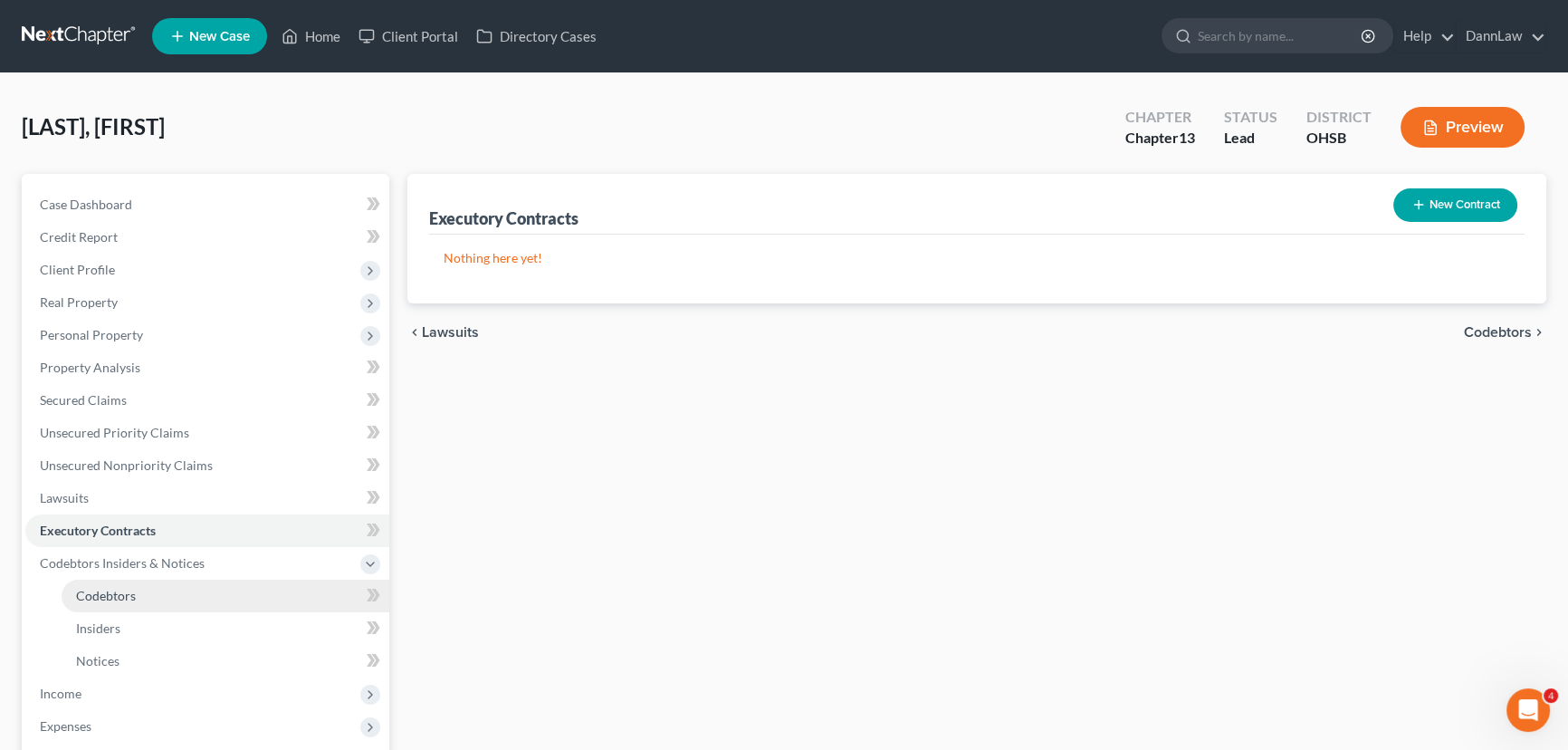 click on "Codebtors" at bounding box center [106, 595] 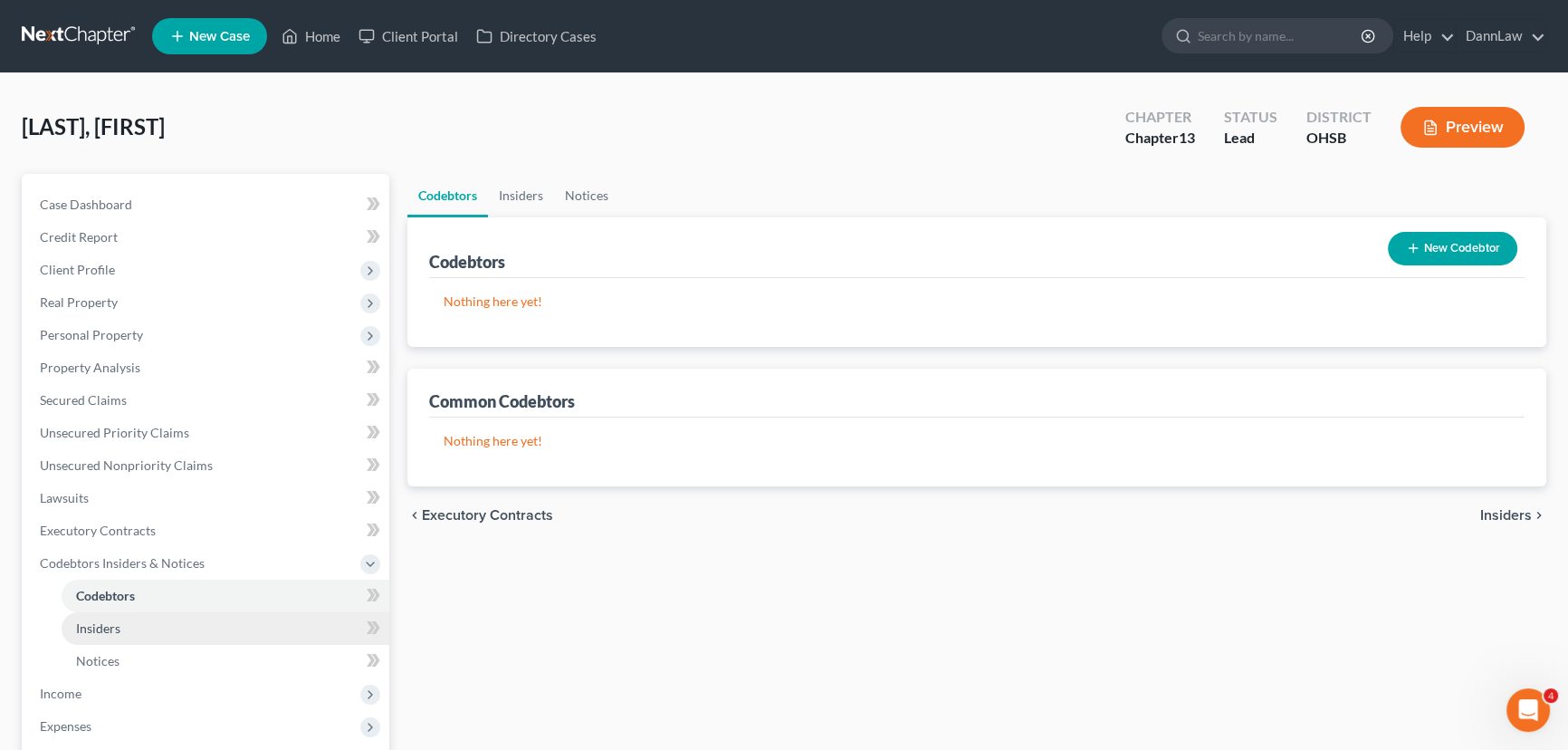 click on "Insiders" at bounding box center (98, 628) 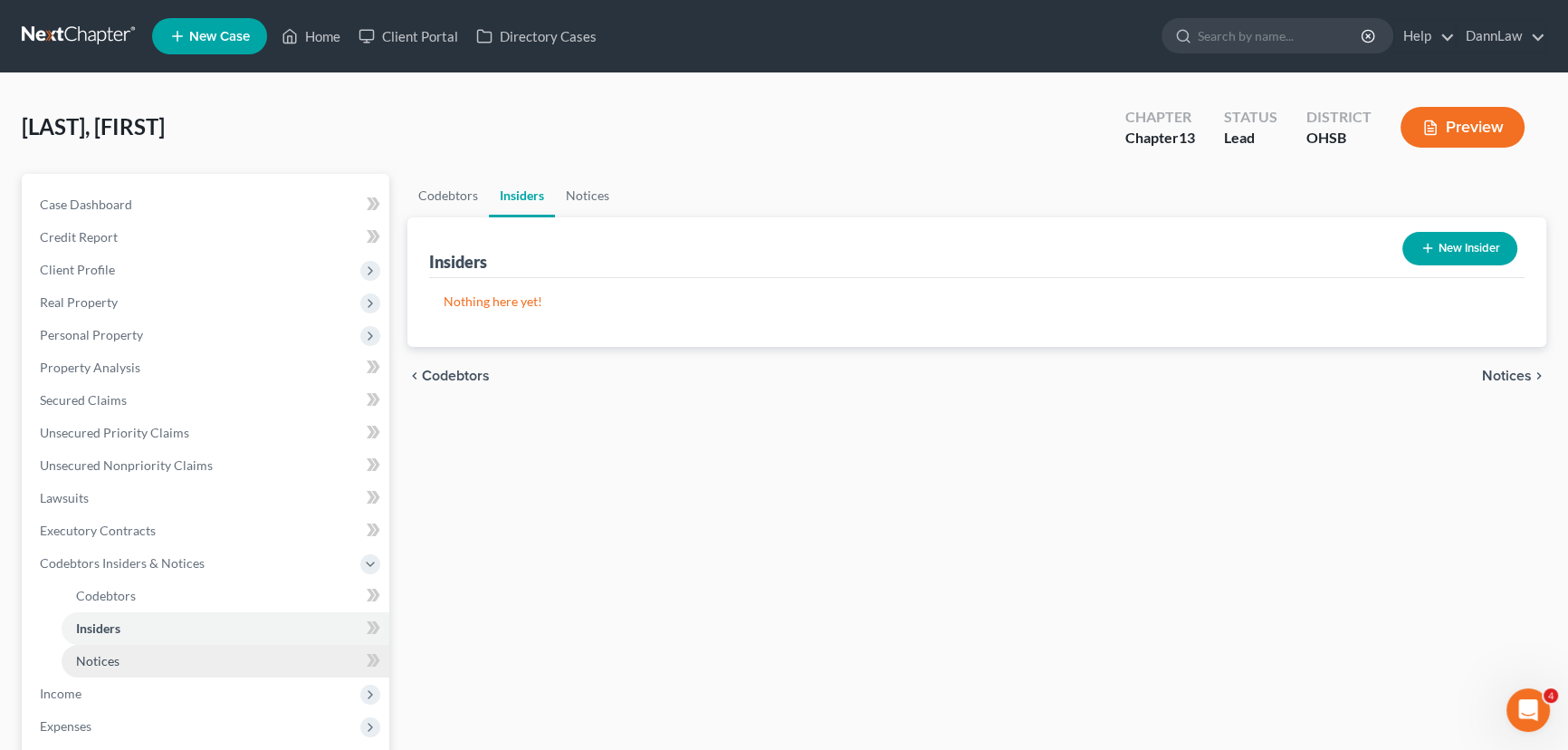 click on "Notices" at bounding box center (98, 660) 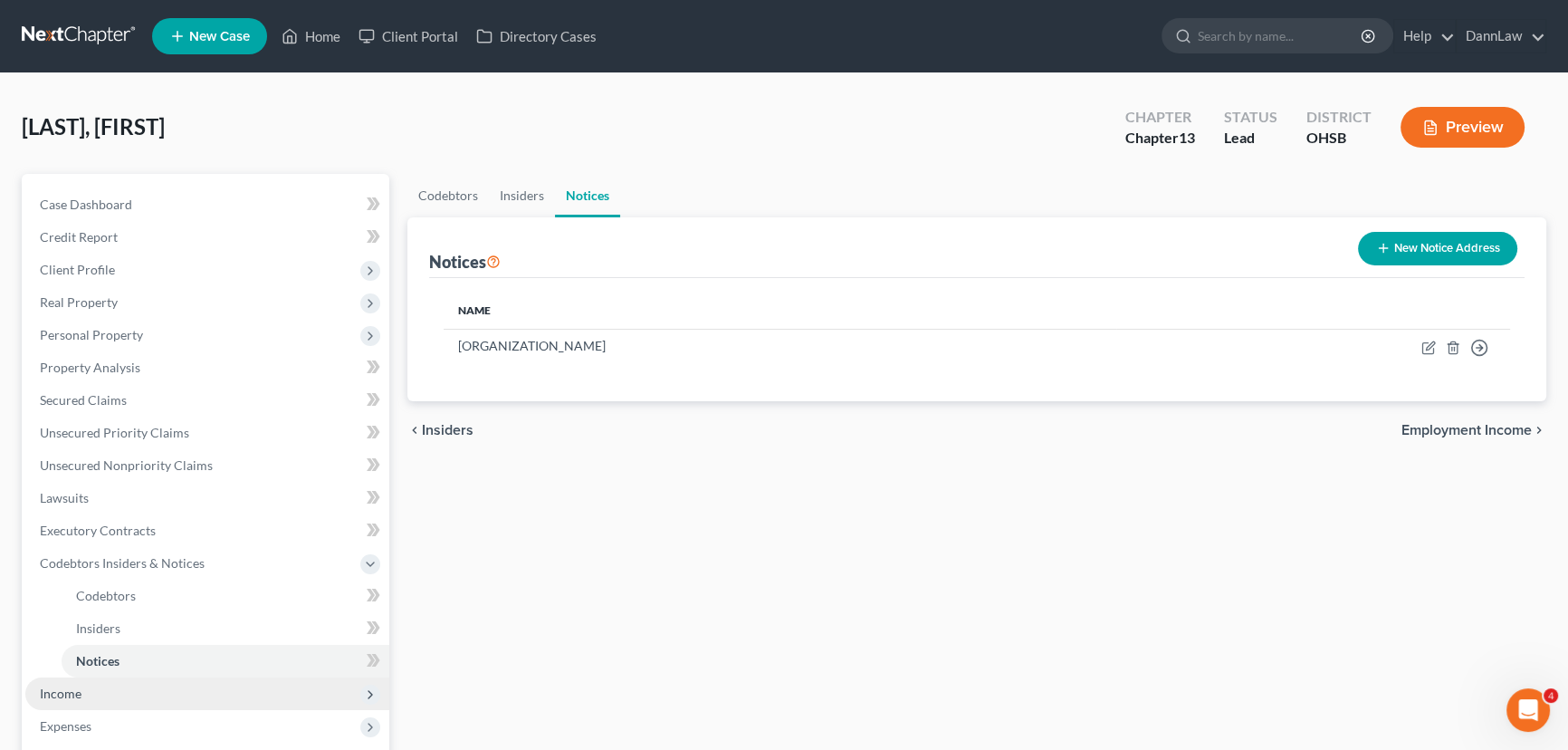 click on "Income" at bounding box center [207, 694] 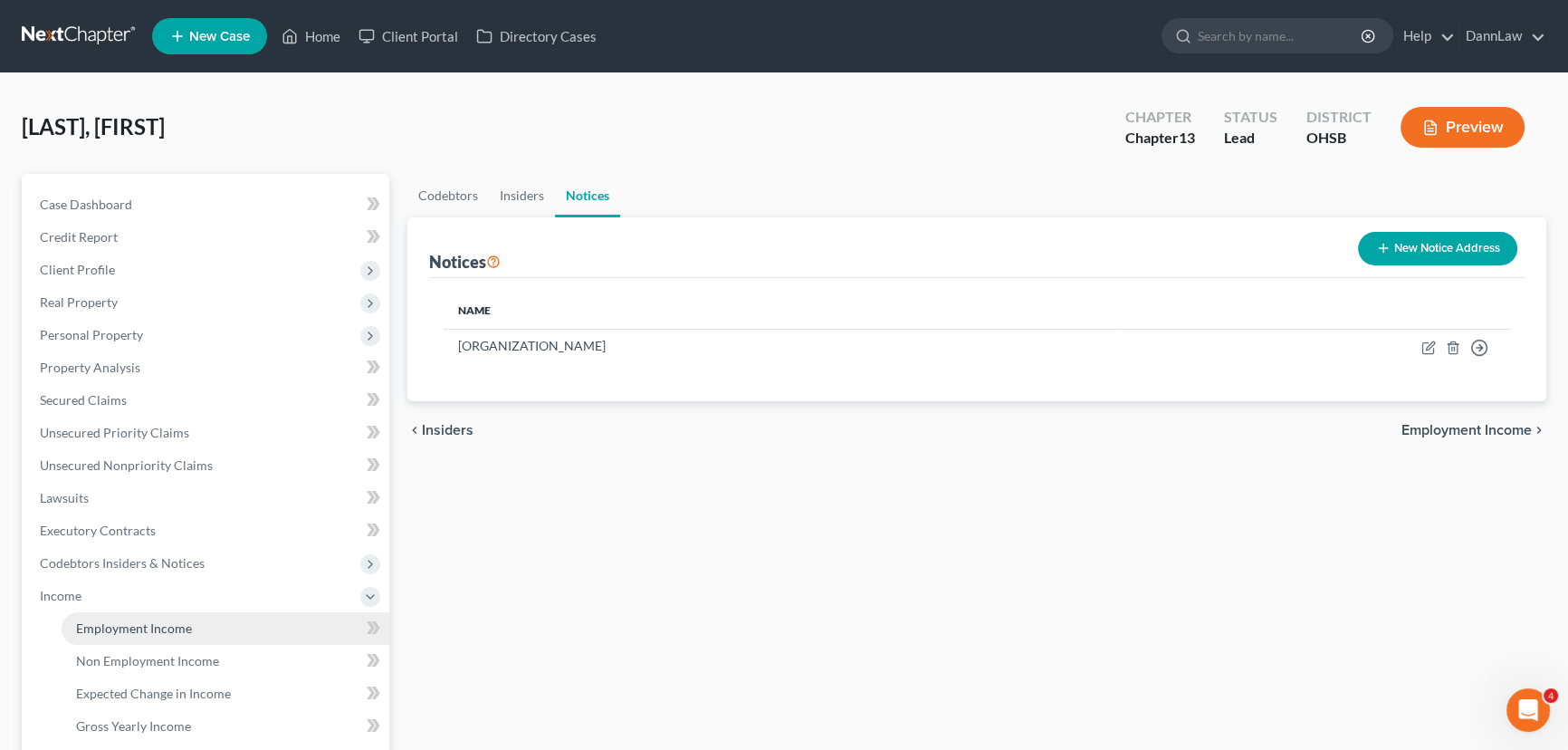 click on "Employment Income" at bounding box center [225, 629] 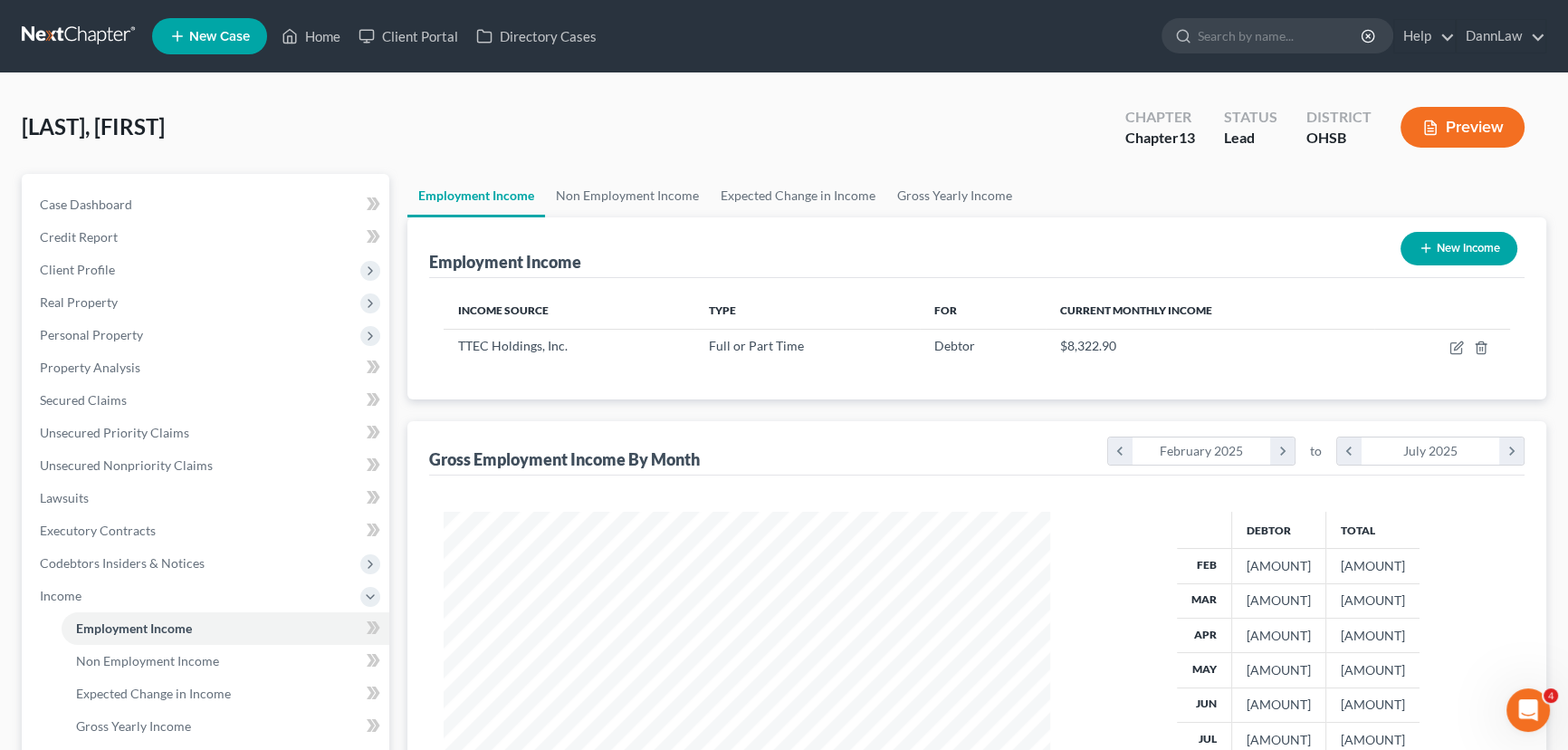 scroll, scrollTop: 905473, scrollLeft: 904669, axis: both 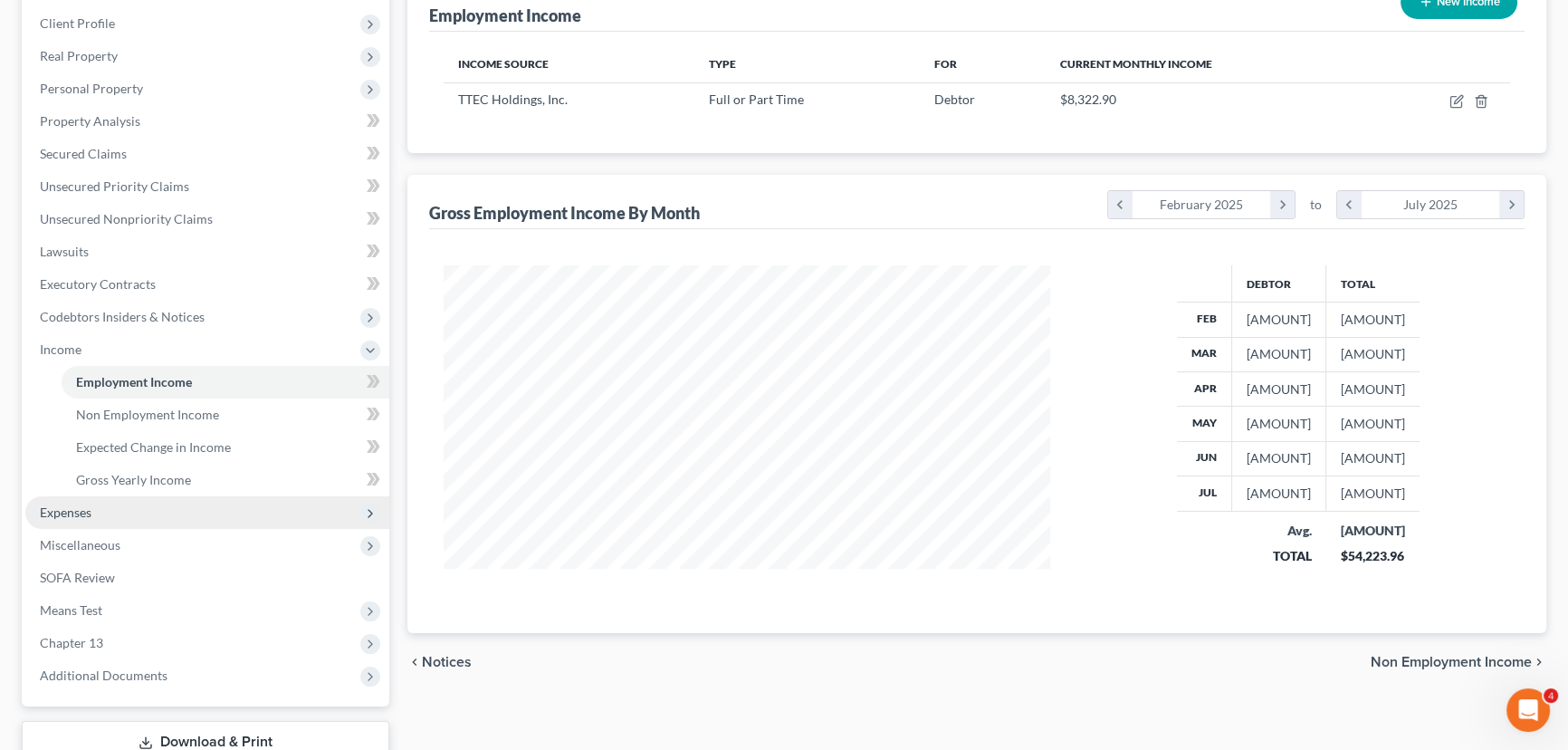 click on "Expenses" at bounding box center (65, 512) 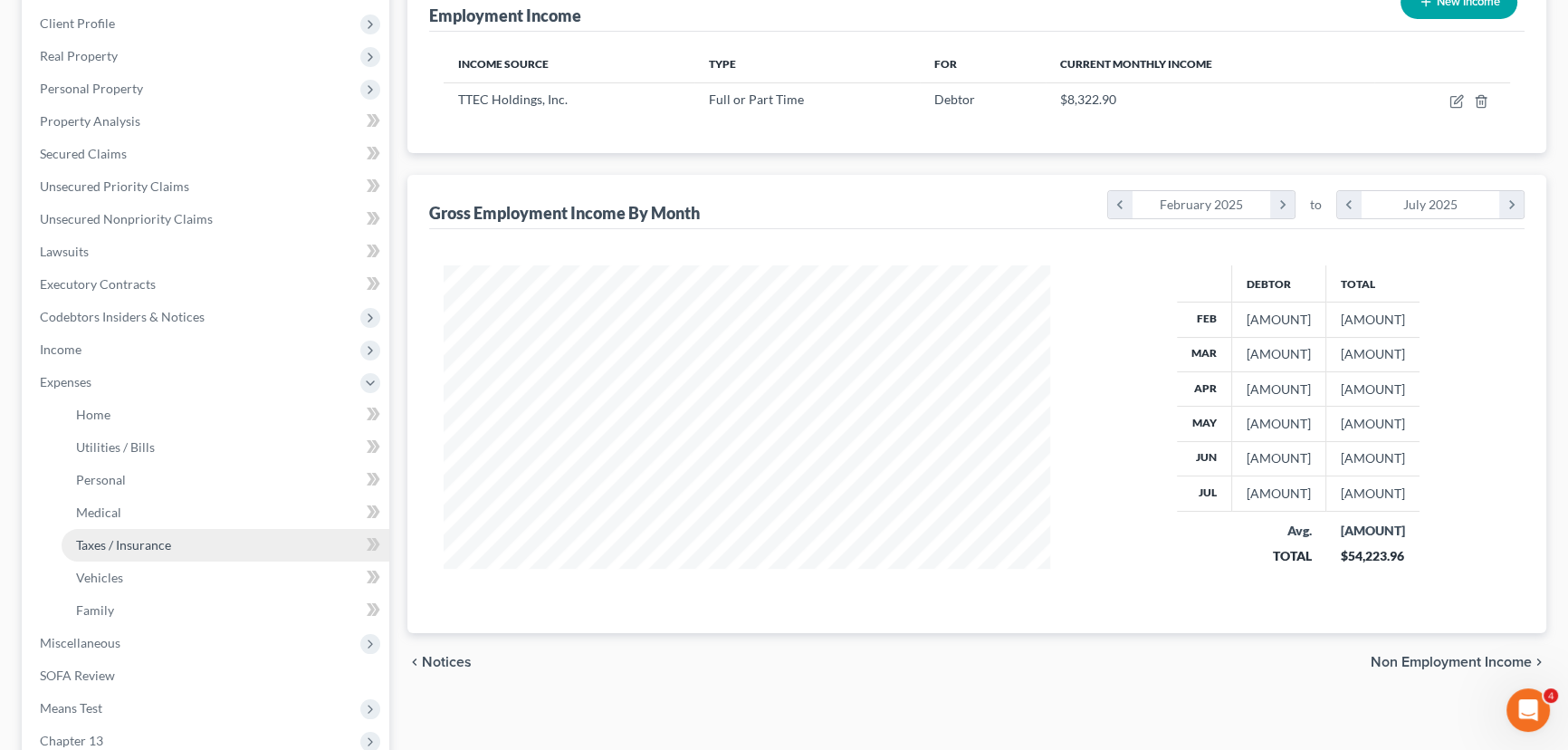 click on "Taxes / Insurance" at bounding box center [123, 544] 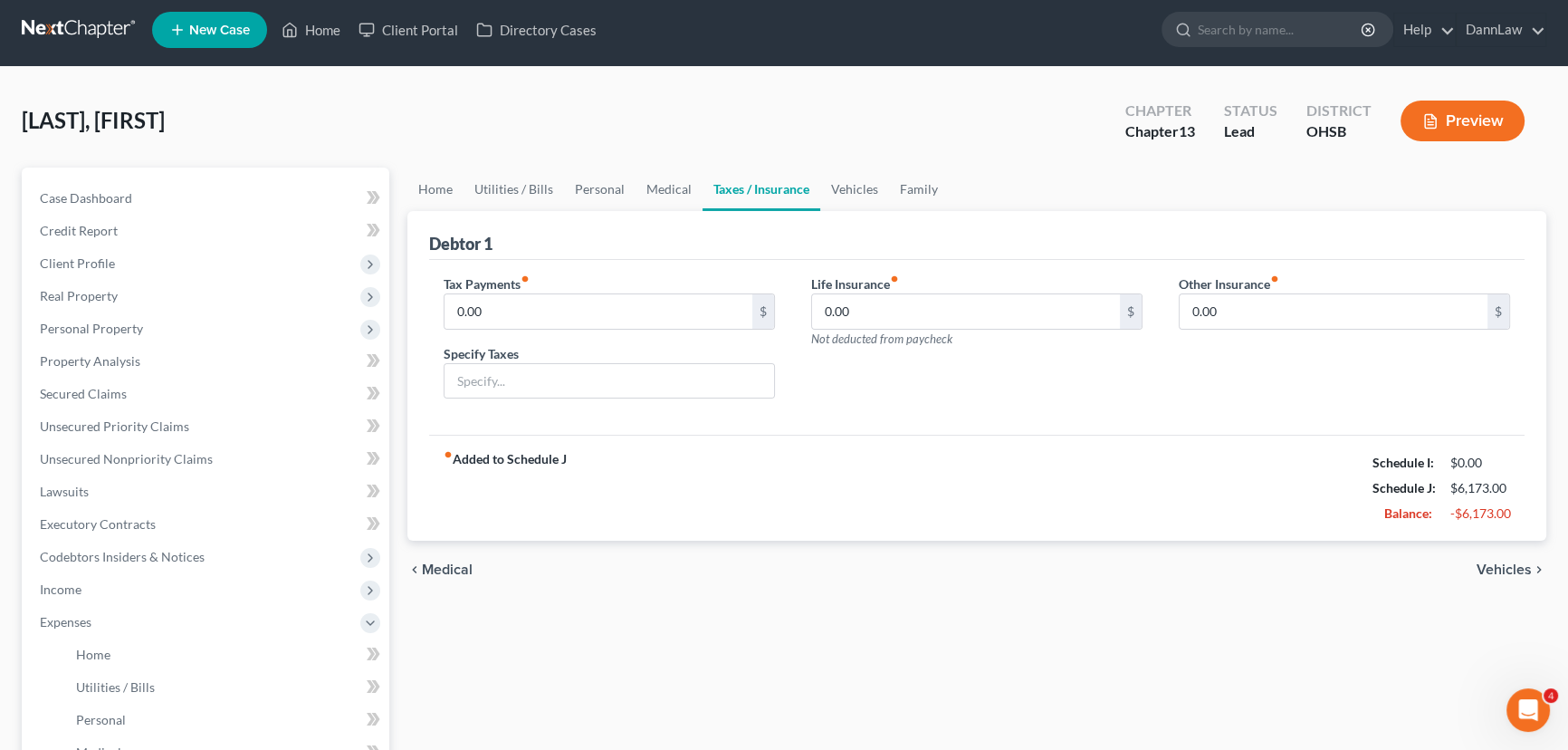 scroll, scrollTop: 0, scrollLeft: 0, axis: both 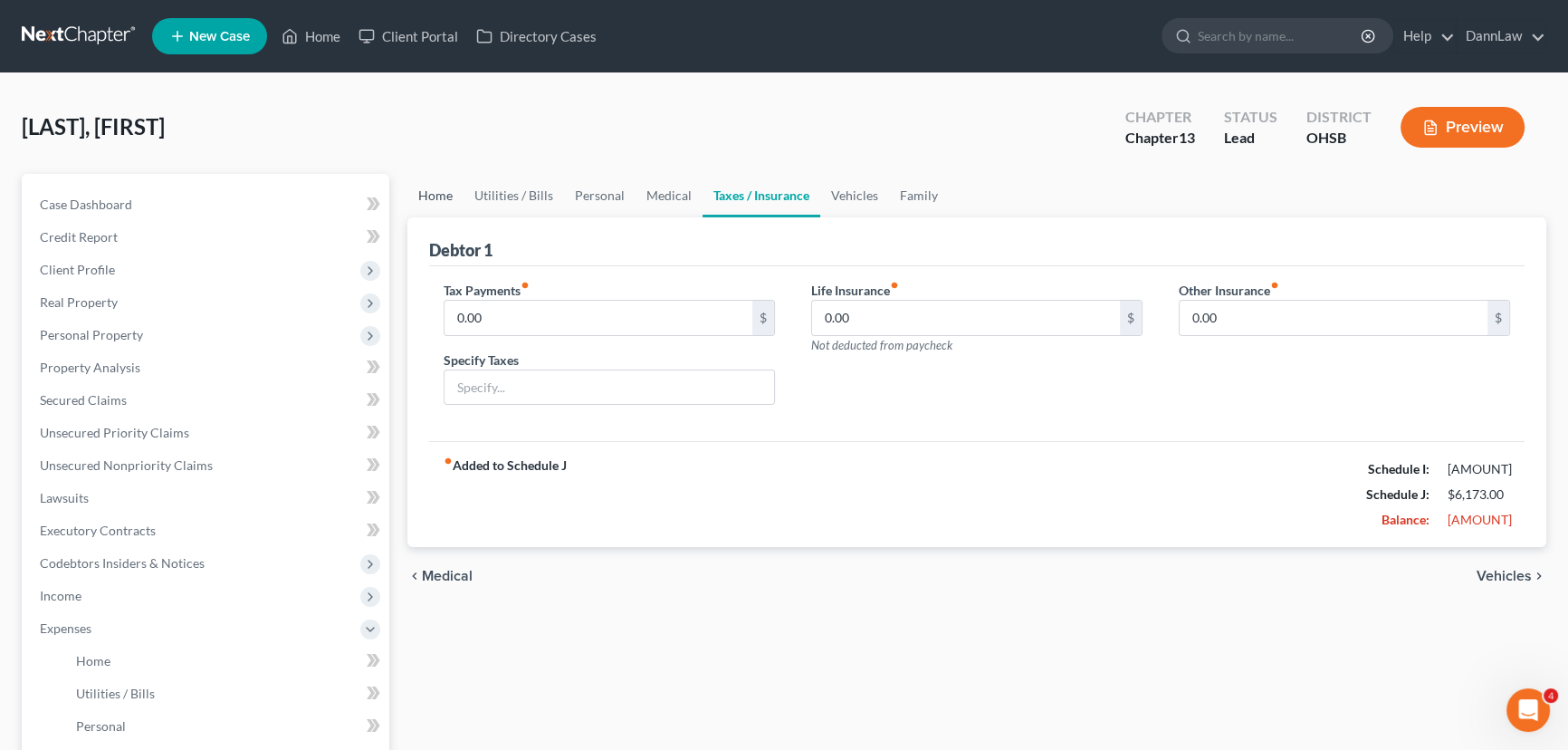 click on "Home" at bounding box center [435, 196] 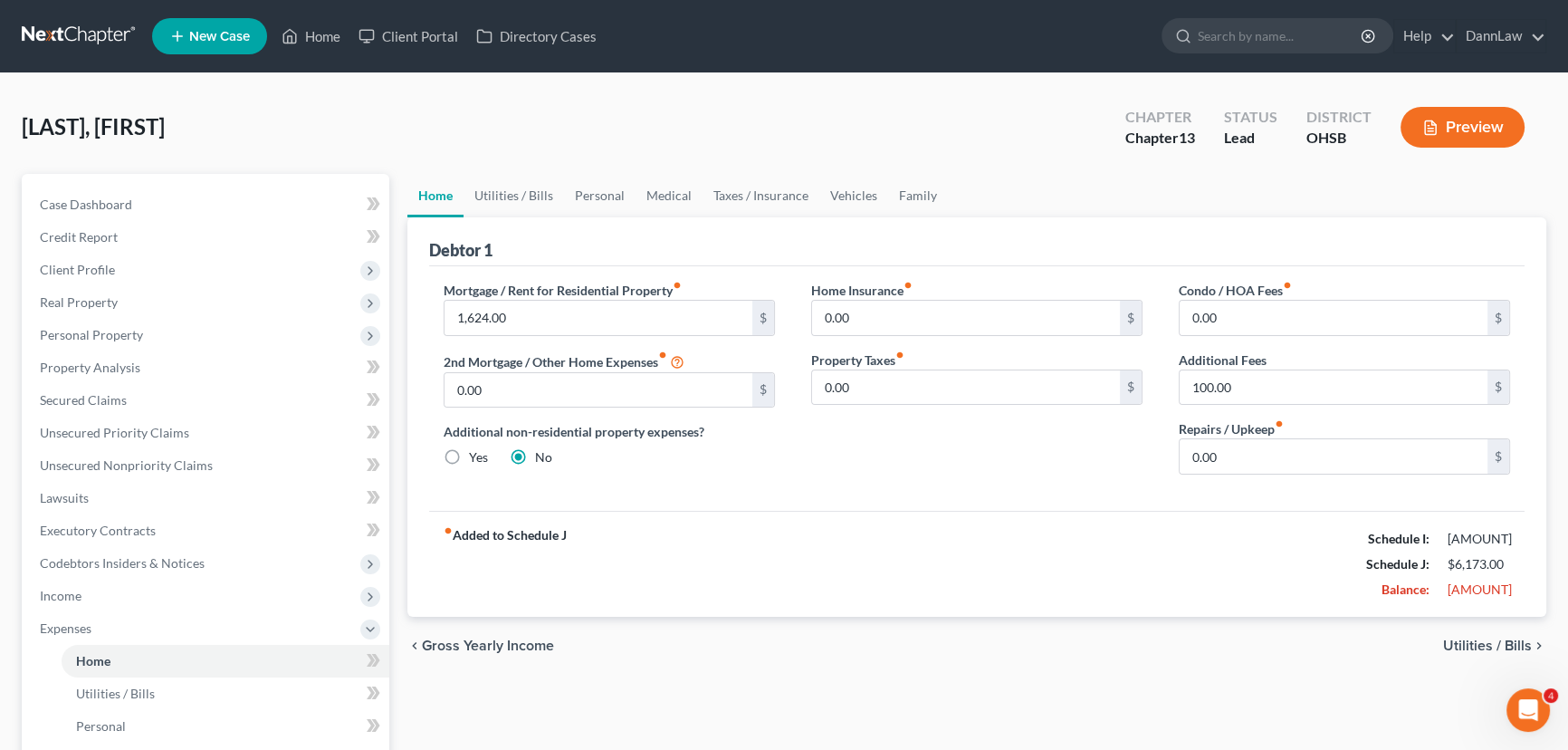 drag, startPoint x: 491, startPoint y: 217, endPoint x: 1127, endPoint y: 407, distance: 663.77406 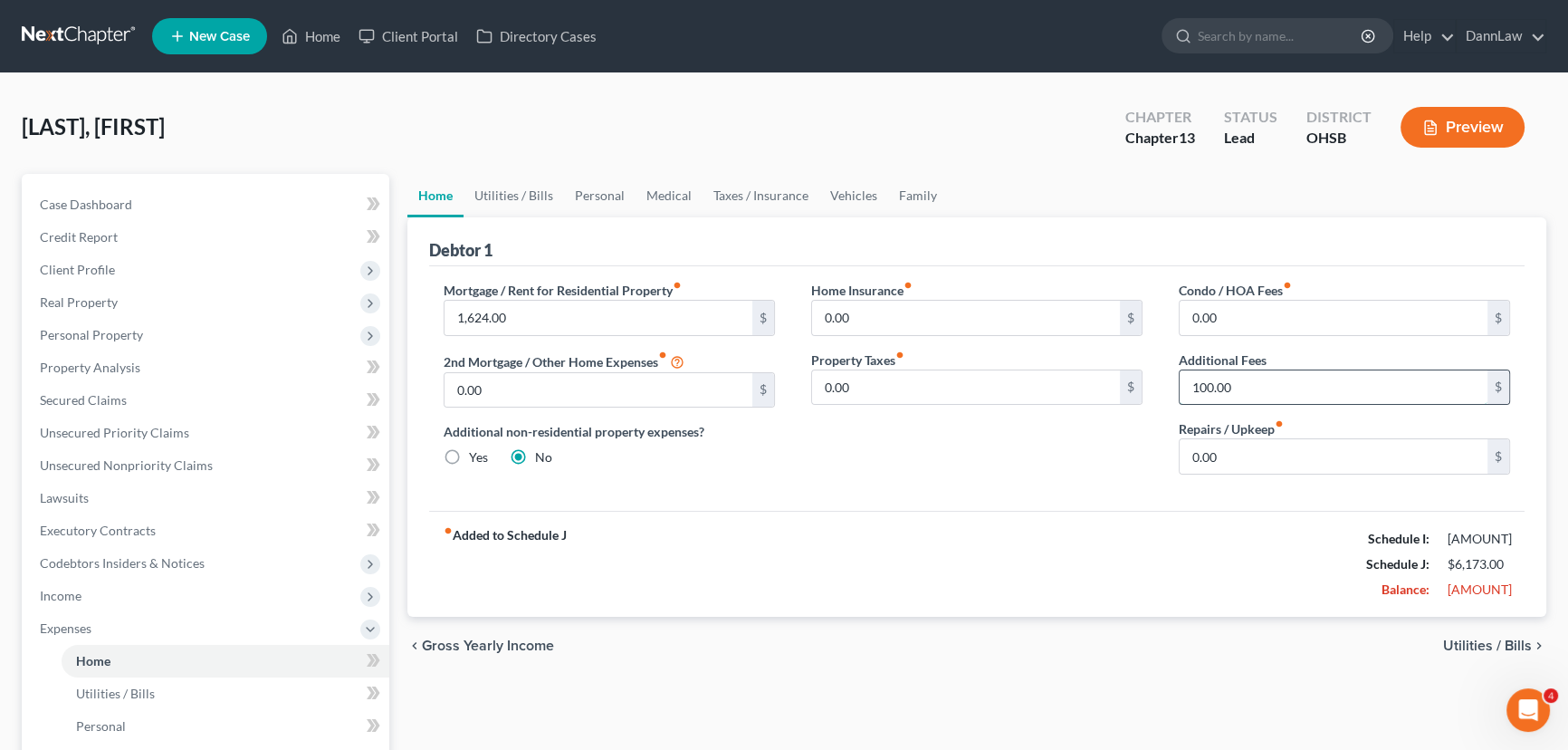 click on "100.00" at bounding box center [1334, 388] 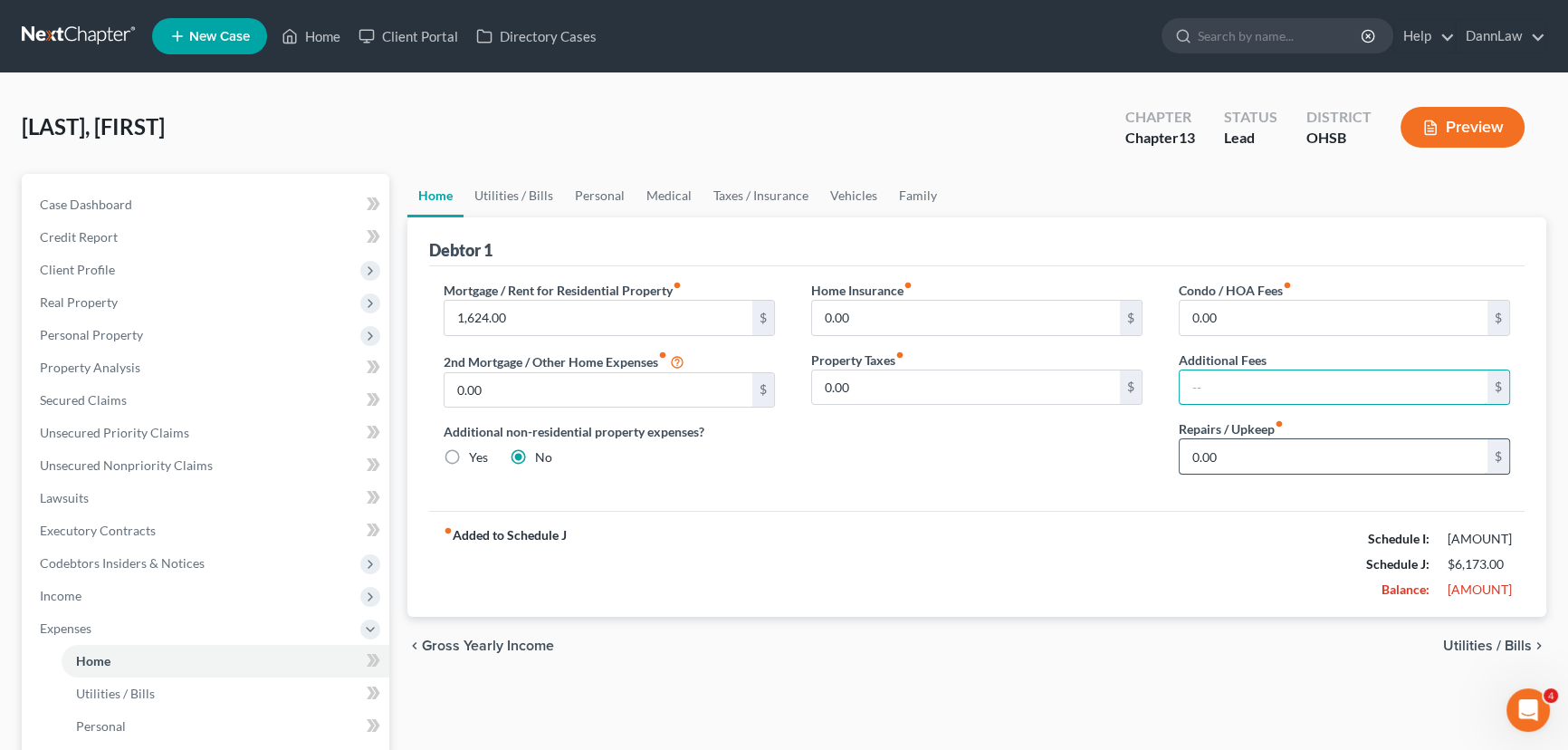 type 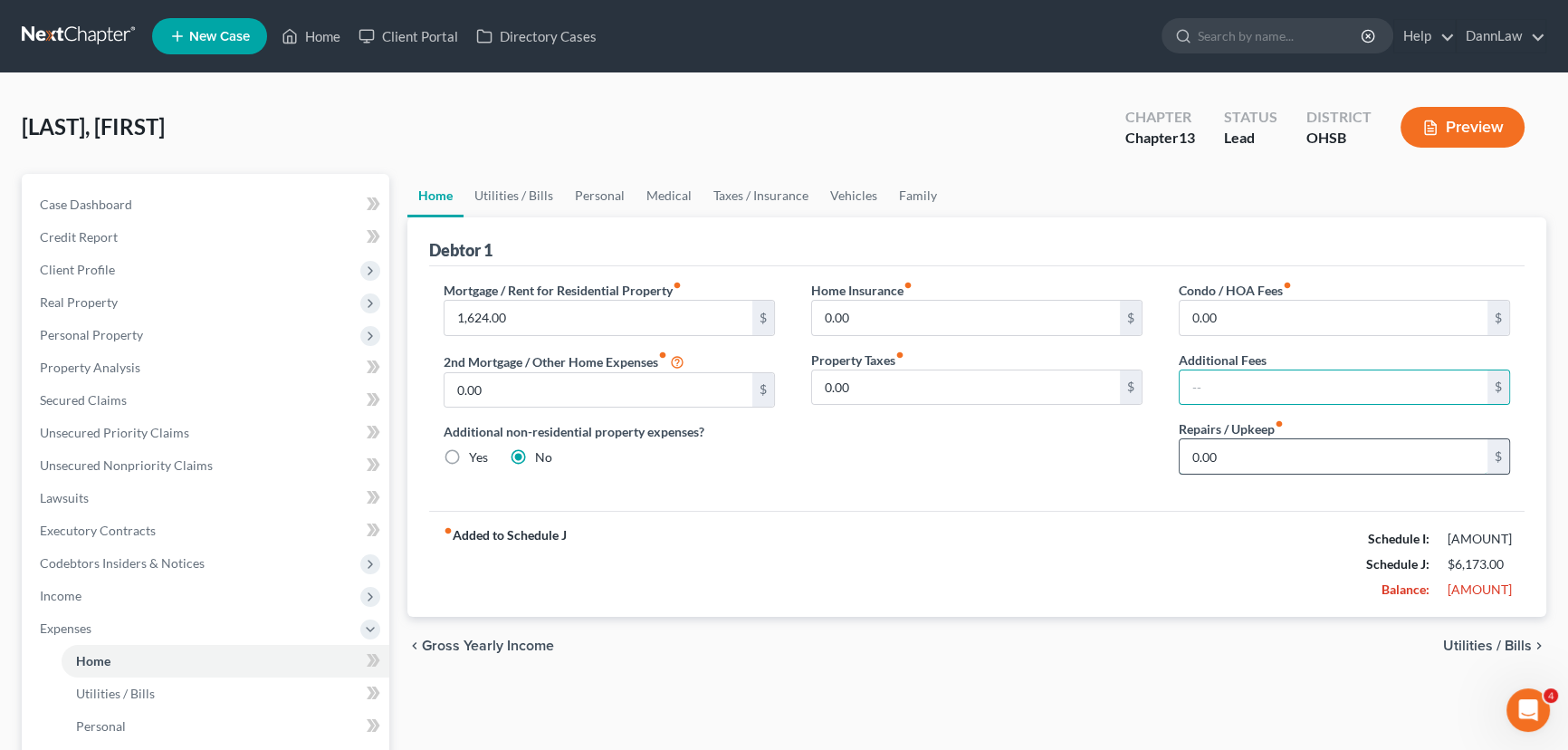 click on "0.00" at bounding box center [1334, 457] 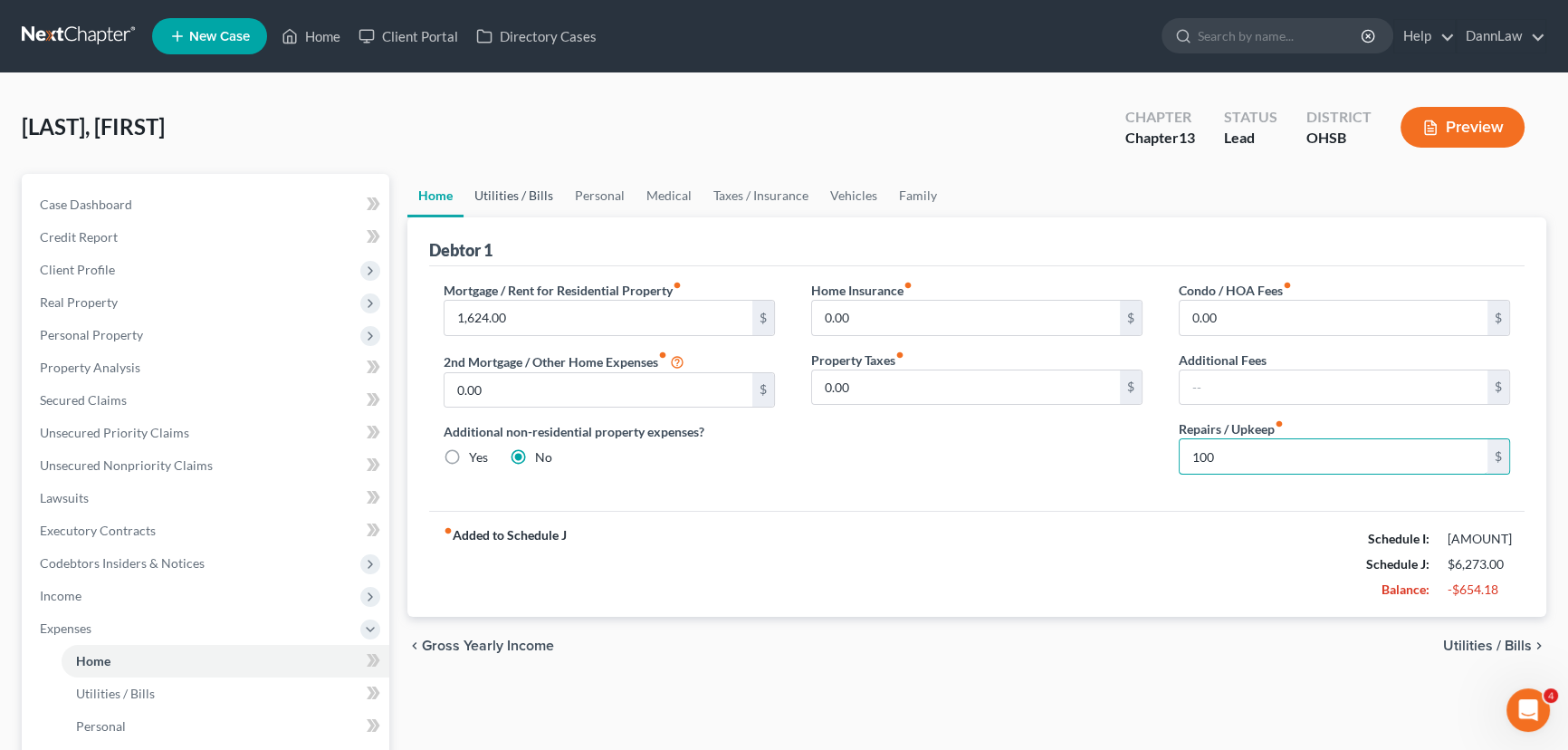 type on "100" 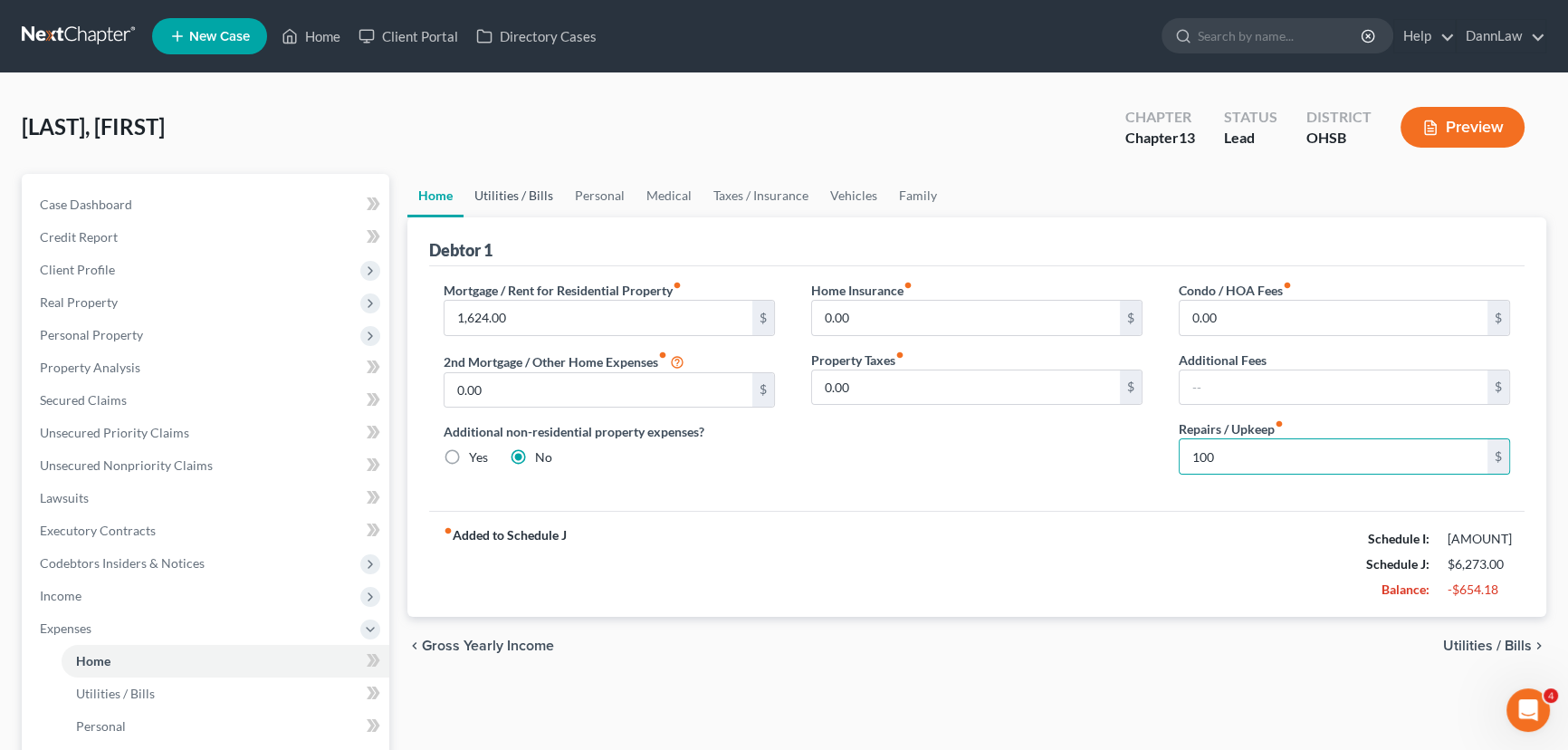 drag, startPoint x: 501, startPoint y: 190, endPoint x: 520, endPoint y: 198, distance: 20.615528 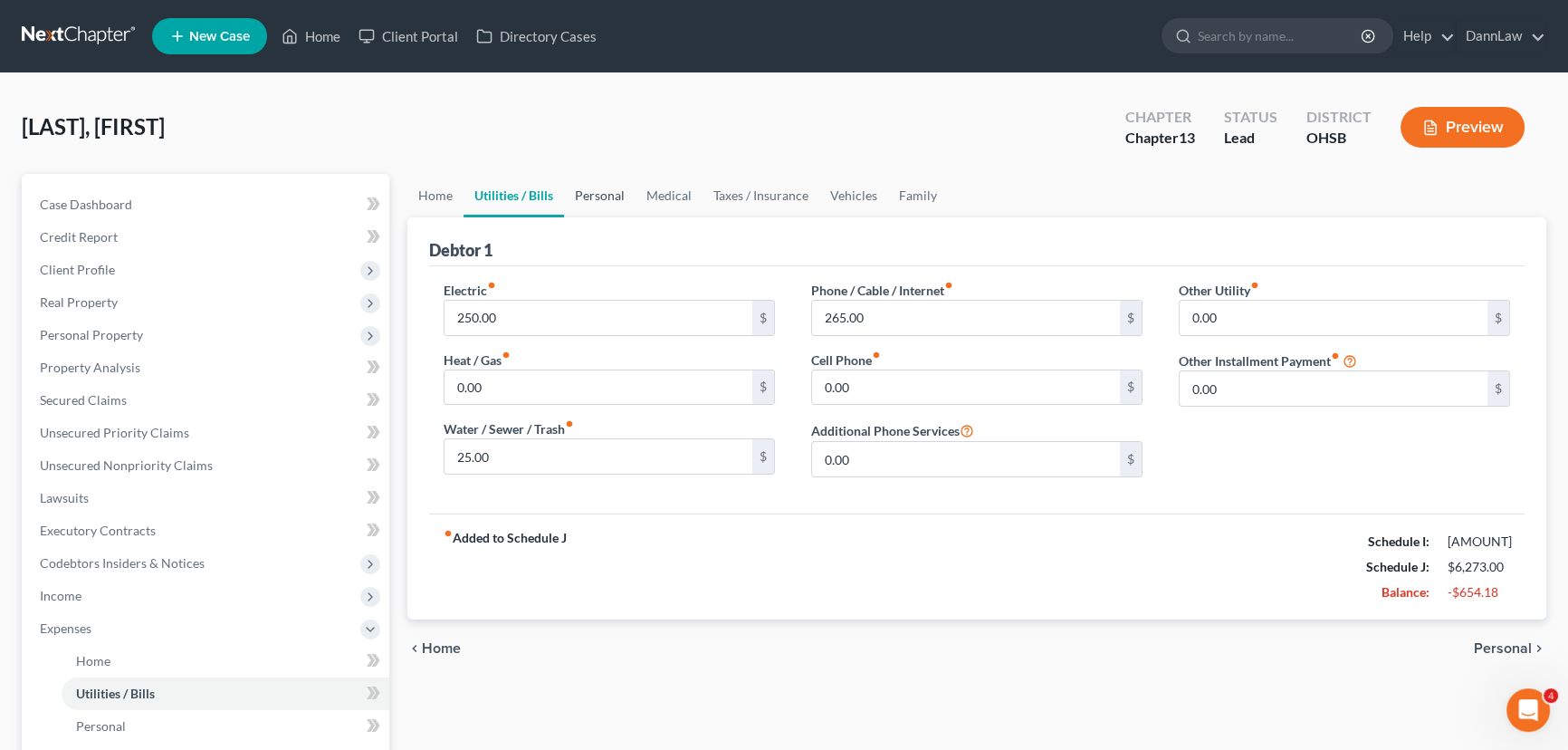 click on "Personal" at bounding box center [599, 196] 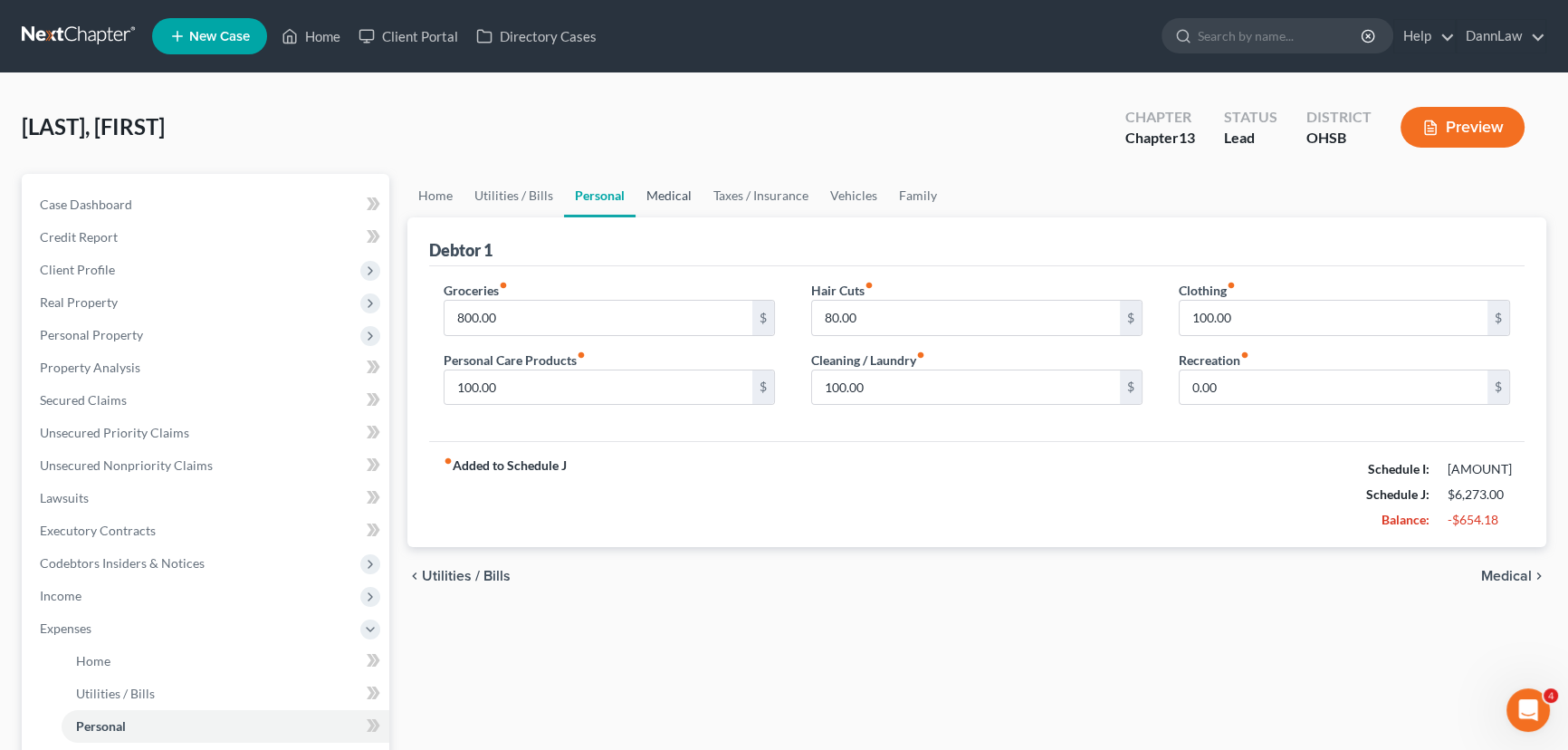 click on "Medical" at bounding box center (669, 196) 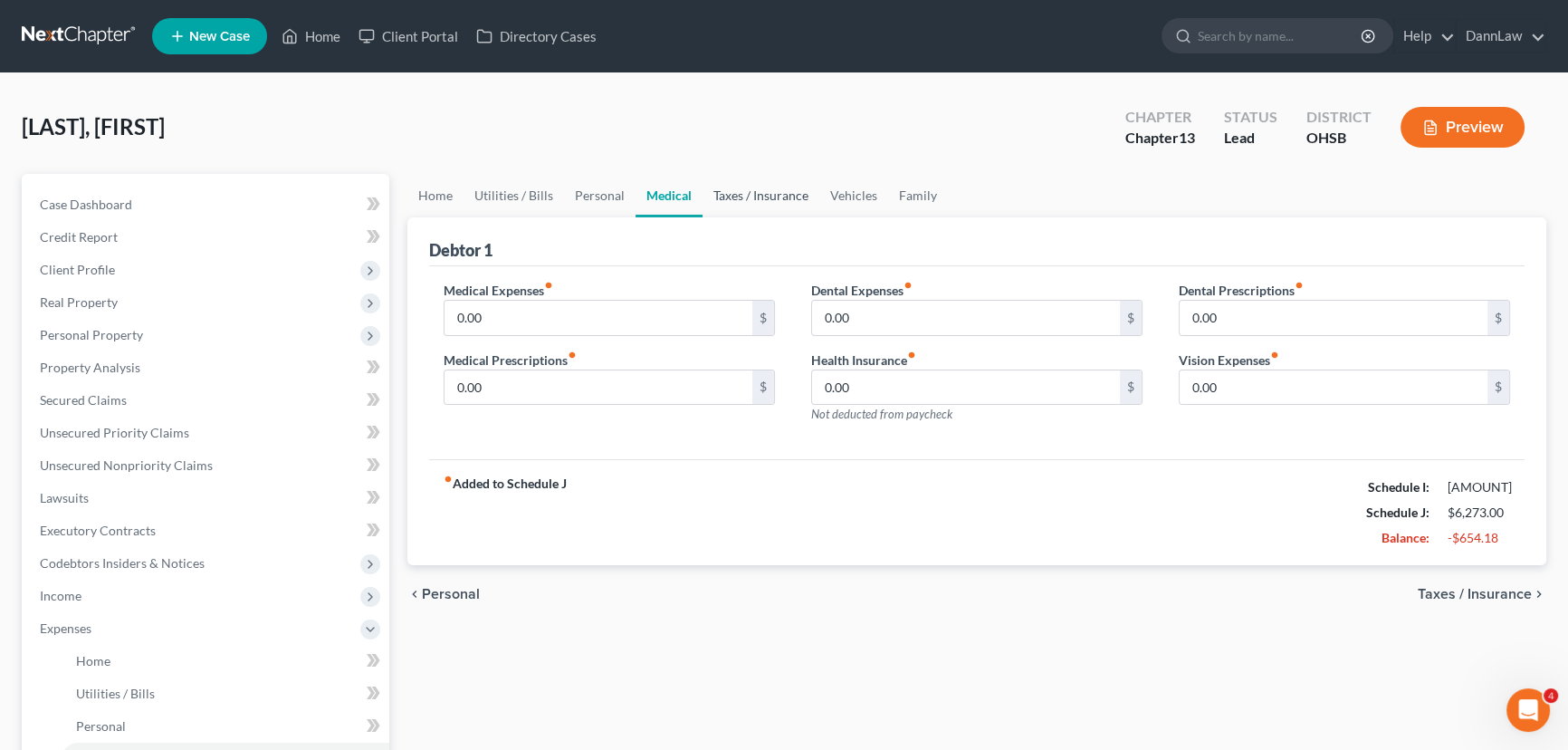 click on "Taxes / Insurance" at bounding box center (760, 196) 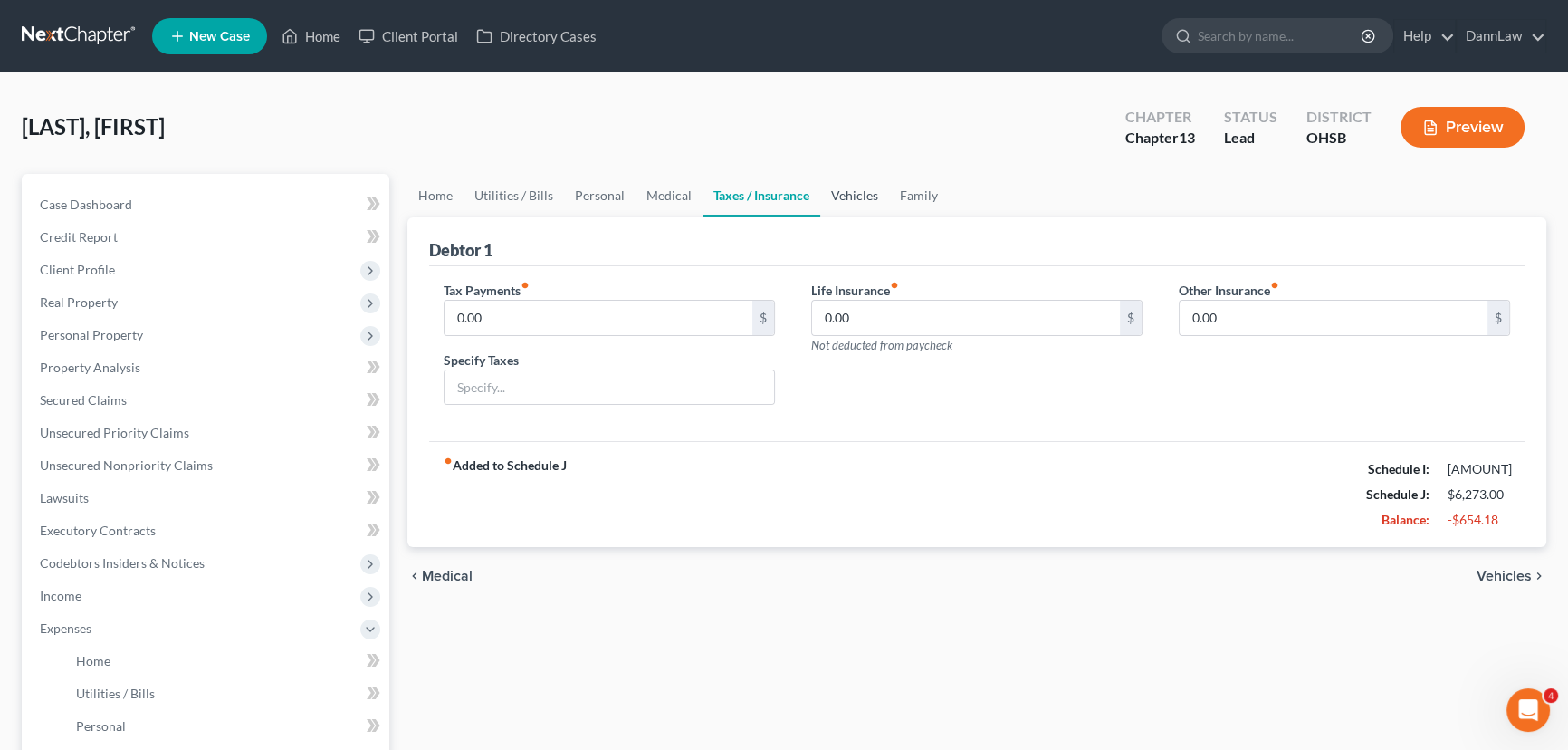 click on "Vehicles" at bounding box center (855, 196) 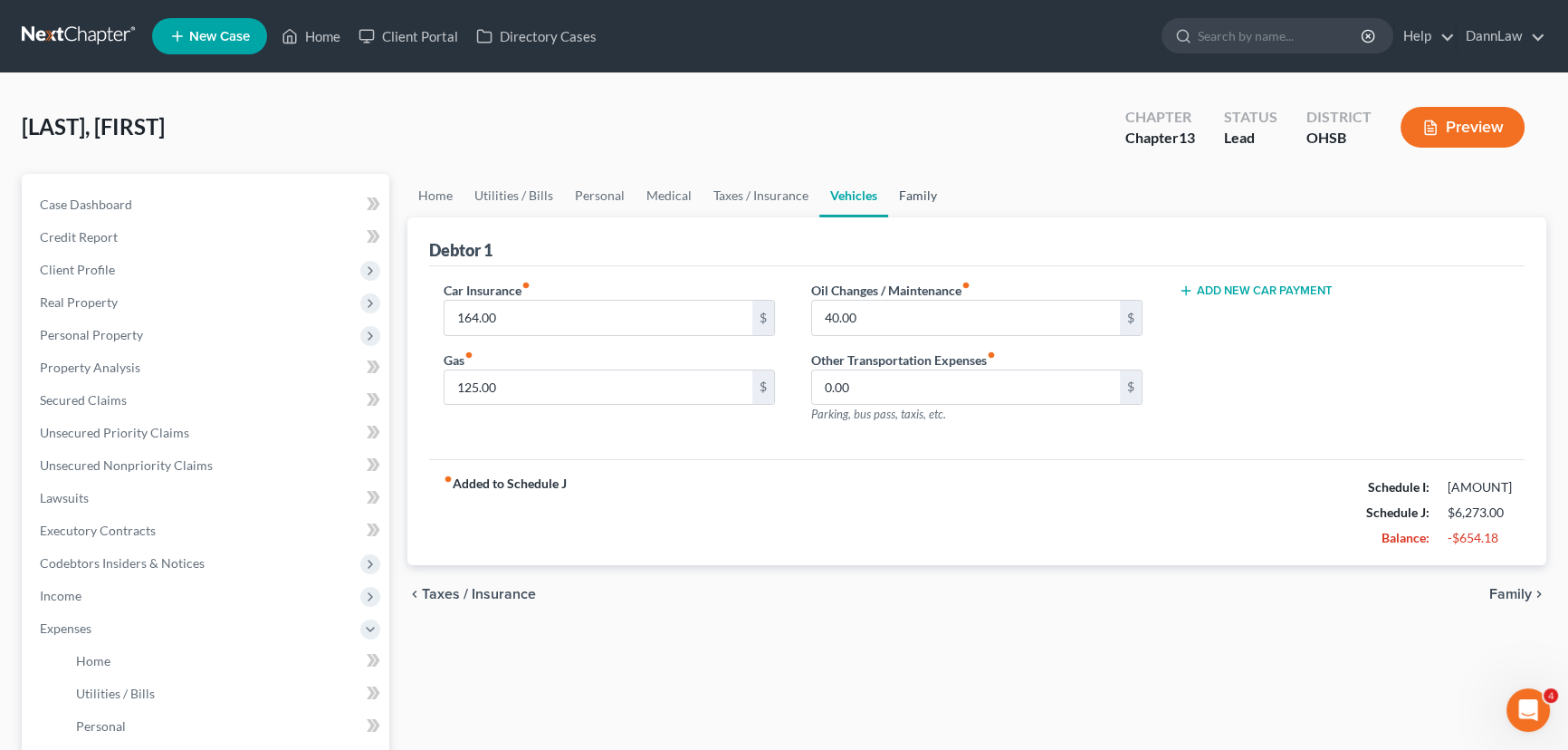 click on "Family" at bounding box center [918, 196] 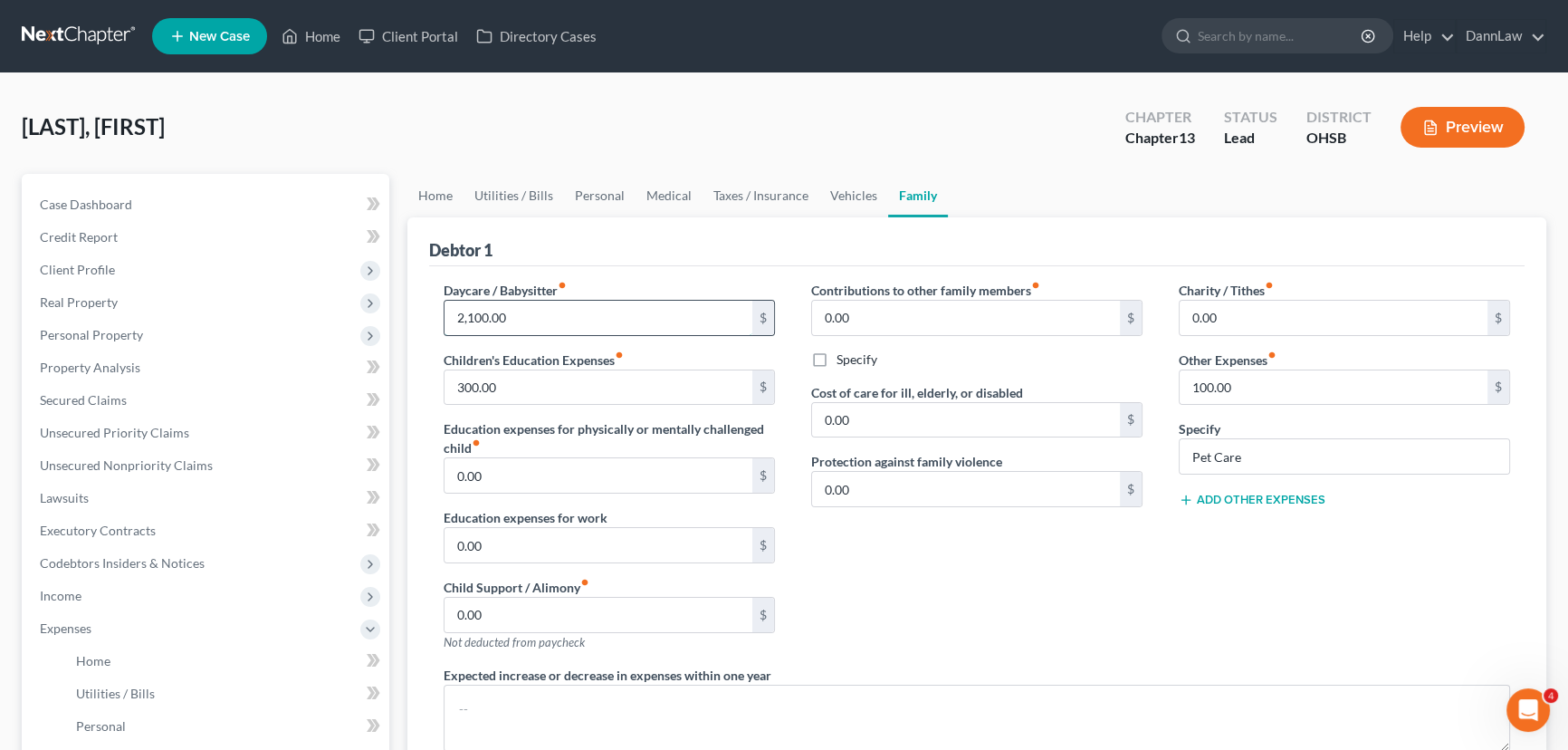 click on "2,100.00" at bounding box center (598, 318) 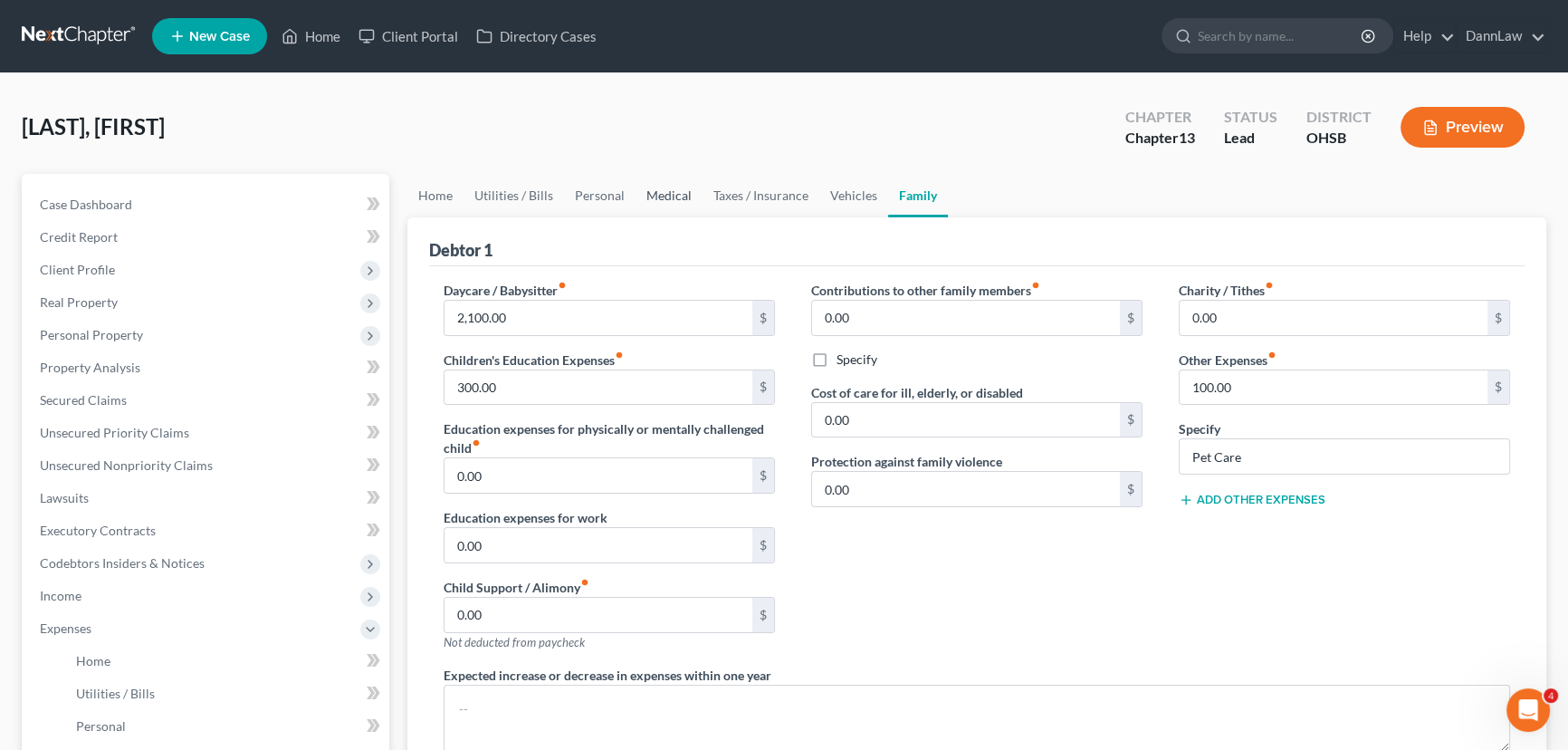click on "Medical" at bounding box center (669, 196) 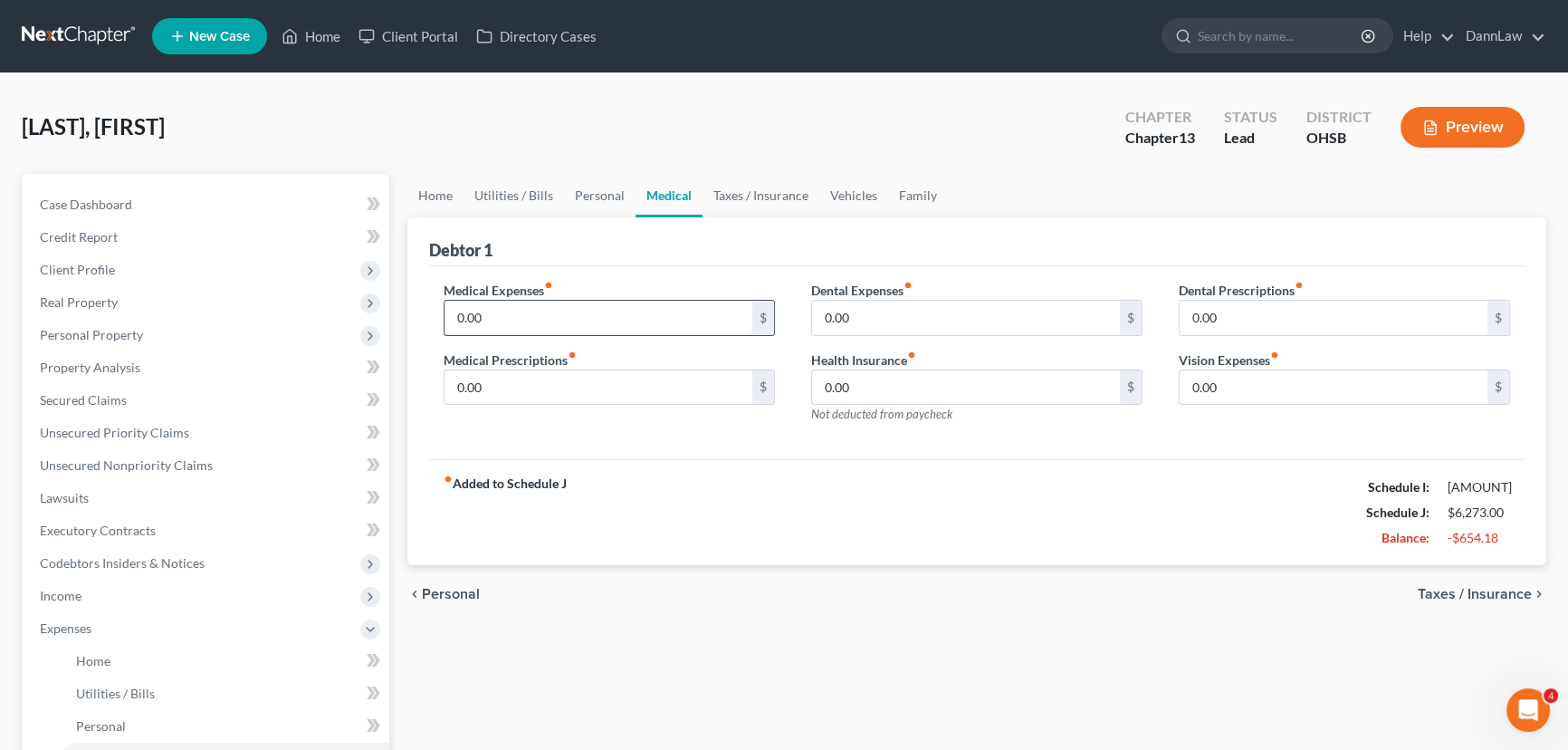 click on "0.00" at bounding box center [598, 318] 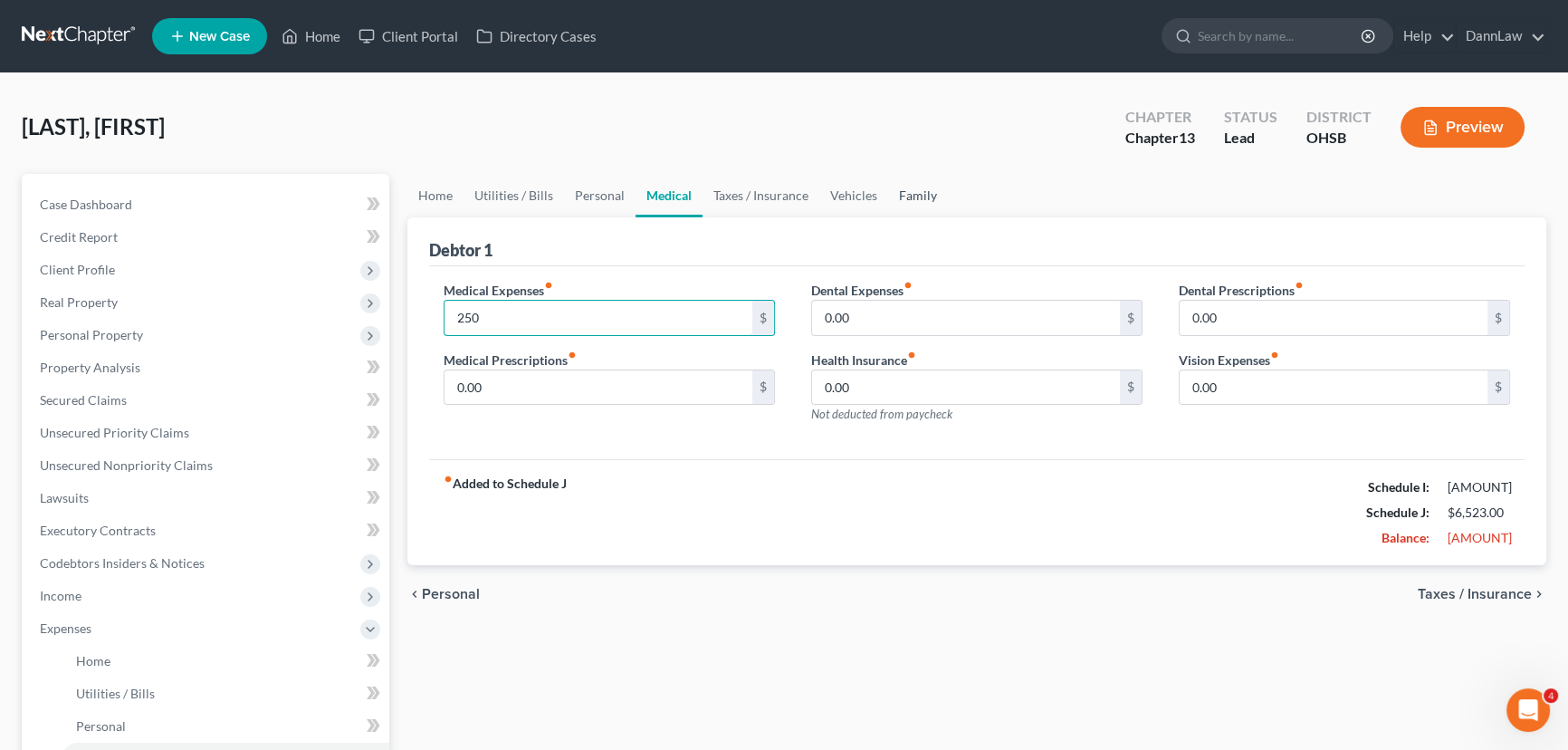 type on "250" 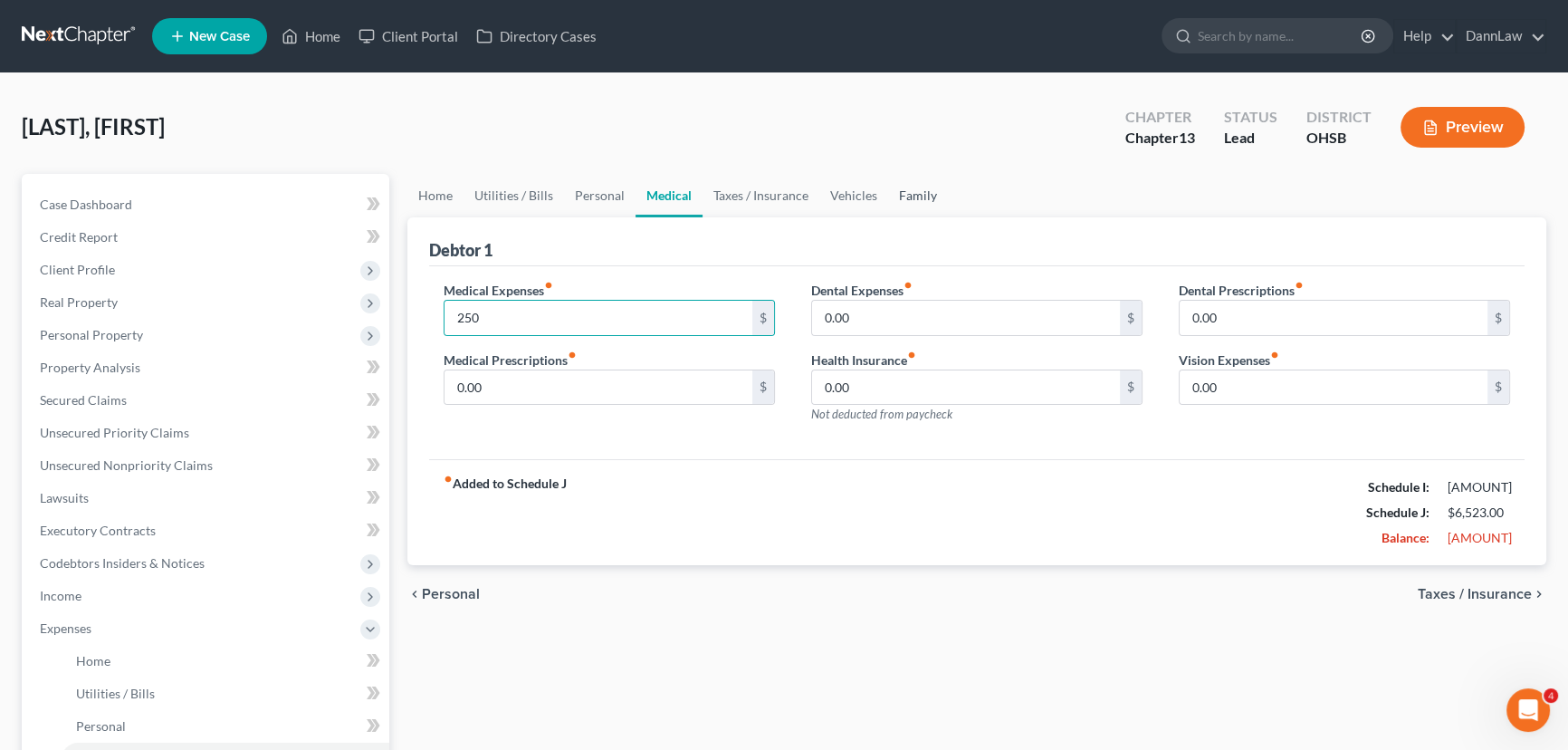 click on "Family" at bounding box center [918, 196] 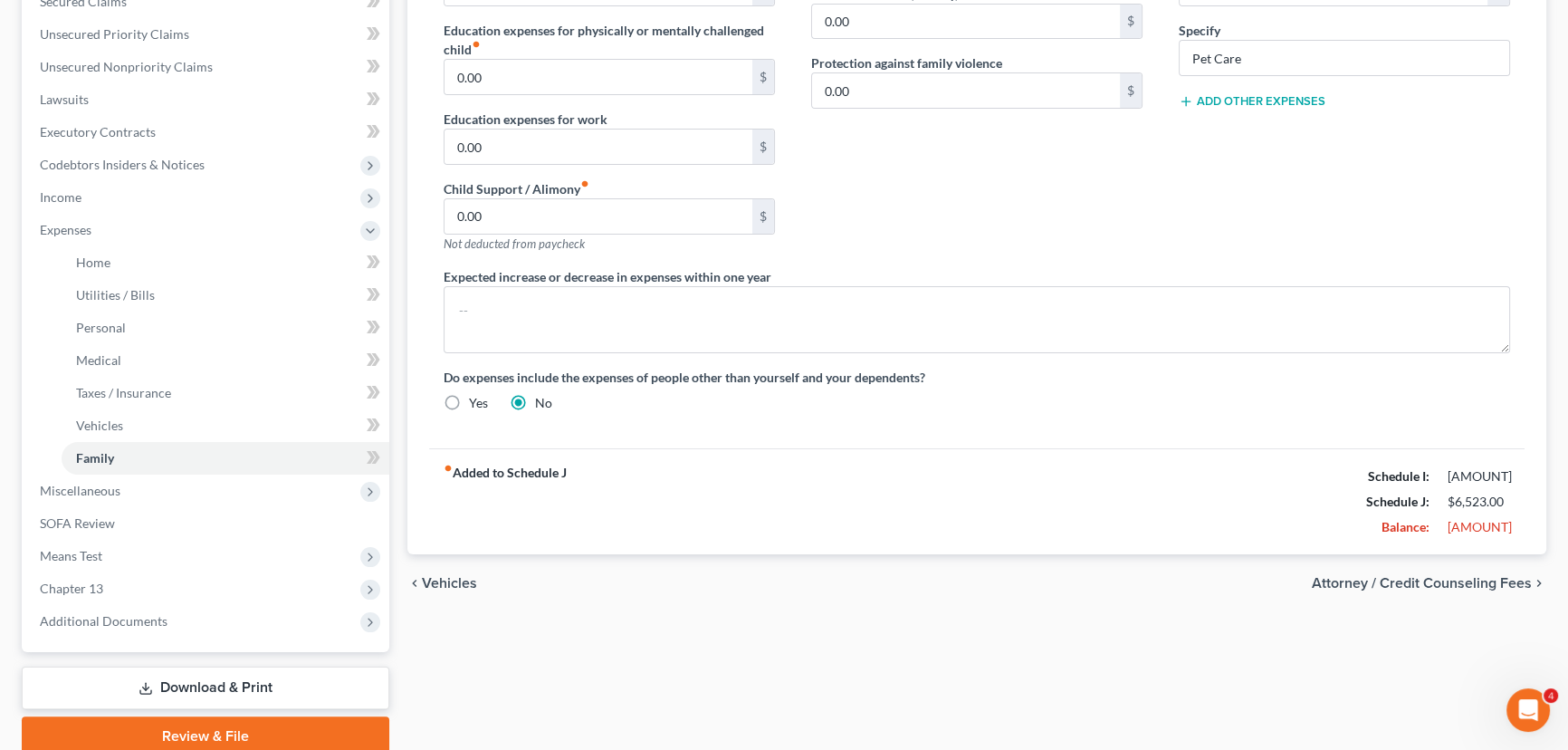 scroll, scrollTop: 411, scrollLeft: 0, axis: vertical 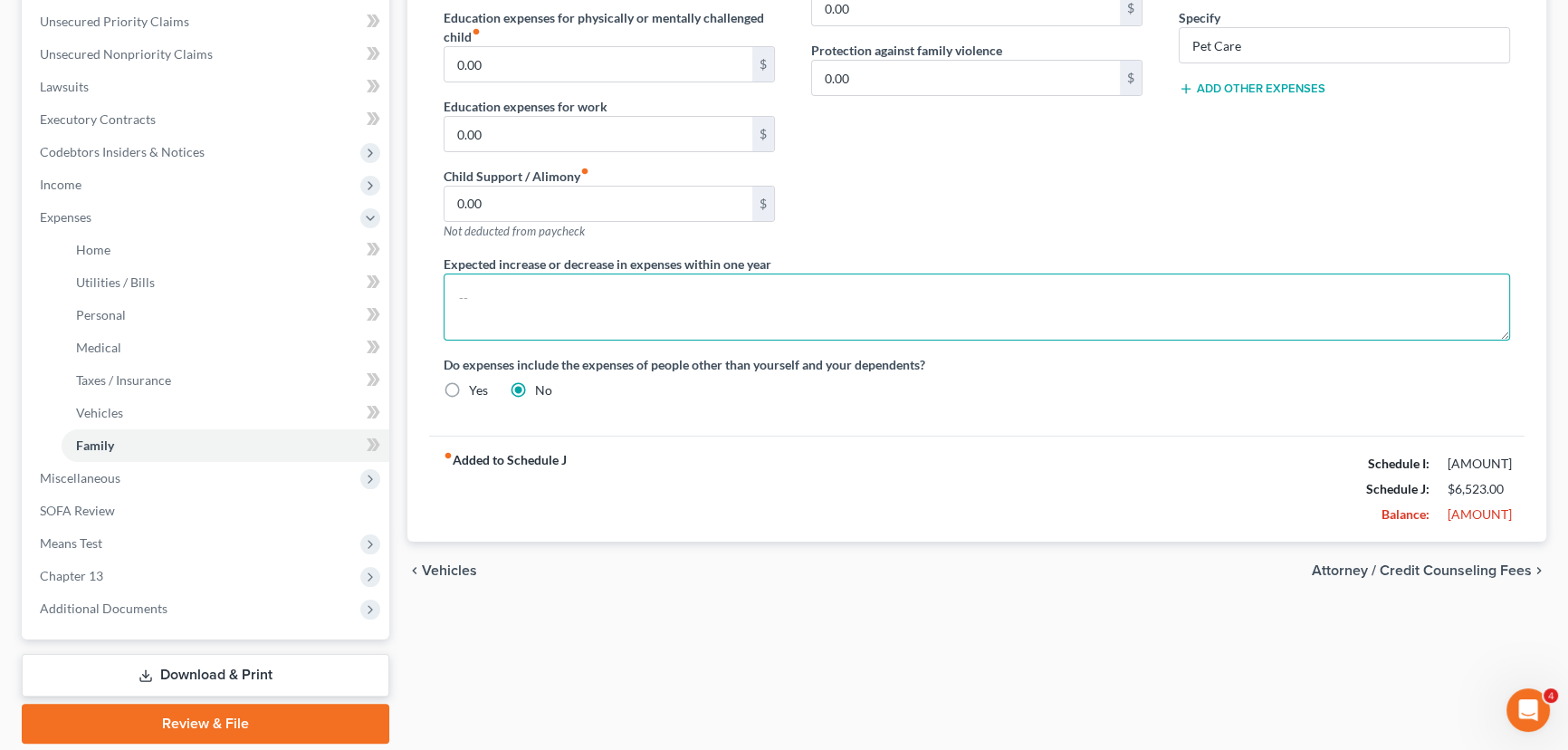 click at bounding box center [977, 307] 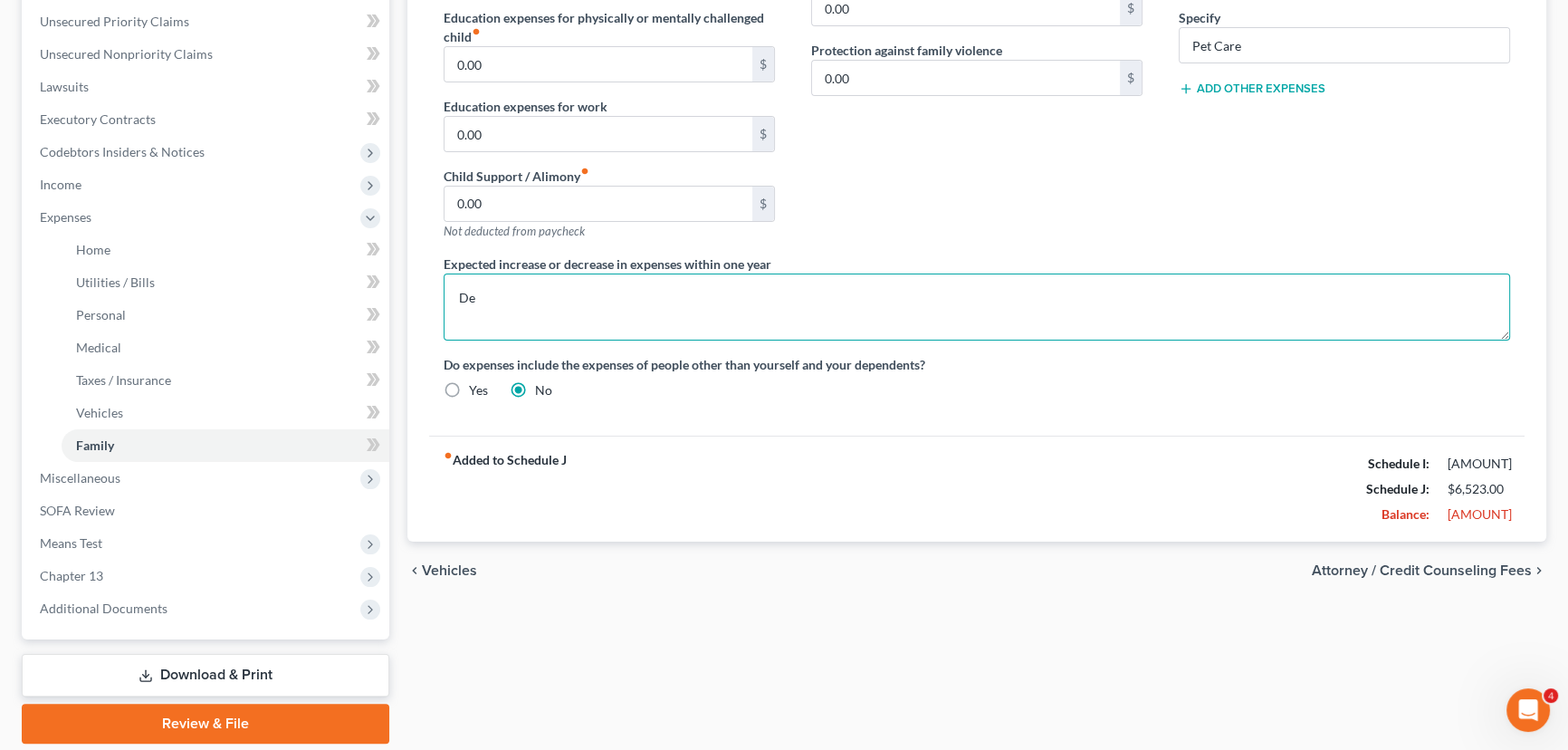 type on "D" 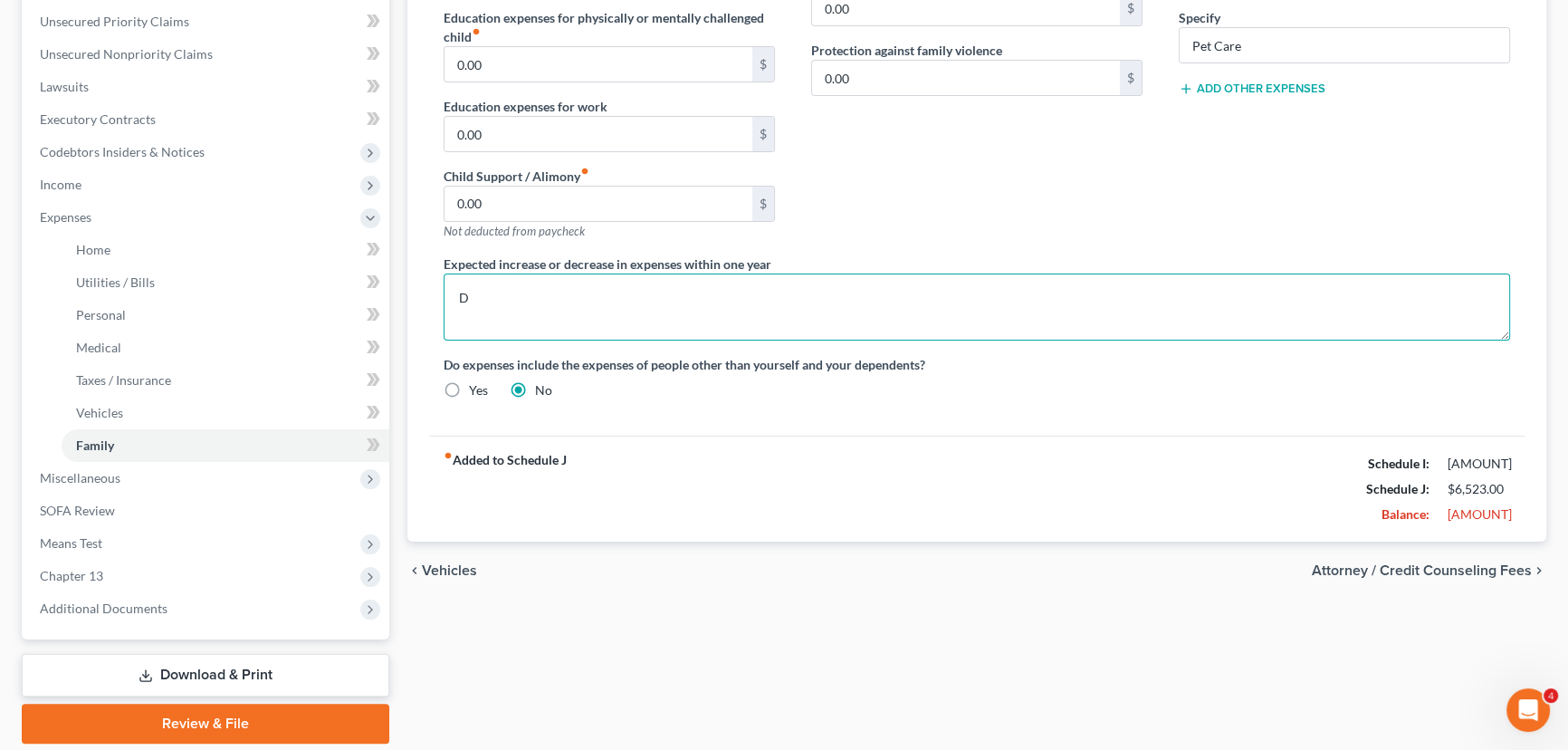 type 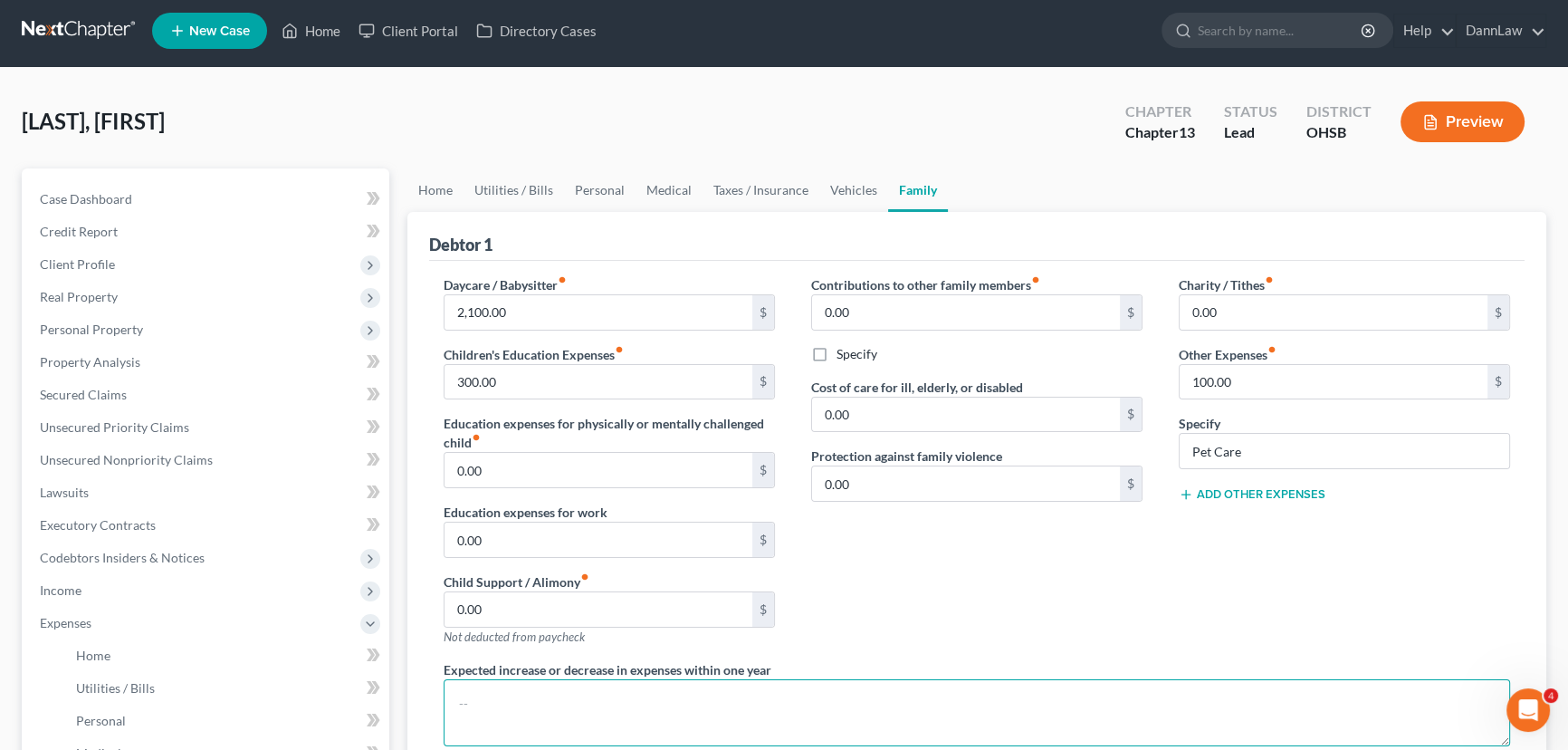 scroll, scrollTop: 0, scrollLeft: 0, axis: both 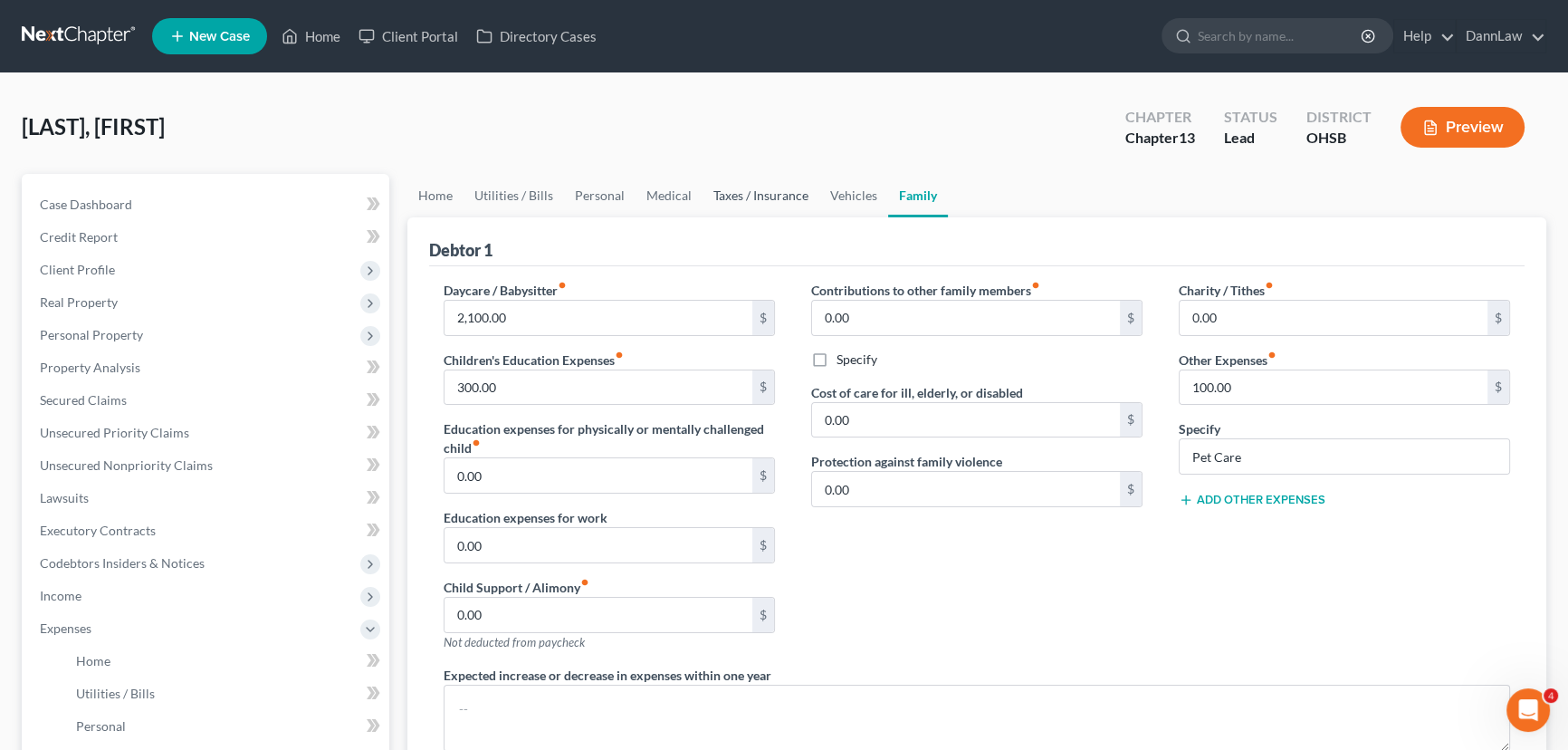 click on "Taxes / Insurance" at bounding box center (760, 196) 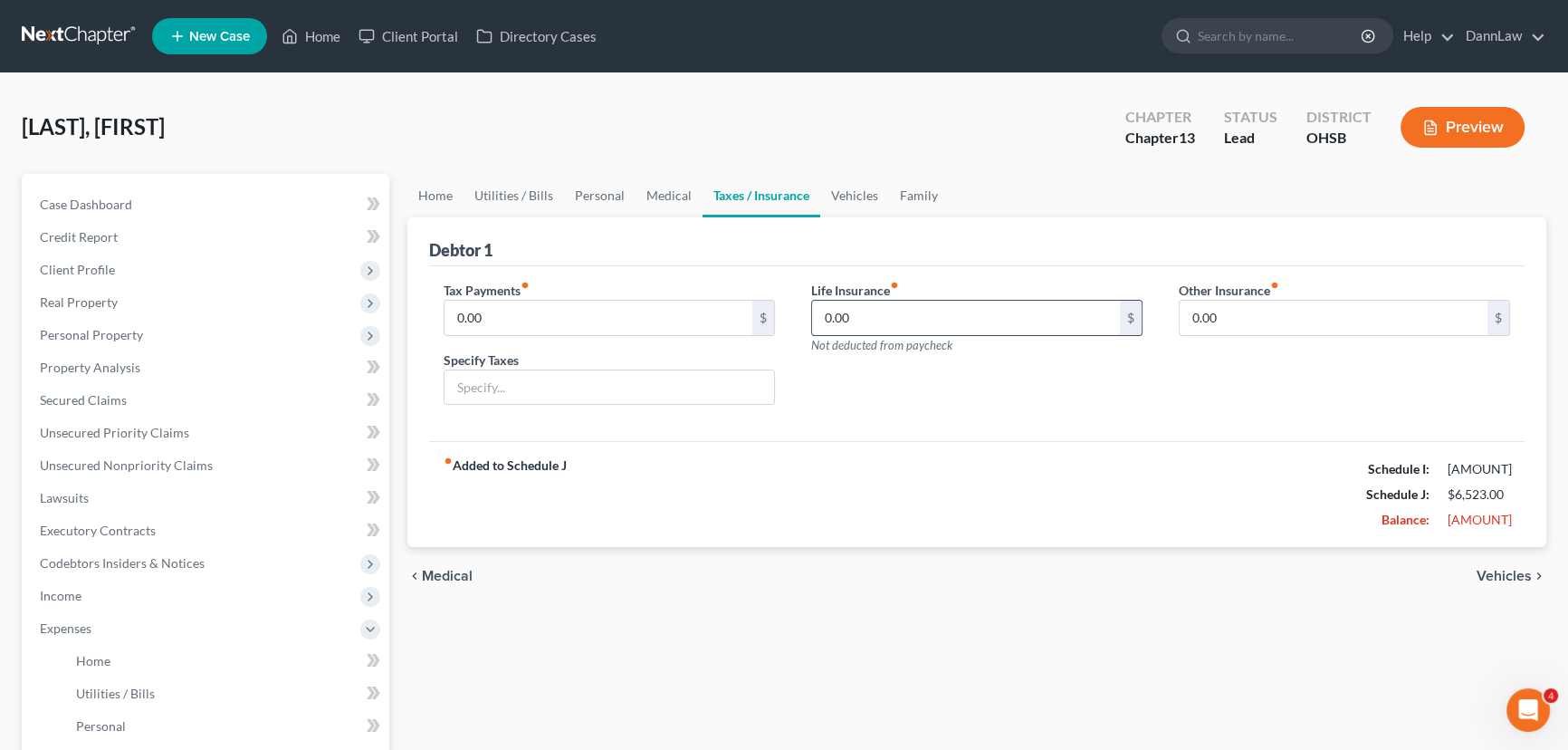 click on "0.00" at bounding box center [966, 318] 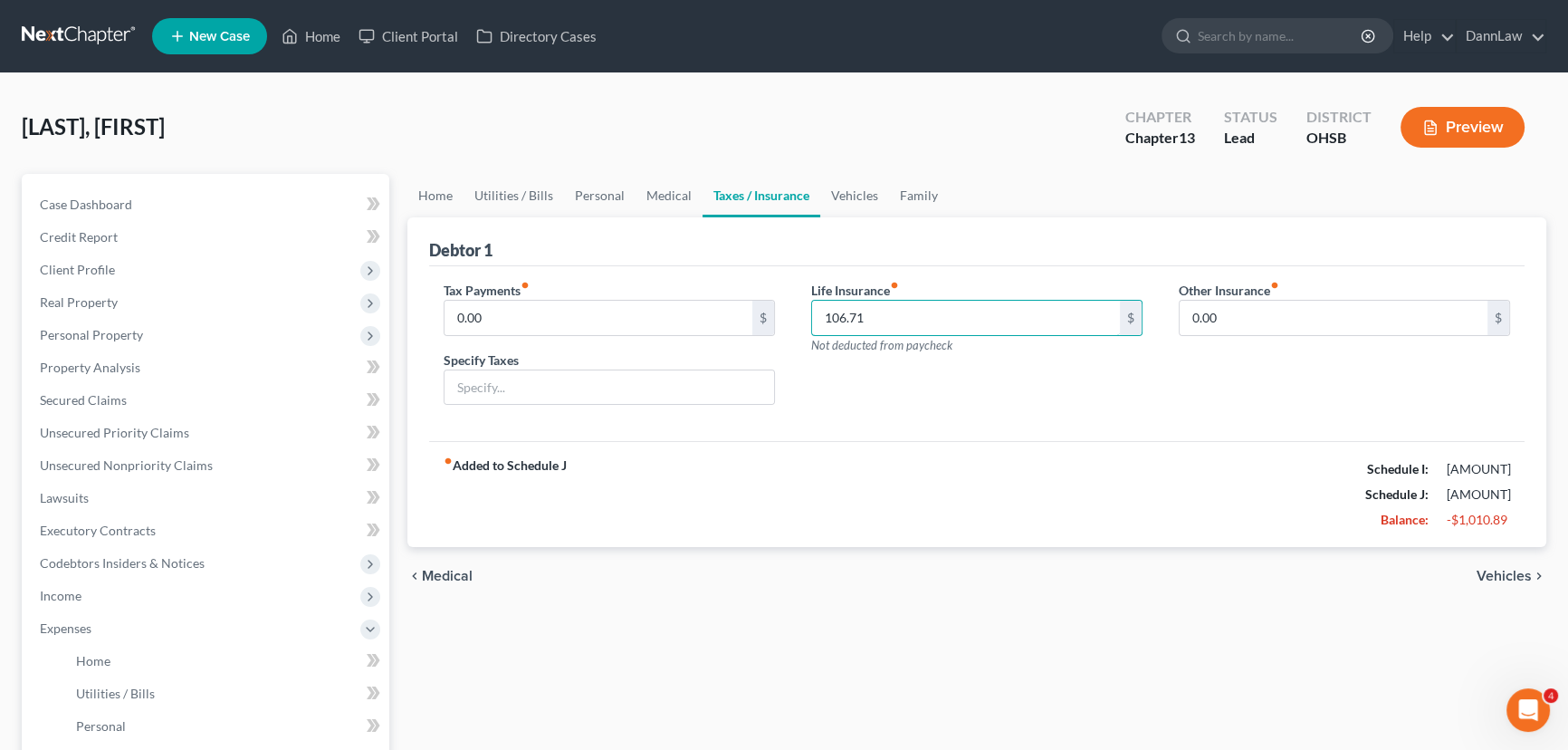 type on "106.71" 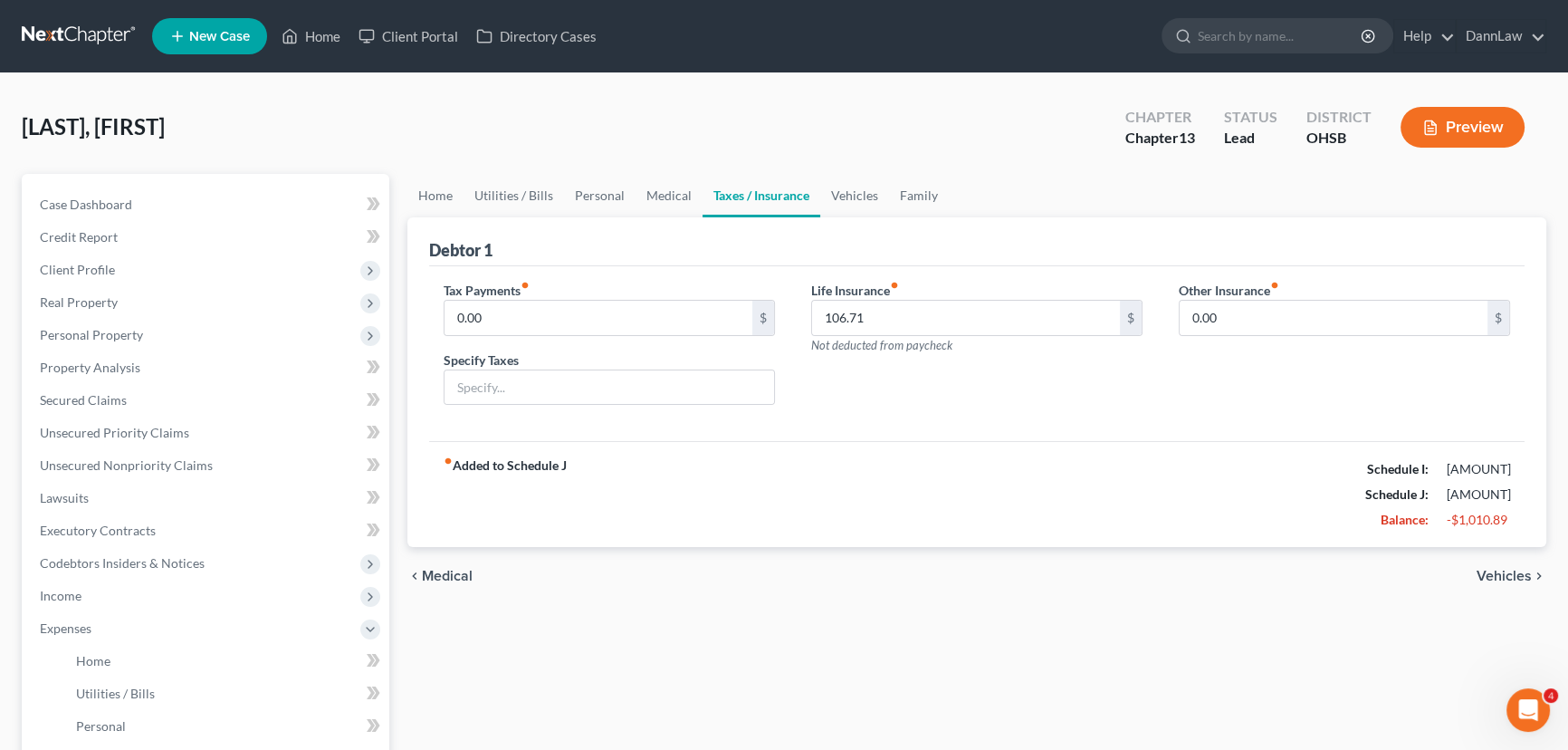 click on "Life Insurance  fiber_manual_record [AMOUNT] $ Not deducted from paycheck" at bounding box center [977, 351] 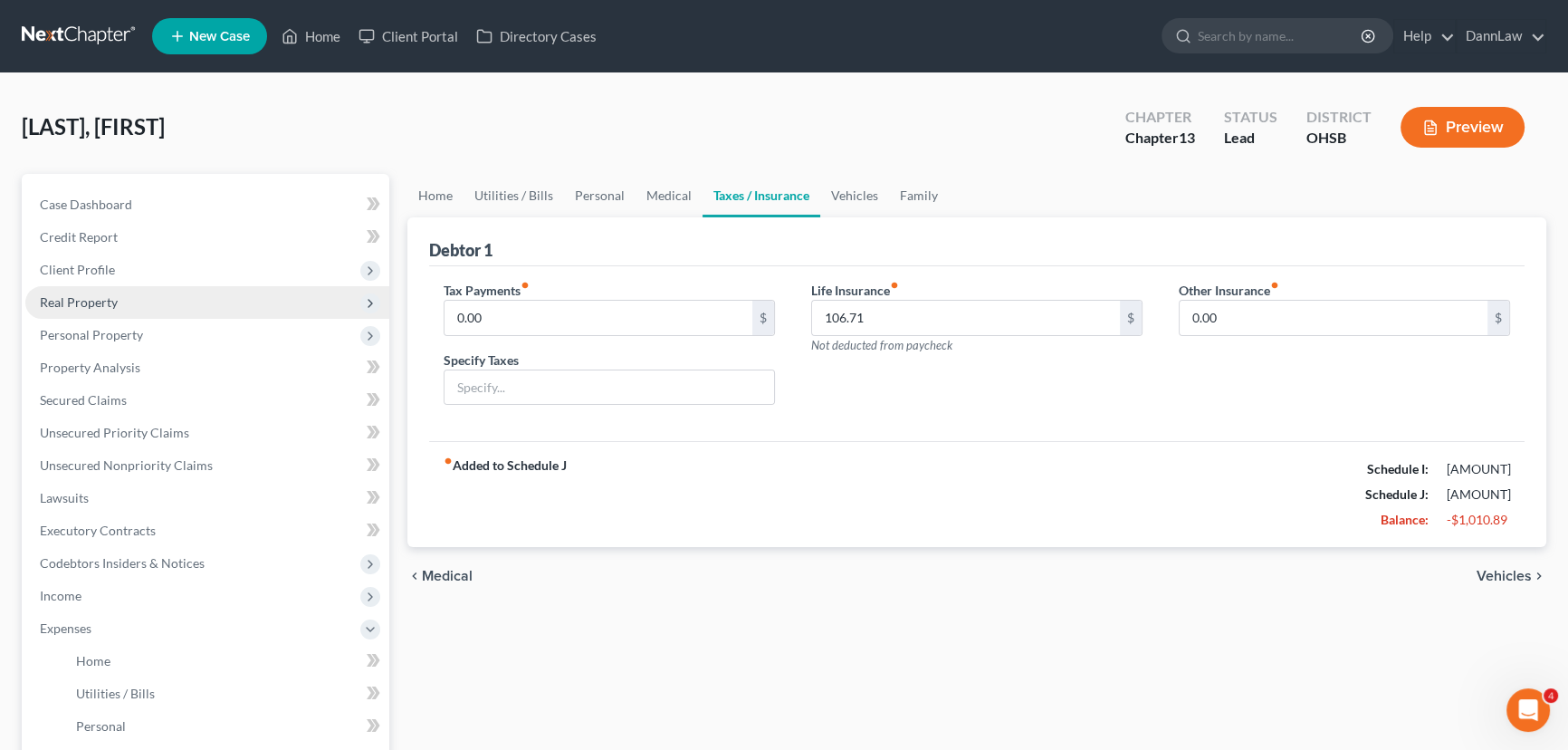 click on "Real Property" at bounding box center (207, 303) 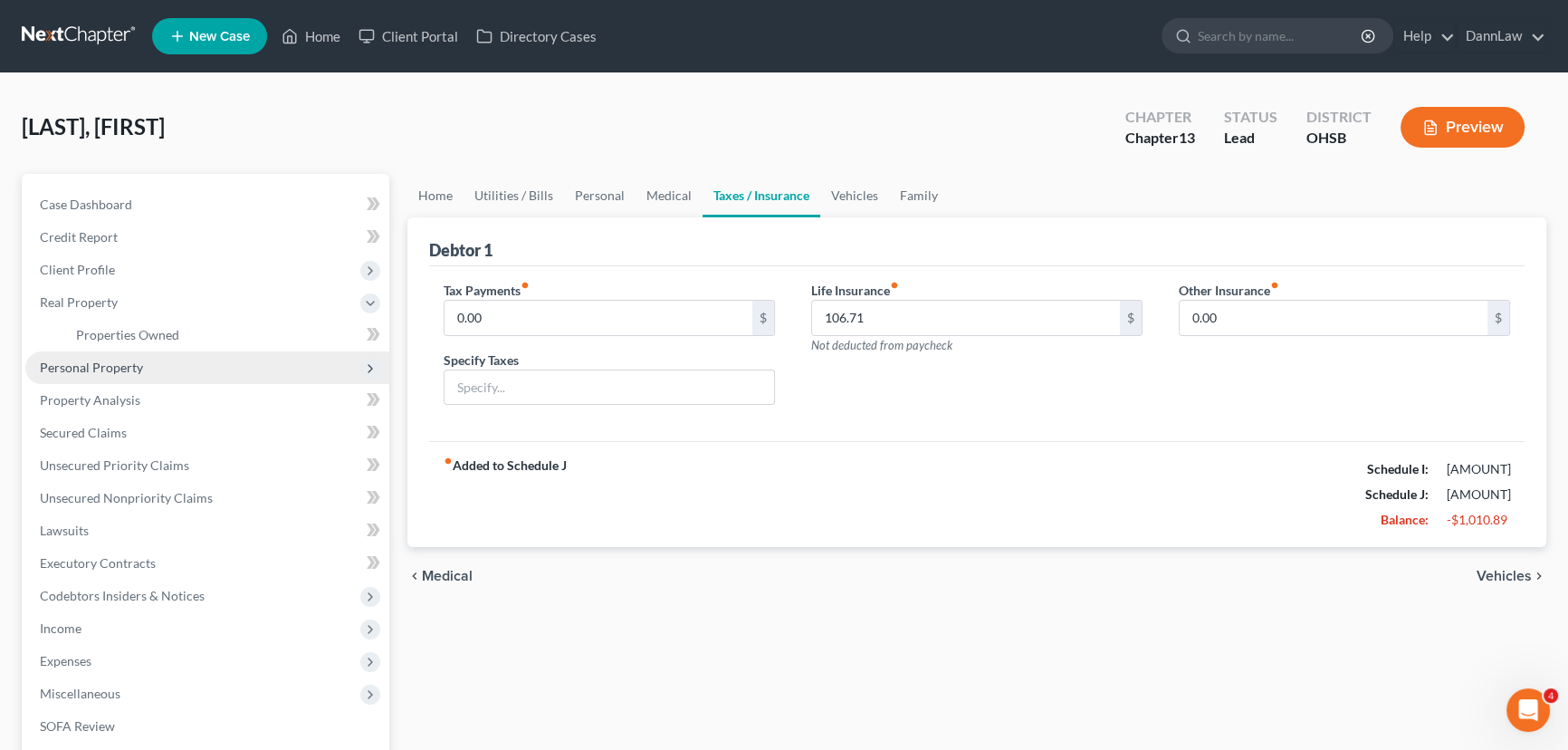 click on "Personal Property" at bounding box center (91, 367) 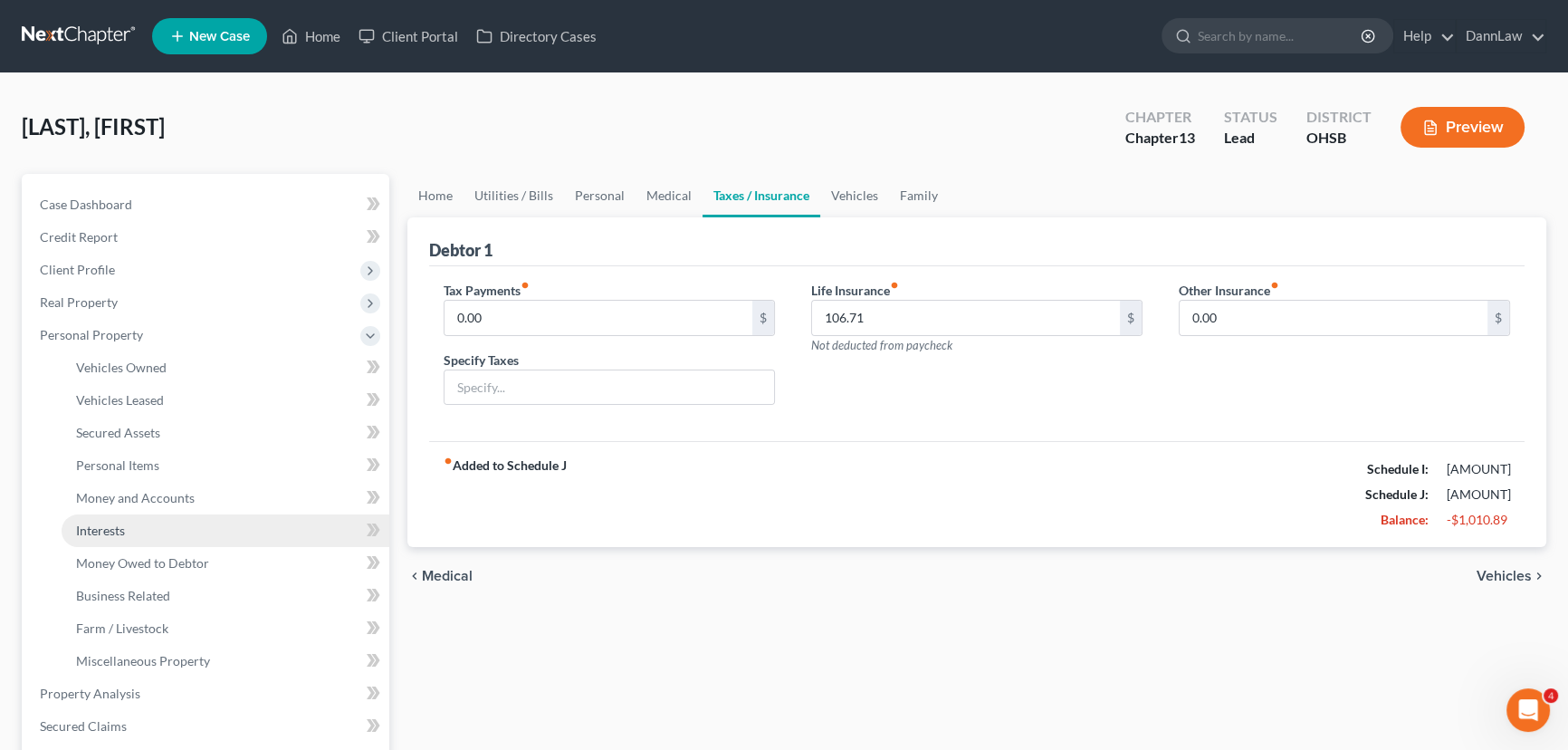 click on "Interests" at bounding box center [100, 530] 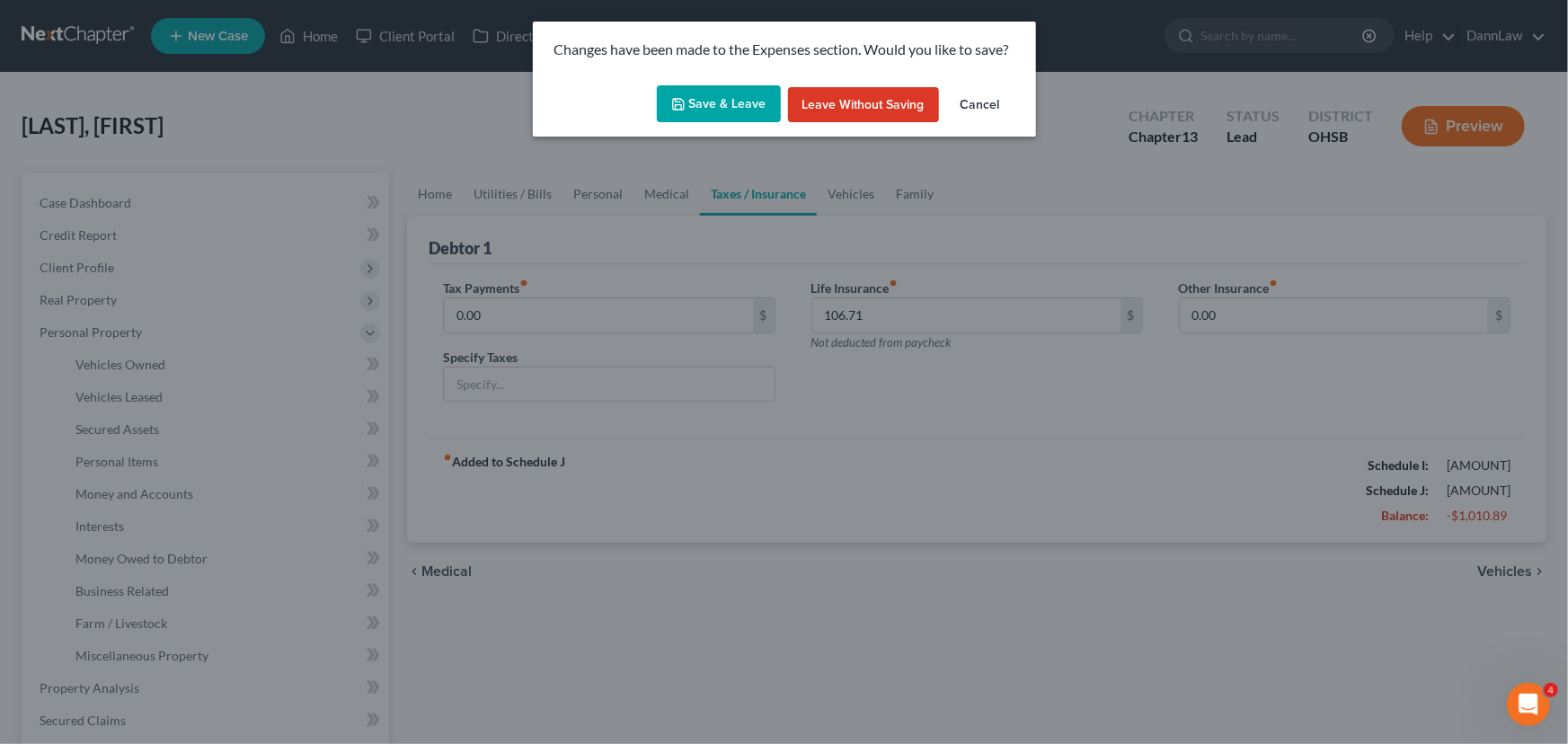 click on "Save & Leave" at bounding box center (719, 104) 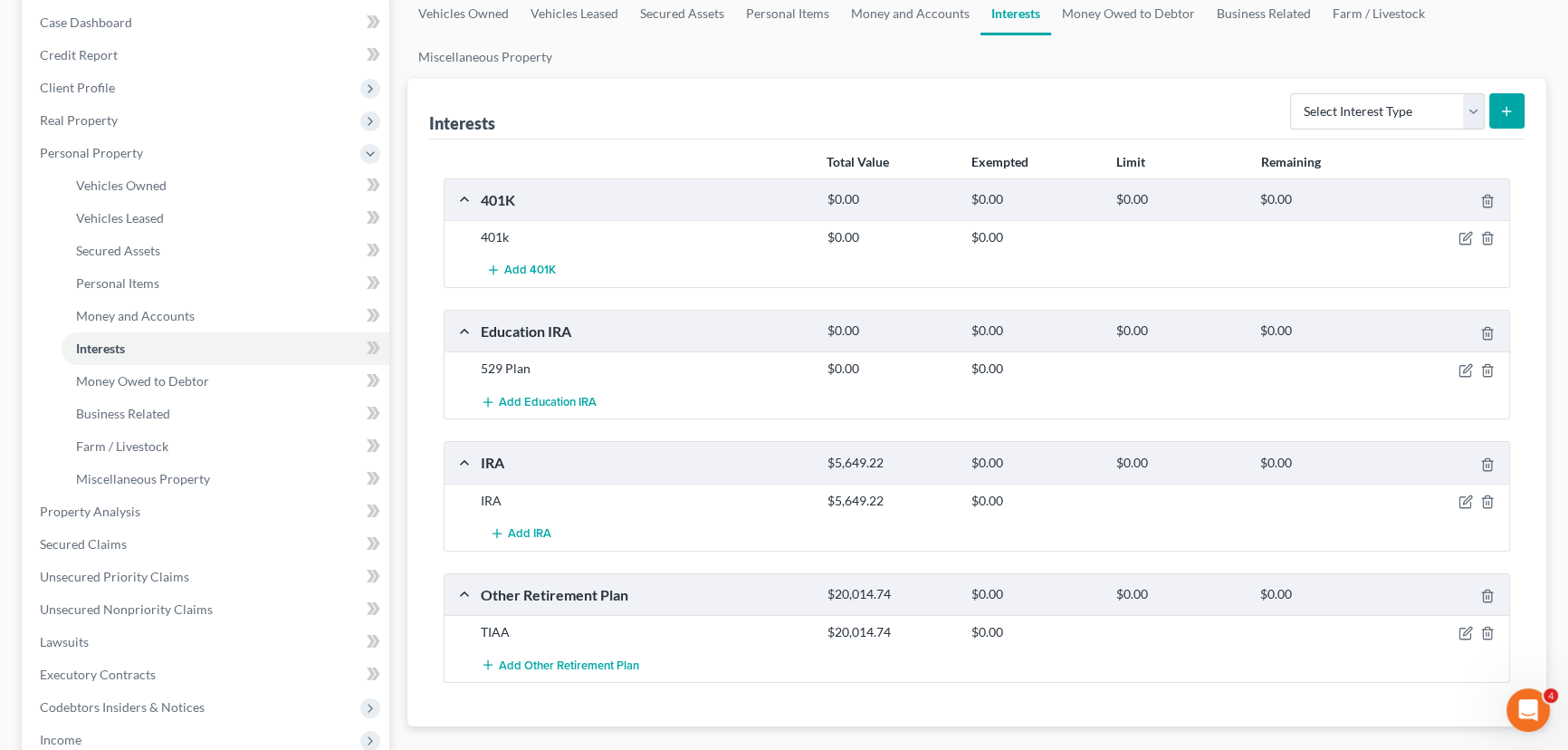 scroll, scrollTop: 164, scrollLeft: 0, axis: vertical 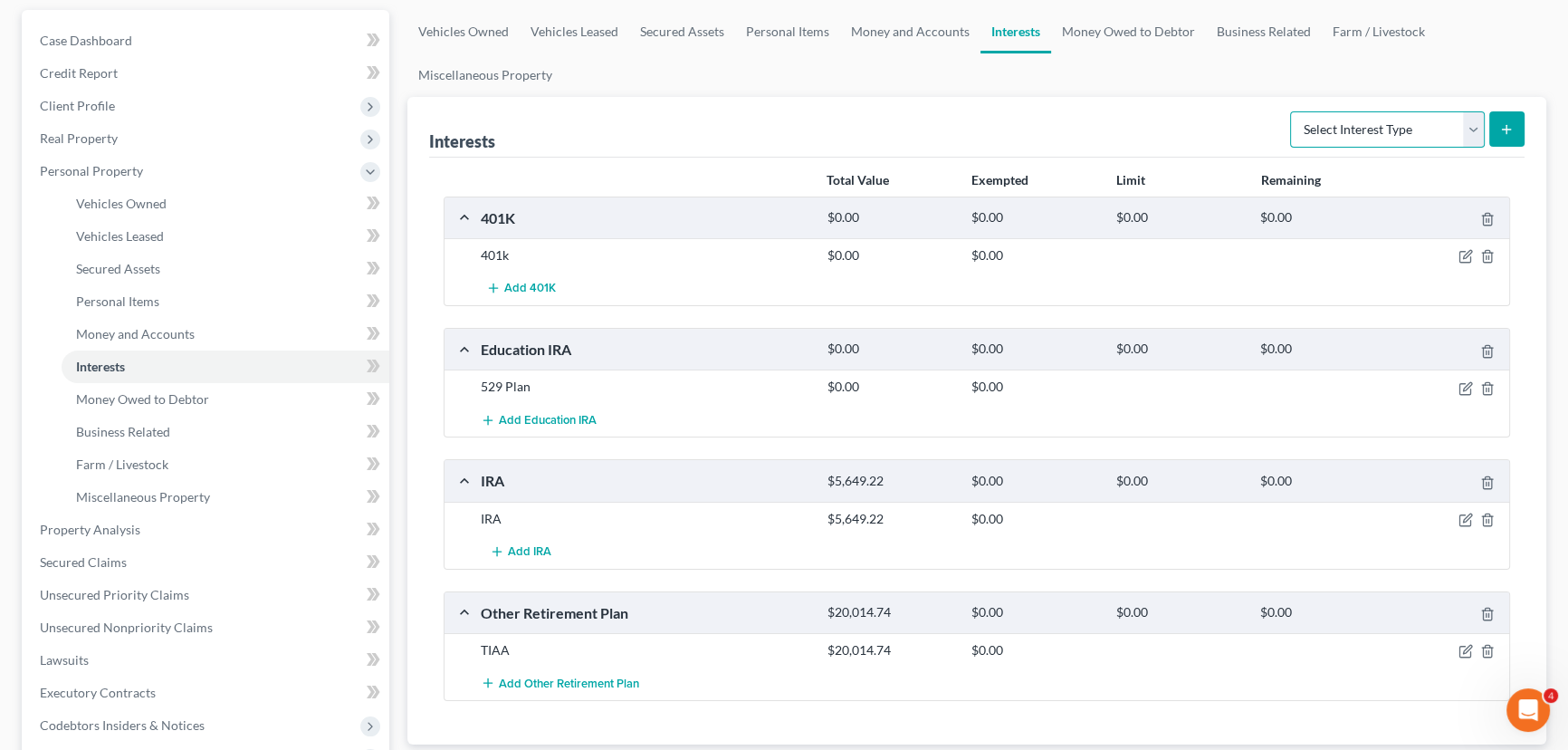 click on "Select Interest Type 401K Annuity Bond Education IRA Government Bond Government Pension Plan Incorporated Business IRA Joint Venture (Active) Joint Venture (Inactive) Keogh Mutual Fund Other Retirement Plan Partnership (Active) Partnership (Inactive) Pension Plan Stock Term Life Insurance Unincorporated Business Whole Life Insurance" at bounding box center [1387, 130] 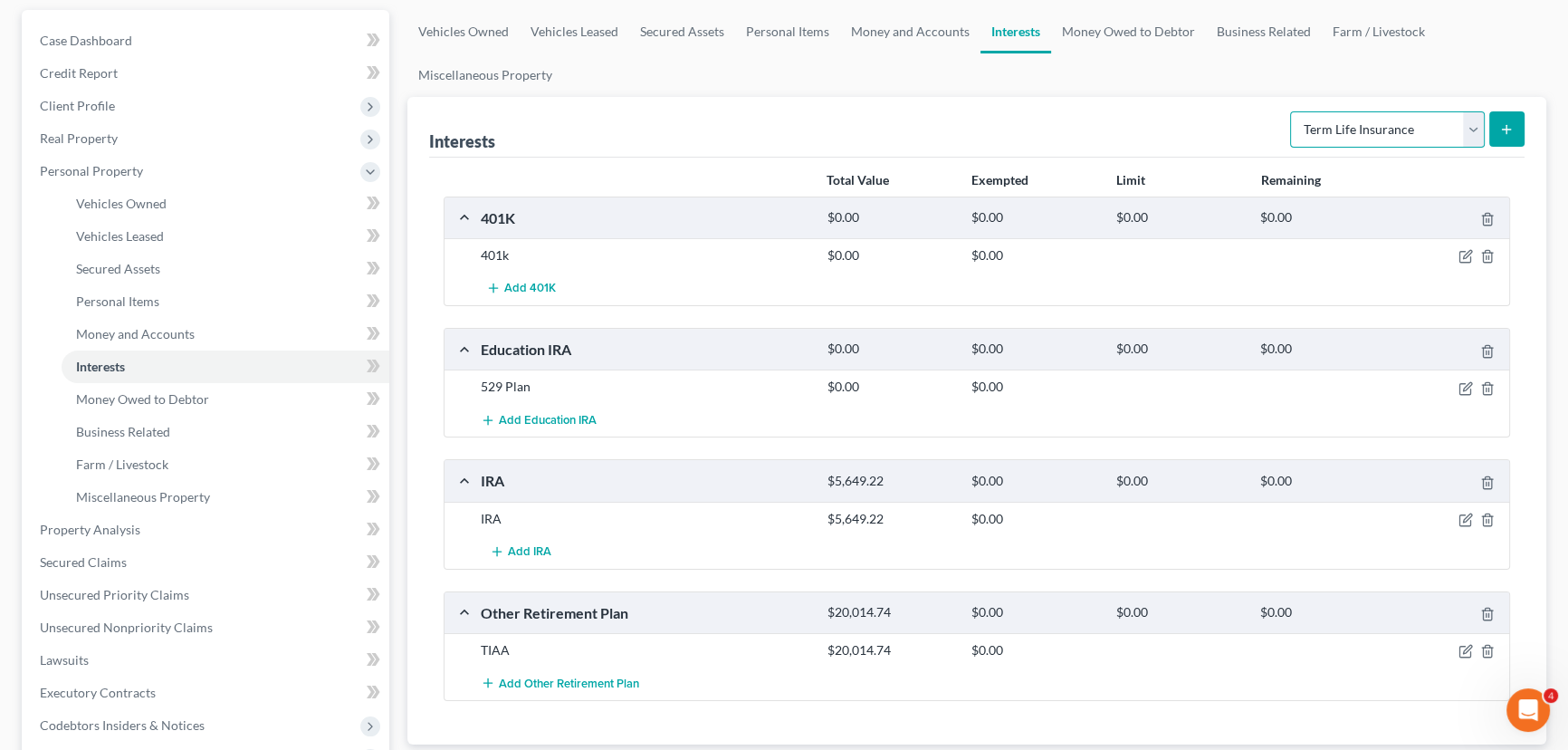 click on "Select Interest Type 401K Annuity Bond Education IRA Government Bond Government Pension Plan Incorporated Business IRA Joint Venture (Active) Joint Venture (Inactive) Keogh Mutual Fund Other Retirement Plan Partnership (Active) Partnership (Inactive) Pension Plan Stock Term Life Insurance Unincorporated Business Whole Life Insurance" at bounding box center (1387, 130) 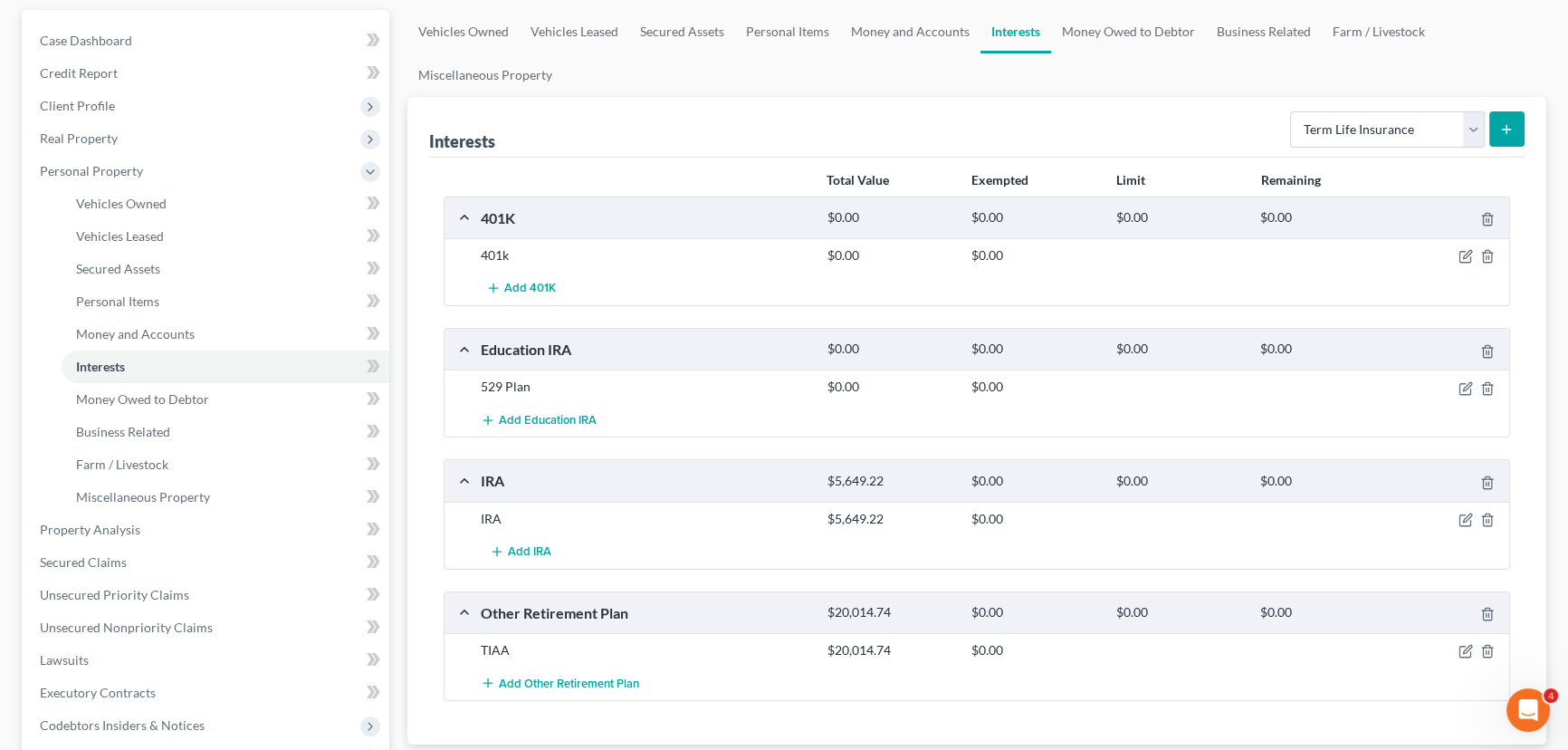 click at bounding box center (1506, 129) 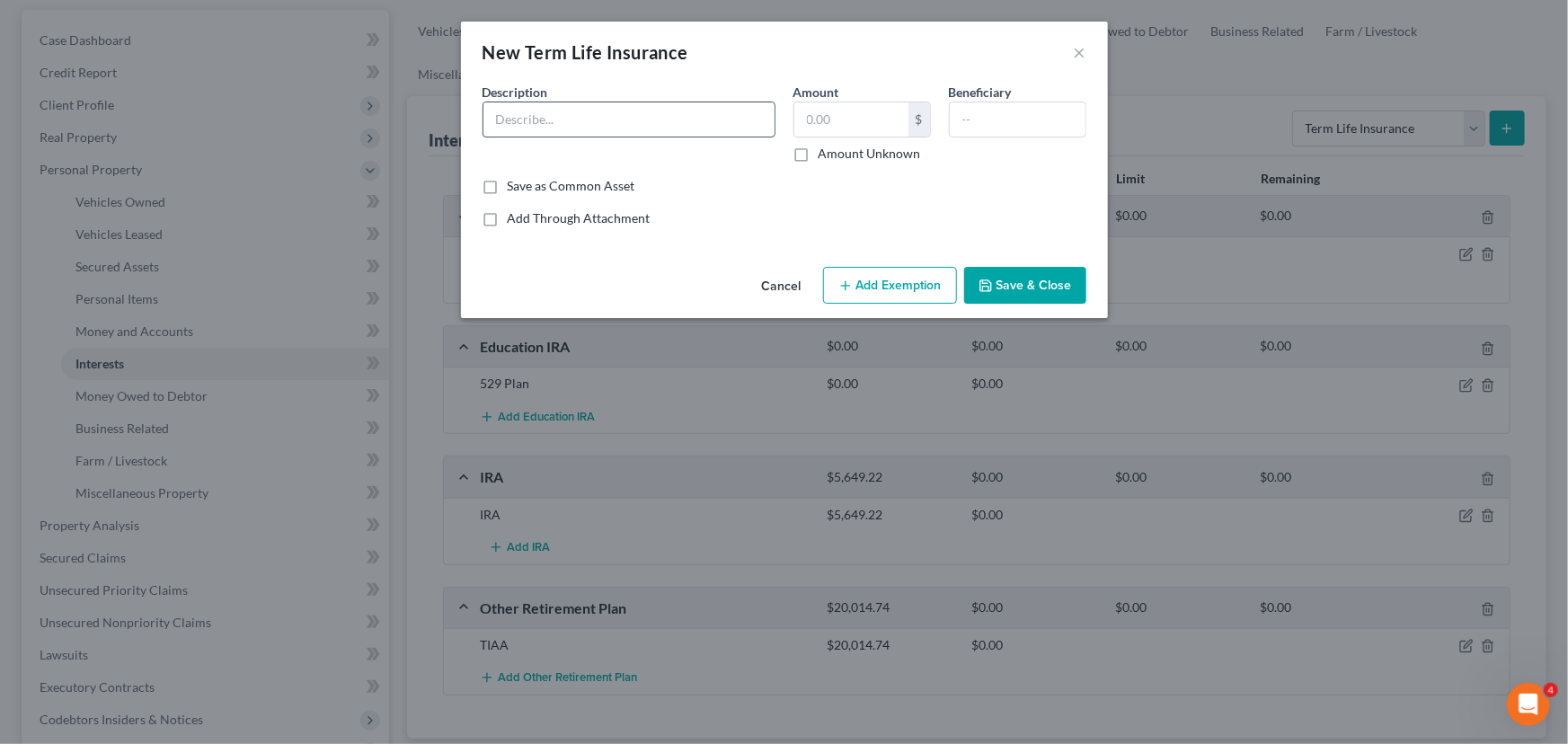 click at bounding box center (629, 120) 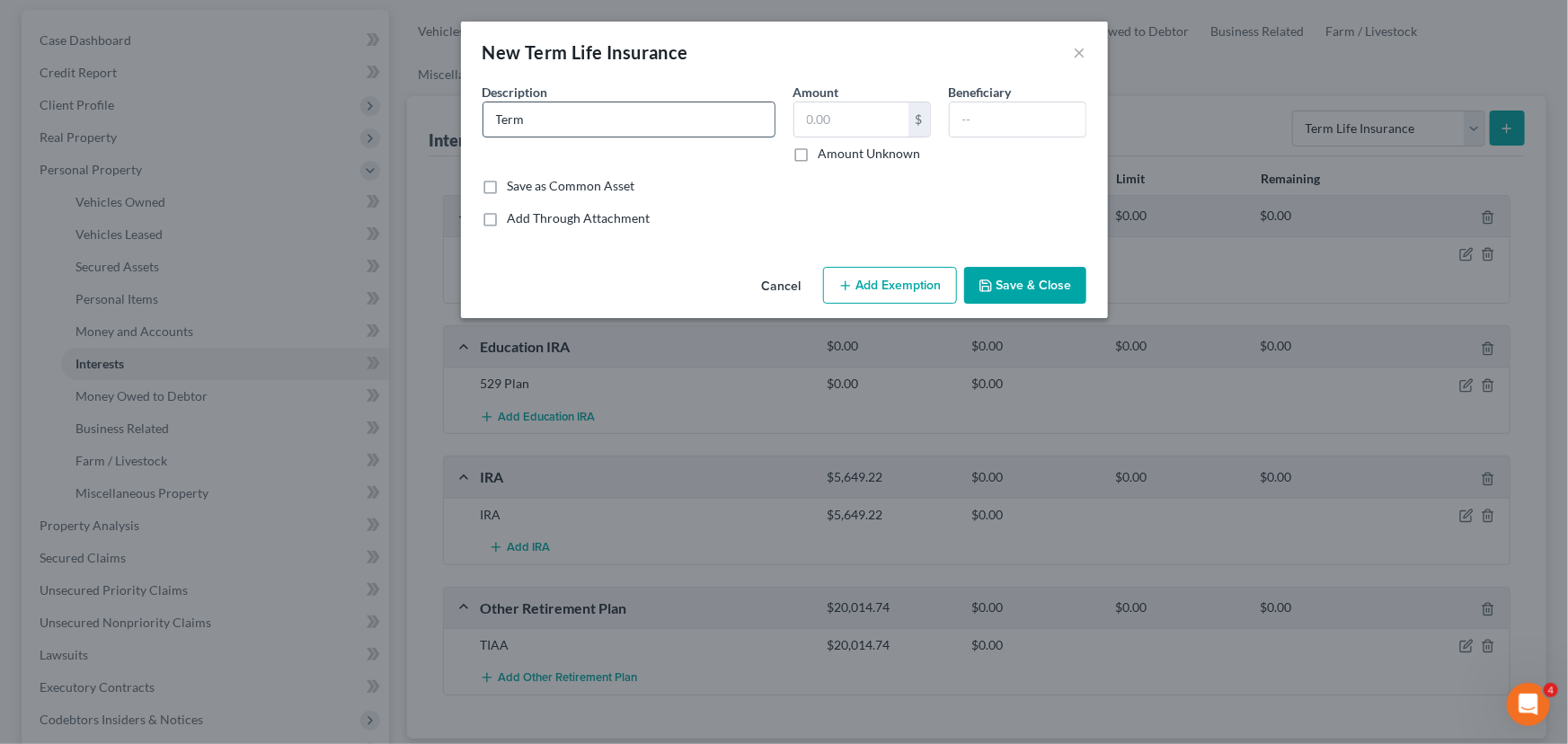 type on "Term Life Insurance through employer" 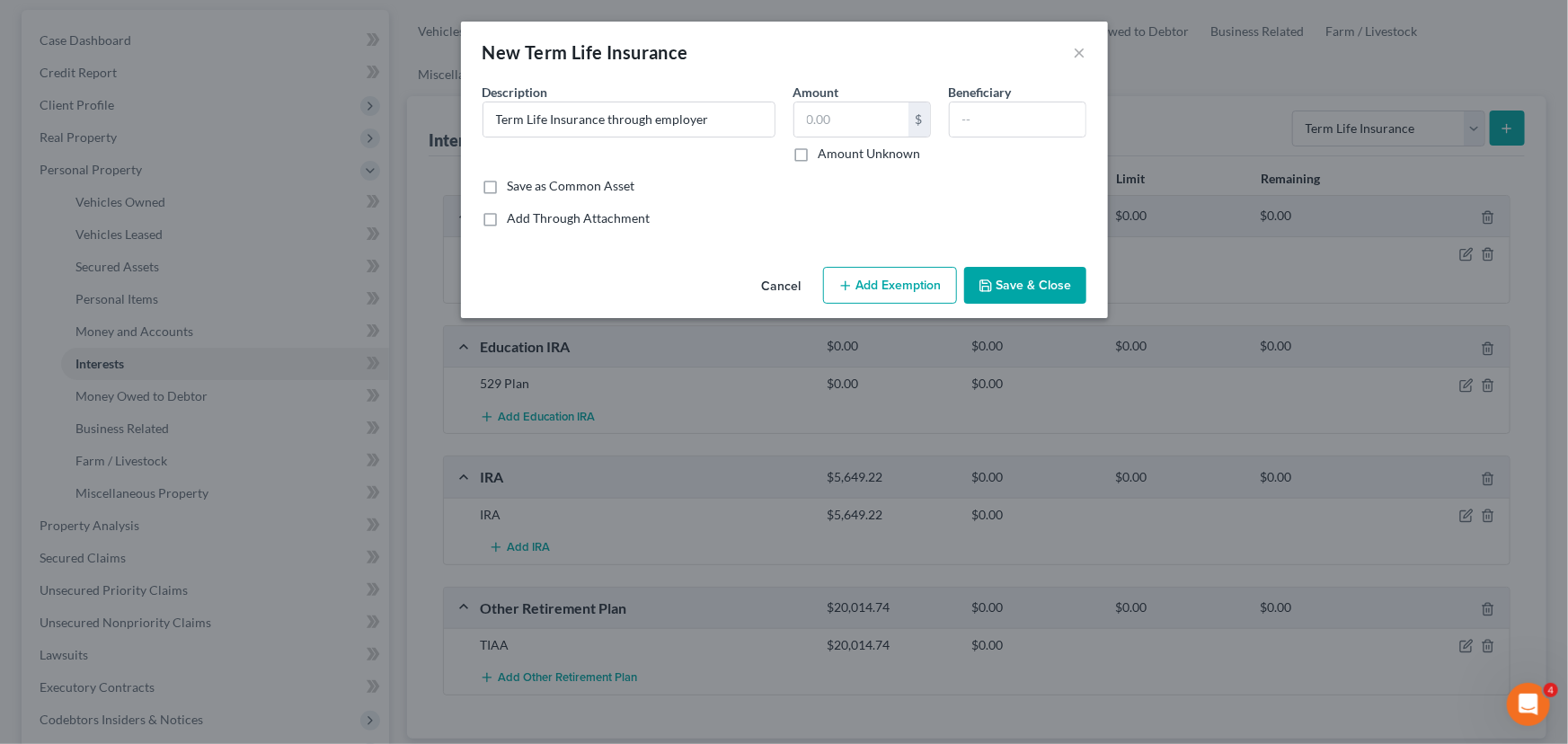 click on "Save & Close" at bounding box center [1025, 286] 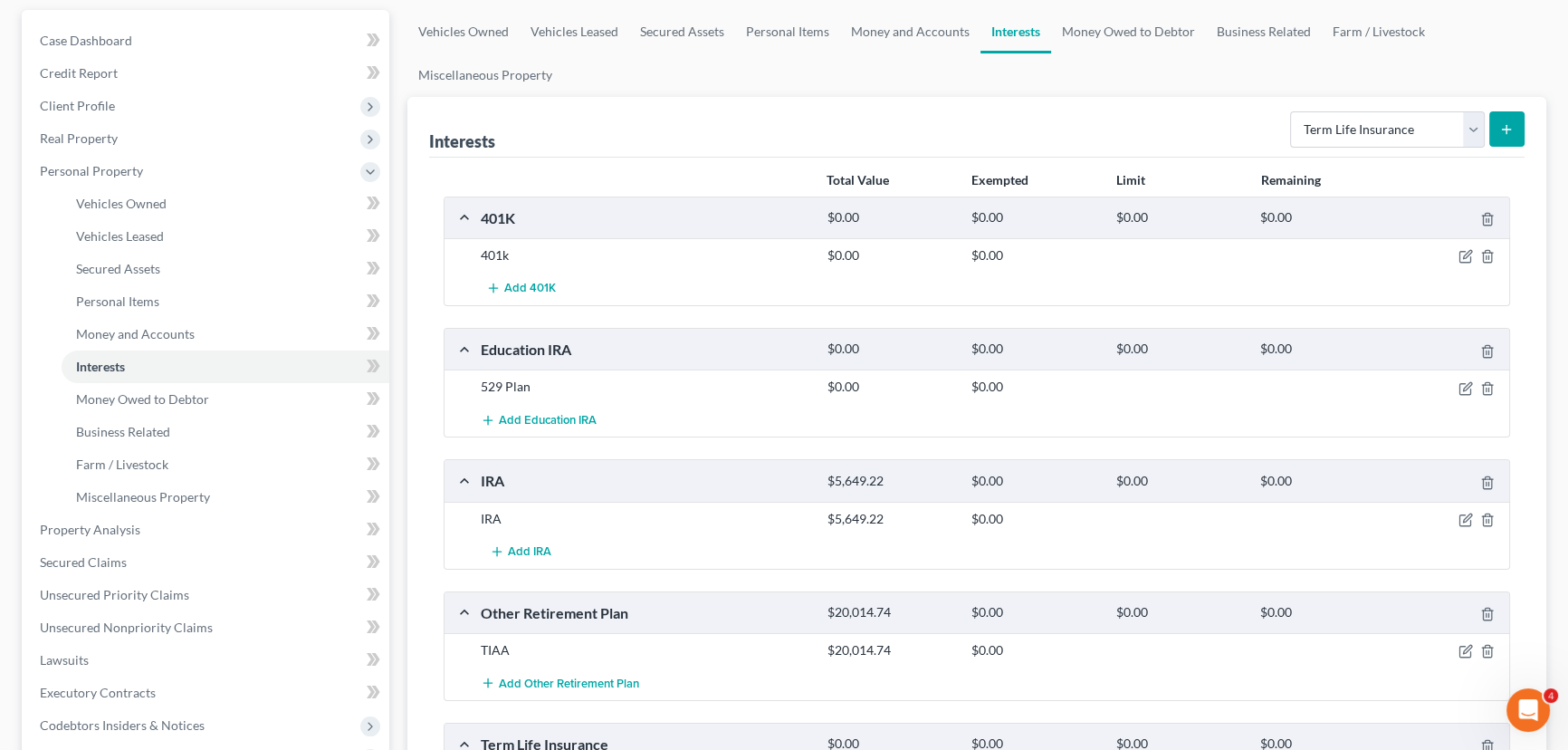 click 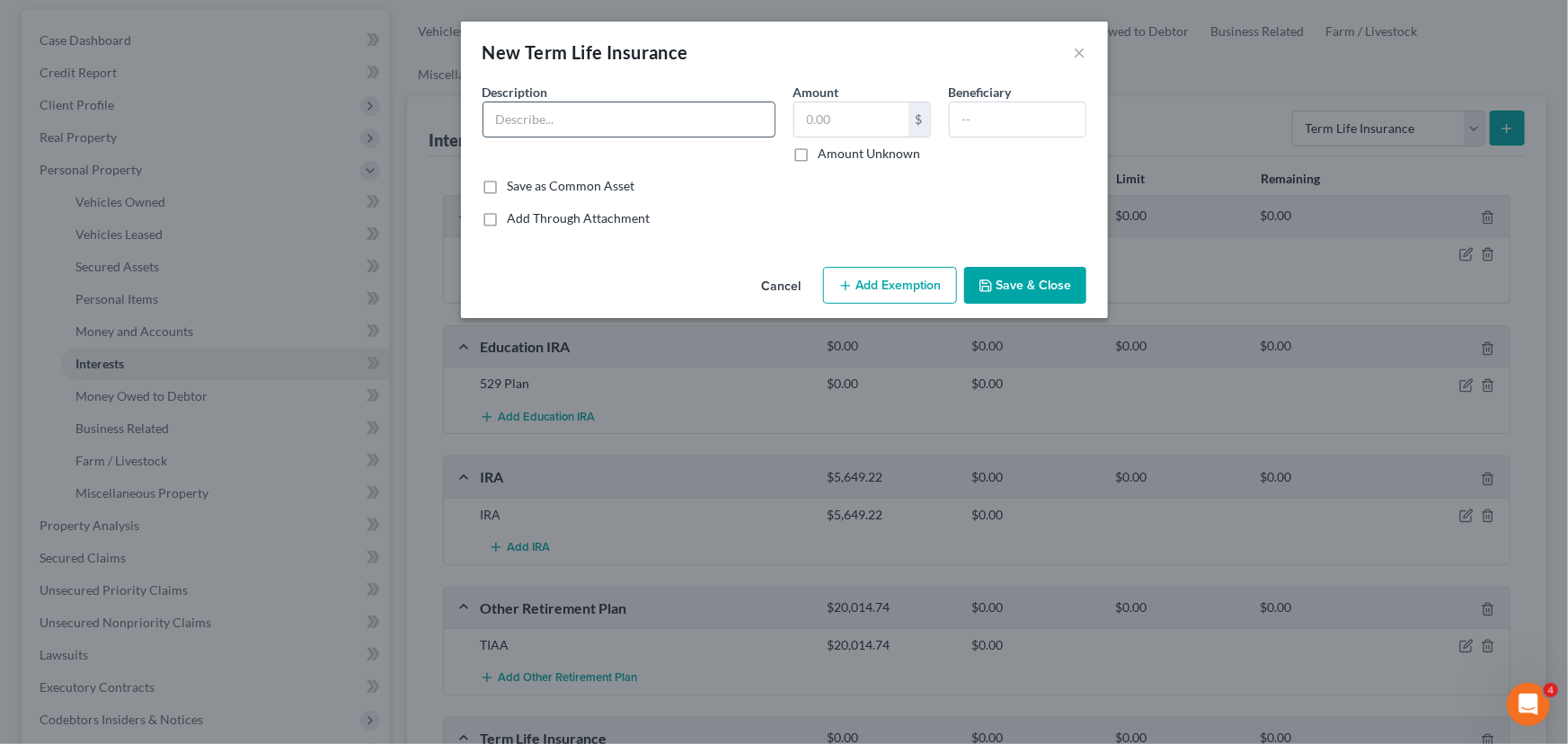click at bounding box center [629, 120] 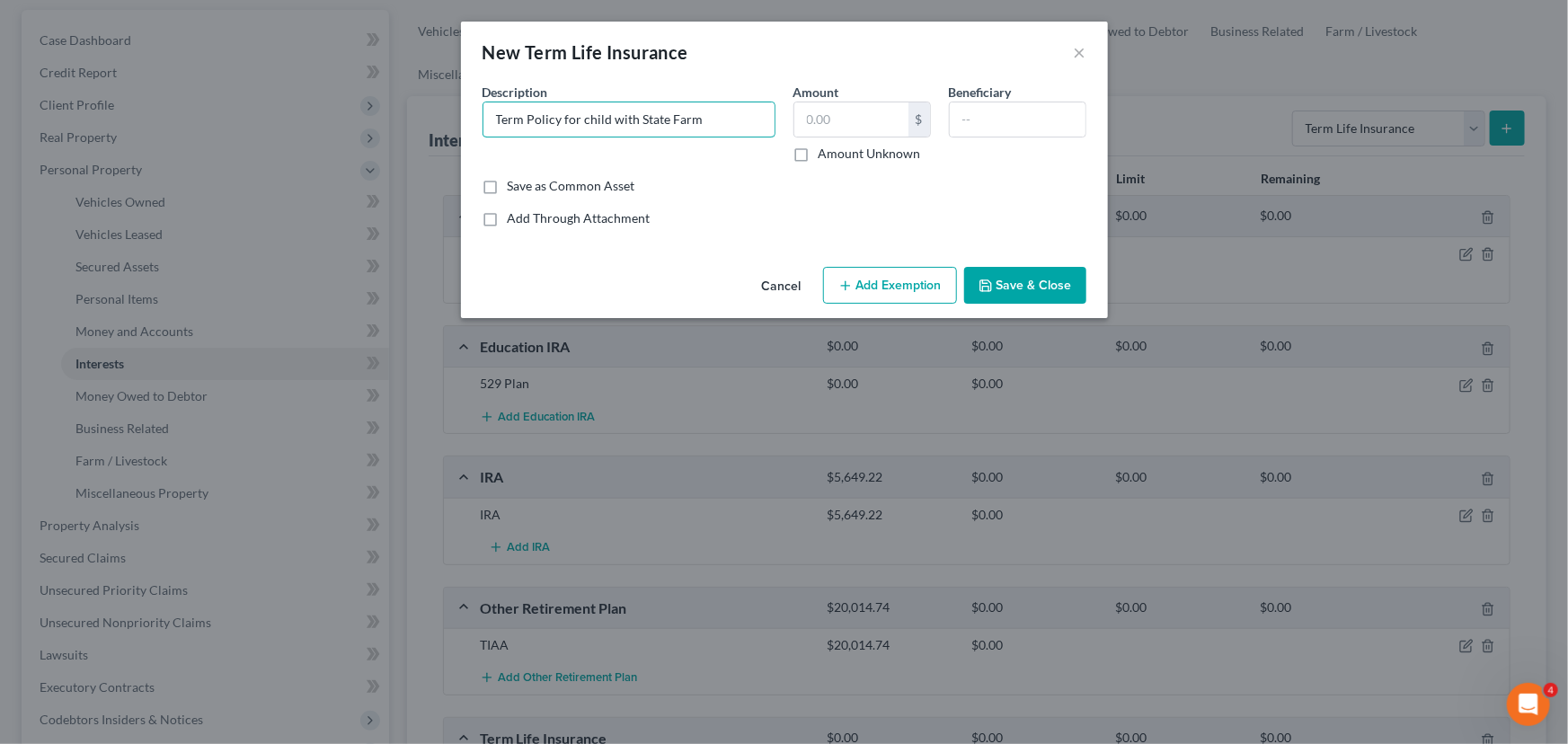 type on "Term Policy for child with State Farm" 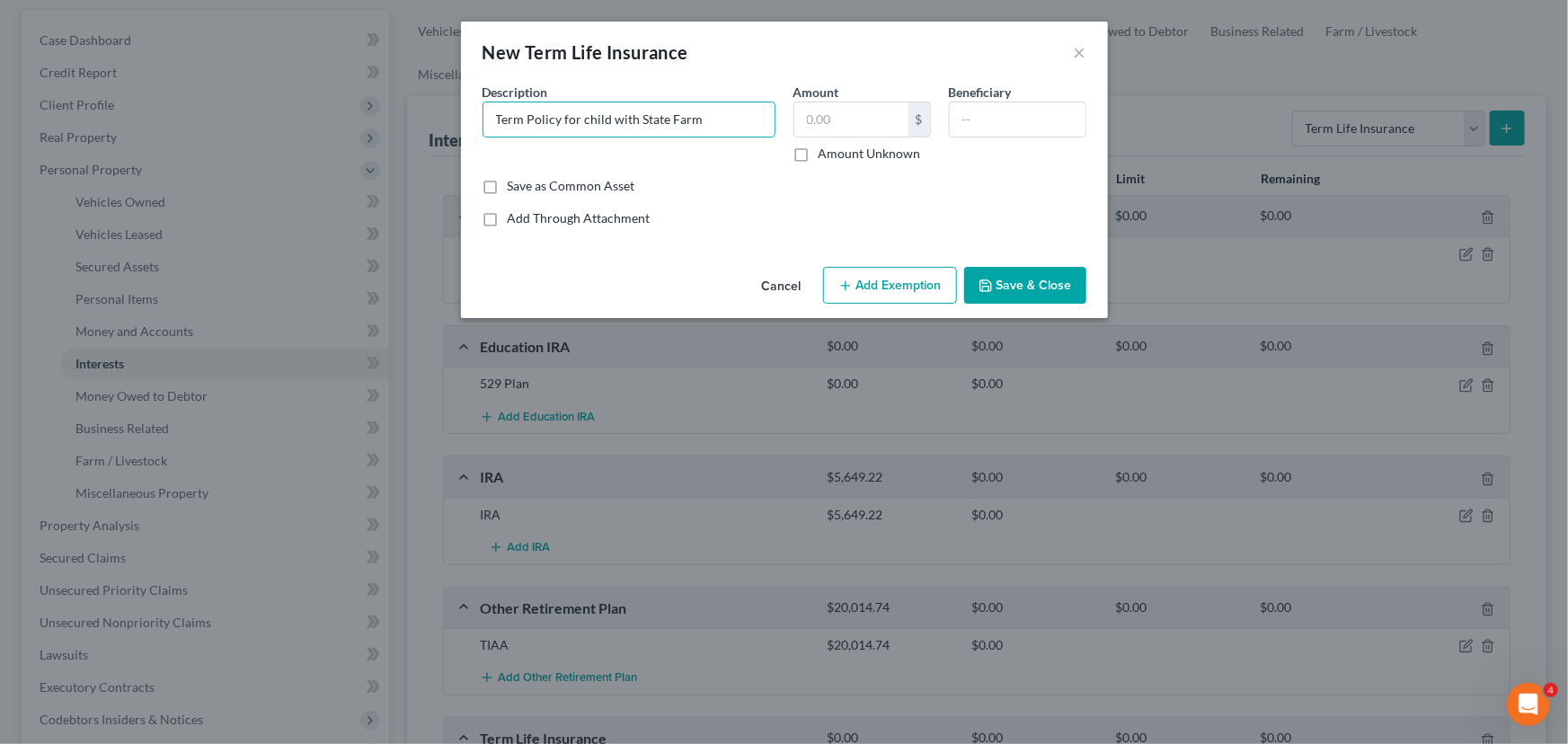 click on "Save & Close" at bounding box center (1025, 286) 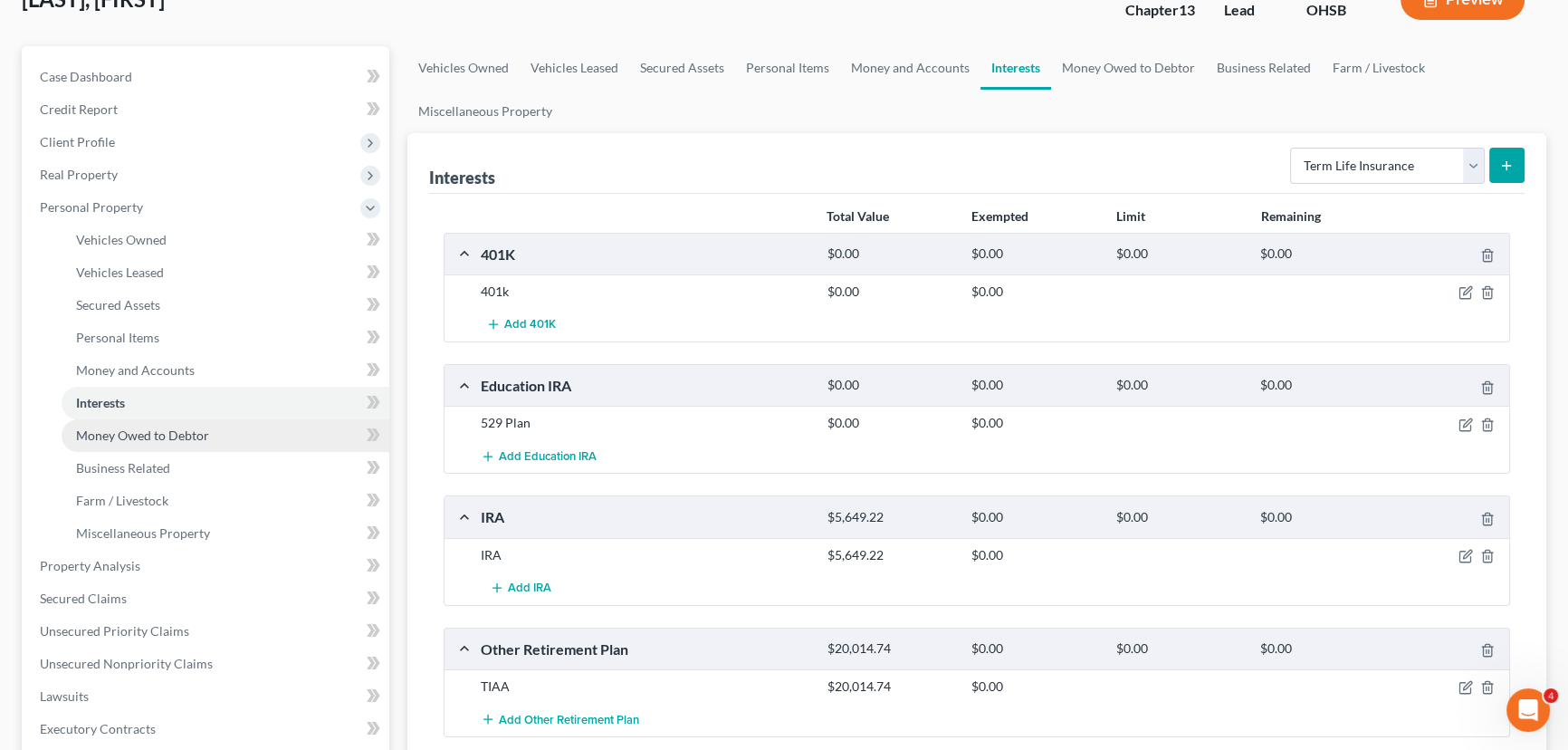 scroll, scrollTop: 569, scrollLeft: 0, axis: vertical 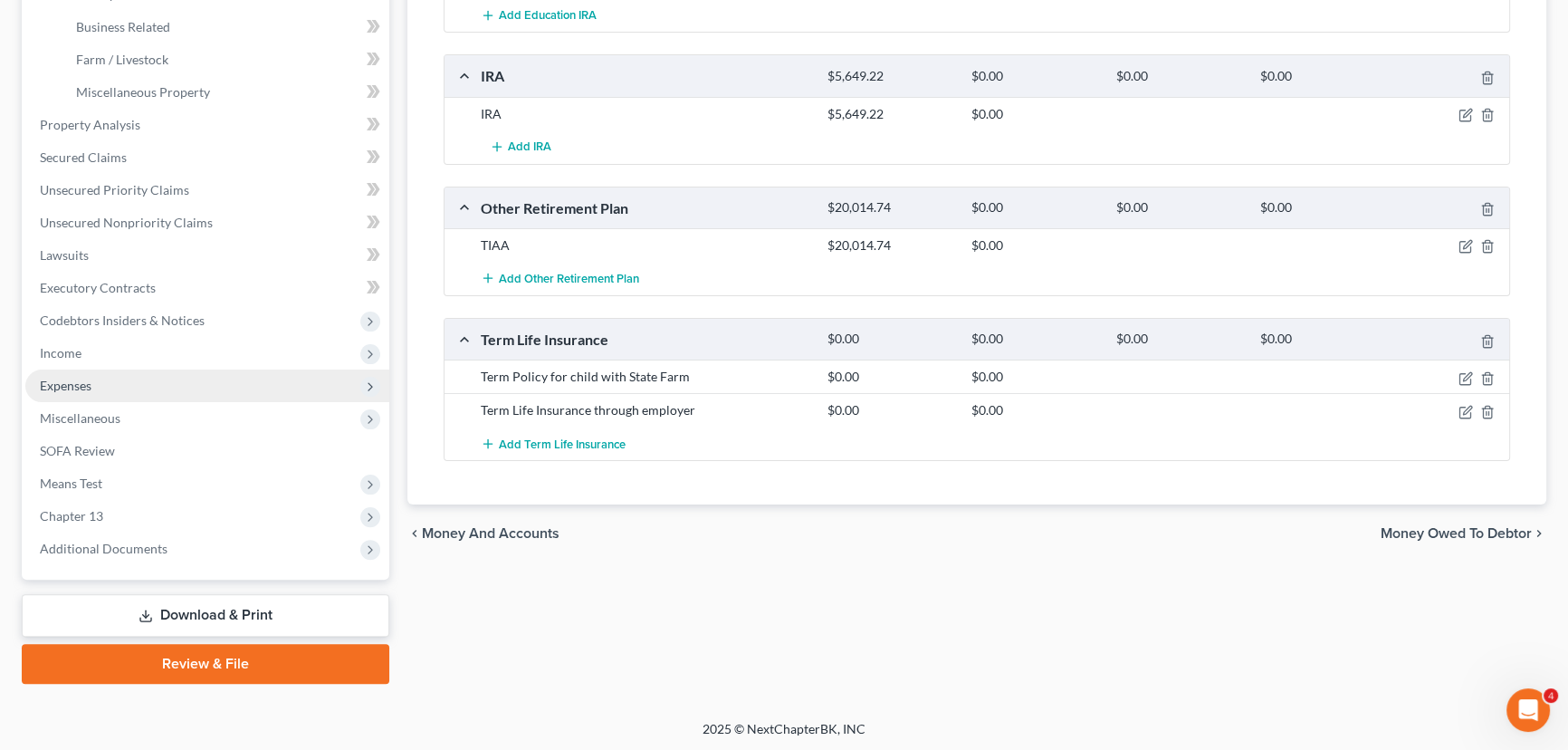 click on "Expenses" at bounding box center (207, 386) 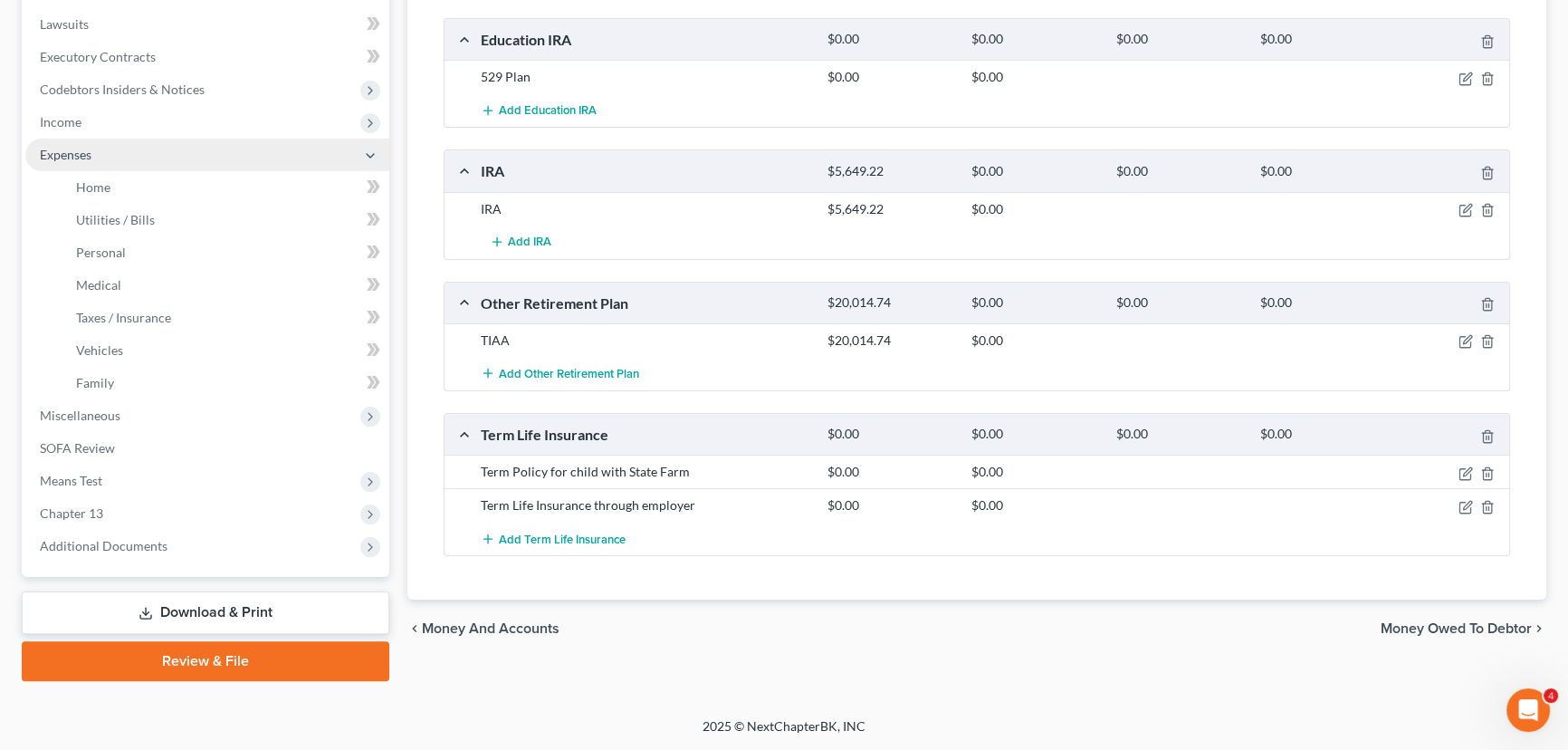 scroll, scrollTop: 471, scrollLeft: 0, axis: vertical 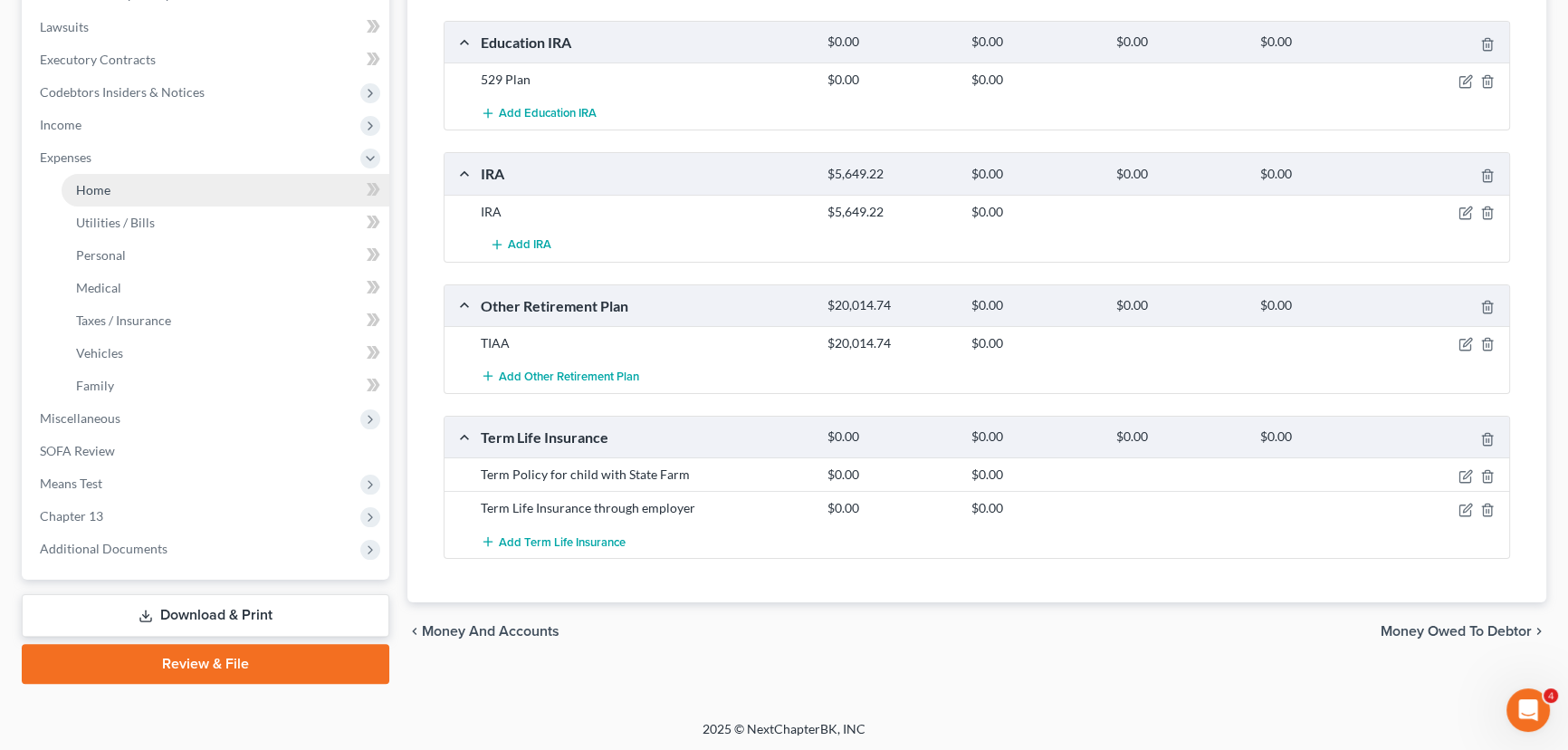 click on "Home" at bounding box center (225, 190) 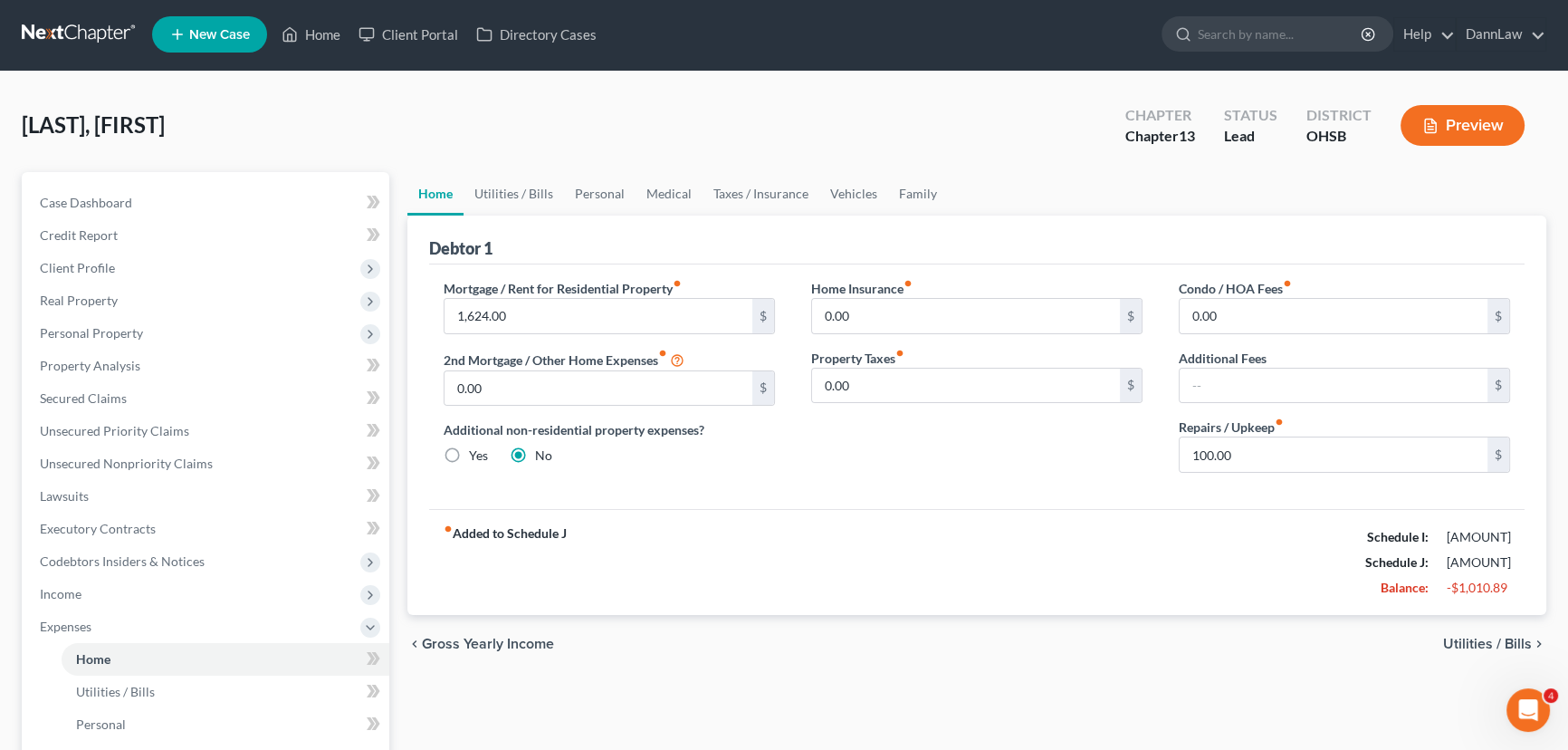 scroll, scrollTop: 0, scrollLeft: 0, axis: both 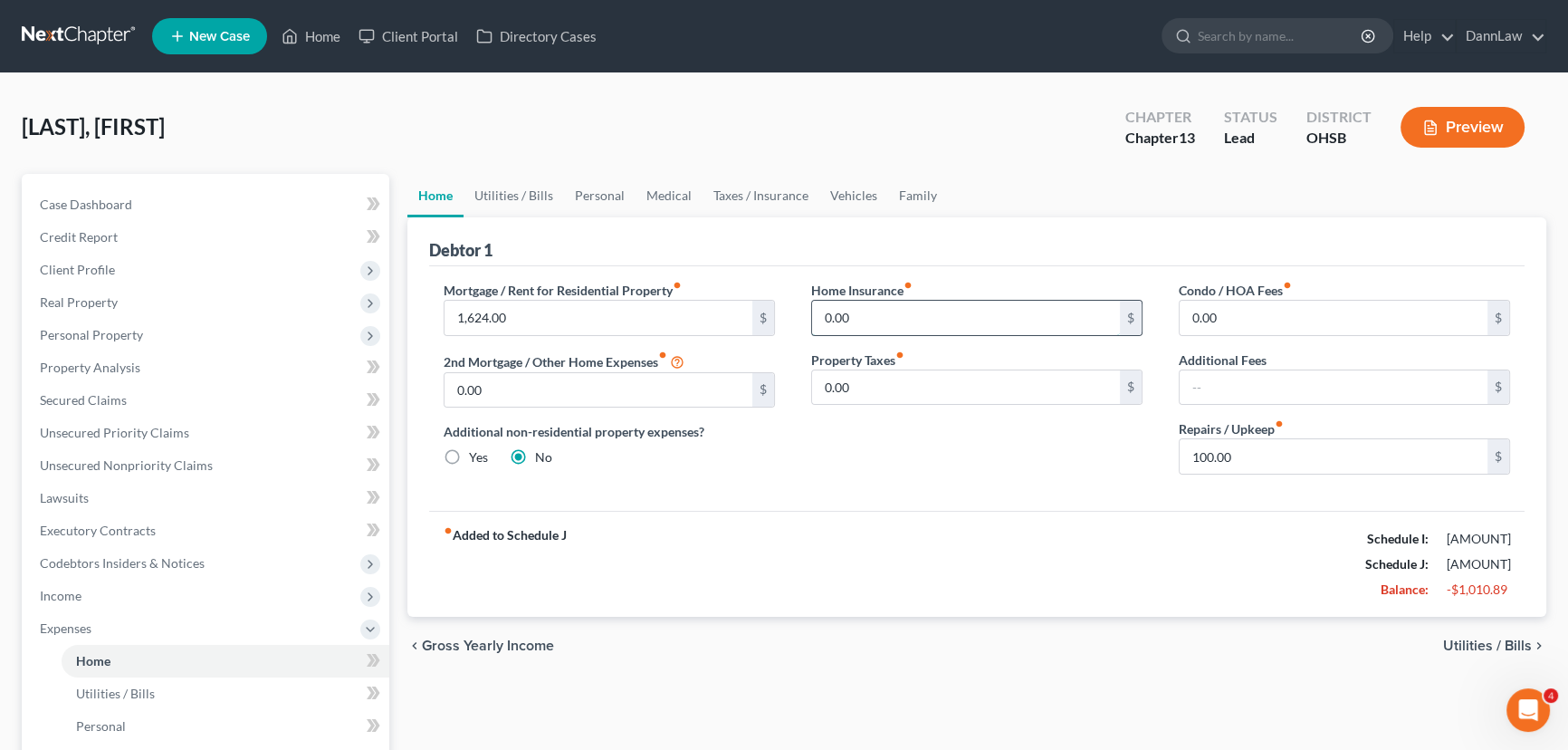 click on "0.00" at bounding box center [966, 318] 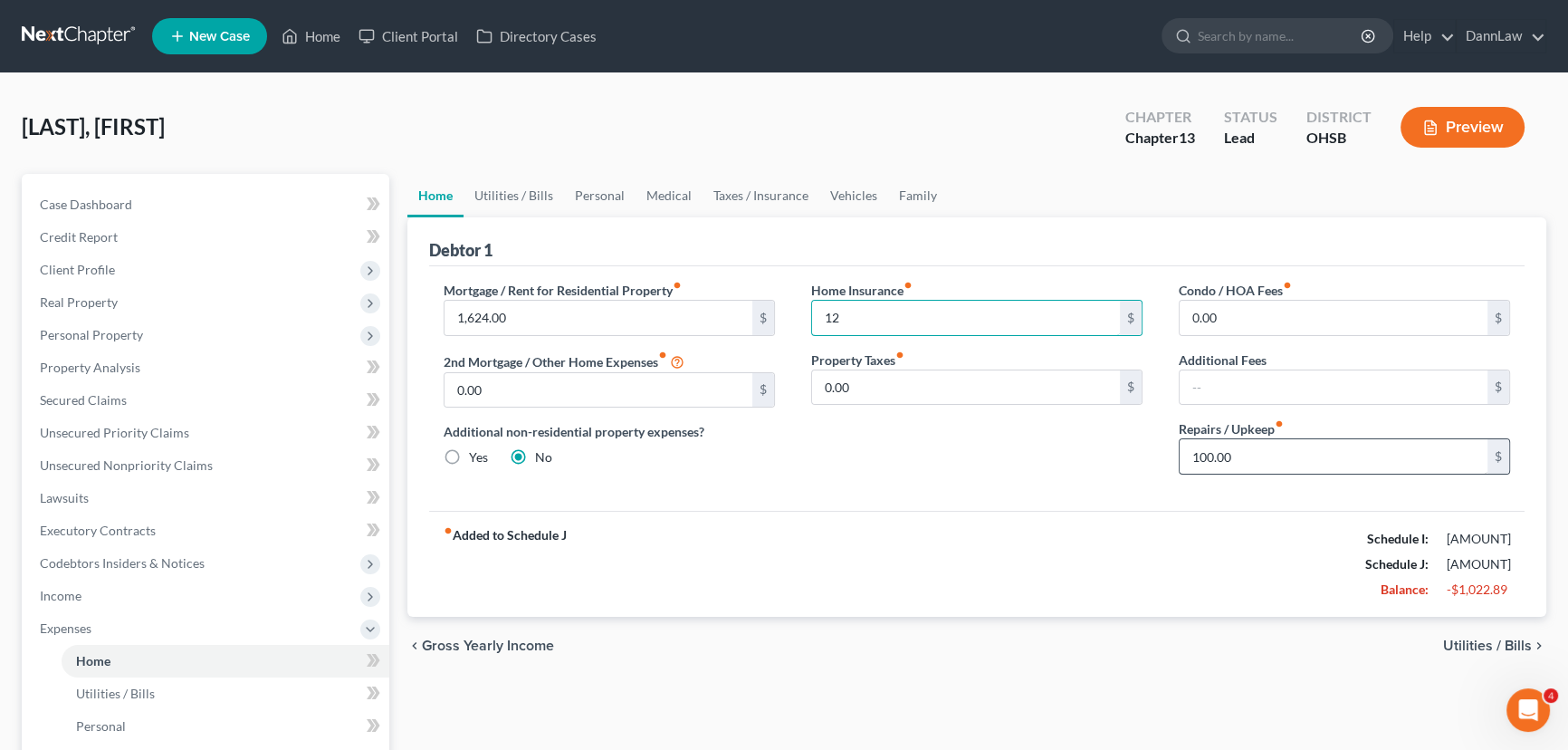 type on "12" 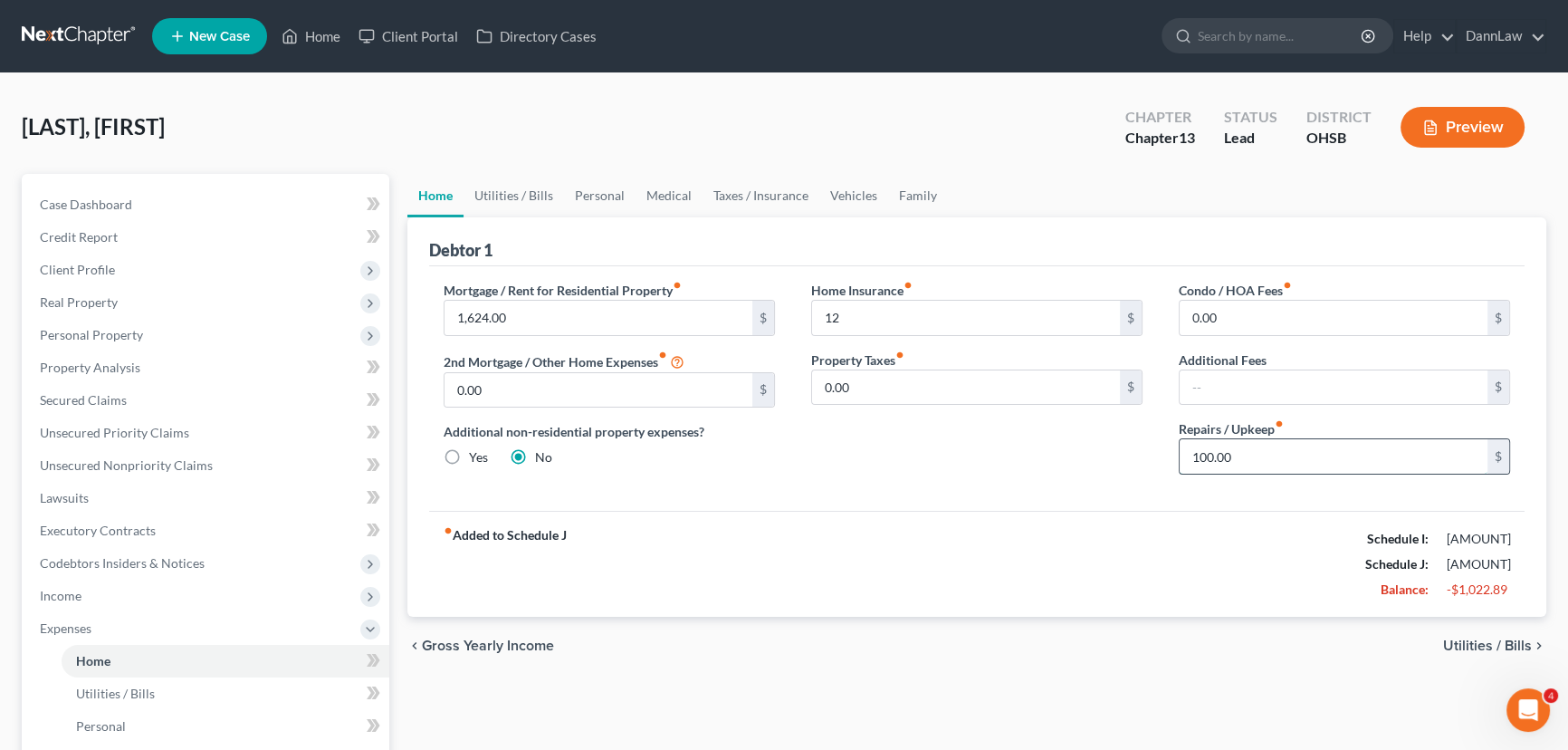 click on "100.00" at bounding box center [1334, 457] 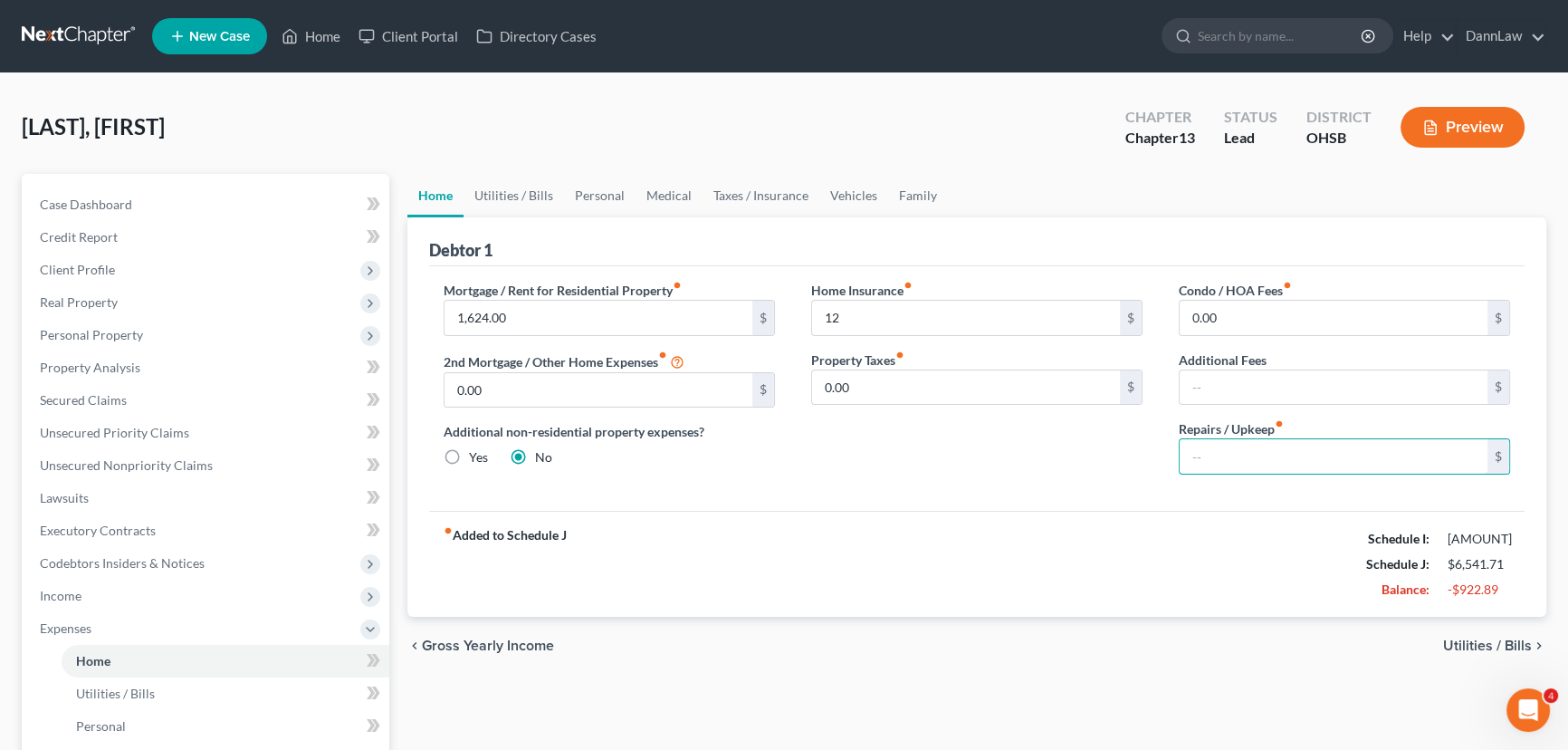 type 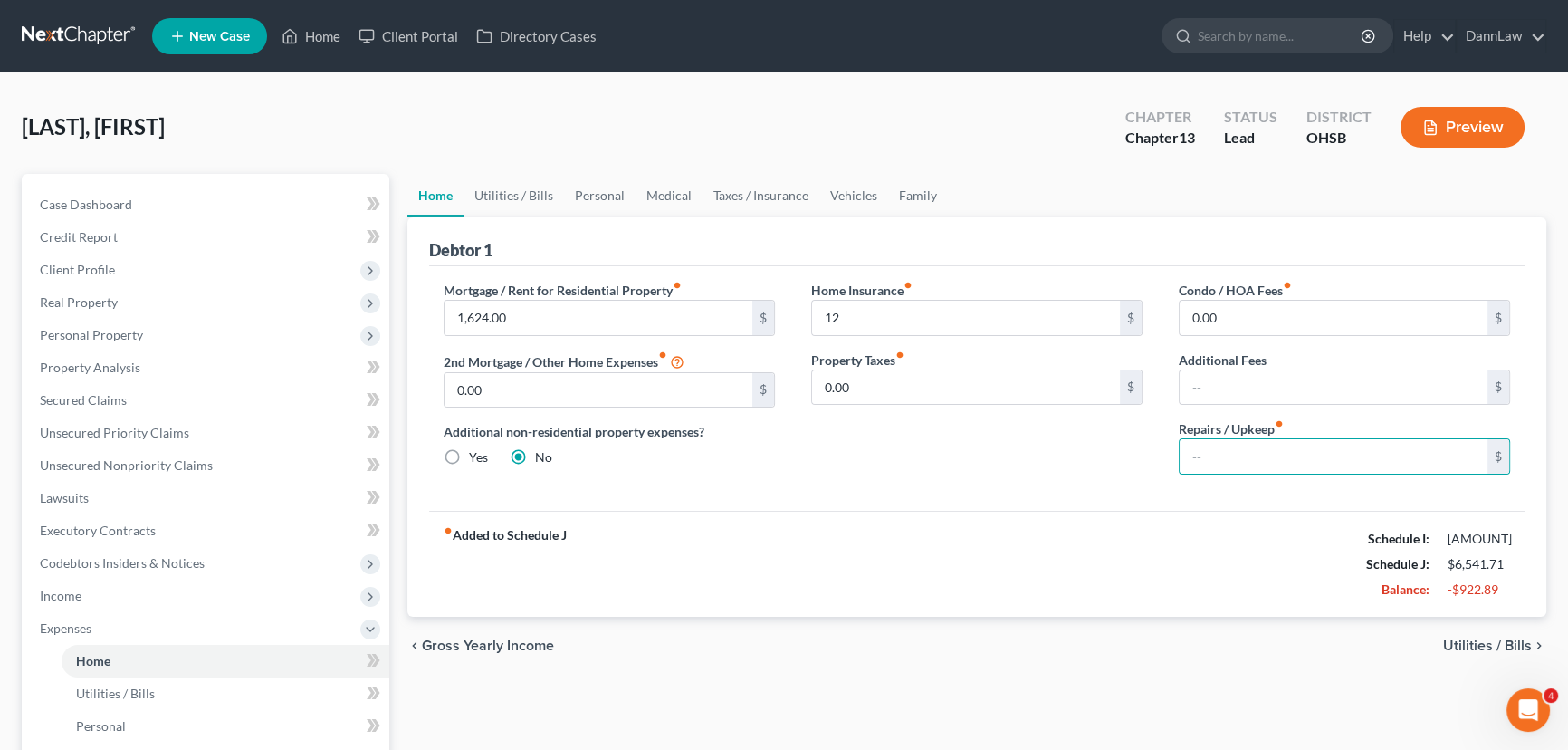 type 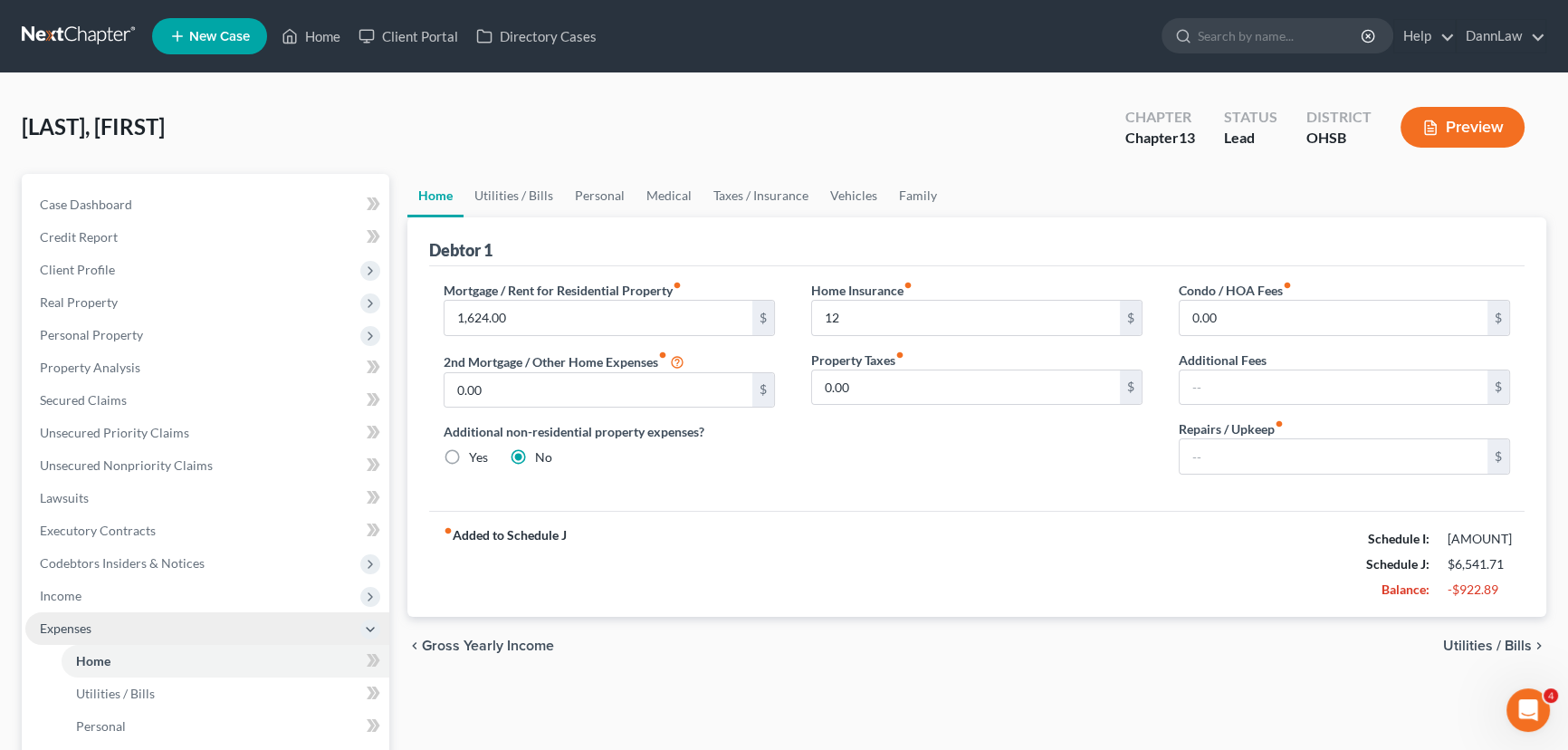 click on "Expenses" at bounding box center [65, 628] 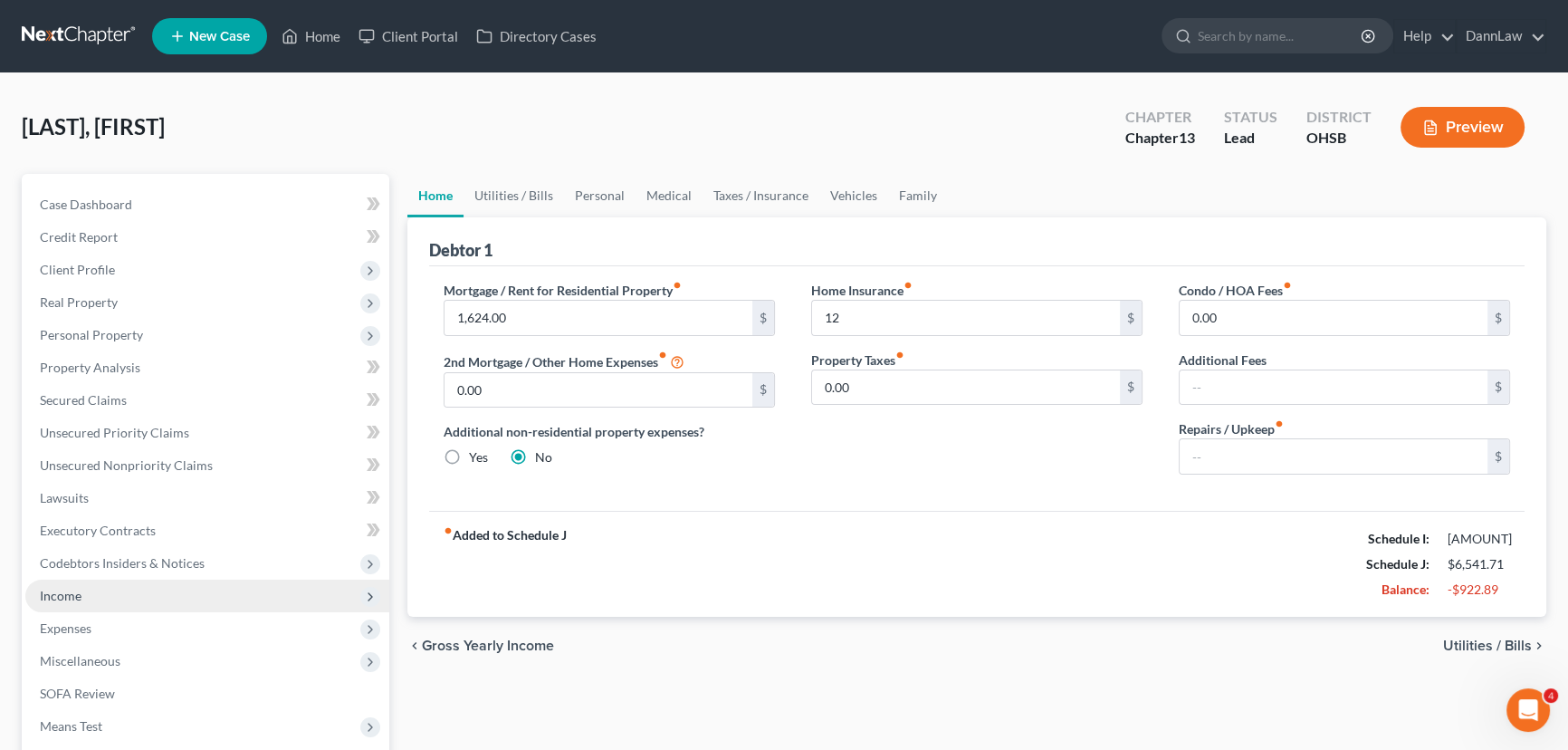 click on "Income" at bounding box center (61, 595) 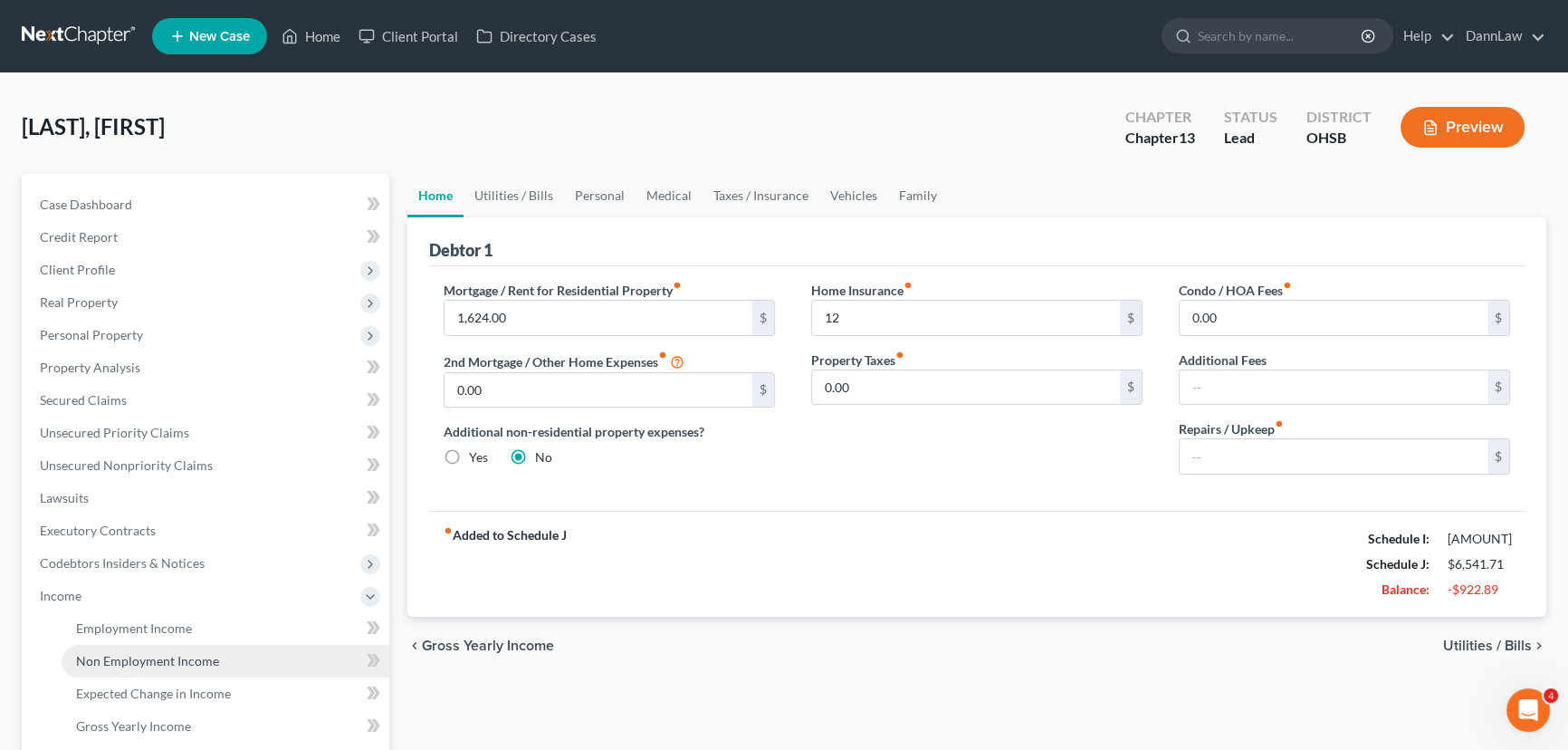 click on "Non Employment Income" at bounding box center (225, 661) 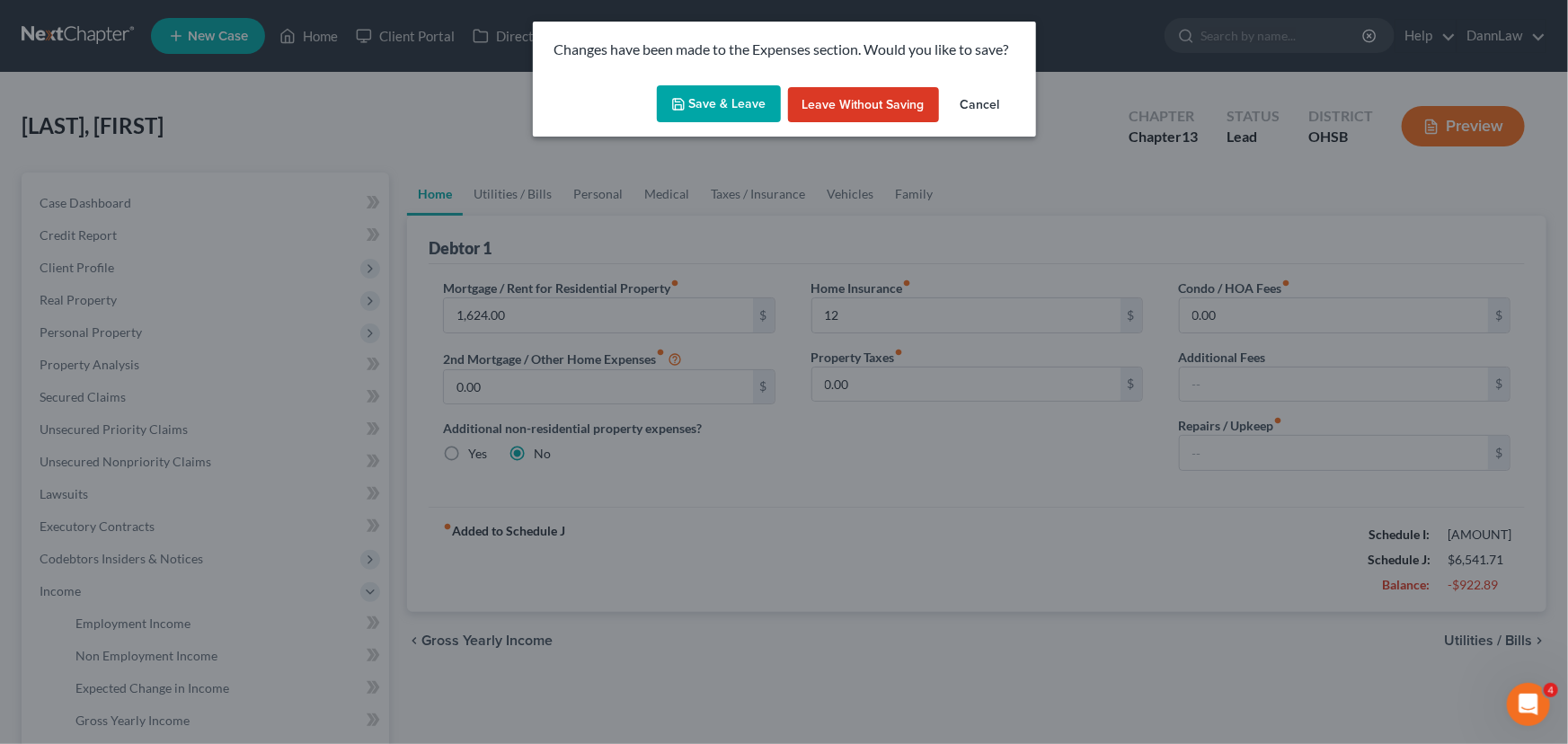 click on "Save & Leave" at bounding box center [719, 104] 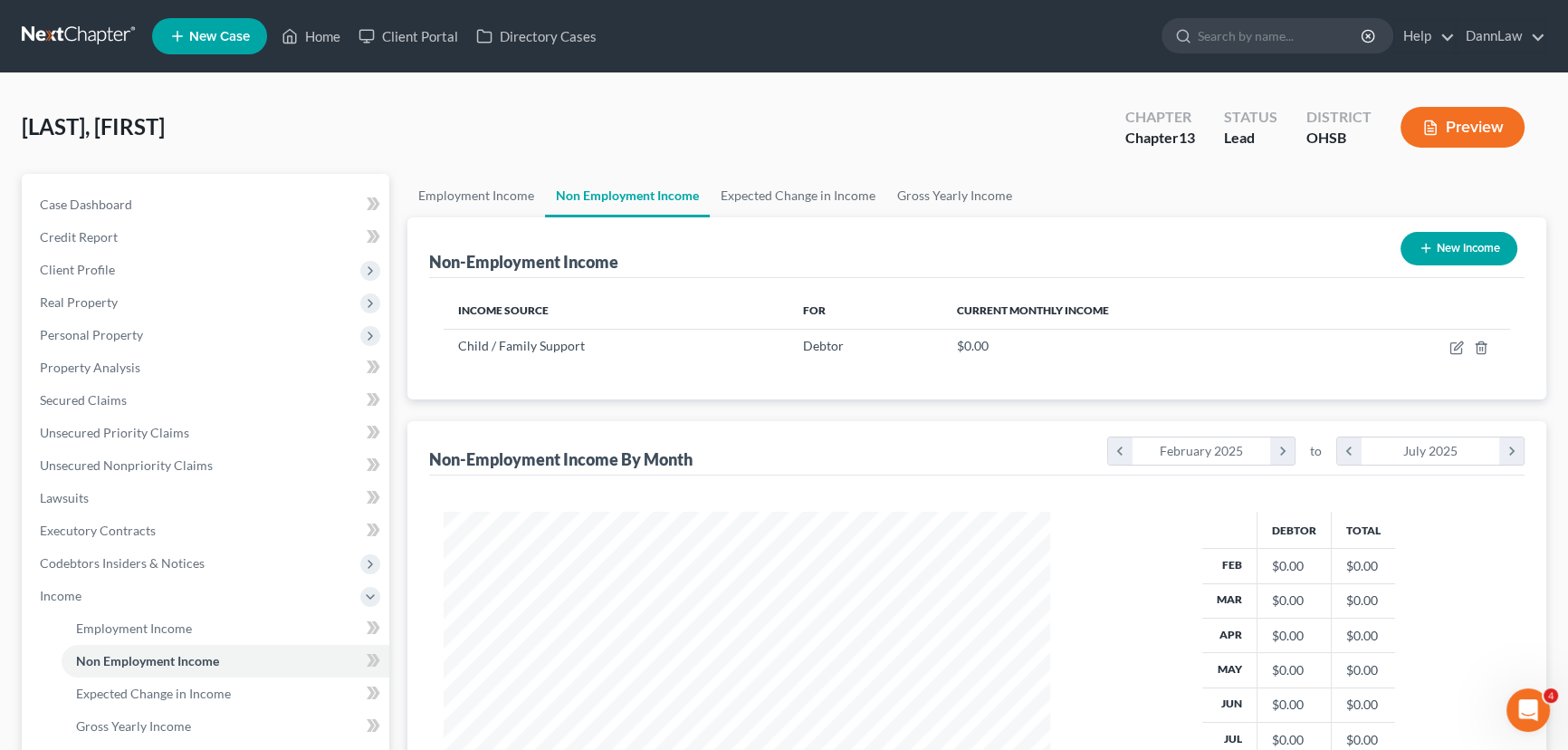 scroll, scrollTop: 905473, scrollLeft: 904669, axis: both 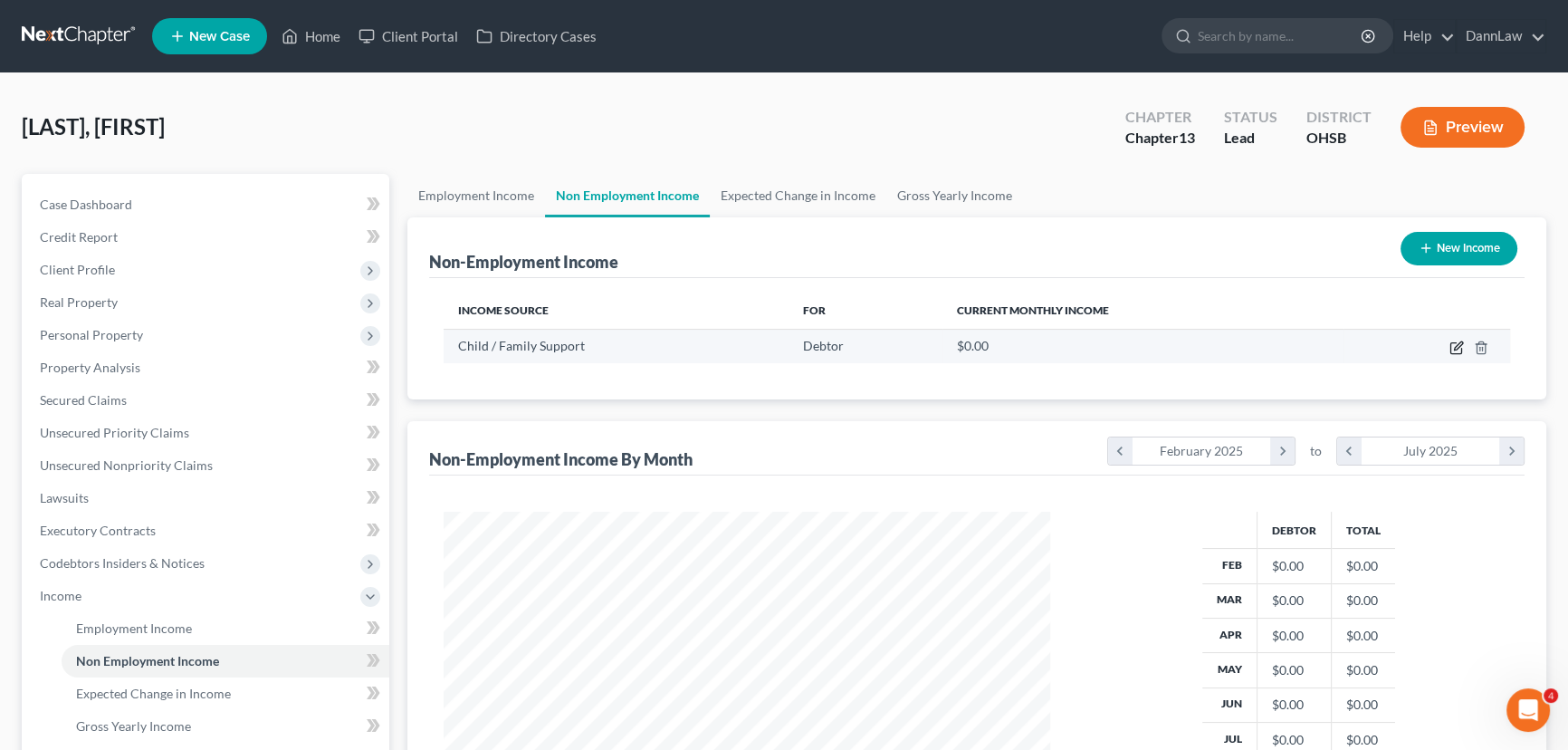 click 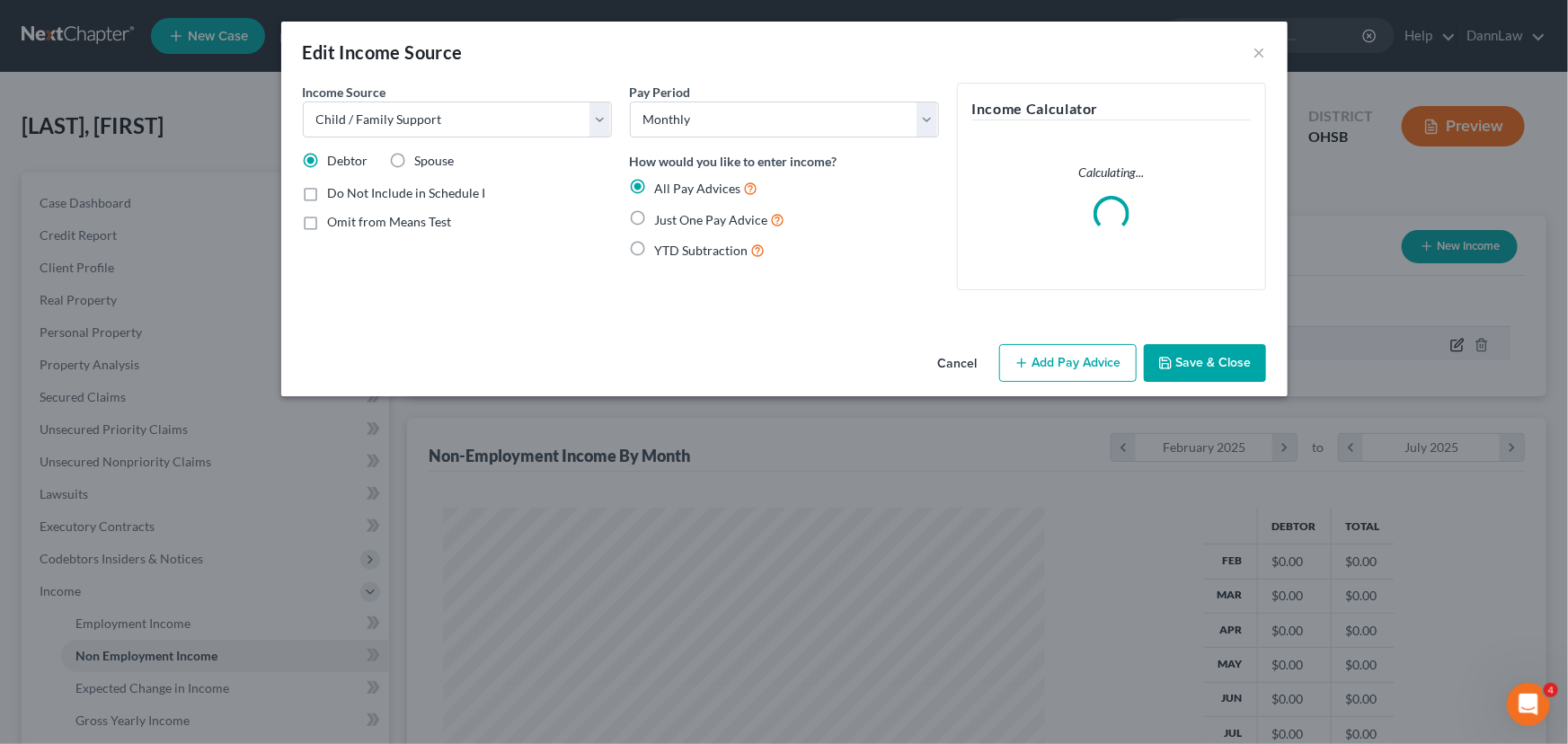 scroll, scrollTop: 898229, scrollLeft: 897923, axis: both 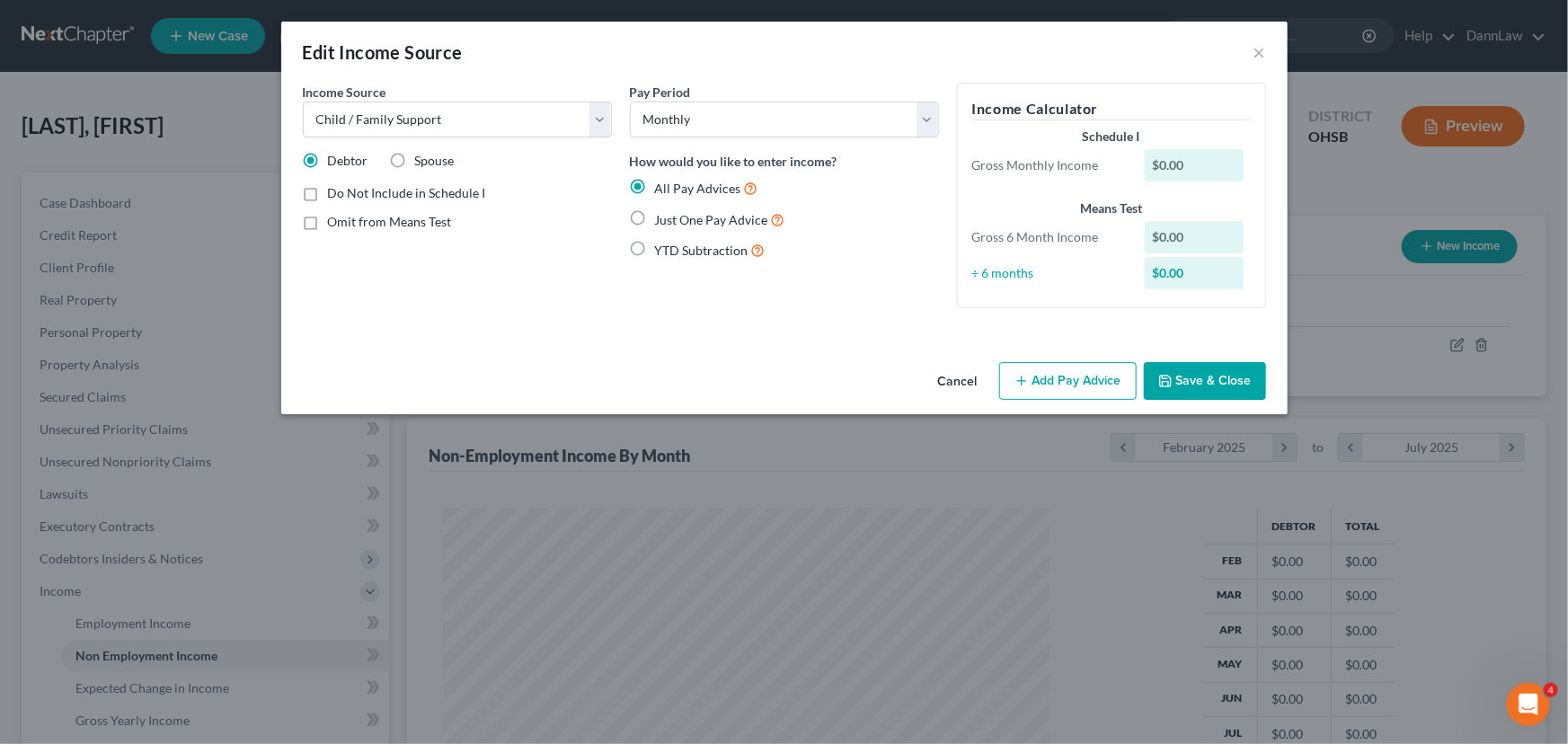 click on "Add Pay Advice" at bounding box center (1067, 381) 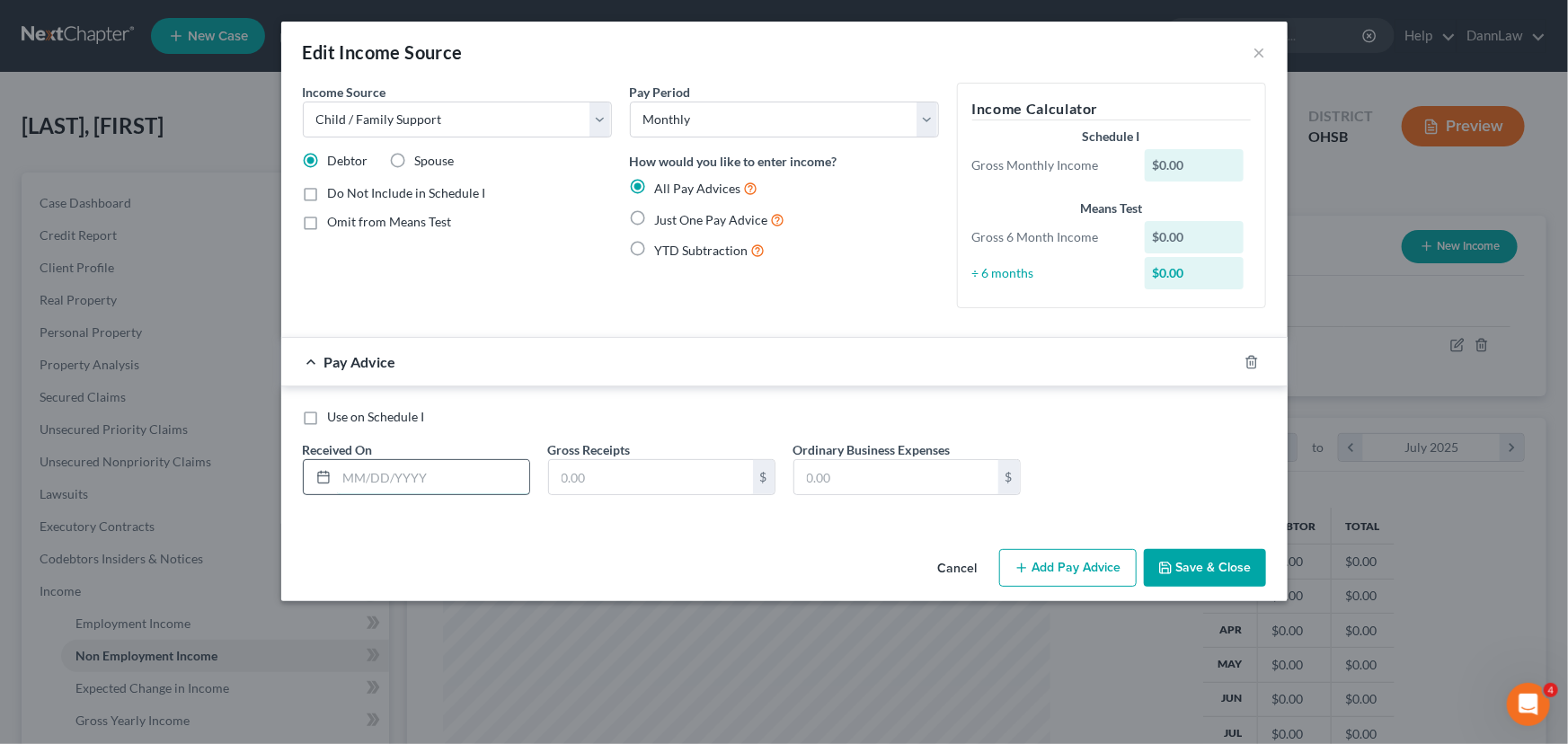 click at bounding box center [433, 477] 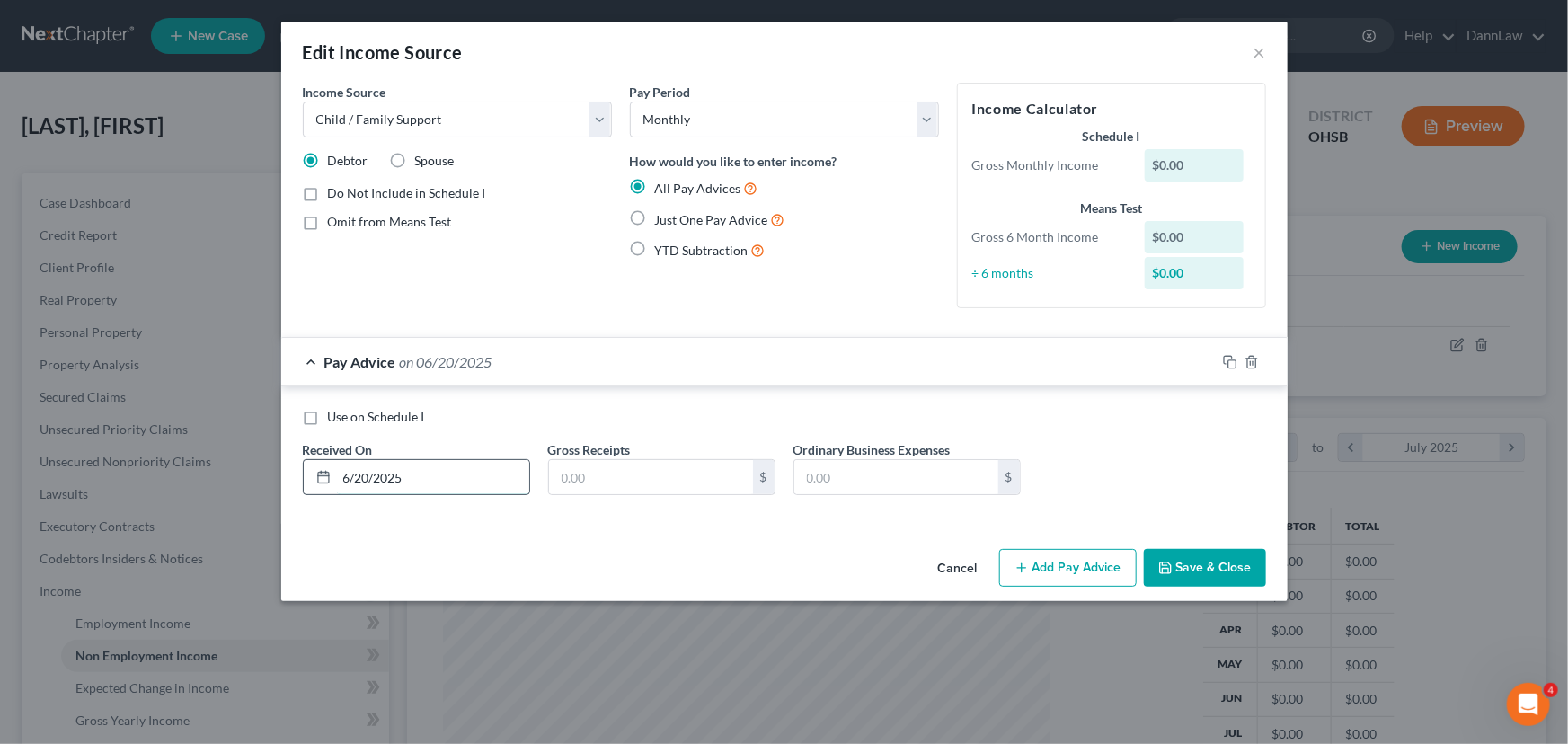 type on "6/20/2025" 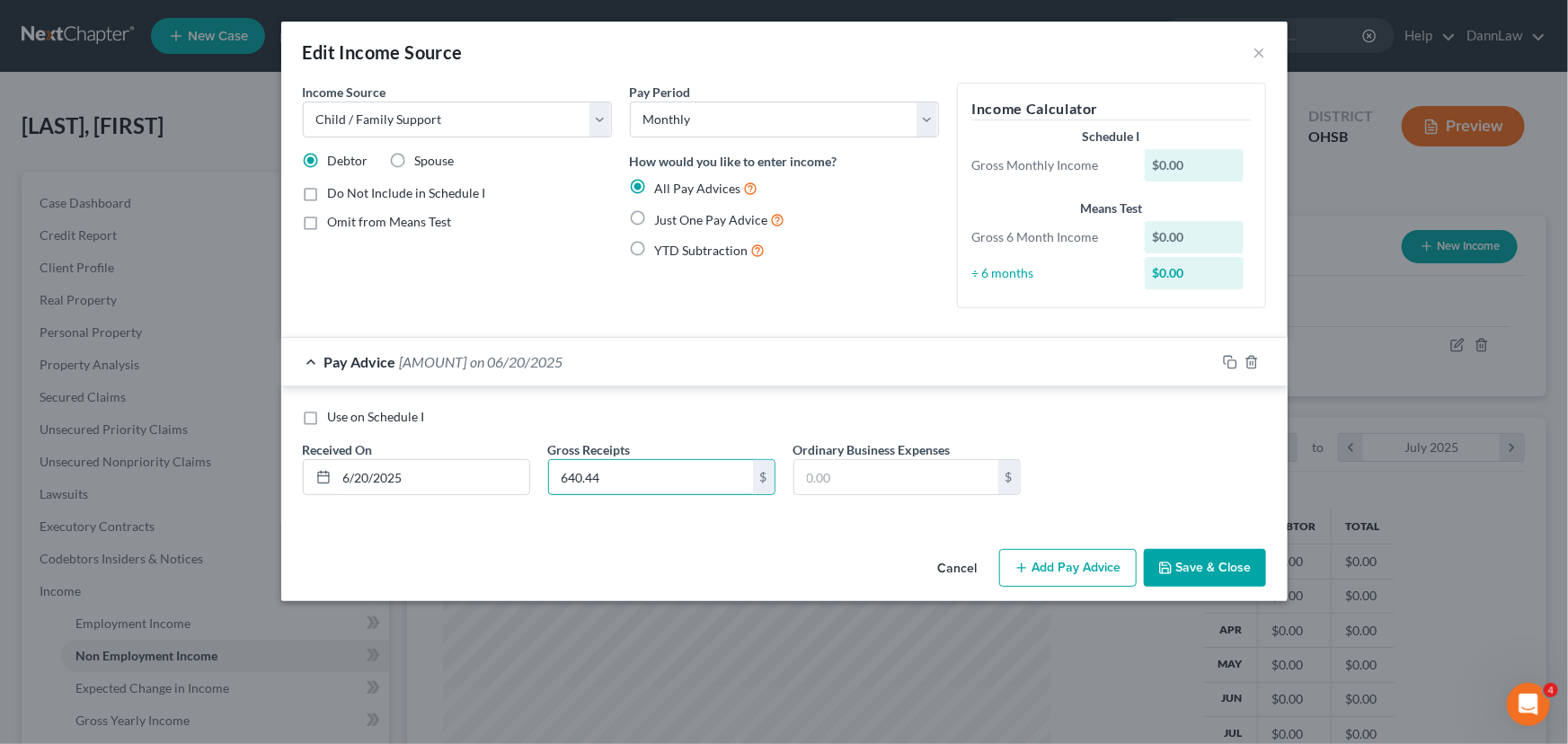 type on "640.44" 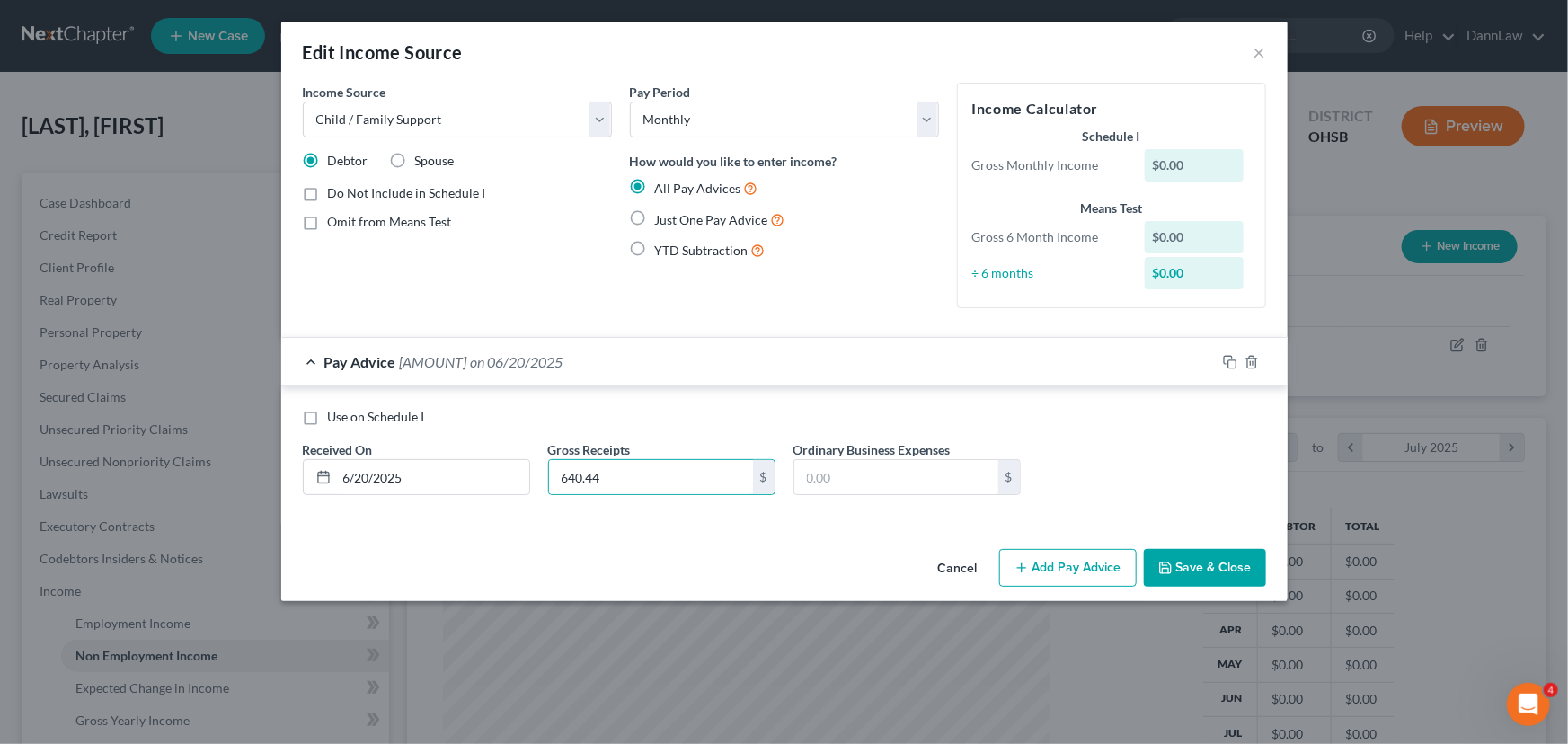 click 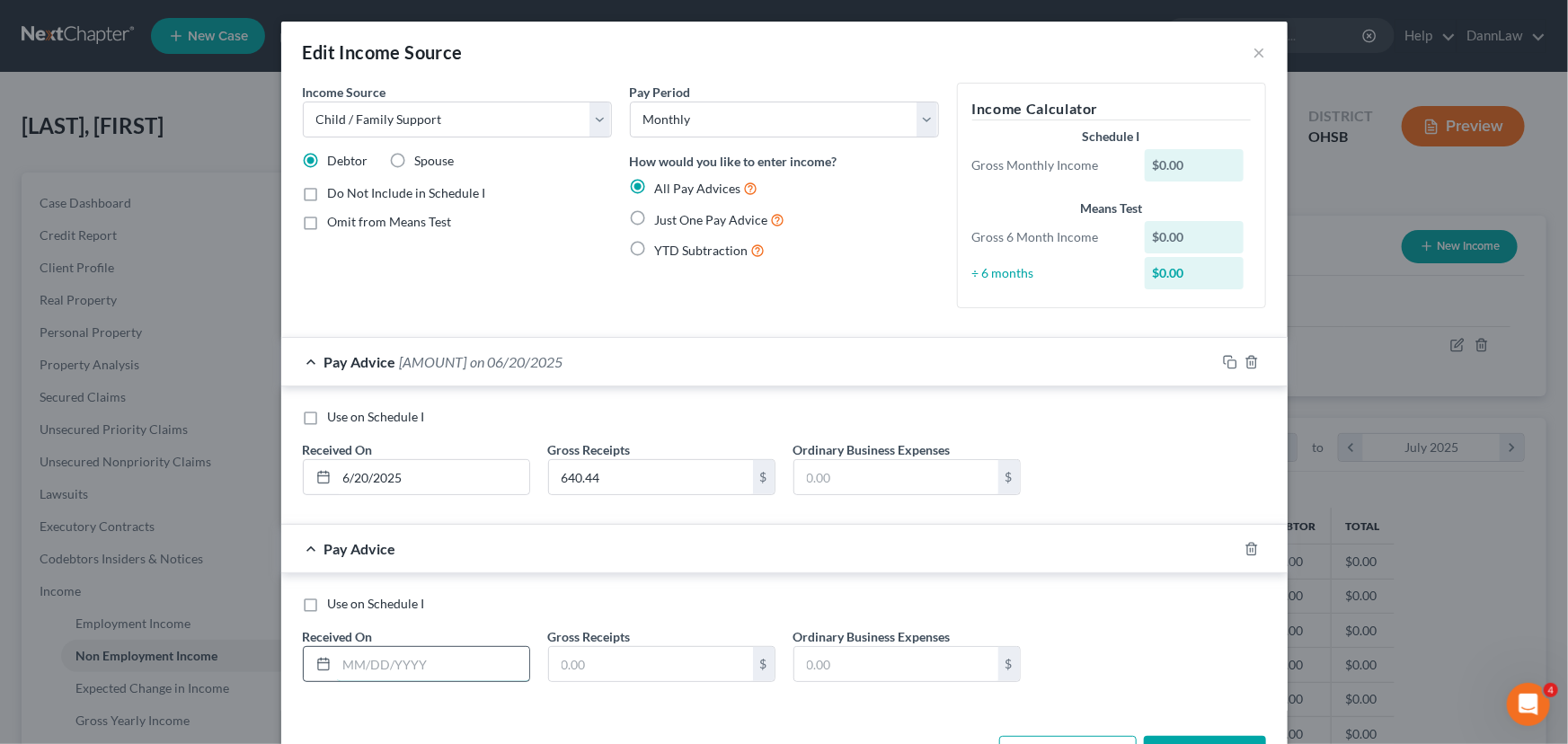 click at bounding box center (433, 664) 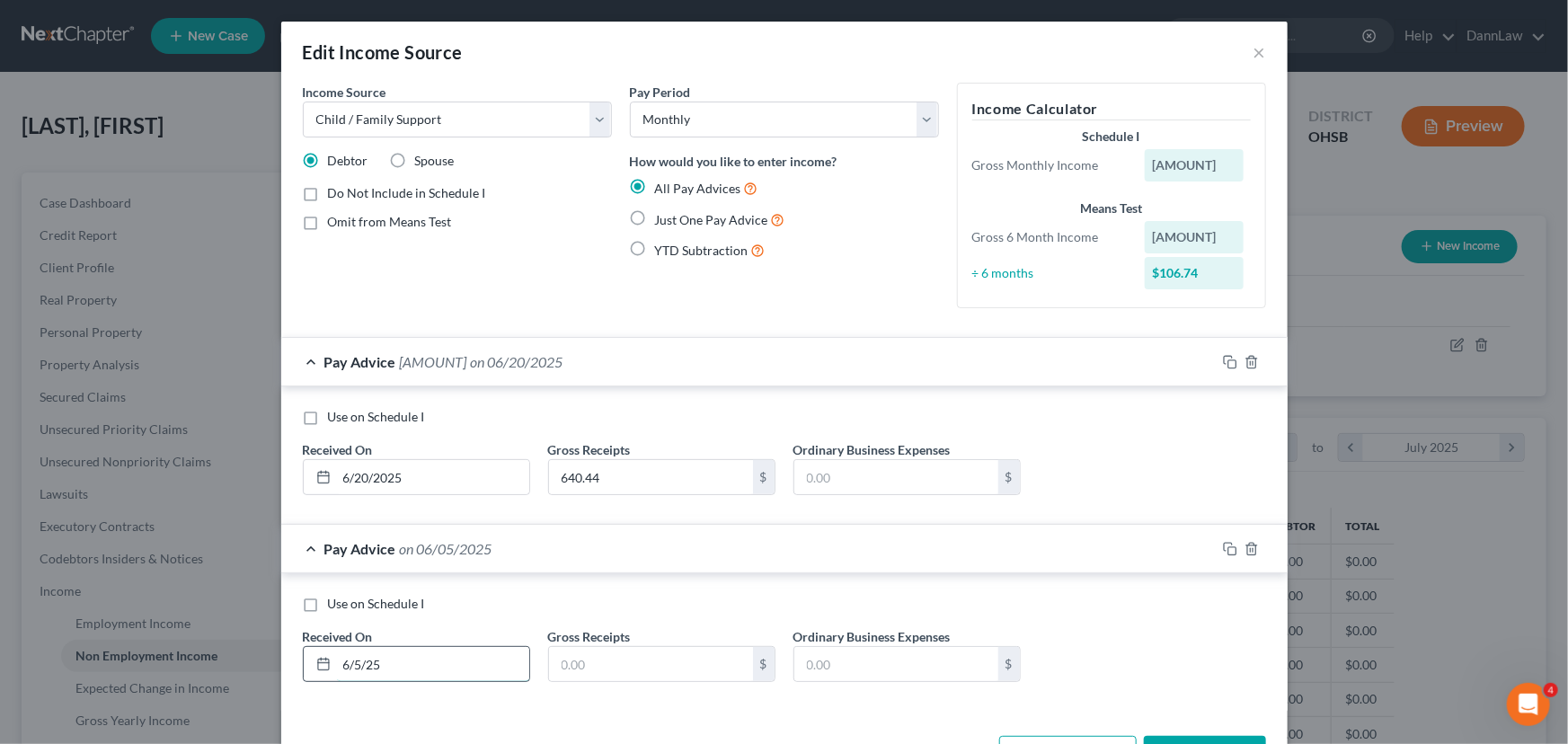 type on "6/5/25" 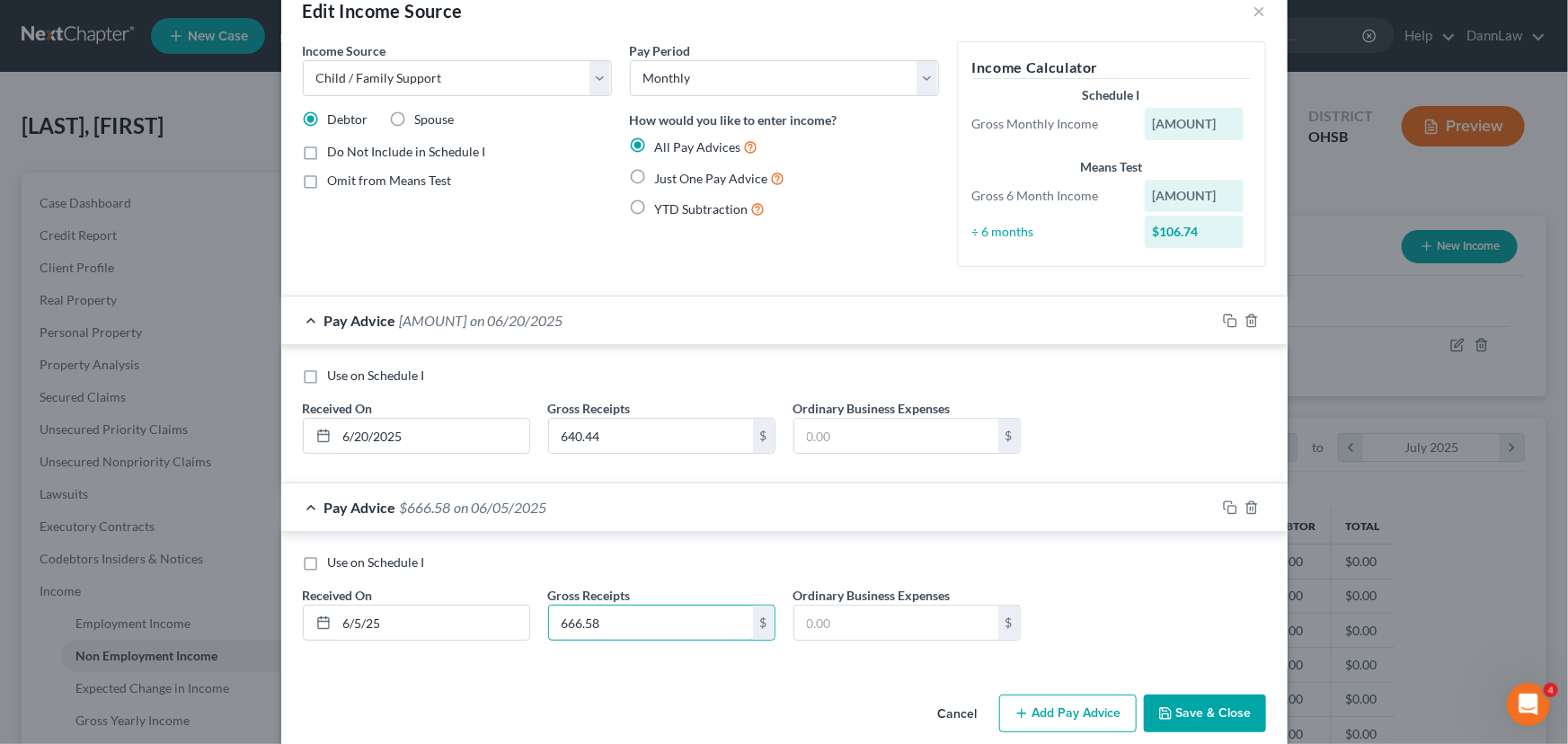 scroll, scrollTop: 64, scrollLeft: 0, axis: vertical 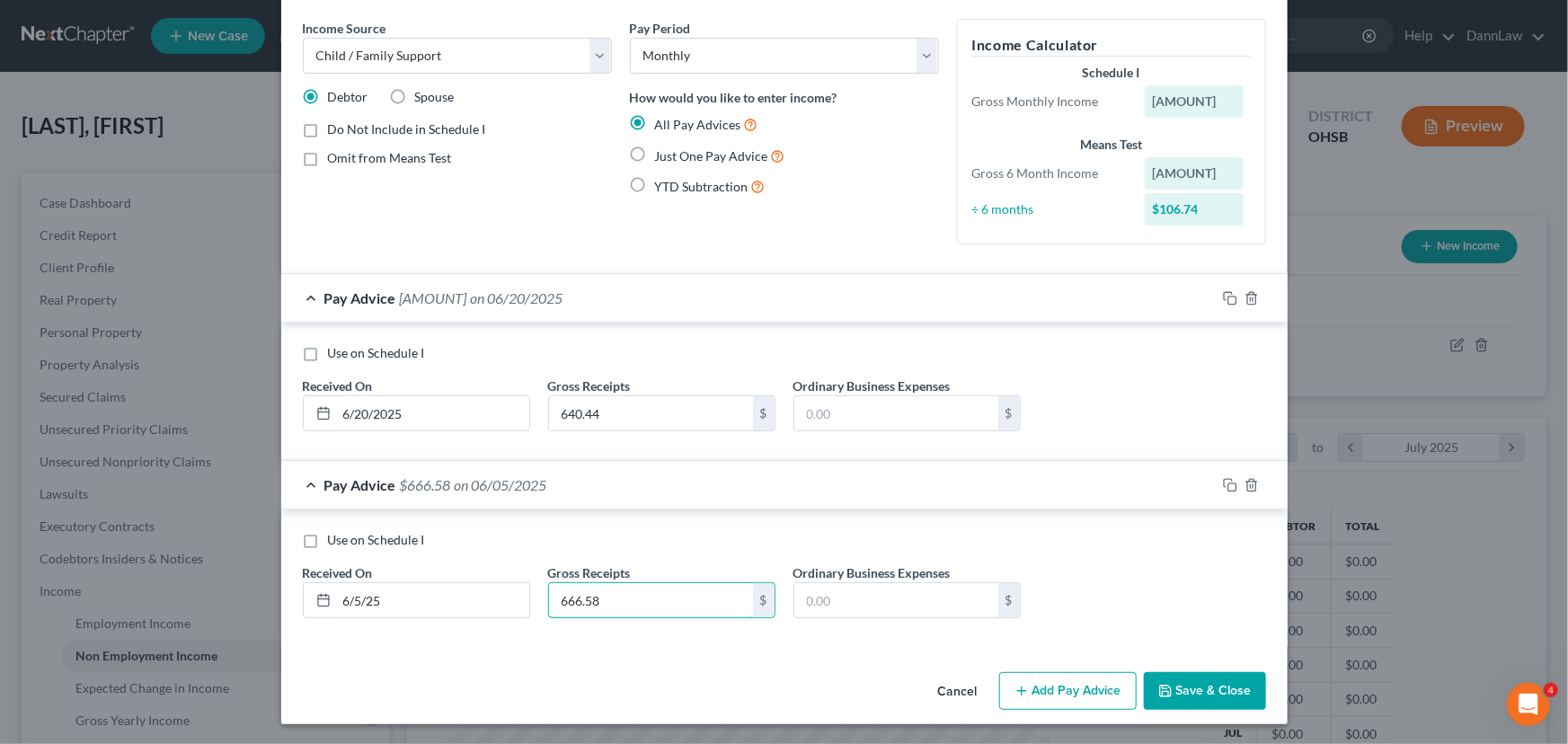 type on "666.58" 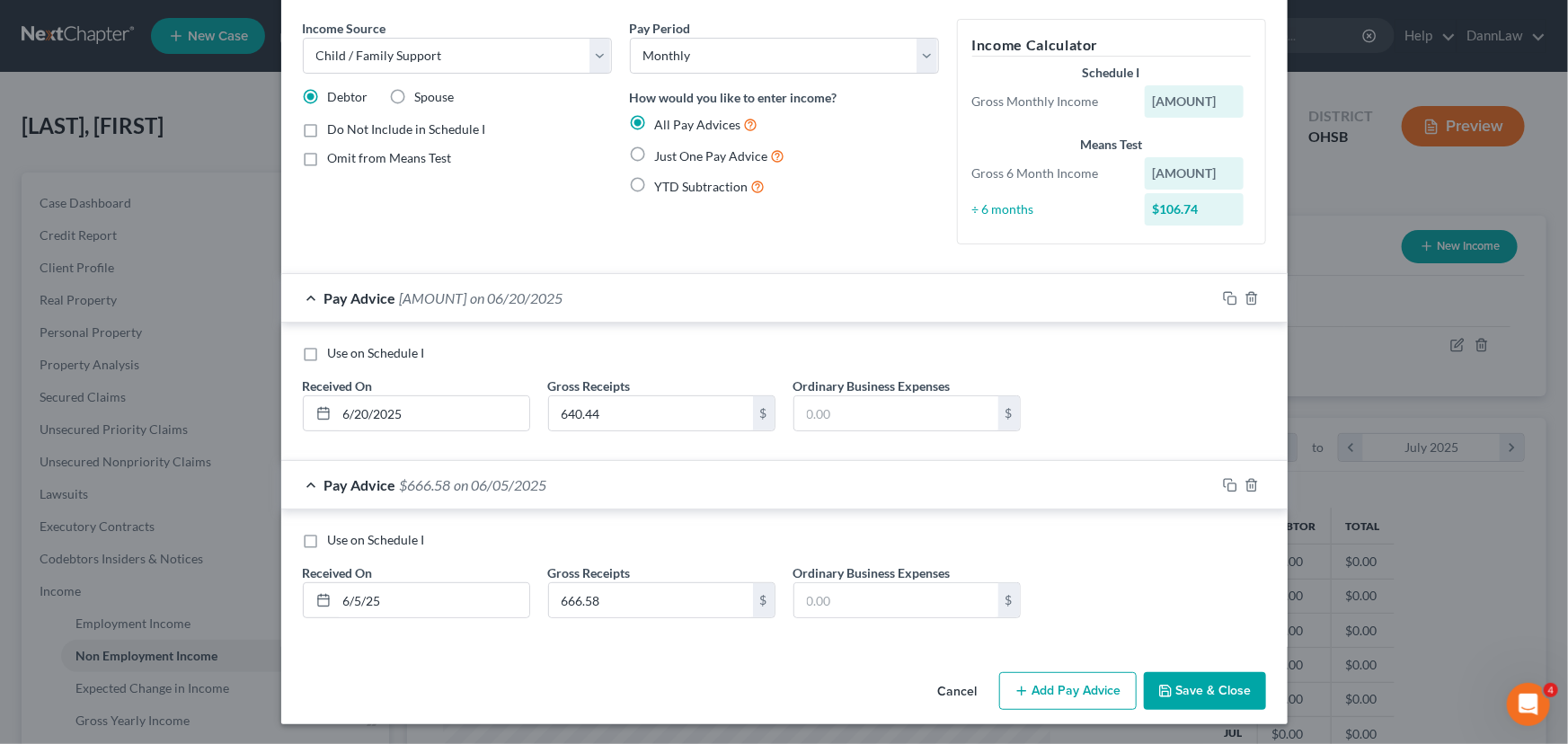 click on "Add Pay Advice" at bounding box center [1067, 691] 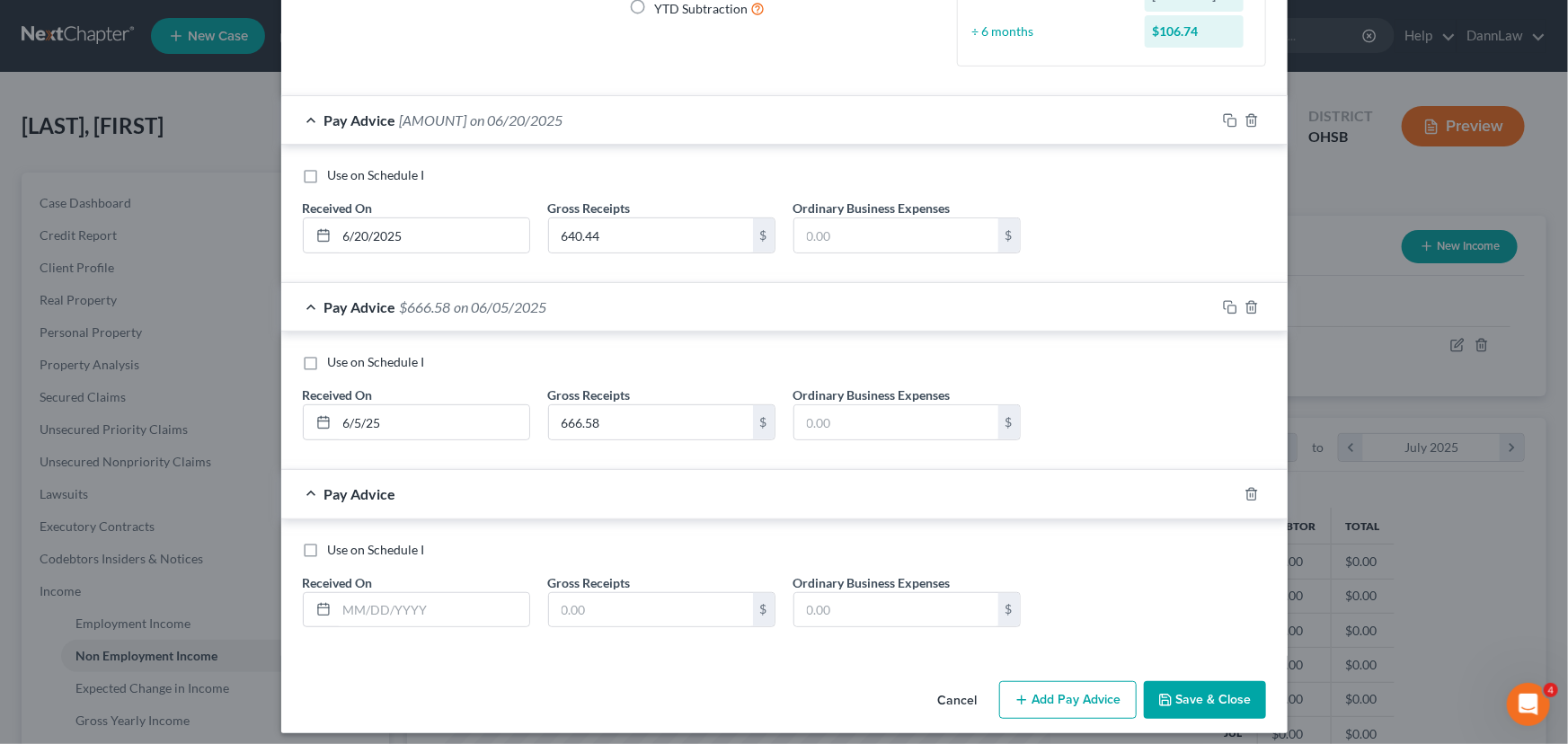 scroll, scrollTop: 251, scrollLeft: 0, axis: vertical 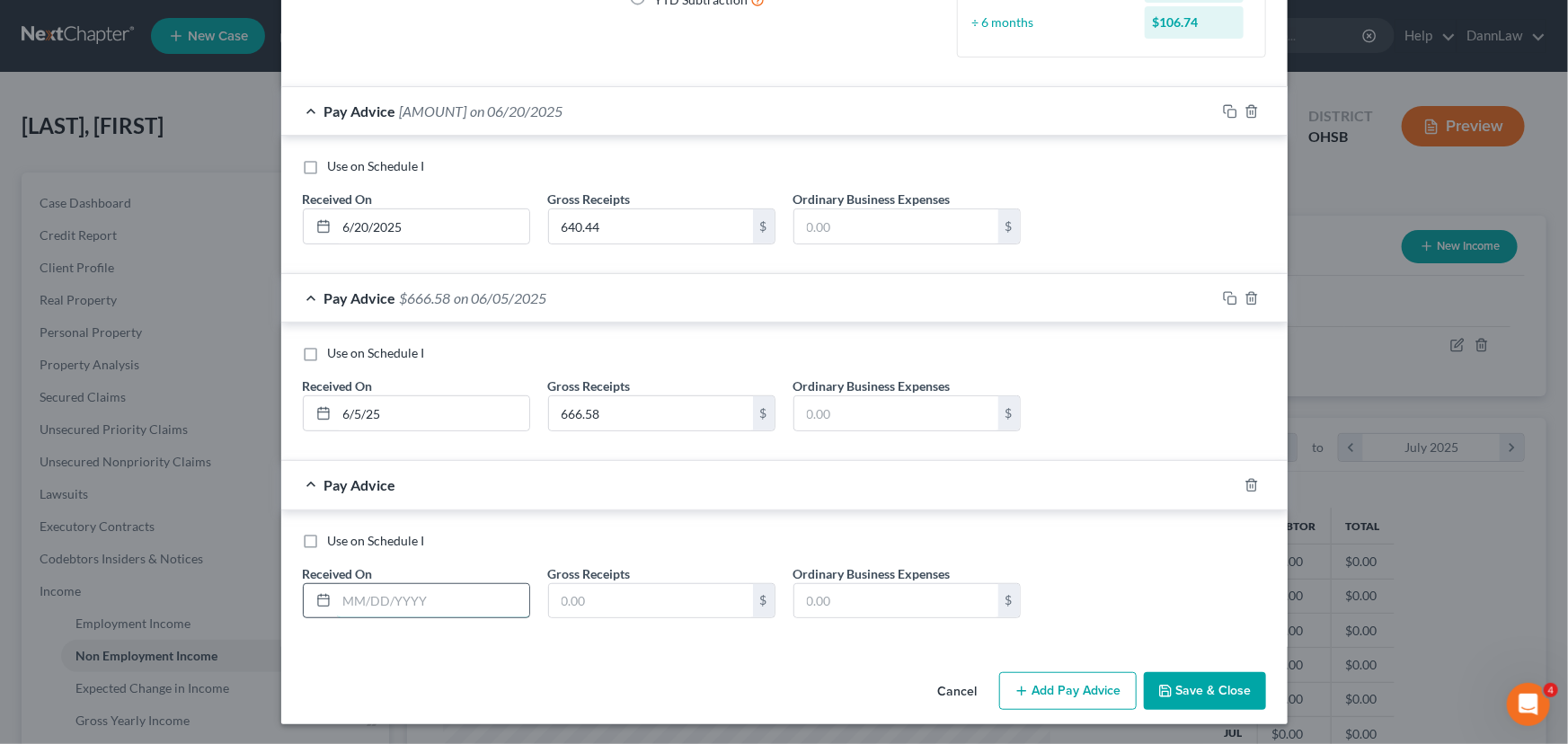 click at bounding box center (433, 601) 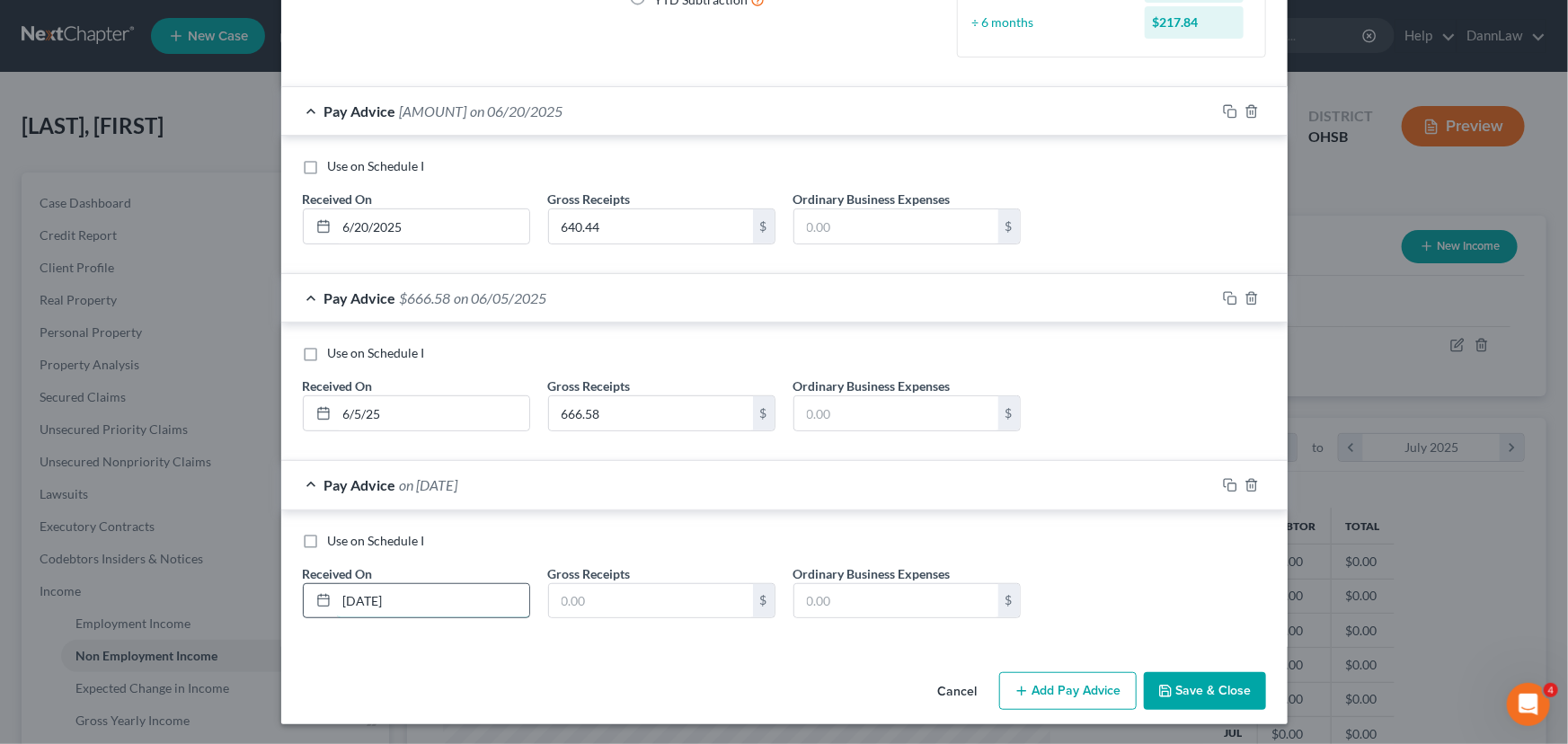 type on "[DATE]" 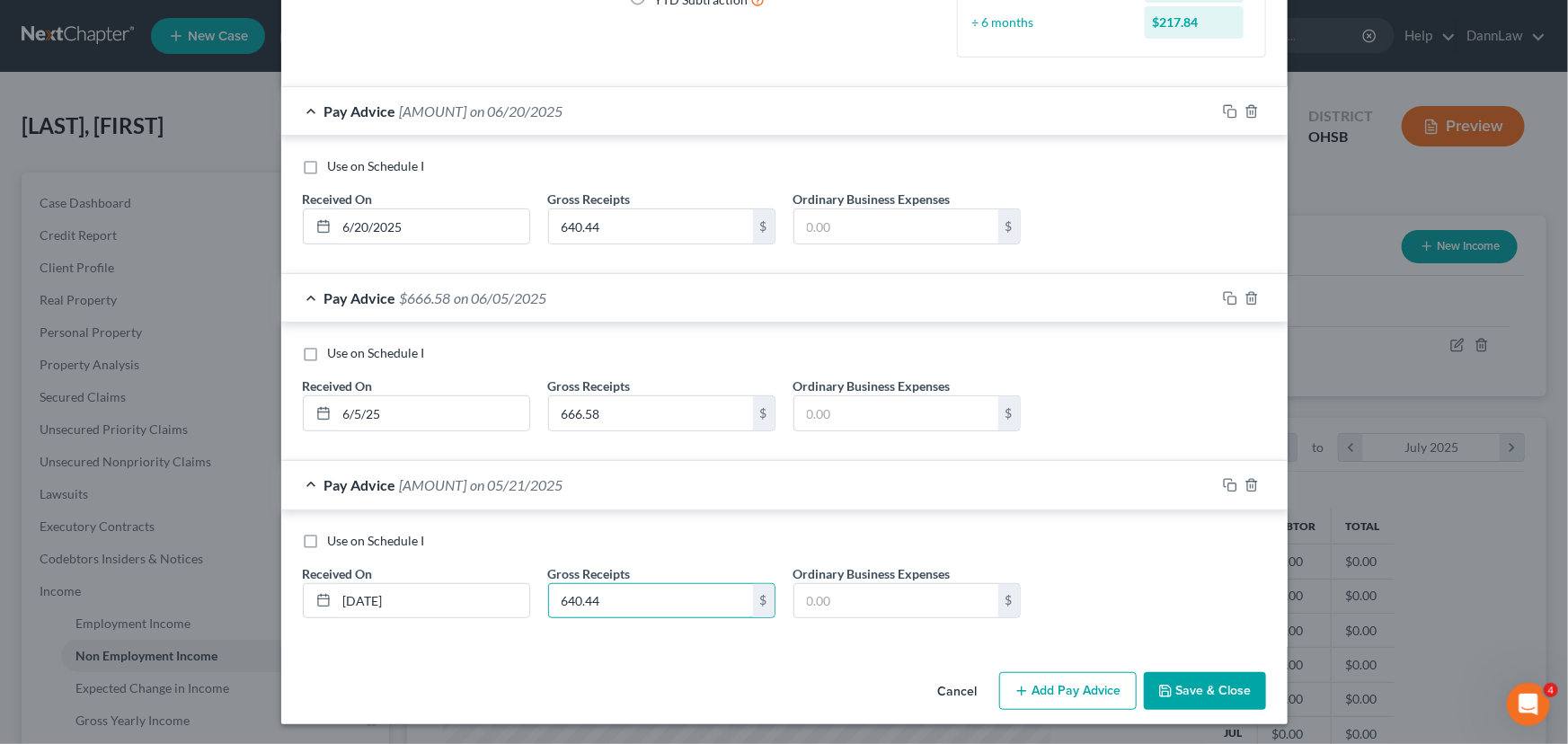type on "640.44" 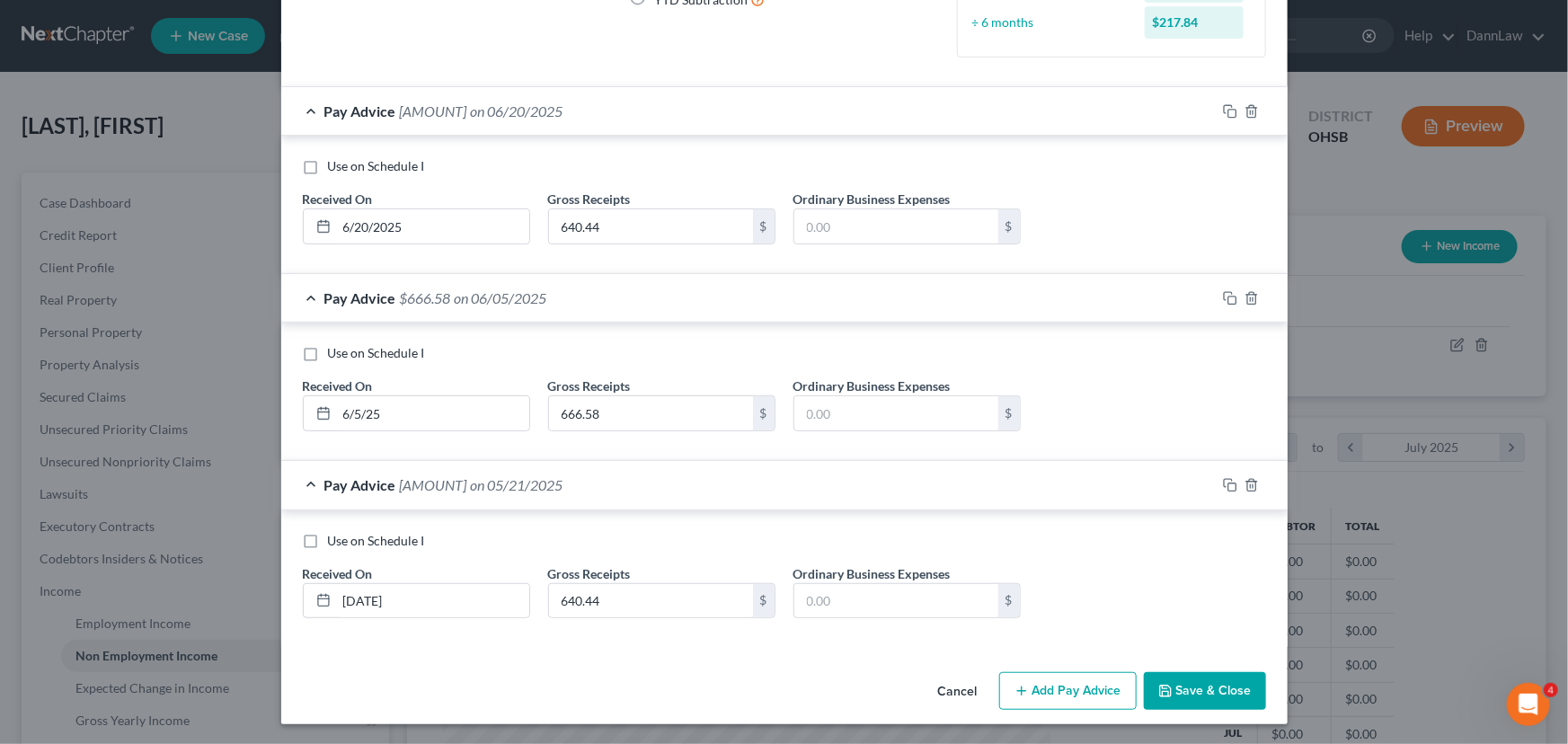 click on "Cancel Add Pay Advice Save & Close" at bounding box center [784, 695] 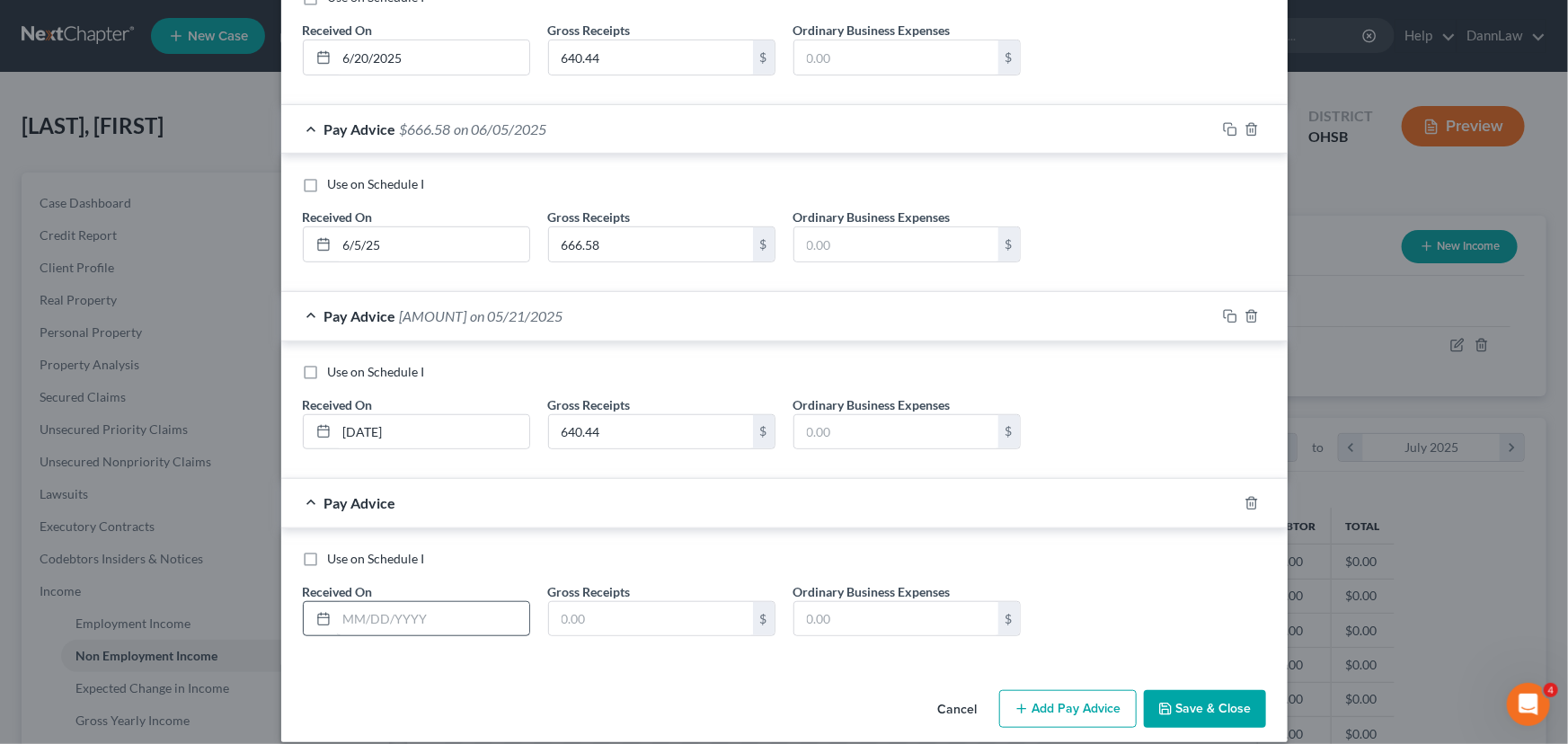 scroll, scrollTop: 437, scrollLeft: 0, axis: vertical 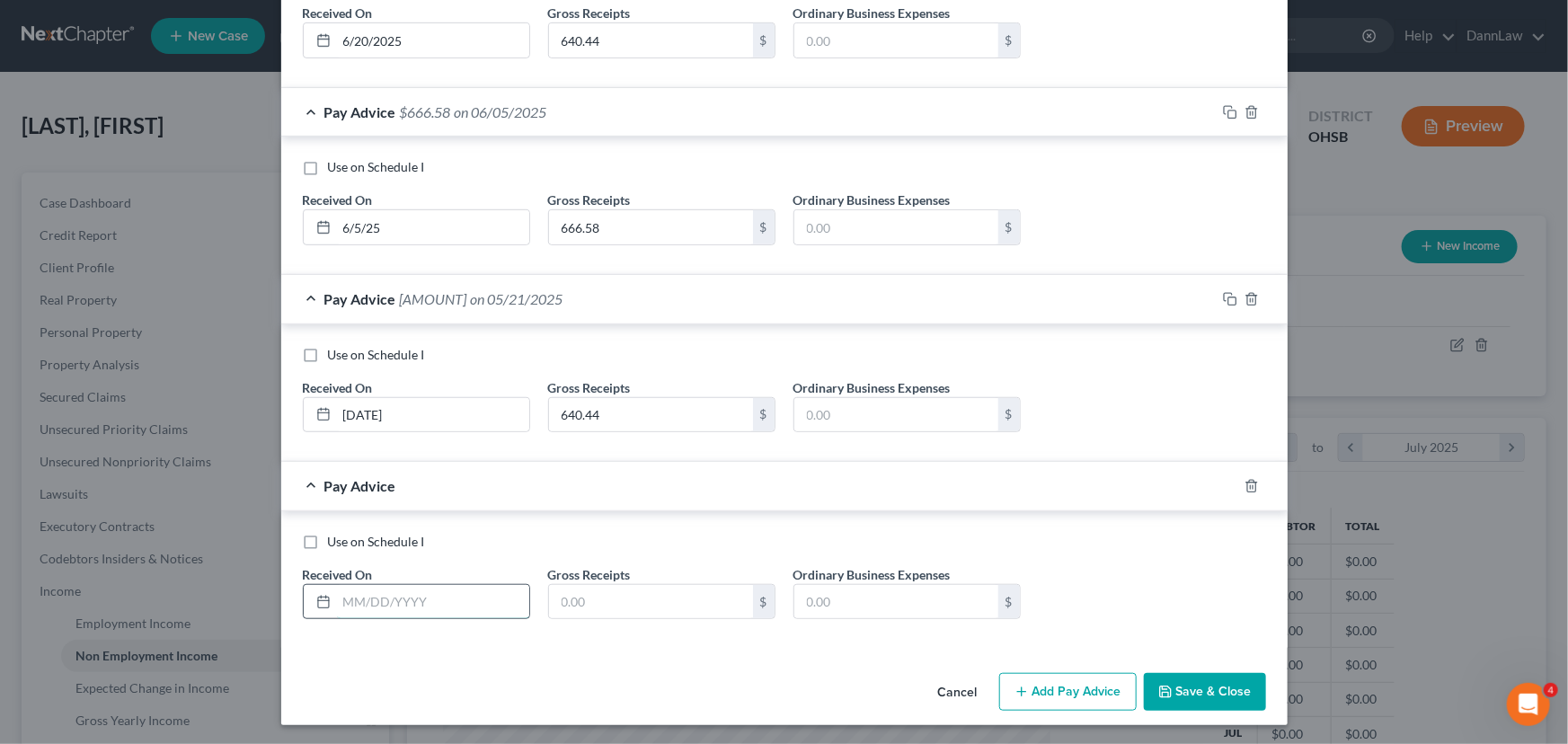 click at bounding box center [433, 602] 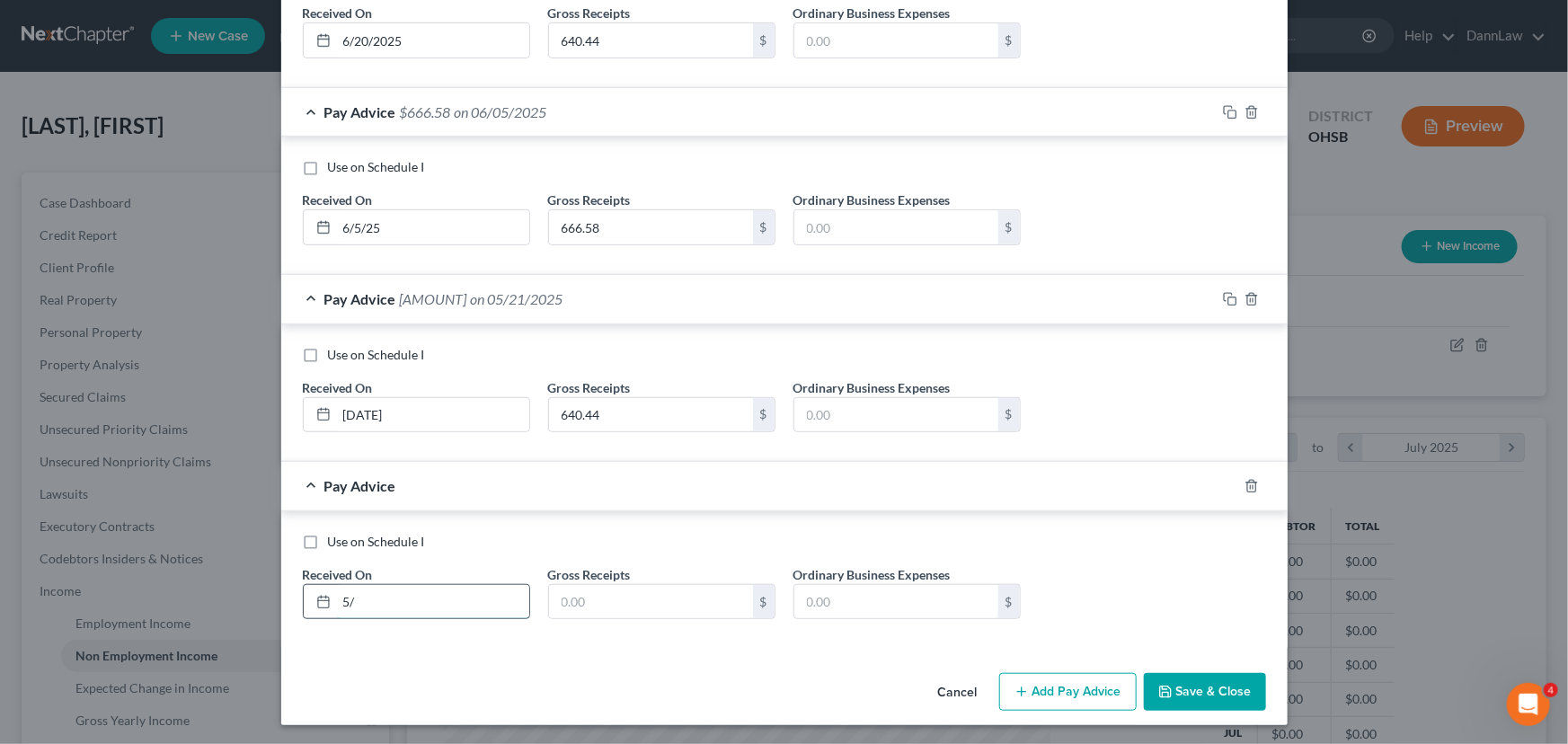 type on "5" 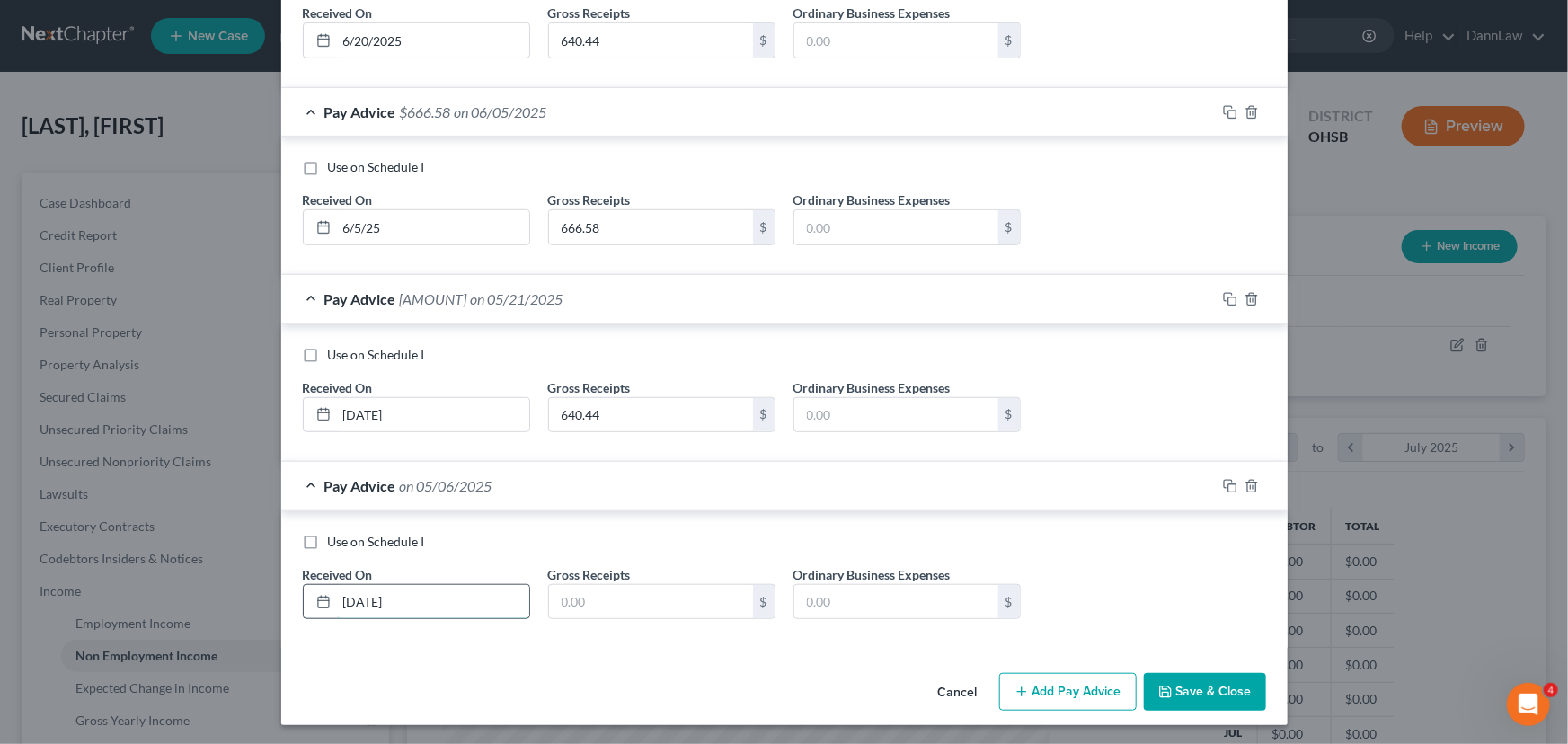 type on "[DATE]" 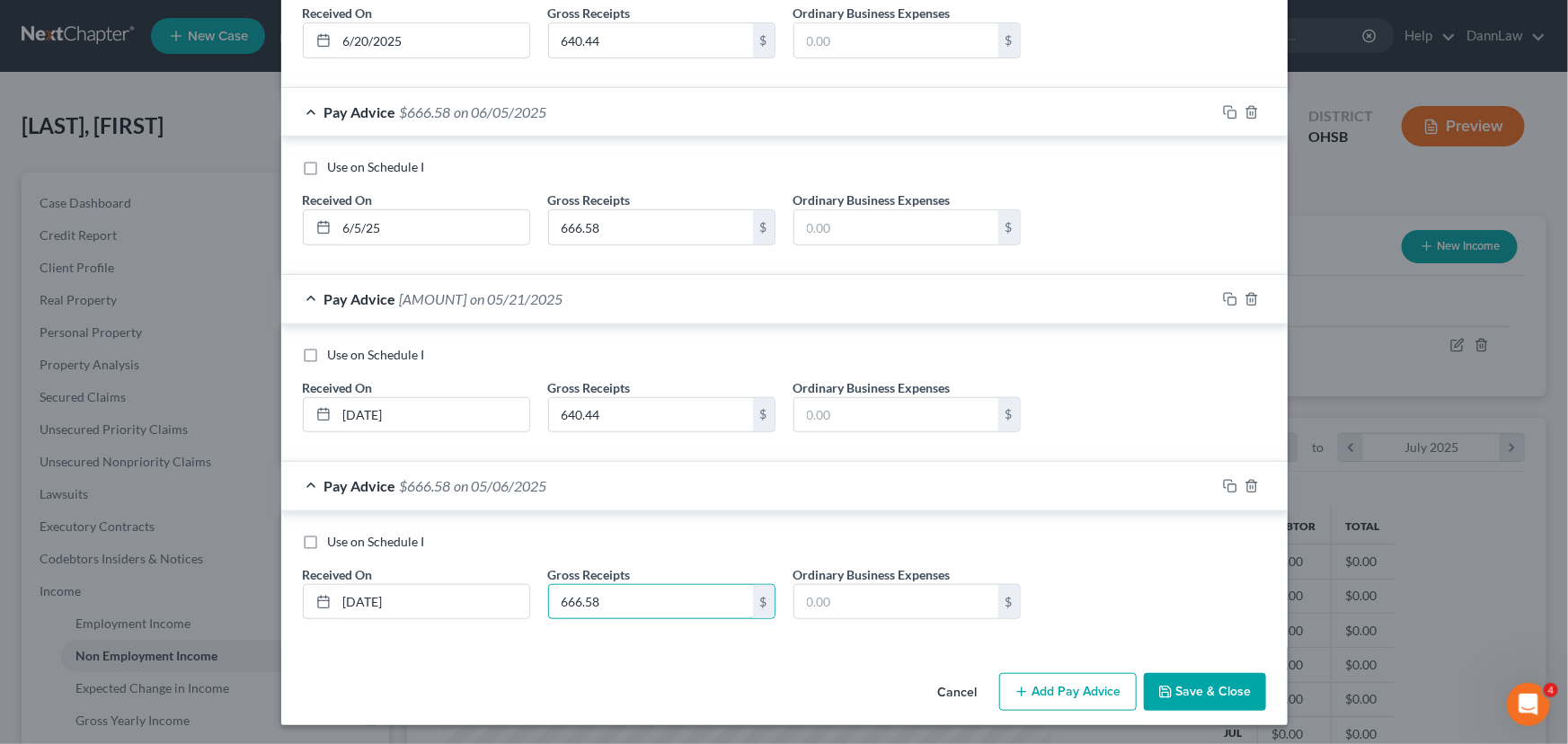 type on "666.58" 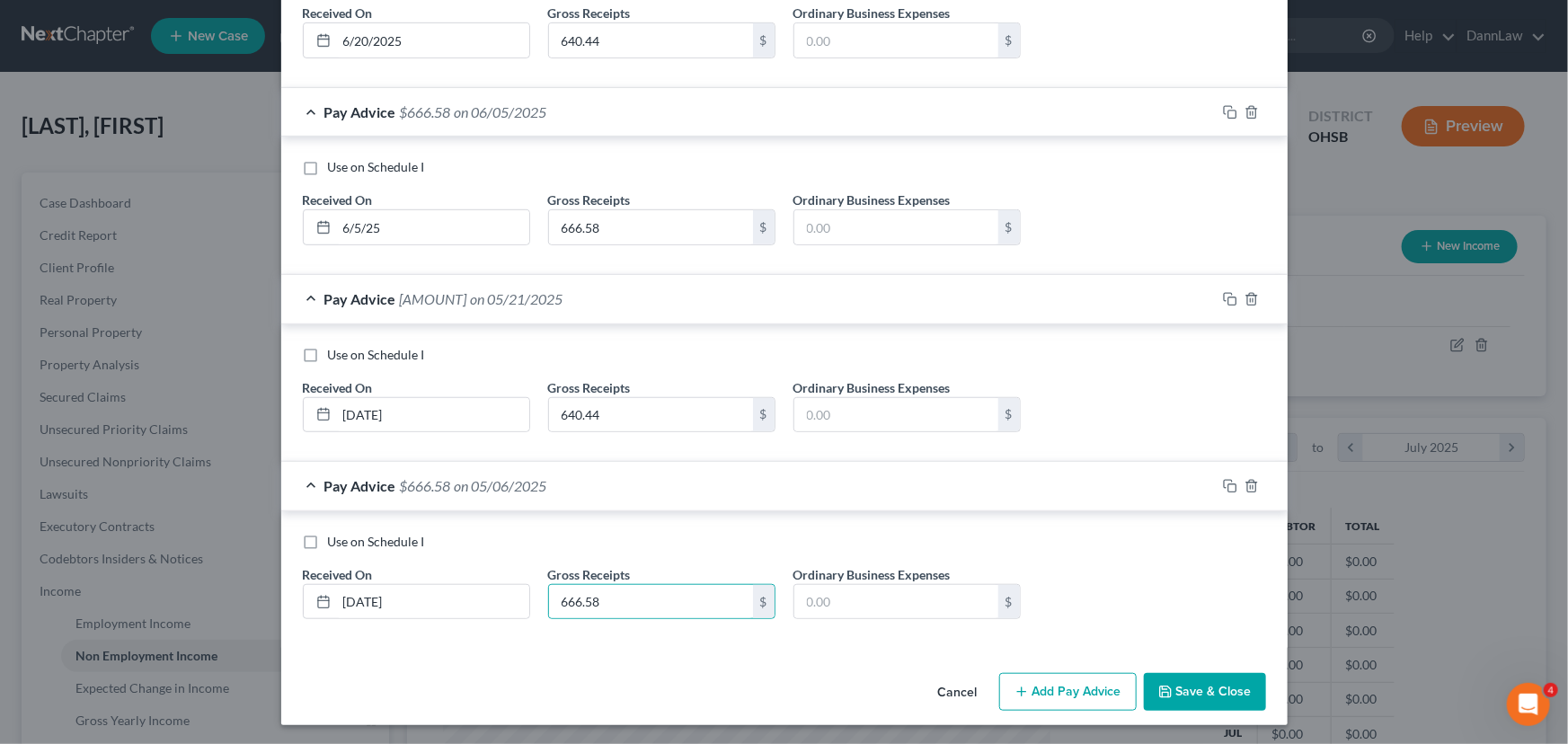 click on "Add Pay Advice" at bounding box center (1067, 692) 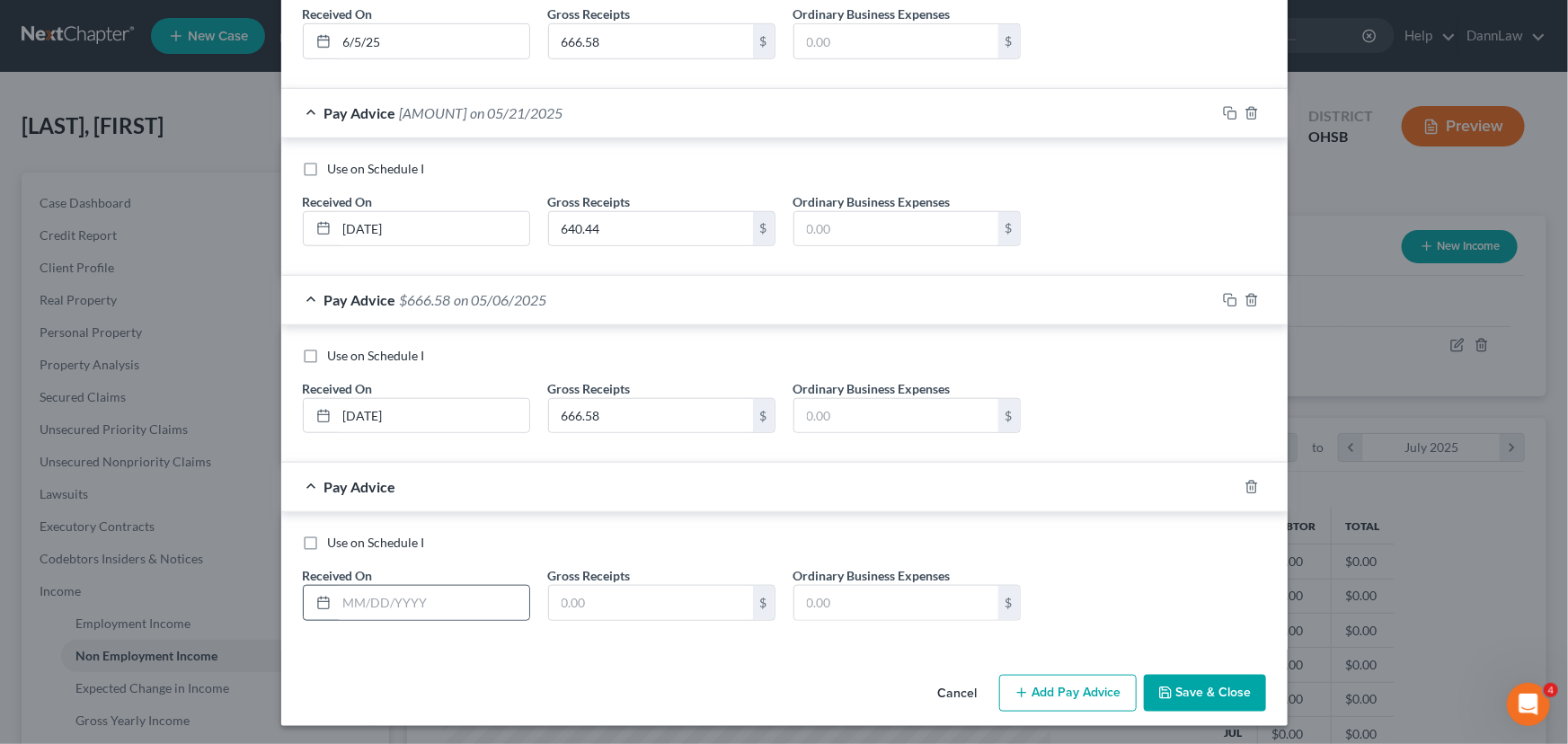 scroll, scrollTop: 624, scrollLeft: 0, axis: vertical 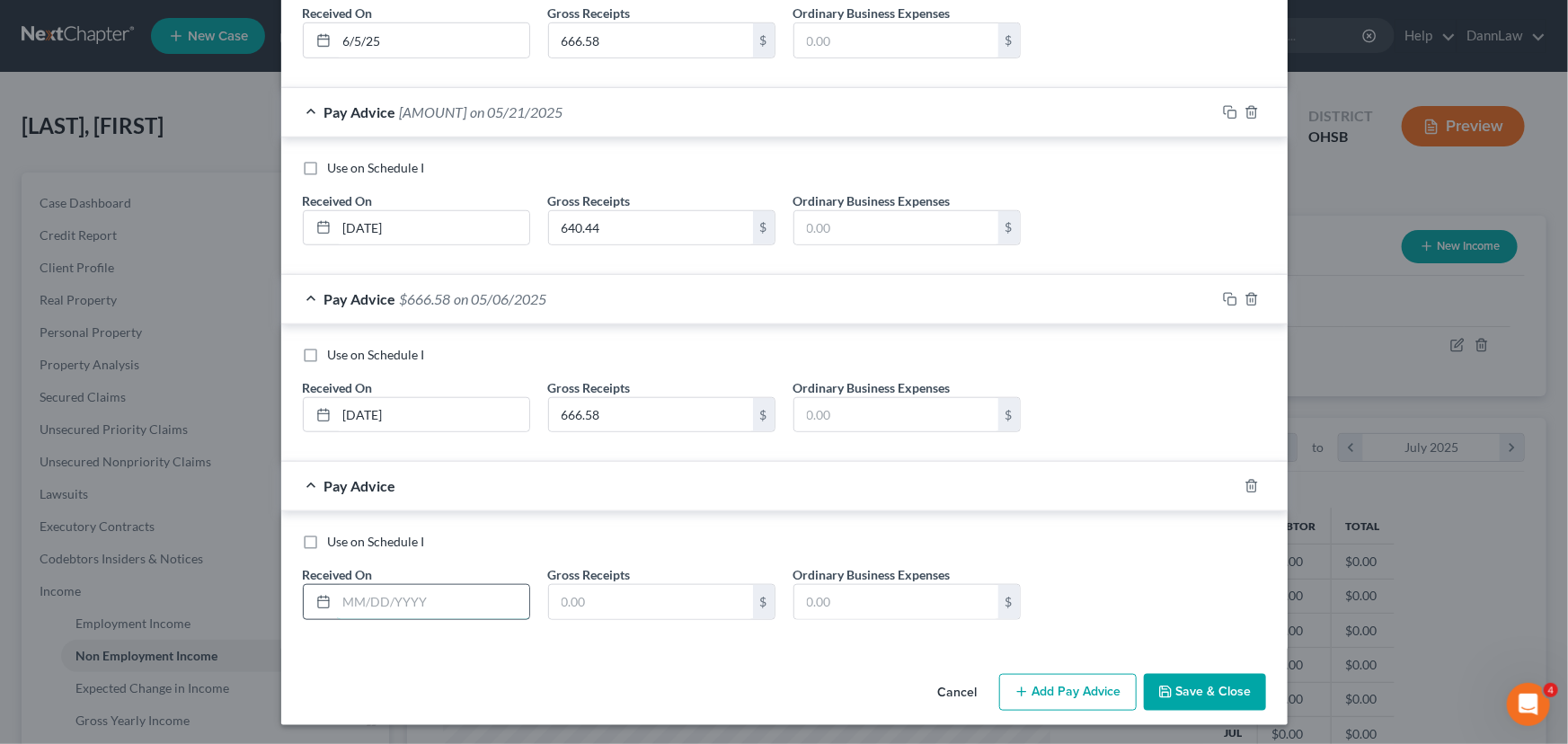 click at bounding box center (433, 602) 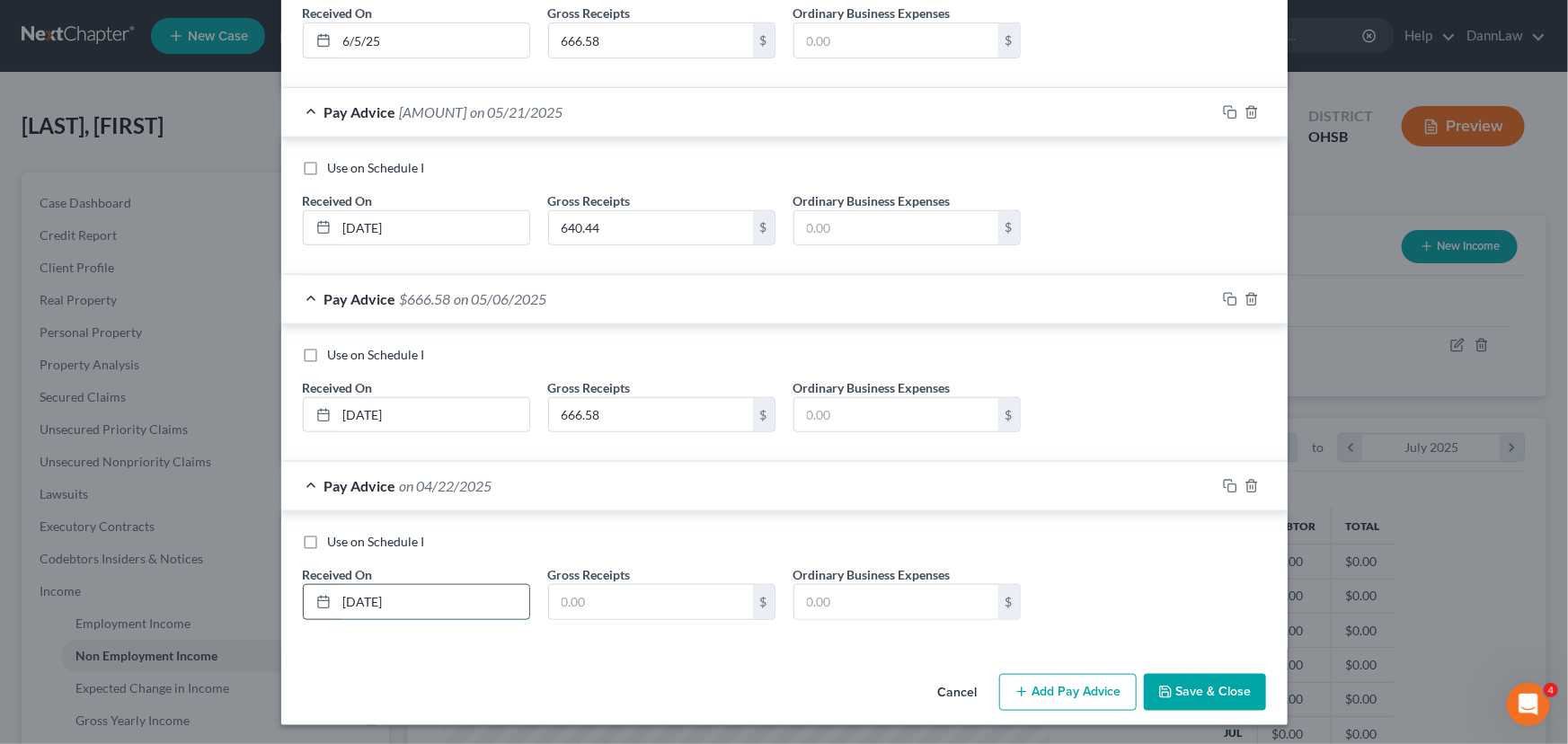 type on "[DATE]" 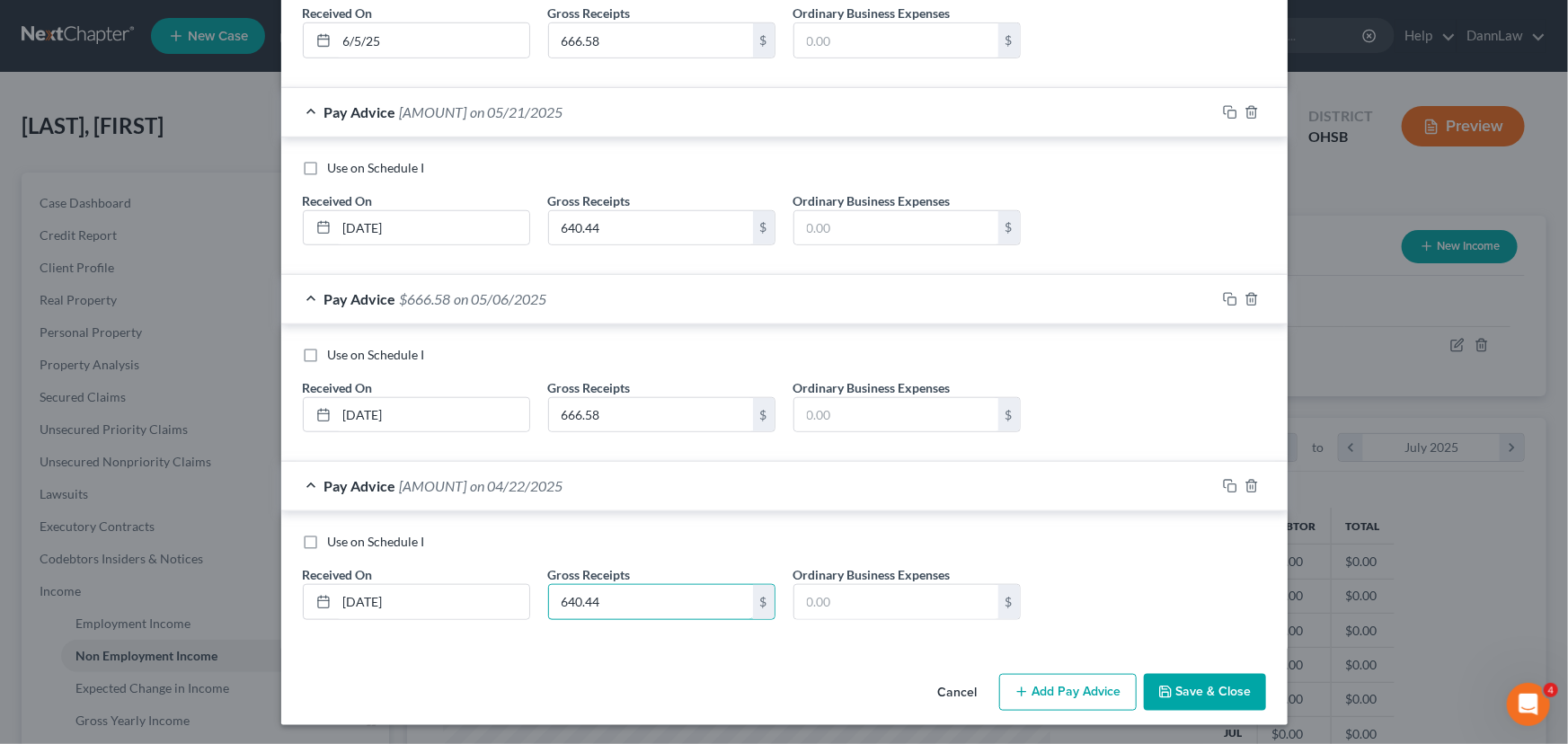 type on "640.44" 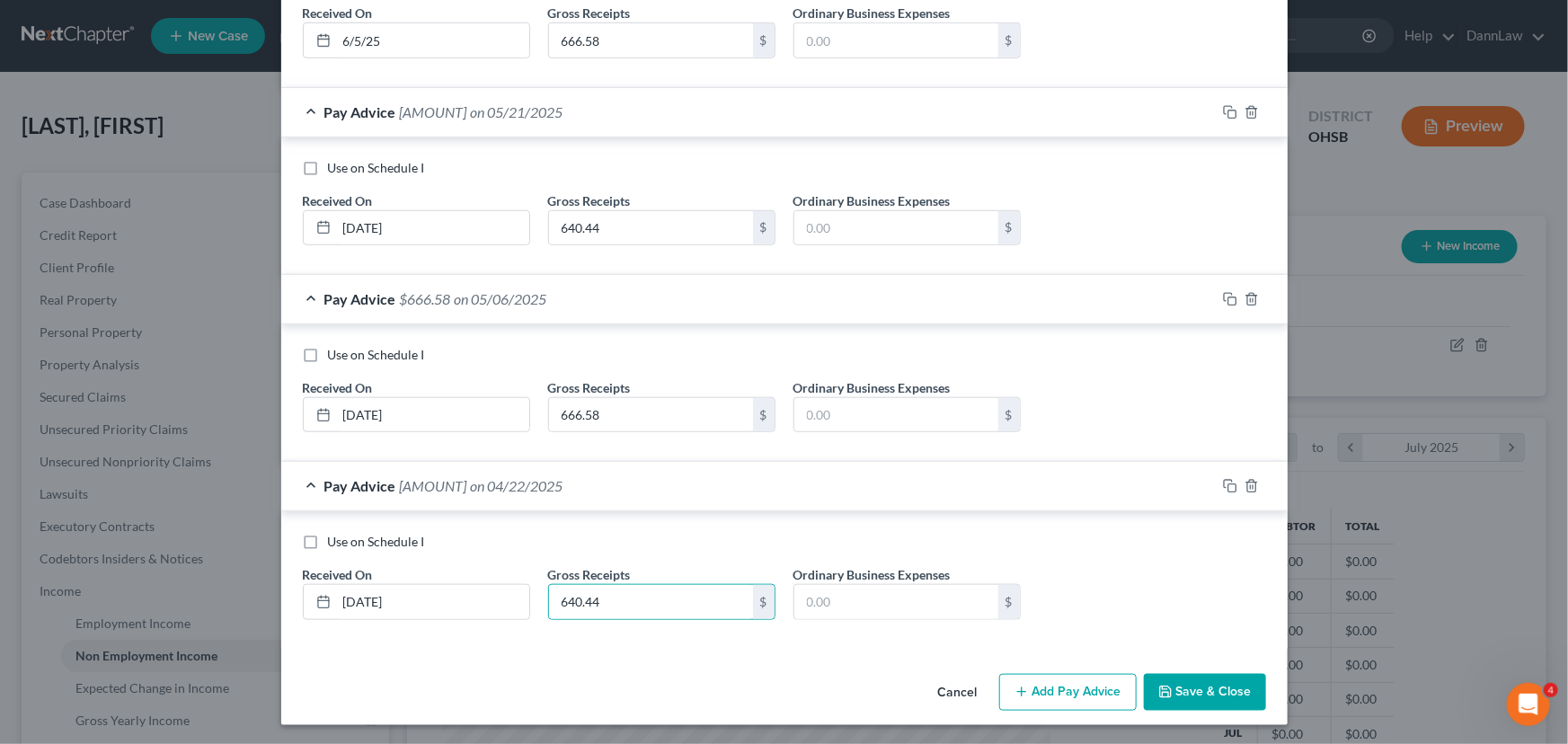 drag, startPoint x: 1079, startPoint y: 691, endPoint x: 209, endPoint y: 507, distance: 889.24462 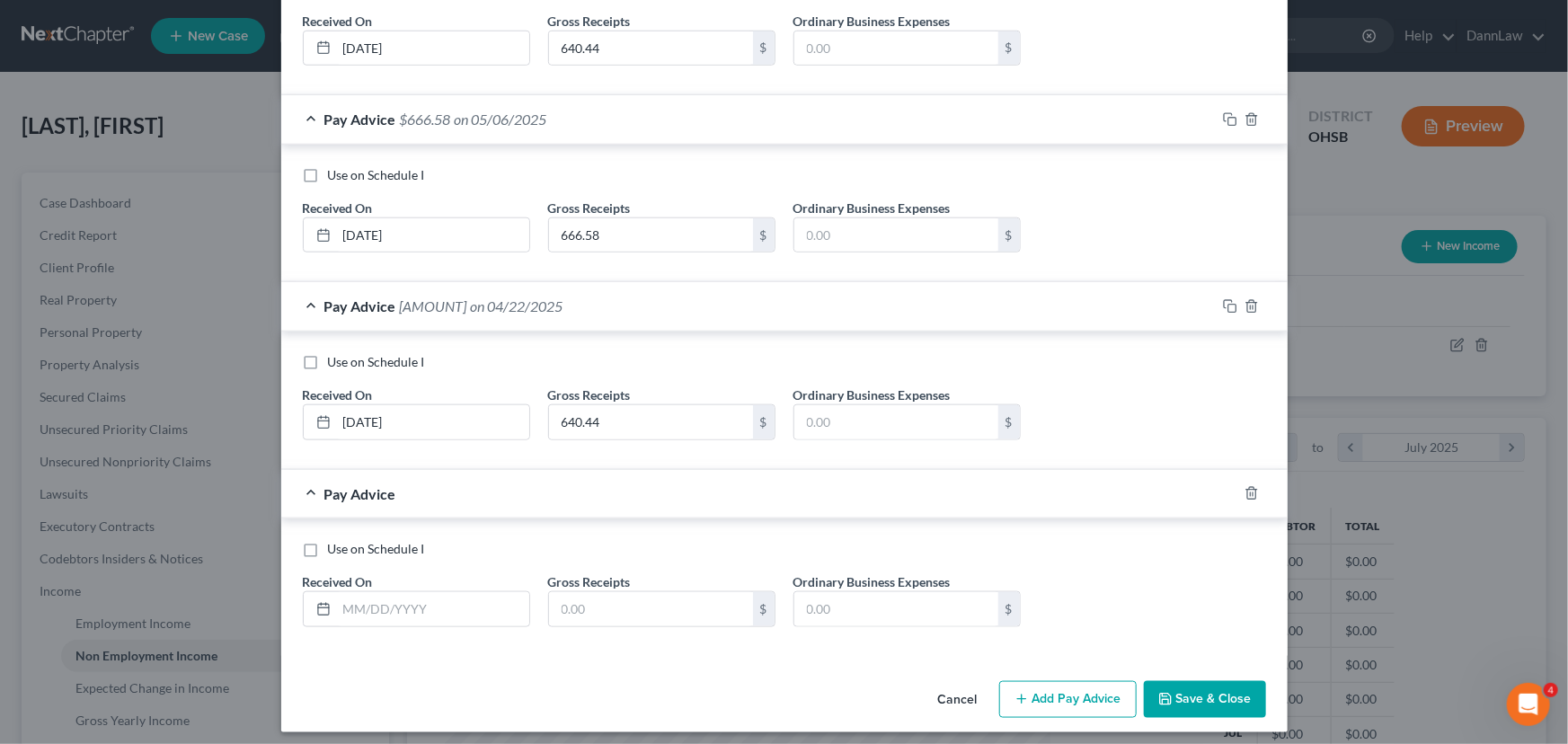 scroll, scrollTop: 810, scrollLeft: 0, axis: vertical 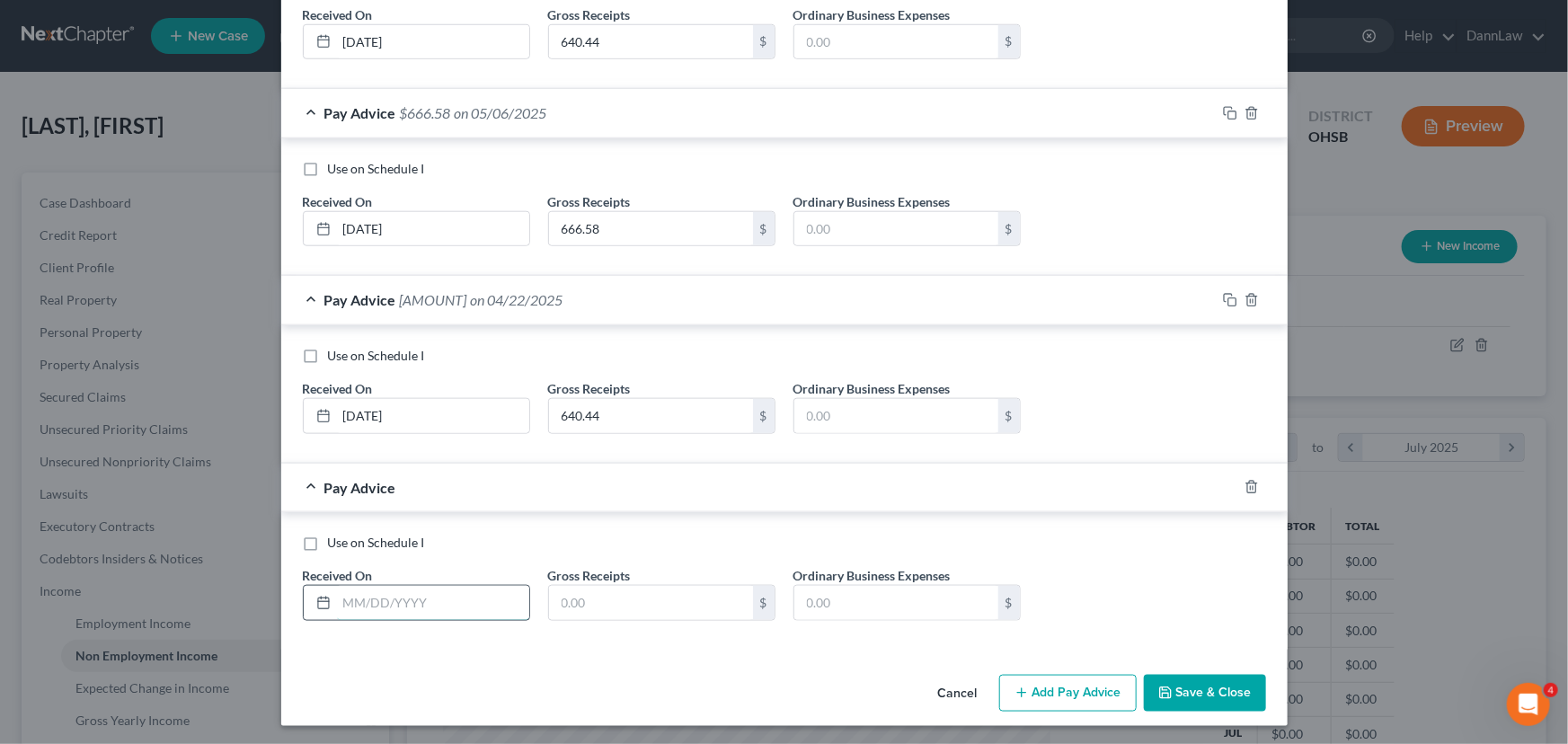 click at bounding box center (433, 603) 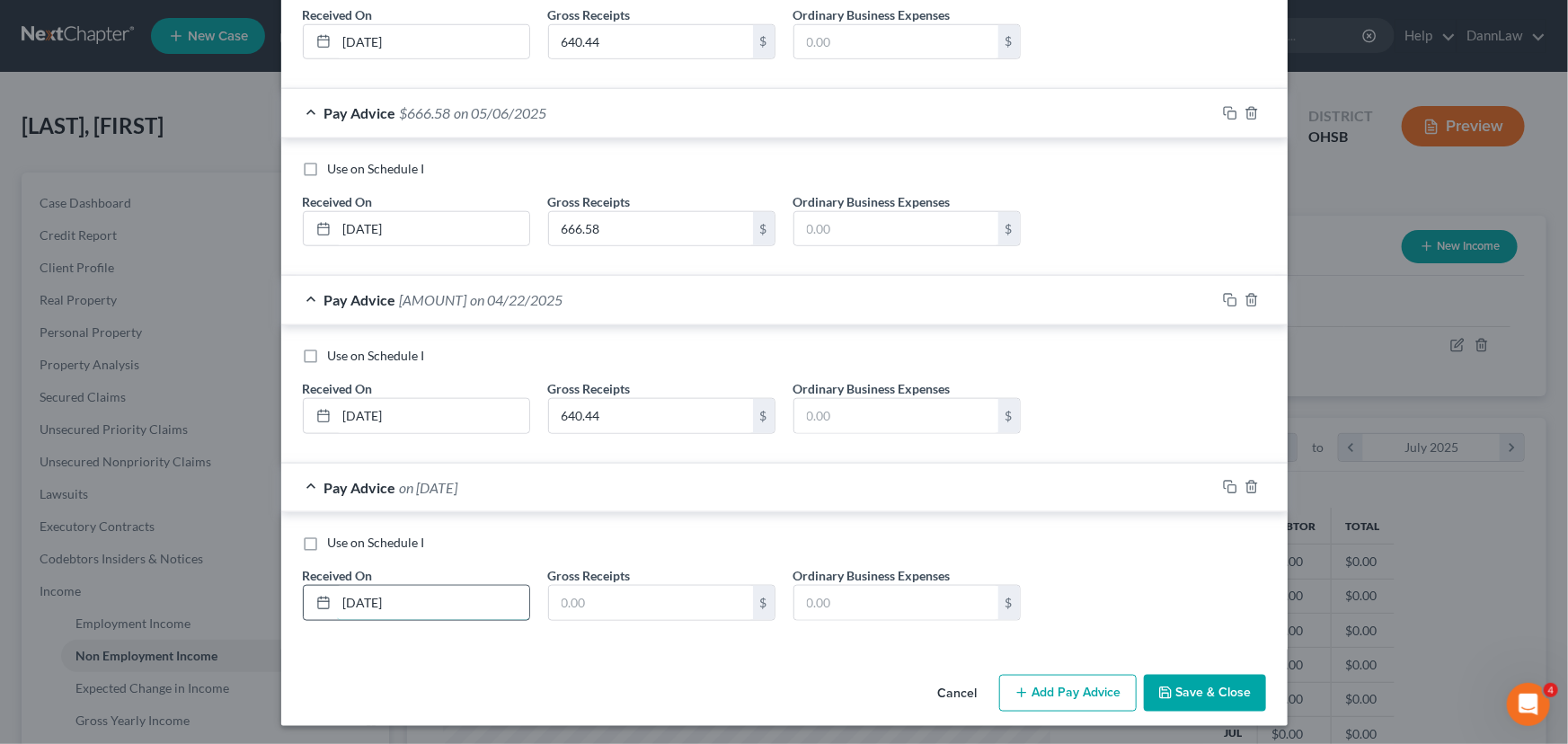 type on "[DATE]" 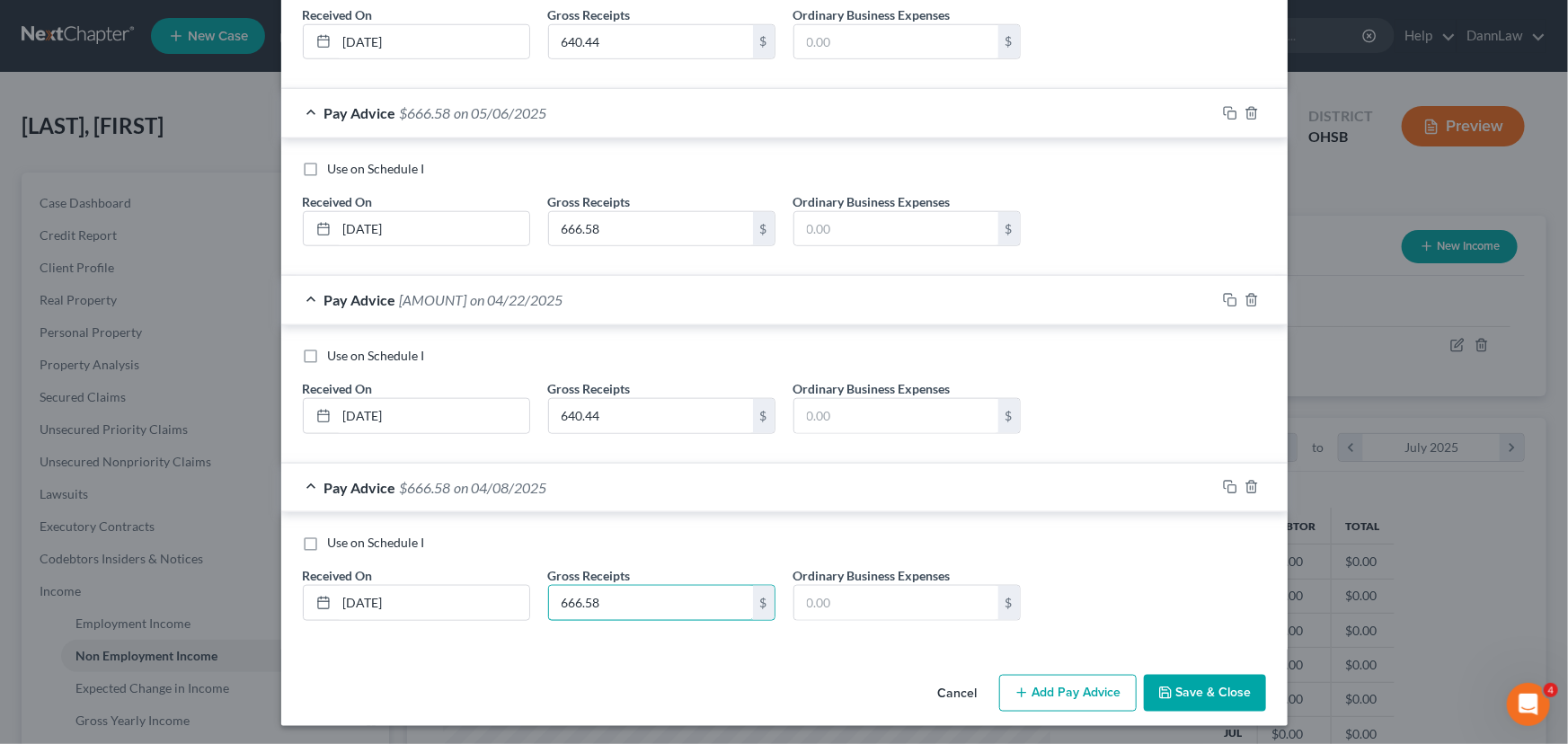 type on "666.58" 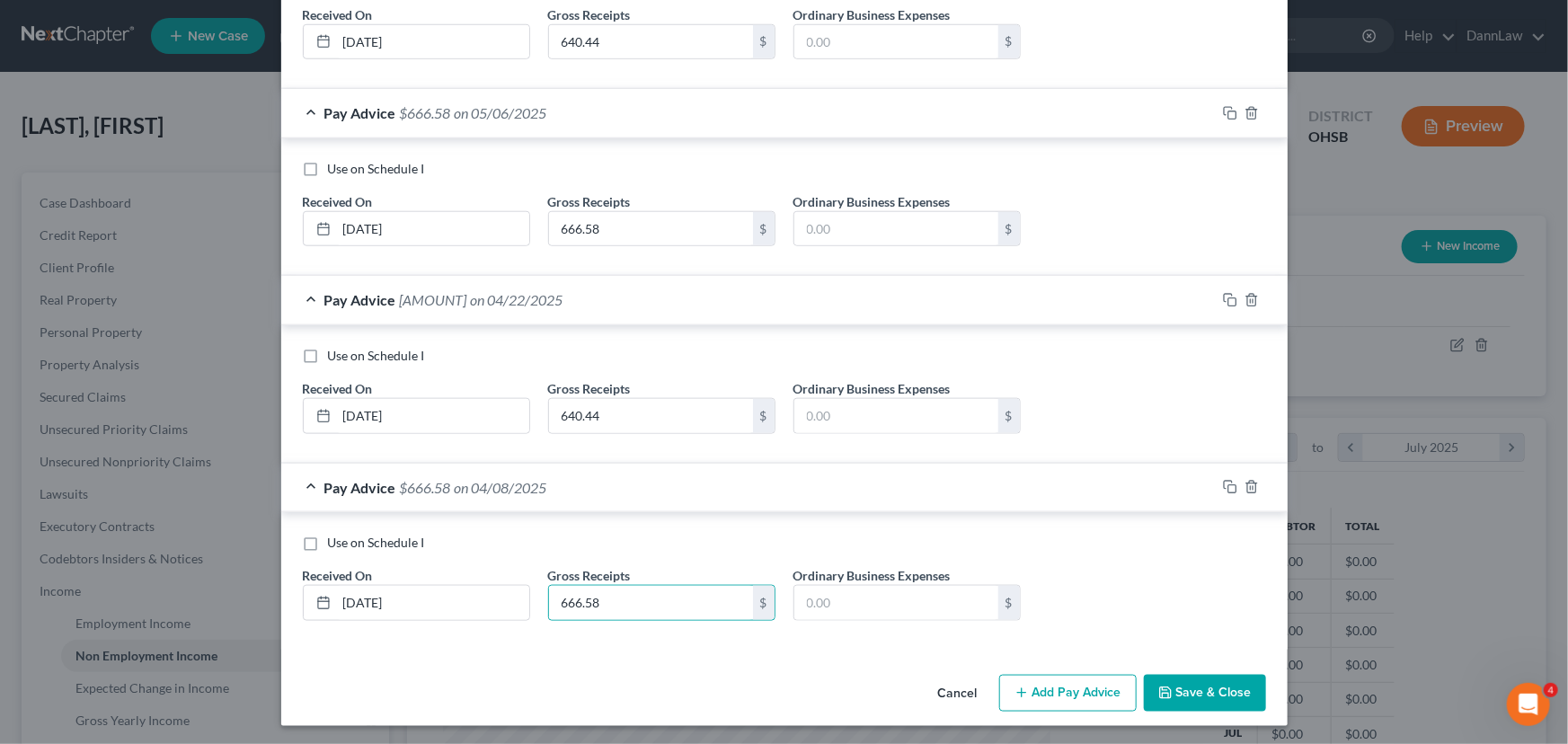click on "Add Pay Advice" at bounding box center [1067, 694] 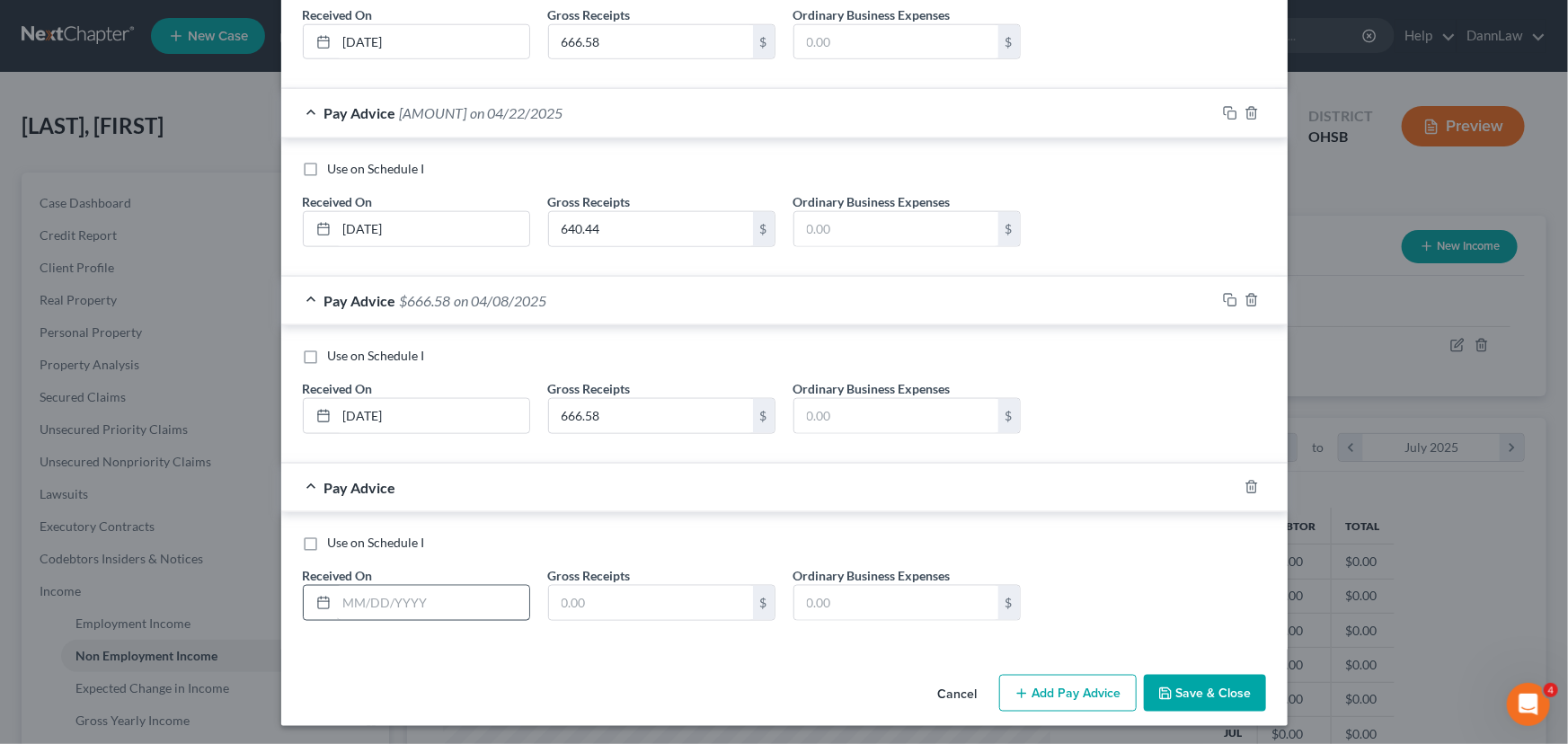 scroll, scrollTop: 997, scrollLeft: 0, axis: vertical 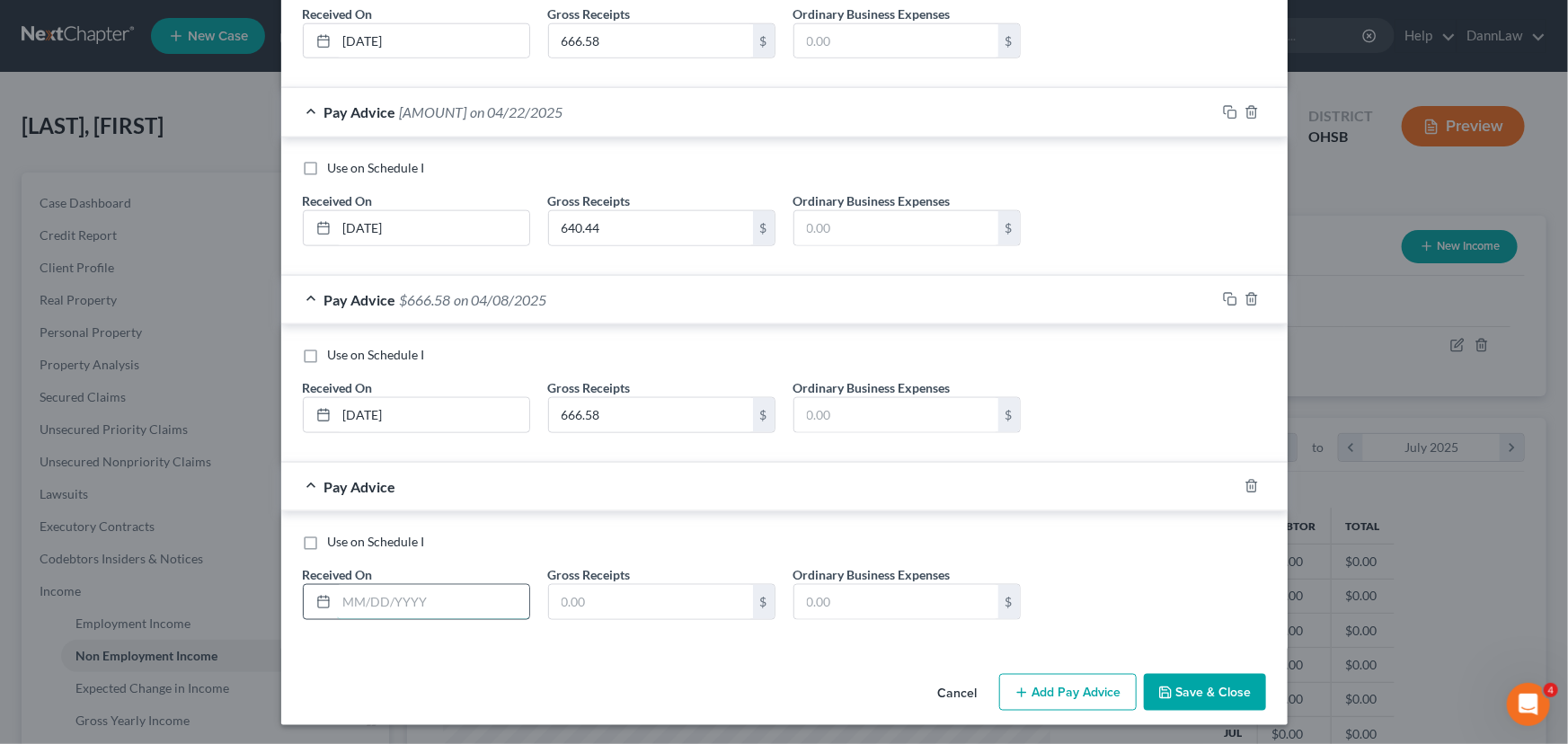 click at bounding box center (433, 602) 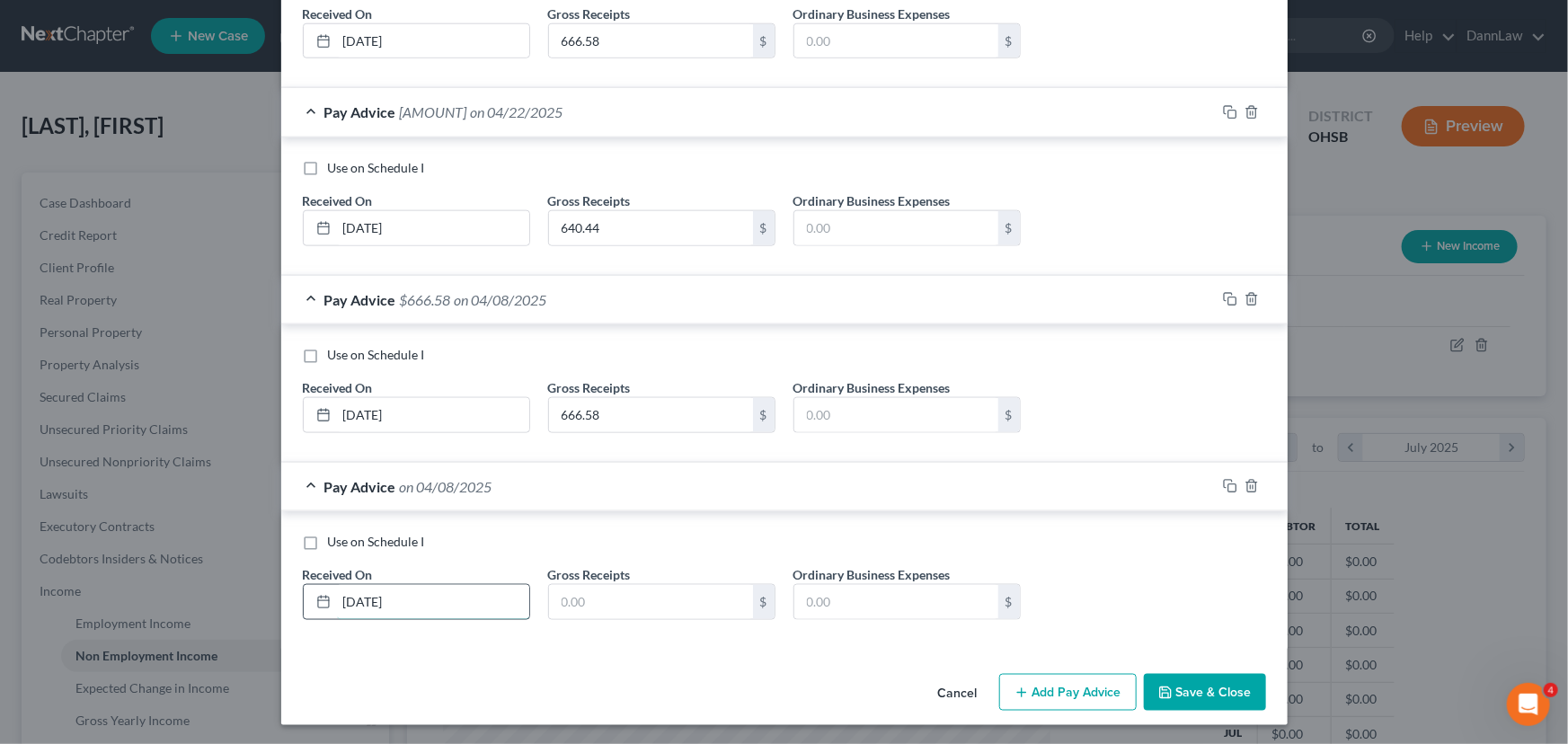 type on "[DATE]" 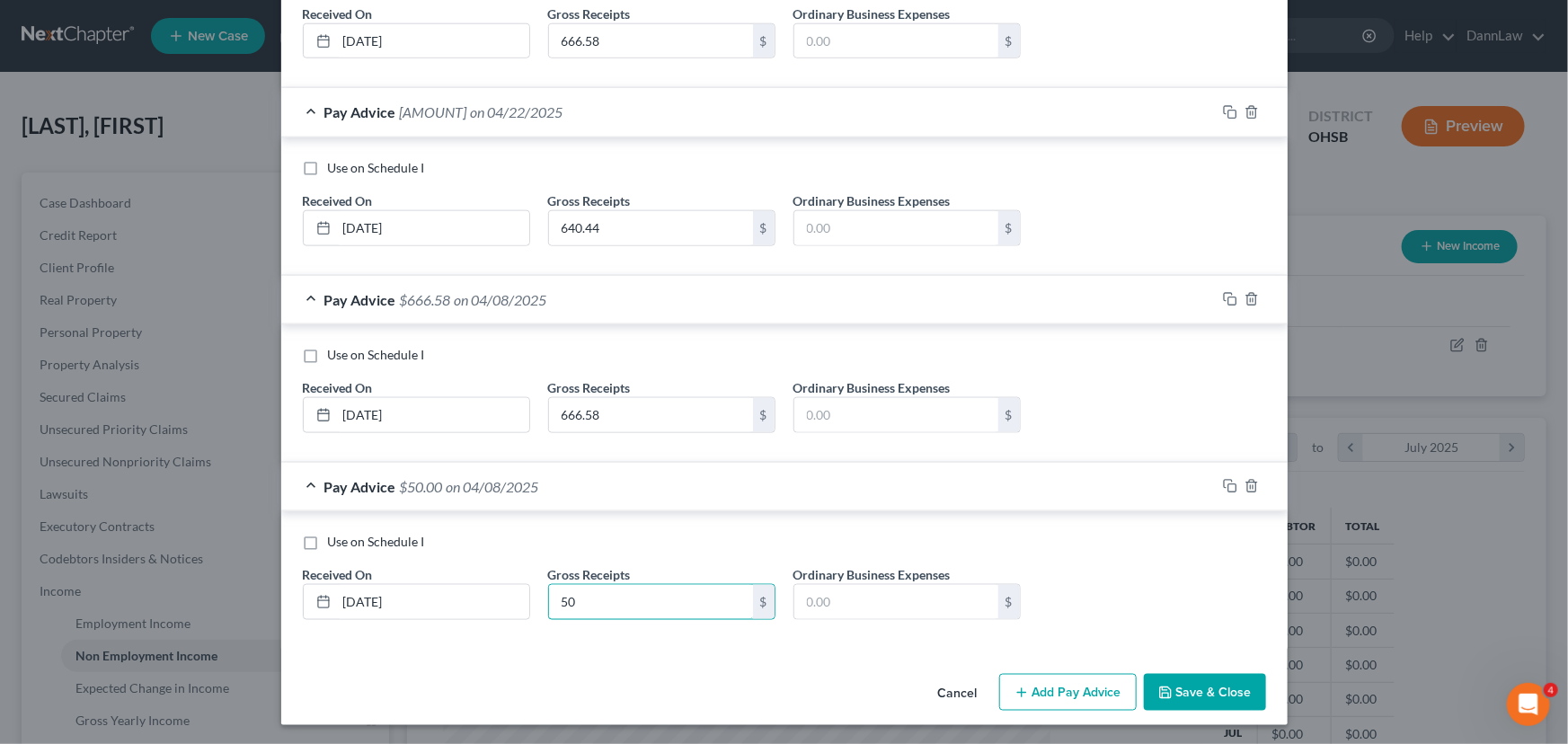 type on "50" 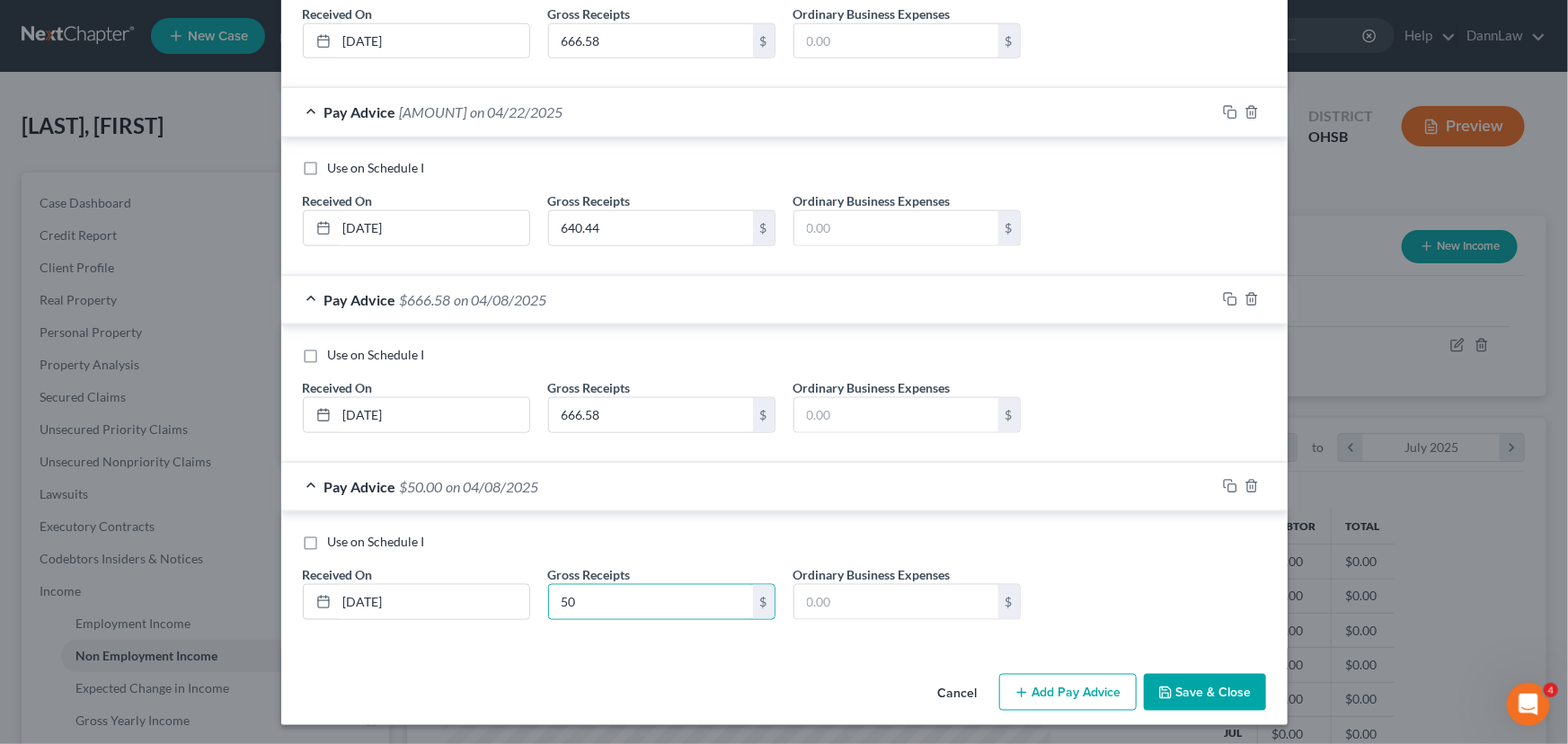click 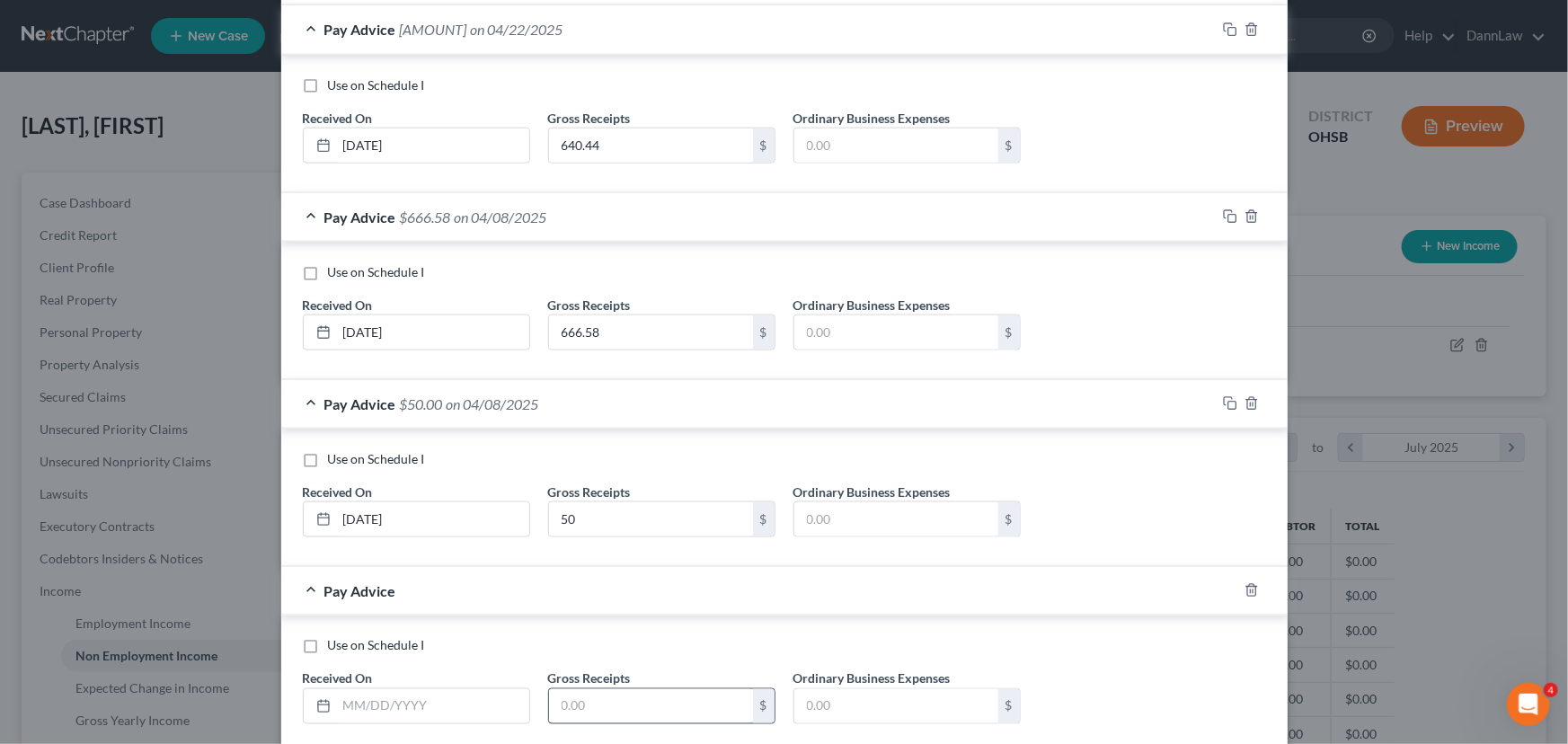 scroll, scrollTop: 1183, scrollLeft: 0, axis: vertical 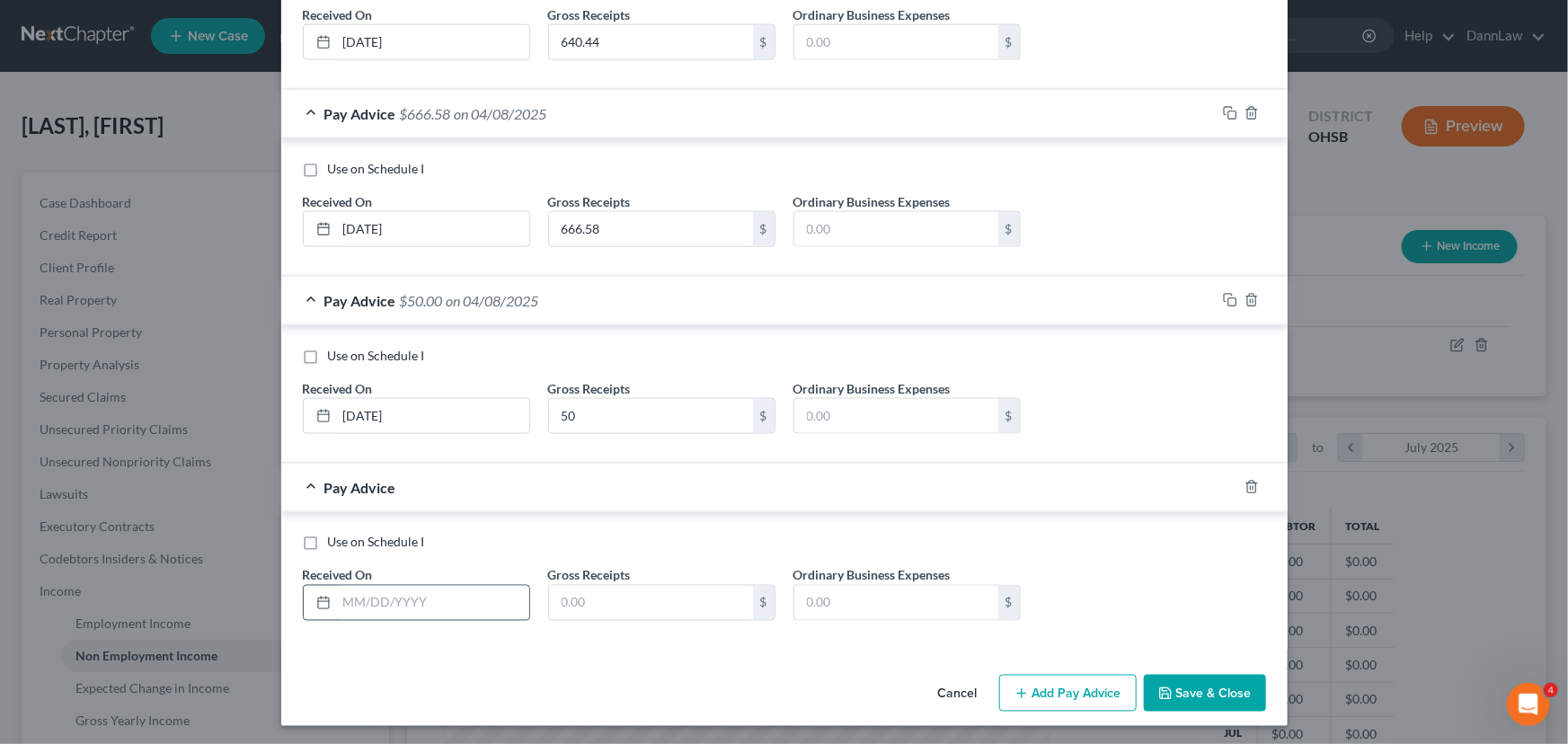 click at bounding box center [433, 603] 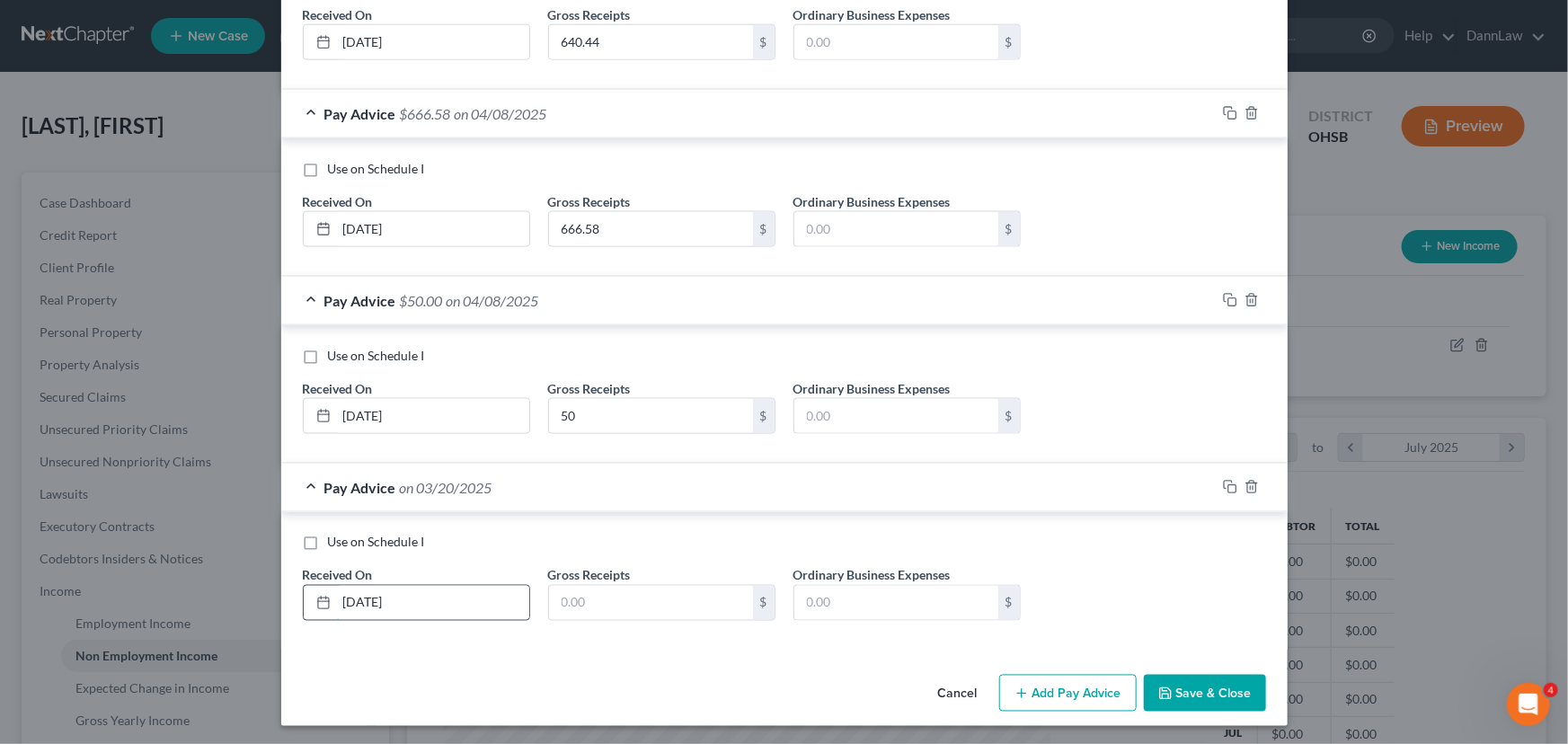 type on "[DATE]" 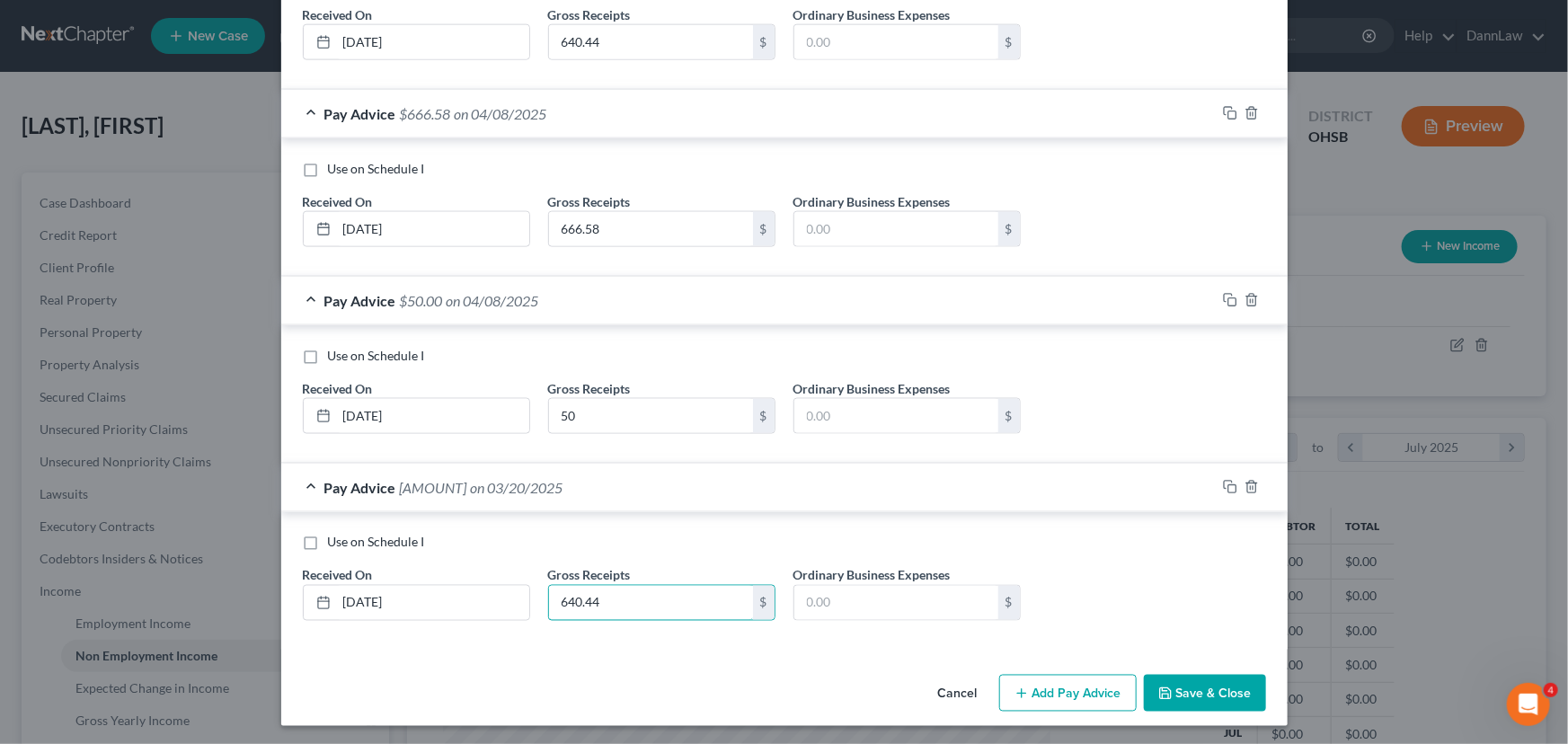 type on "640.44" 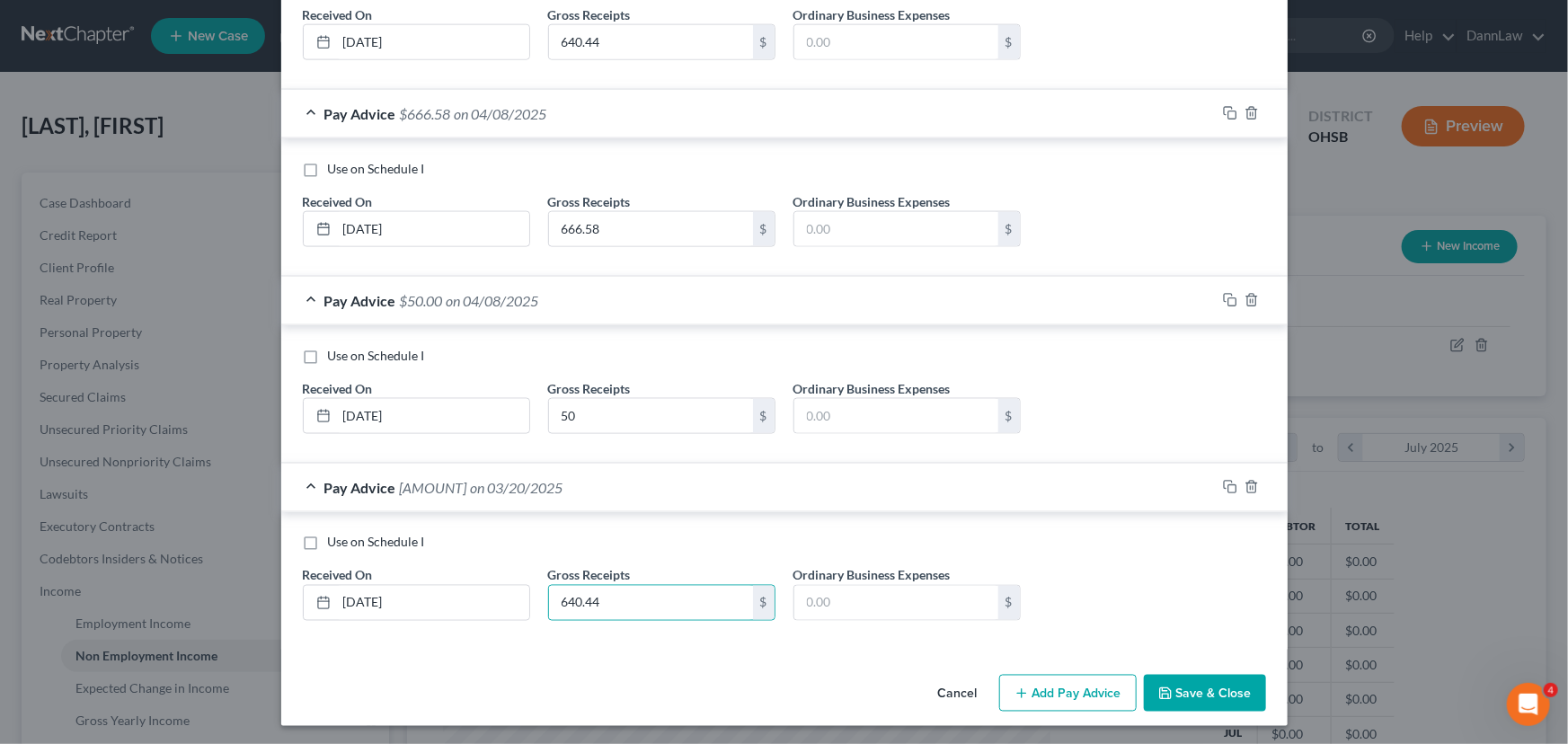 click on "Add Pay Advice" at bounding box center [1067, 694] 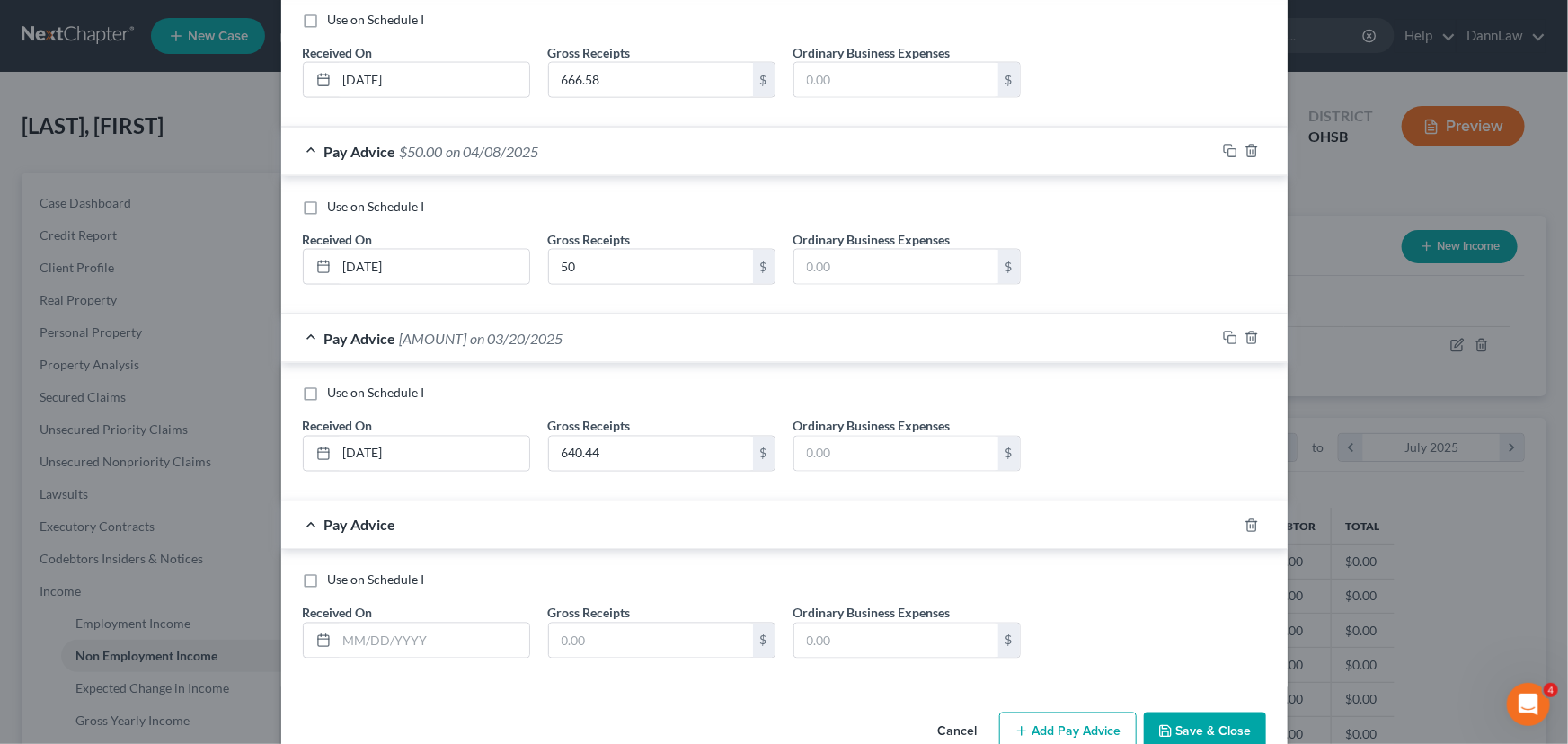 scroll, scrollTop: 1370, scrollLeft: 0, axis: vertical 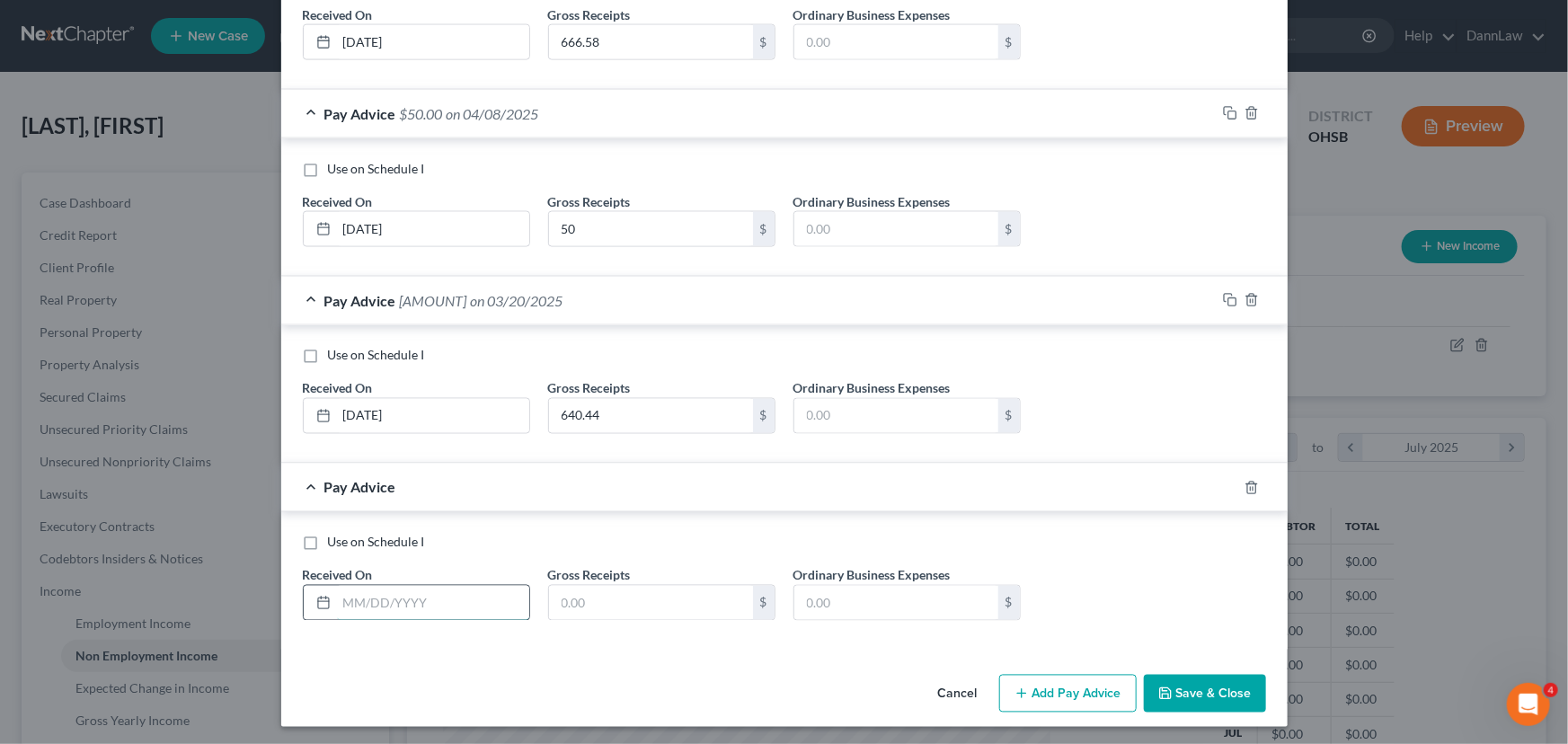 click at bounding box center [433, 603] 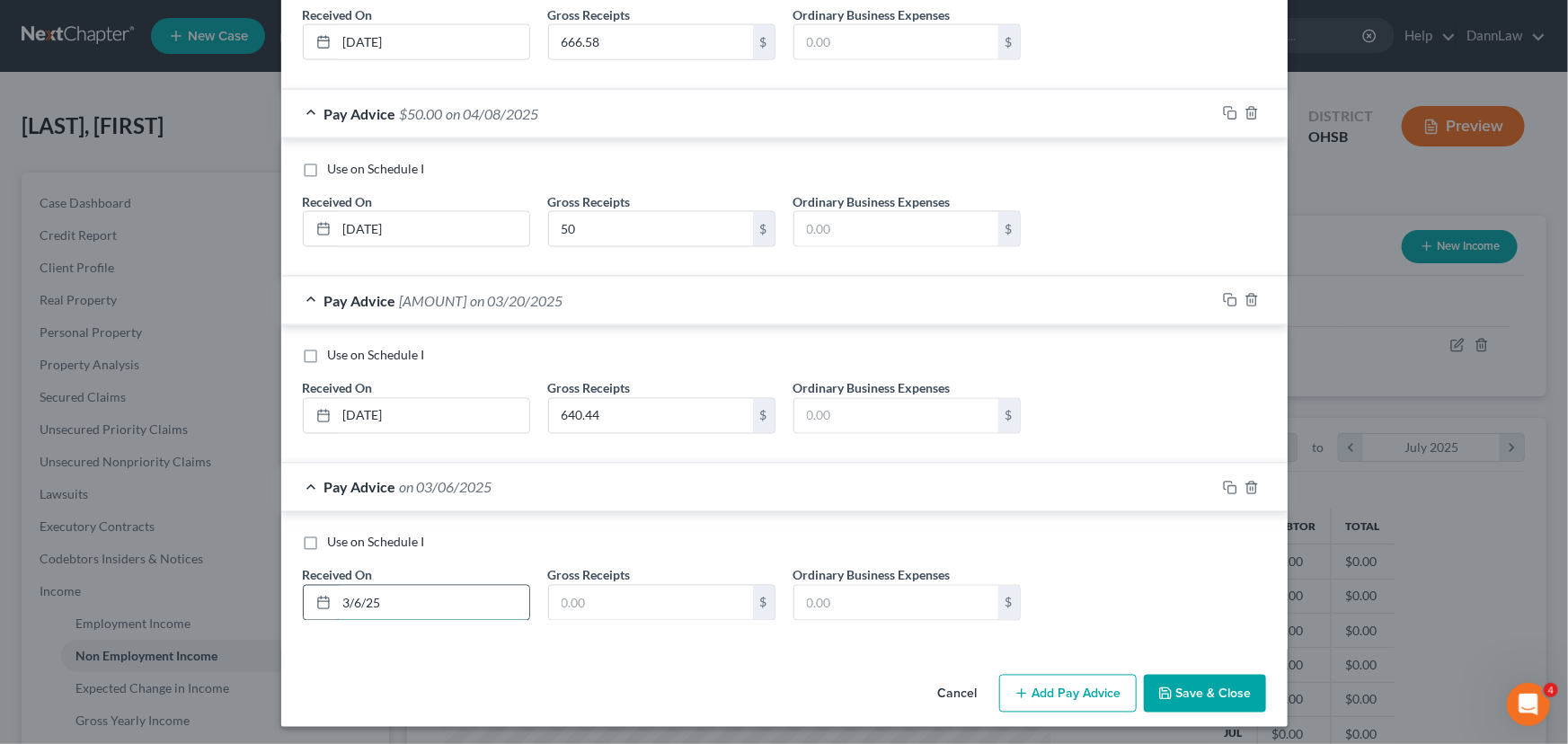 type on "3/6/25" 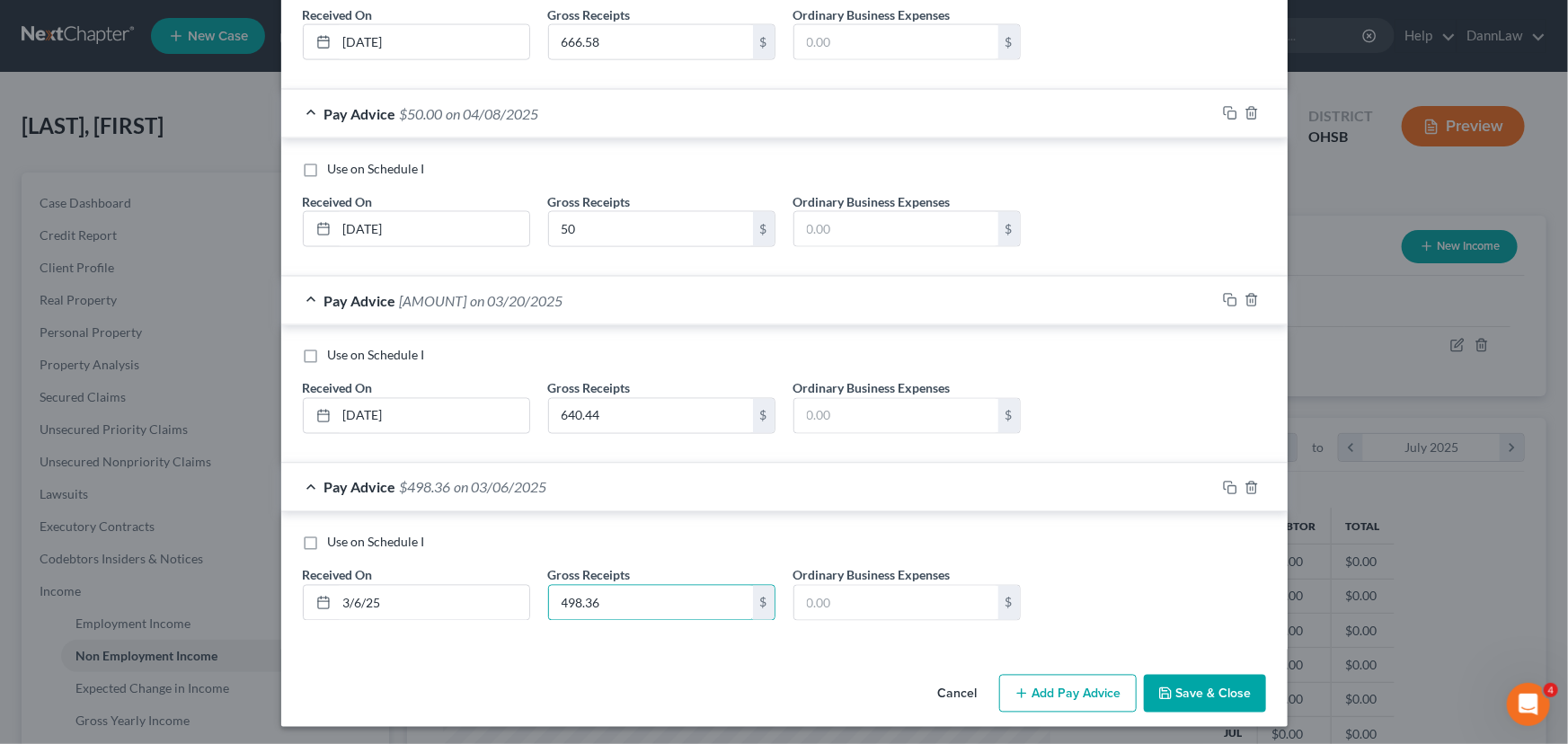 type on "498.36" 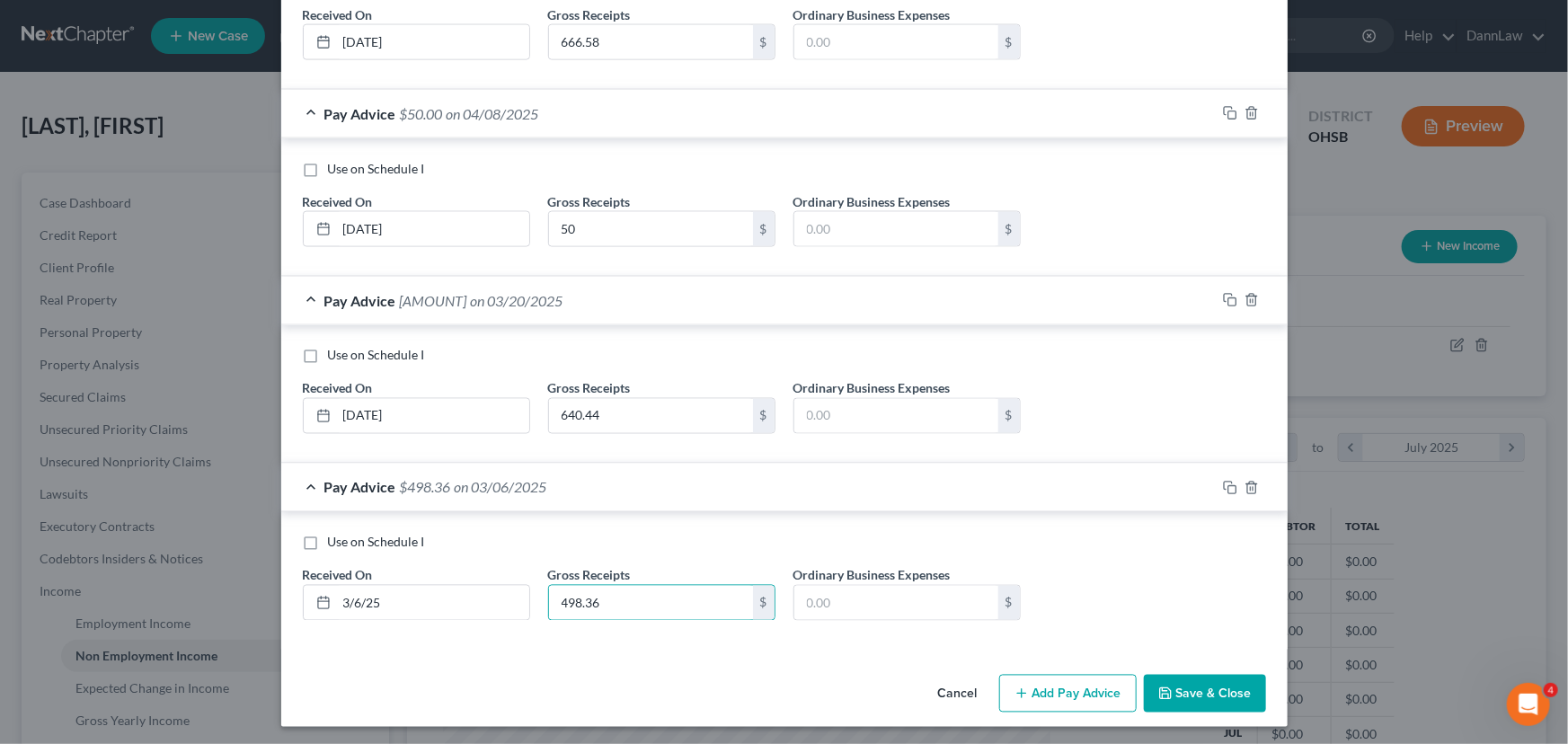click on "Add Pay Advice" at bounding box center [1067, 694] 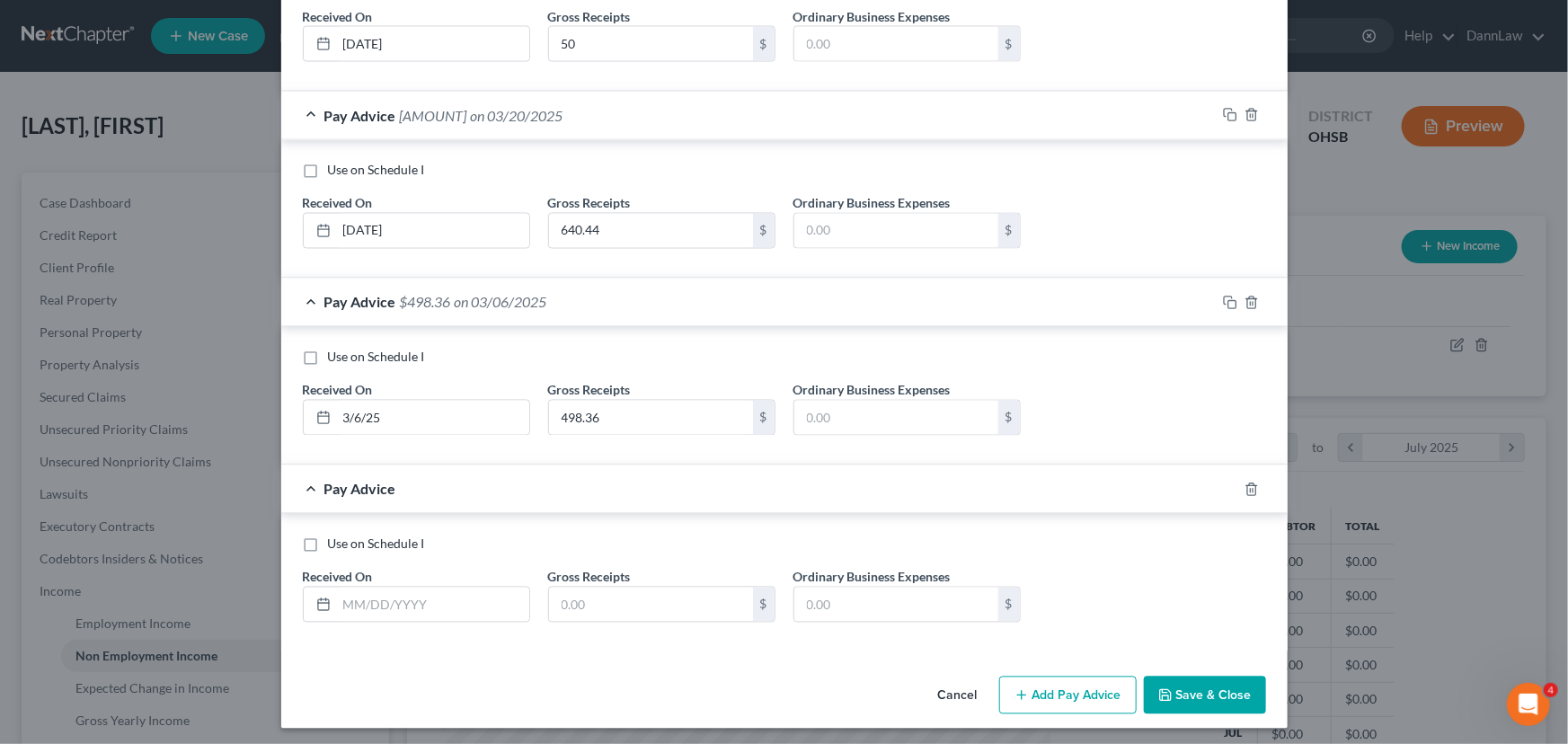 scroll, scrollTop: 1556, scrollLeft: 0, axis: vertical 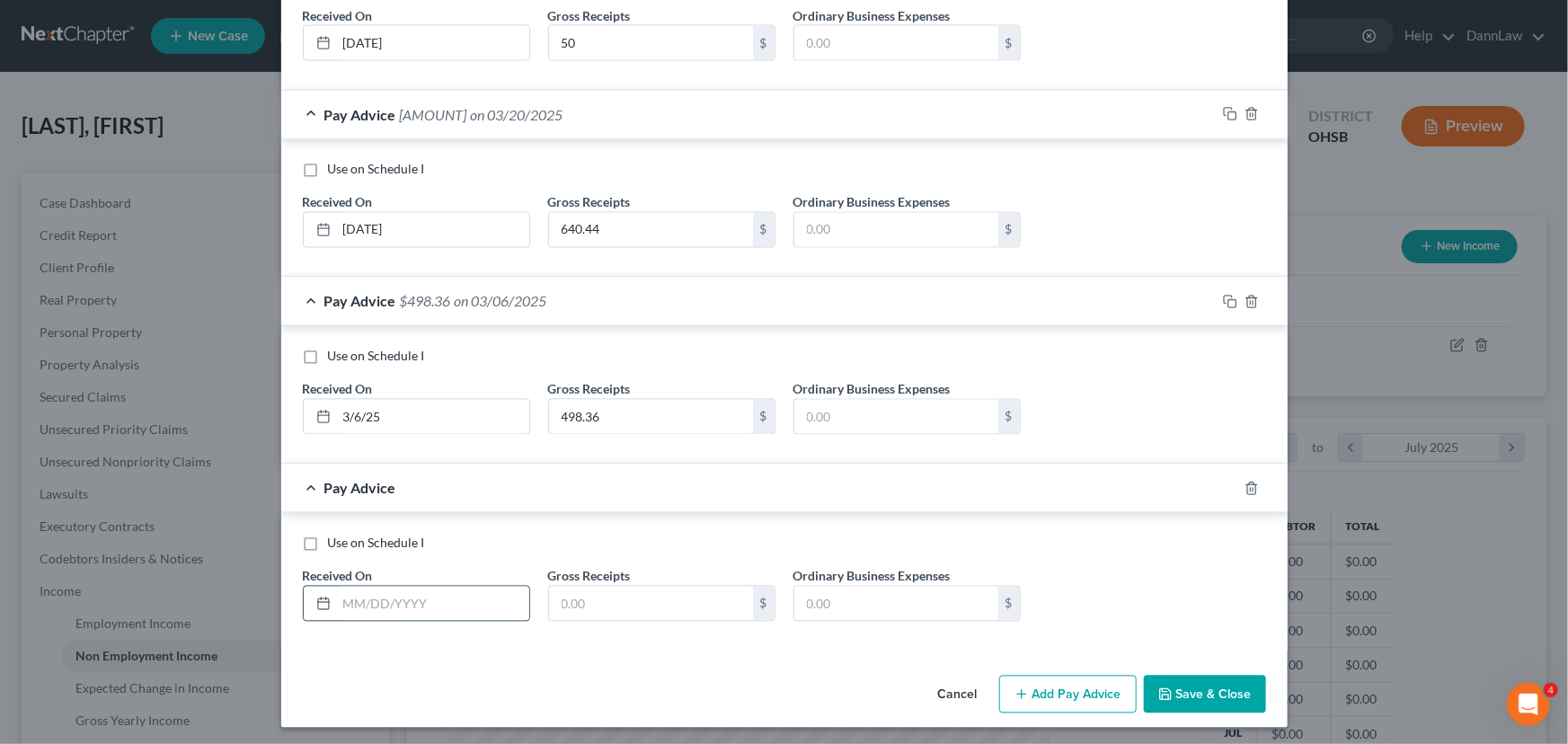 click at bounding box center [433, 604] 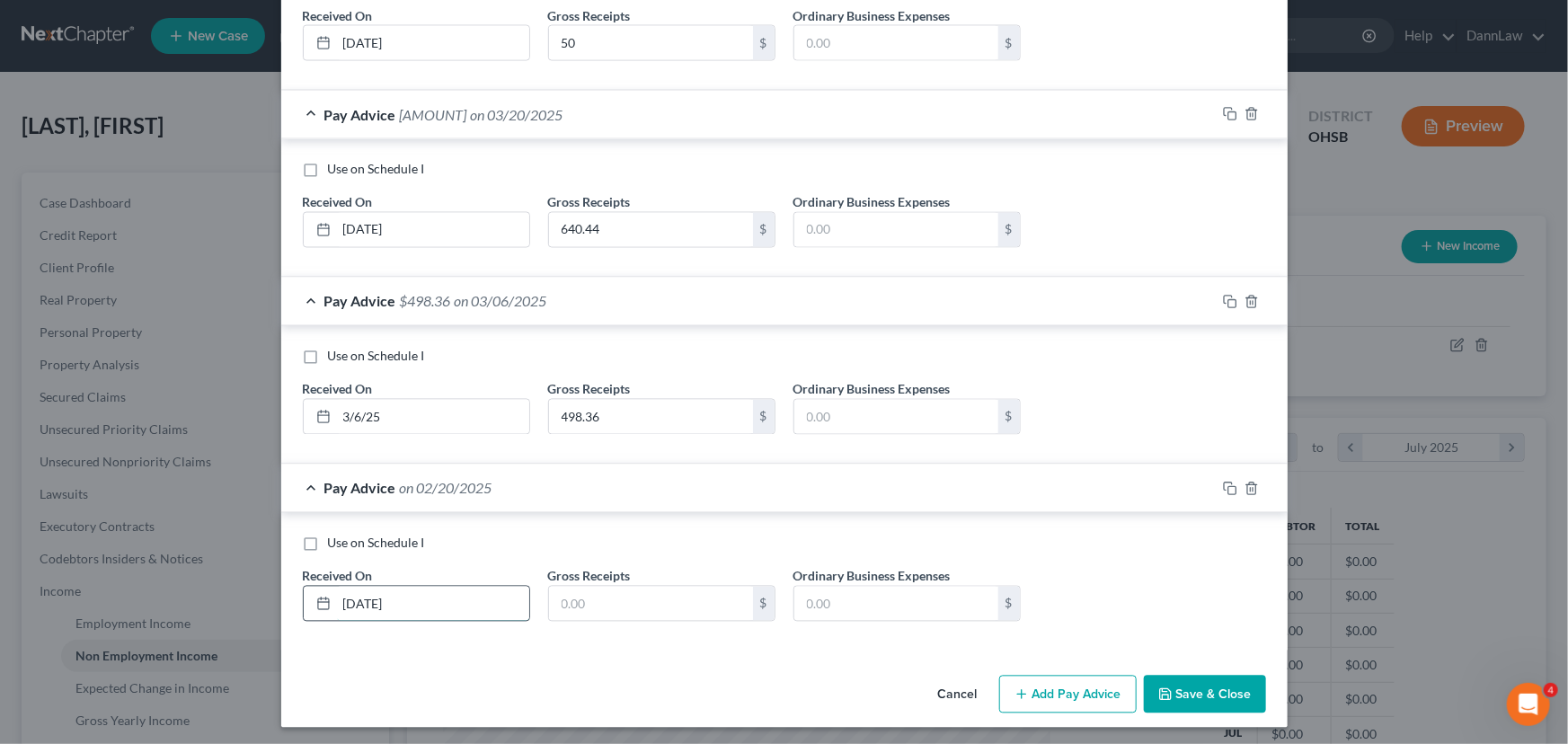 type on "[DATE]" 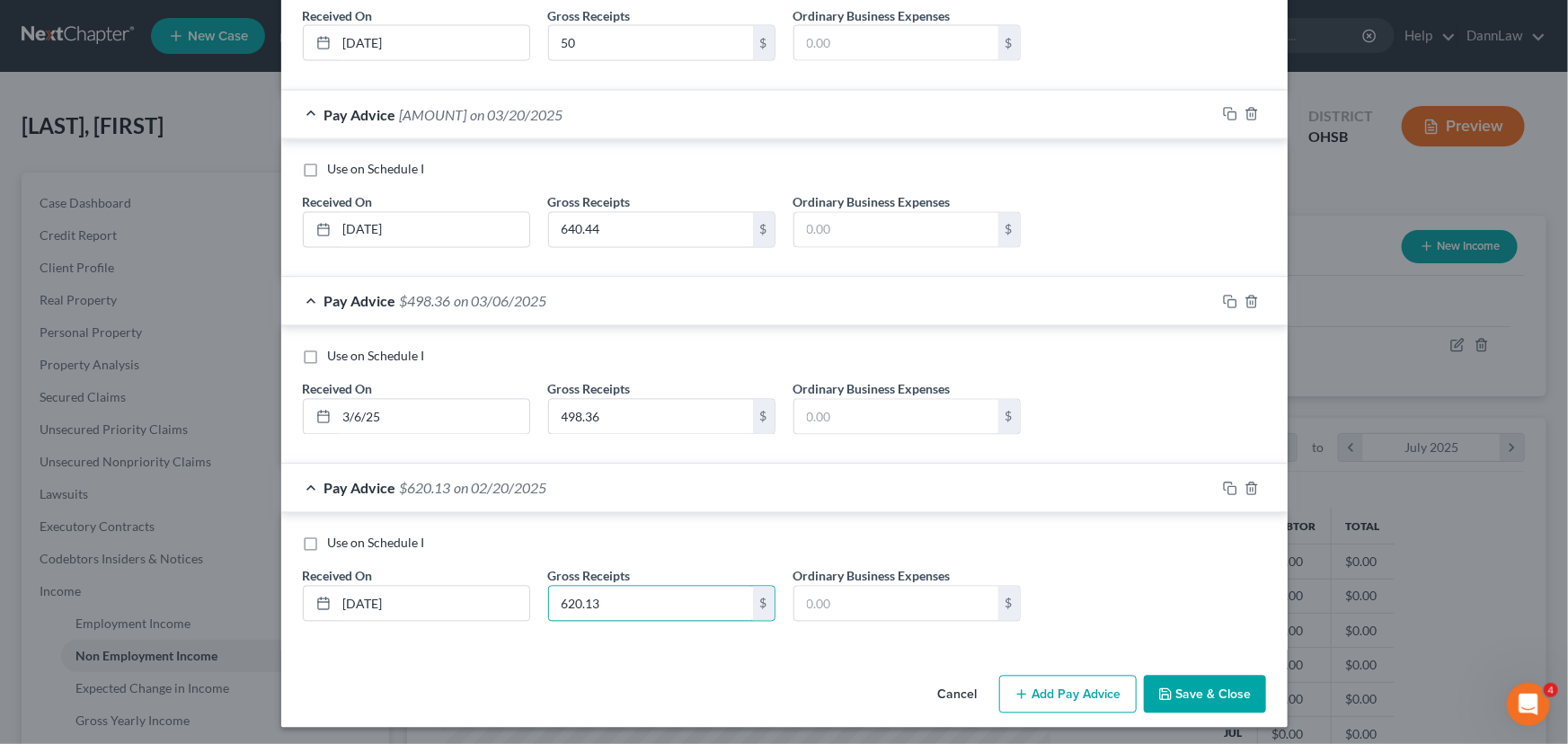 type on "620.13" 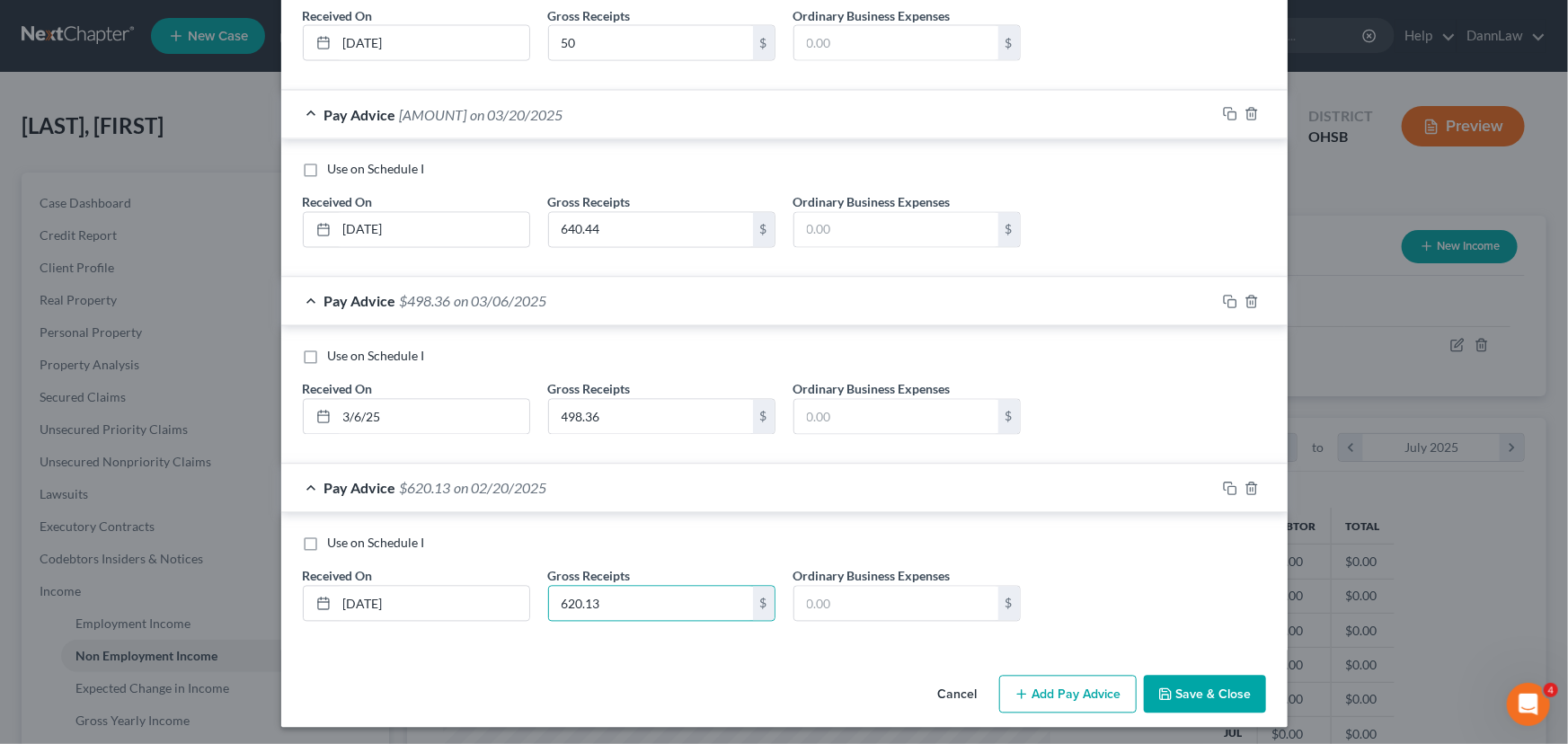 click on "Add Pay Advice" at bounding box center (1067, 695) 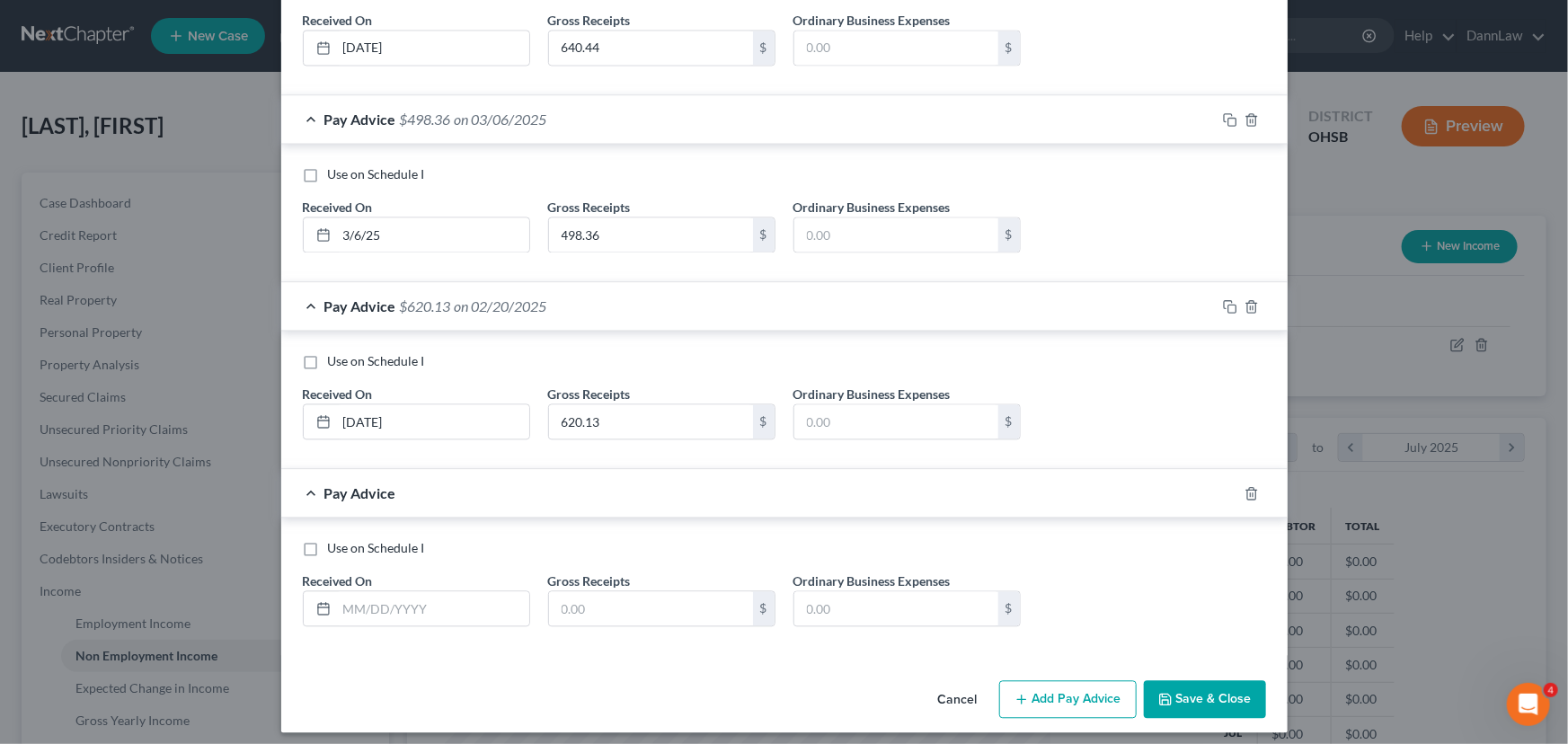 scroll, scrollTop: 1743, scrollLeft: 0, axis: vertical 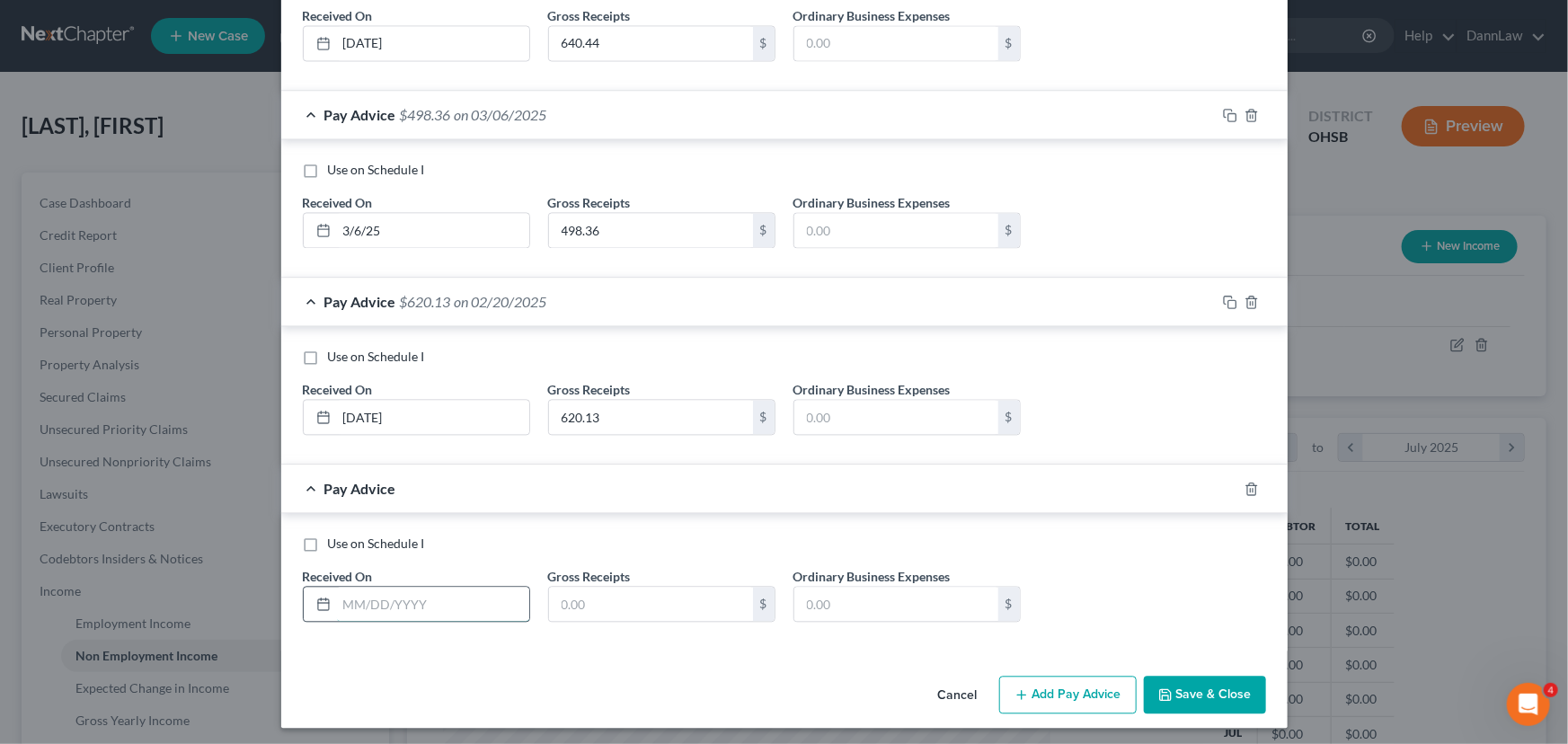 click at bounding box center (433, 604) 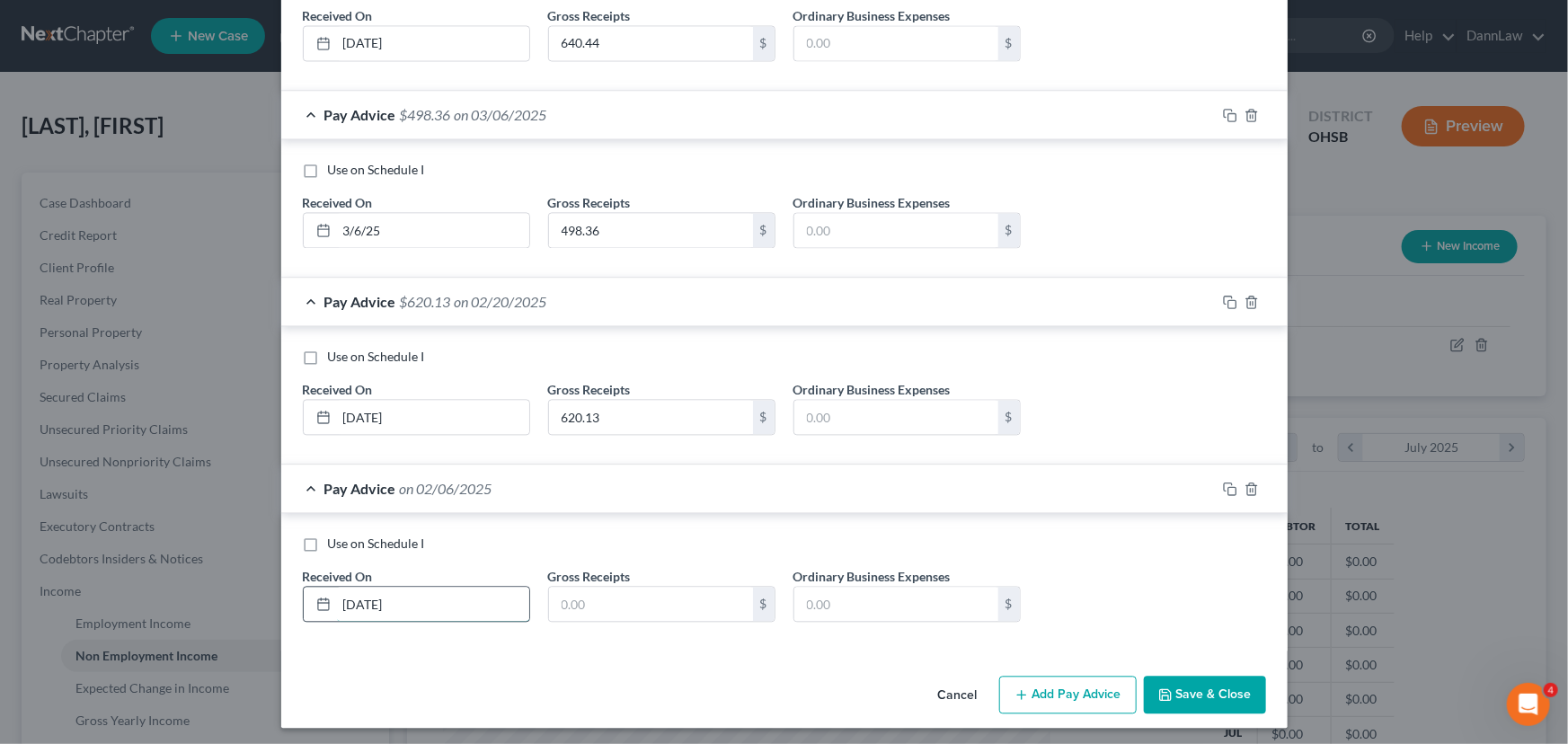 type on "[DATE]" 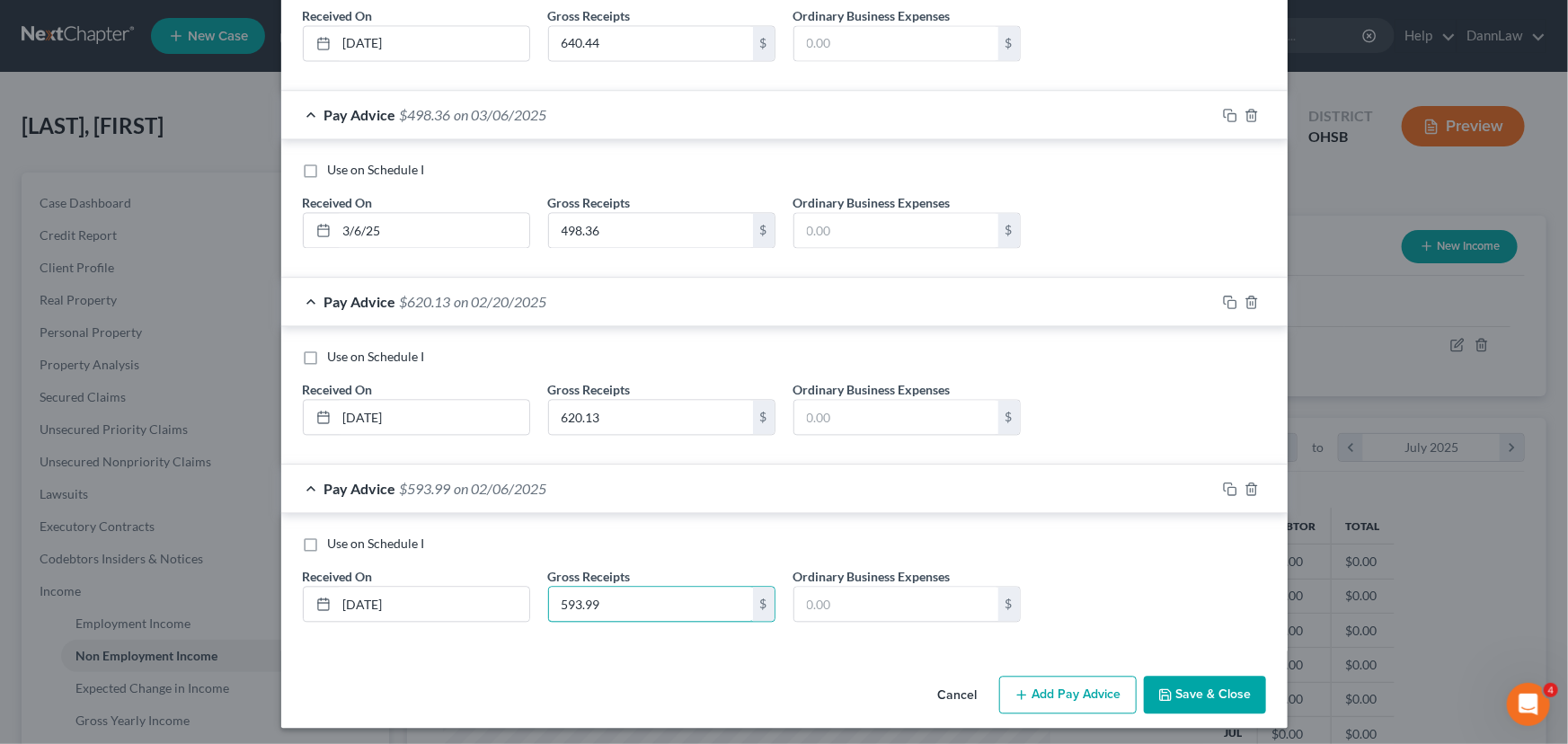 type on "593.99" 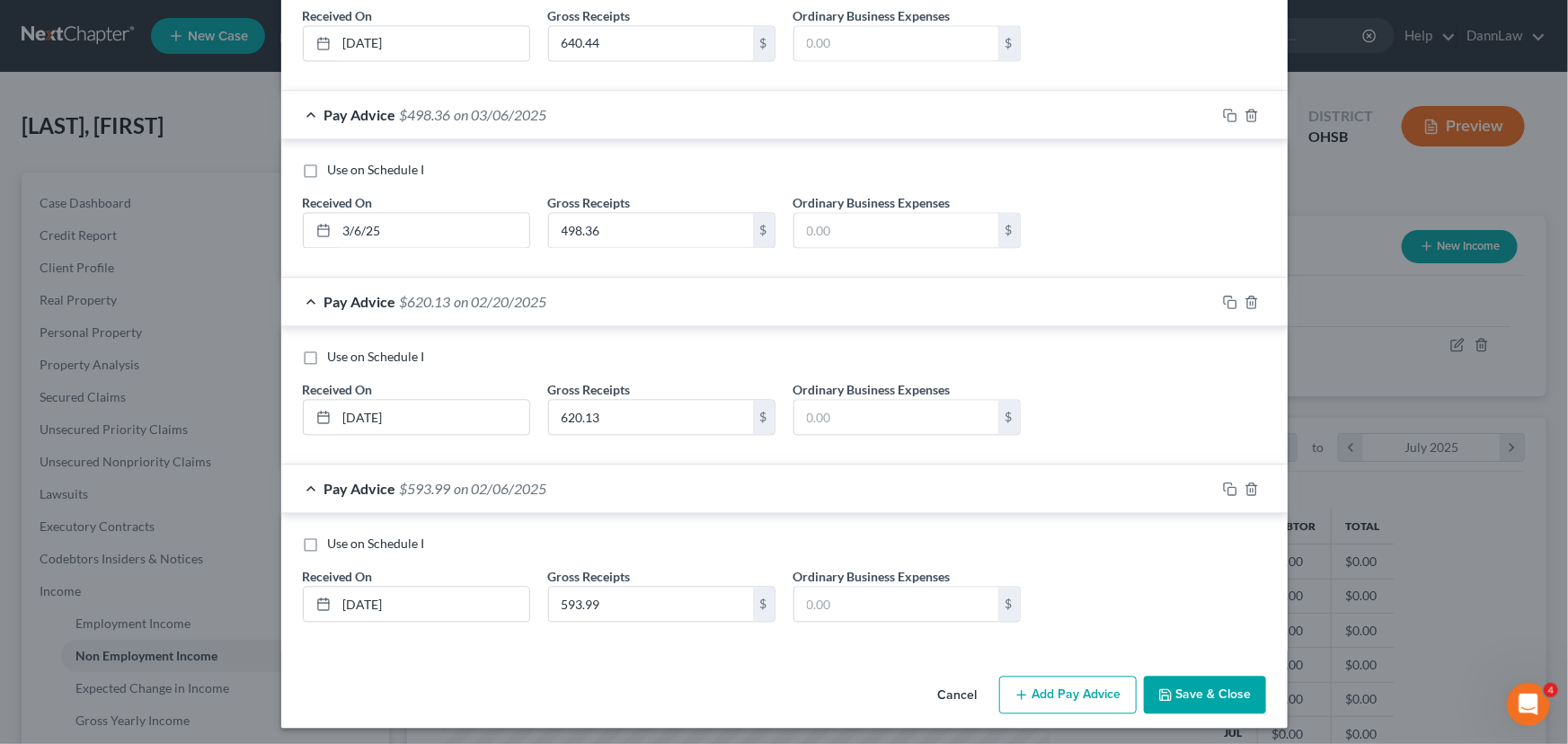 click on "Add Pay Advice" at bounding box center (1067, 695) 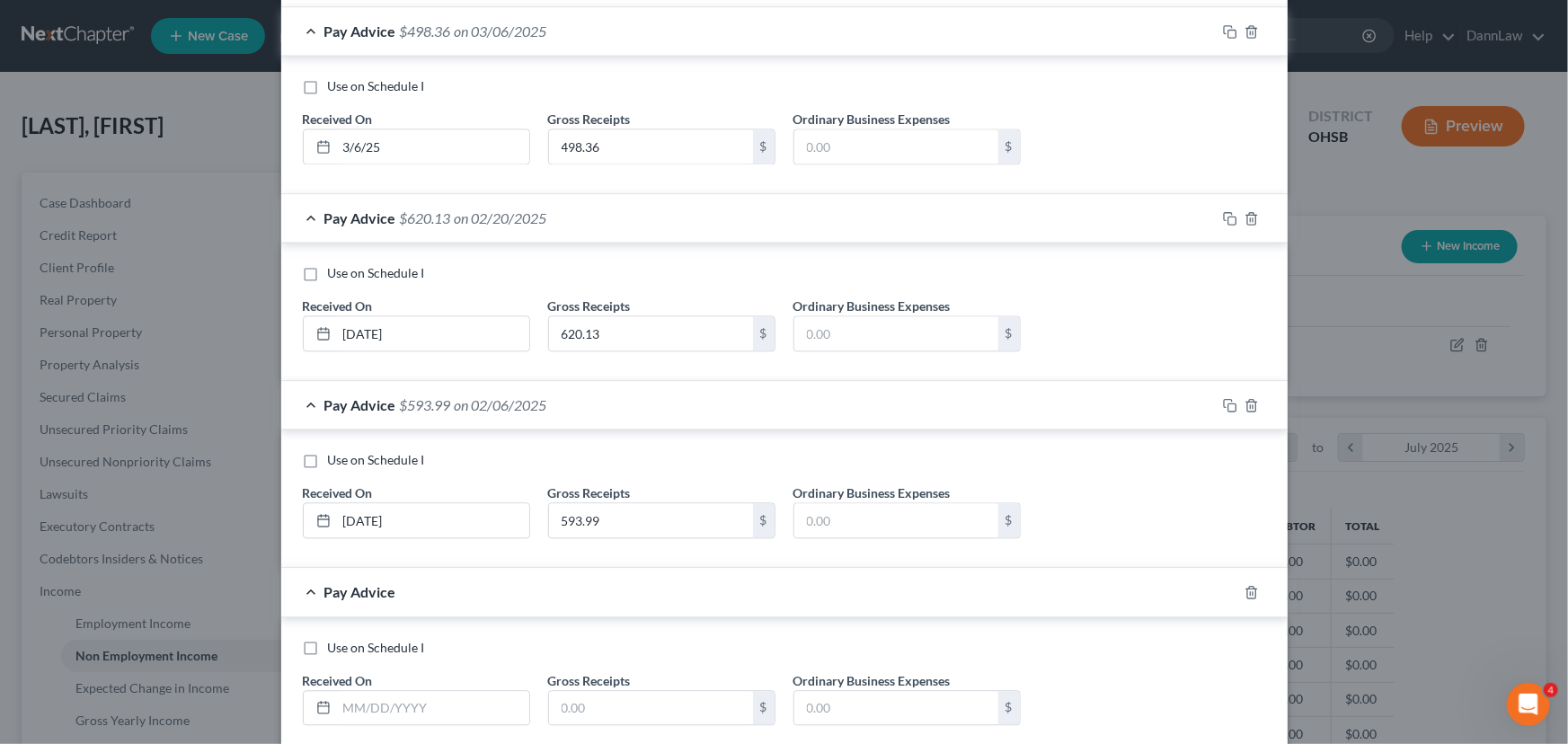 scroll, scrollTop: 1930, scrollLeft: 0, axis: vertical 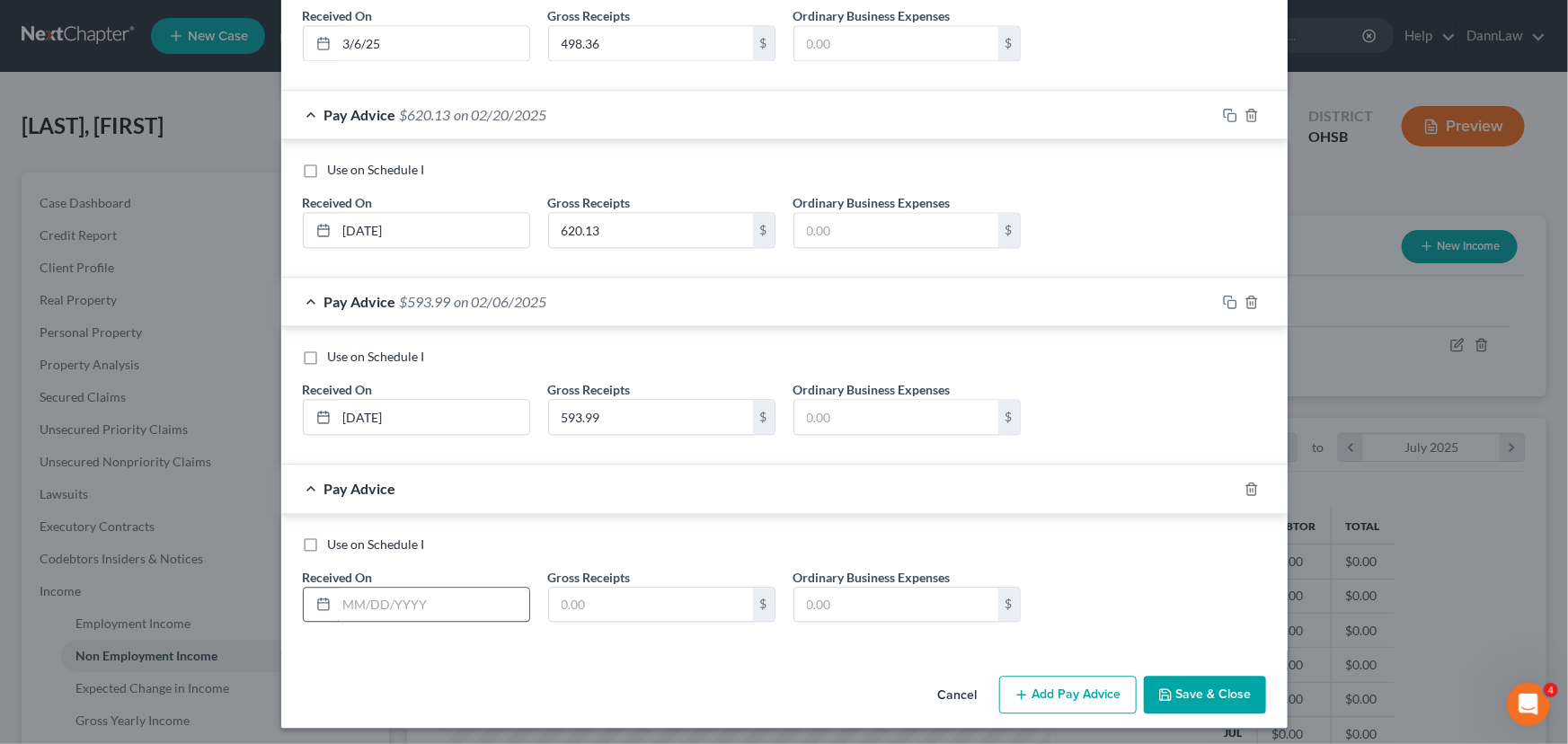 click at bounding box center (433, 605) 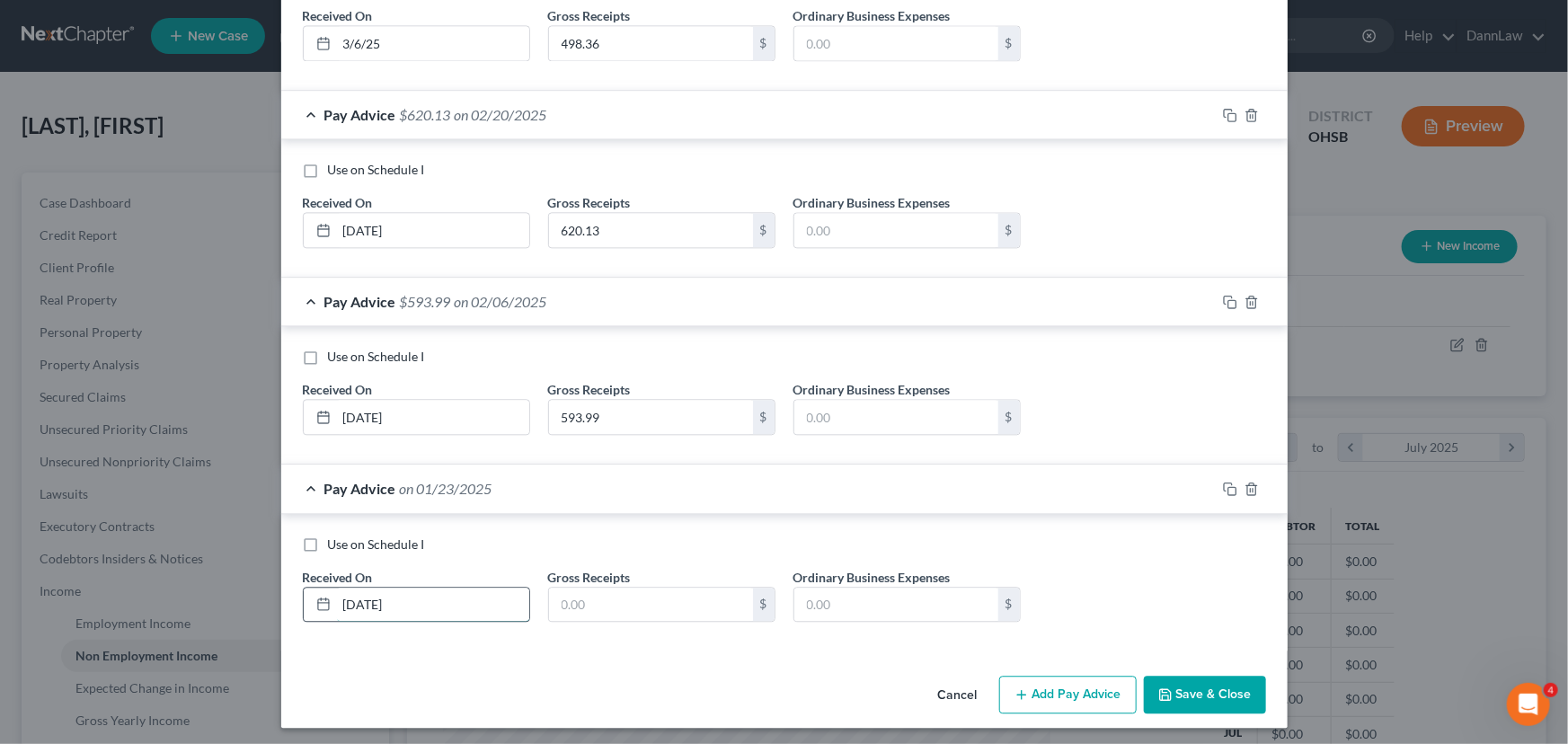 type on "[DATE]" 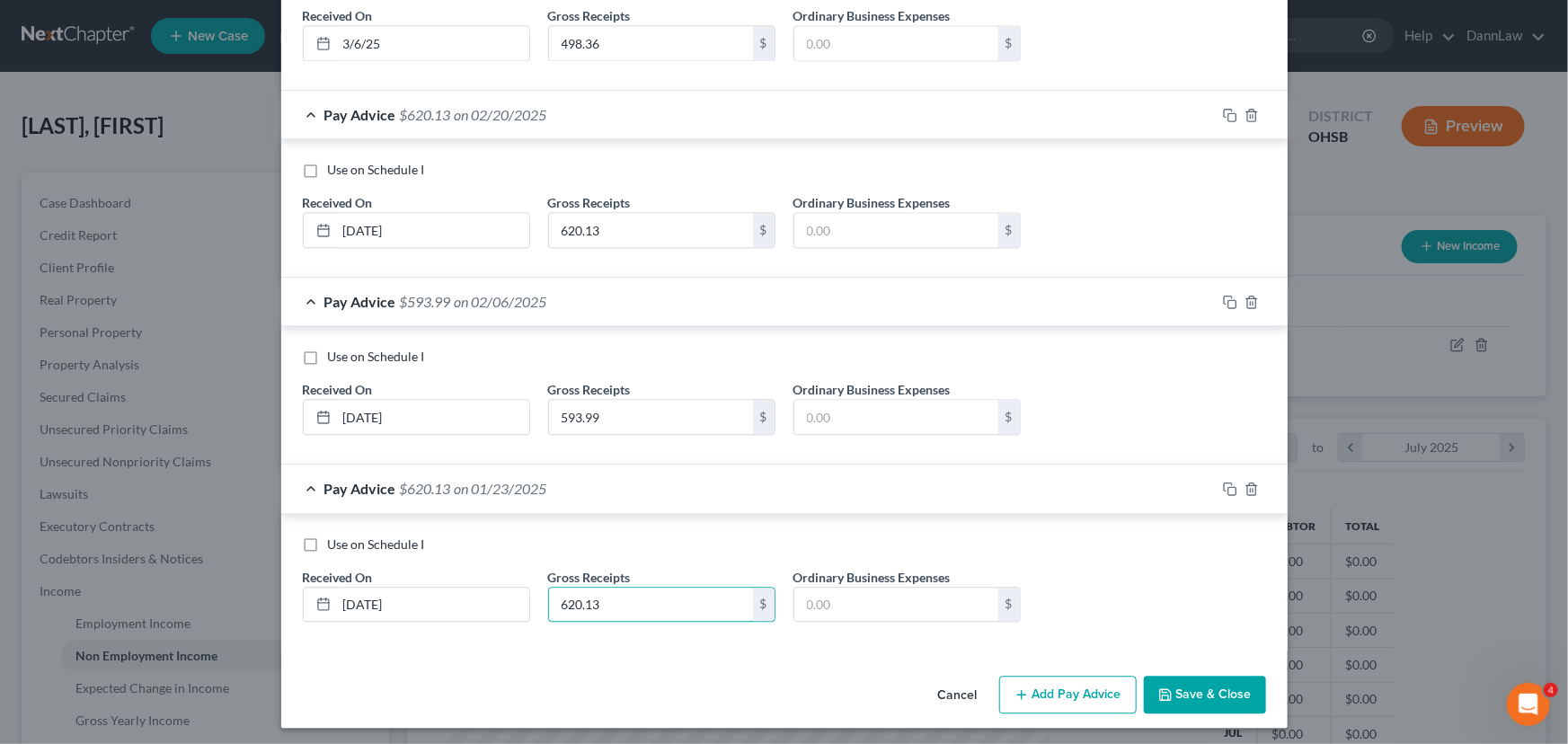 type on "620.13" 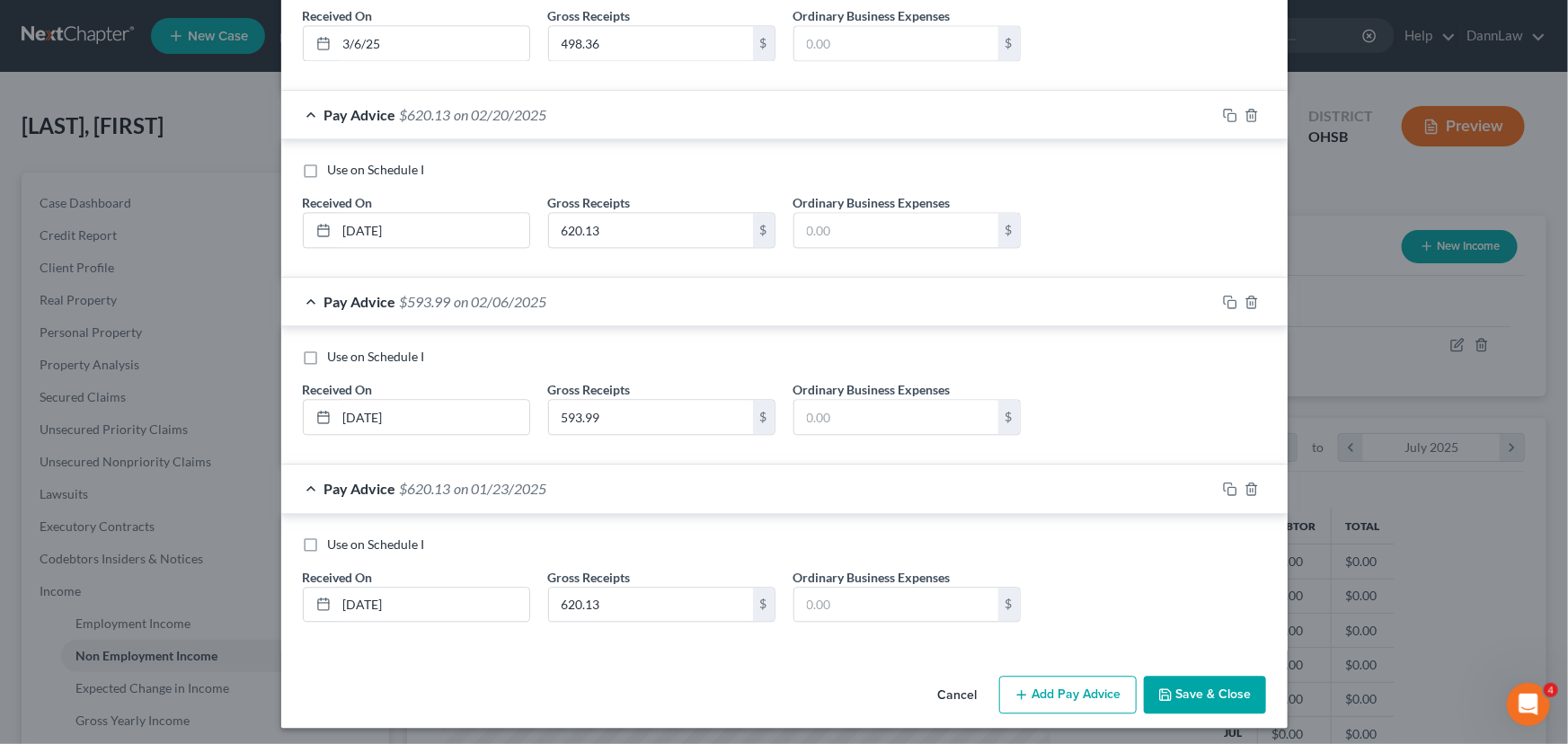 click on "Cancel Add Pay Advice Save & Close" at bounding box center [784, 698] 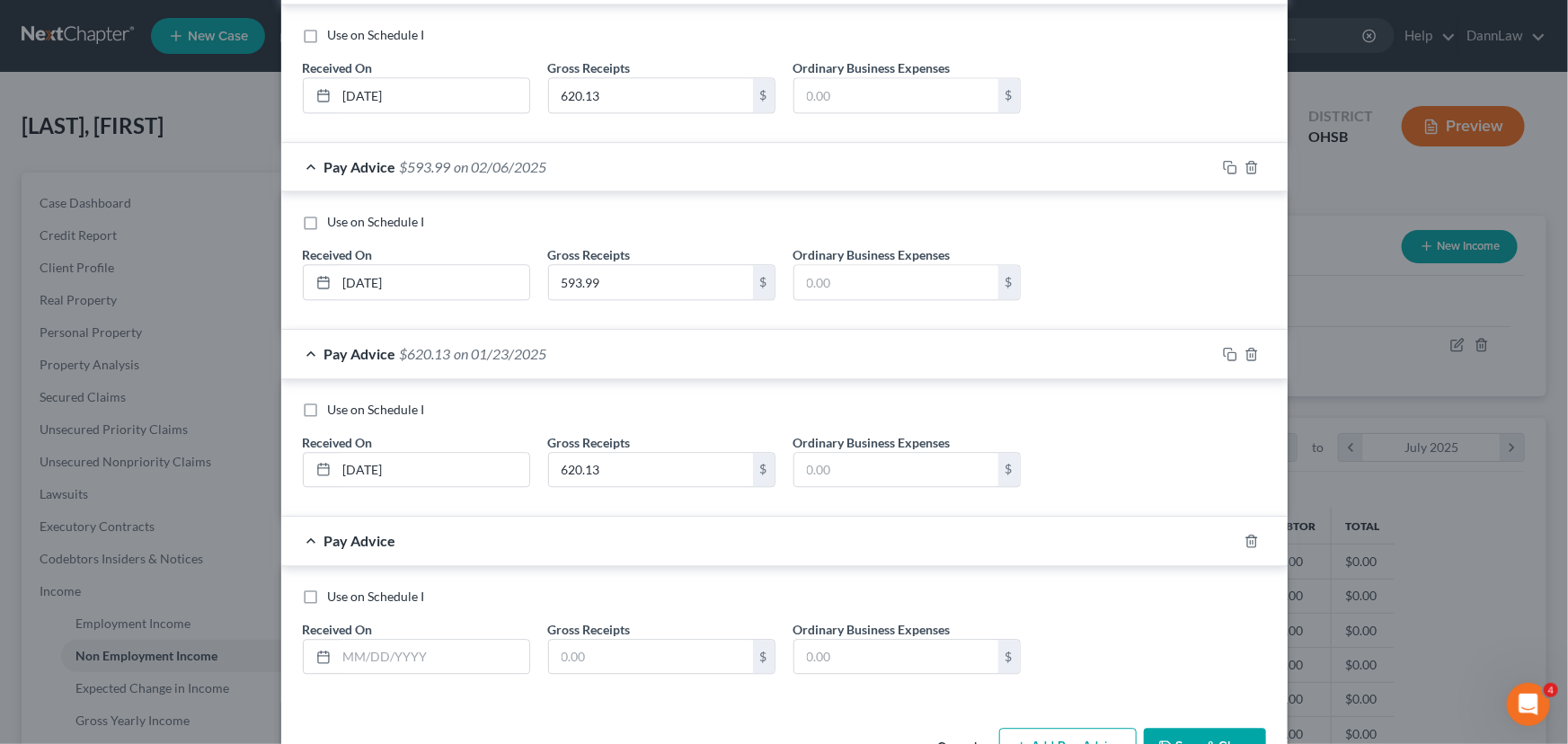 scroll, scrollTop: 2035, scrollLeft: 0, axis: vertical 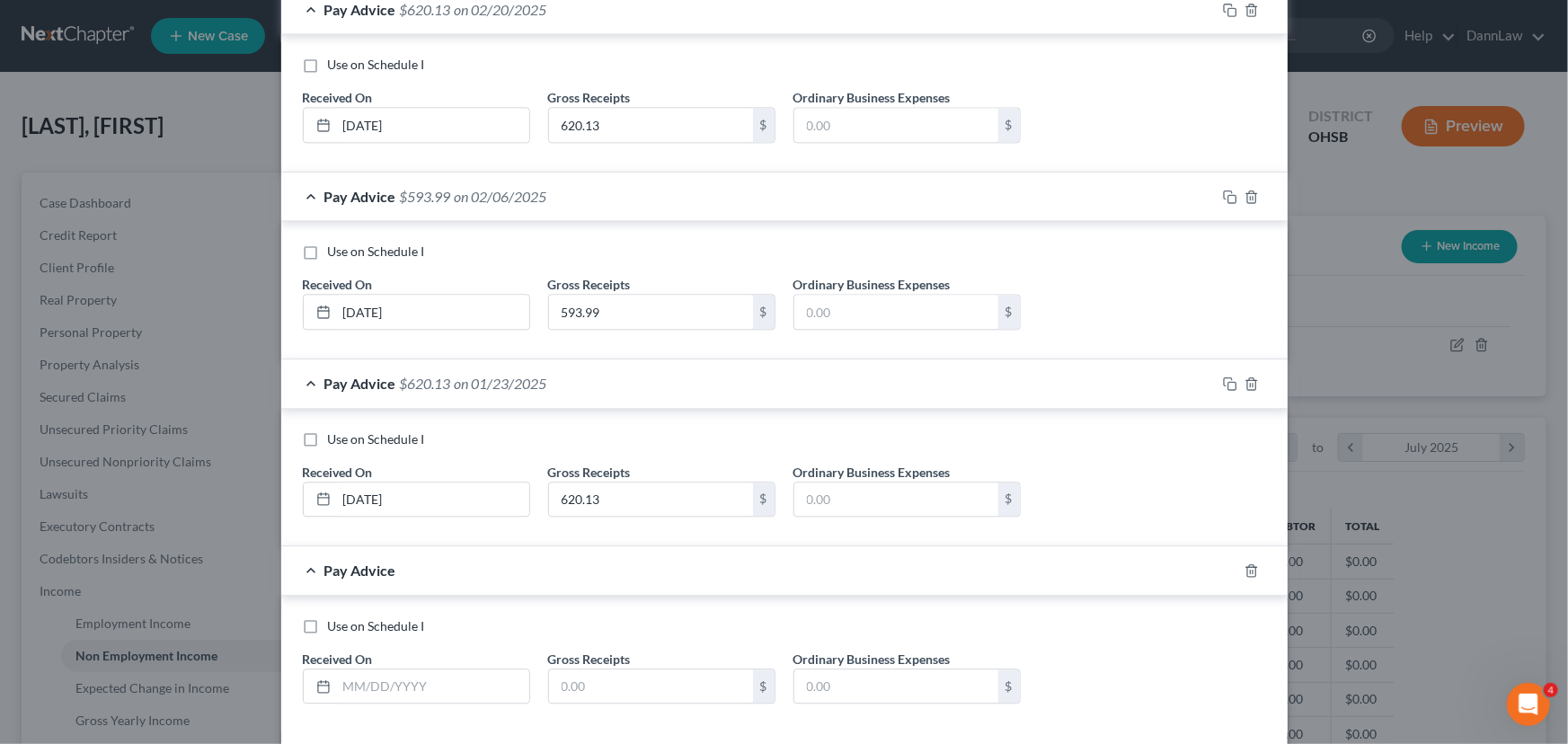 click on "Use on Schedule I
Received On
*
Gross Receipts $ Ordinary Business Expenses $" at bounding box center [784, 668] 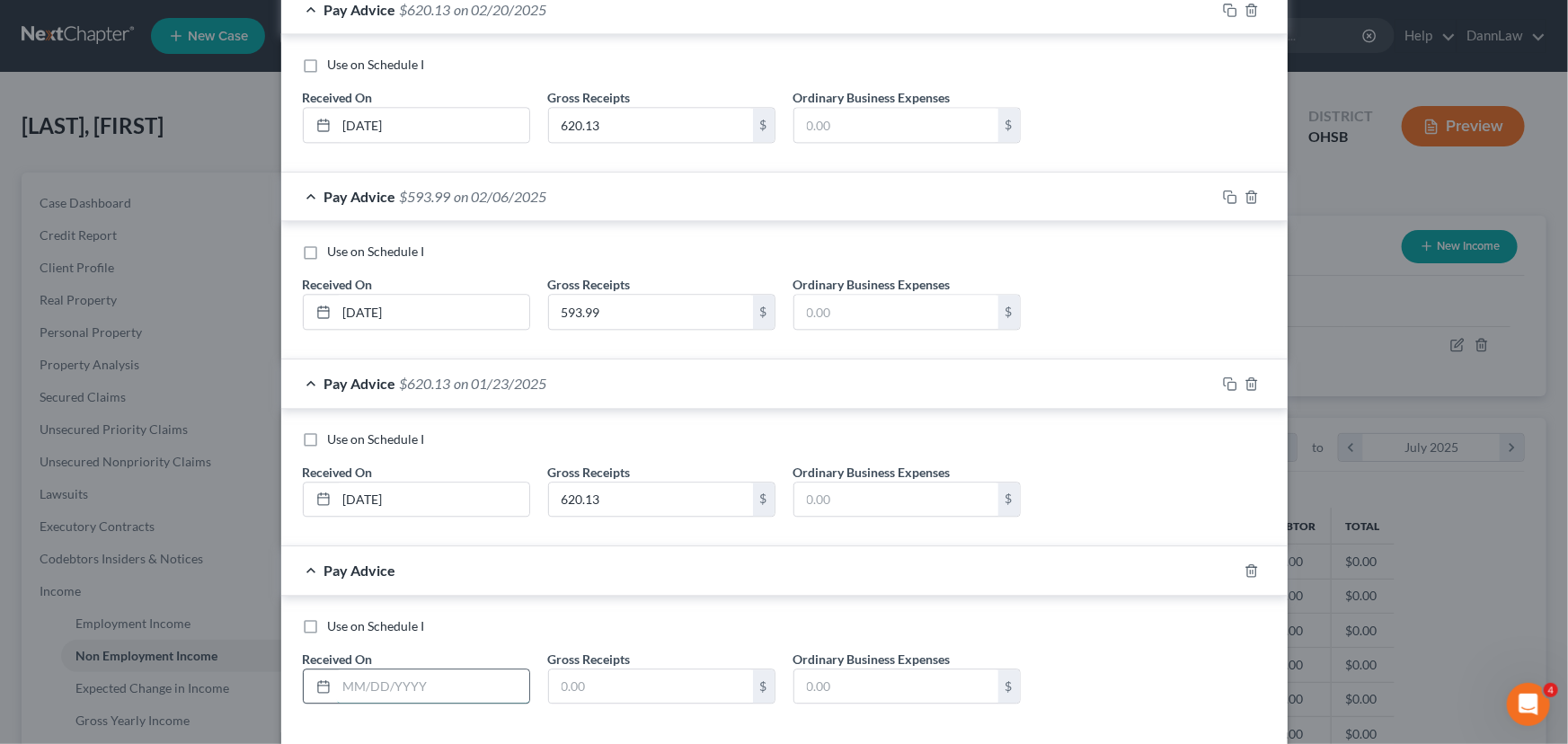 click at bounding box center [433, 686] 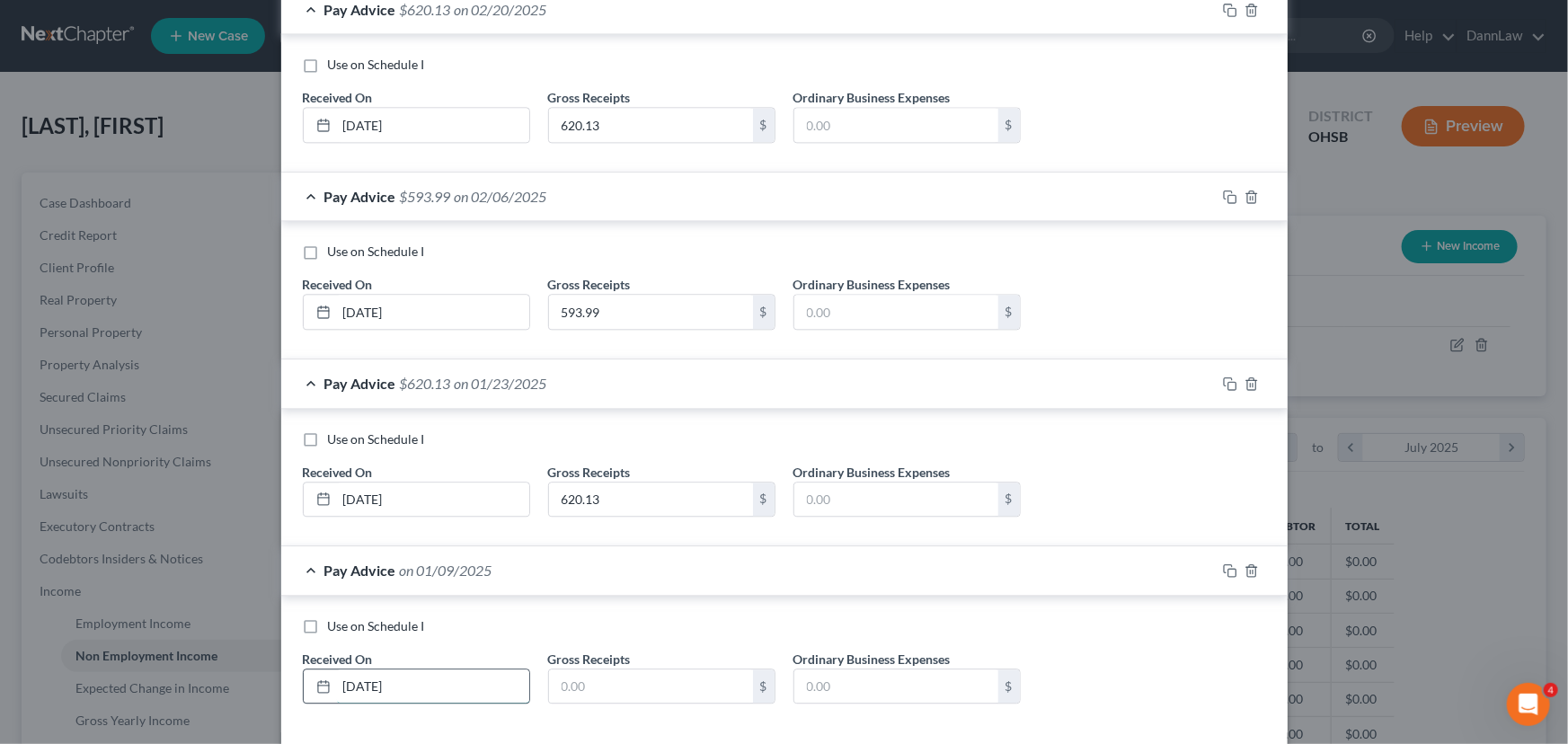 type on "[DATE]" 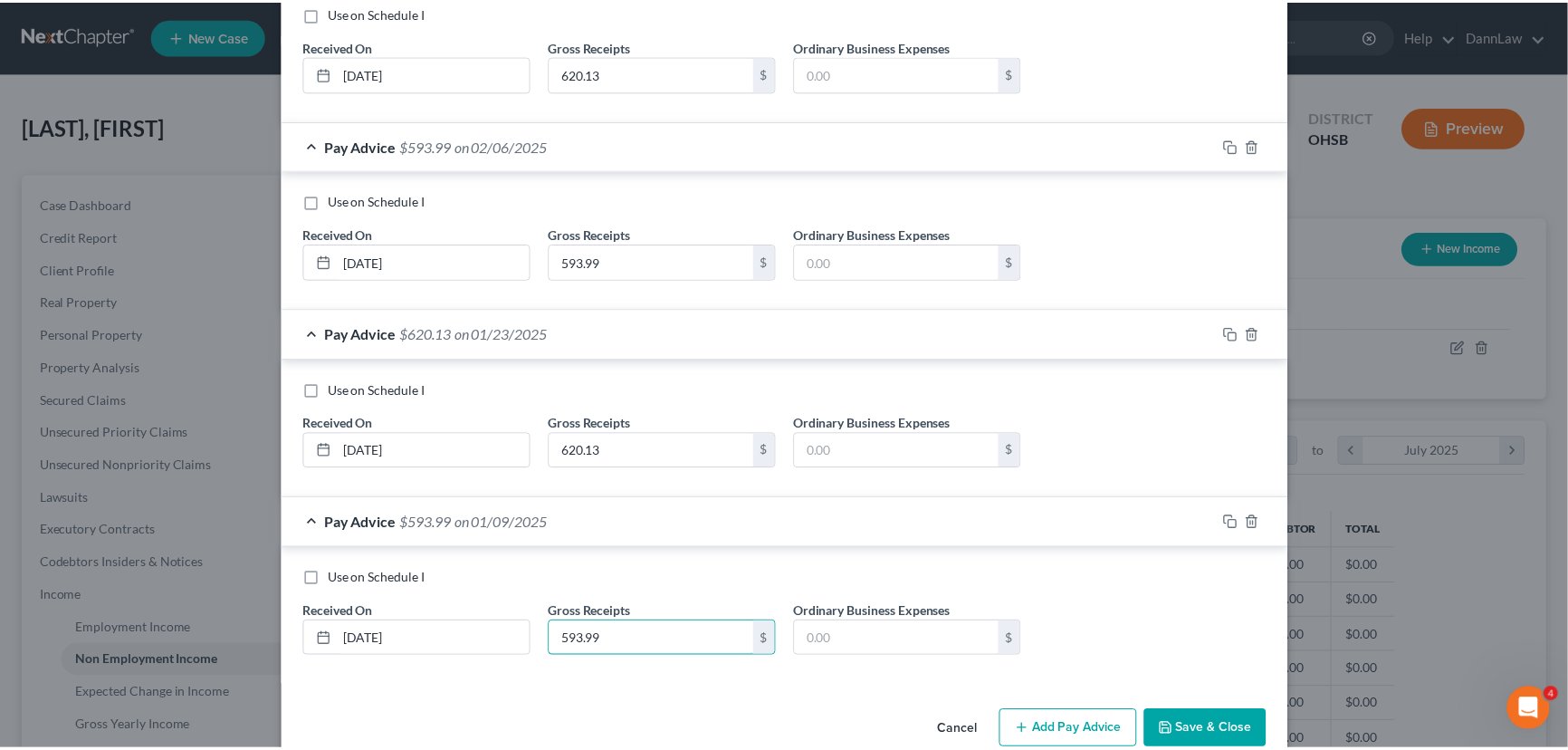 scroll, scrollTop: 2134, scrollLeft: 0, axis: vertical 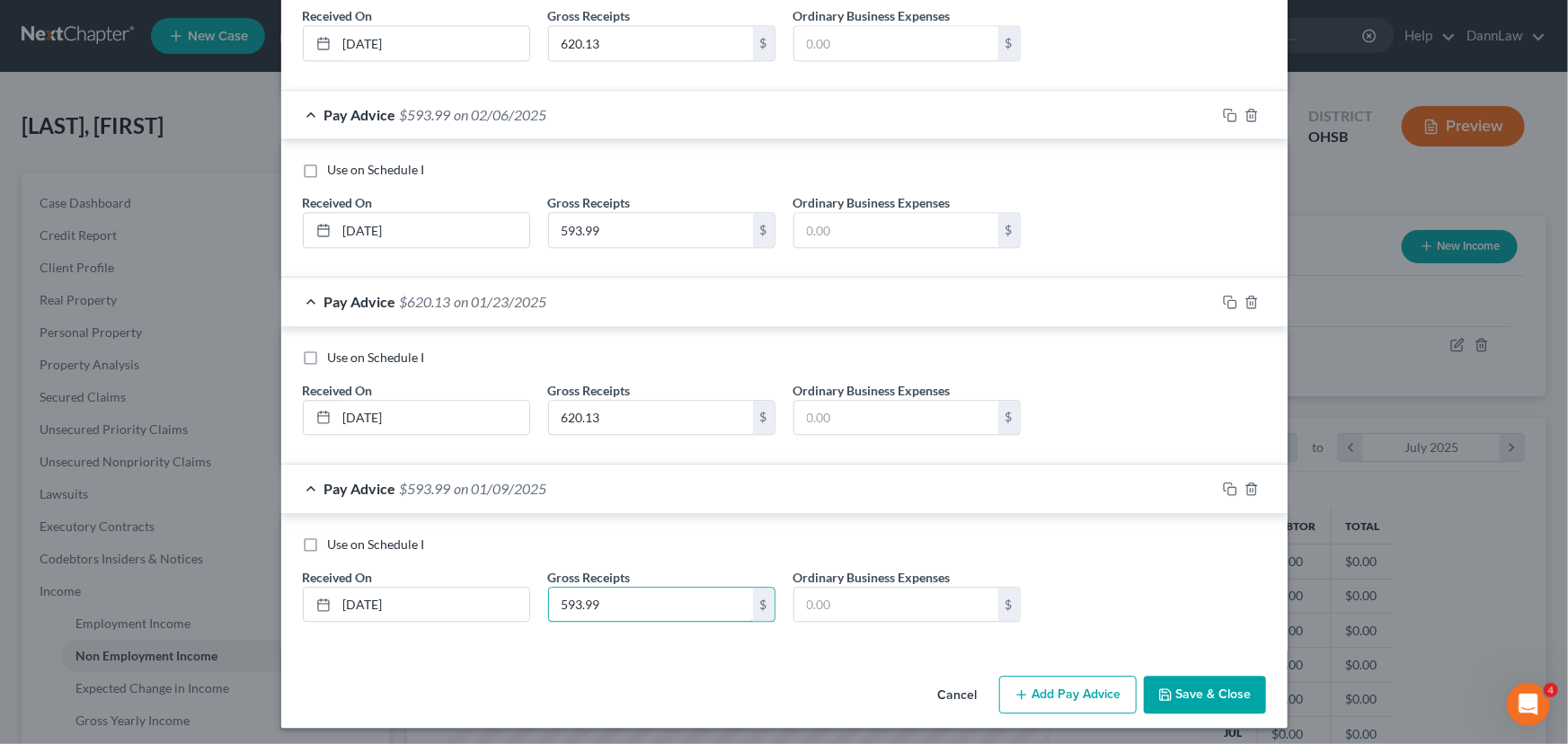 type on "593.99" 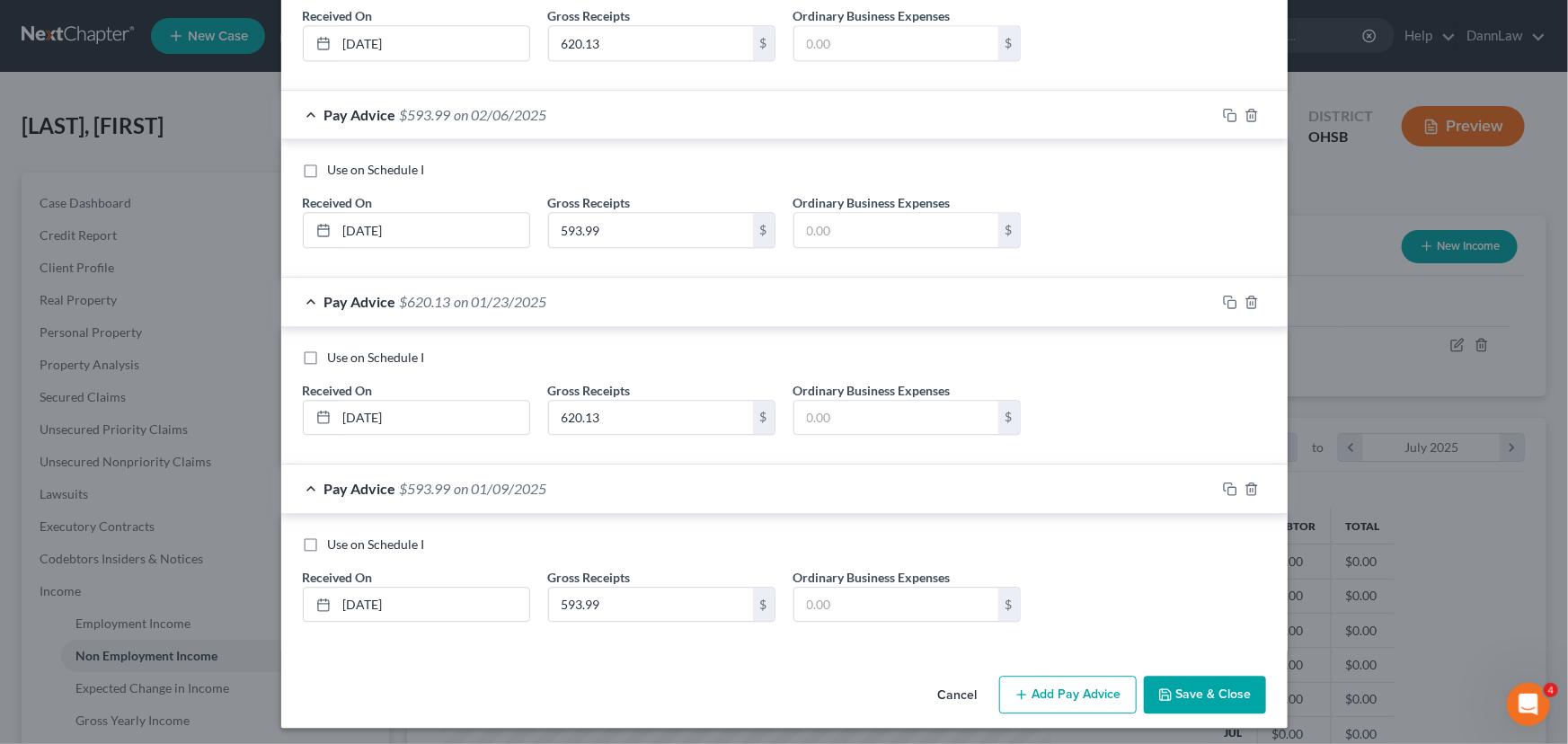 click on "Save & Close" at bounding box center (1205, 695) 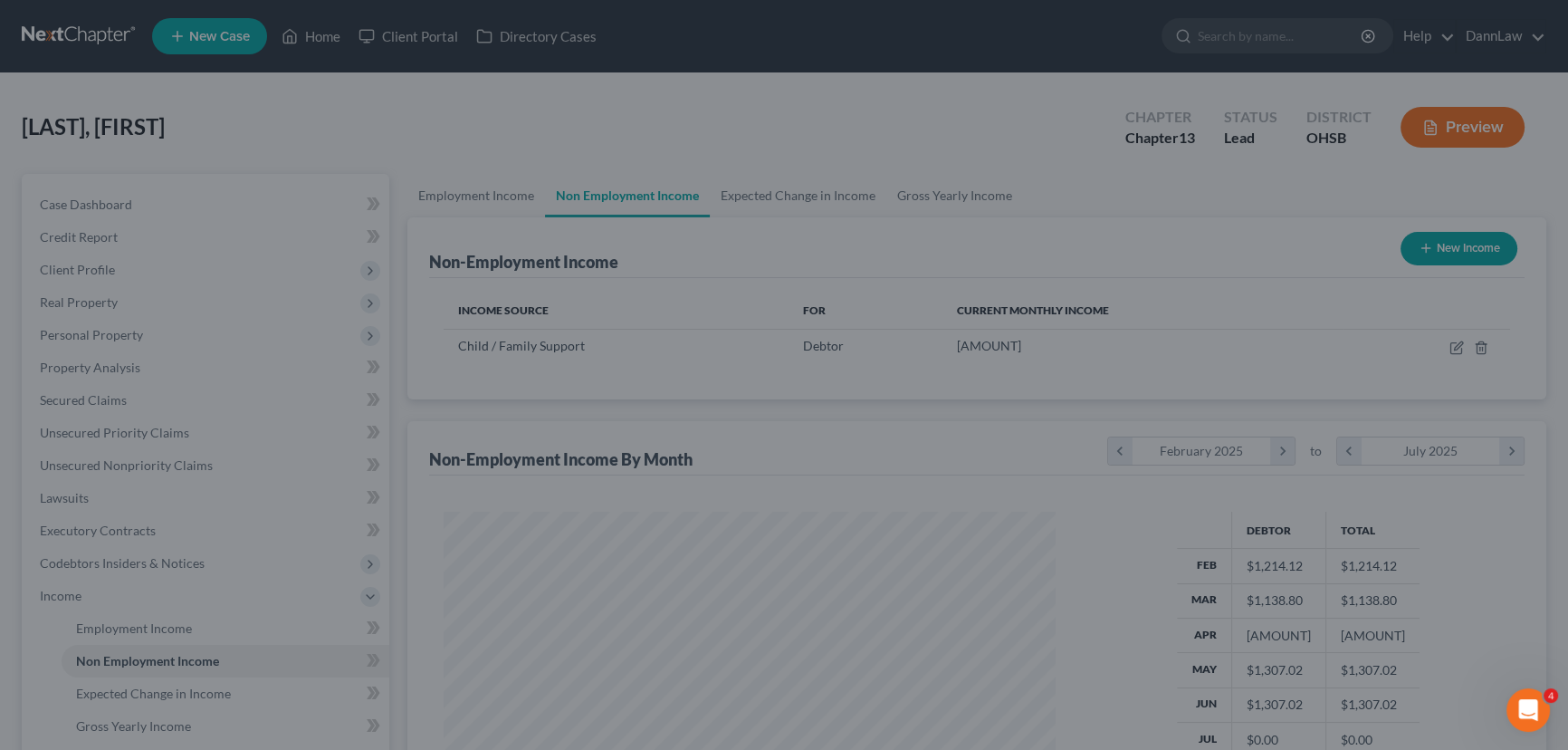 scroll, scrollTop: 324, scrollLeft: 643, axis: both 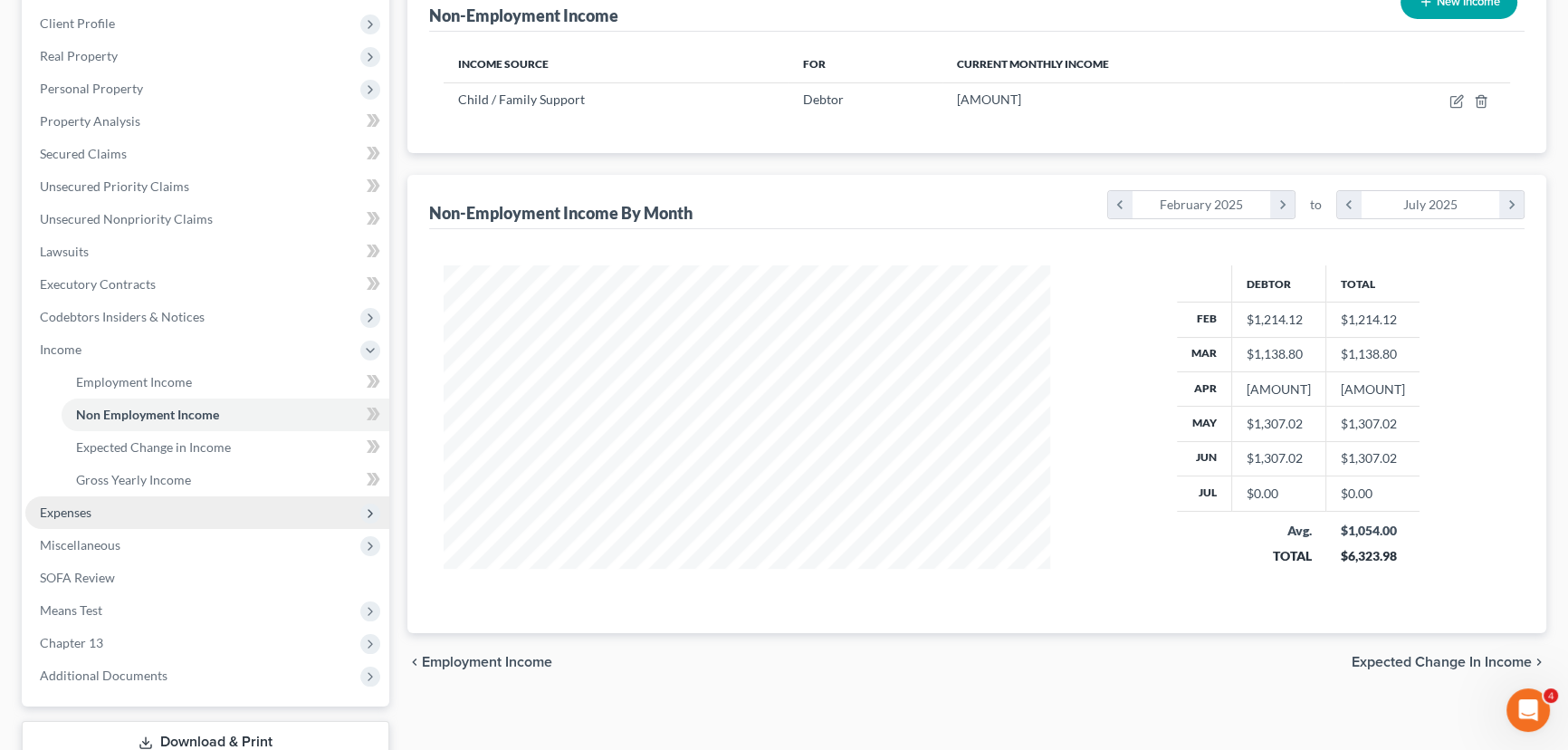 click on "Expenses" at bounding box center (207, 513) 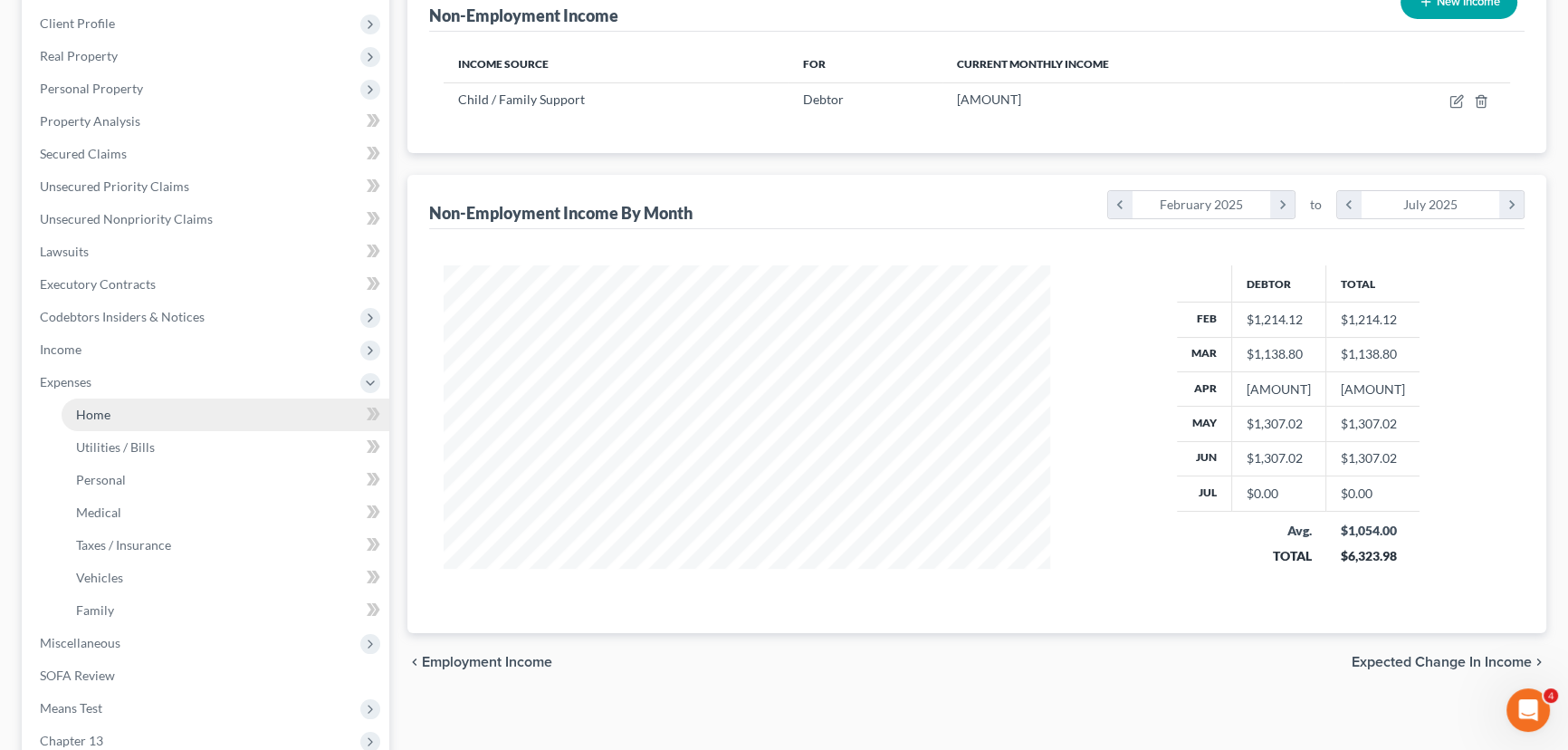 click on "Home" at bounding box center [225, 415] 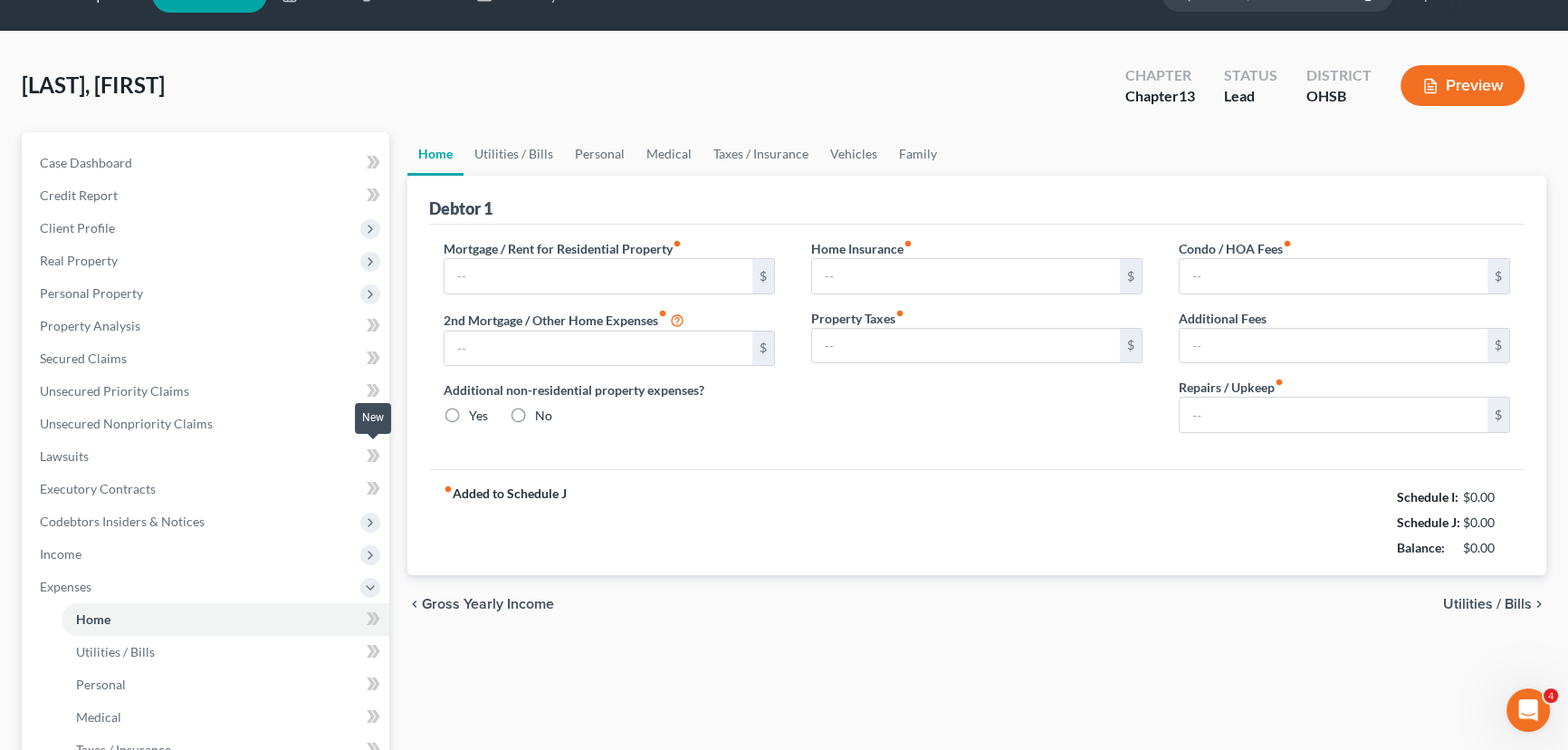 scroll, scrollTop: 0, scrollLeft: 0, axis: both 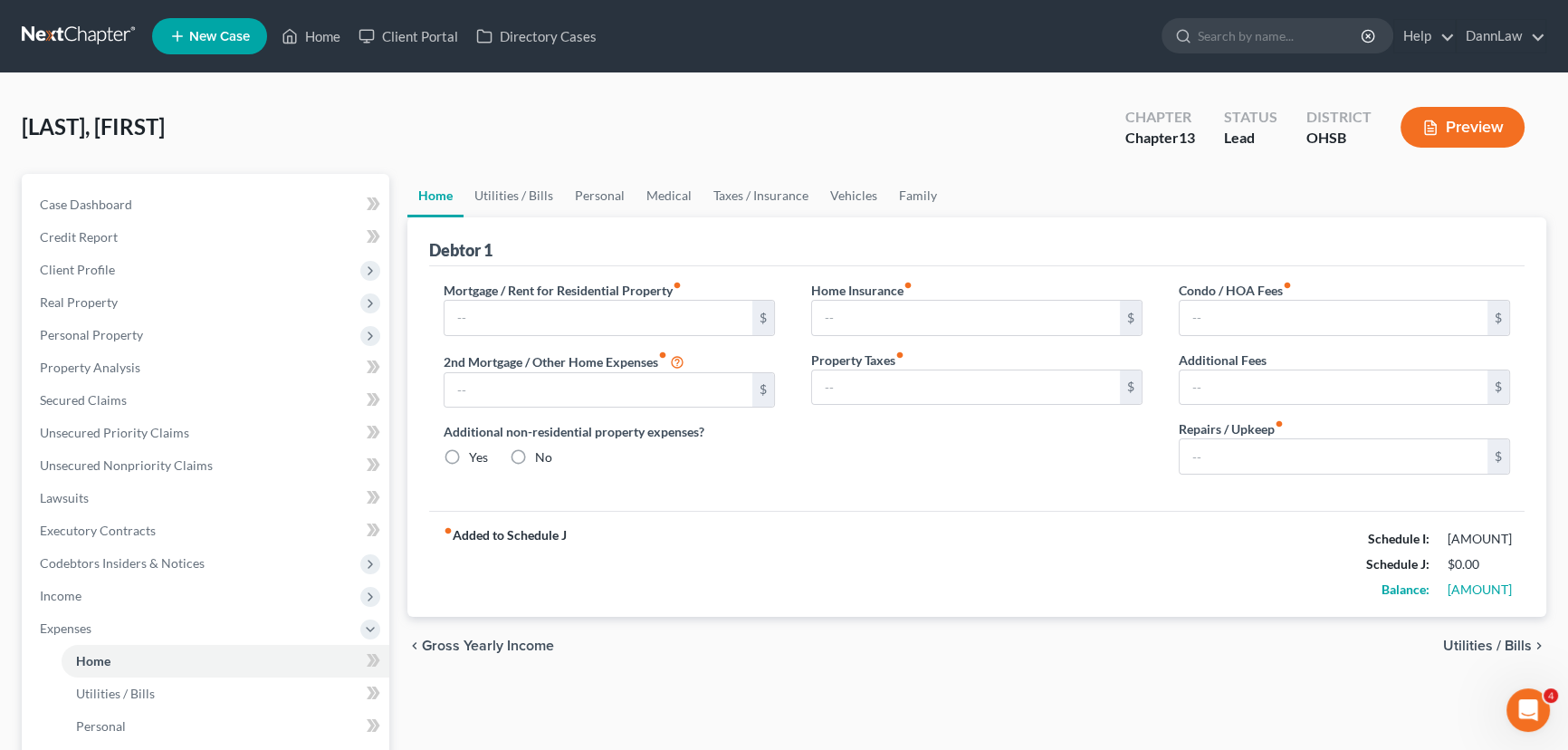 type on "1,624.00" 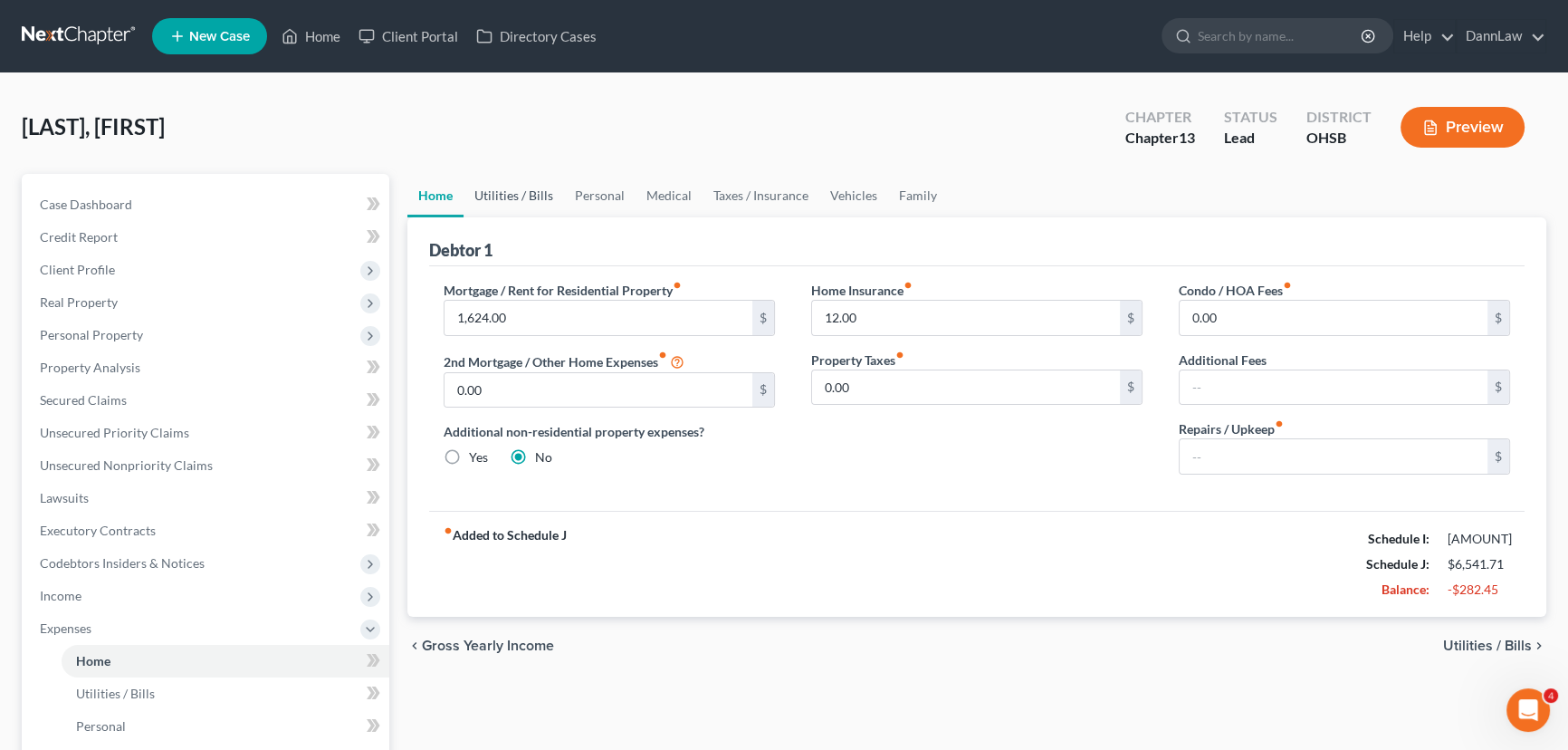 click on "Utilities / Bills" at bounding box center (513, 196) 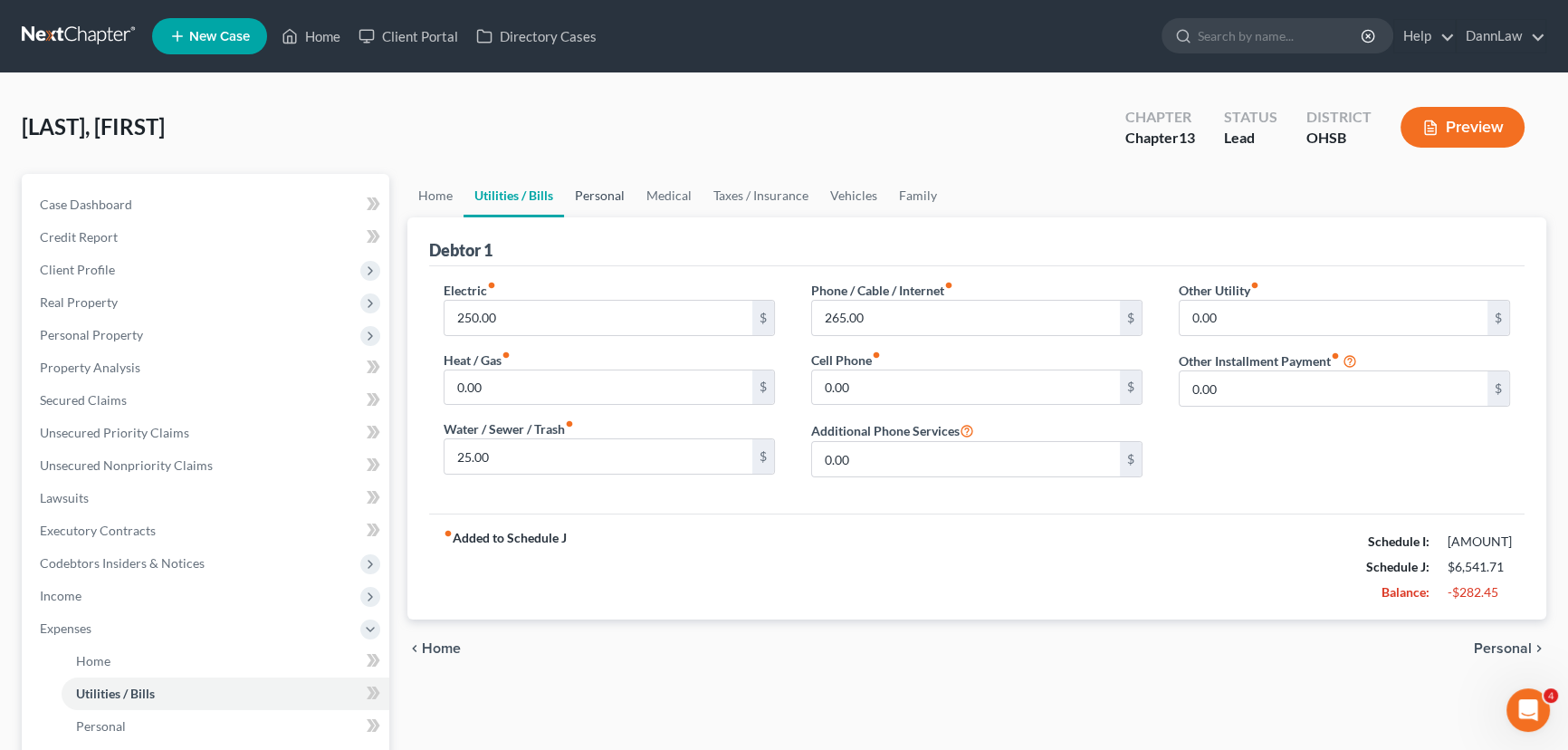 click on "Personal" at bounding box center [599, 196] 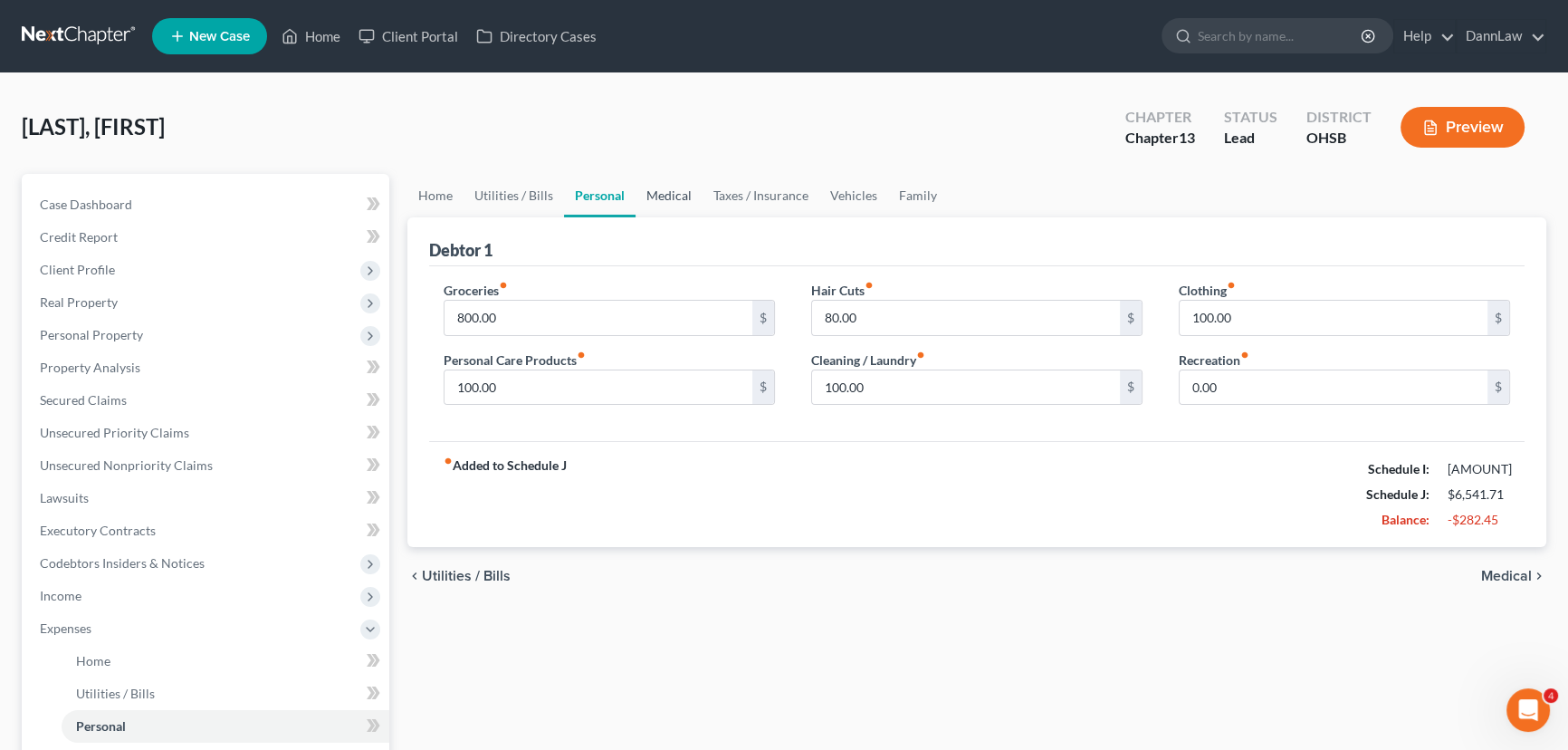 click on "Medical" at bounding box center (669, 196) 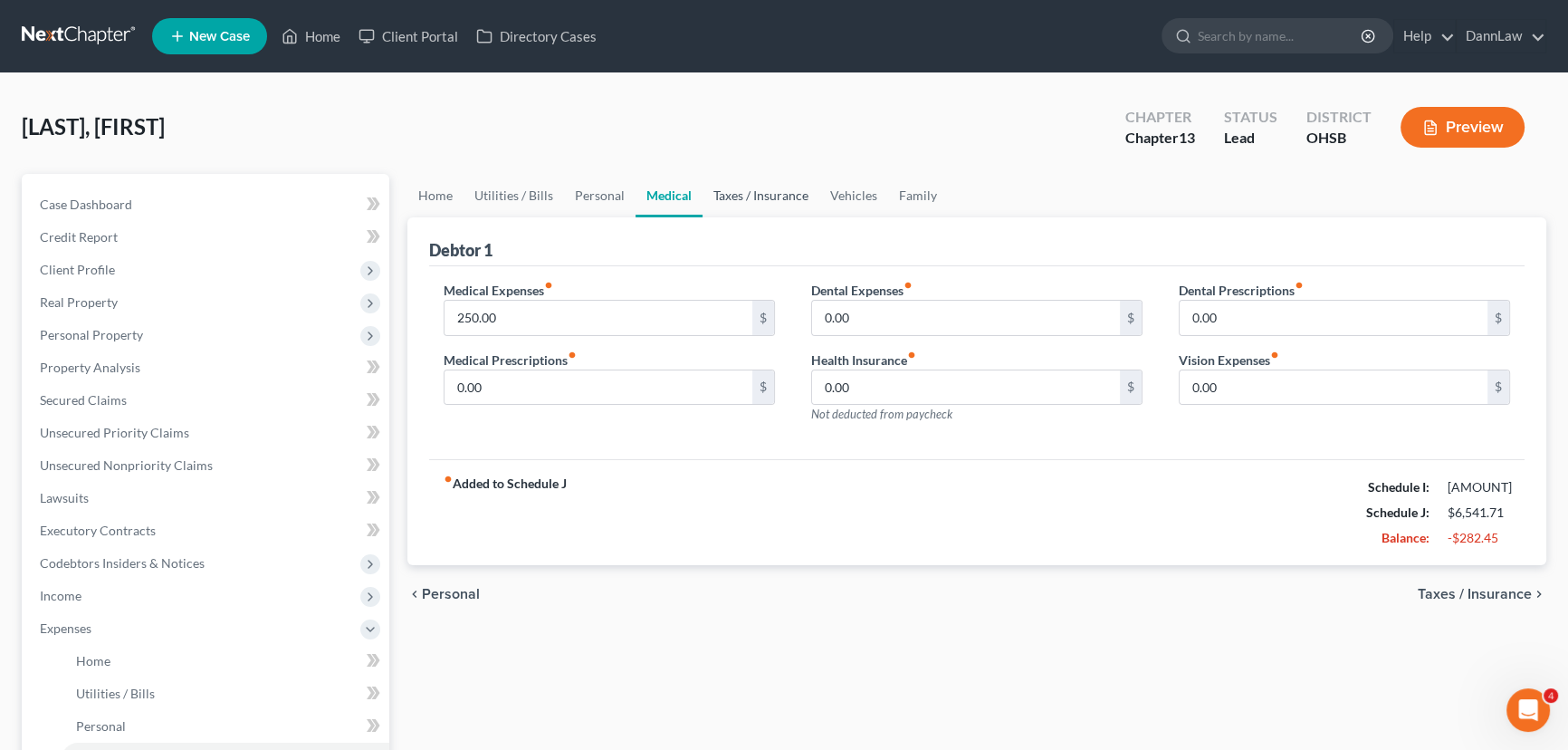 click on "Taxes / Insurance" at bounding box center [760, 196] 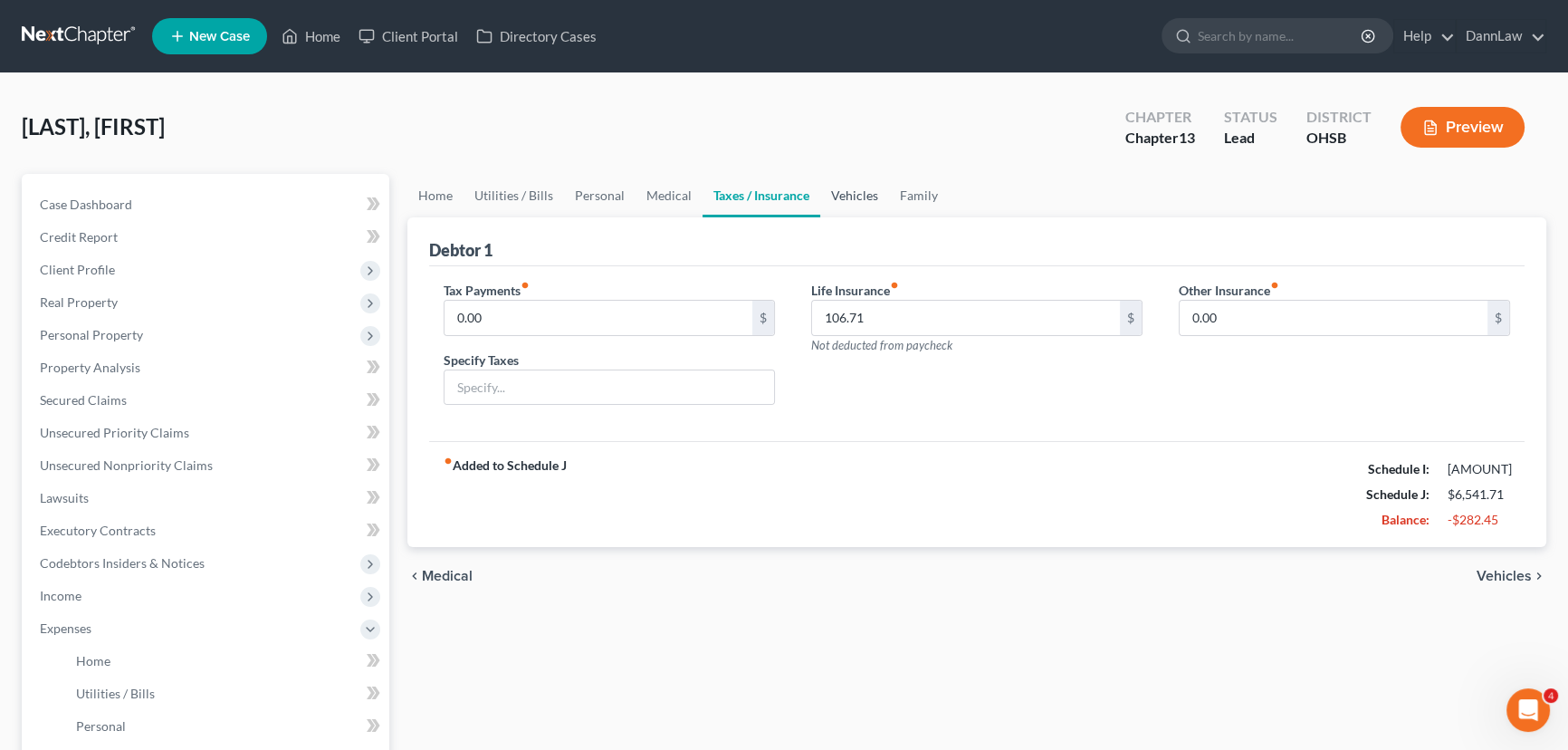 click on "Vehicles" at bounding box center [855, 196] 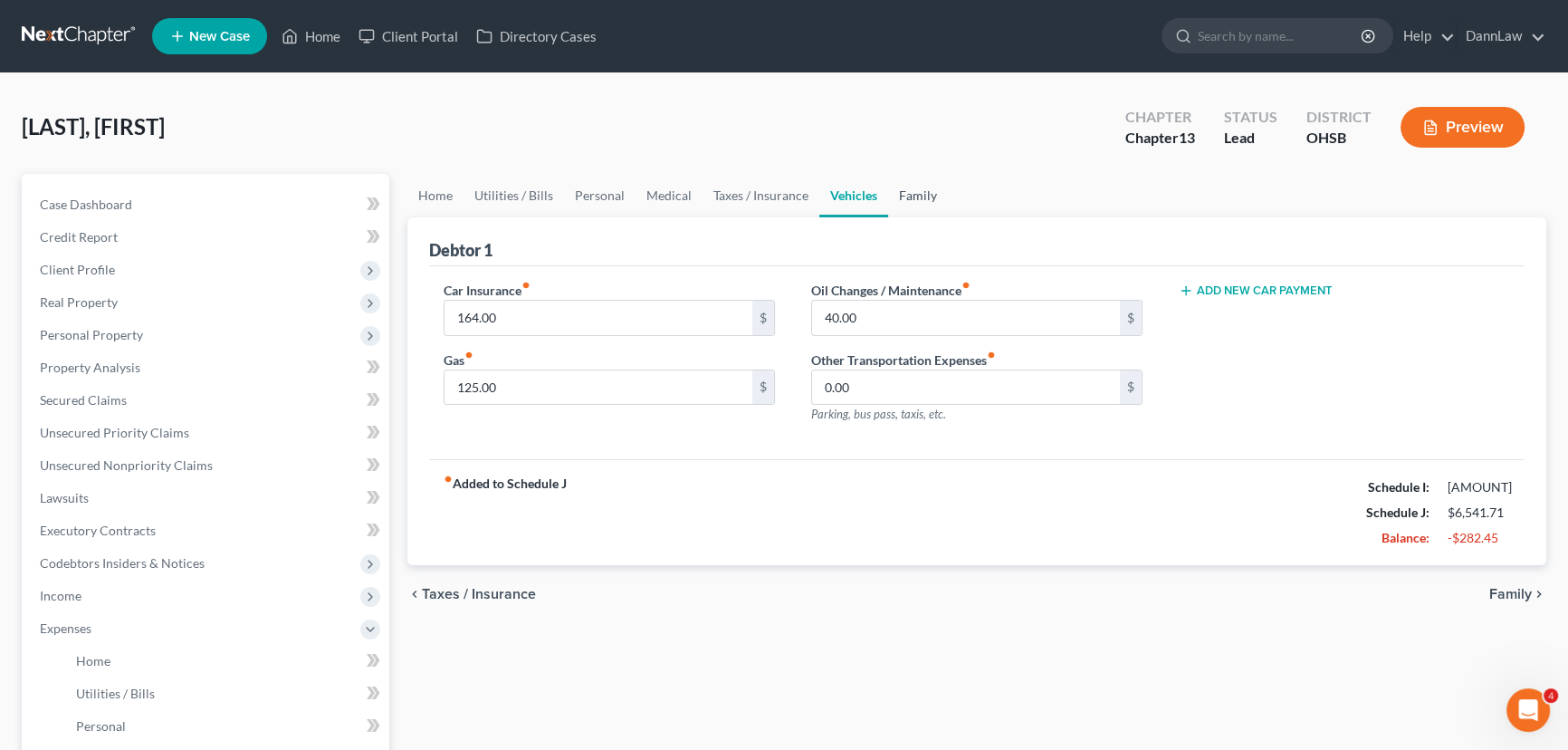 click on "Family" at bounding box center (918, 196) 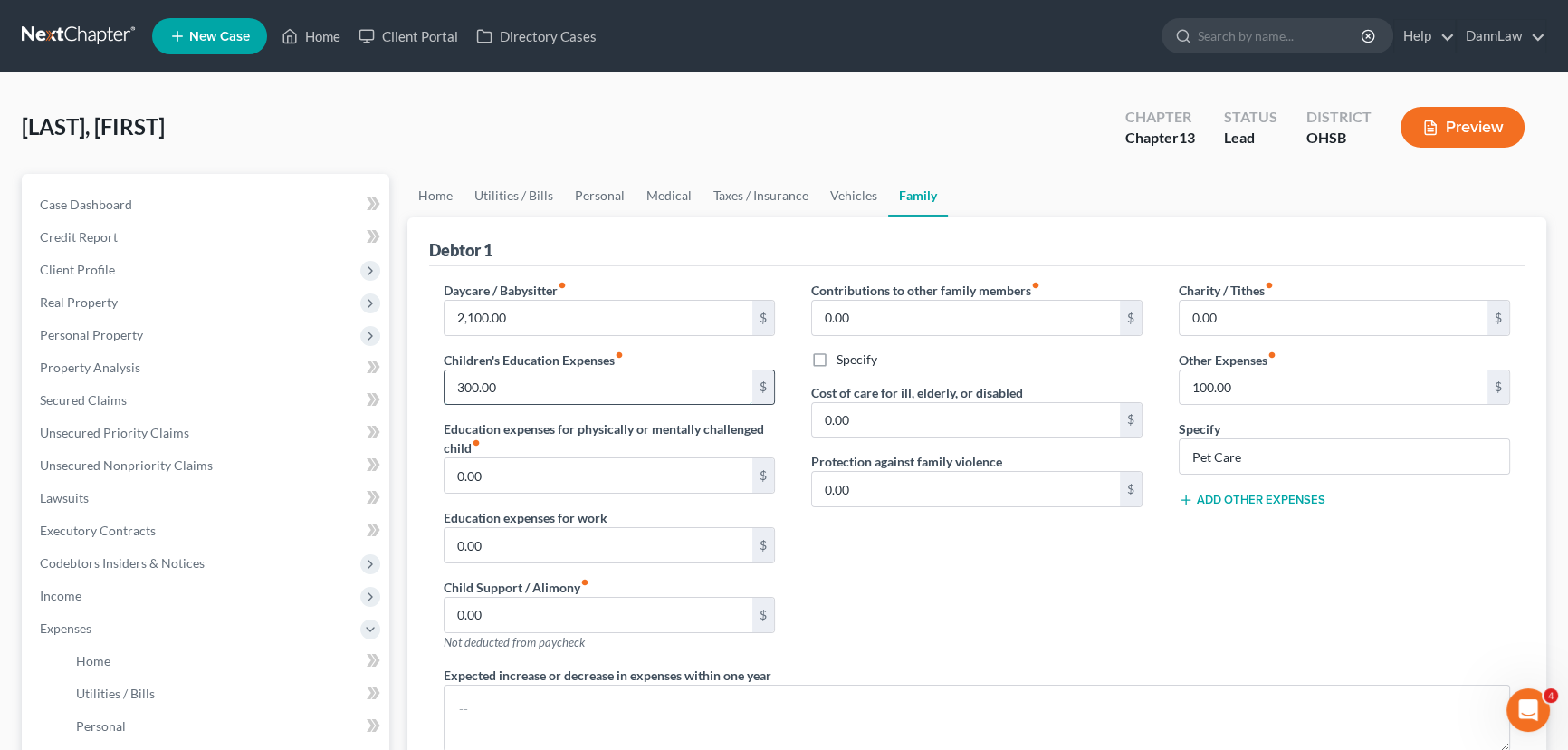 click on "300.00" at bounding box center (598, 388) 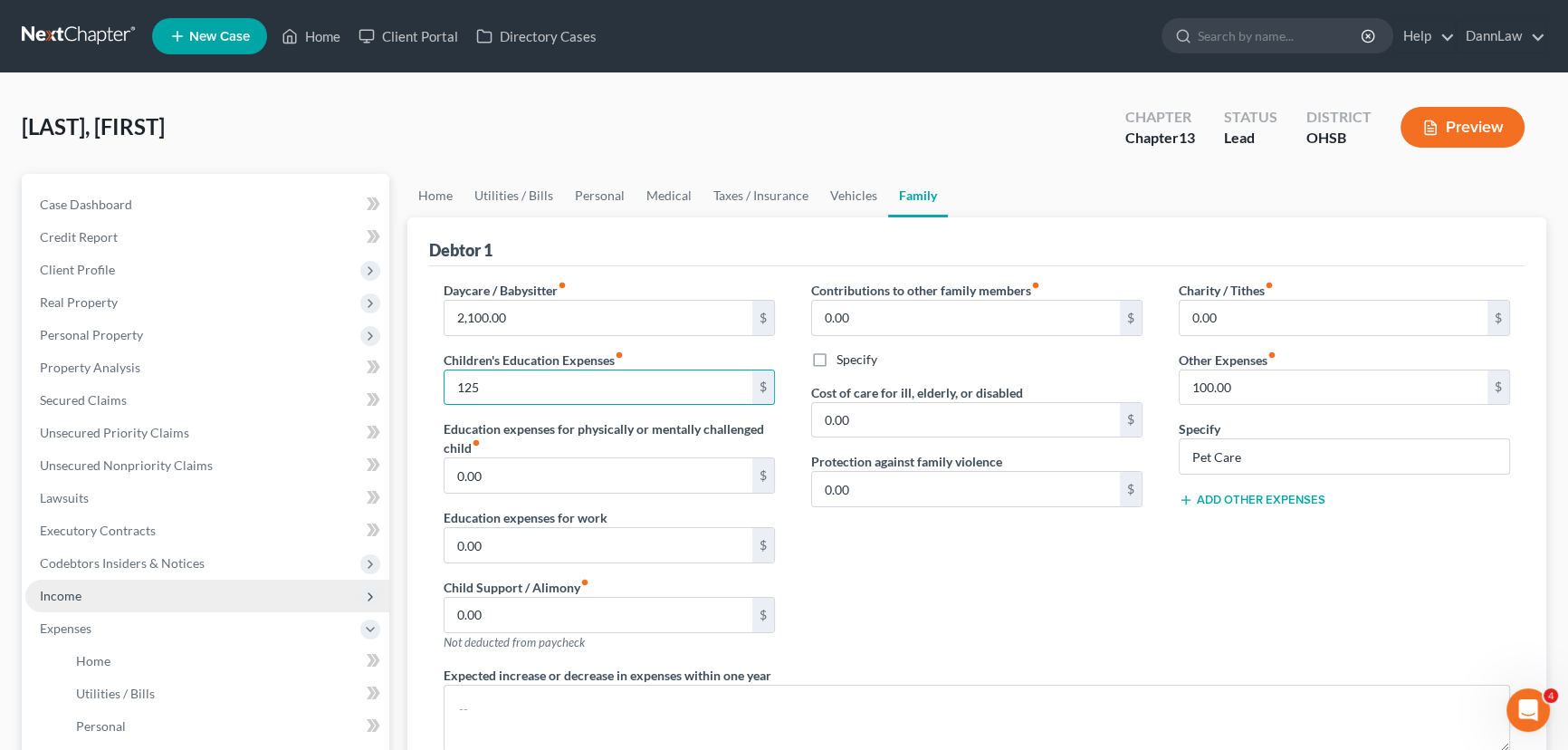 click on "Income" at bounding box center [207, 596] 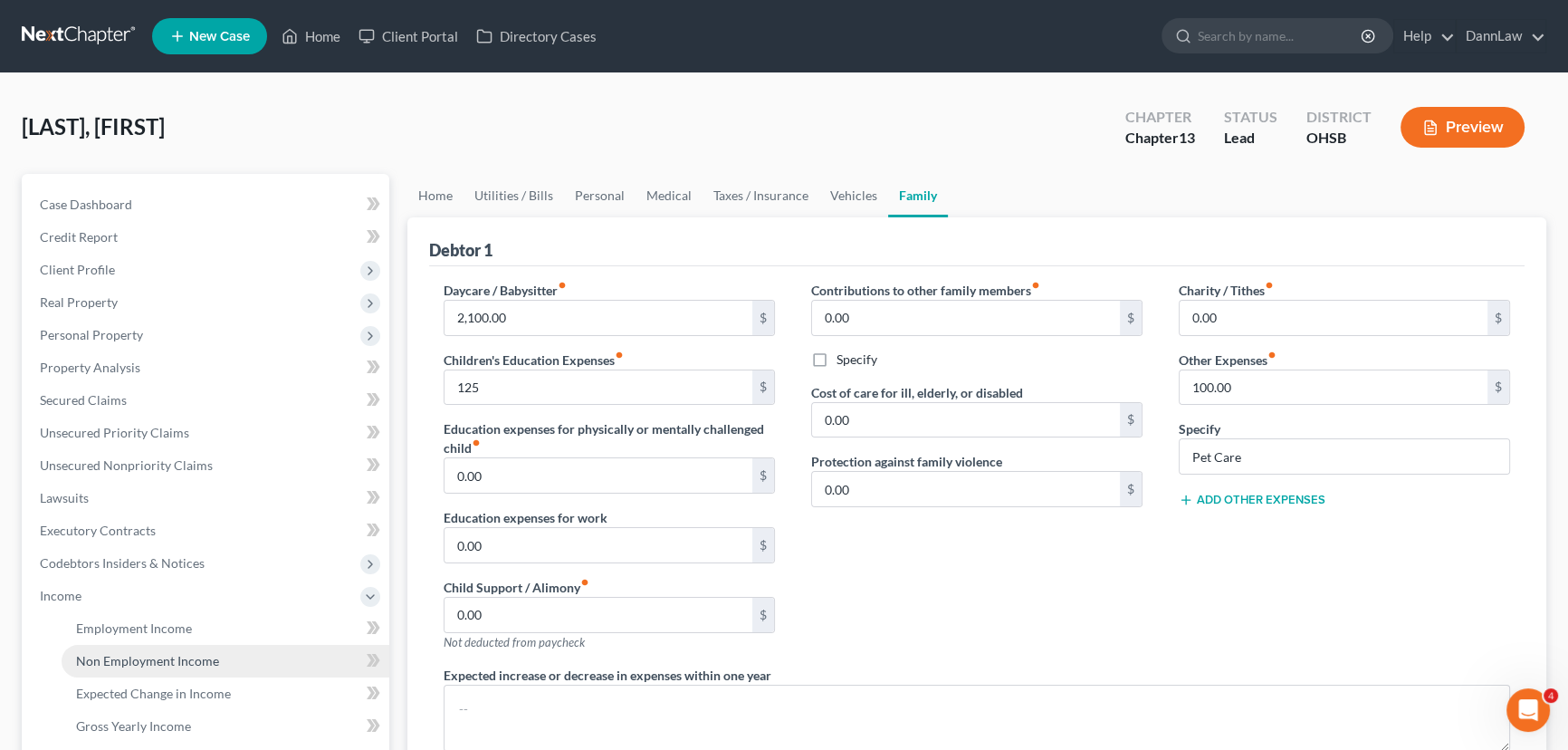 click on "Non Employment Income" at bounding box center [225, 661] 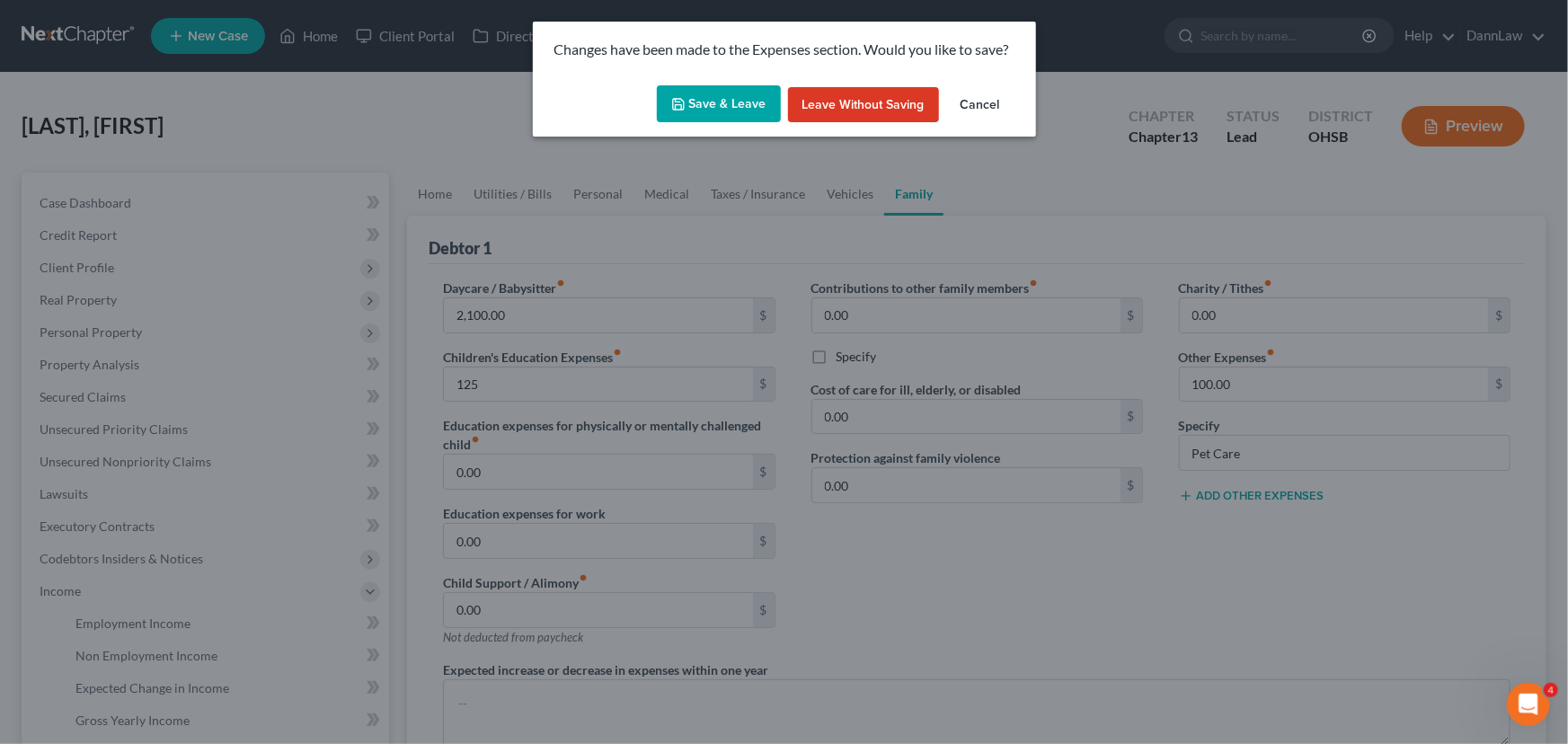 click on "Save & Leave" at bounding box center (719, 104) 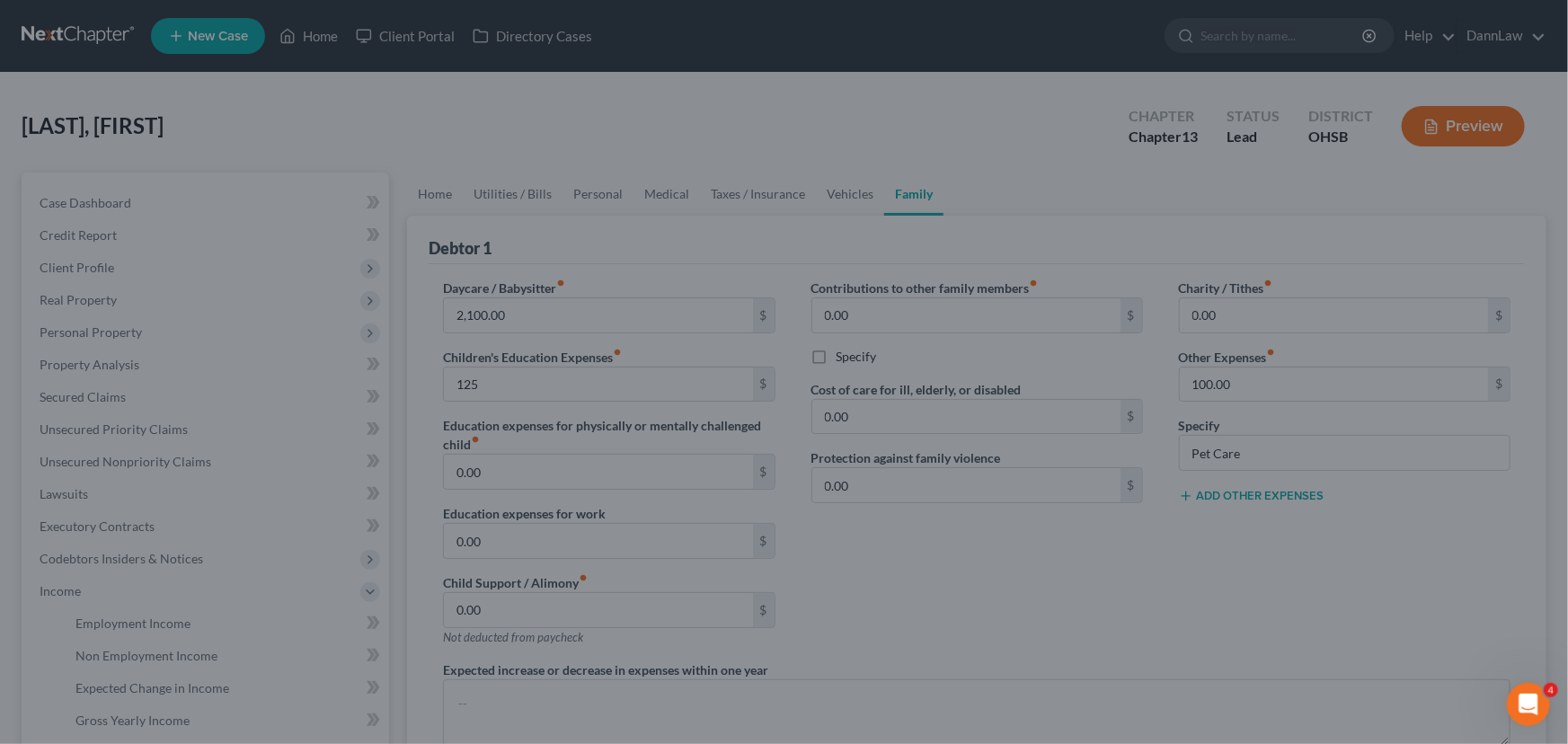 type on "125.00" 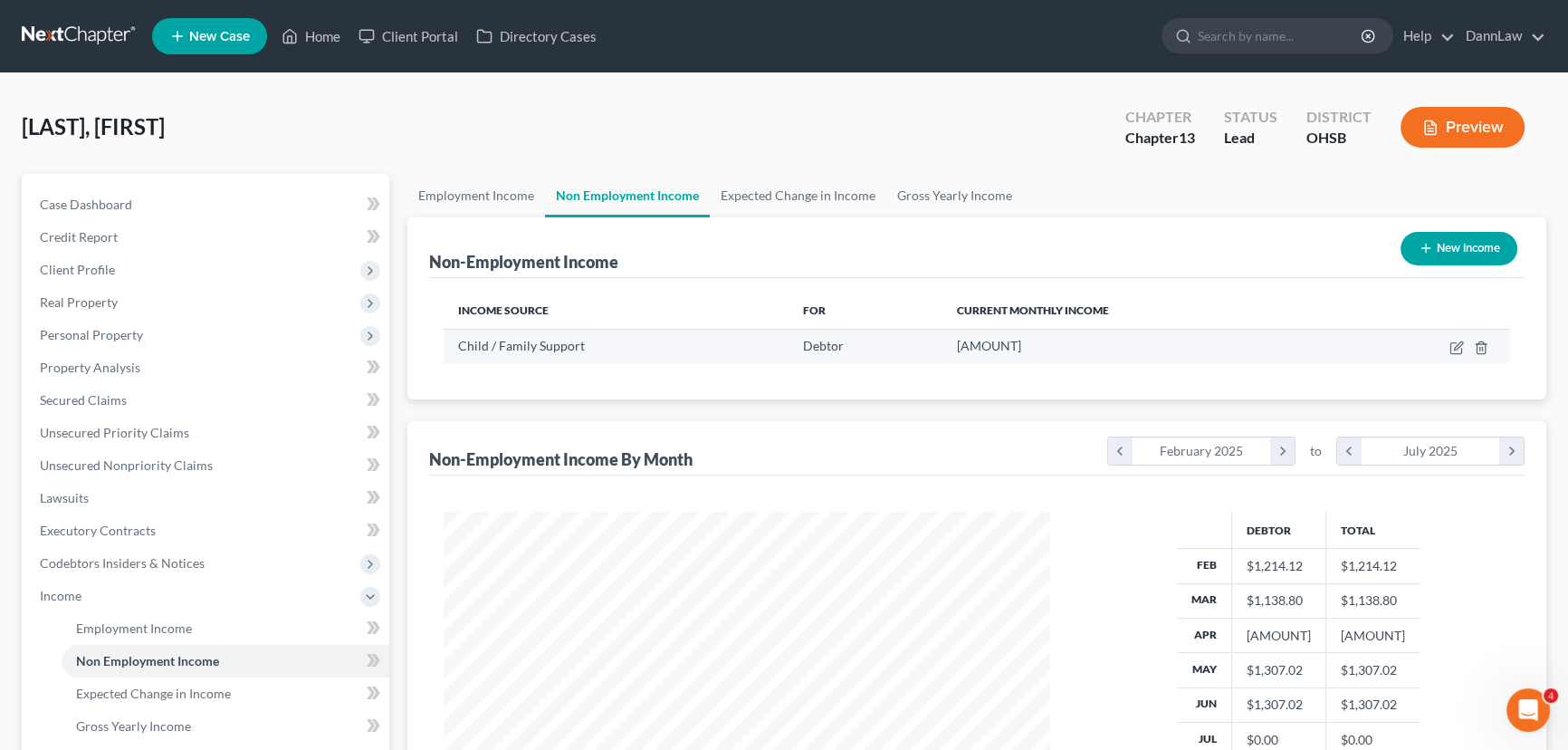 scroll, scrollTop: 905473, scrollLeft: 904669, axis: both 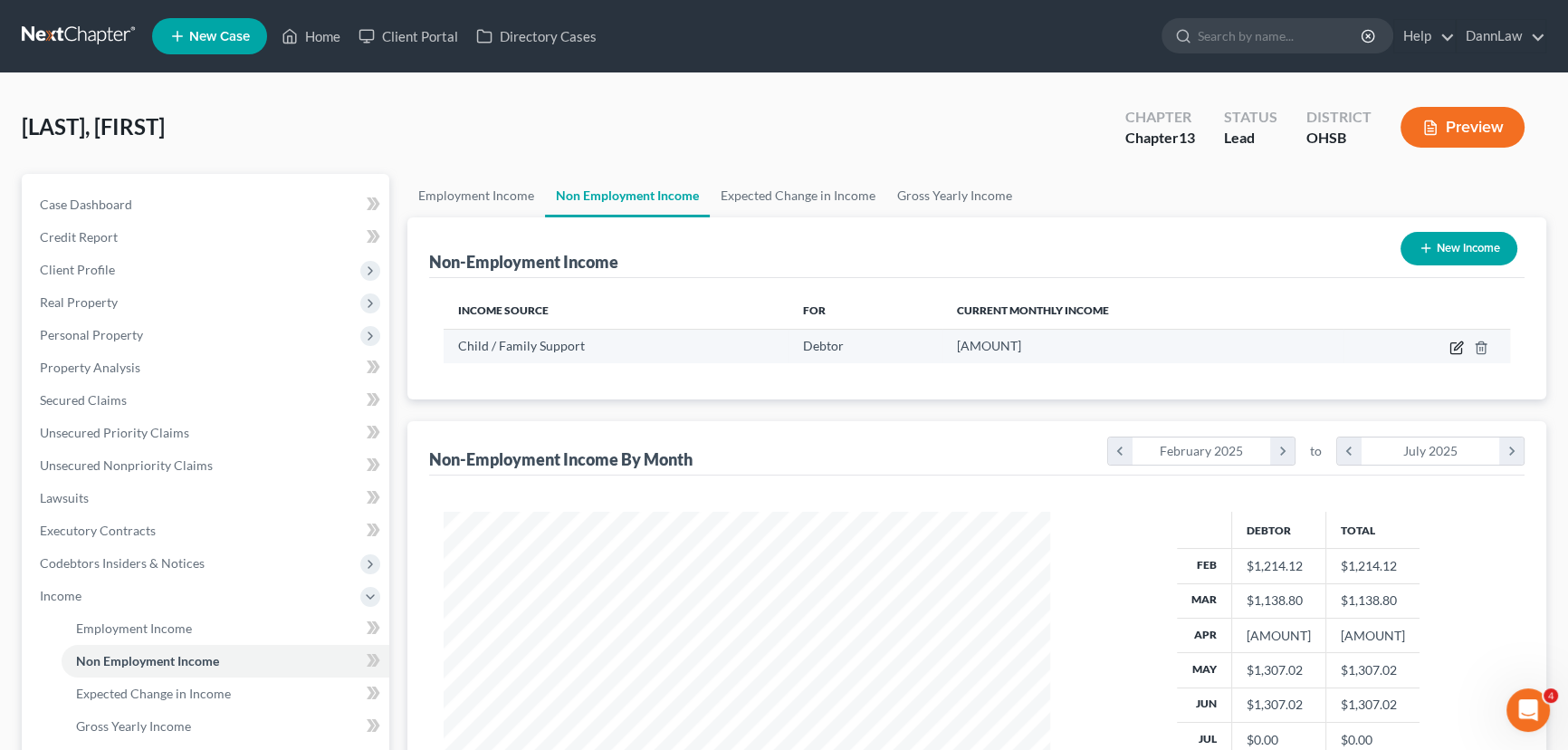 click 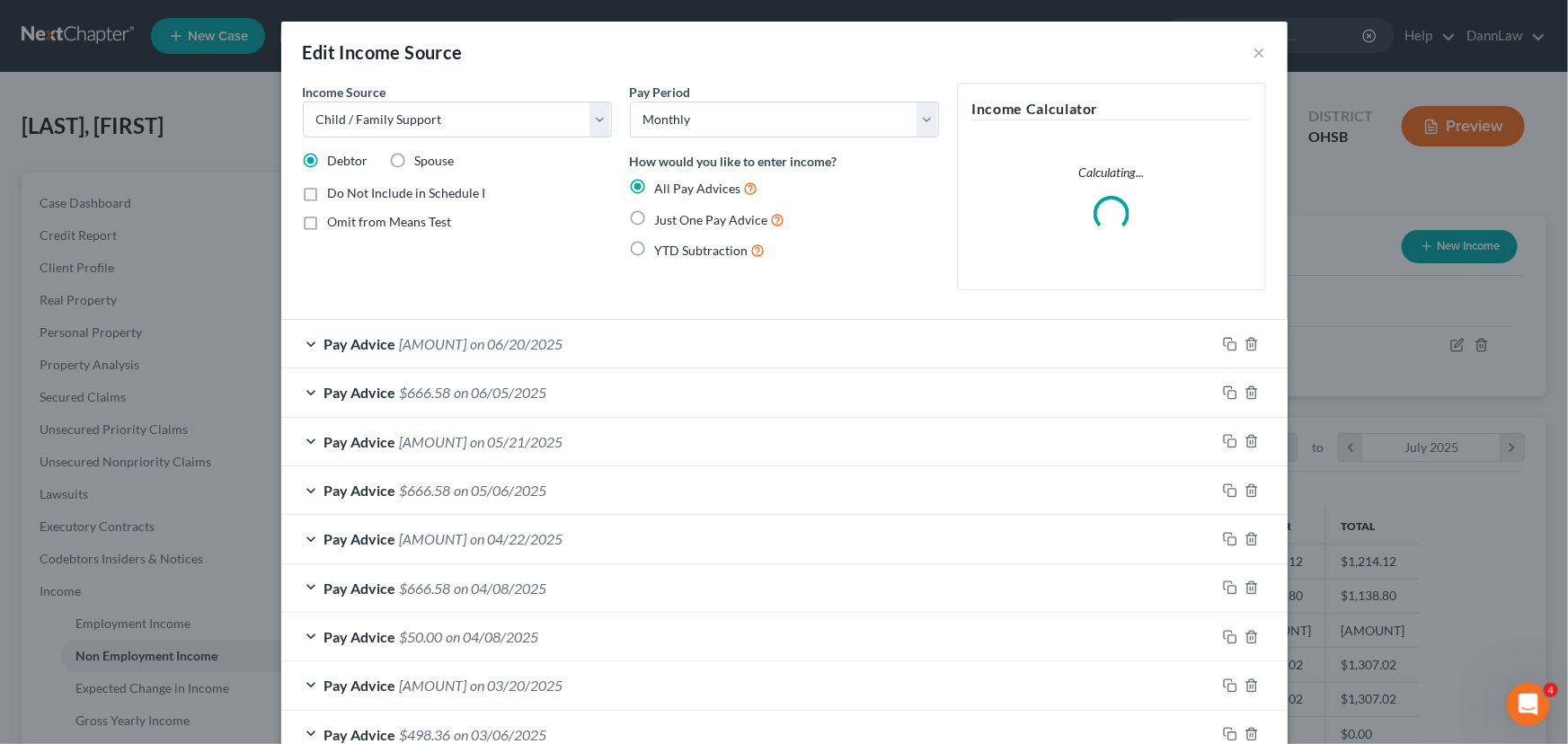 scroll, scrollTop: 898229, scrollLeft: 897923, axis: both 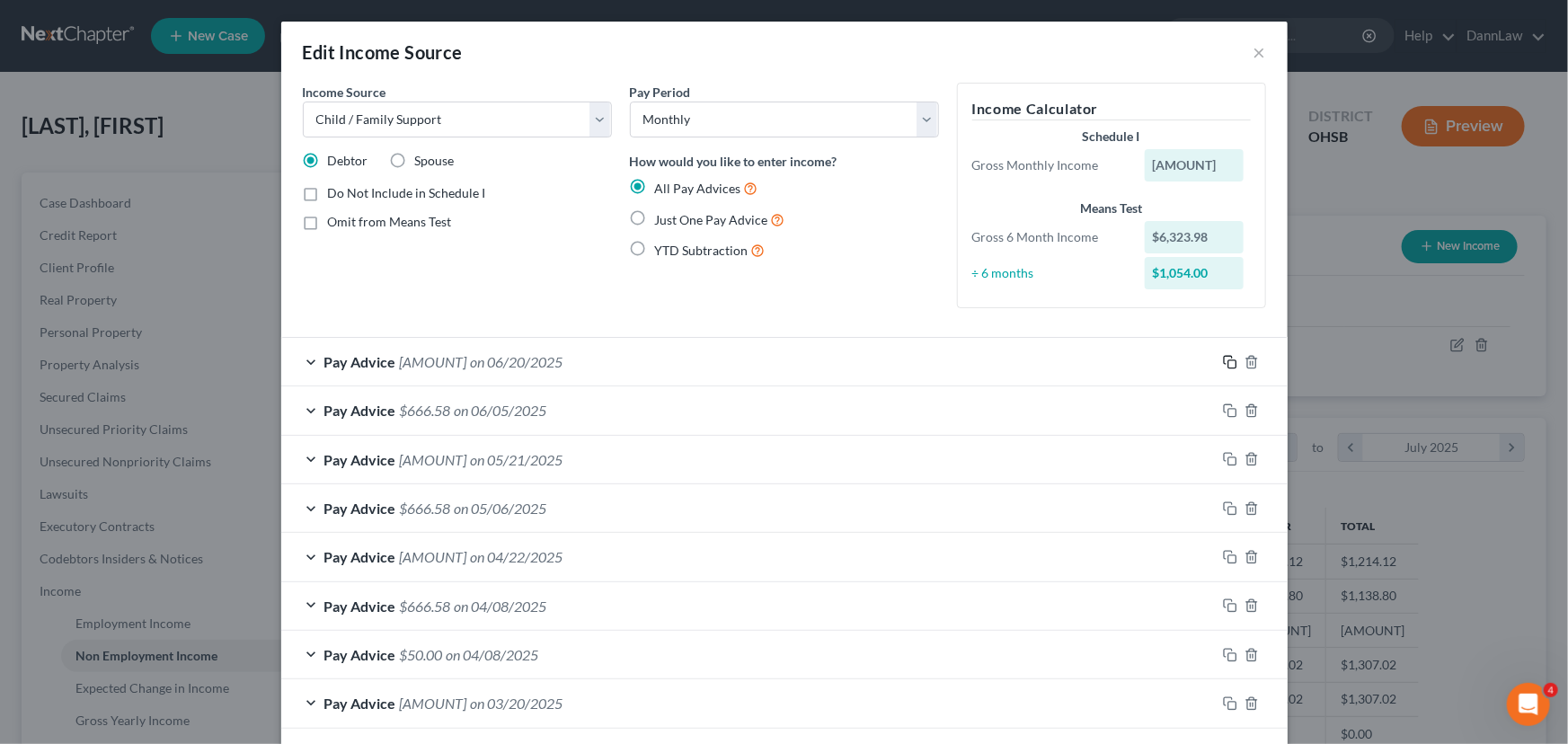 click 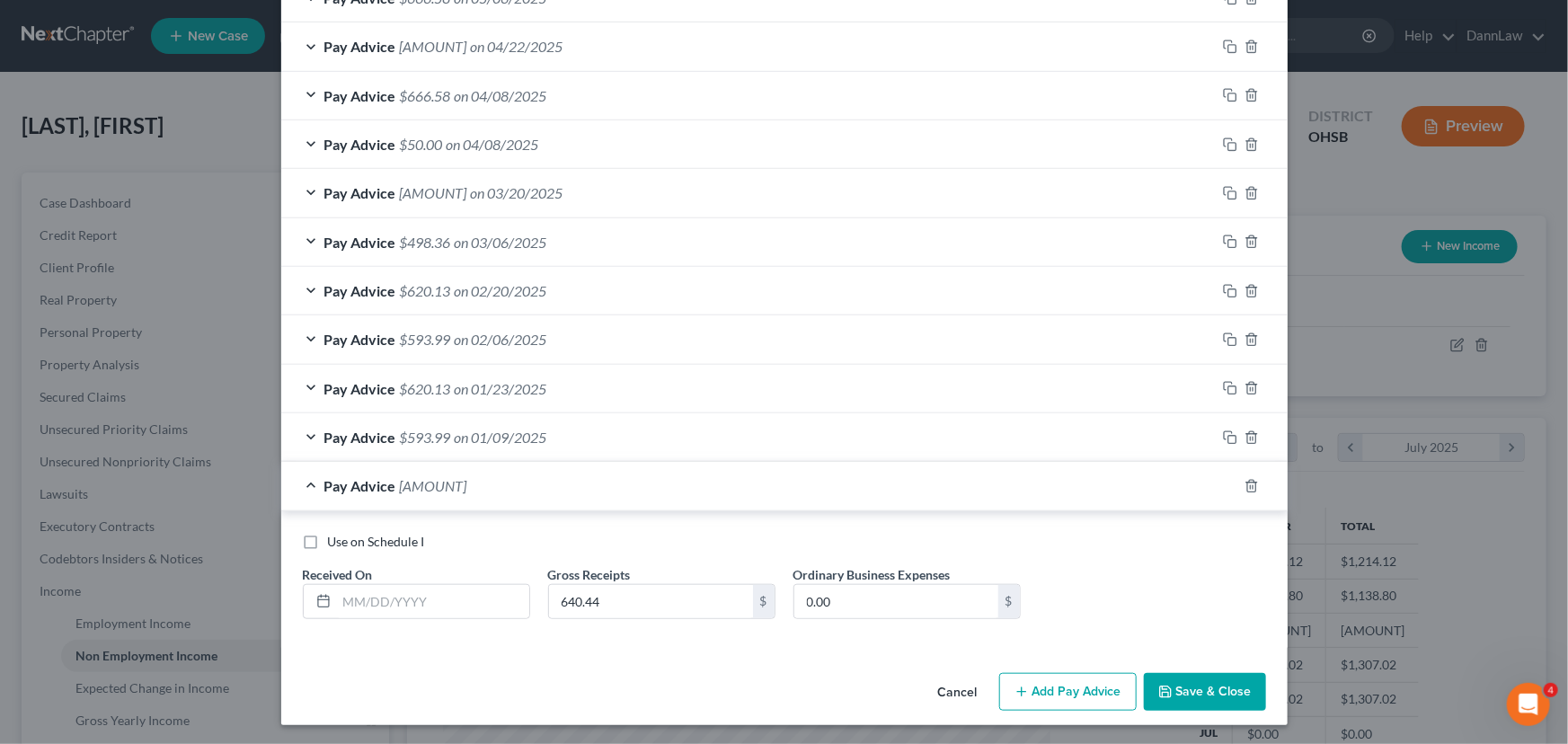 scroll, scrollTop: 0, scrollLeft: 0, axis: both 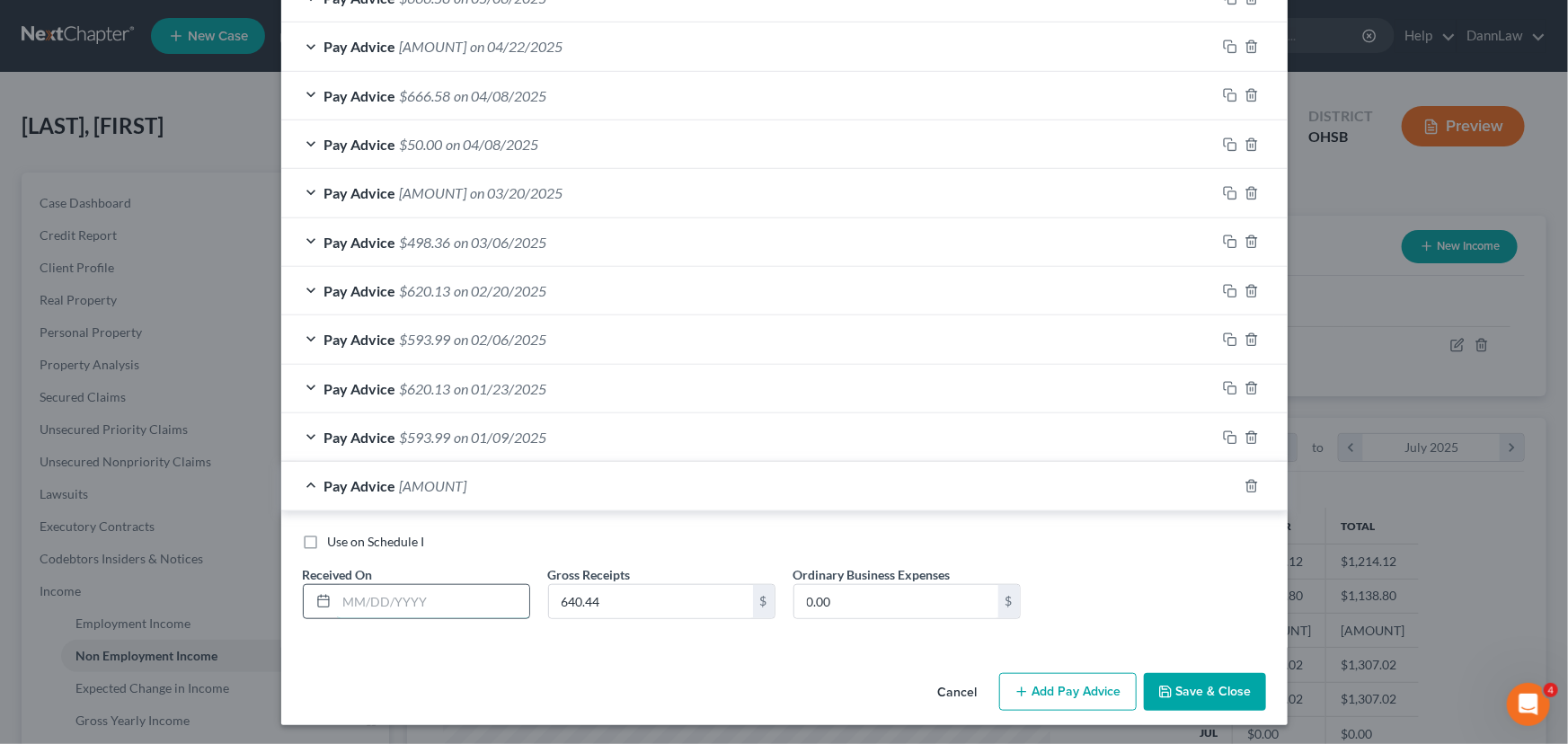 click at bounding box center [433, 602] 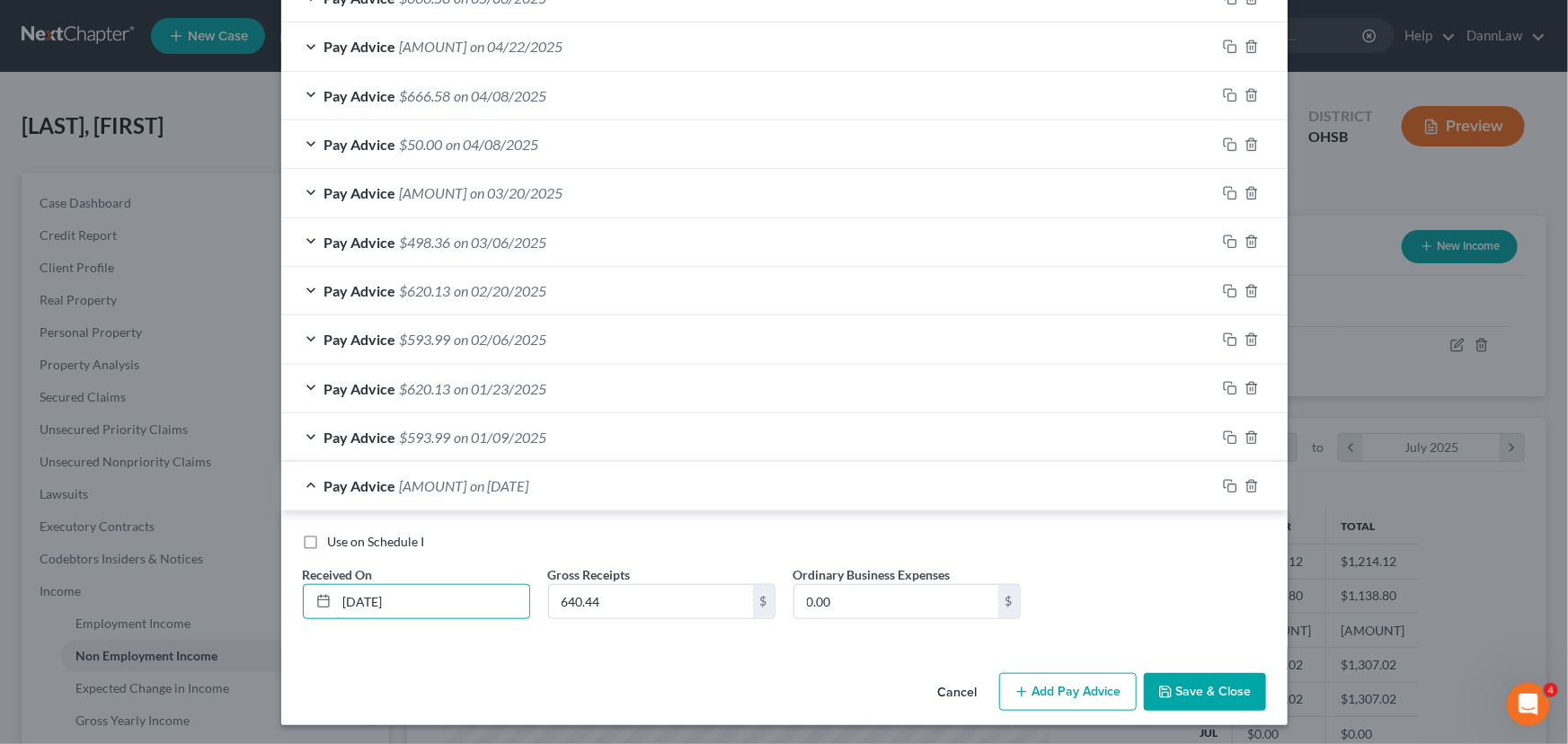 type on "[DATE]" 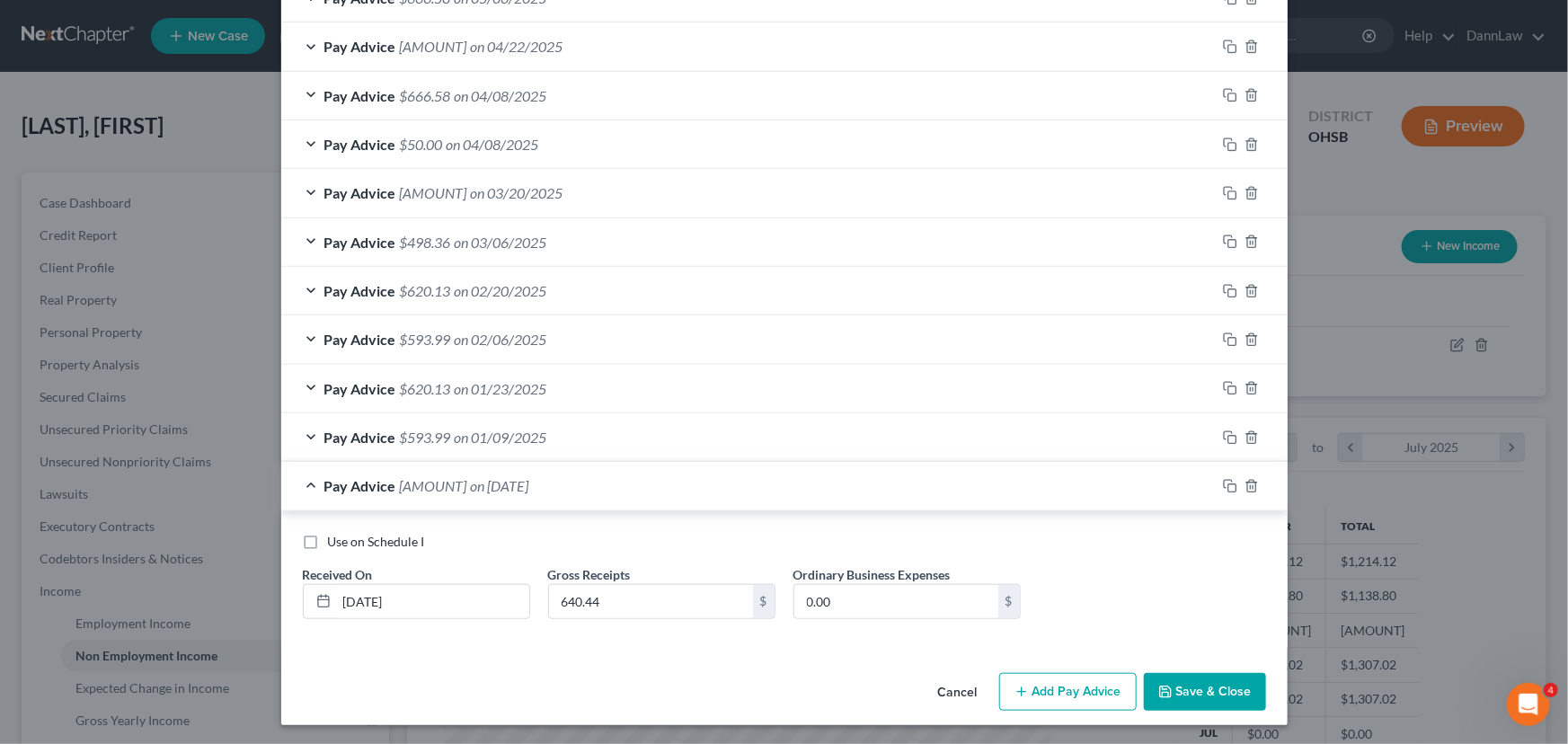 click 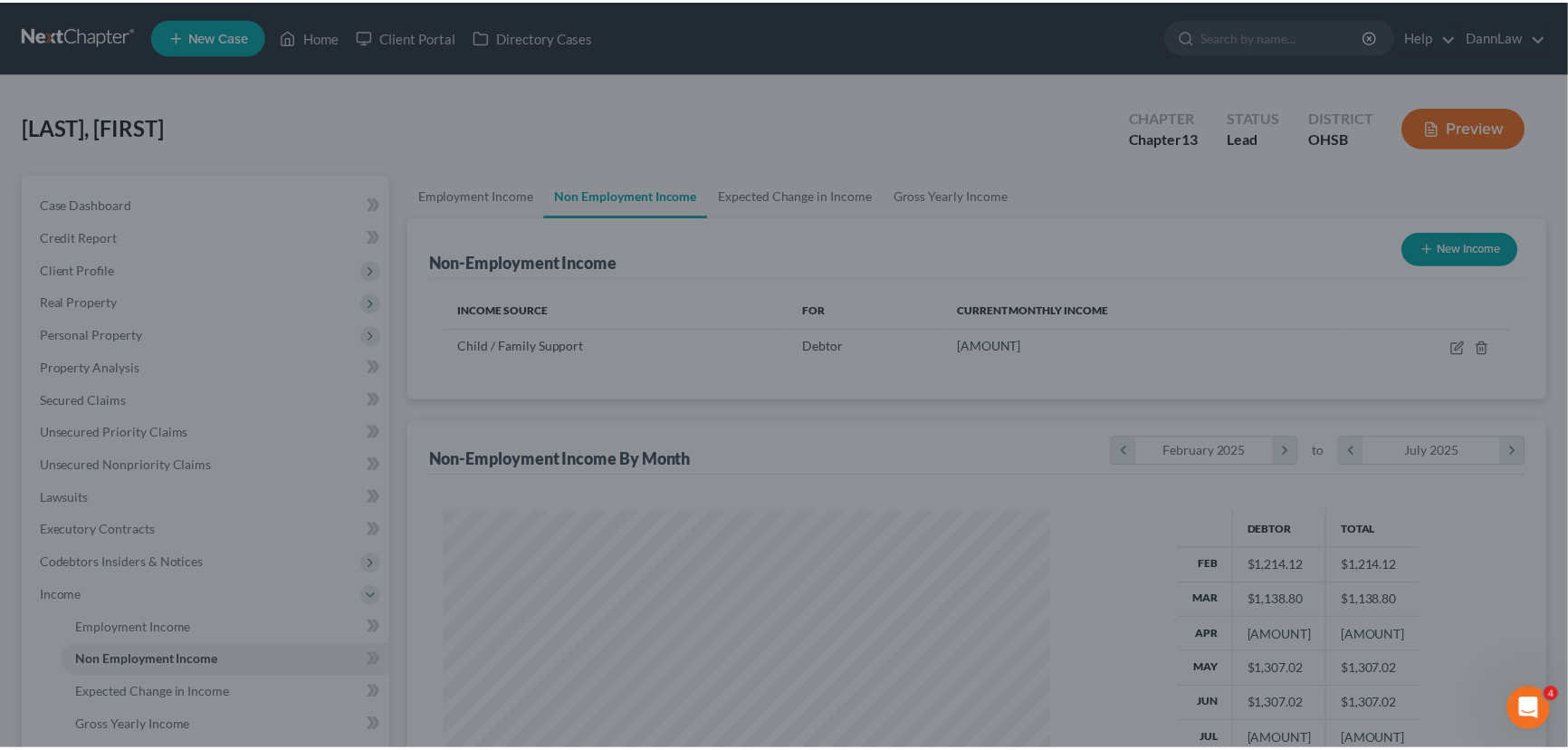 scroll, scrollTop: 324, scrollLeft: 643, axis: both 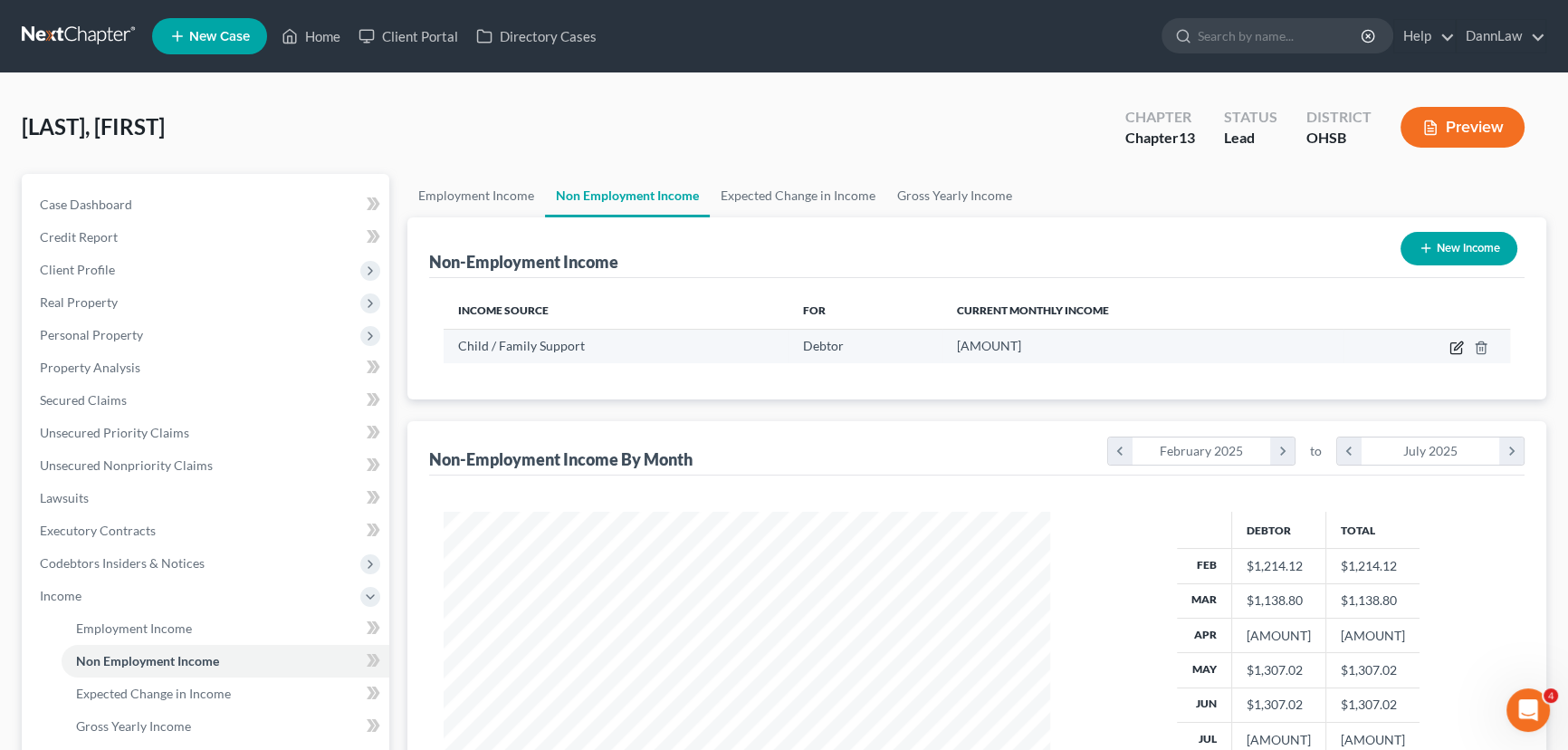click 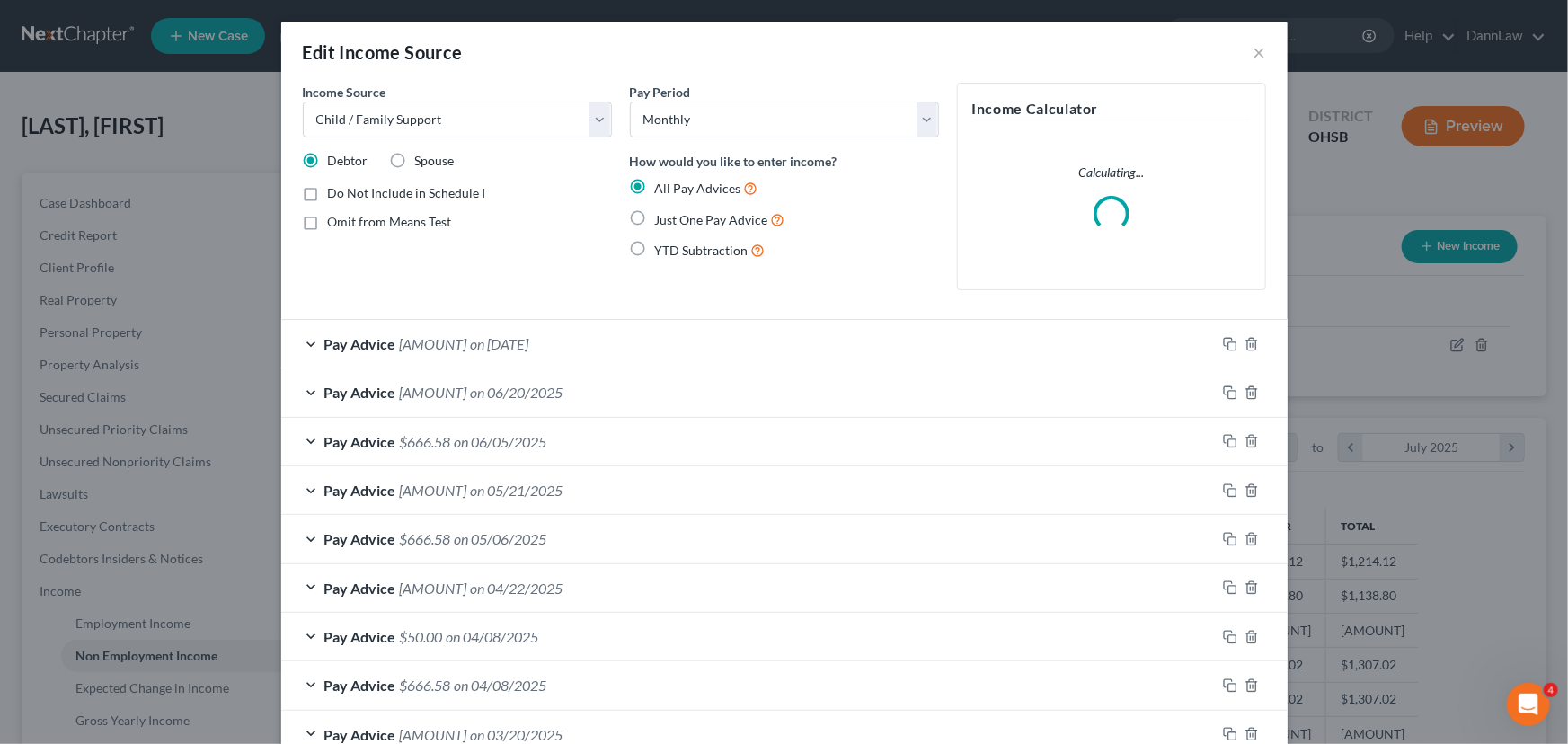 scroll, scrollTop: 898229, scrollLeft: 897923, axis: both 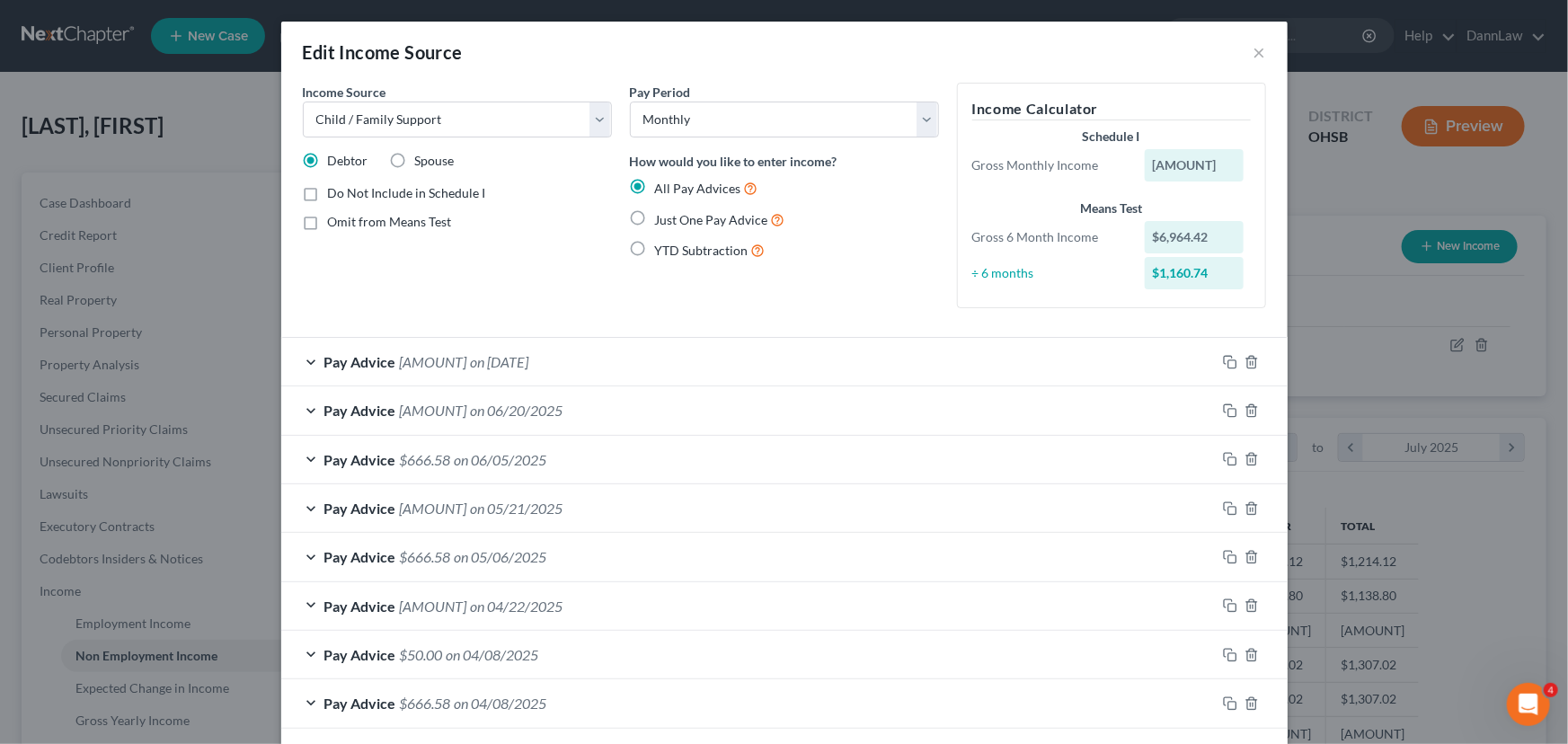 click on "on [DATE]" at bounding box center [500, 361] 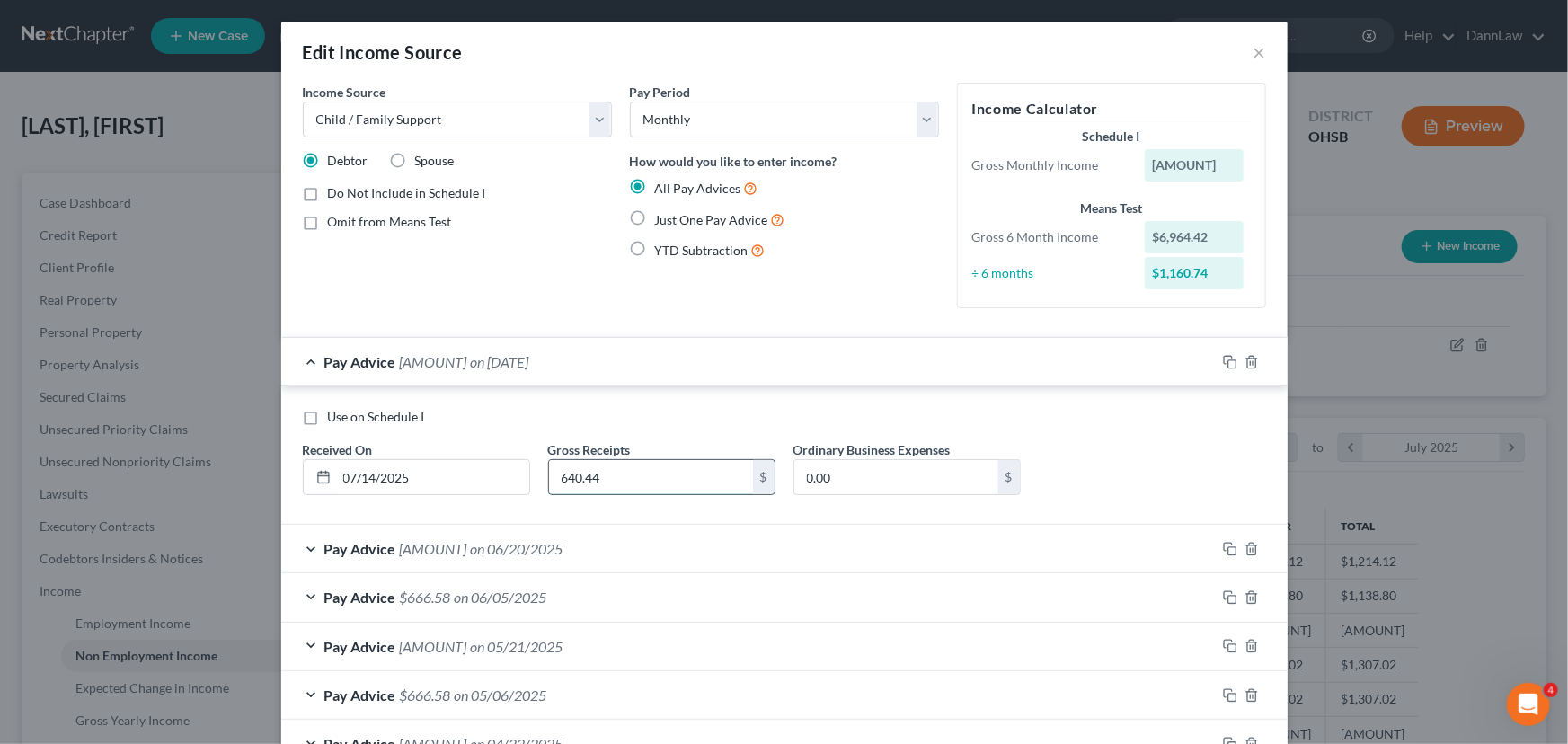 click on "640.44" at bounding box center (651, 477) 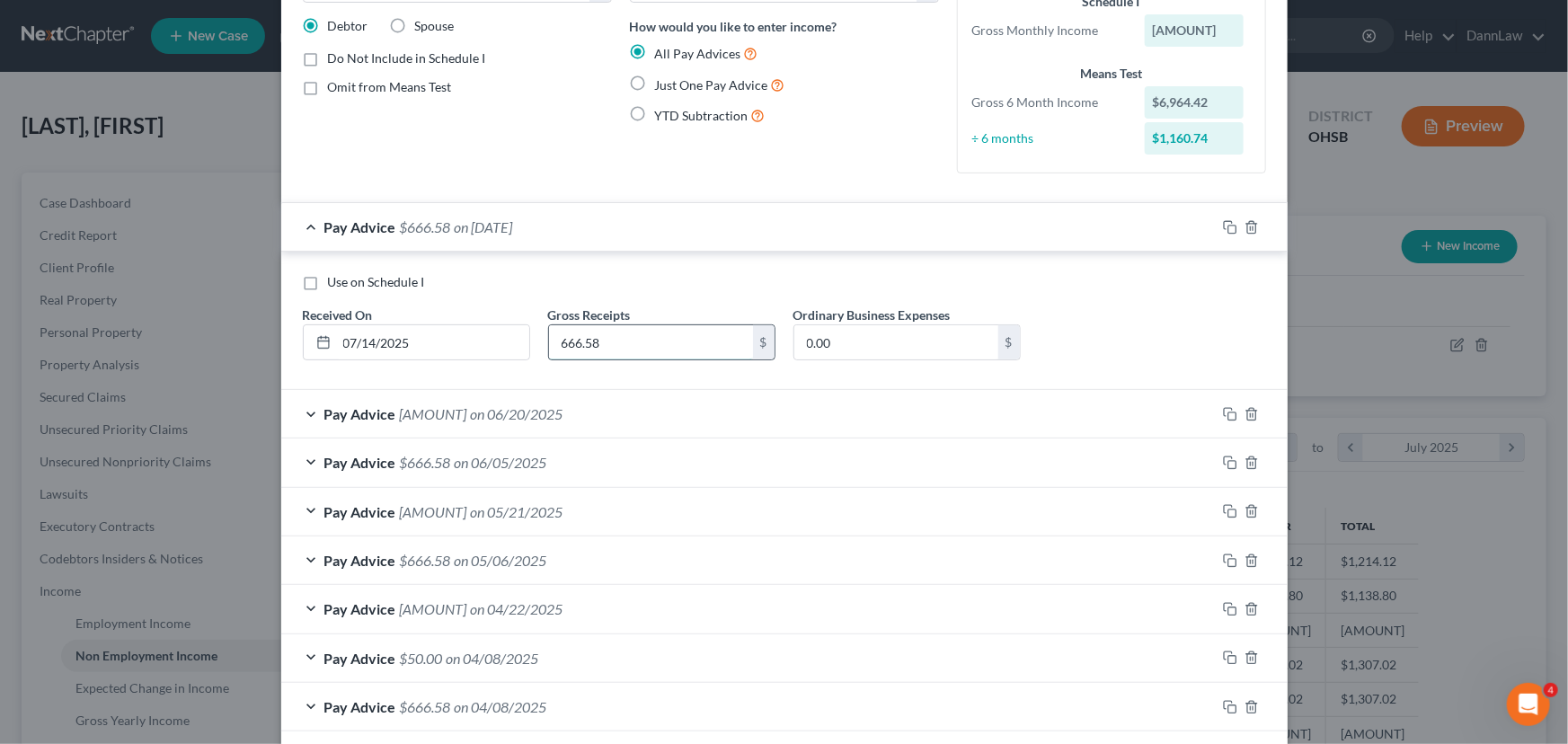 scroll, scrollTop: 163, scrollLeft: 0, axis: vertical 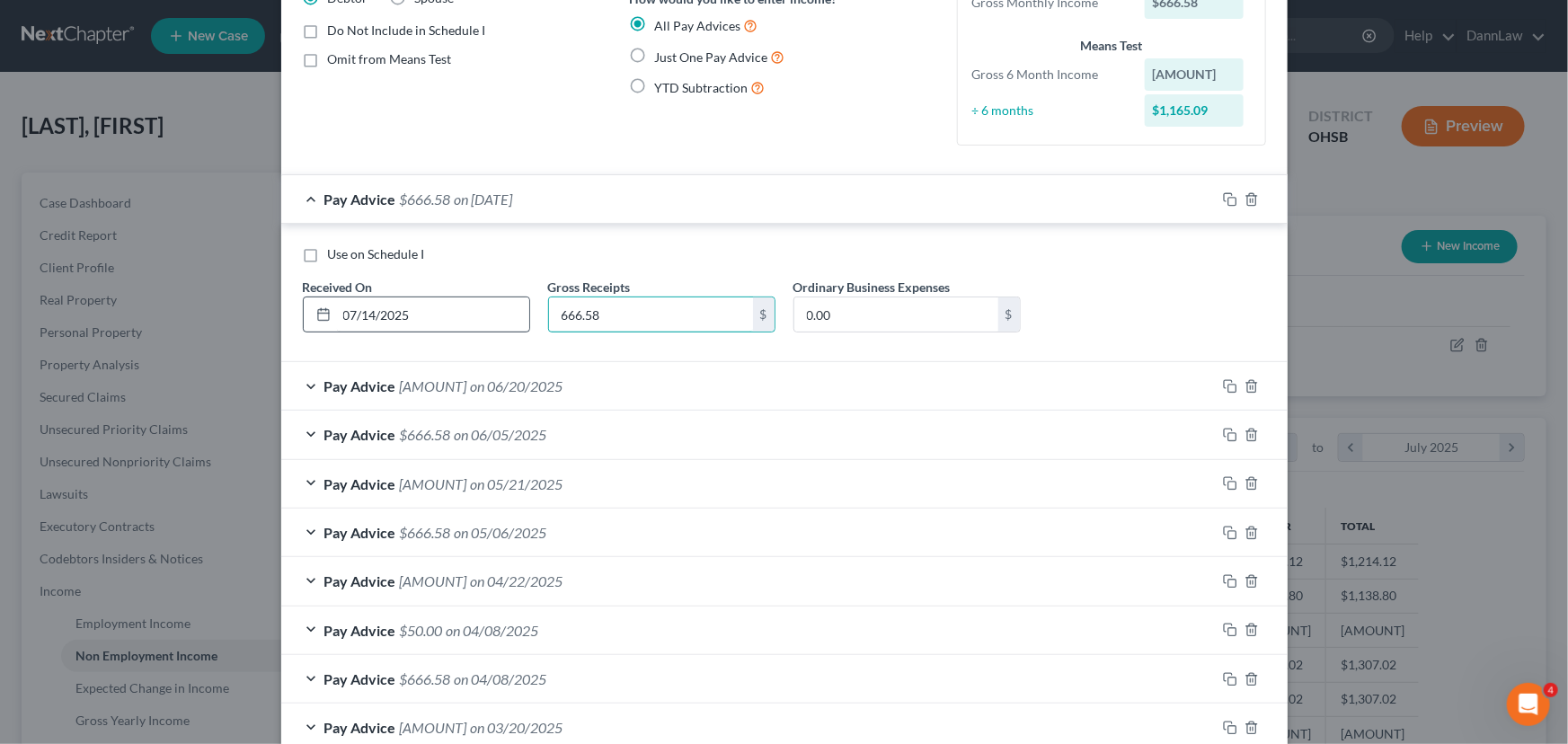 type on "666.58" 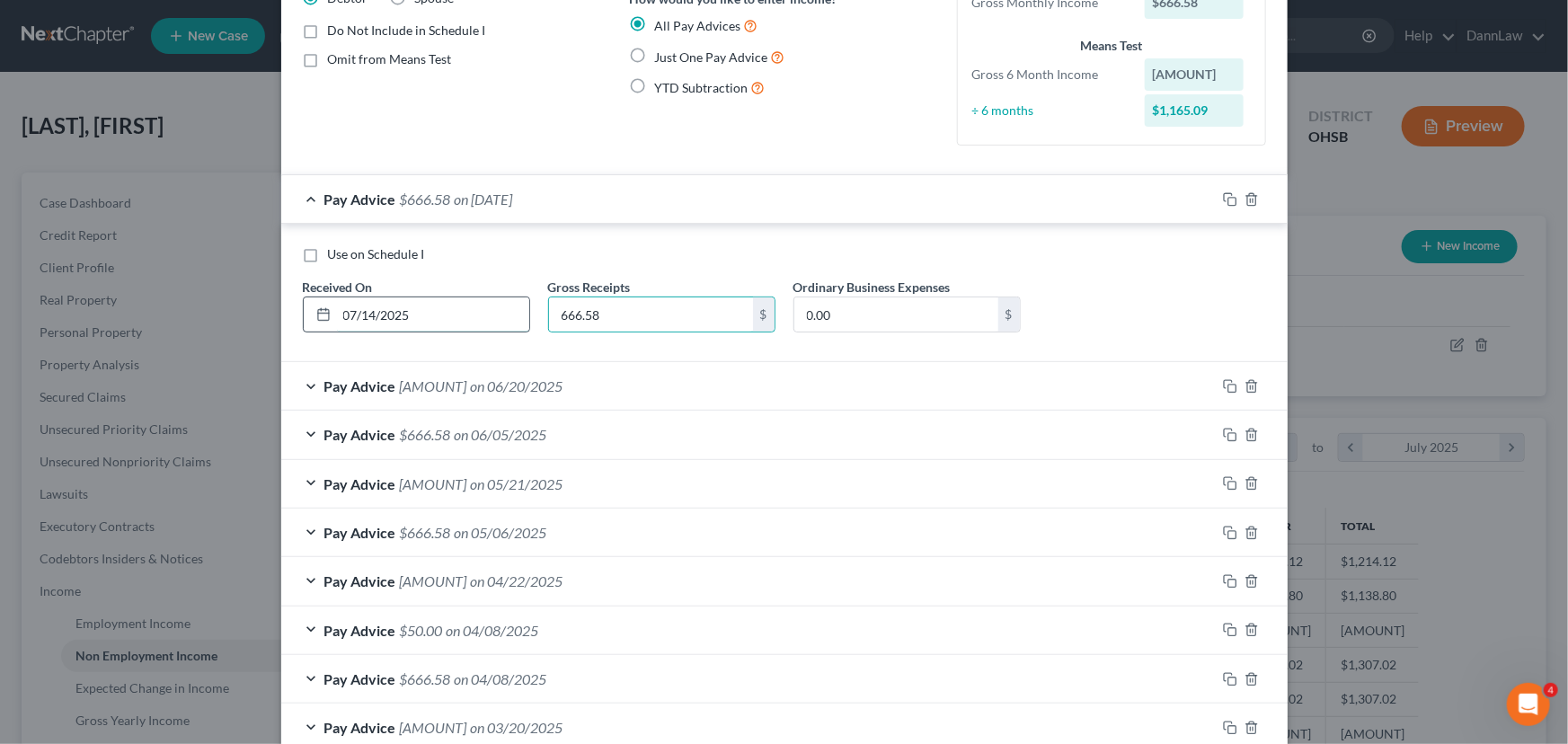 click on "07/14/2025" at bounding box center (433, 314) 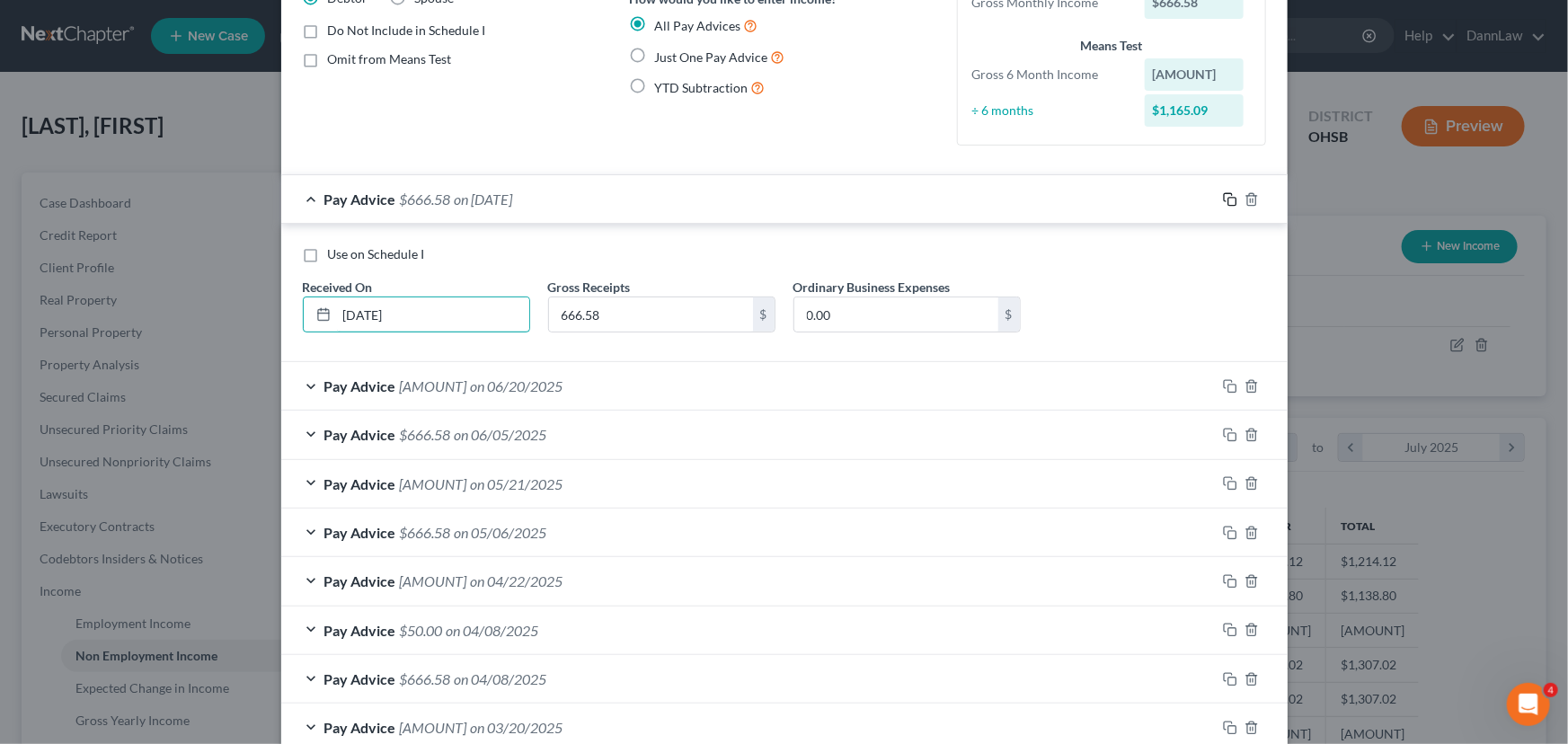 type on "[DATE]" 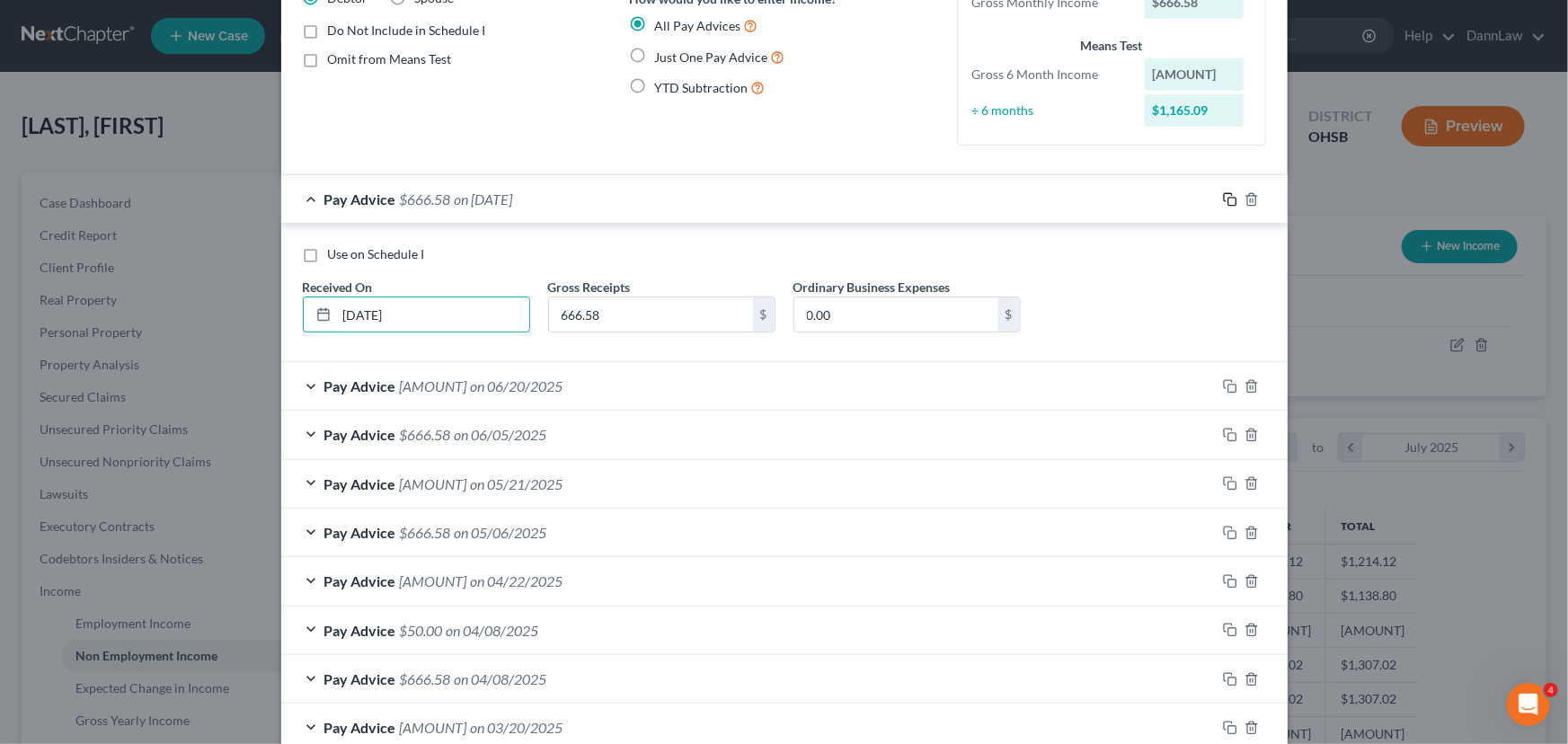 click 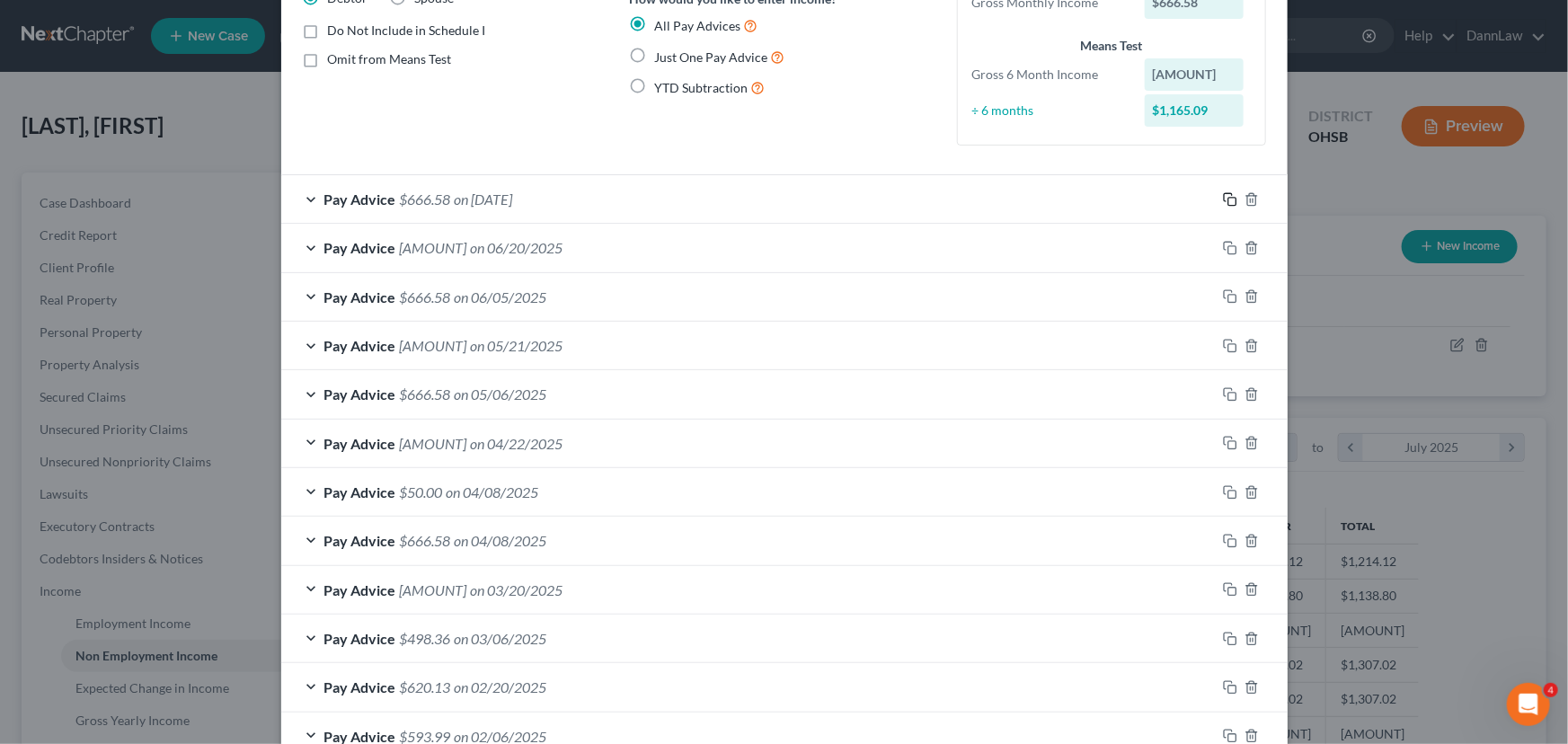 scroll, scrollTop: 559, scrollLeft: 0, axis: vertical 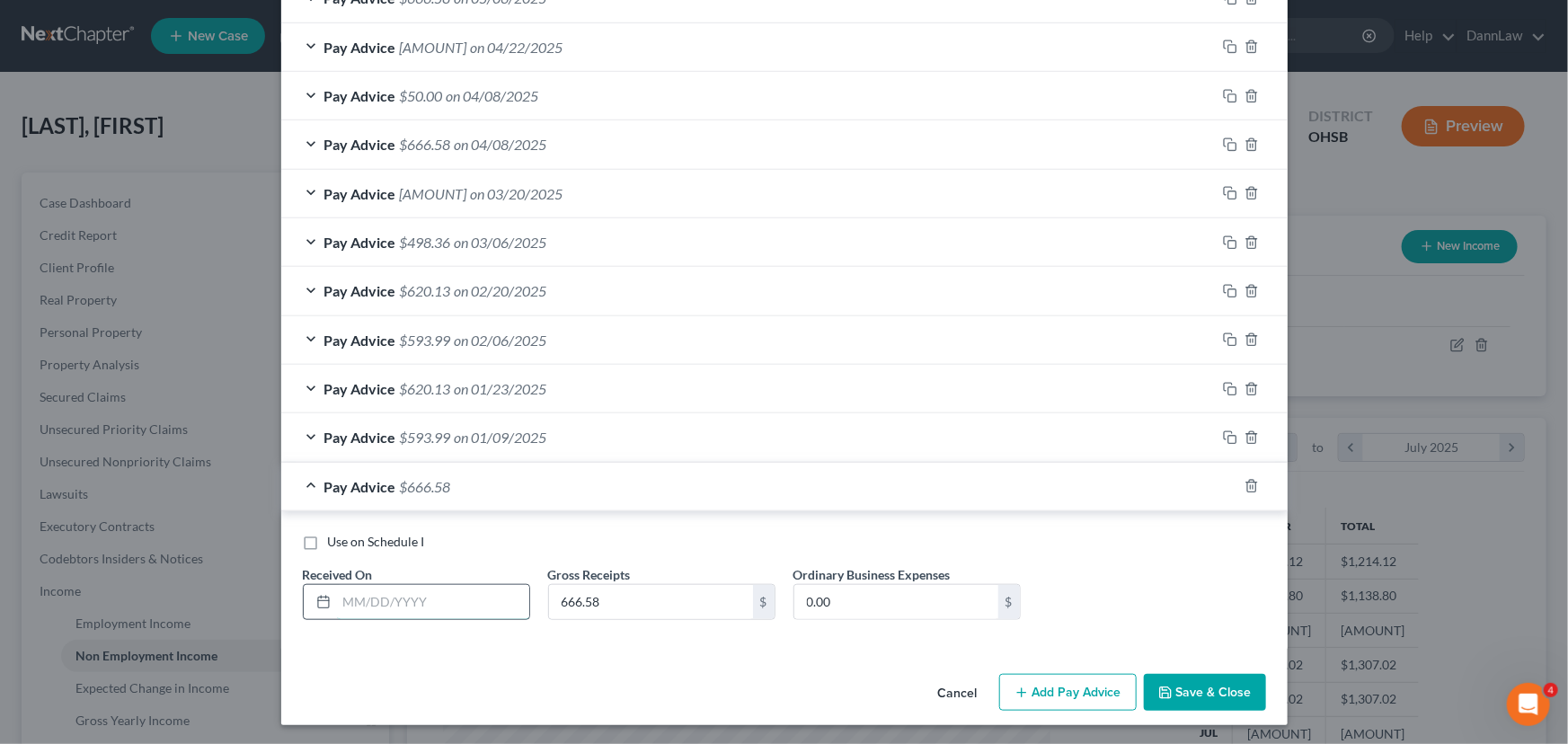 click at bounding box center (433, 602) 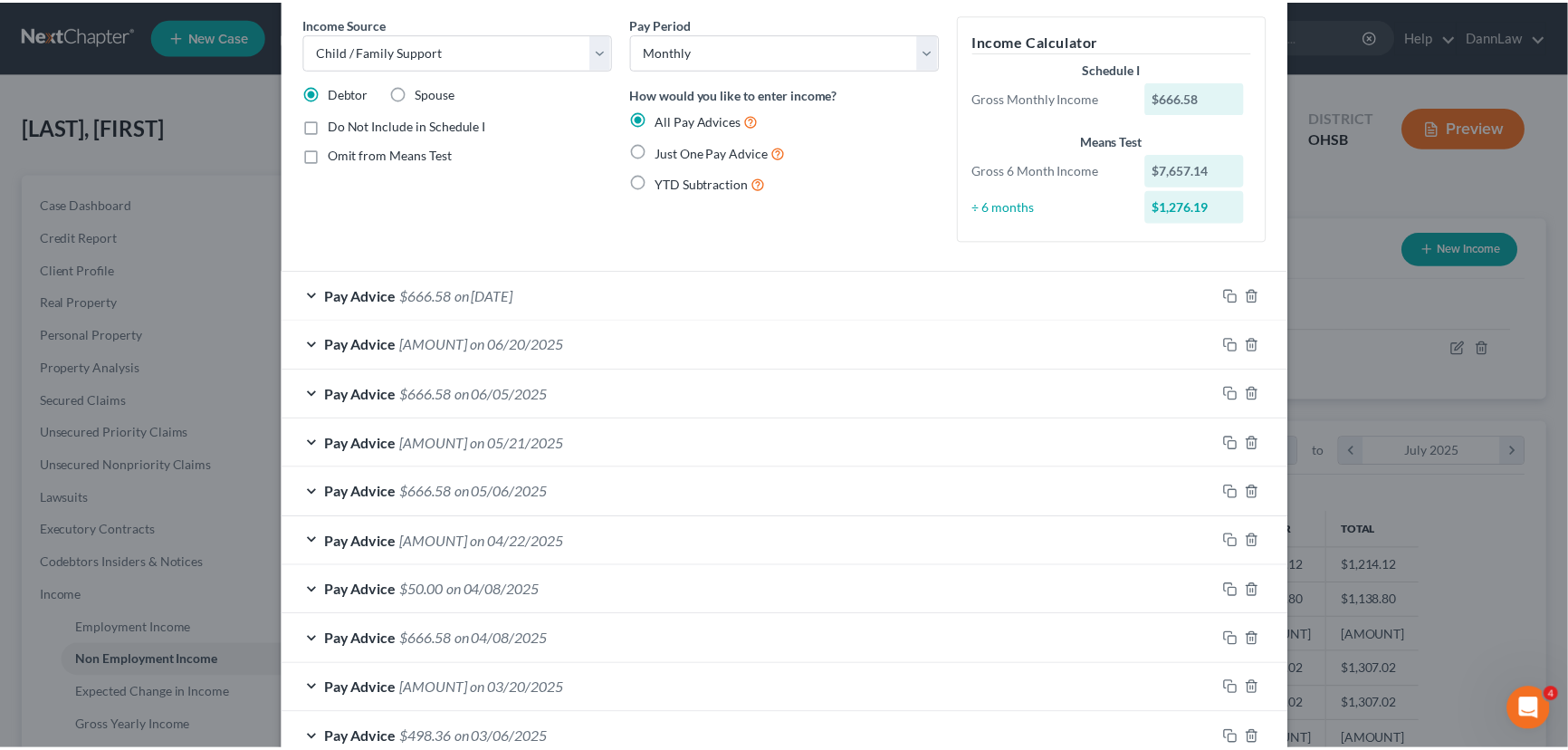 scroll, scrollTop: 563, scrollLeft: 0, axis: vertical 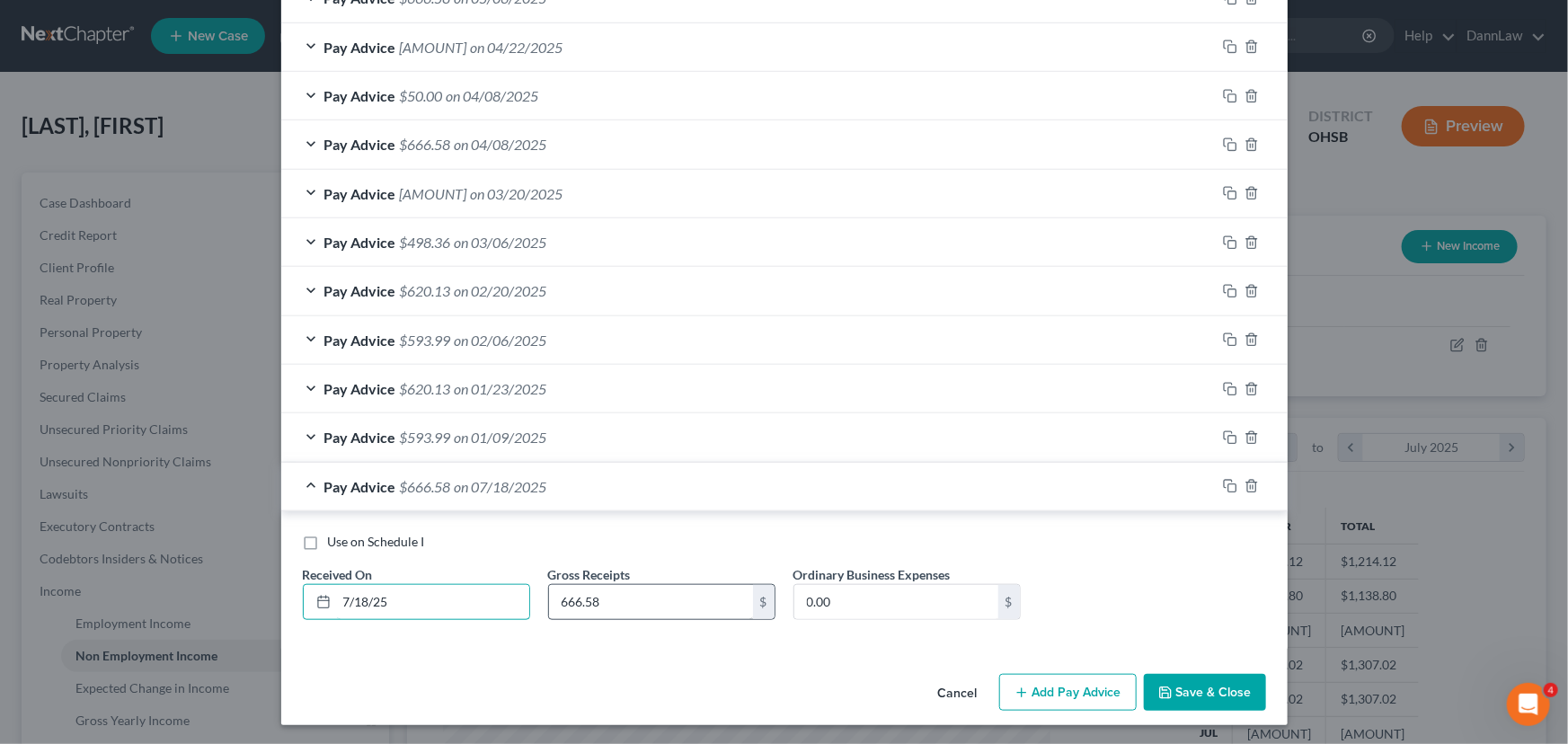 type on "7/18/25" 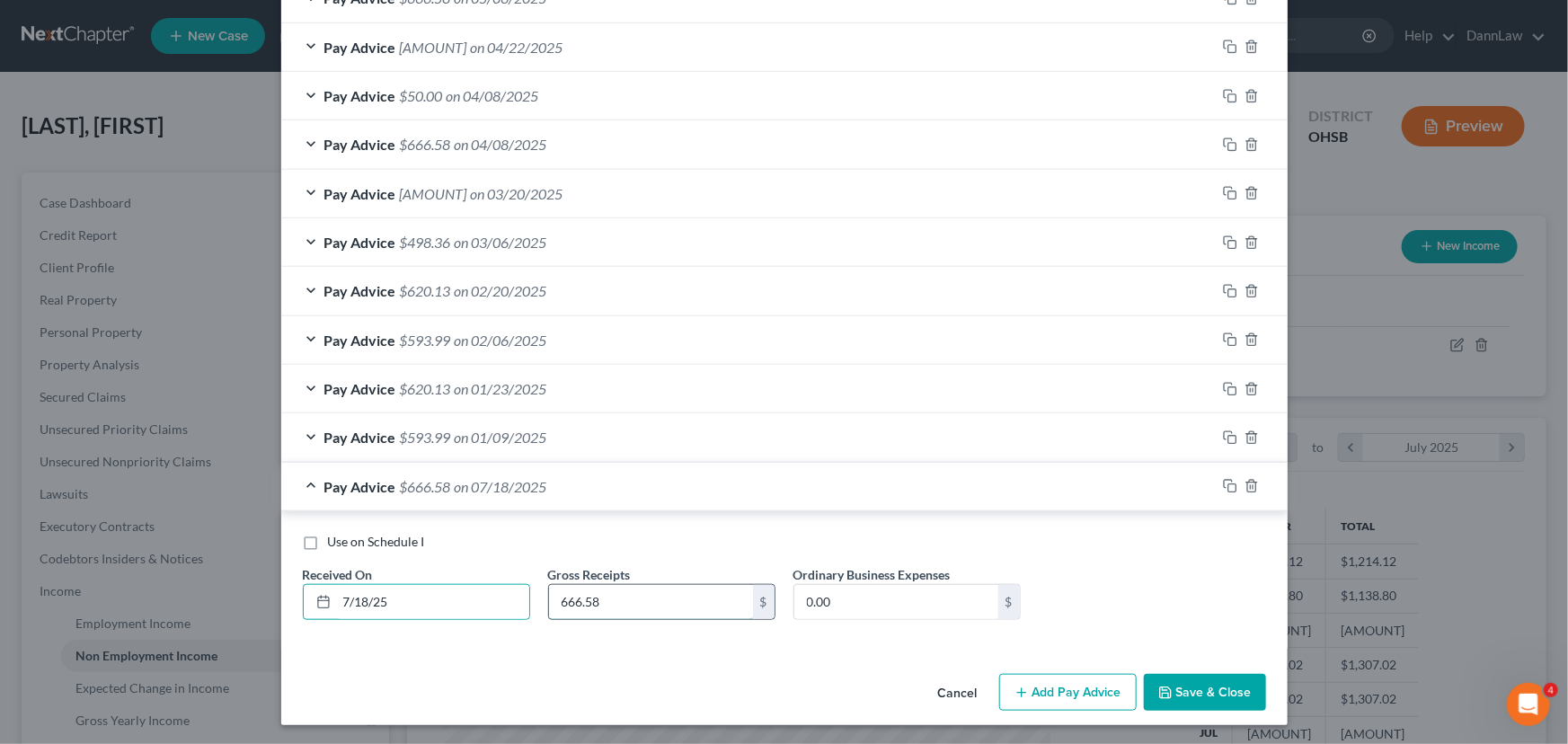 click on "666.58" at bounding box center (651, 602) 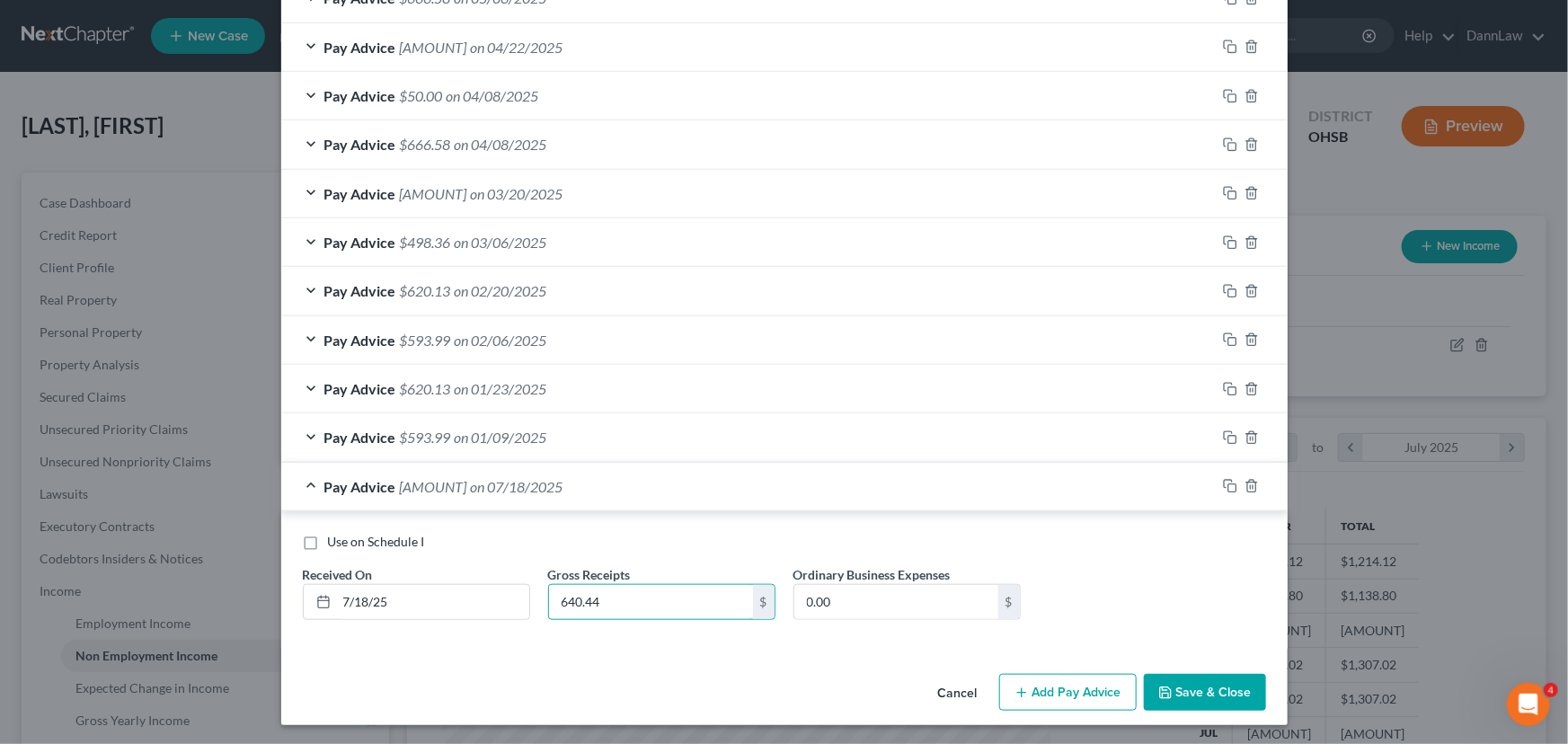 type on "640.44" 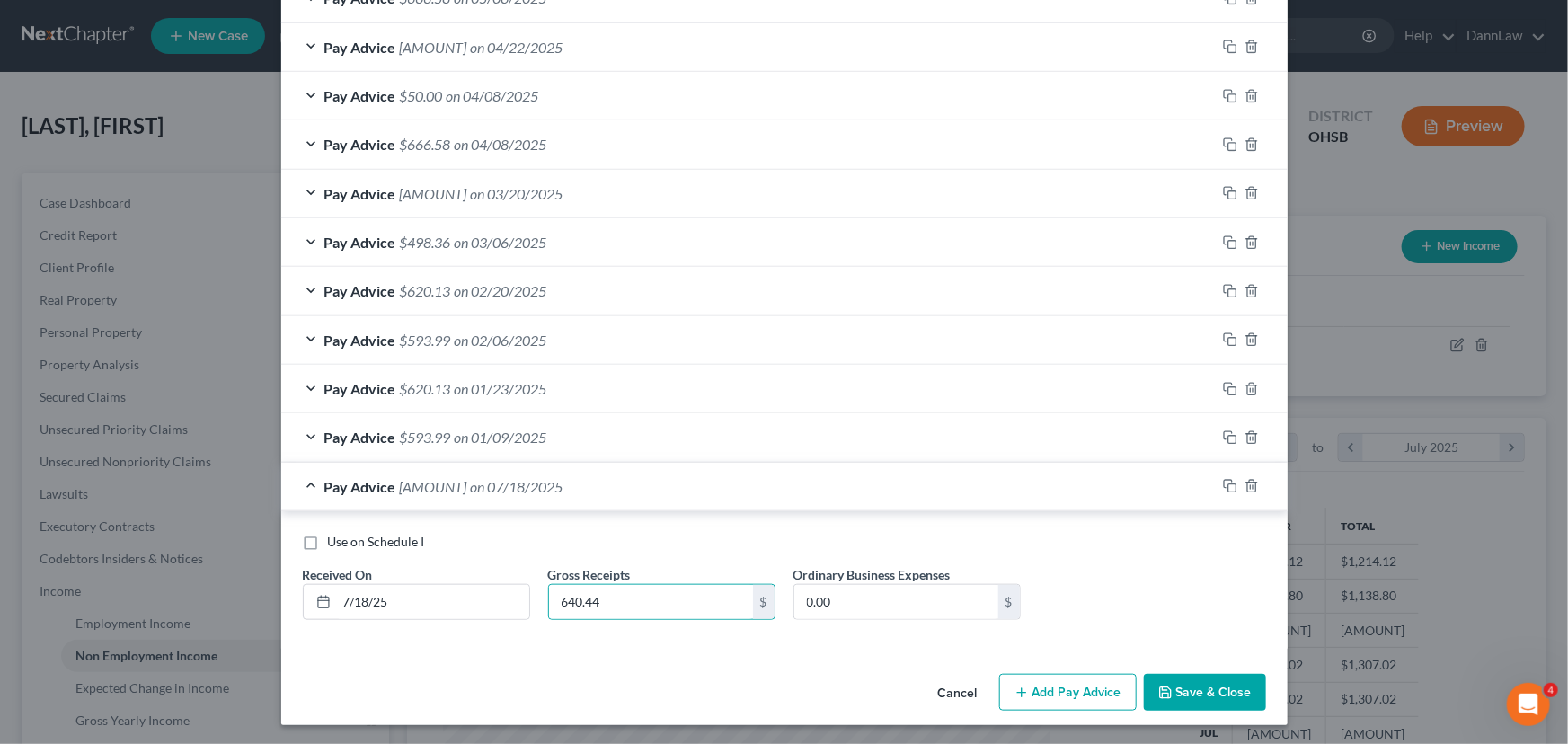 click on "Save & Close" at bounding box center [1205, 693] 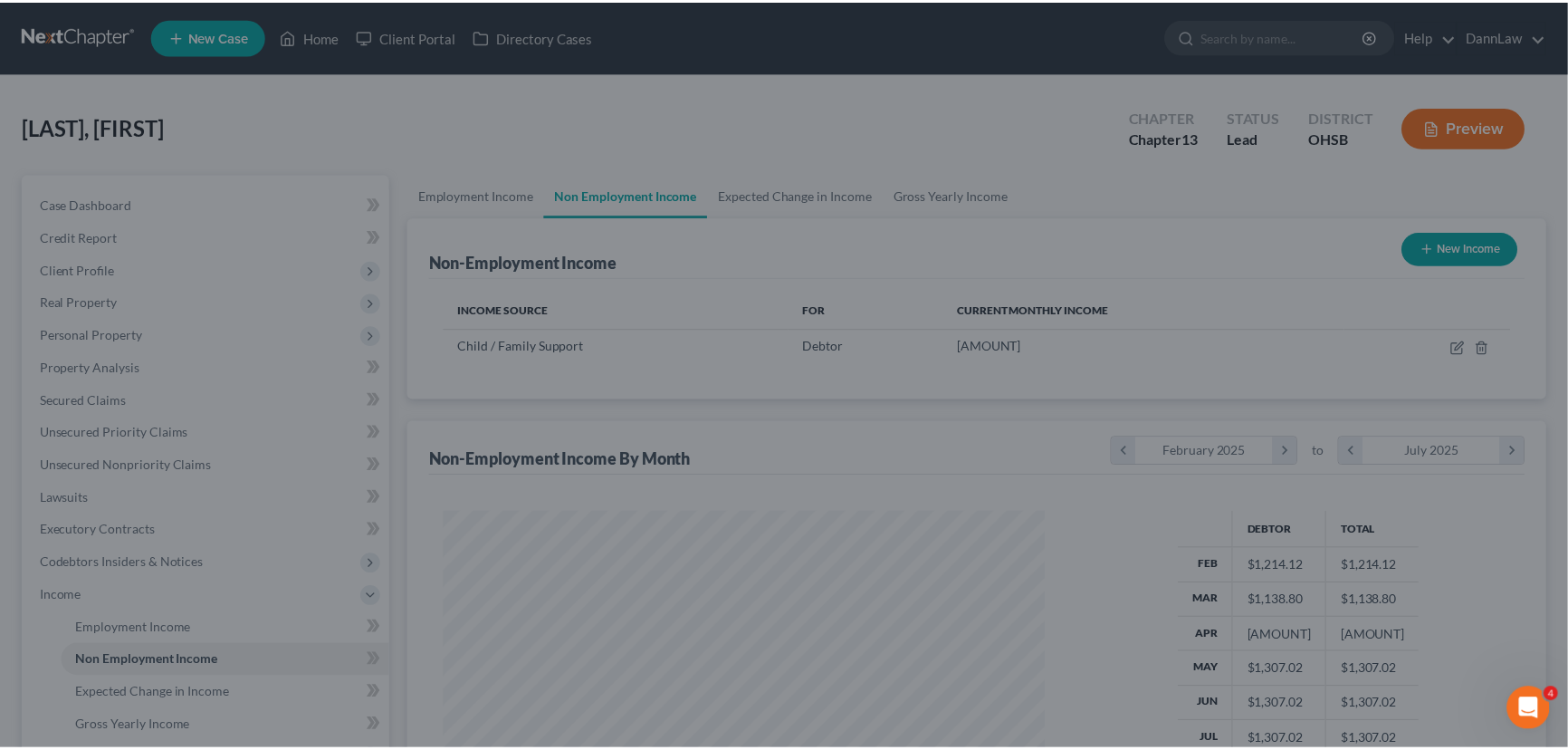 scroll, scrollTop: 324, scrollLeft: 643, axis: both 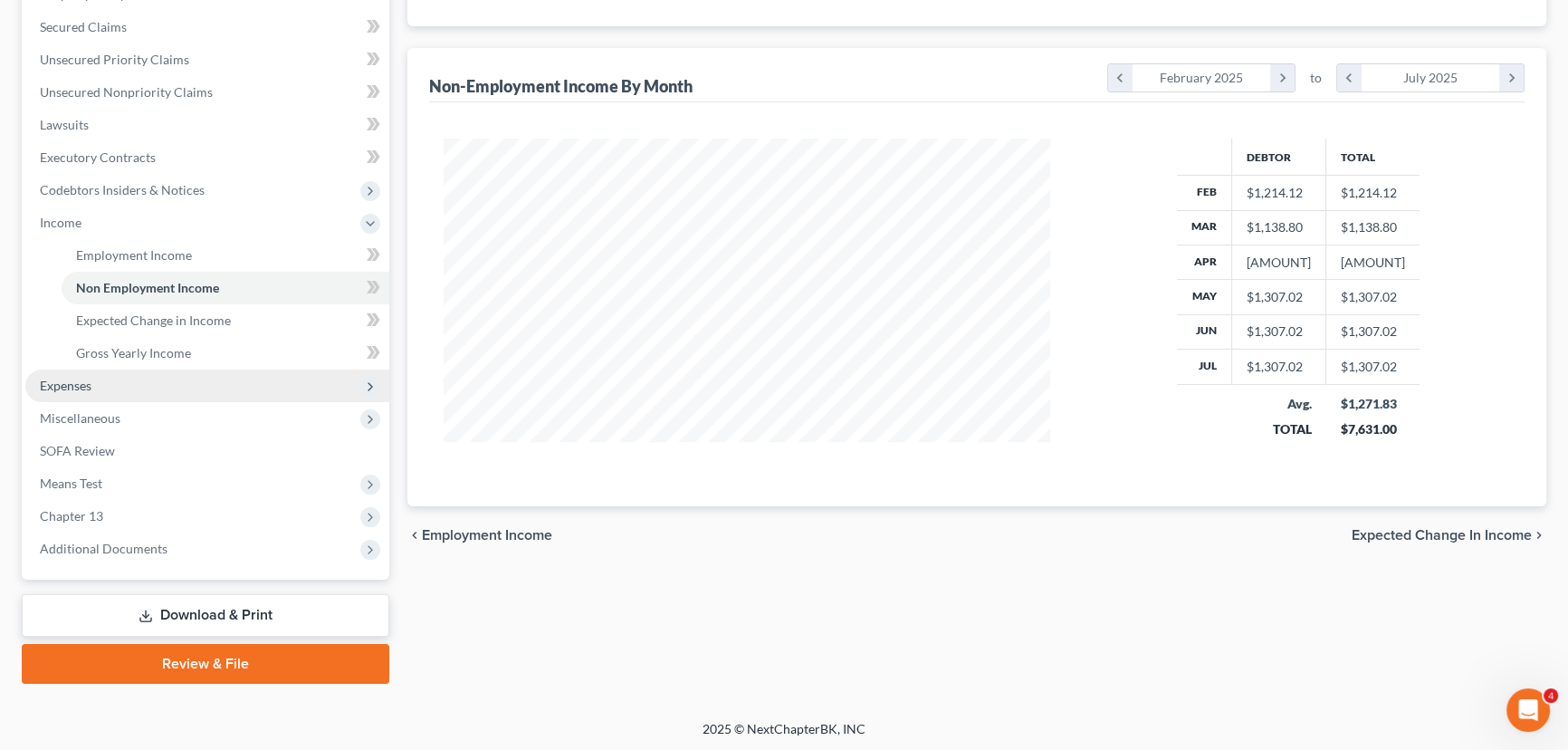 click on "Expenses" at bounding box center [65, 385] 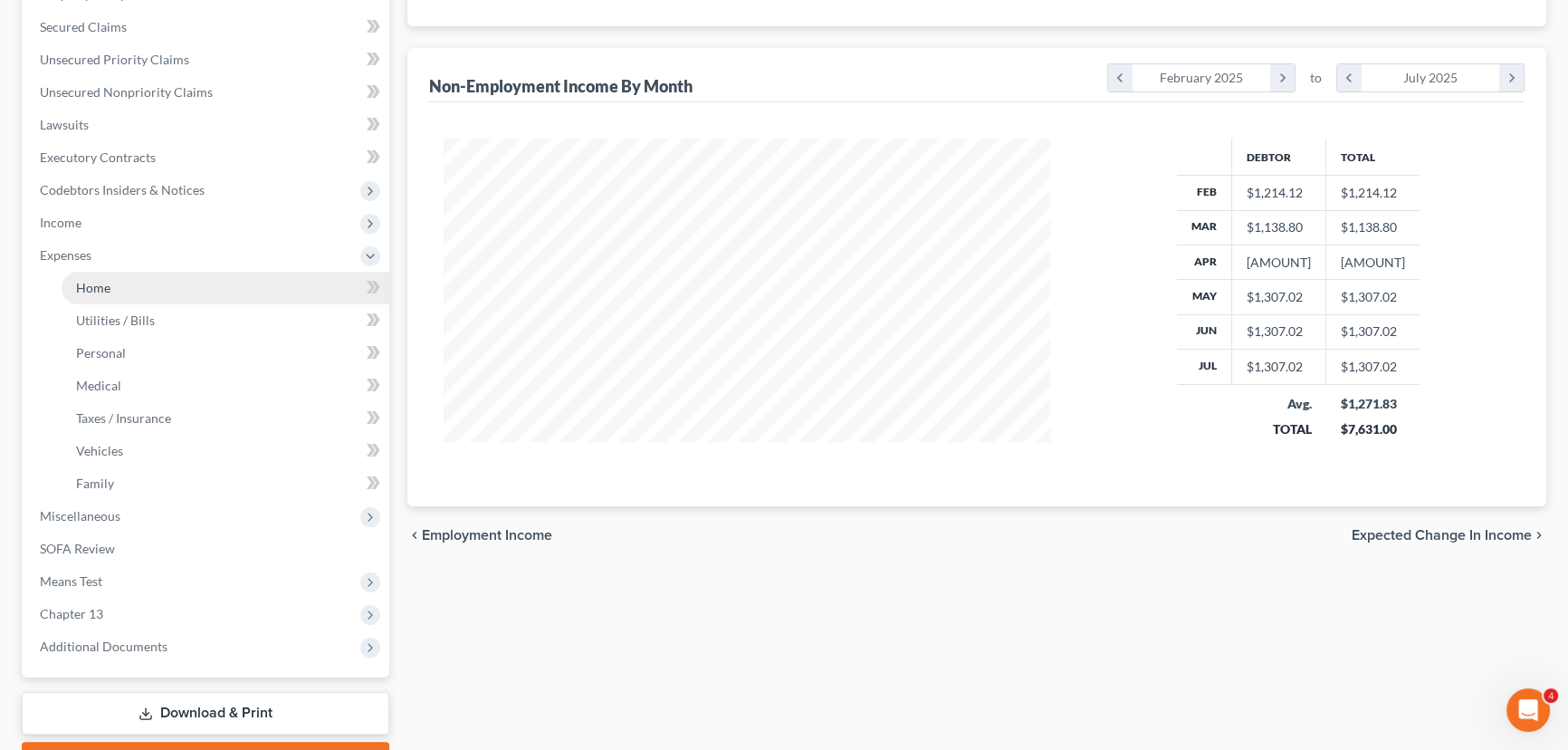 click on "Home" at bounding box center (225, 288) 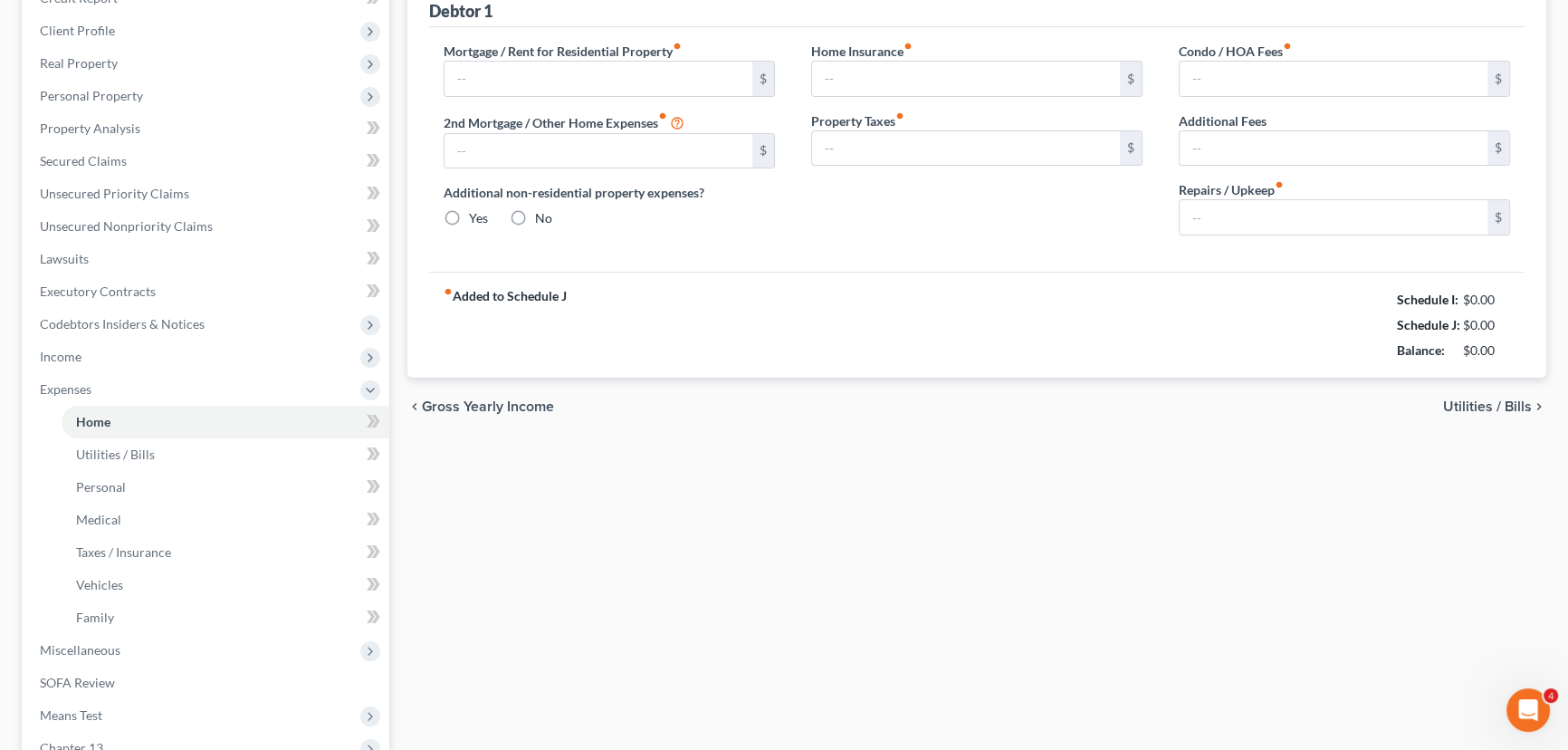 type on "1,624.00" 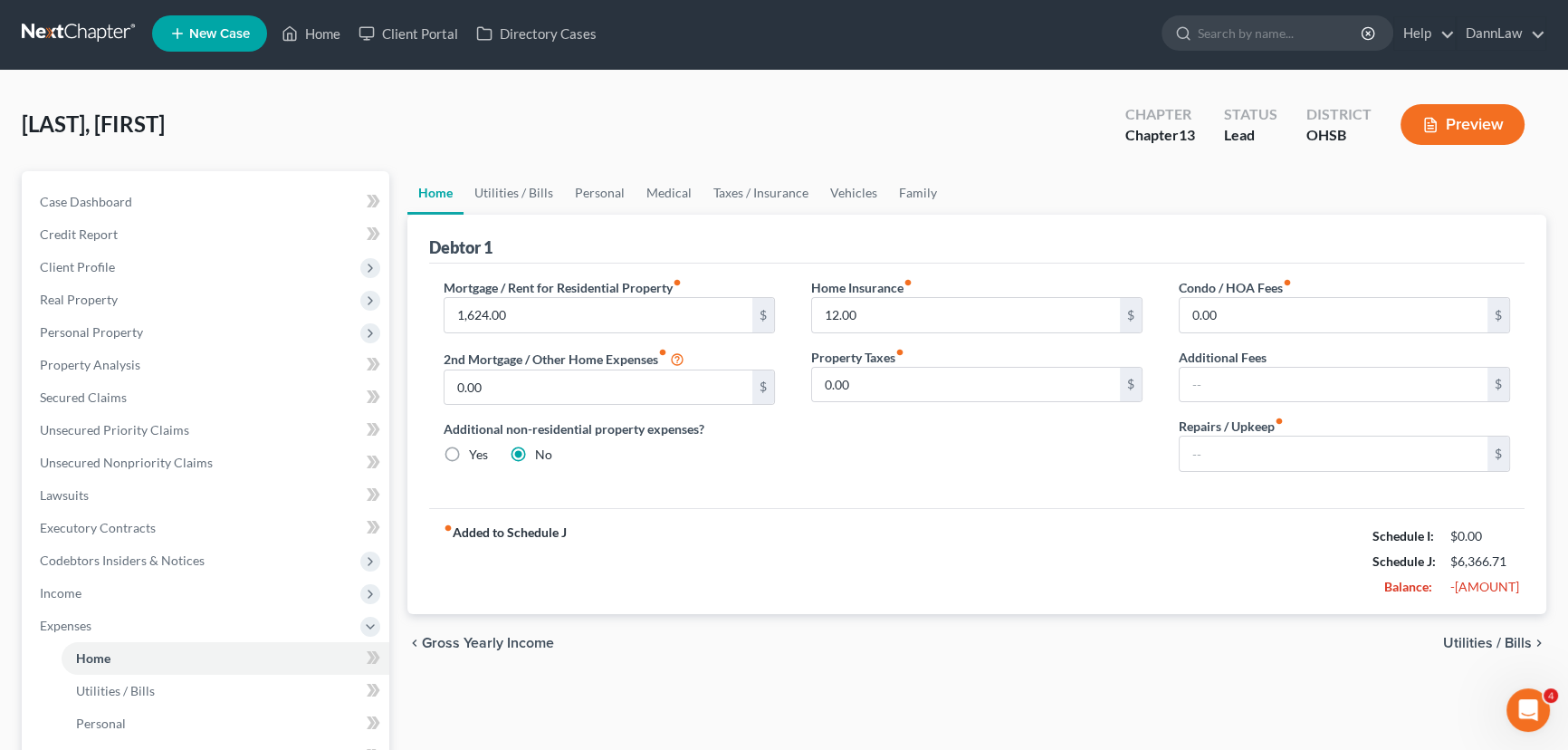scroll, scrollTop: 0, scrollLeft: 0, axis: both 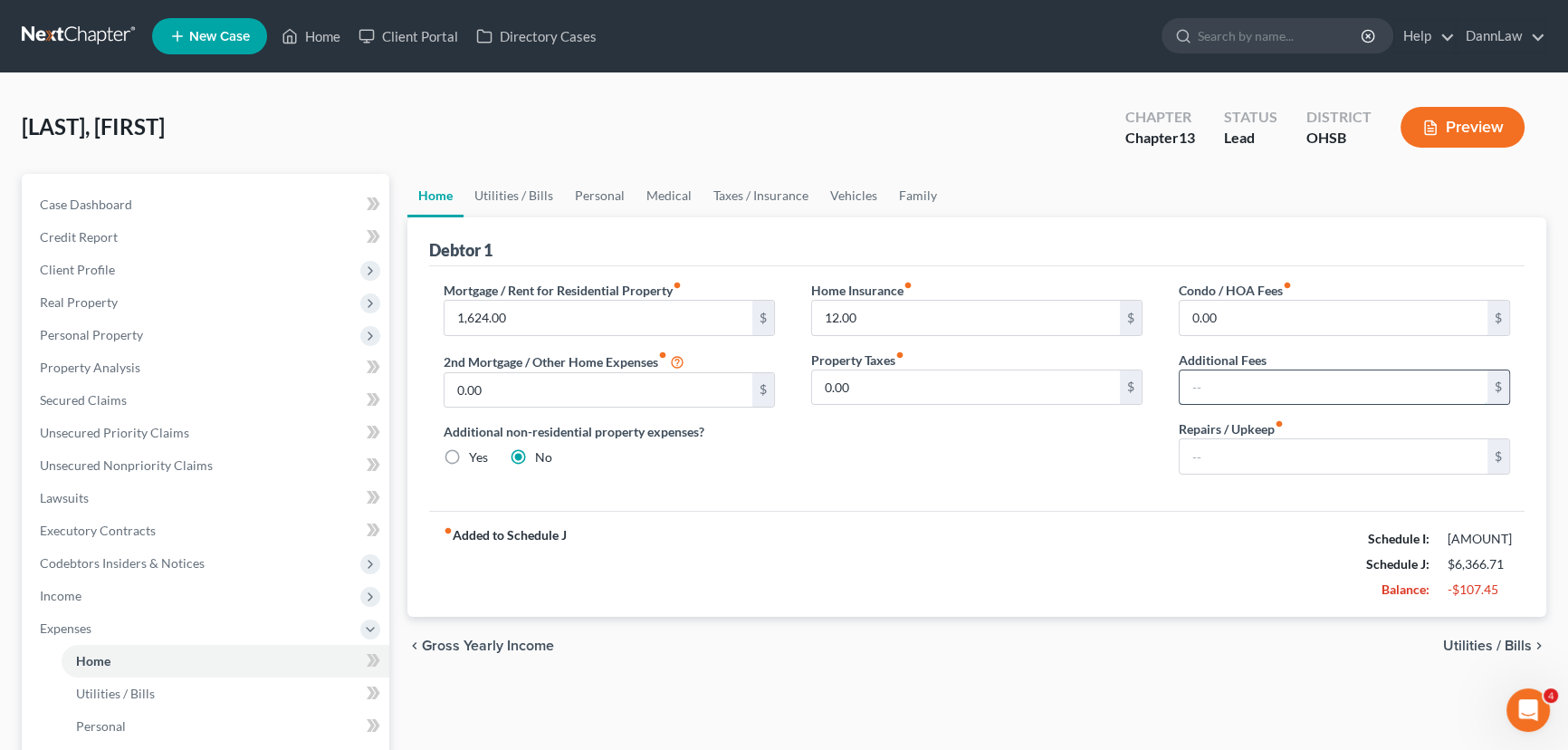 click at bounding box center [1334, 388] 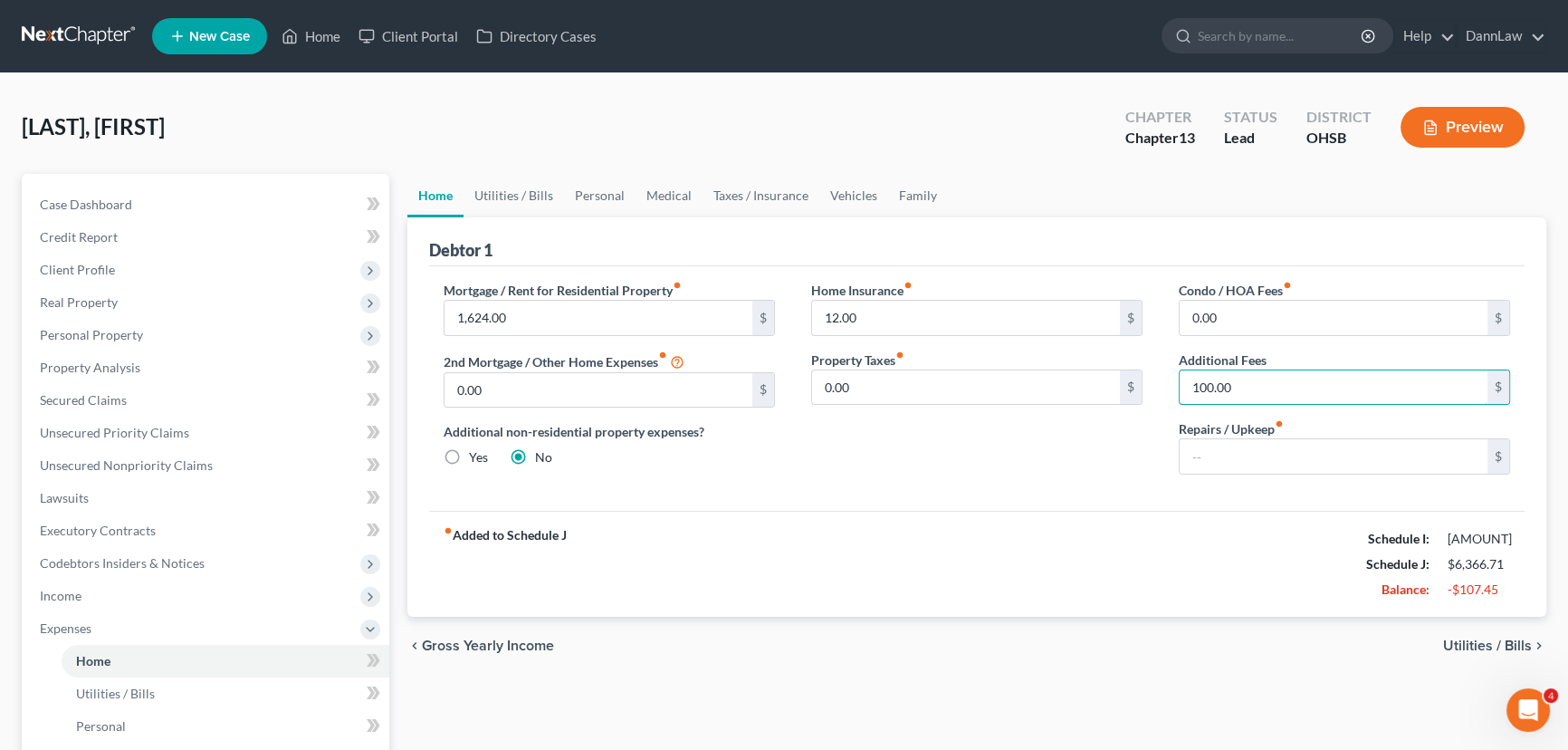 type on "100.00" 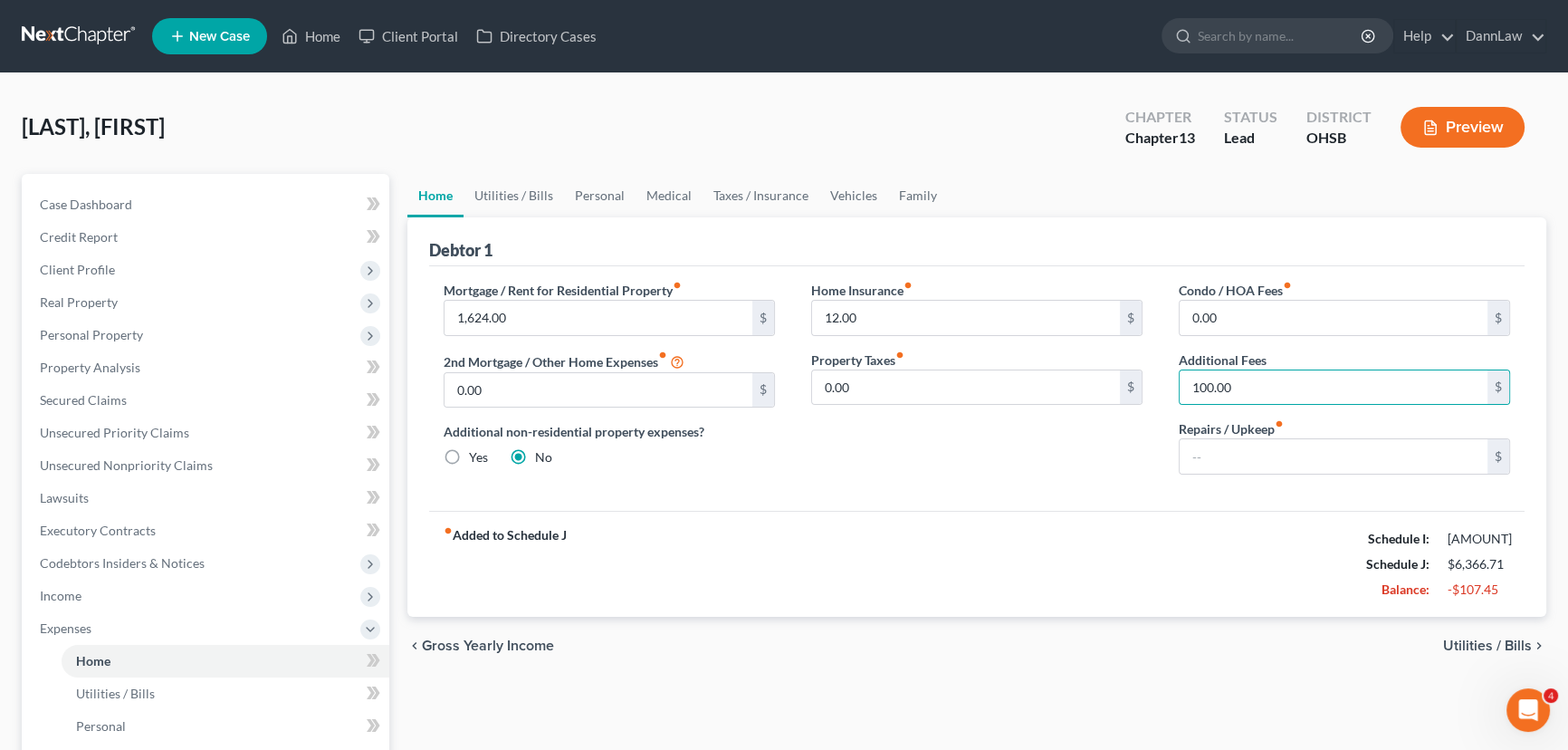 click on "Home Insurance  fiber_manual_record [AMOUNT] $ Property Taxes  fiber_manual_record [AMOUNT] $" at bounding box center [977, 385] 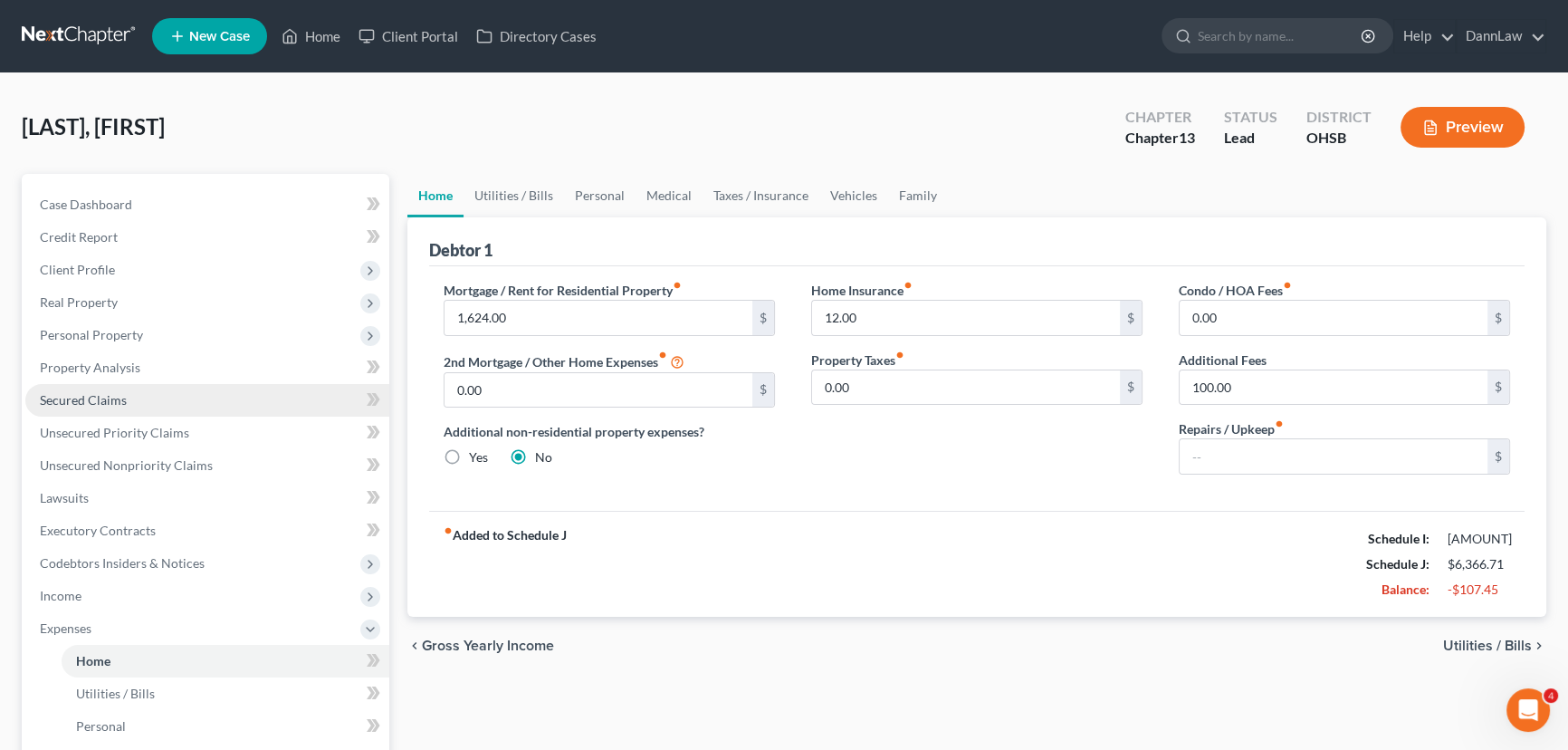 click on "Secured Claims" at bounding box center [207, 400] 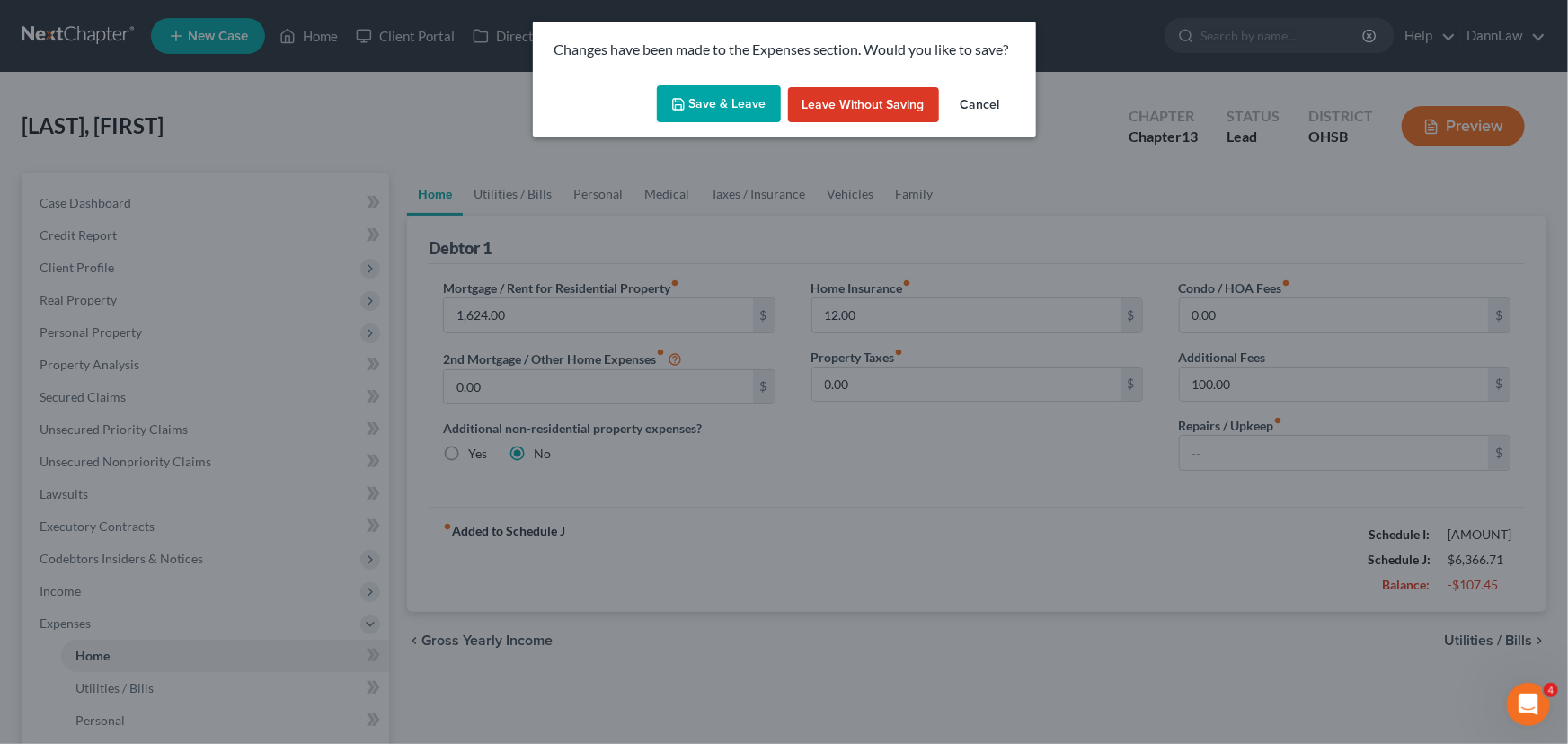 click on "Save & Leave" at bounding box center [719, 104] 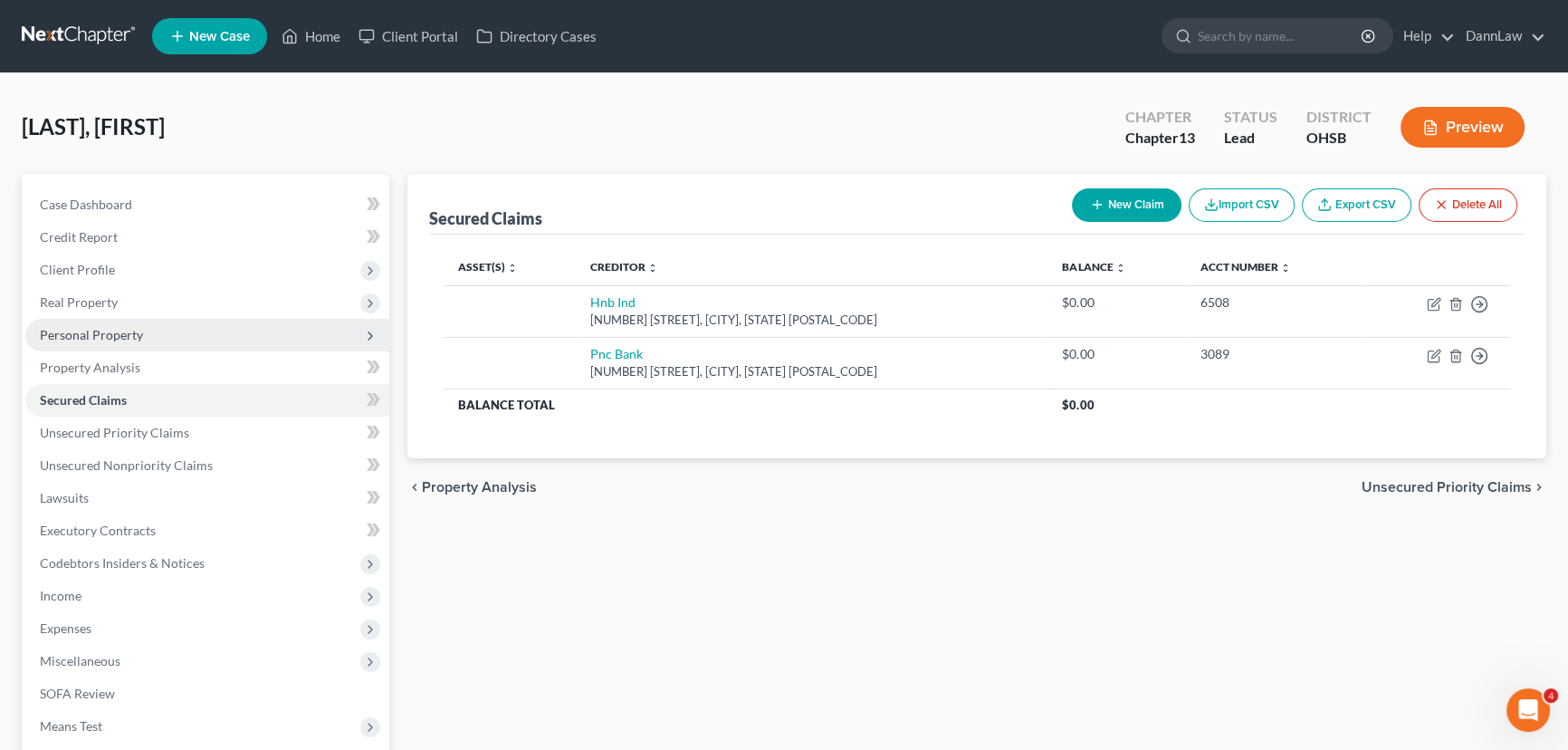 click on "Personal Property" at bounding box center [91, 334] 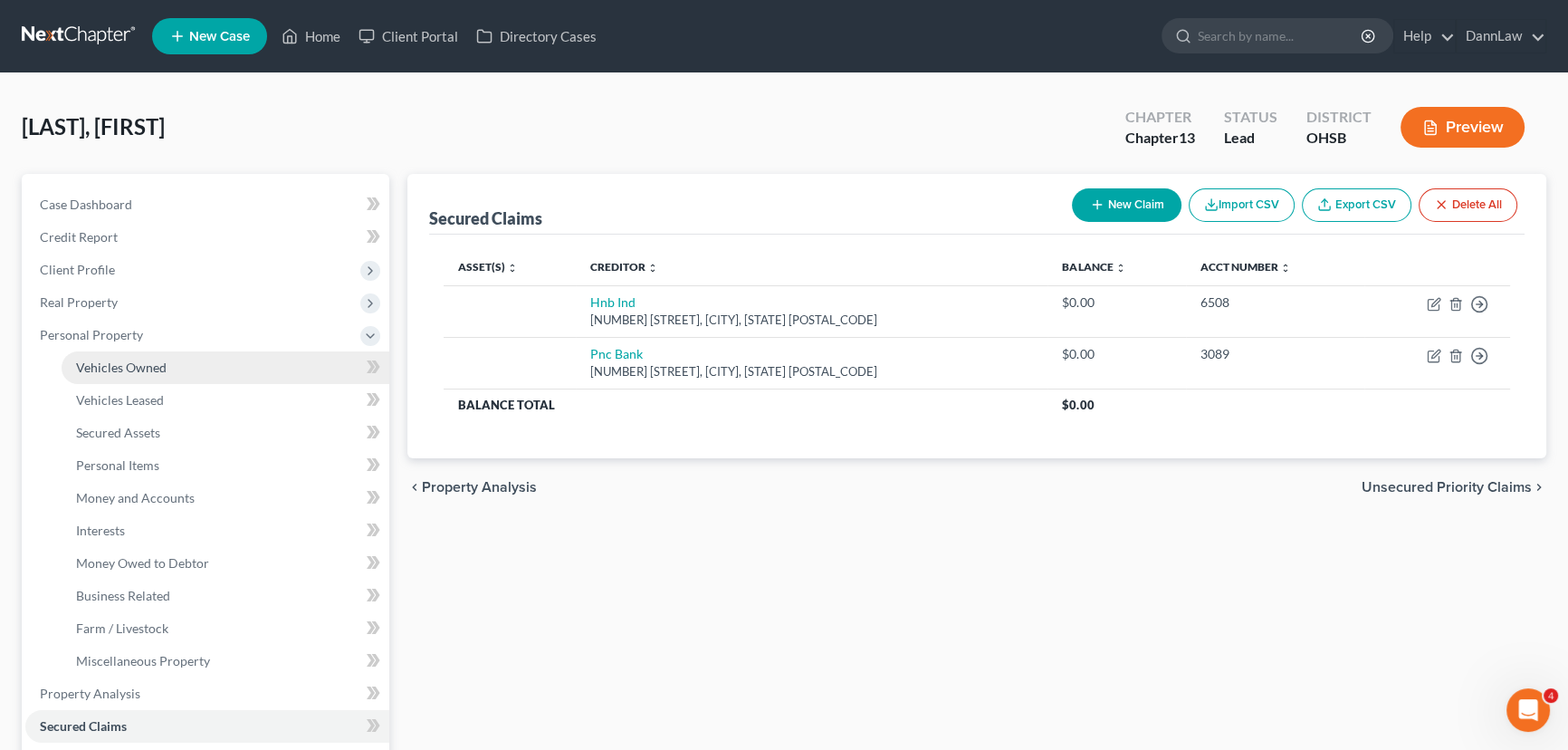 click on "Vehicles Owned" at bounding box center (225, 368) 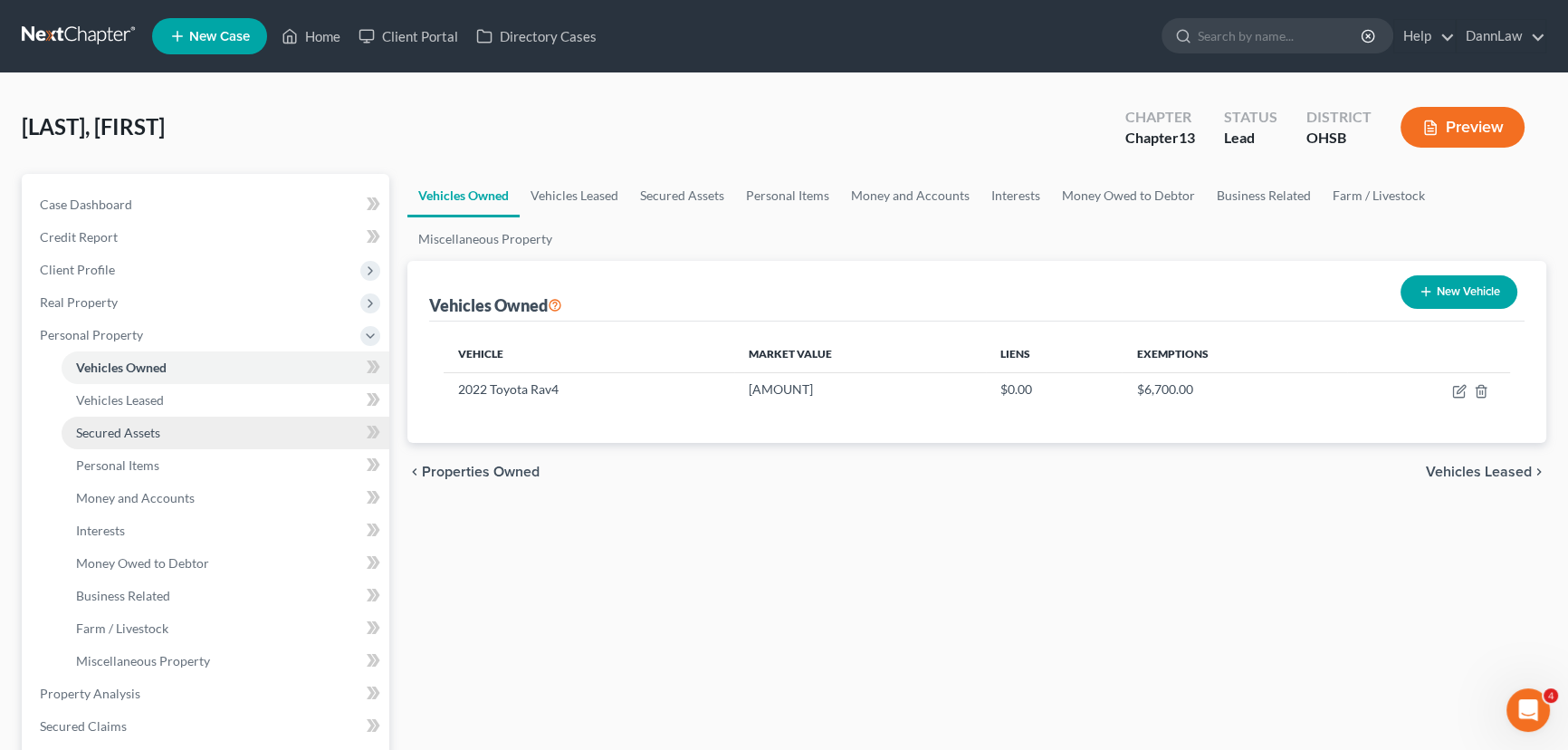 click on "Secured Assets" at bounding box center (225, 433) 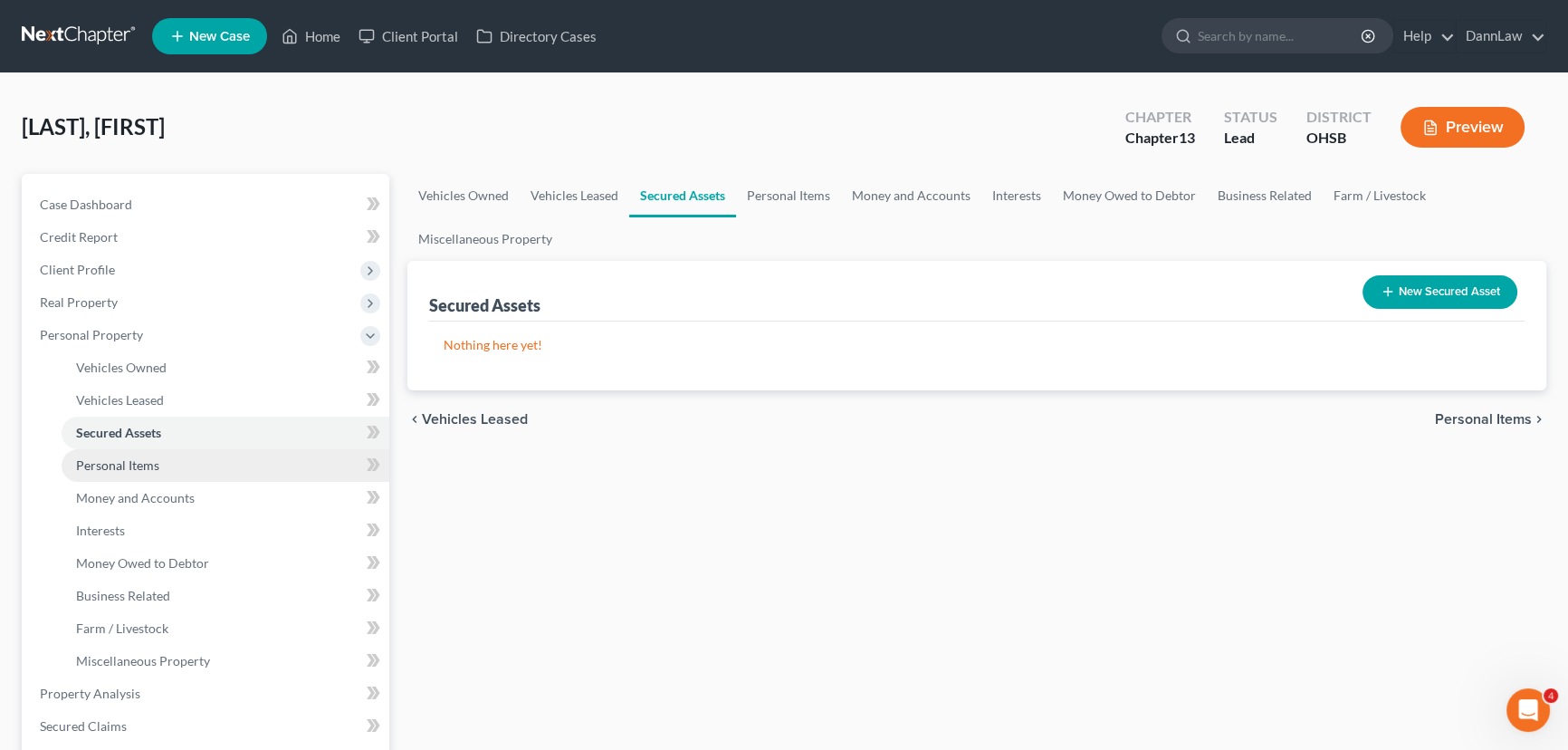 click on "Personal Items" at bounding box center [225, 466] 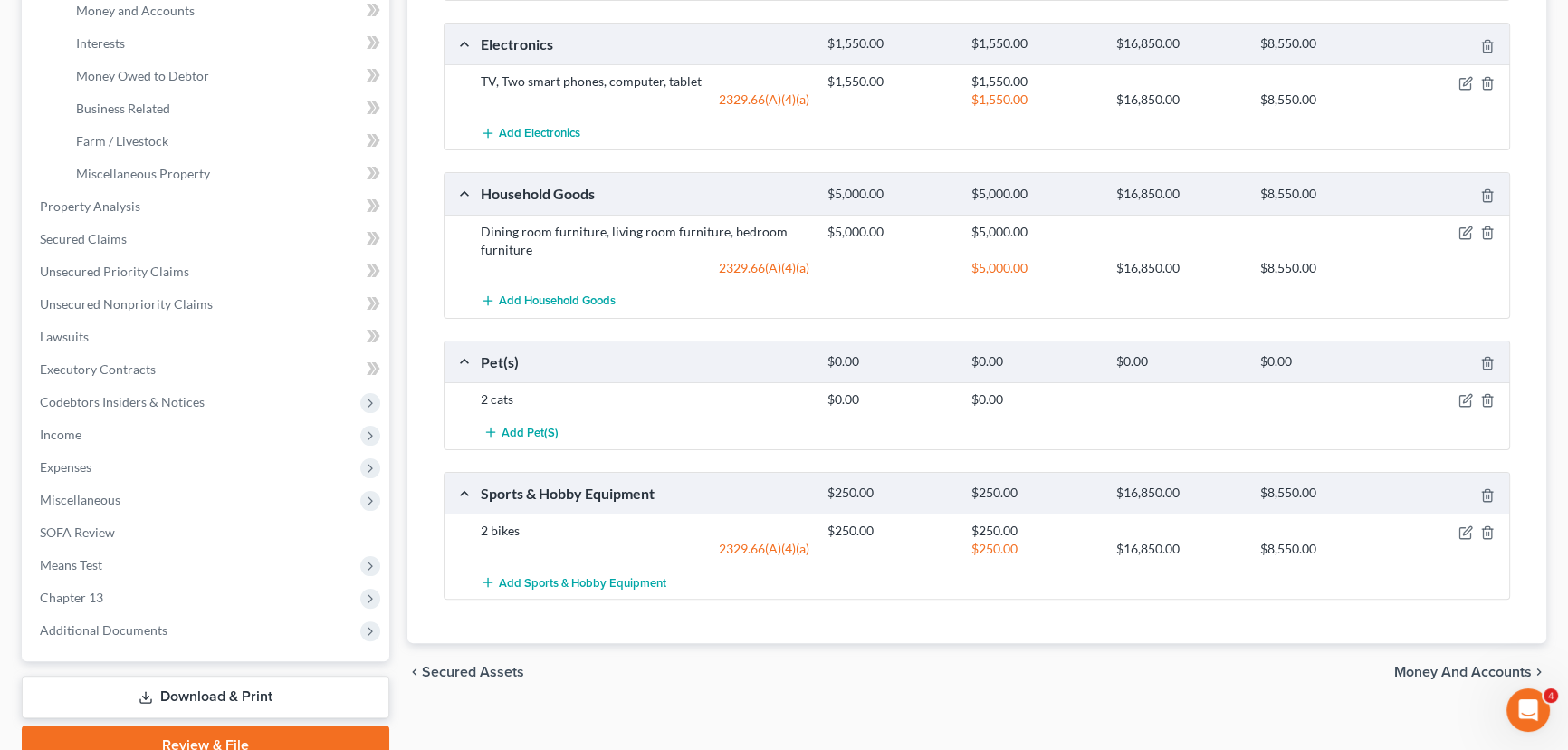 scroll, scrollTop: 569, scrollLeft: 0, axis: vertical 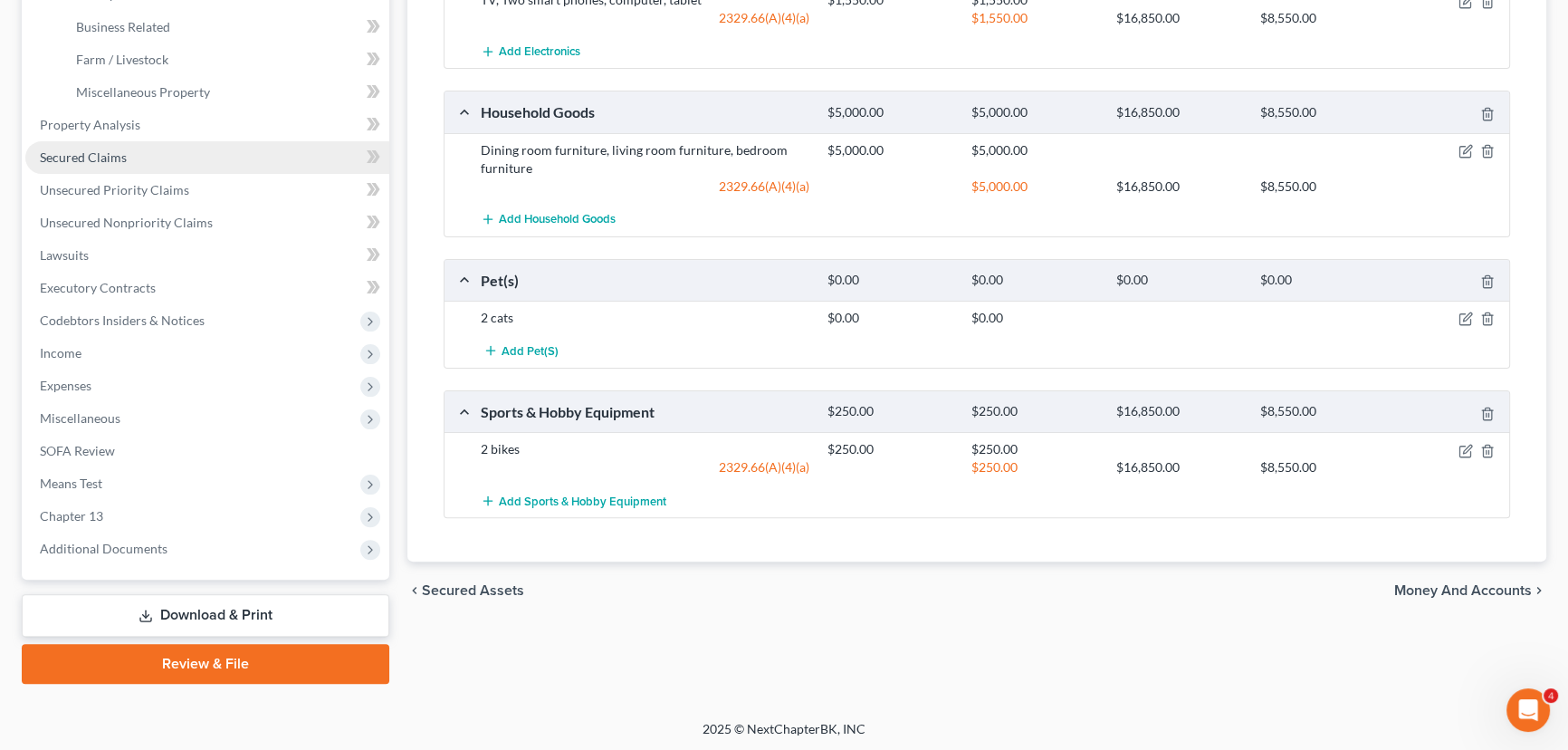 click on "Secured Claims" at bounding box center [207, 158] 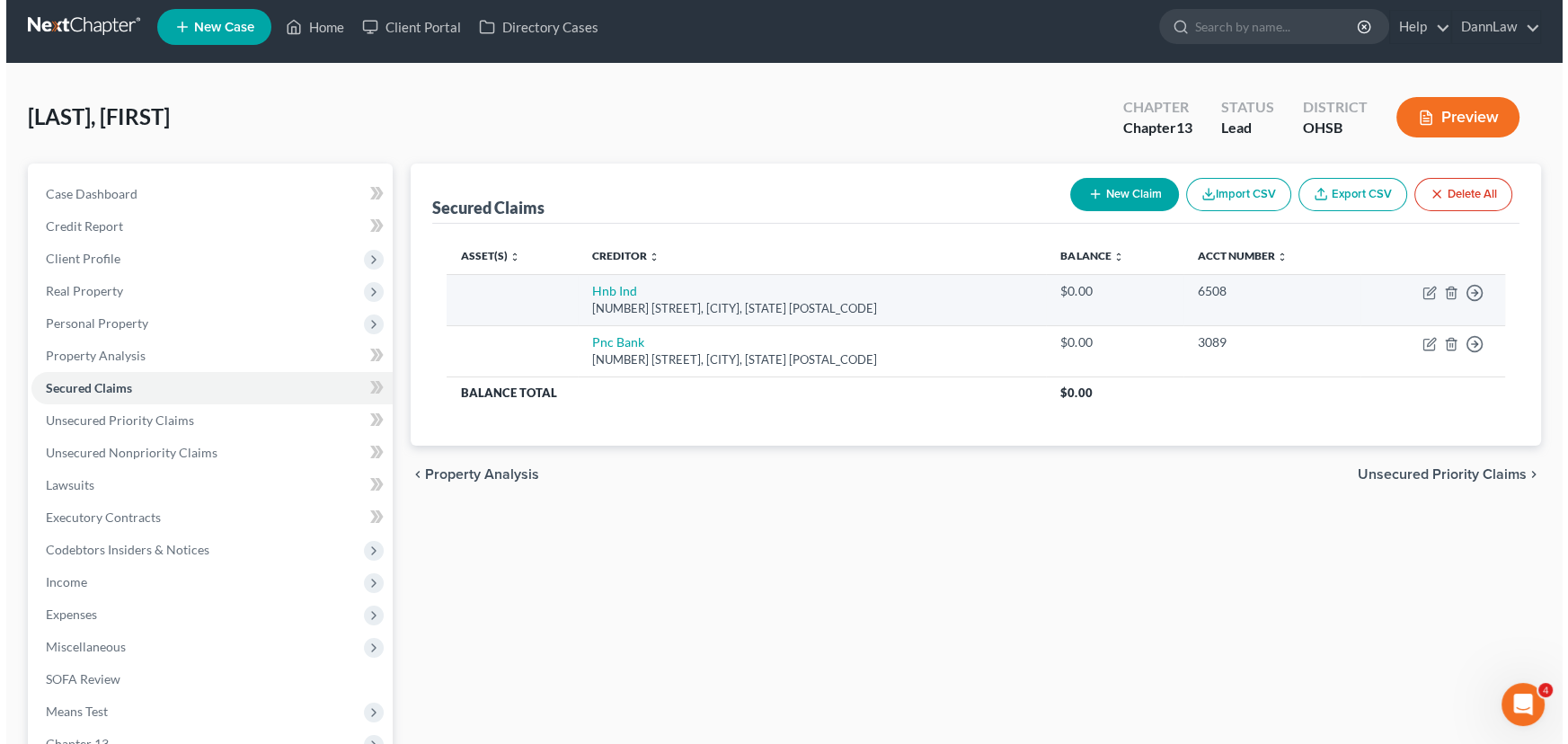 scroll, scrollTop: 0, scrollLeft: 0, axis: both 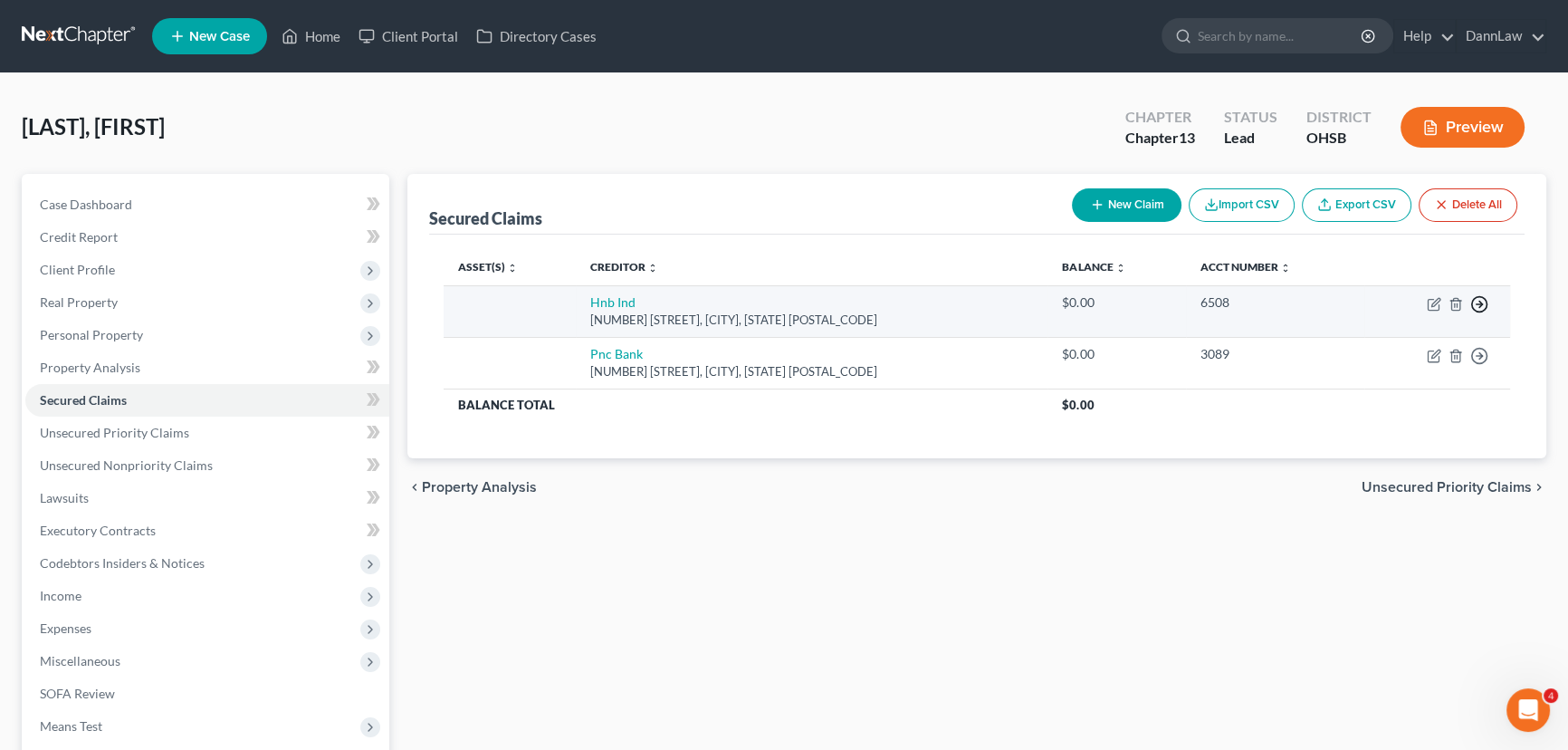 click 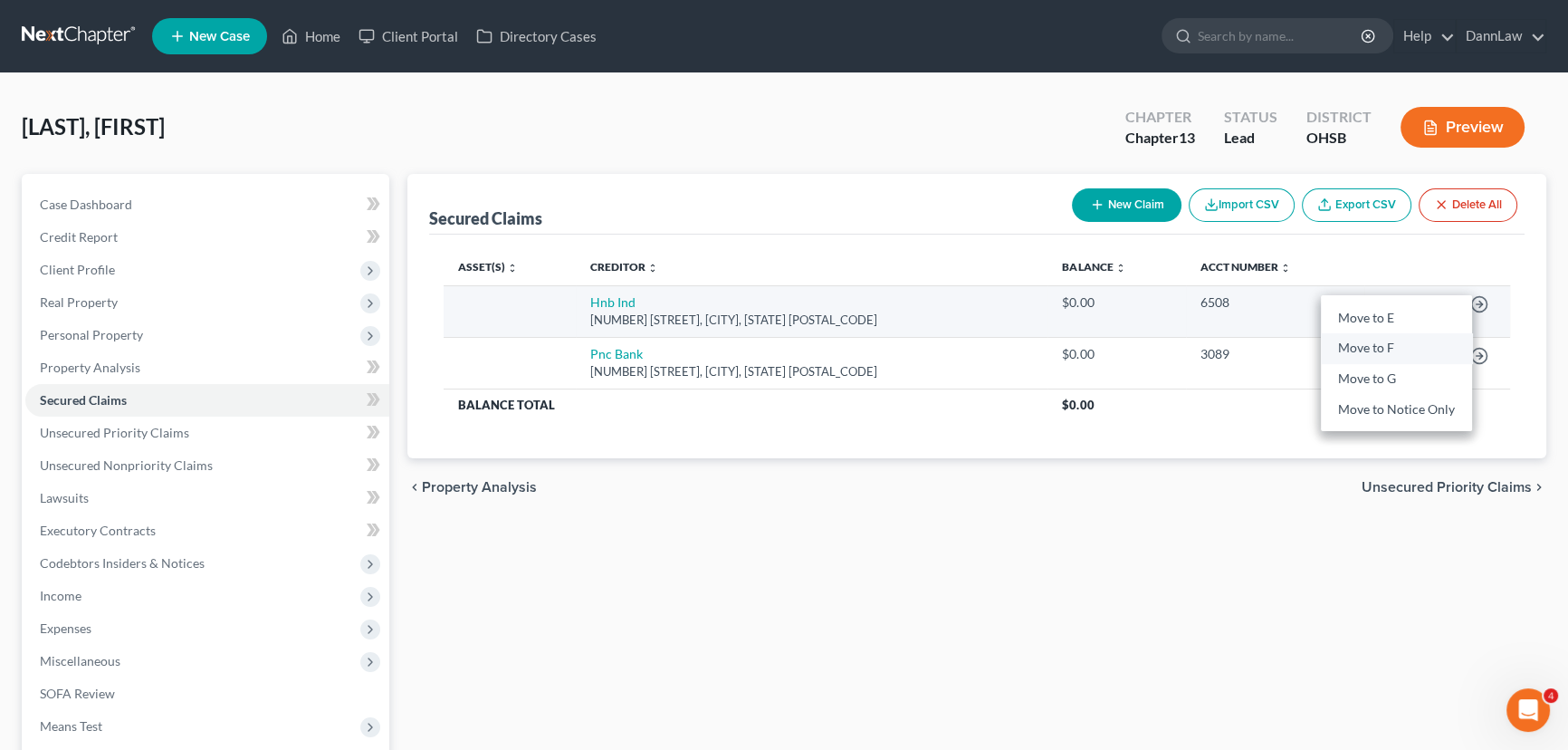 click on "Move to F" at bounding box center (1396, 349) 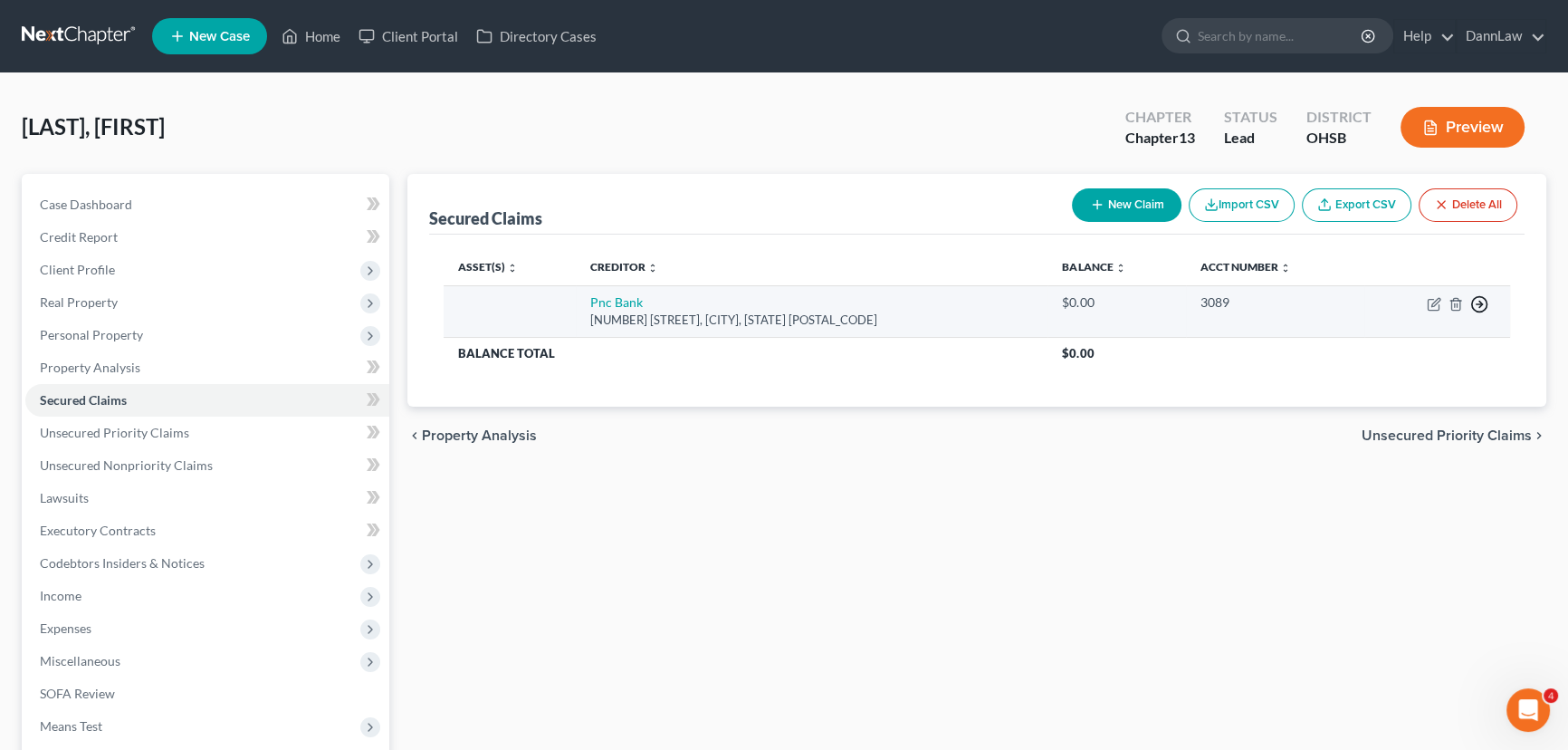 click 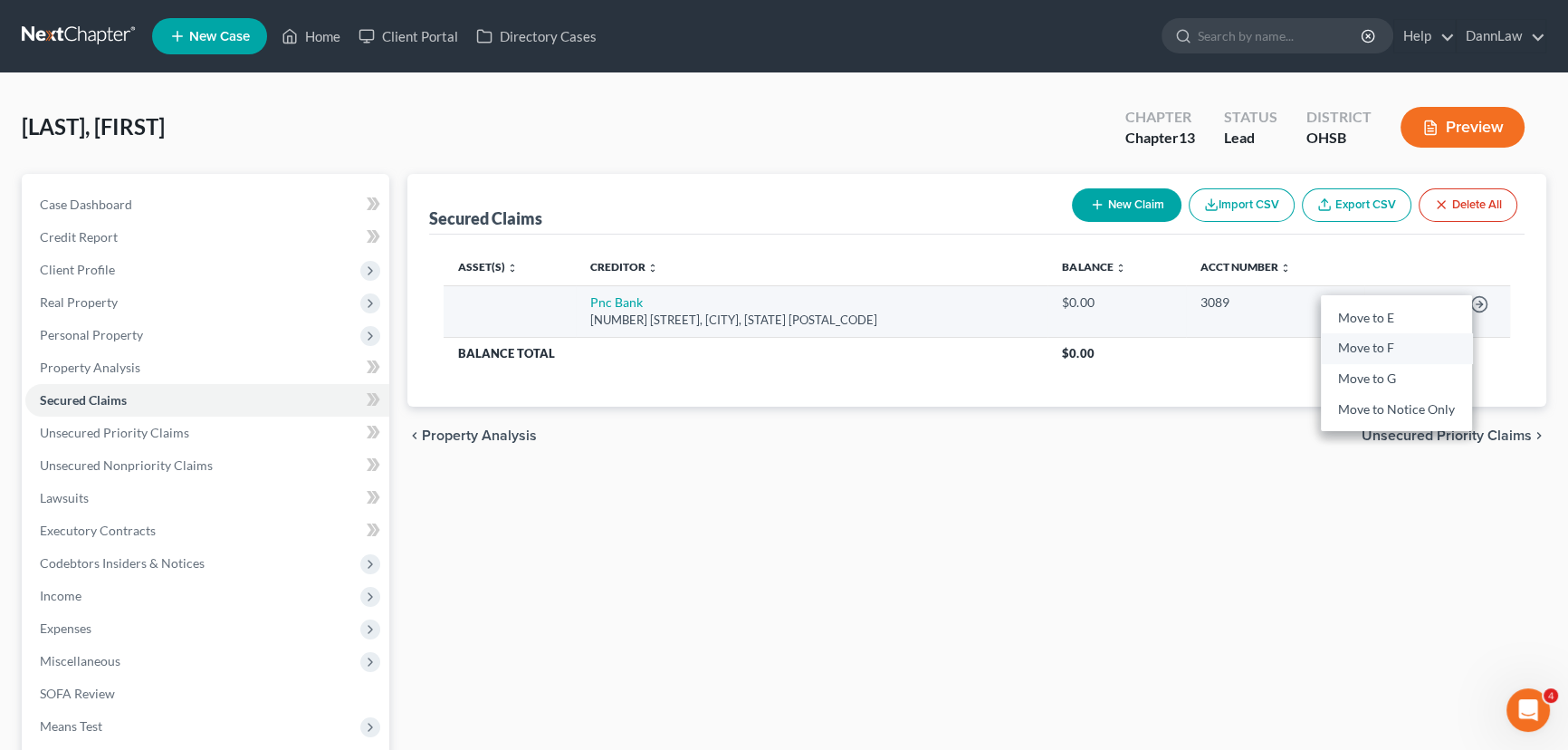 click on "Move to F" at bounding box center [1396, 349] 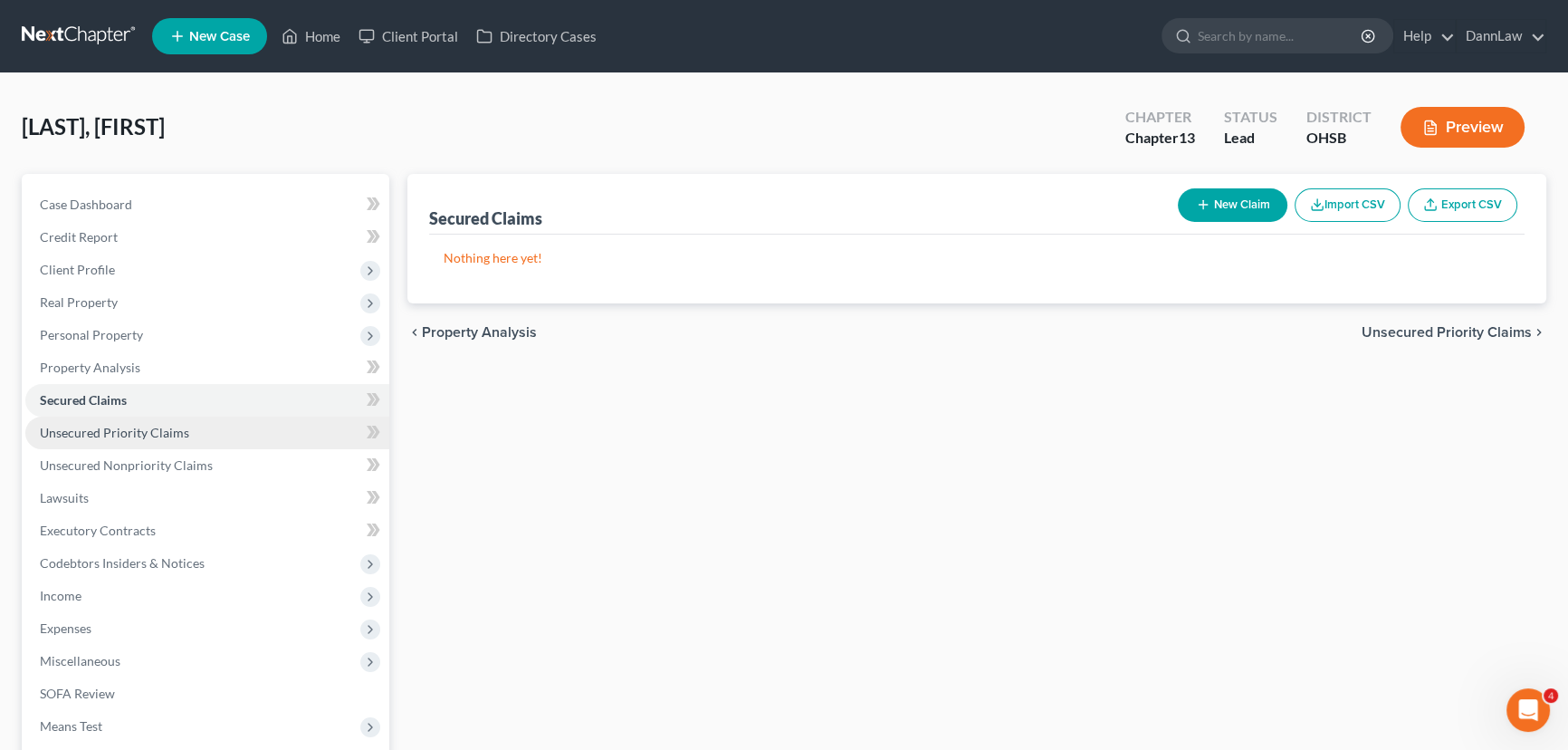 click on "Unsecured Priority Claims" at bounding box center (207, 433) 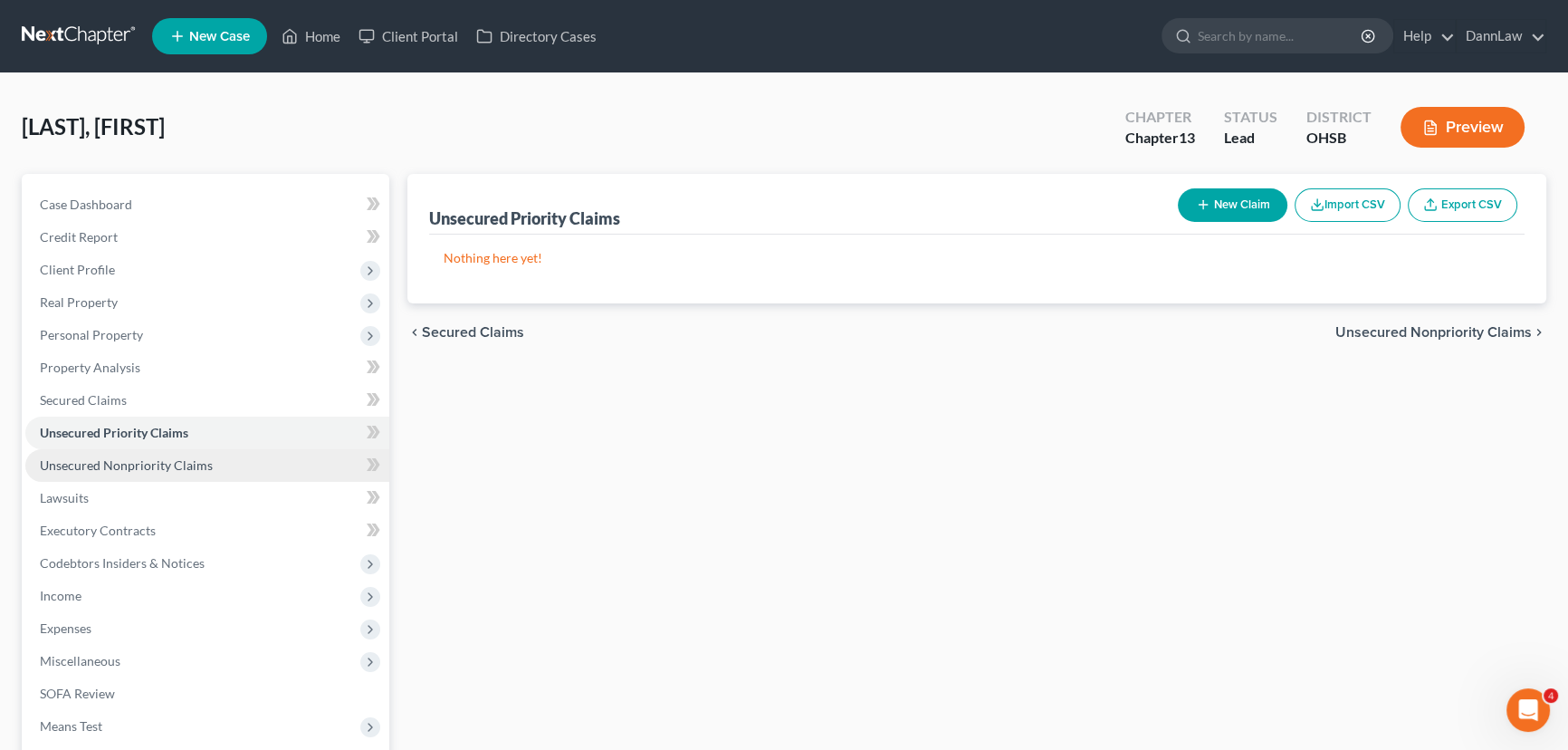 click on "Unsecured Nonpriority Claims" at bounding box center (126, 465) 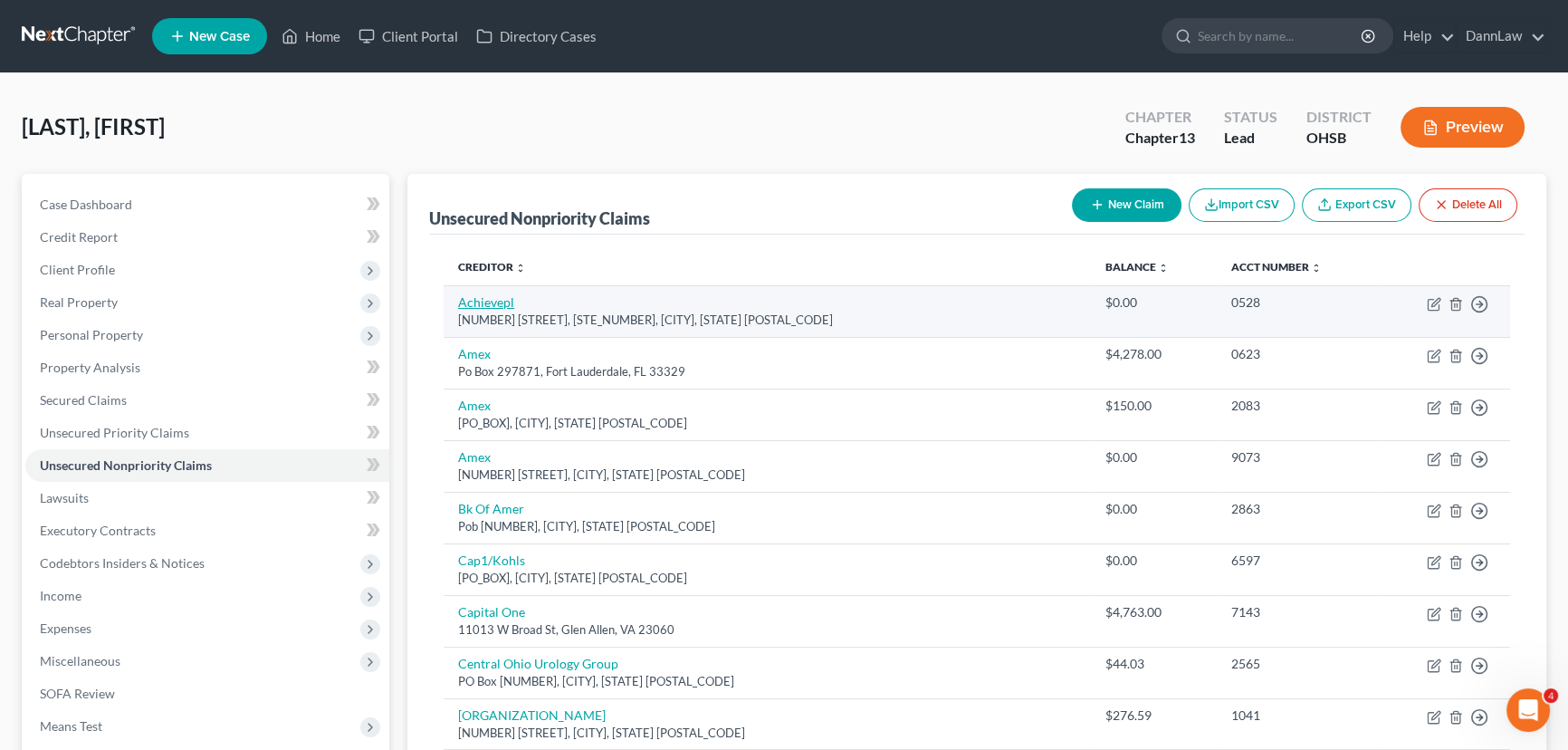 click on "Achievepl" at bounding box center [486, 302] 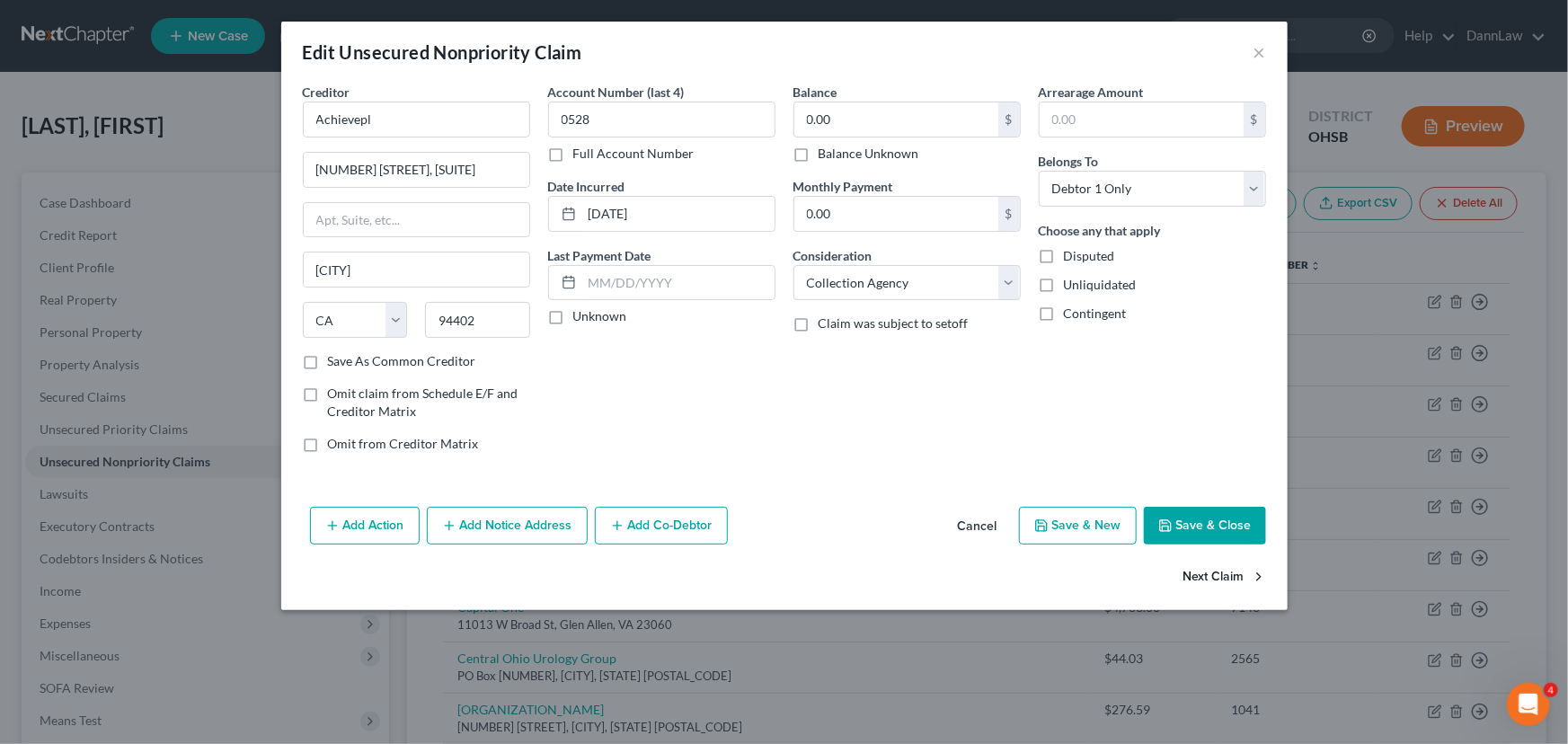 click on "Next Claim" at bounding box center (1225, 578) 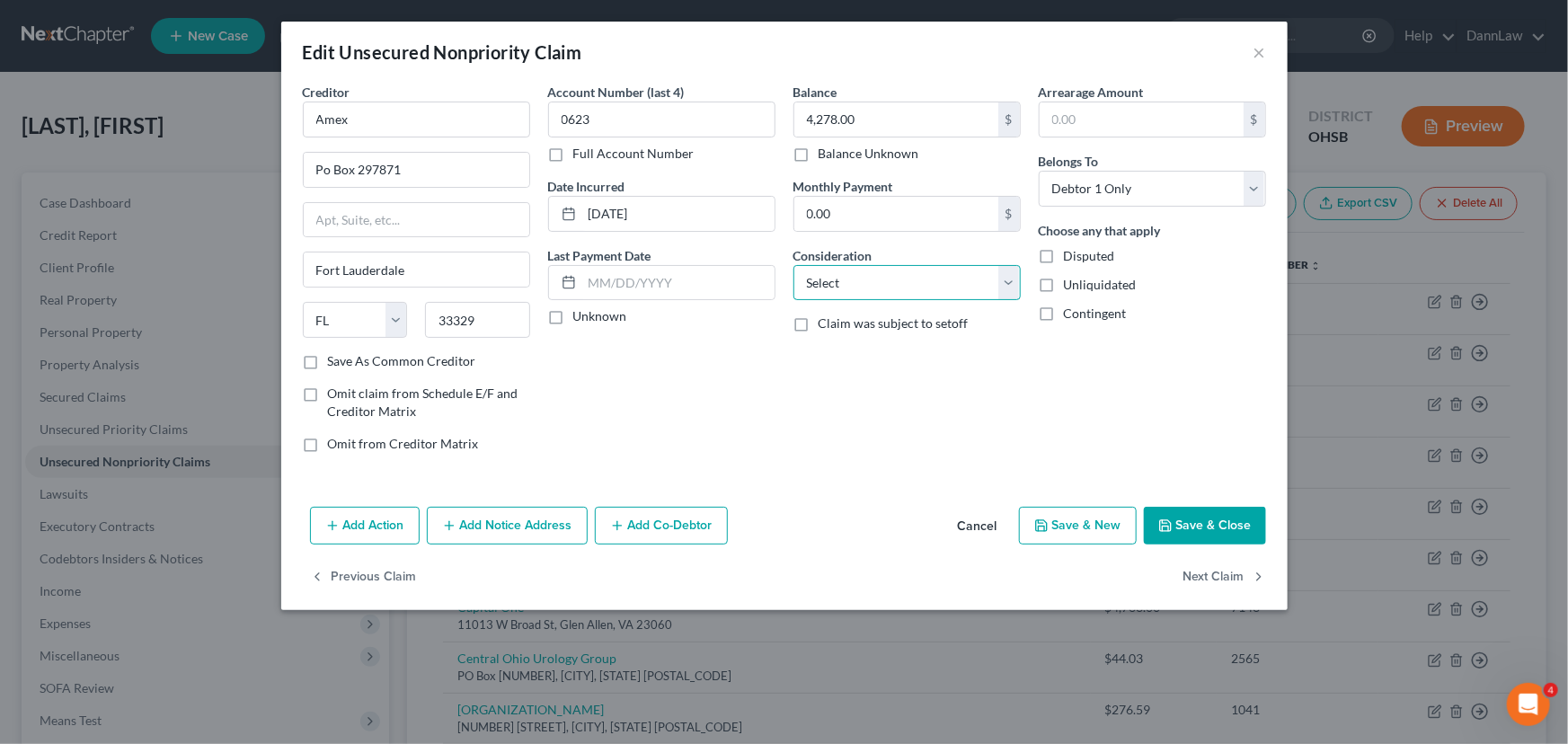click on "Select Cable / Satellite Services Collection Agency Credit Card Debt Debt Counseling / Attorneys Deficiency Balance Domestic Support Obligations Home / Car Repairs Income Taxes Judgment Liens Medical Services Monies Loaned / Advanced Mortgage Obligation From Divorce Or Separation Obligation To Pensions Other Overdrawn Bank Account Promised To Help Pay Creditors Student Loans Suppliers And Vendors Telephone / Internet Services Utility Services" at bounding box center [907, 283] 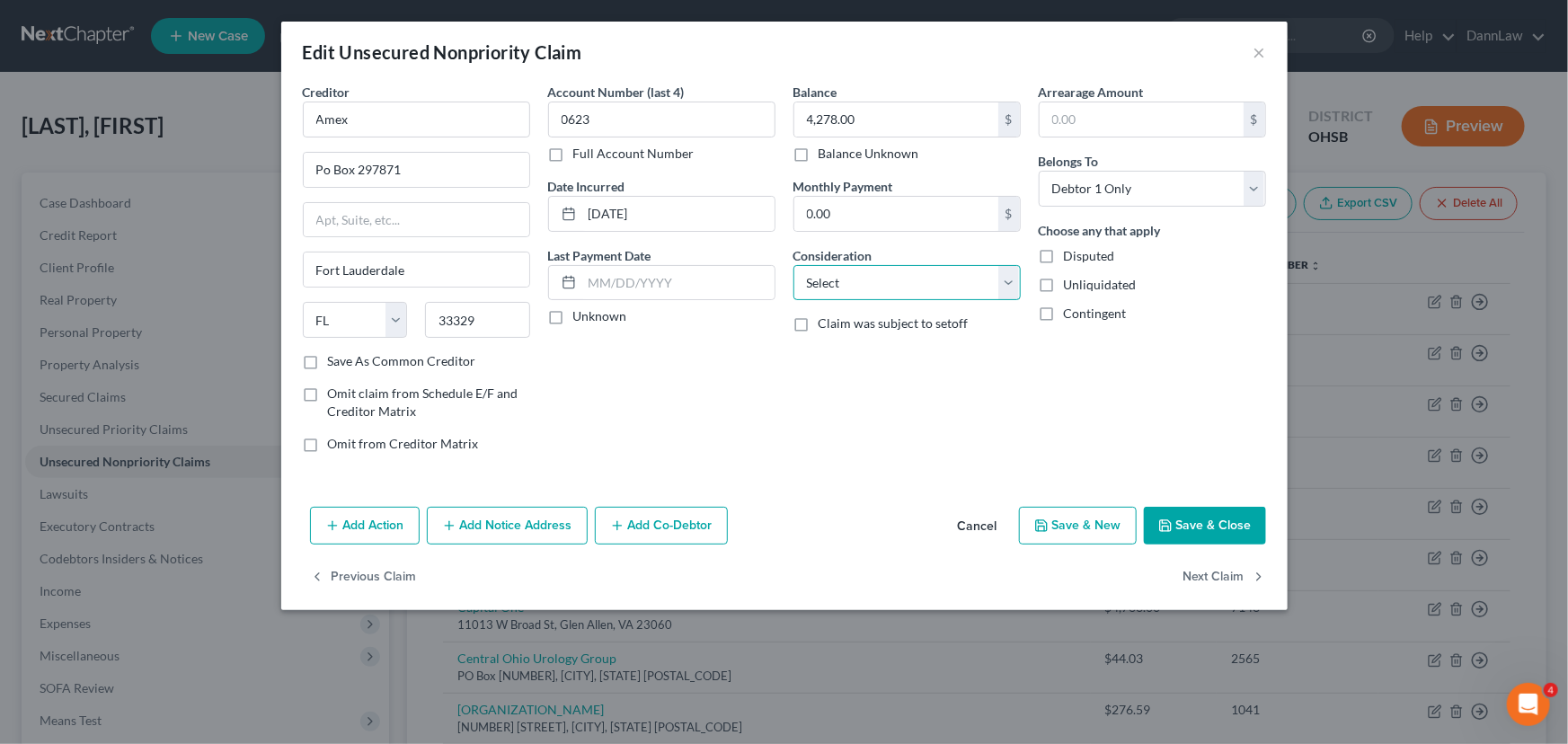 select on "2" 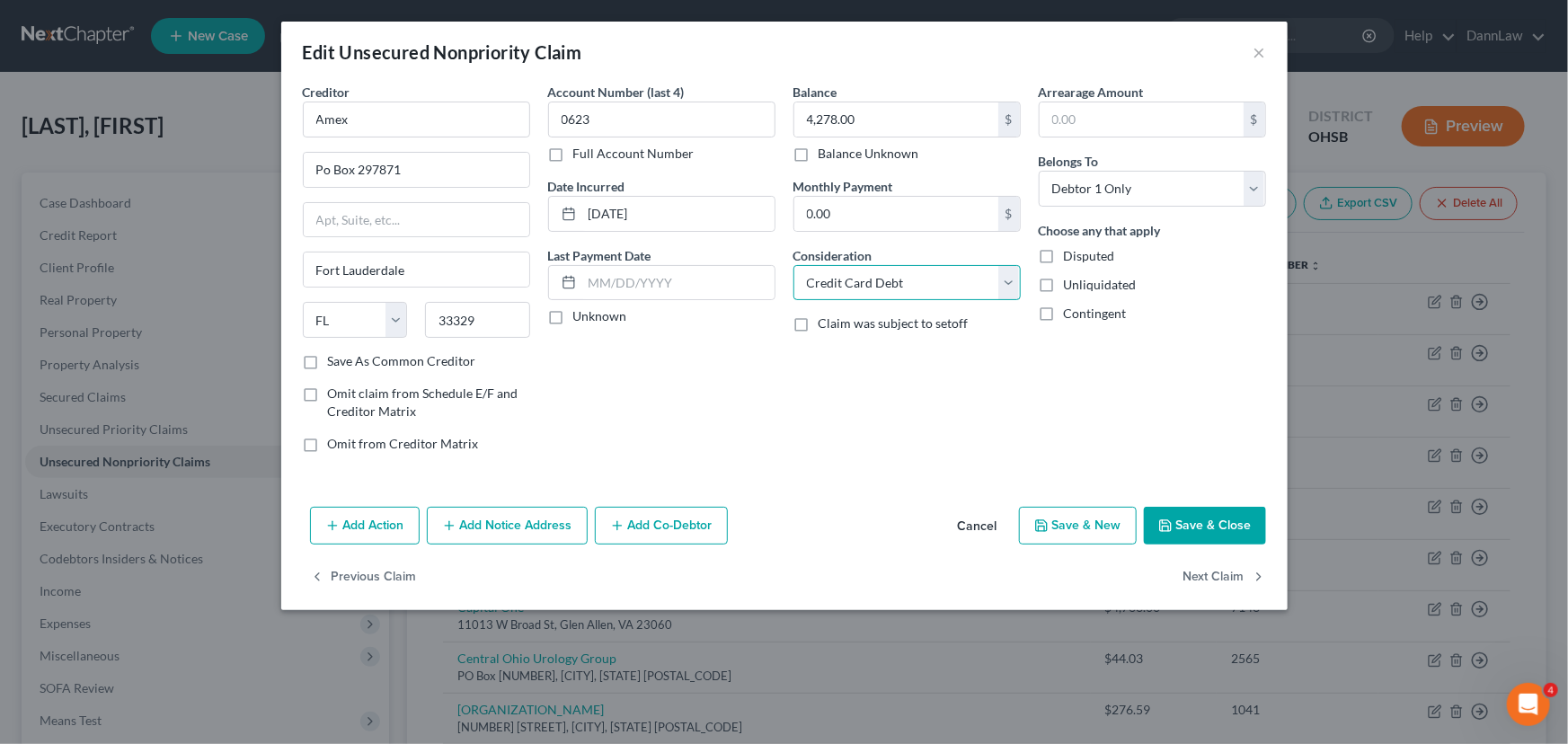 click on "Select Cable / Satellite Services Collection Agency Credit Card Debt Debt Counseling / Attorneys Deficiency Balance Domestic Support Obligations Home / Car Repairs Income Taxes Judgment Liens Medical Services Monies Loaned / Advanced Mortgage Obligation From Divorce Or Separation Obligation To Pensions Other Overdrawn Bank Account Promised To Help Pay Creditors Student Loans Suppliers And Vendors Telephone / Internet Services Utility Services" at bounding box center (907, 283) 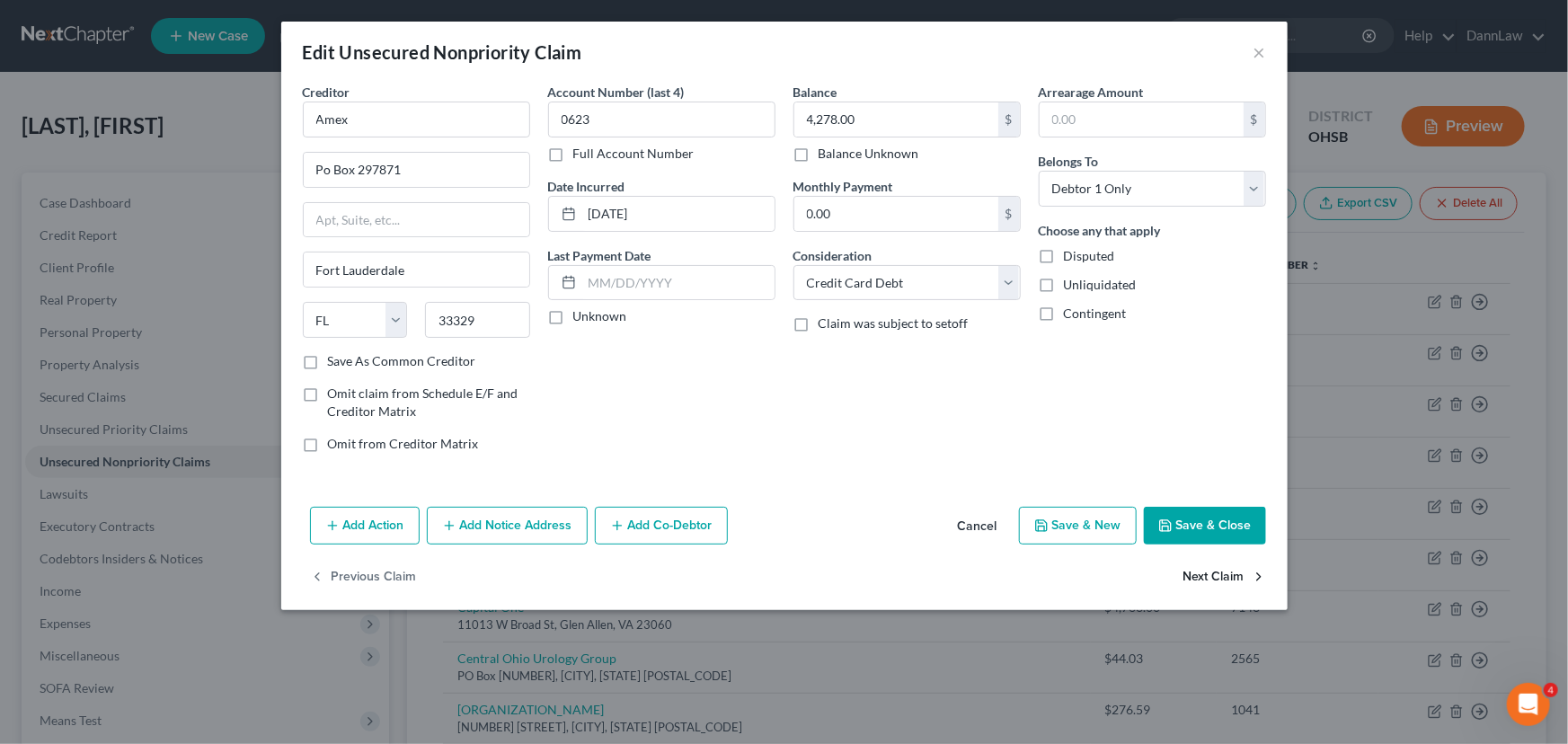 click on "Next Claim" at bounding box center (1225, 578) 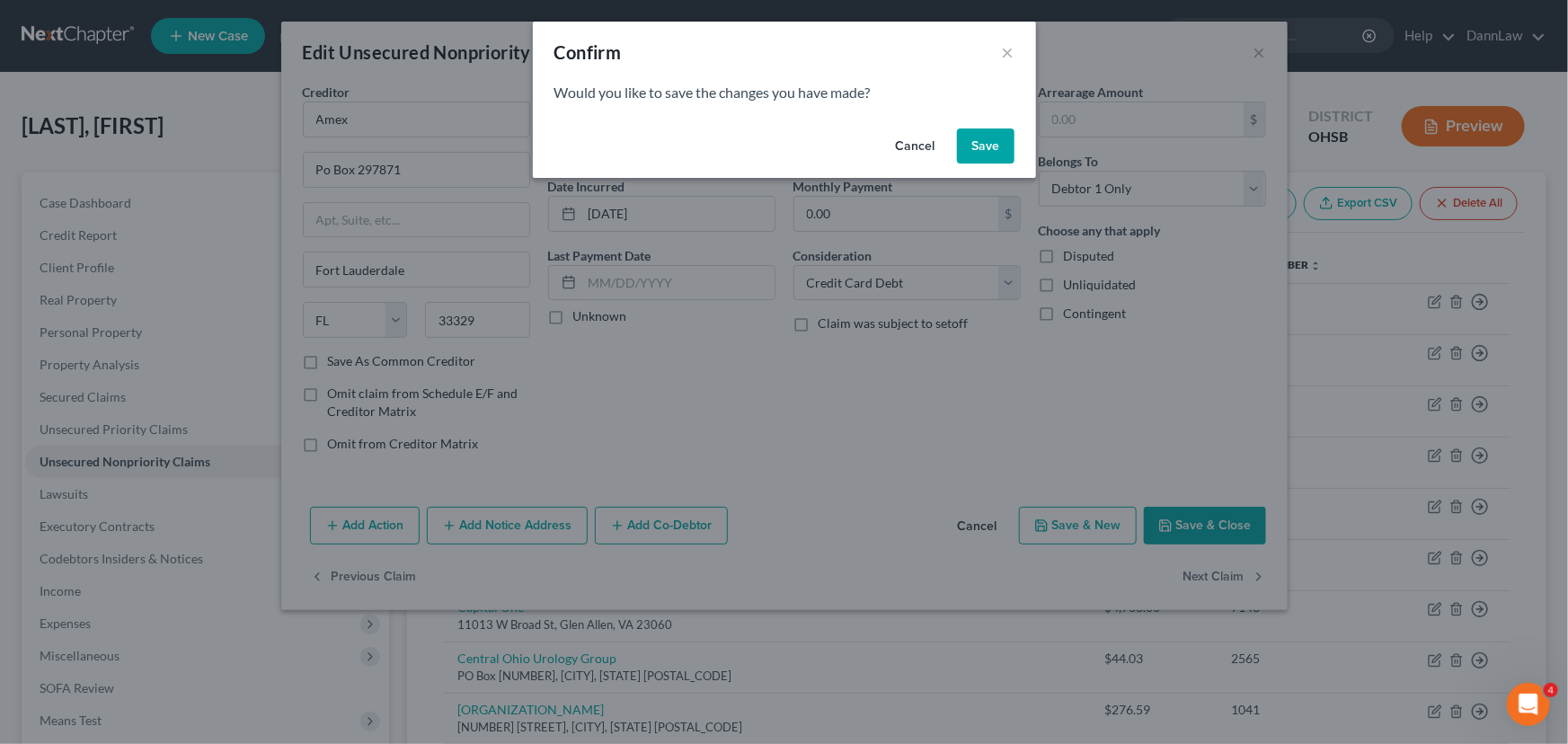 click on "Save" at bounding box center [986, 146] 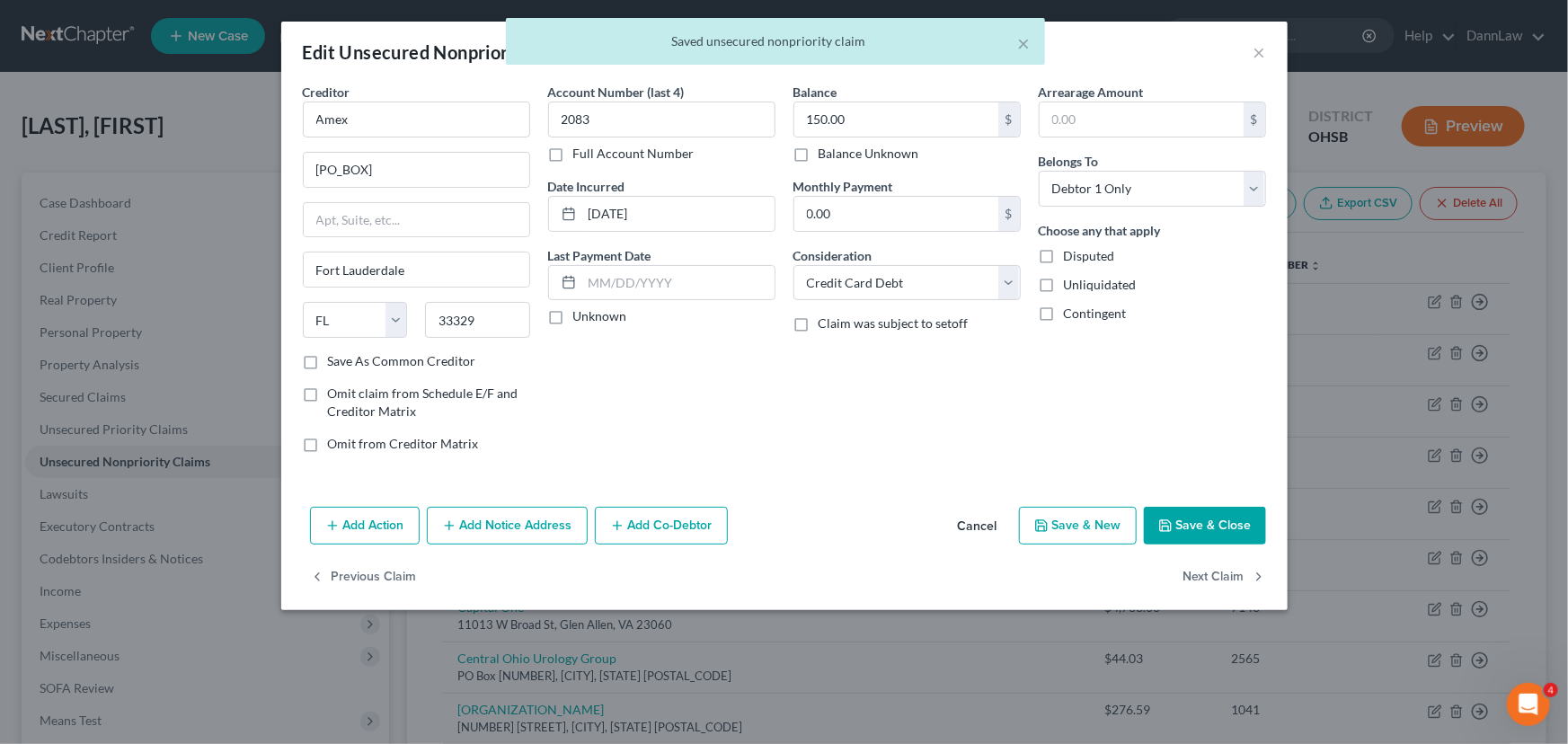 type on "0" 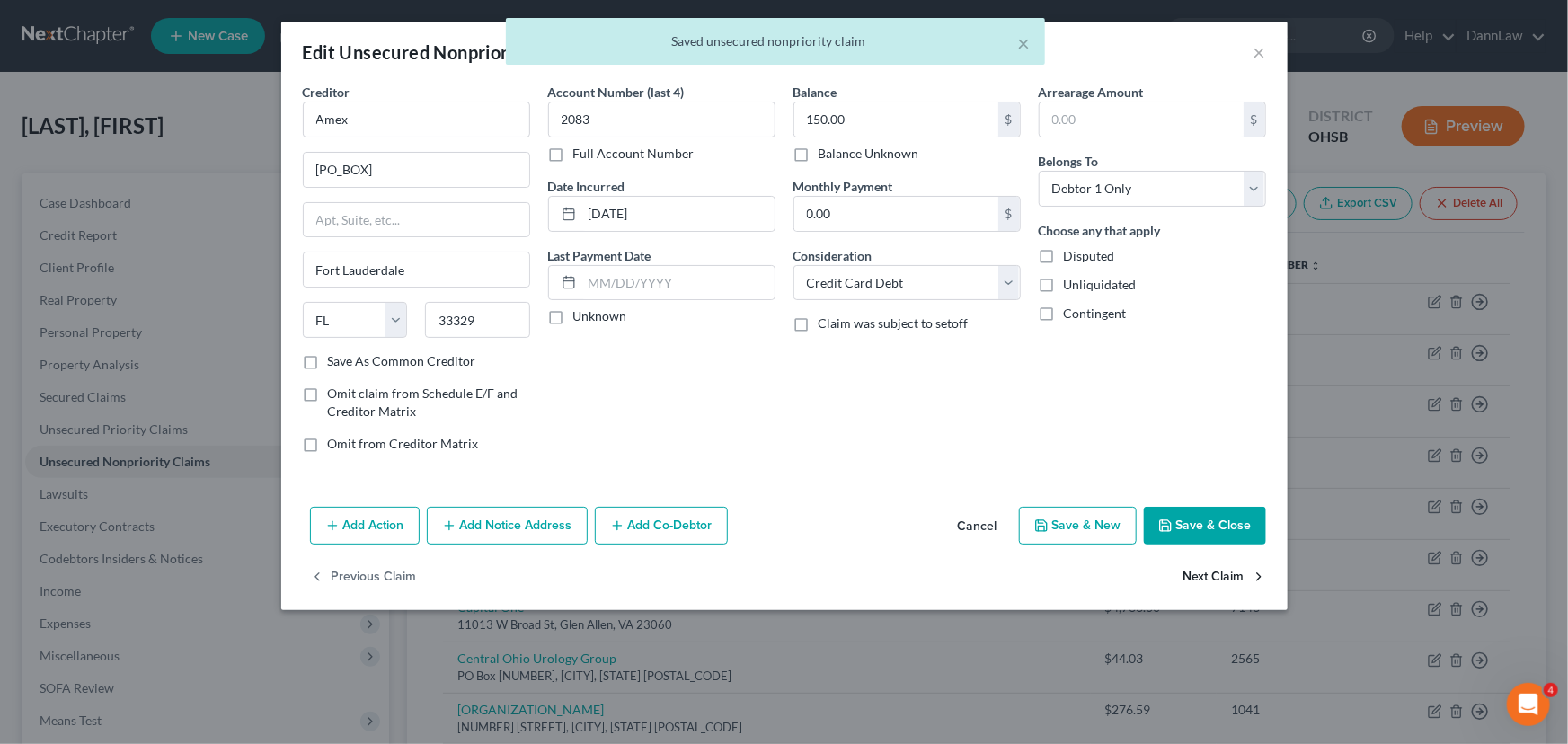 click on "Next Claim" at bounding box center (1225, 578) 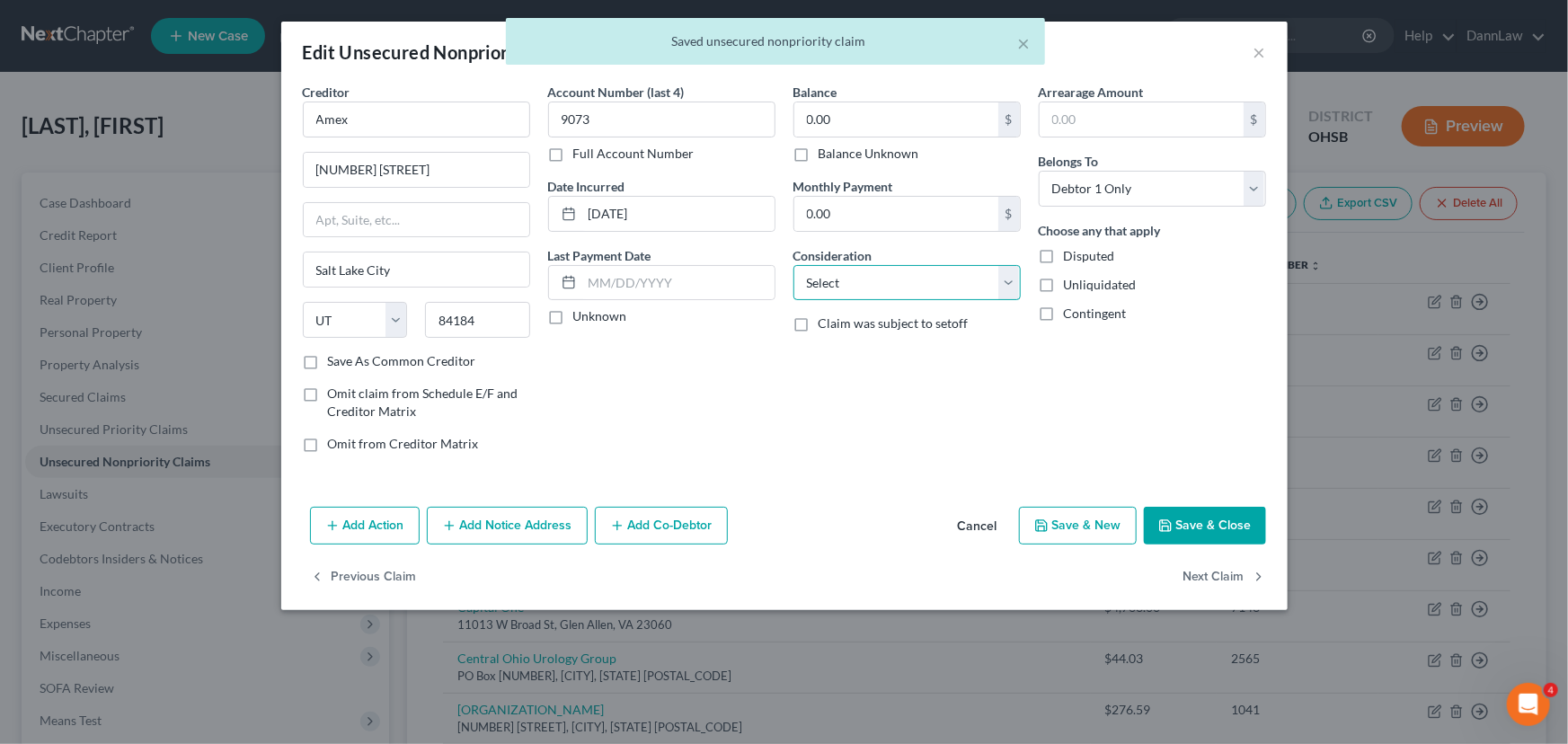 click on "Select Cable / Satellite Services Collection Agency Credit Card Debt Debt Counseling / Attorneys Deficiency Balance Domestic Support Obligations Home / Car Repairs Income Taxes Judgment Liens Medical Services Monies Loaned / Advanced Mortgage Obligation From Divorce Or Separation Obligation To Pensions Other Overdrawn Bank Account Promised To Help Pay Creditors Student Loans Suppliers And Vendors Telephone / Internet Services Utility Services" at bounding box center (907, 283) 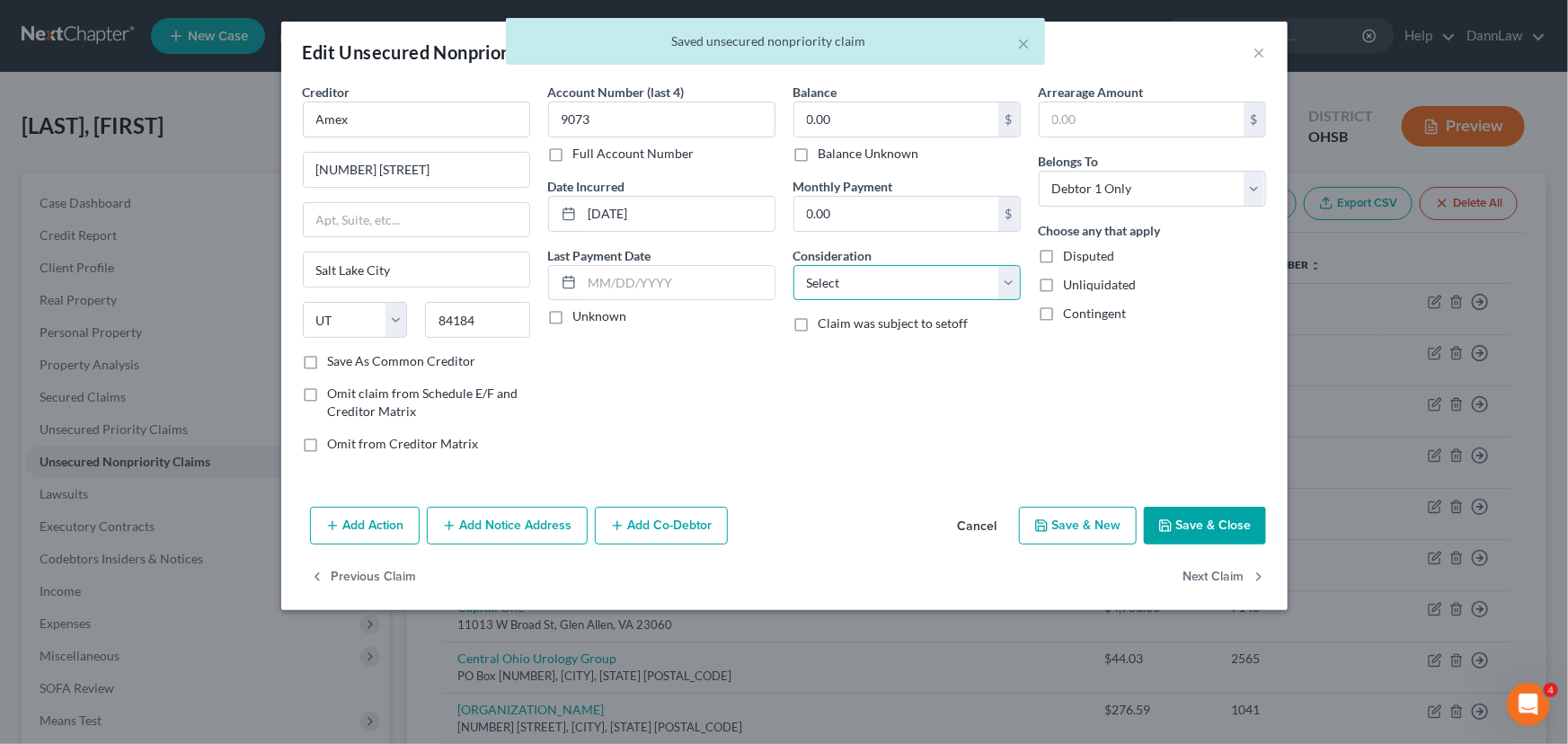 select on "2" 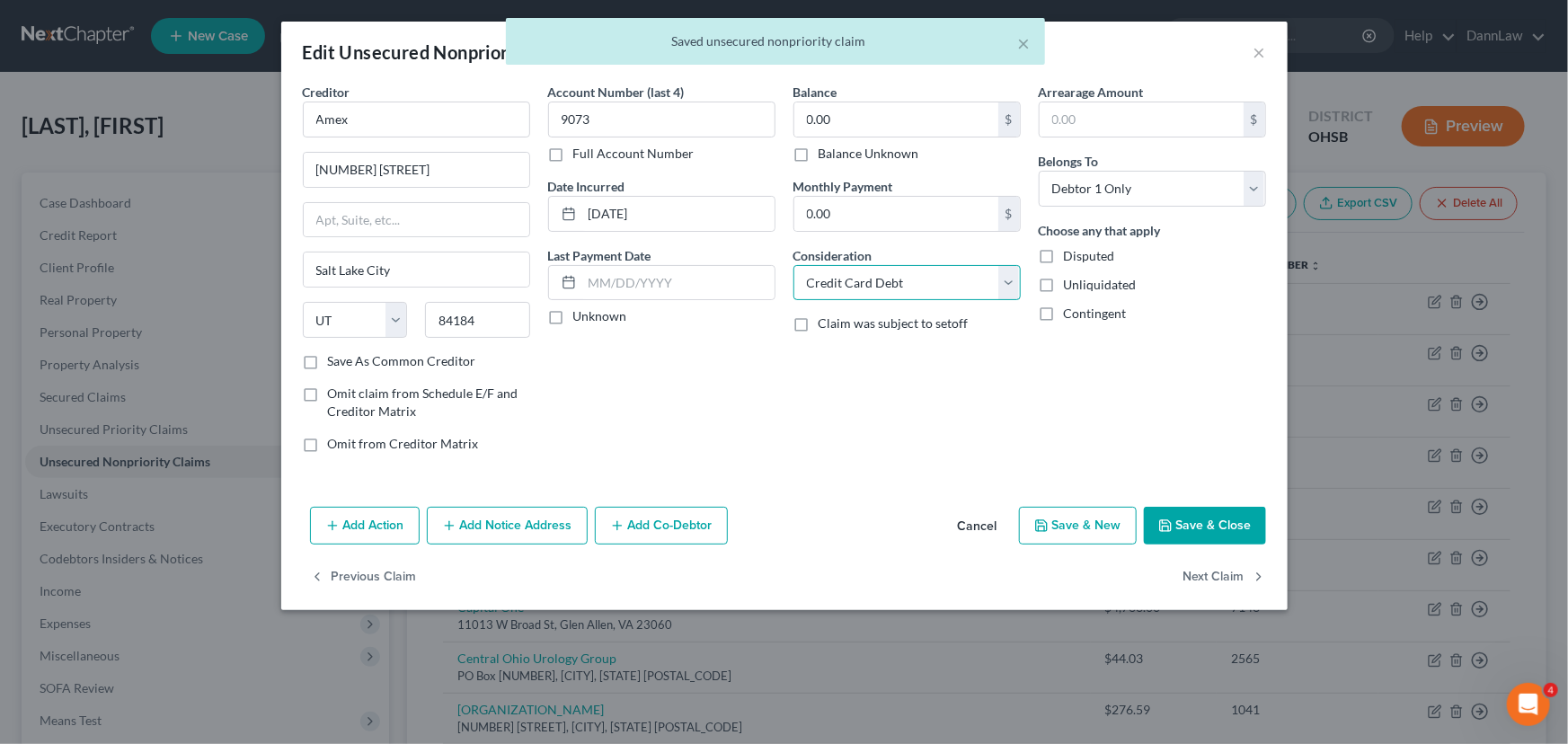click on "Select Cable / Satellite Services Collection Agency Credit Card Debt Debt Counseling / Attorneys Deficiency Balance Domestic Support Obligations Home / Car Repairs Income Taxes Judgment Liens Medical Services Monies Loaned / Advanced Mortgage Obligation From Divorce Or Separation Obligation To Pensions Other Overdrawn Bank Account Promised To Help Pay Creditors Student Loans Suppliers And Vendors Telephone / Internet Services Utility Services" at bounding box center (907, 283) 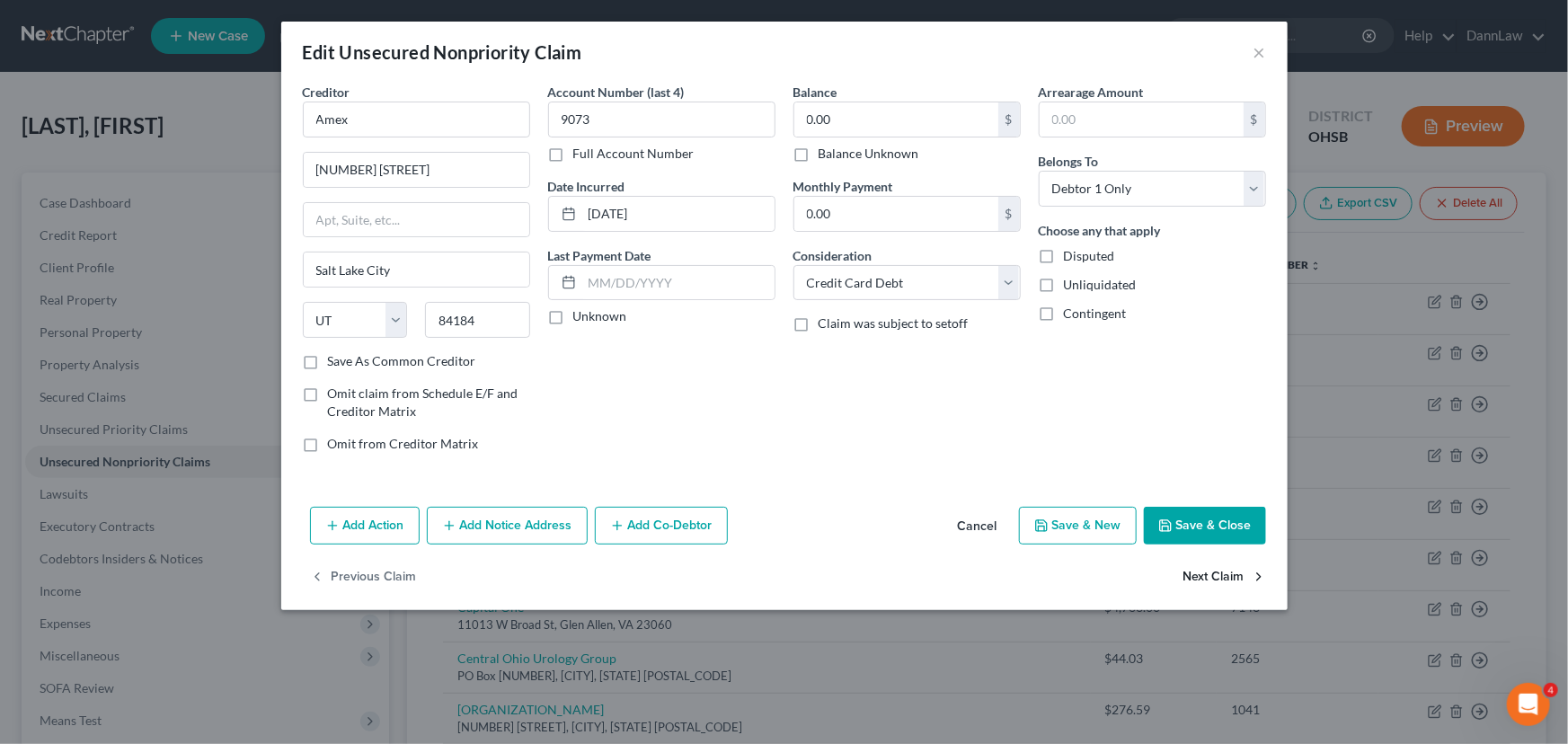 click on "Next Claim" at bounding box center (1225, 578) 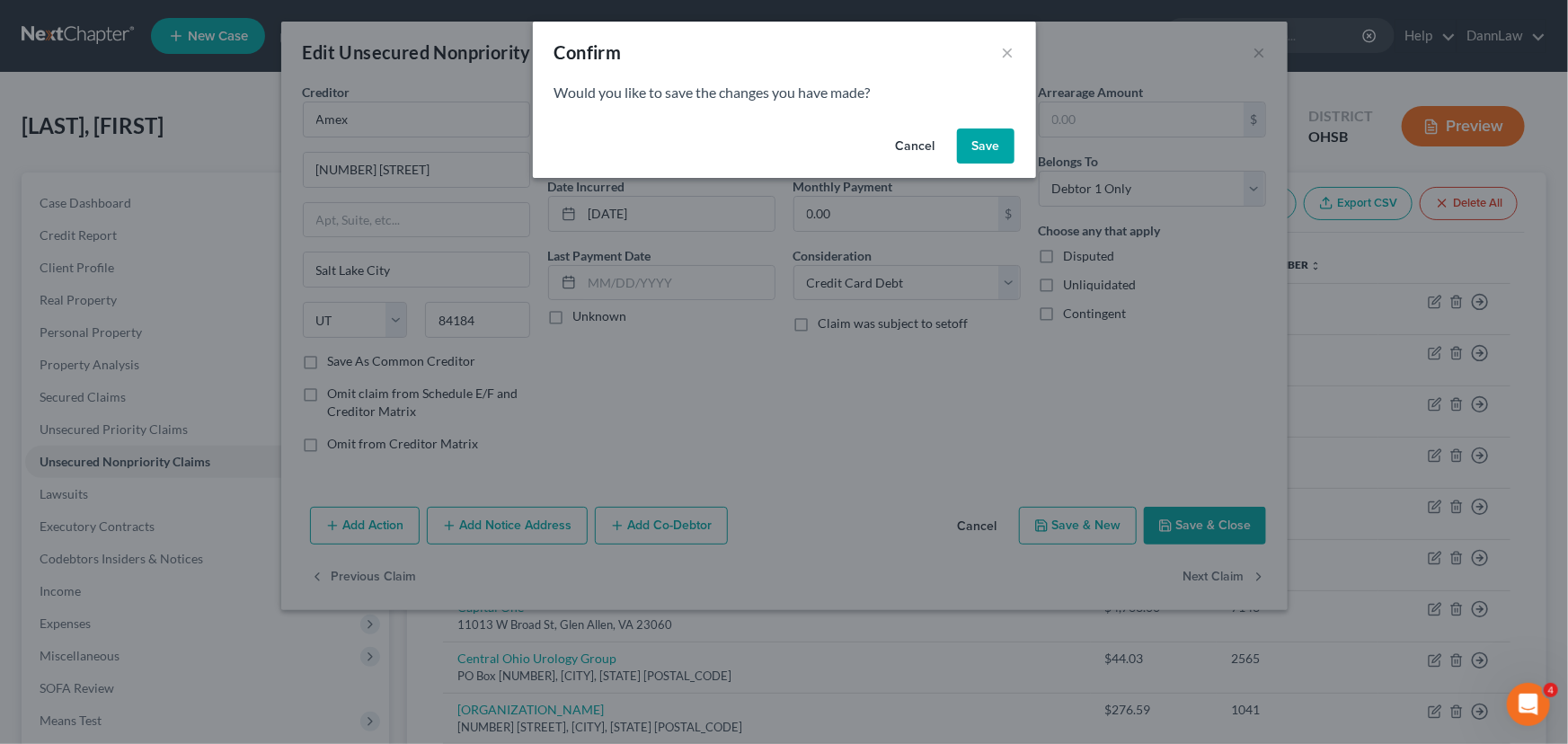 click on "Save" at bounding box center (986, 146) 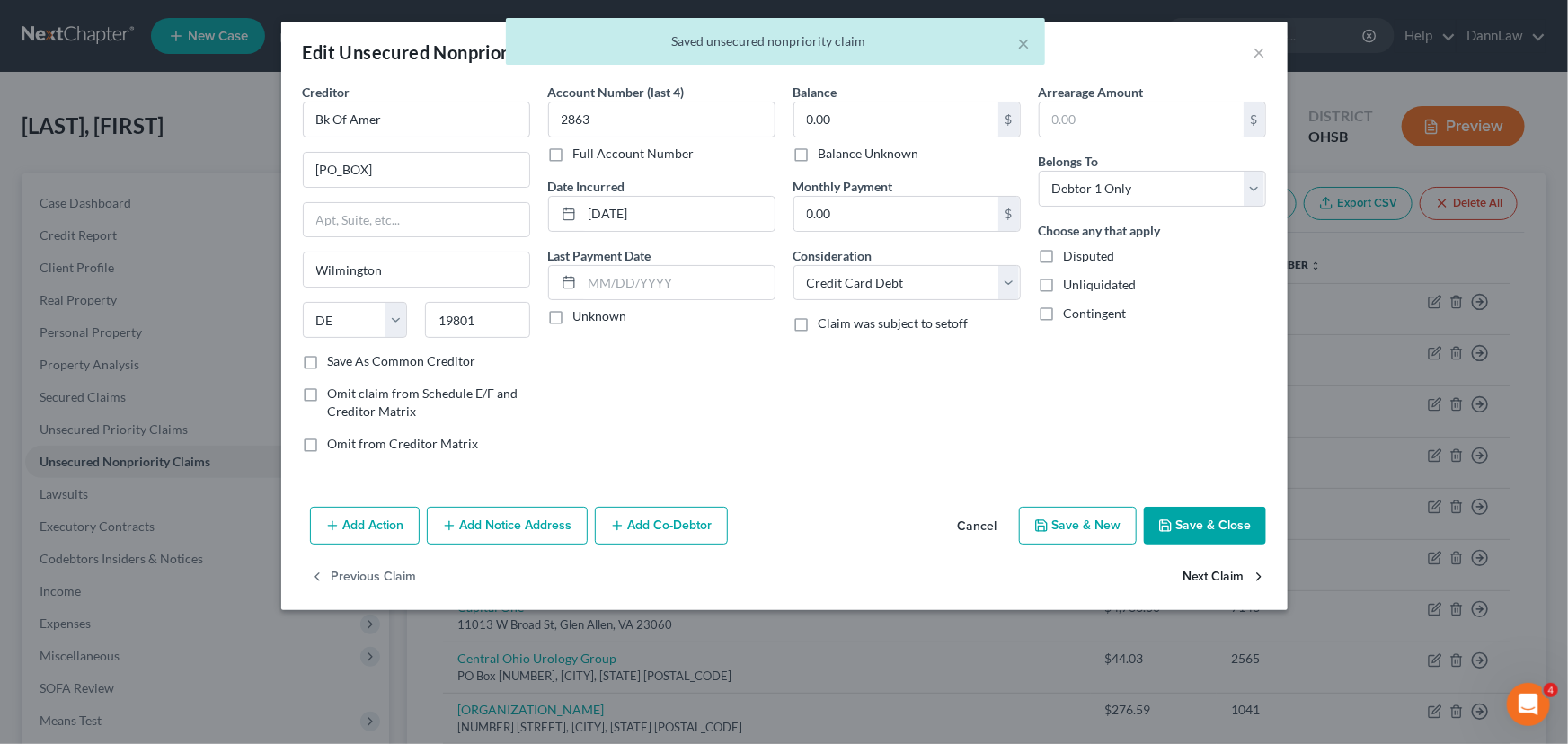 click on "Next Claim" at bounding box center (1225, 578) 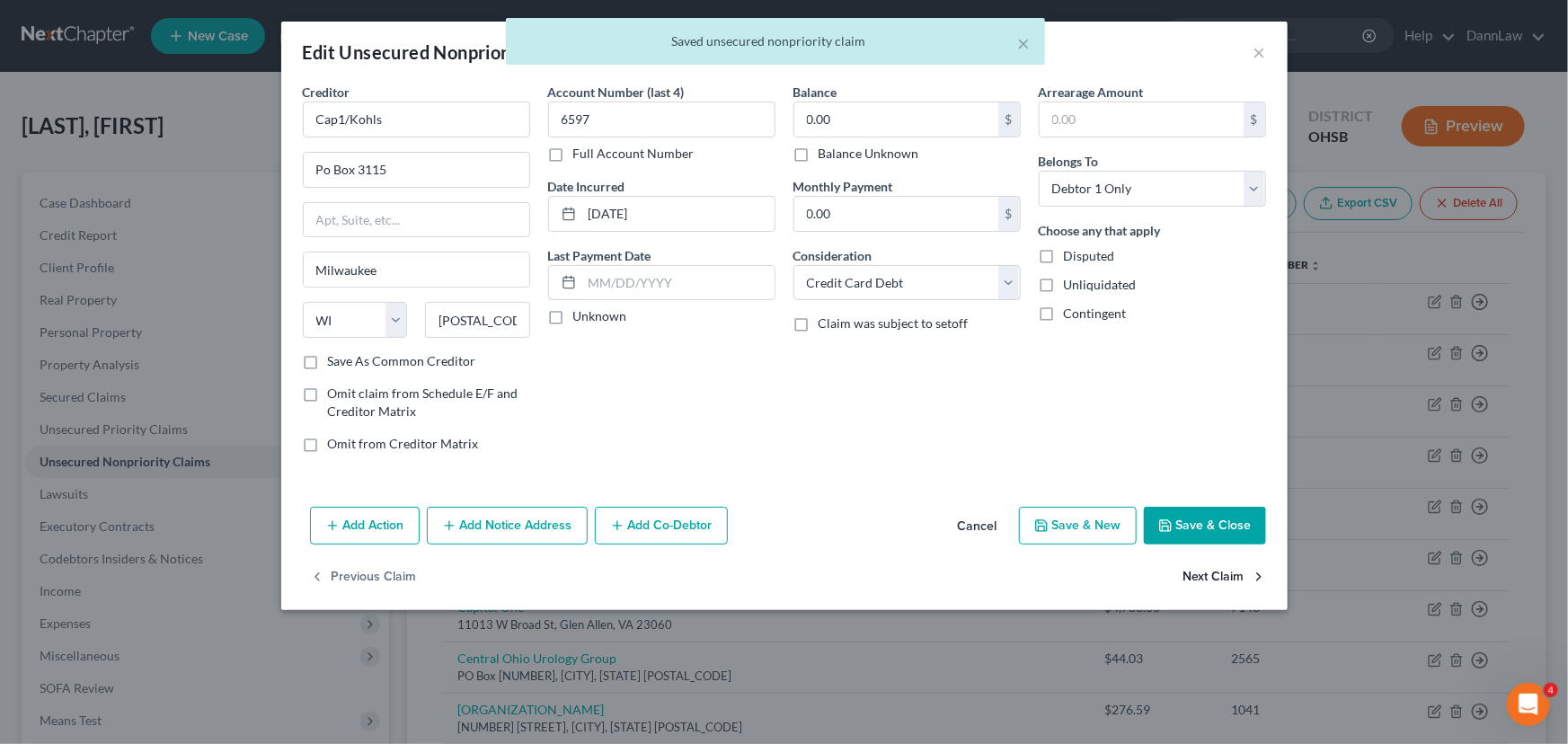 click on "Next Claim" at bounding box center (1225, 578) 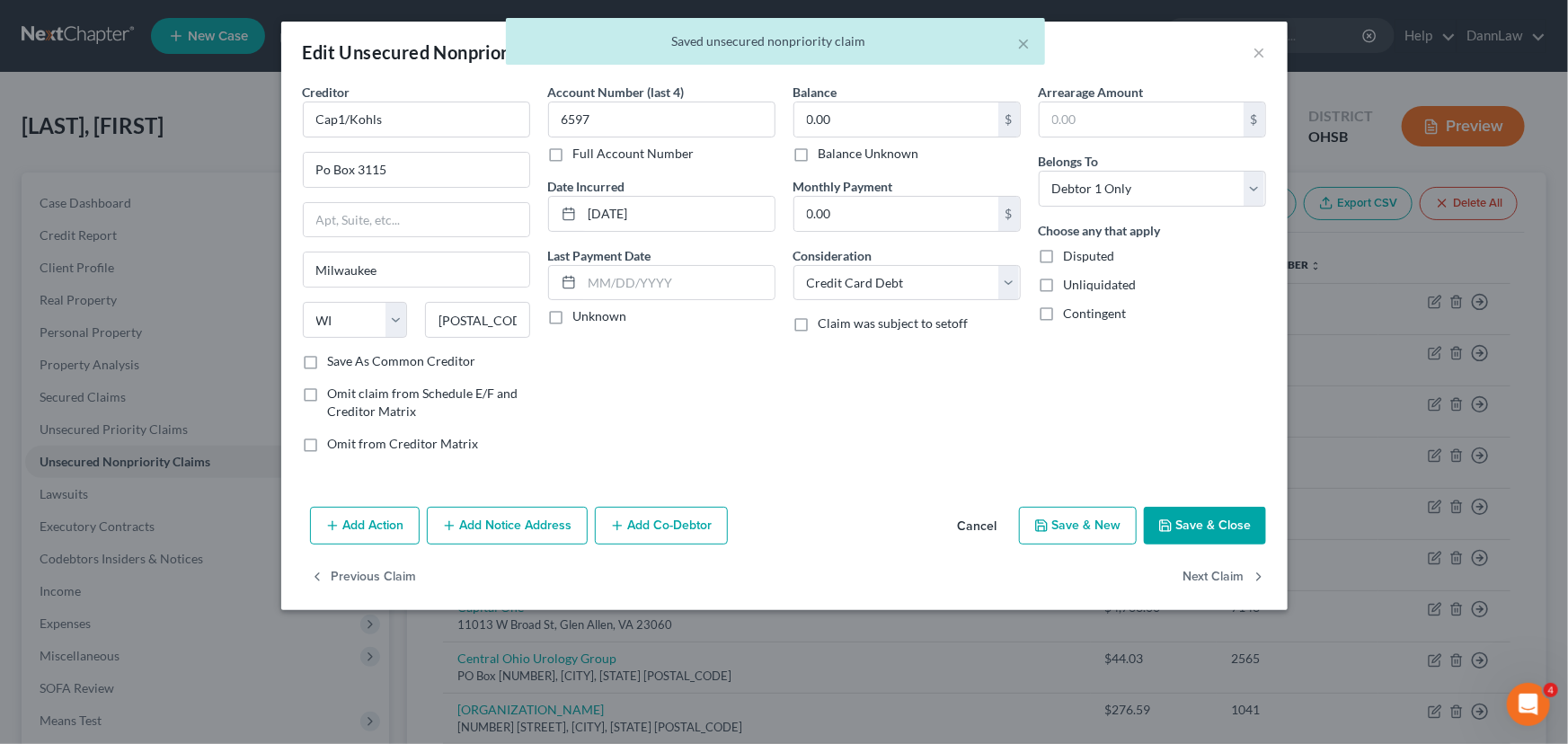 select on "48" 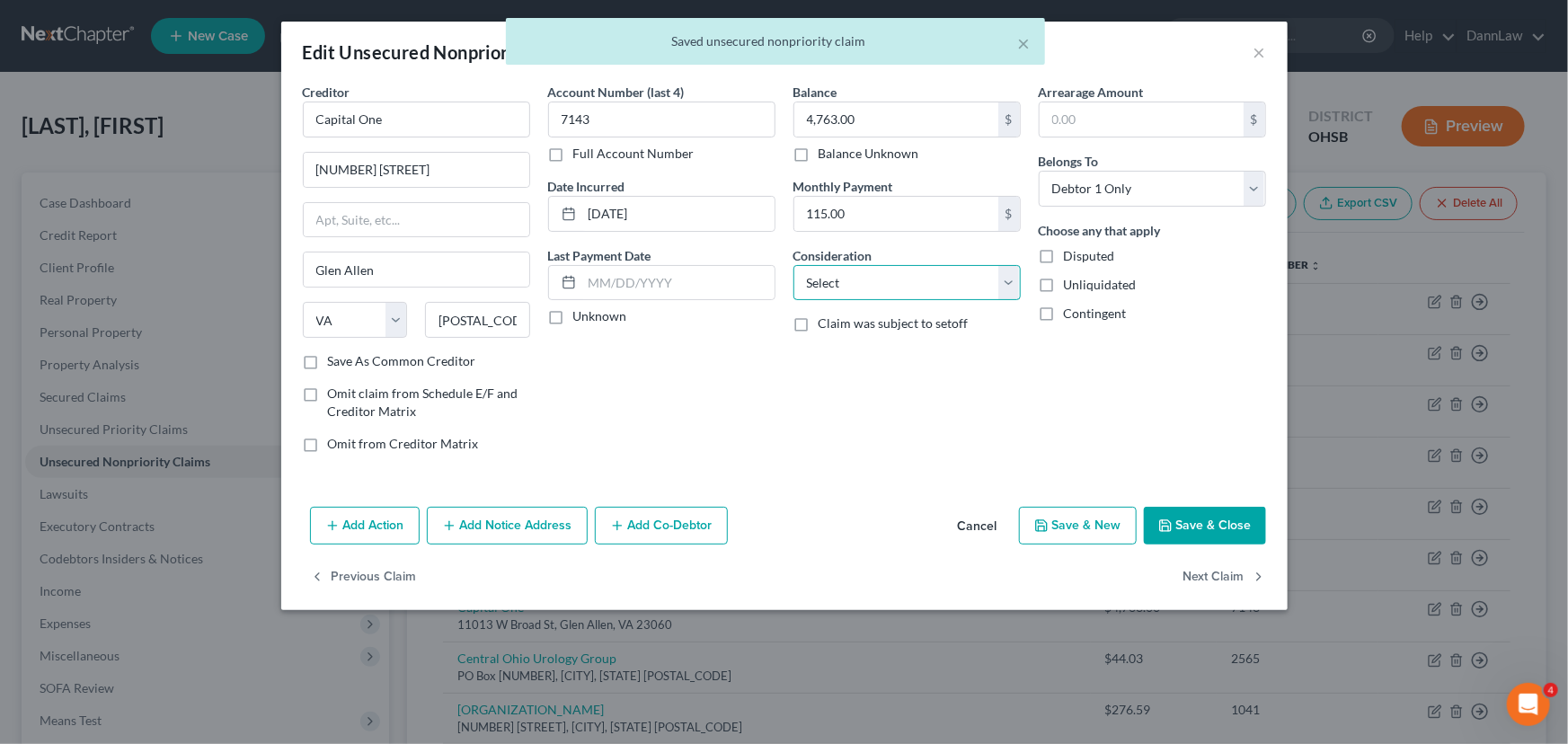 click on "Select Cable / Satellite Services Collection Agency Credit Card Debt Debt Counseling / Attorneys Deficiency Balance Domestic Support Obligations Home / Car Repairs Income Taxes Judgment Liens Medical Services Monies Loaned / Advanced Mortgage Obligation From Divorce Or Separation Obligation To Pensions Other Overdrawn Bank Account Promised To Help Pay Creditors Student Loans Suppliers And Vendors Telephone / Internet Services Utility Services" at bounding box center [907, 283] 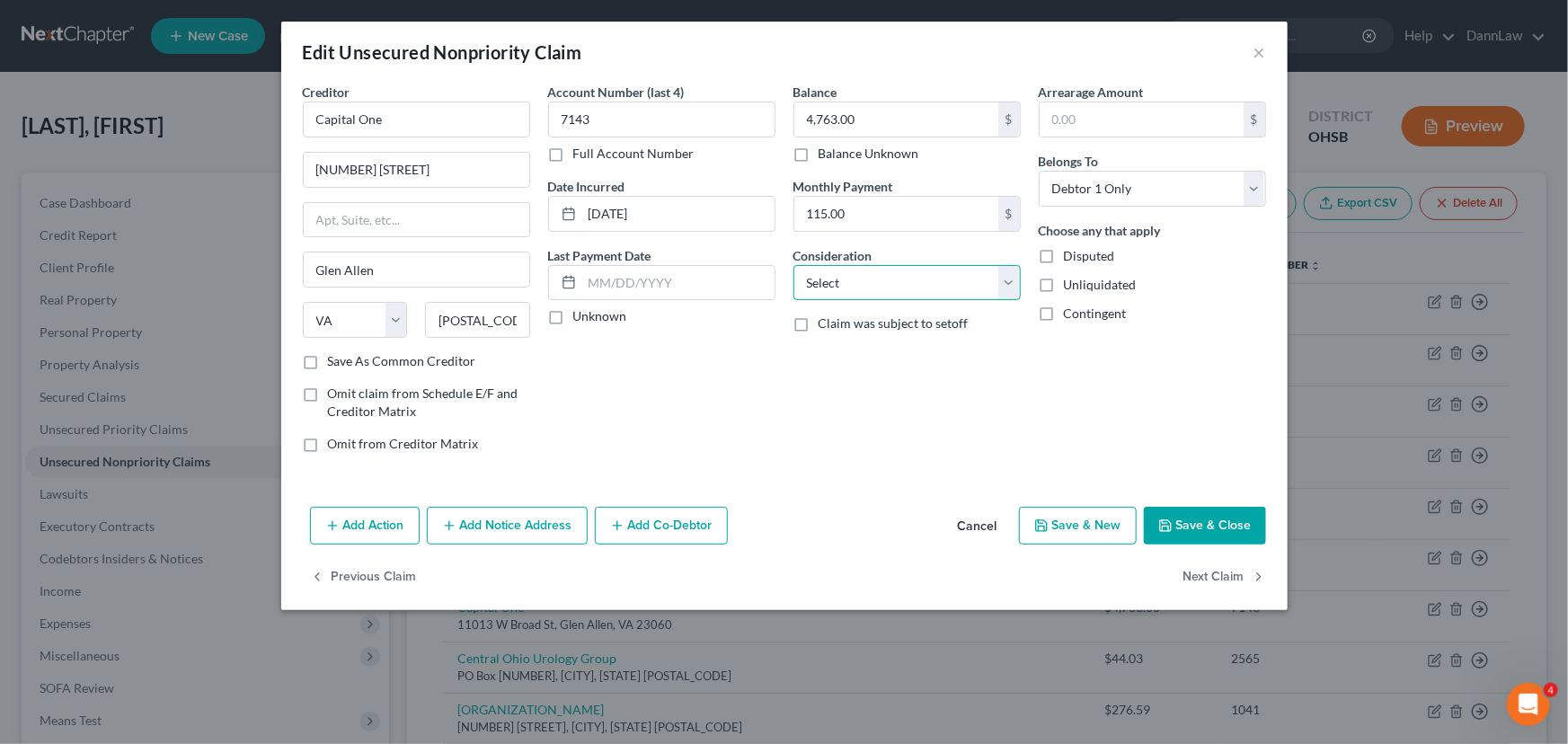 select on "2" 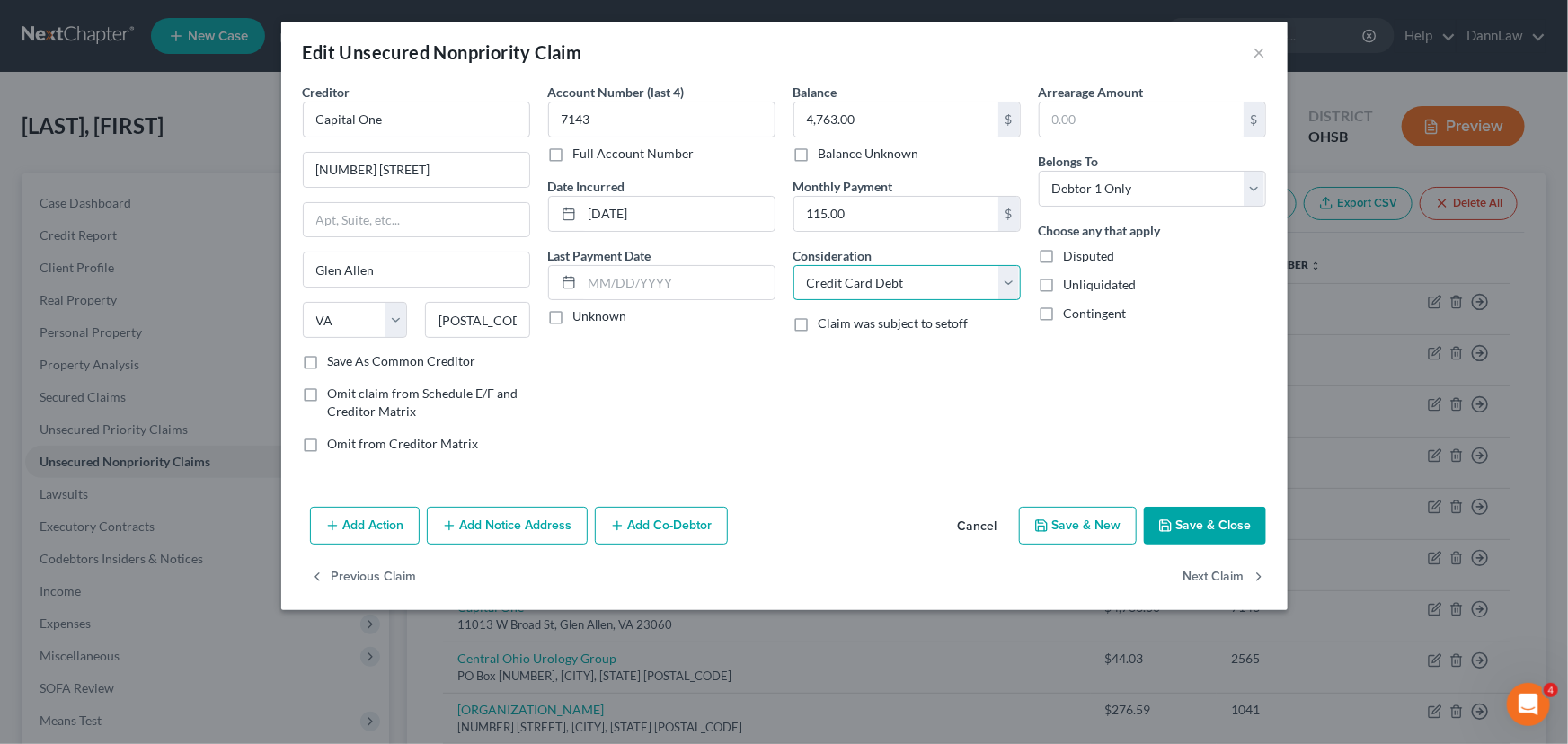 click on "Select Cable / Satellite Services Collection Agency Credit Card Debt Debt Counseling / Attorneys Deficiency Balance Domestic Support Obligations Home / Car Repairs Income Taxes Judgment Liens Medical Services Monies Loaned / Advanced Mortgage Obligation From Divorce Or Separation Obligation To Pensions Other Overdrawn Bank Account Promised To Help Pay Creditors Student Loans Suppliers And Vendors Telephone / Internet Services Utility Services" at bounding box center (907, 283) 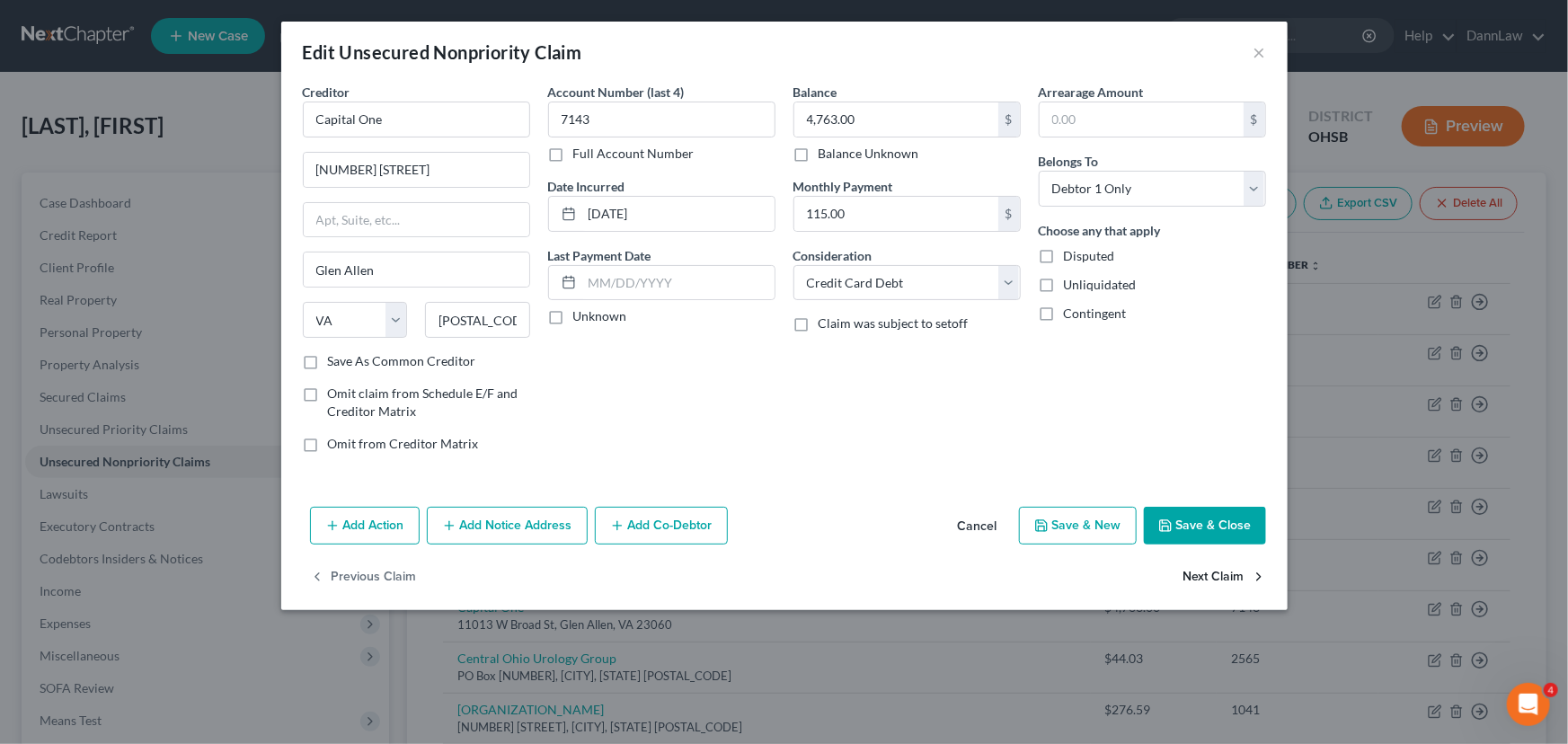 click on "Next Claim" at bounding box center [1225, 578] 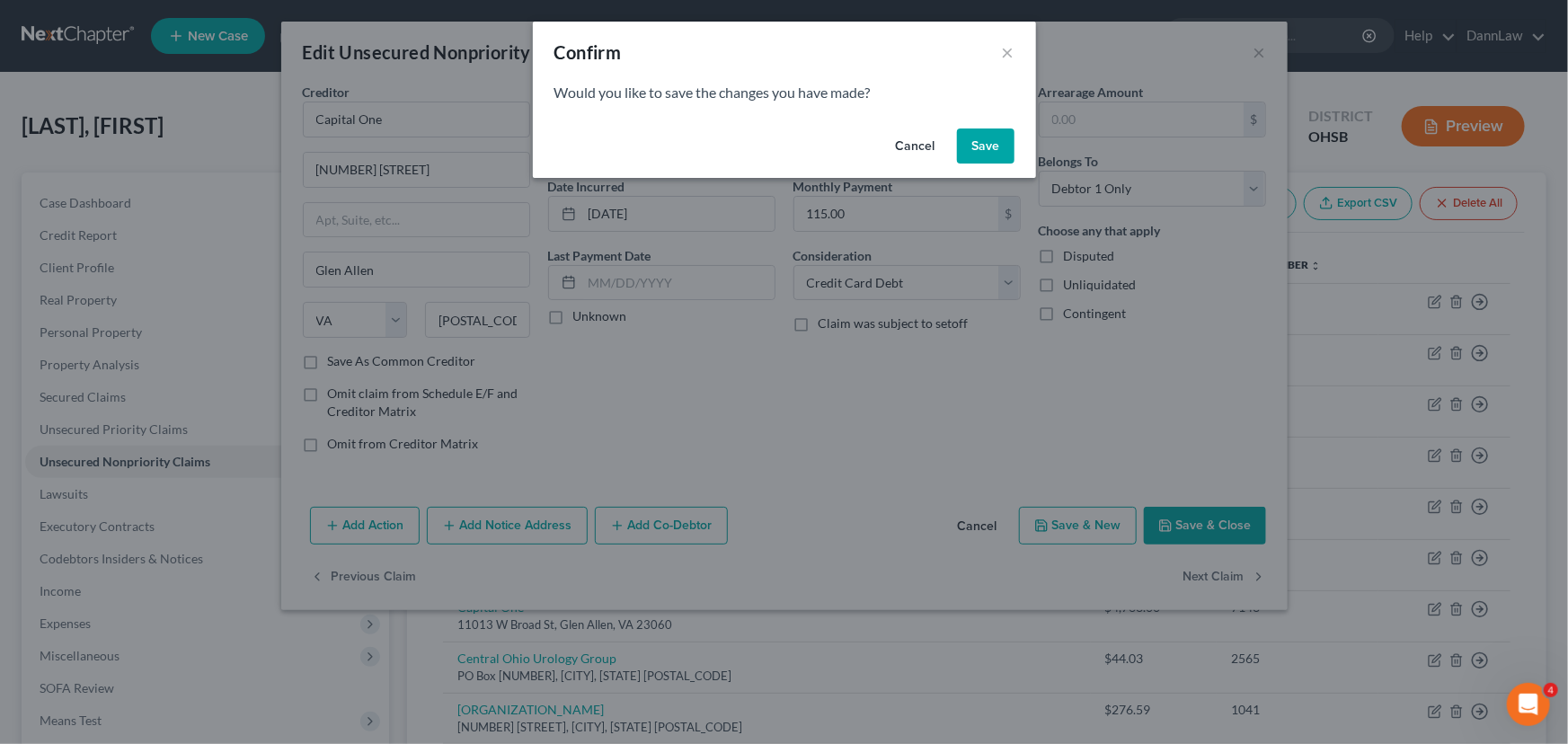 click on "Save" at bounding box center (986, 146) 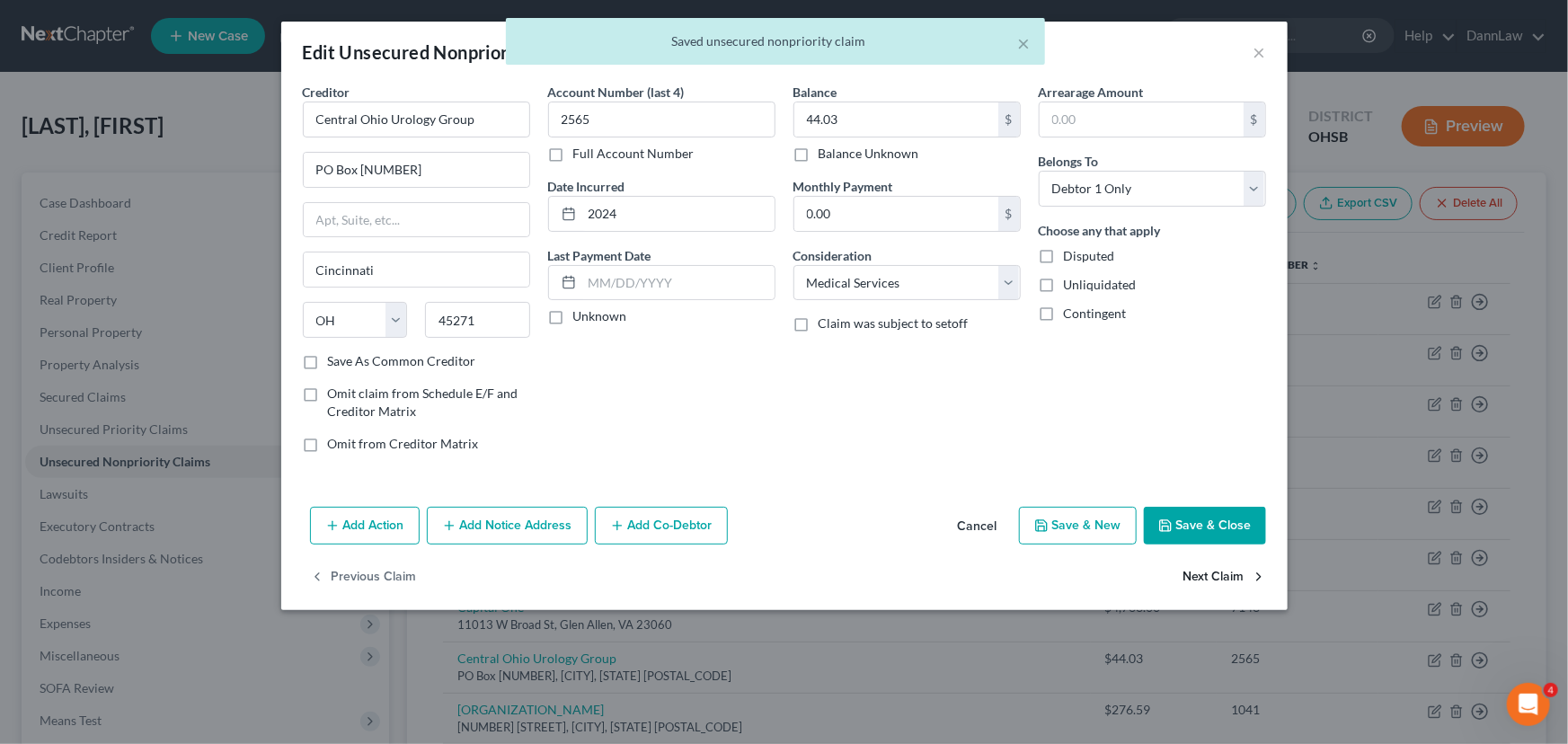 click on "Next Claim" at bounding box center (1225, 578) 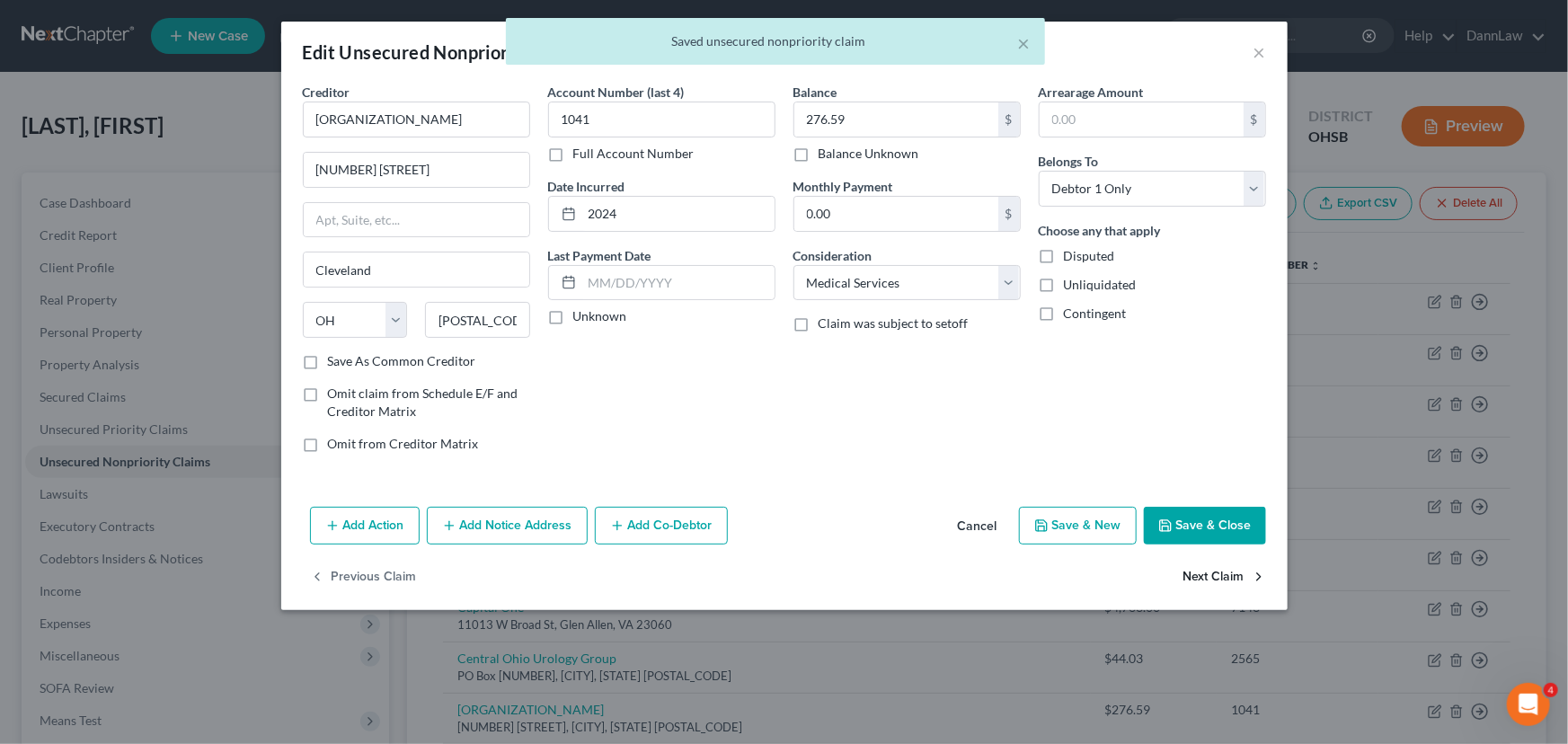 click on "Next Claim" at bounding box center [1225, 578] 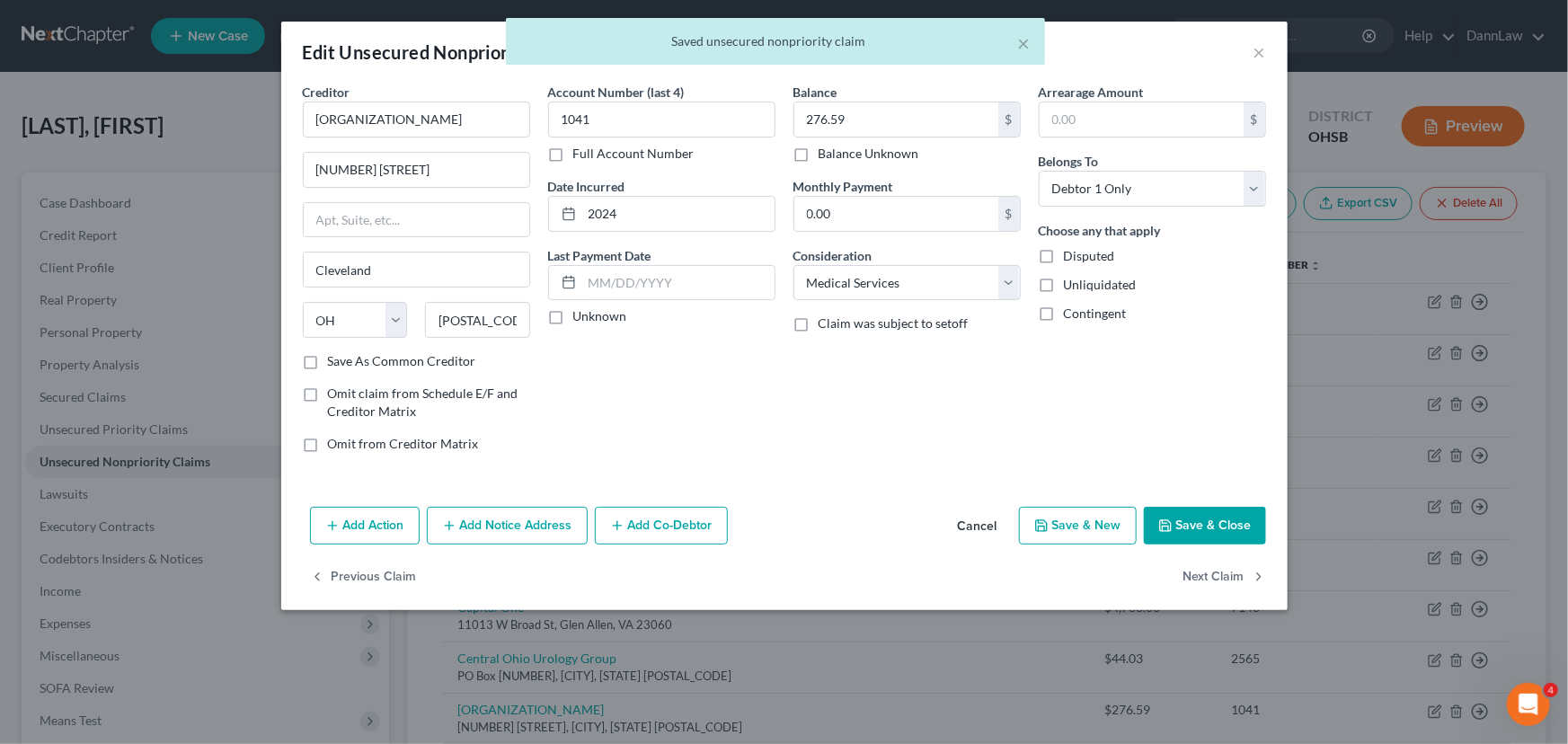 select on "36" 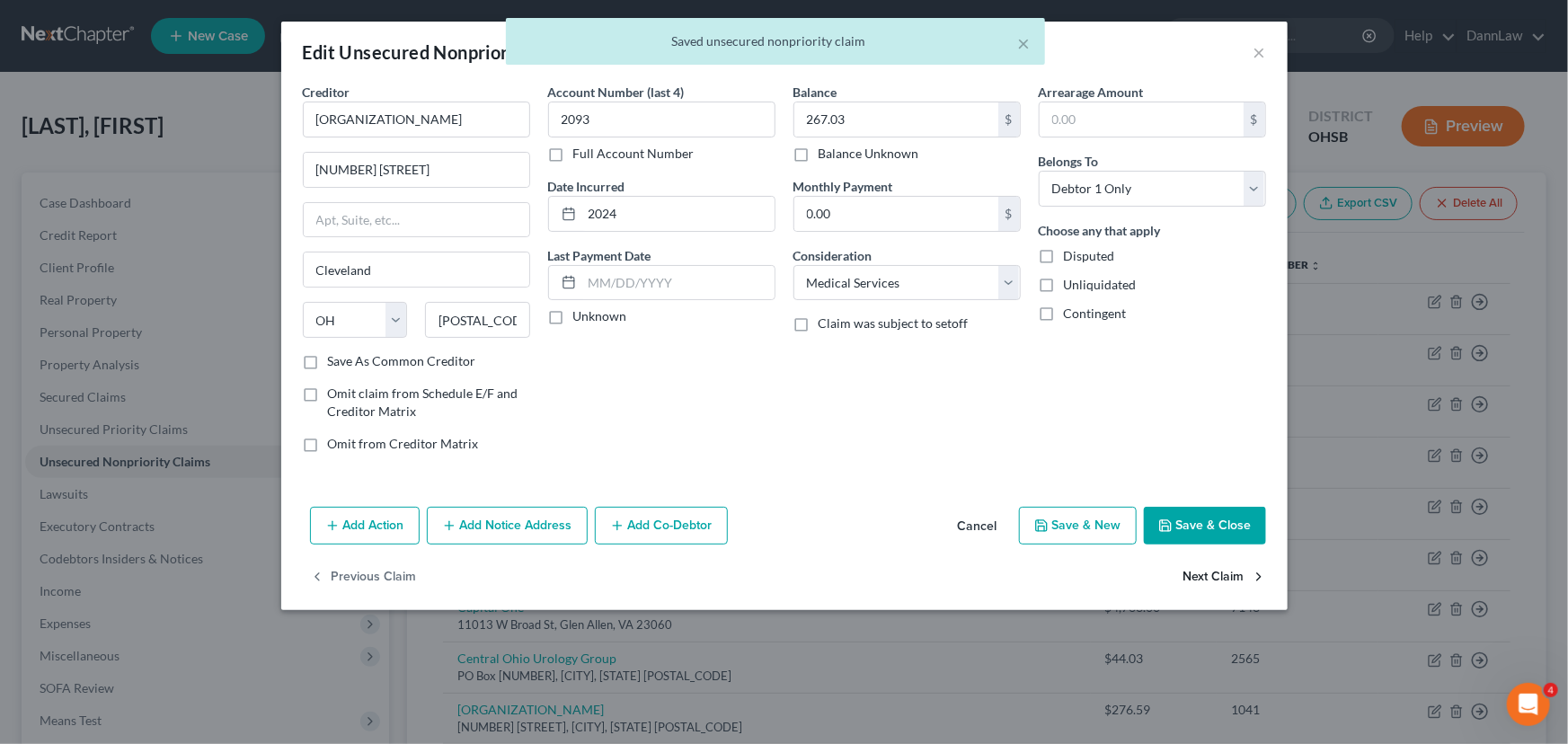 click on "Next Claim" at bounding box center [1225, 578] 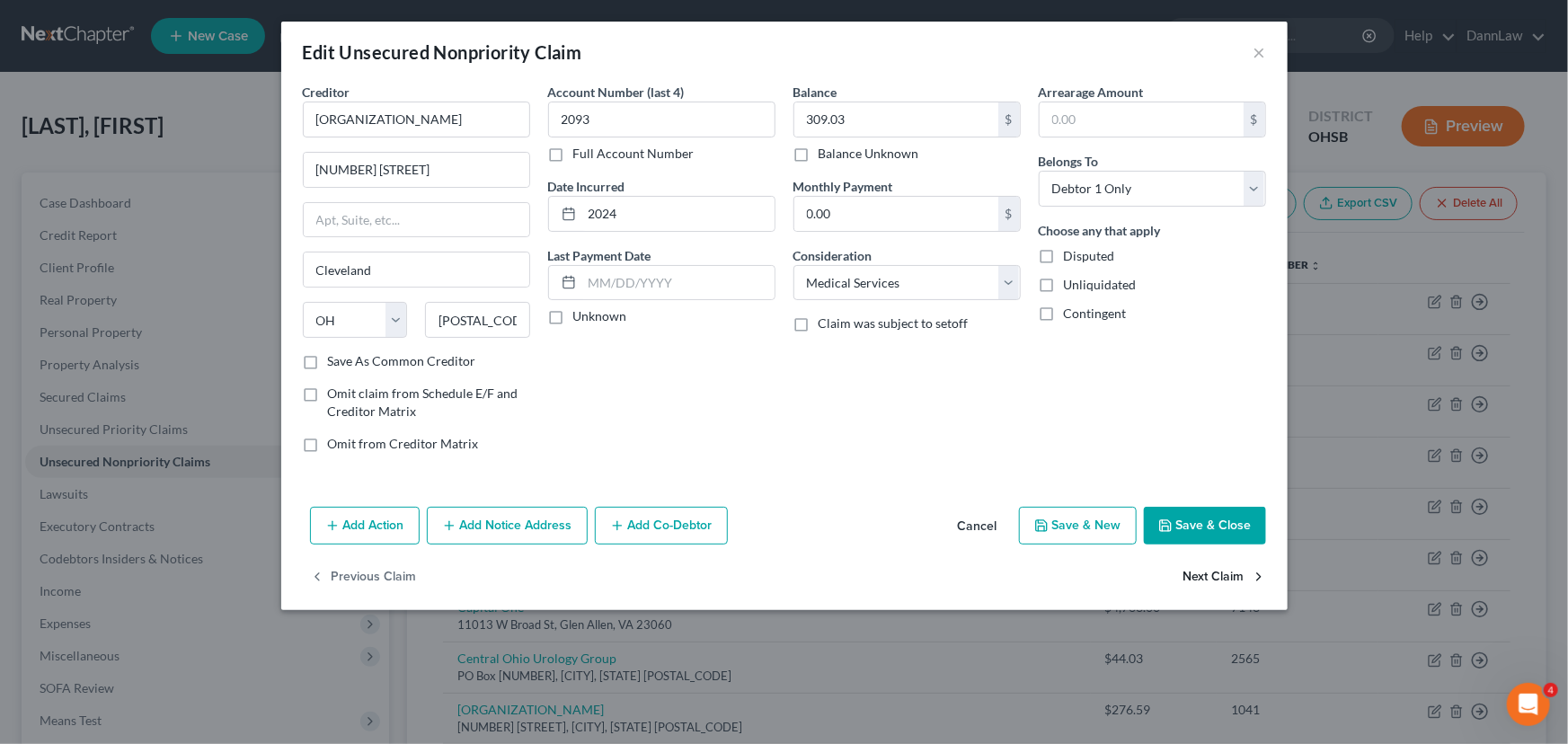 click on "Next Claim" at bounding box center [1225, 578] 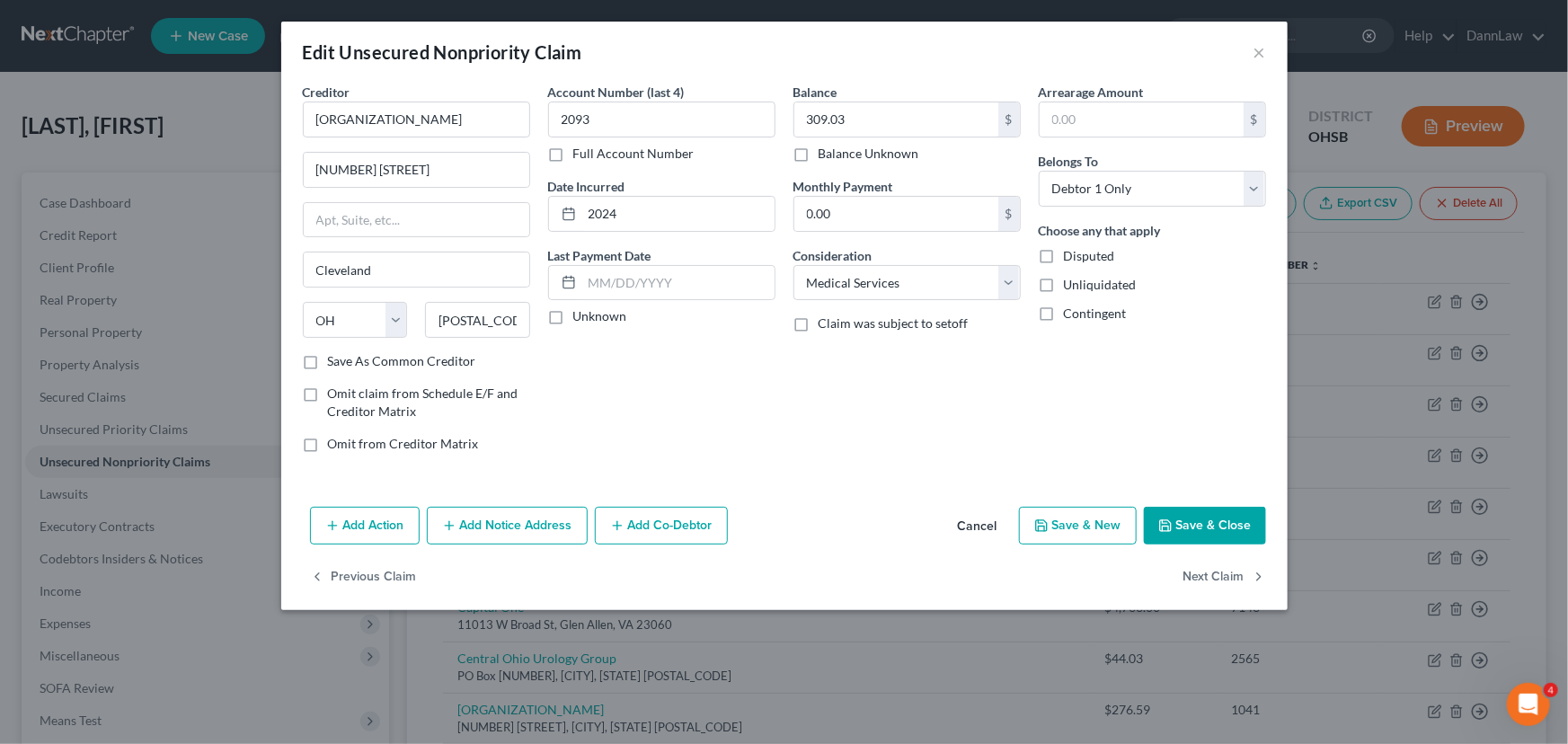 select on "36" 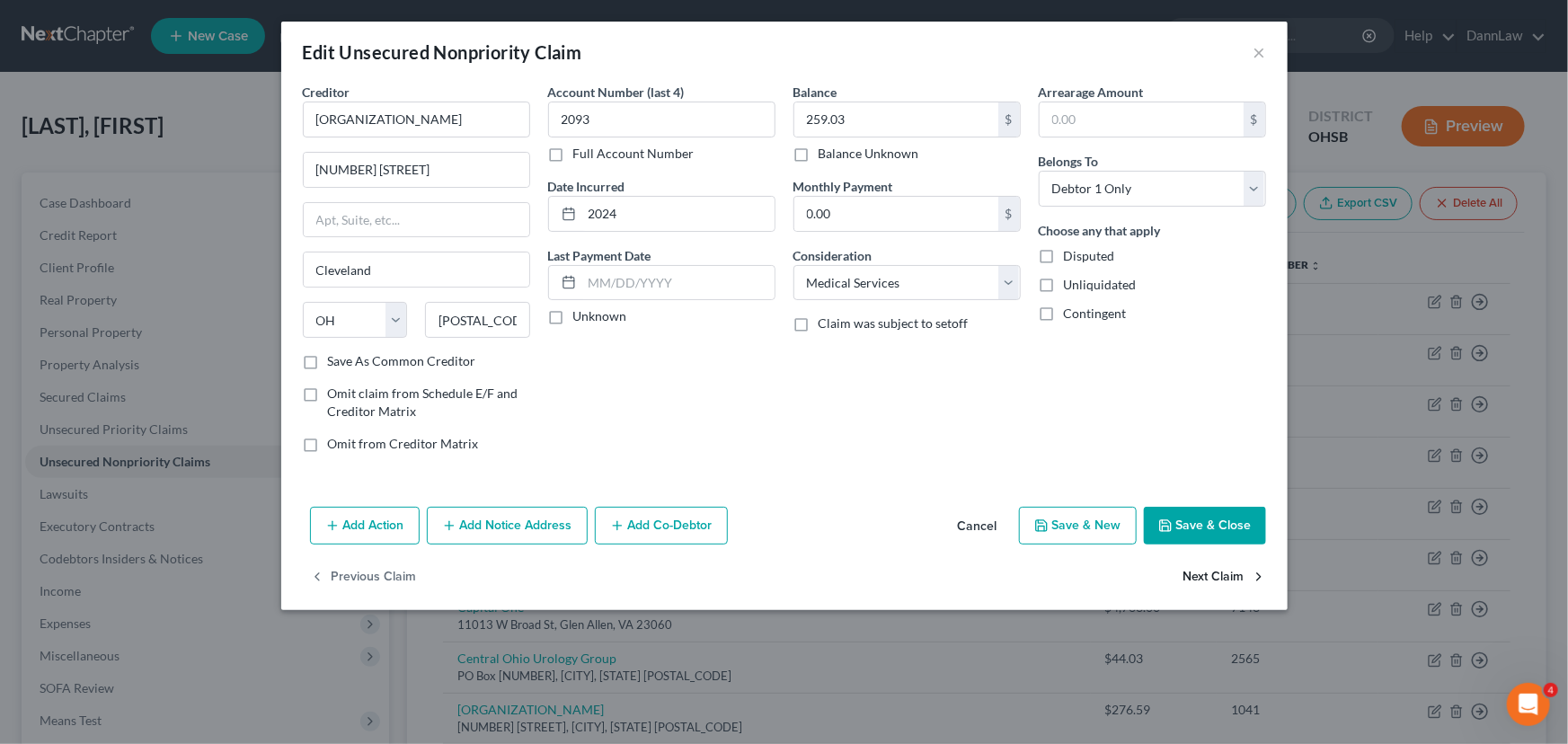 click on "Next Claim" at bounding box center (1225, 578) 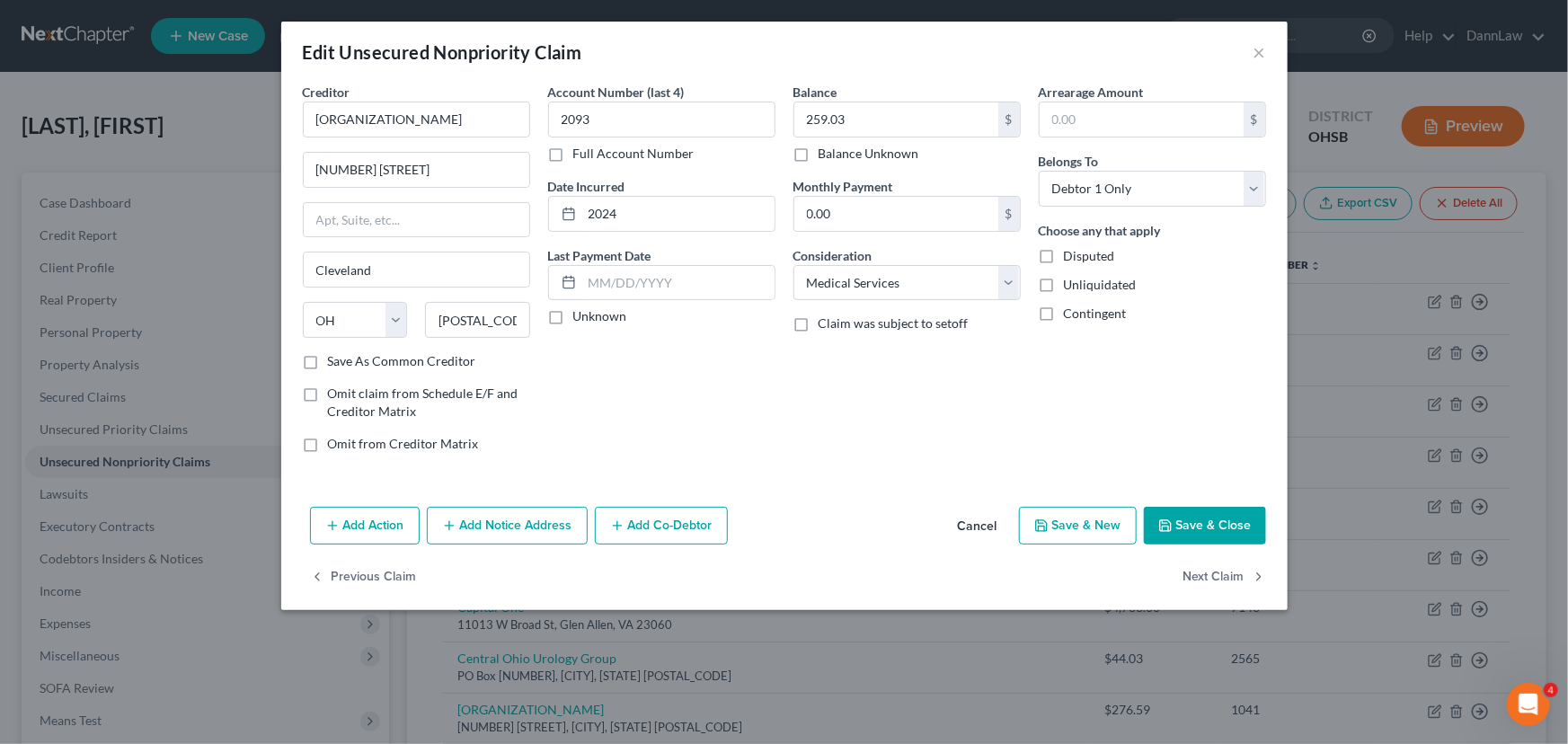 select on "36" 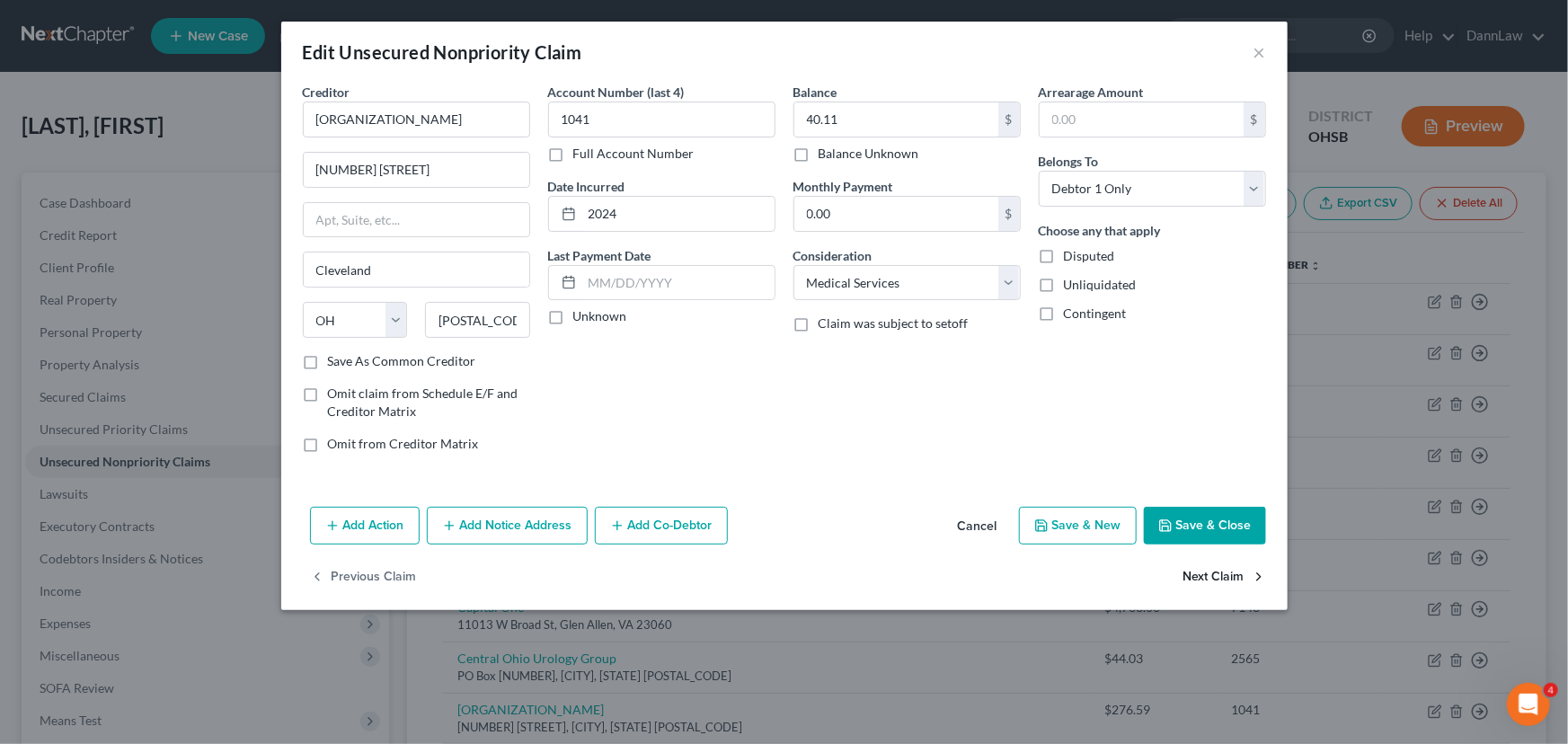 click on "Next Claim" at bounding box center (1225, 578) 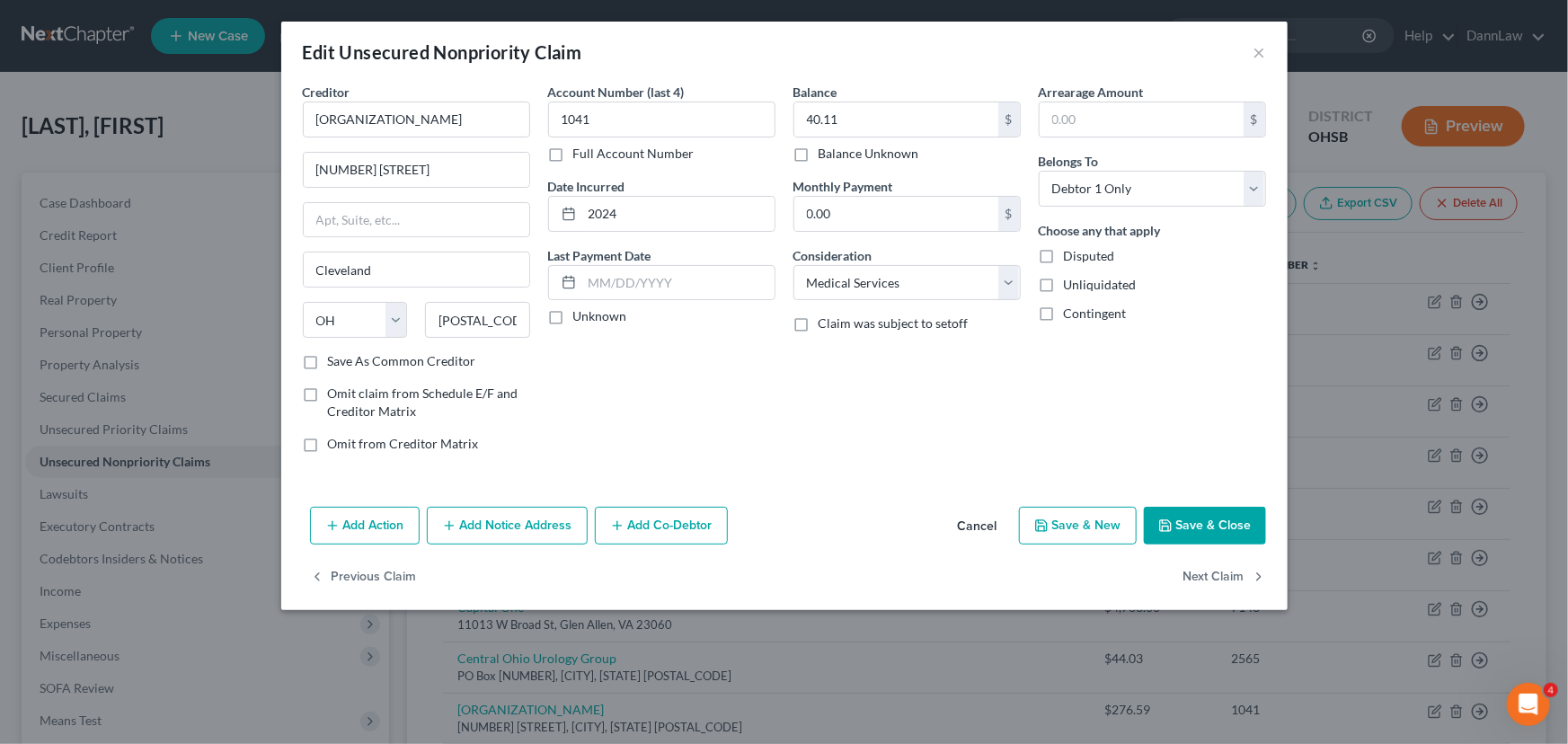 select on "36" 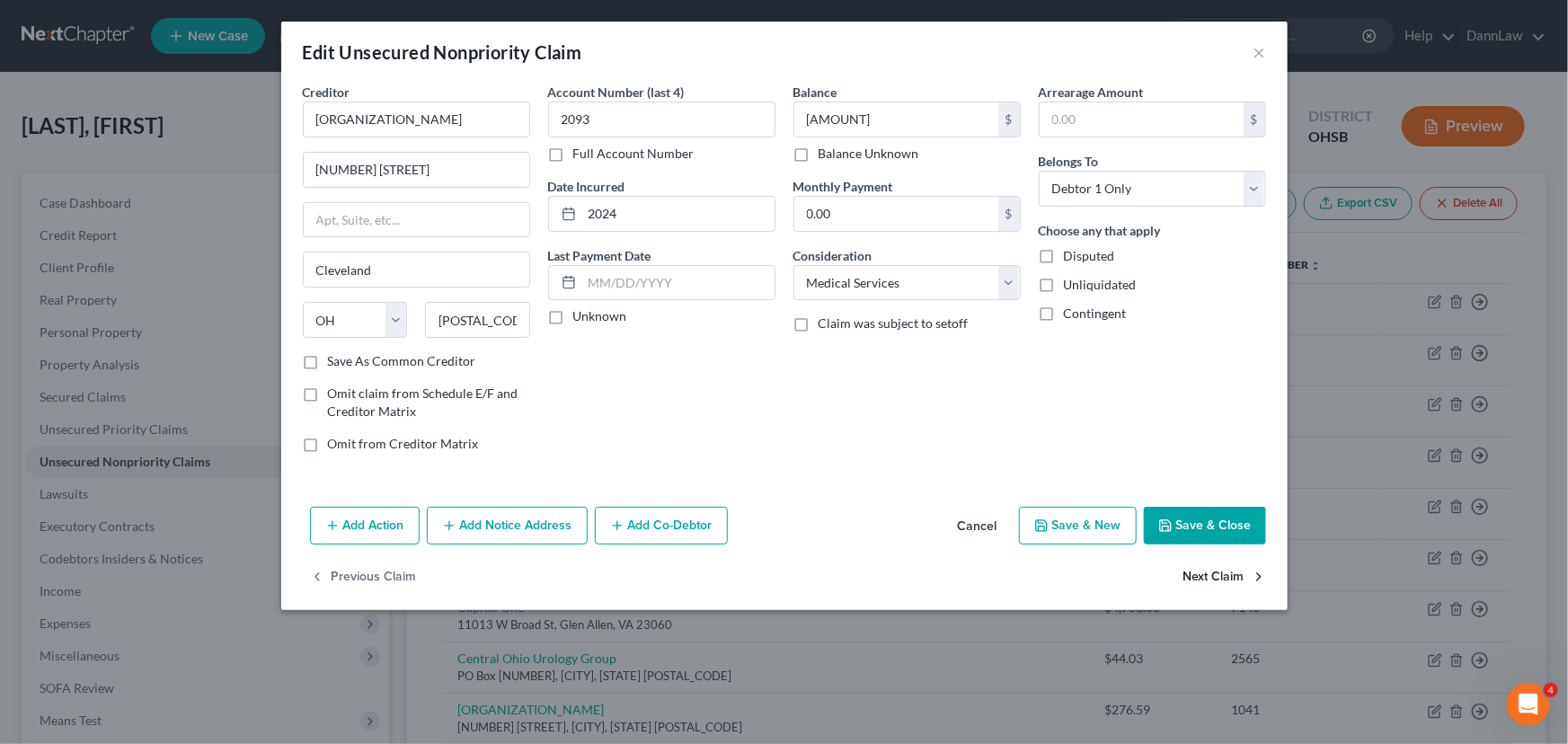 click on "Next Claim" at bounding box center (1225, 578) 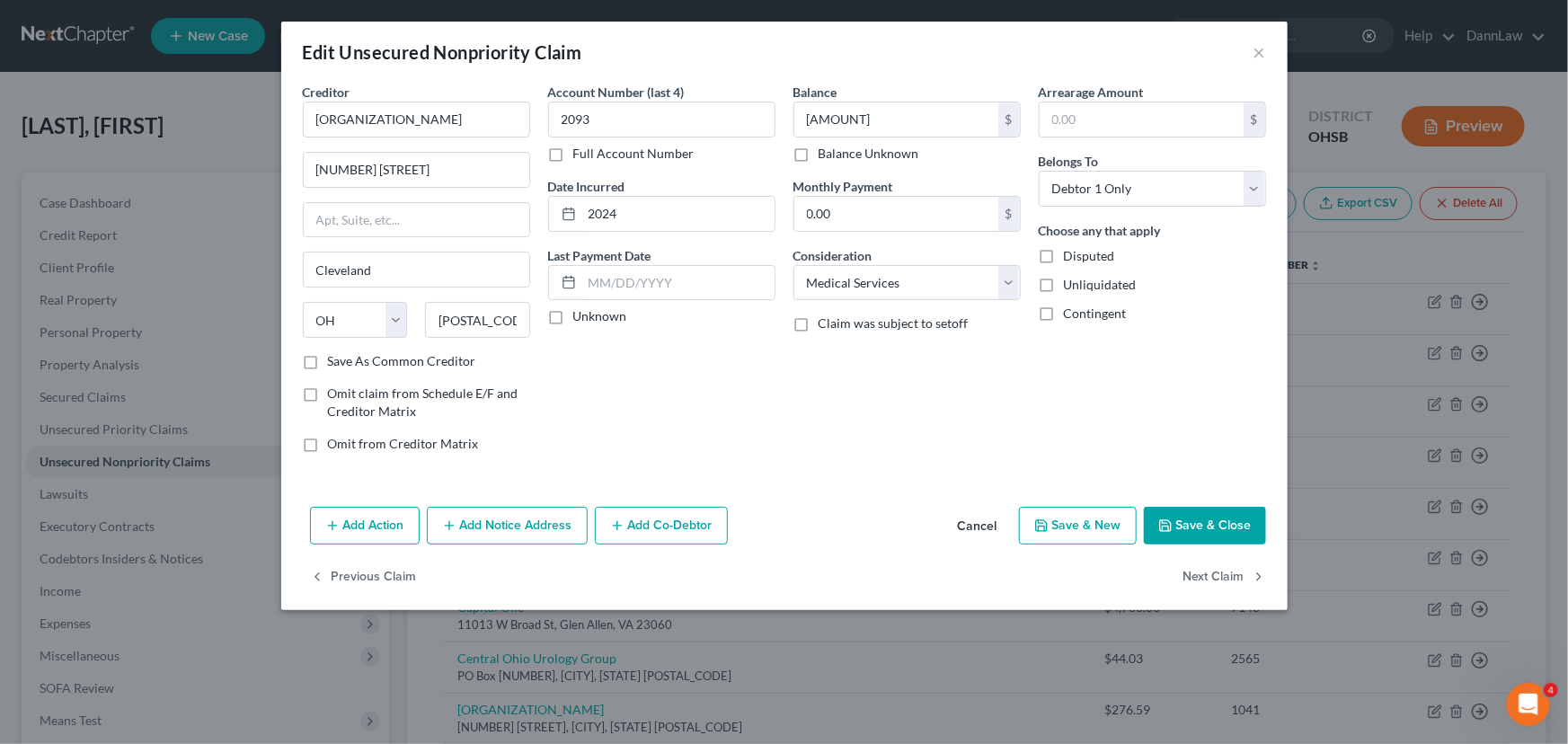 select on "36" 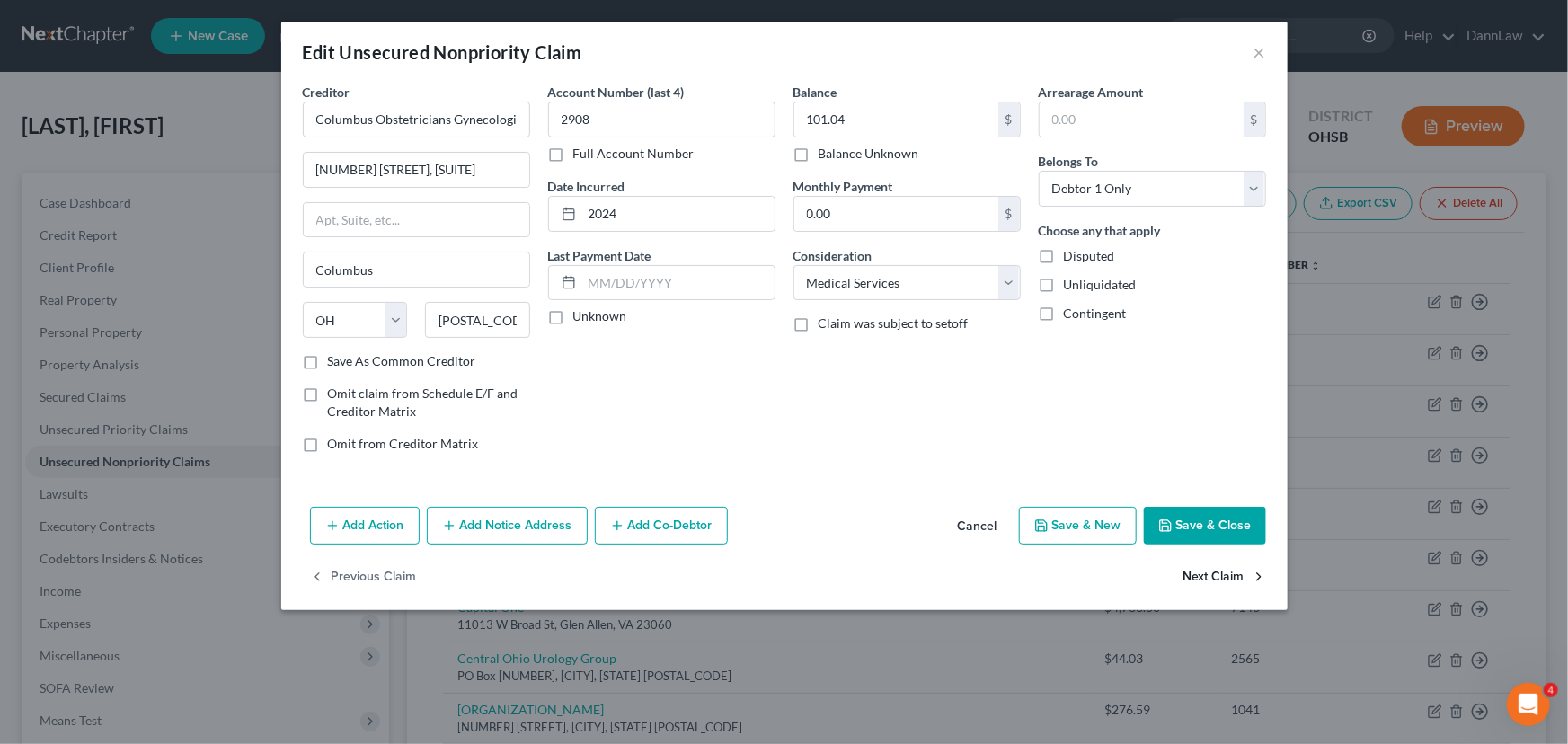 click on "Next Claim" at bounding box center (1225, 578) 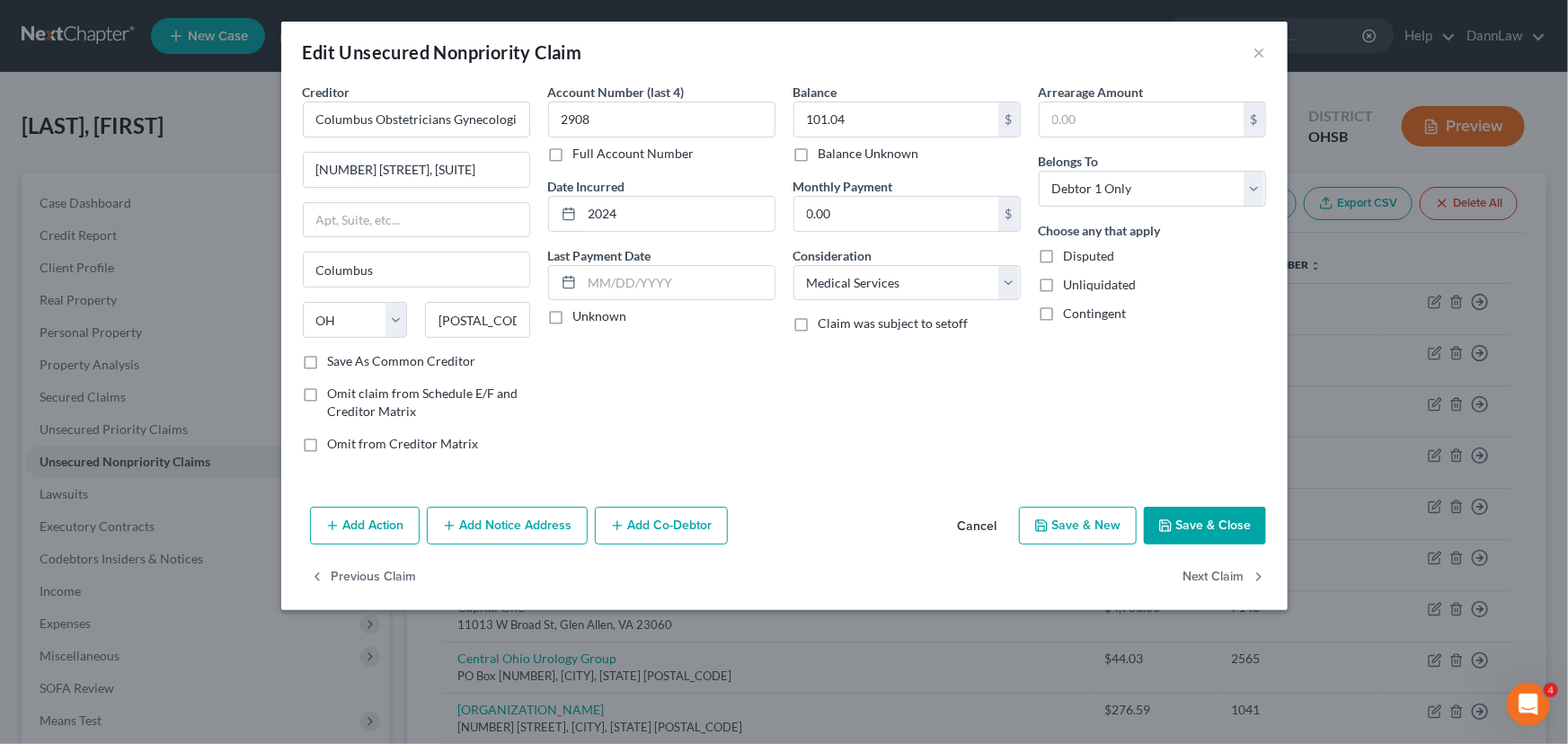 select on "22" 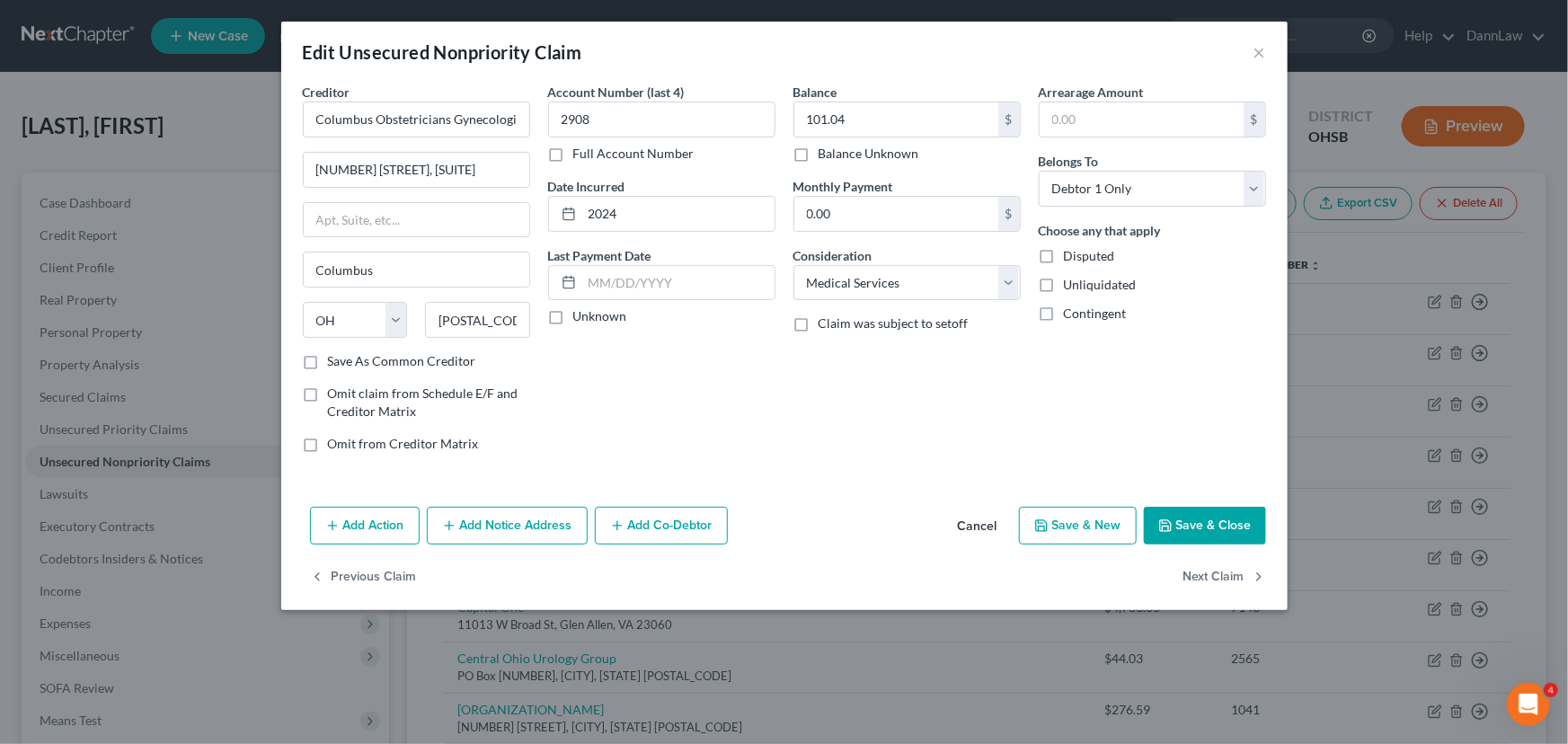 select on "1" 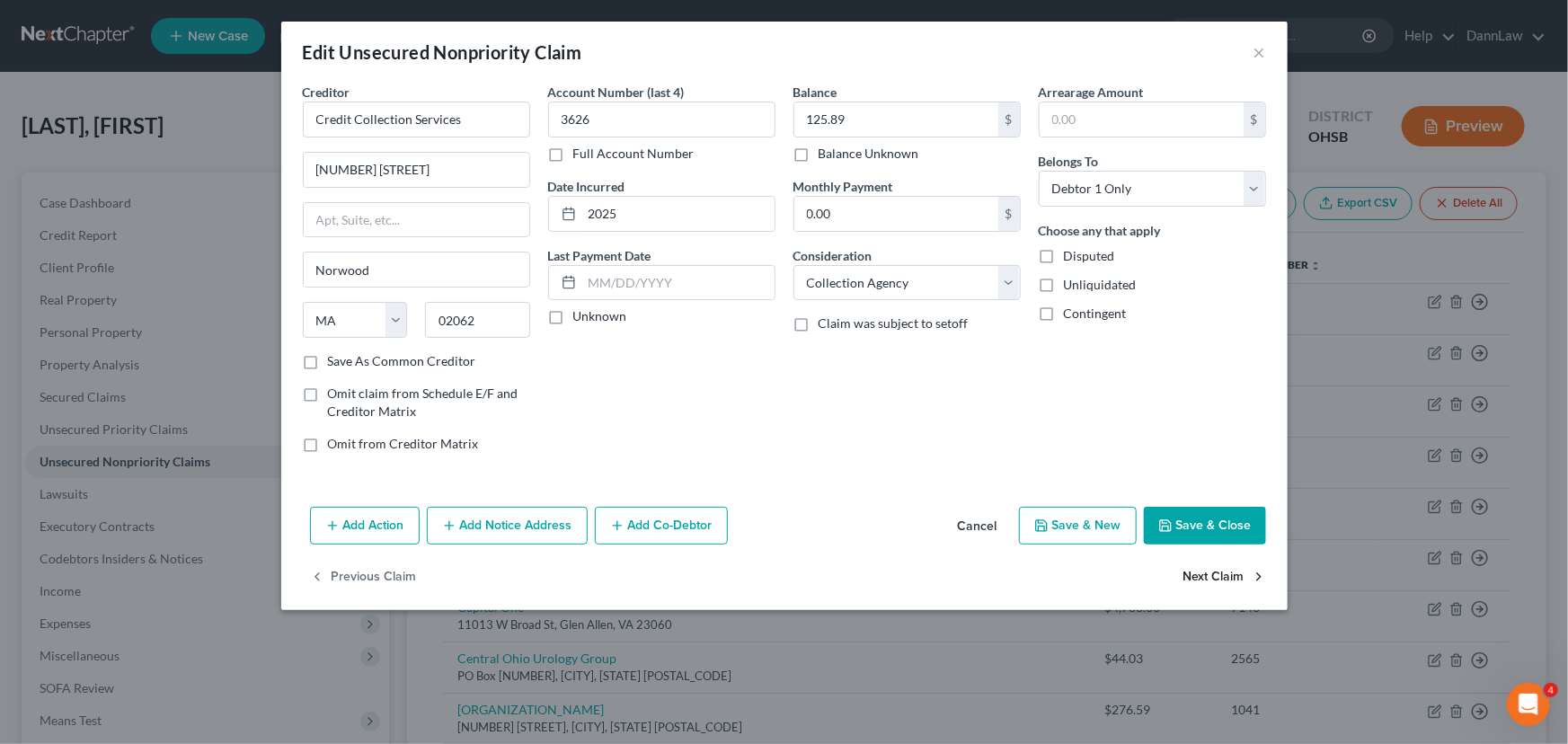 click on "Next Claim" at bounding box center [1225, 578] 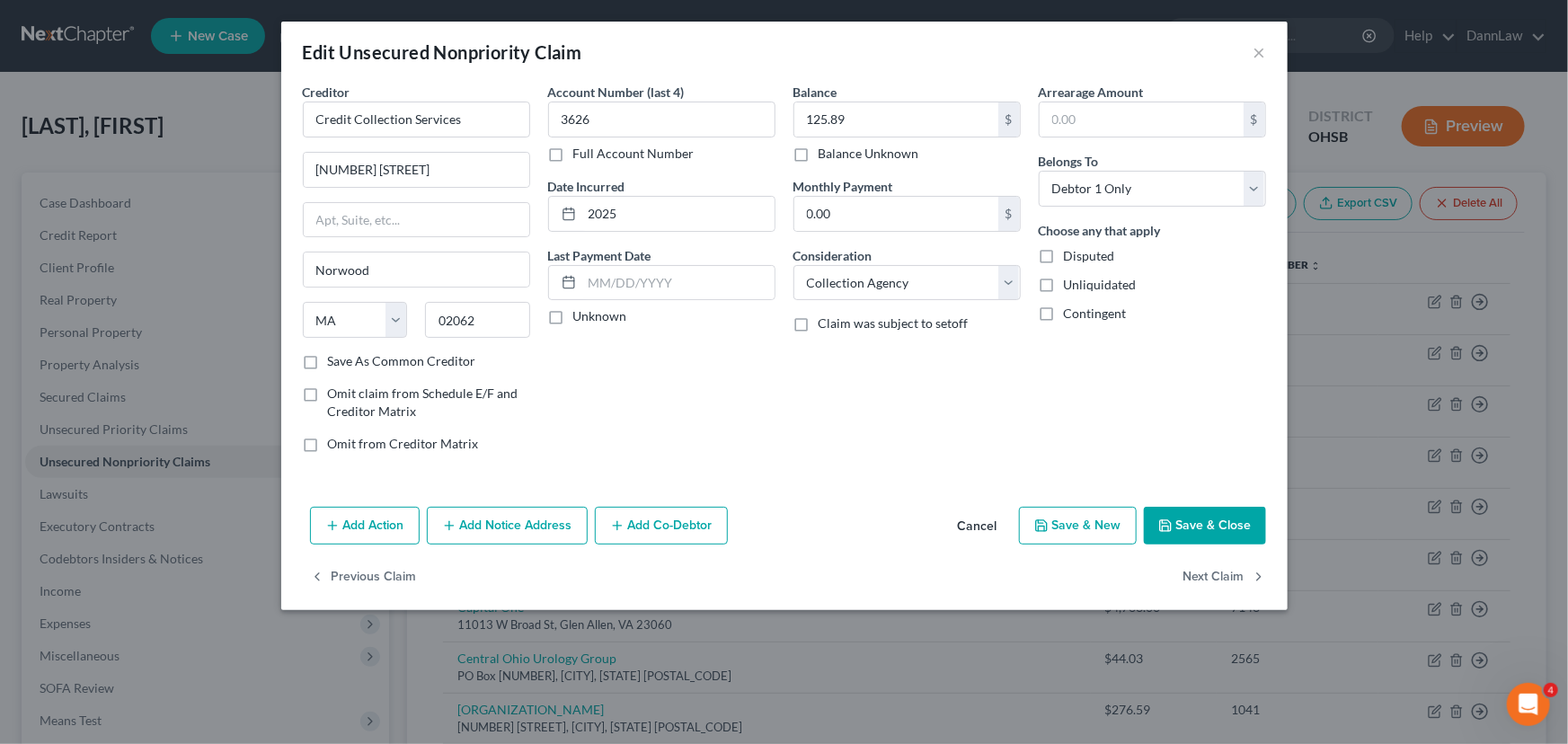 select on "33" 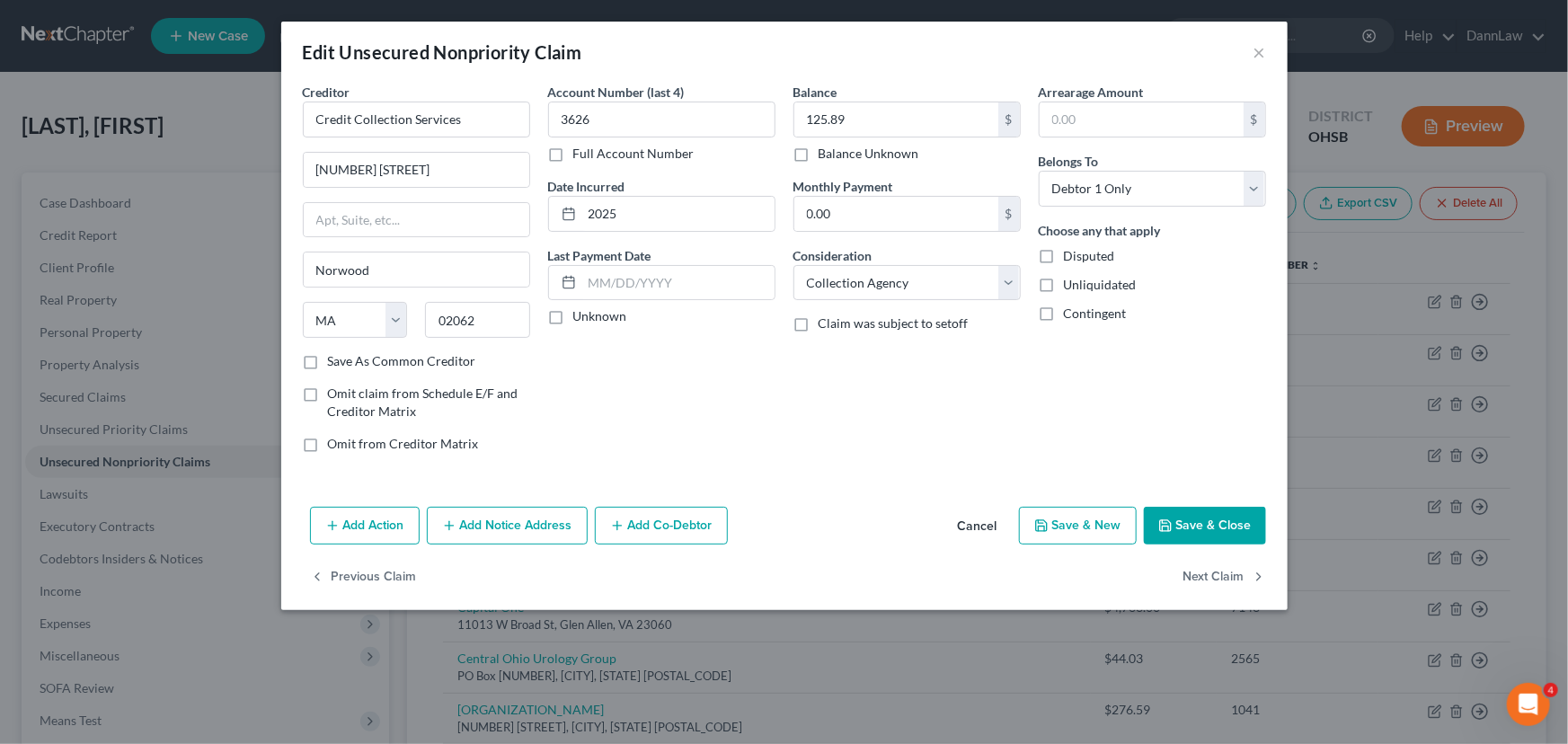 select on "2" 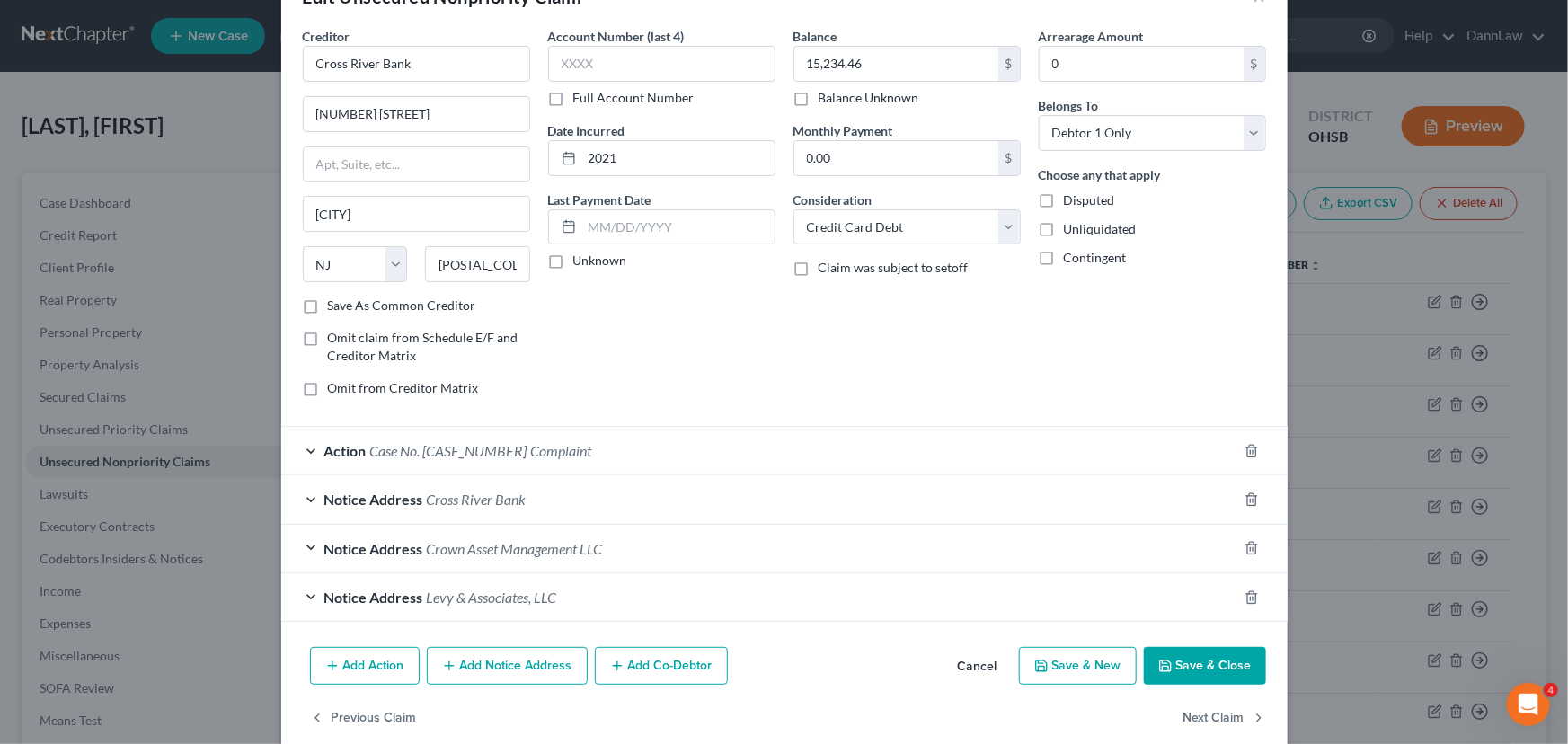 scroll, scrollTop: 82, scrollLeft: 0, axis: vertical 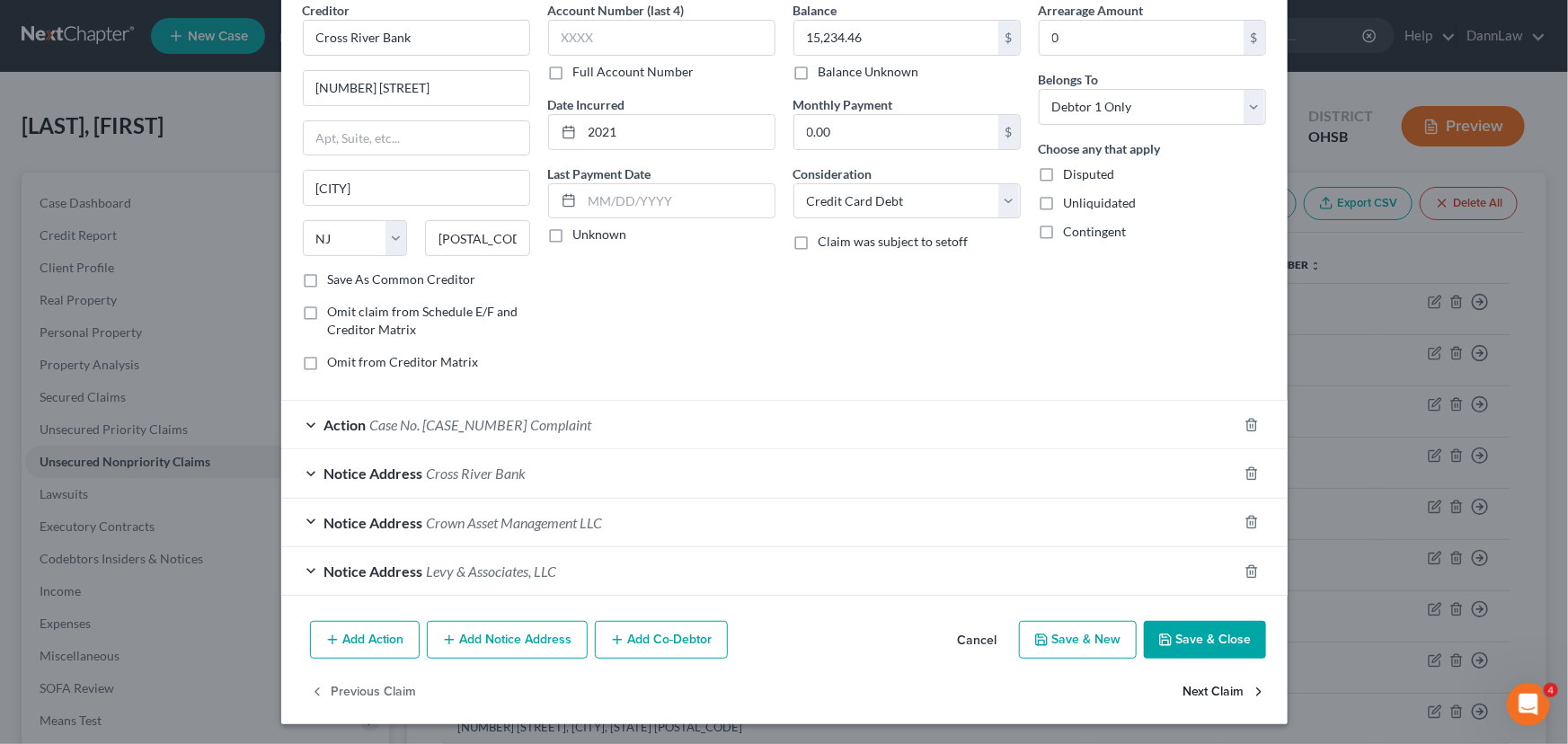 click on "Next Claim" at bounding box center (1225, 692) 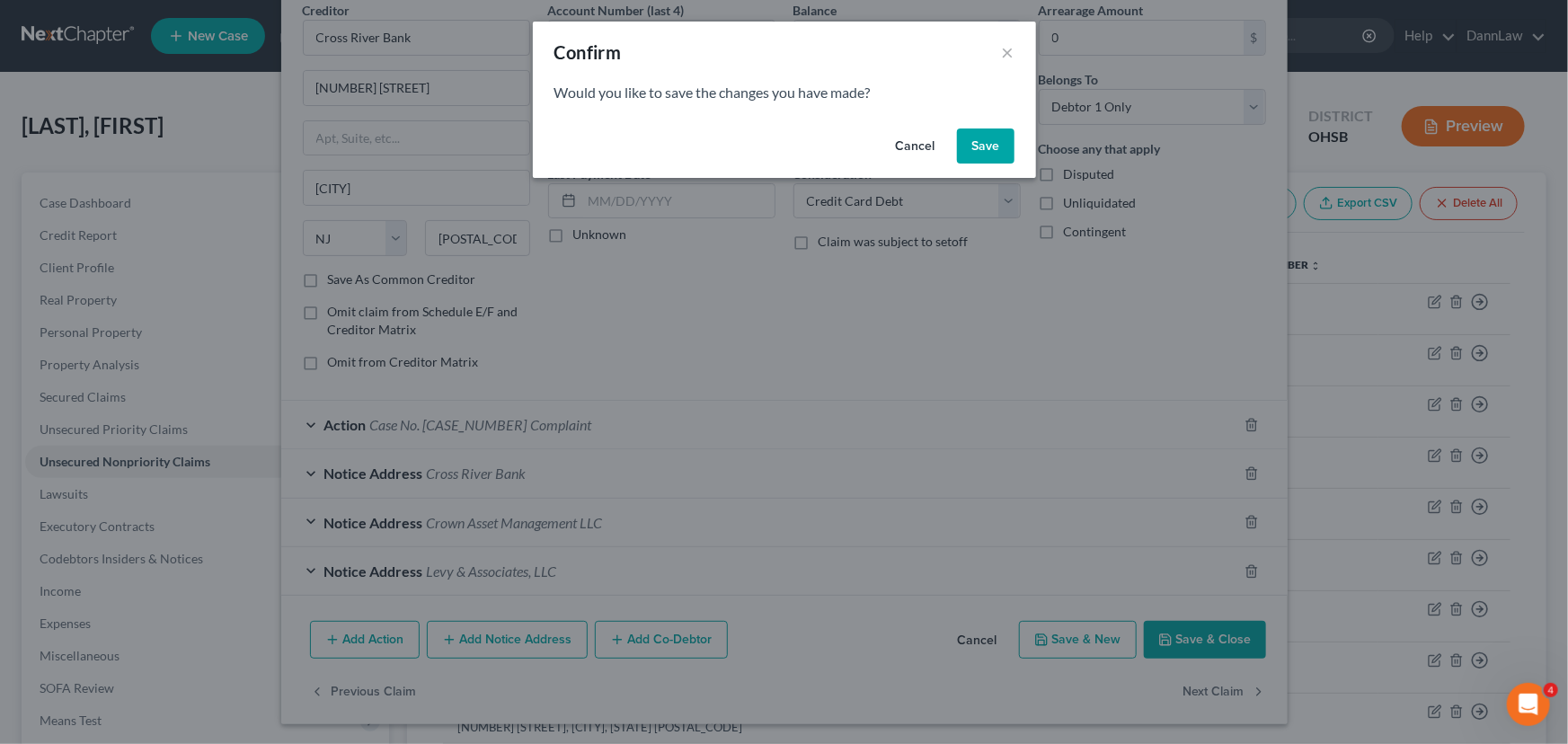 click on "Save" at bounding box center (986, 146) 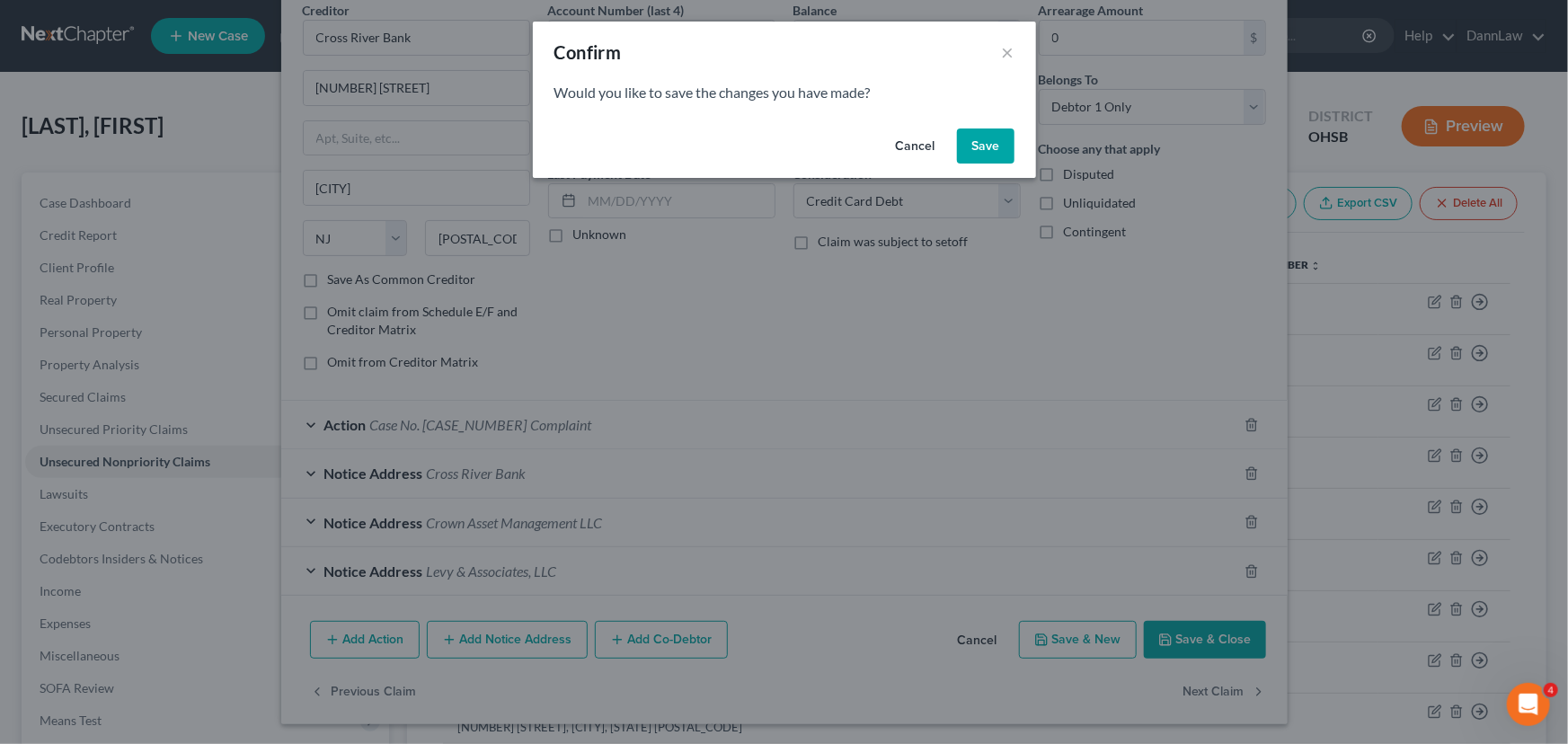 select on "5" 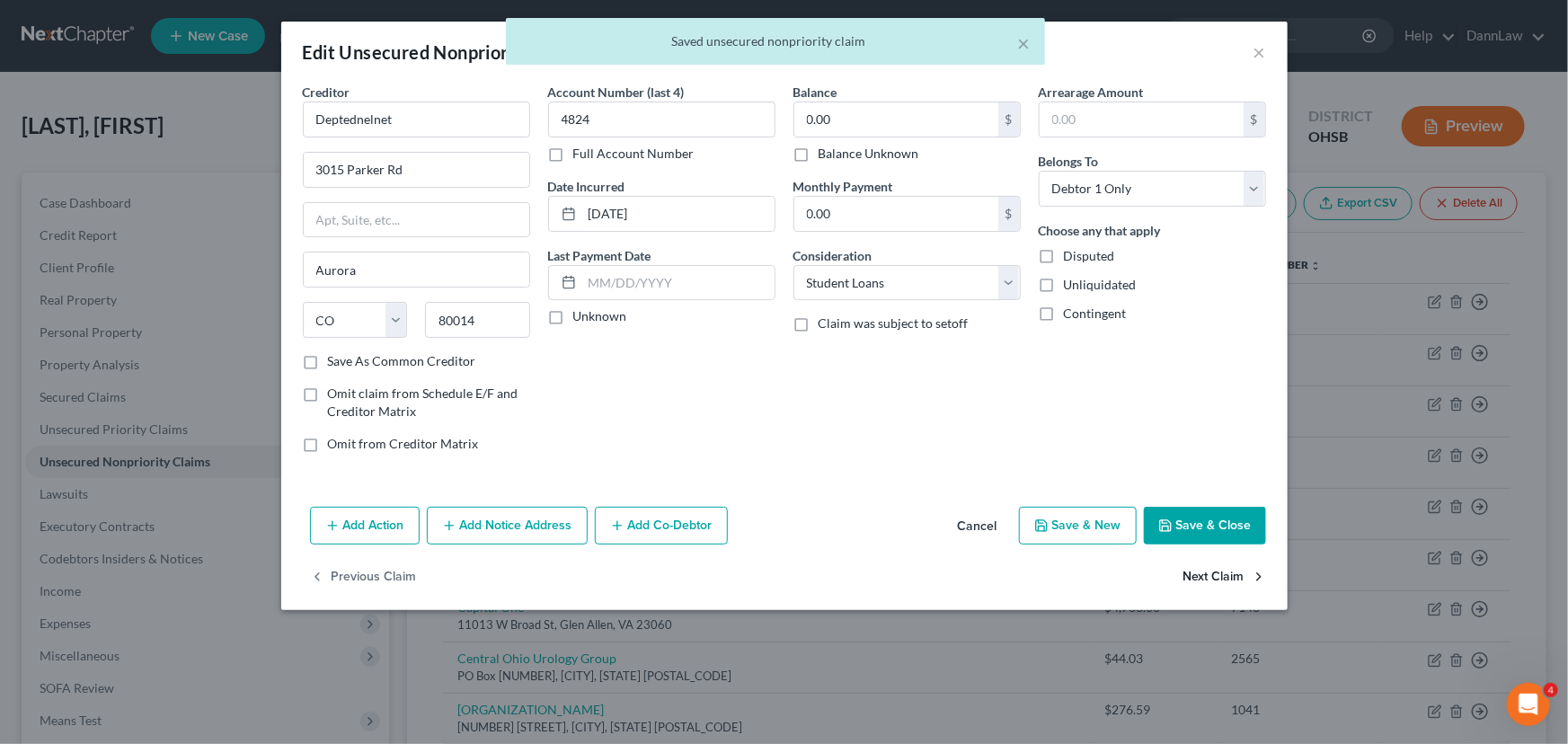 click on "Next Claim" at bounding box center [1225, 578] 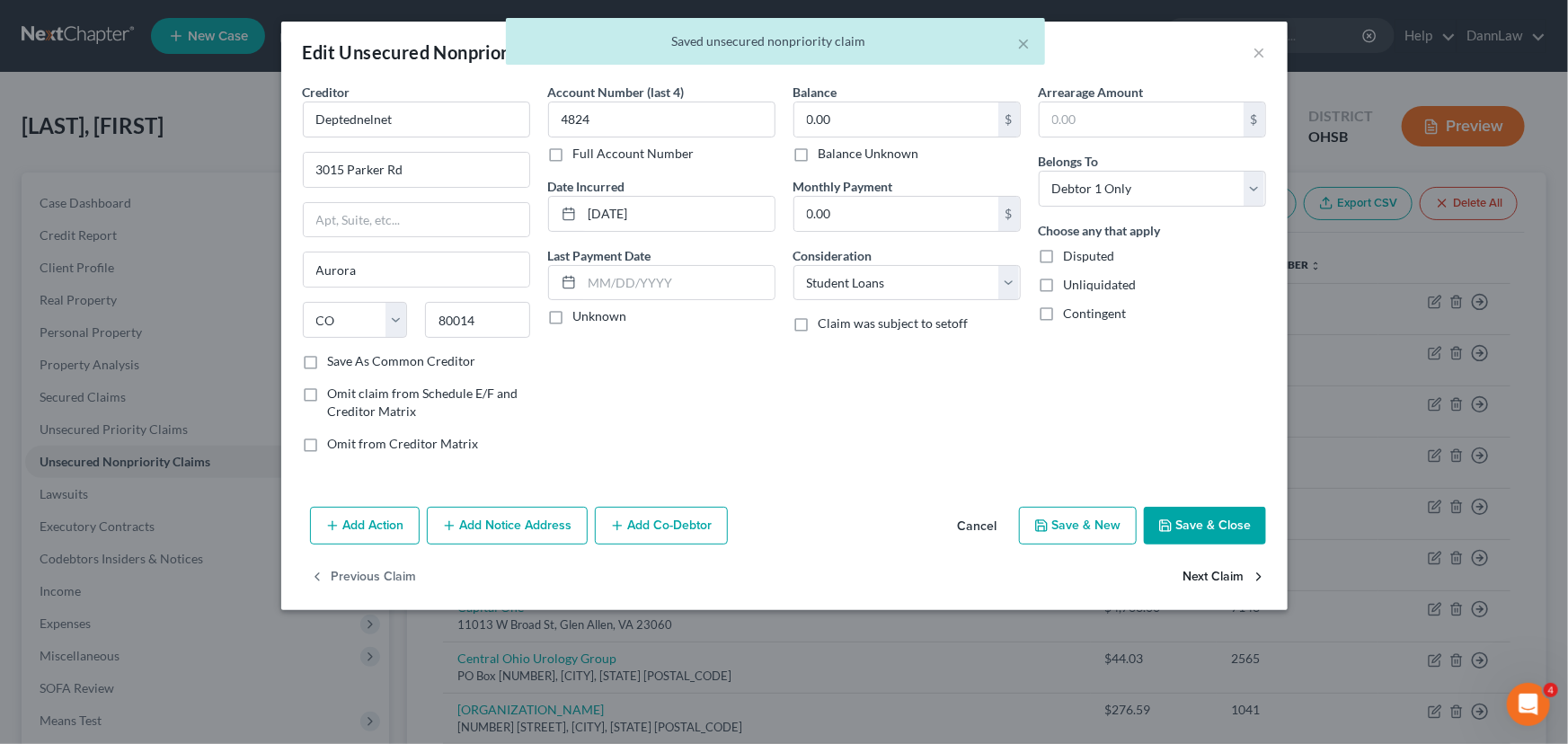 select on "7" 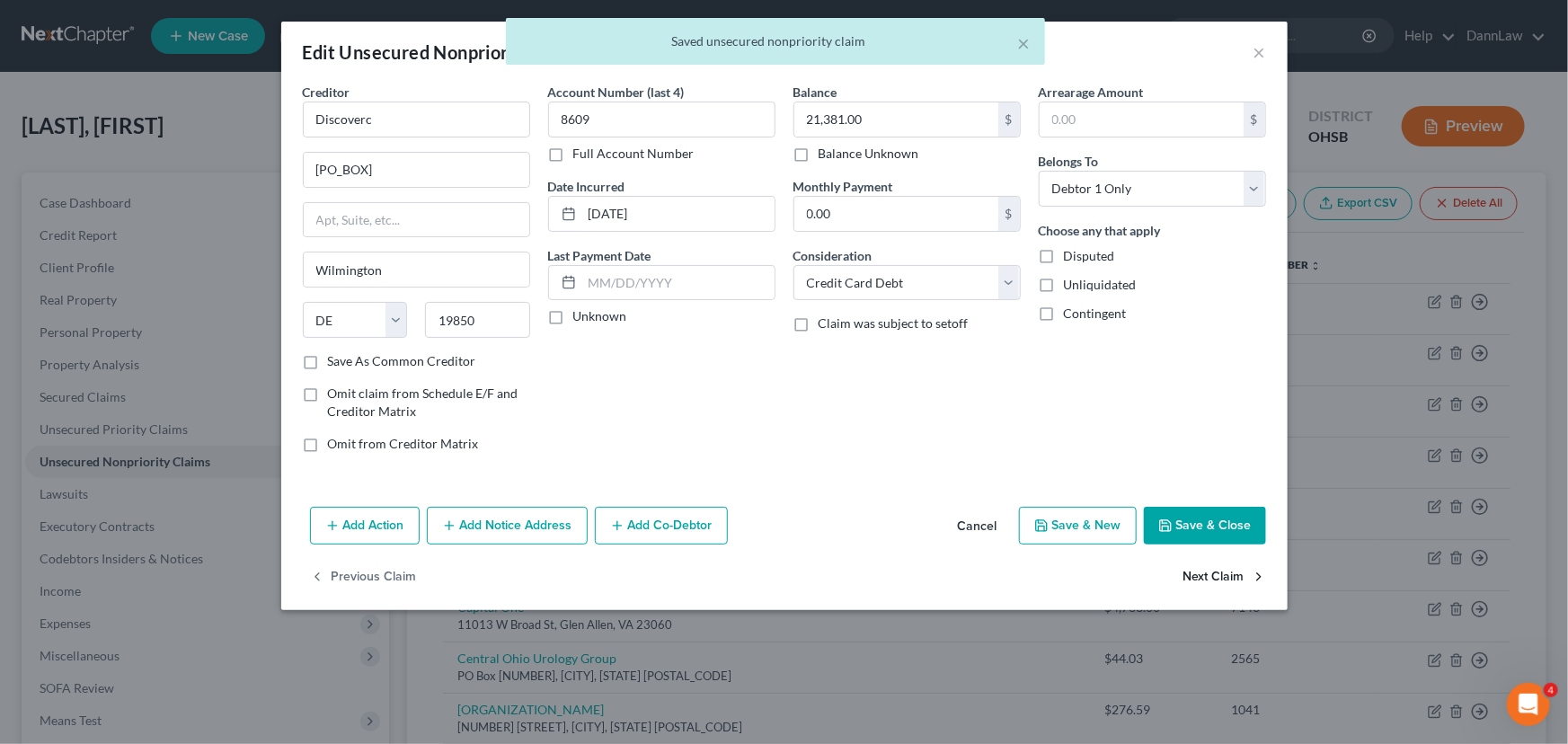 click on "Next Claim" at bounding box center (1225, 578) 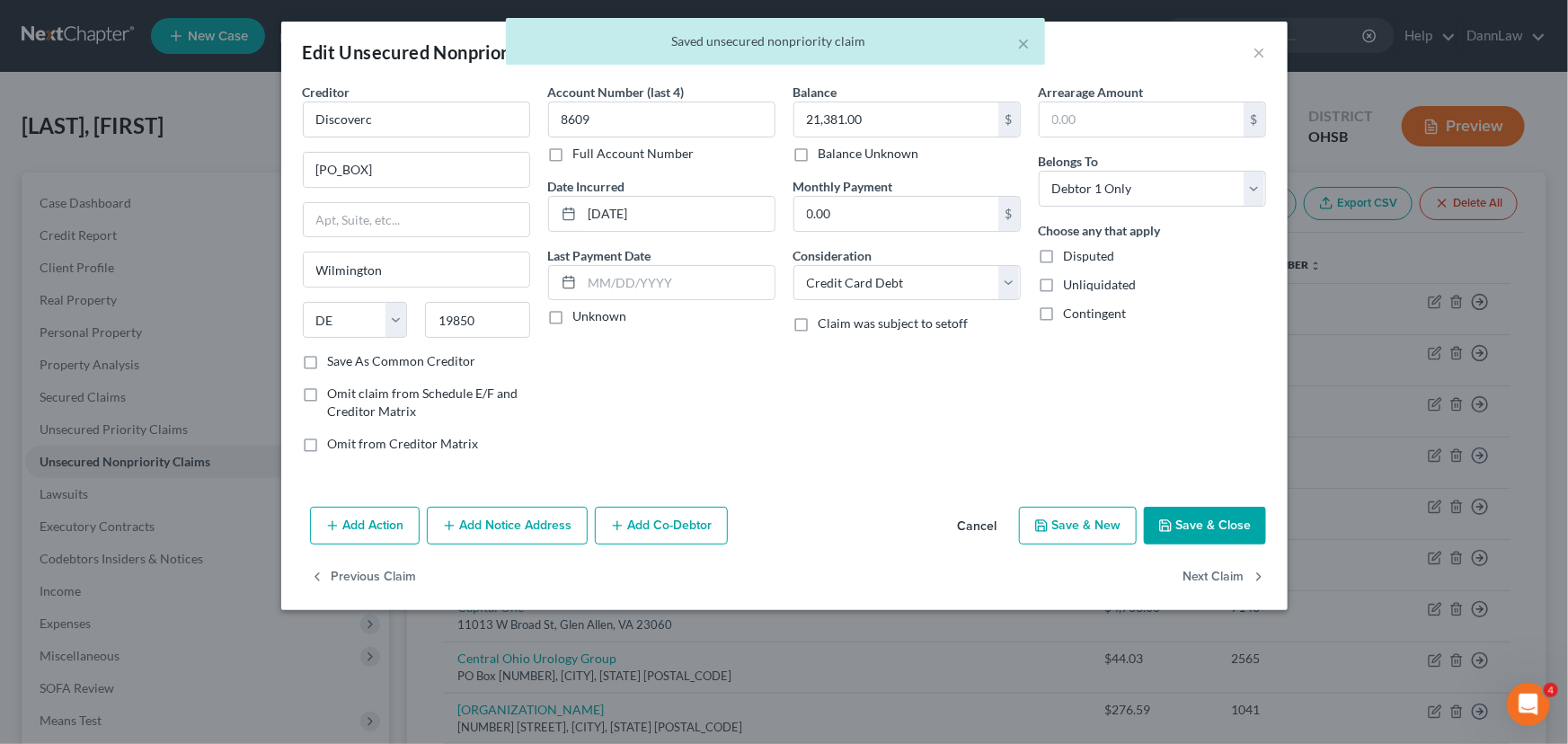 select on "30" 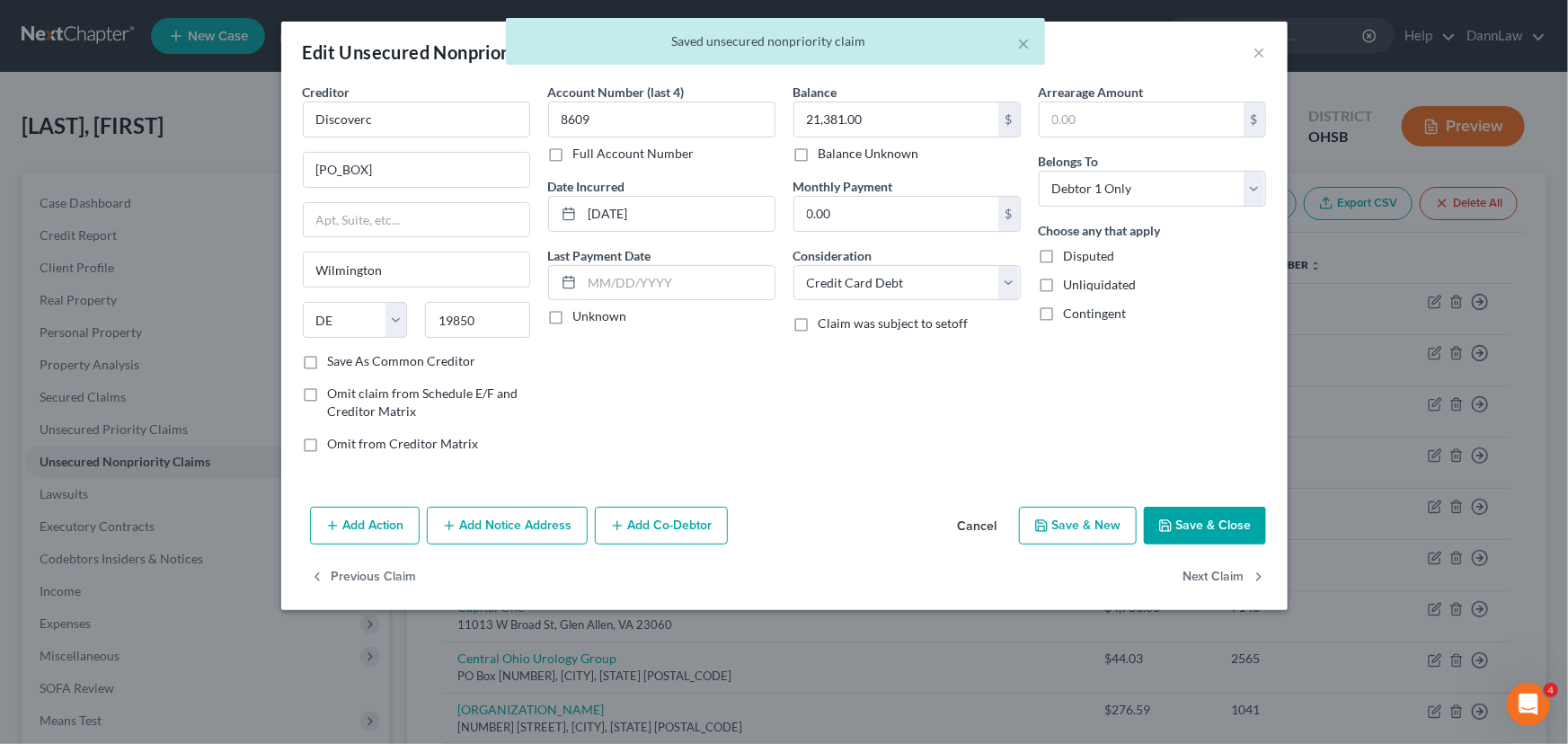 select on "17" 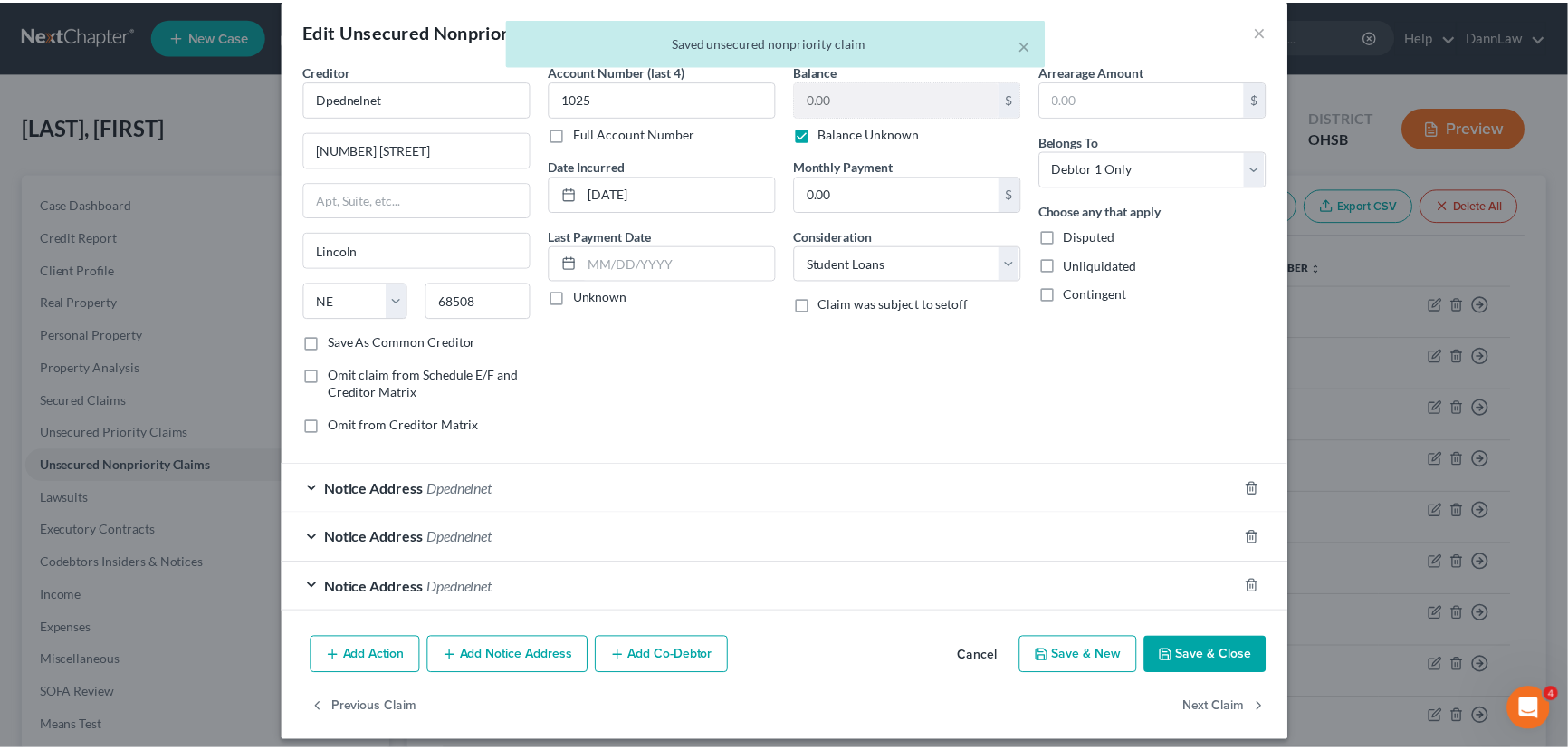 scroll, scrollTop: 34, scrollLeft: 0, axis: vertical 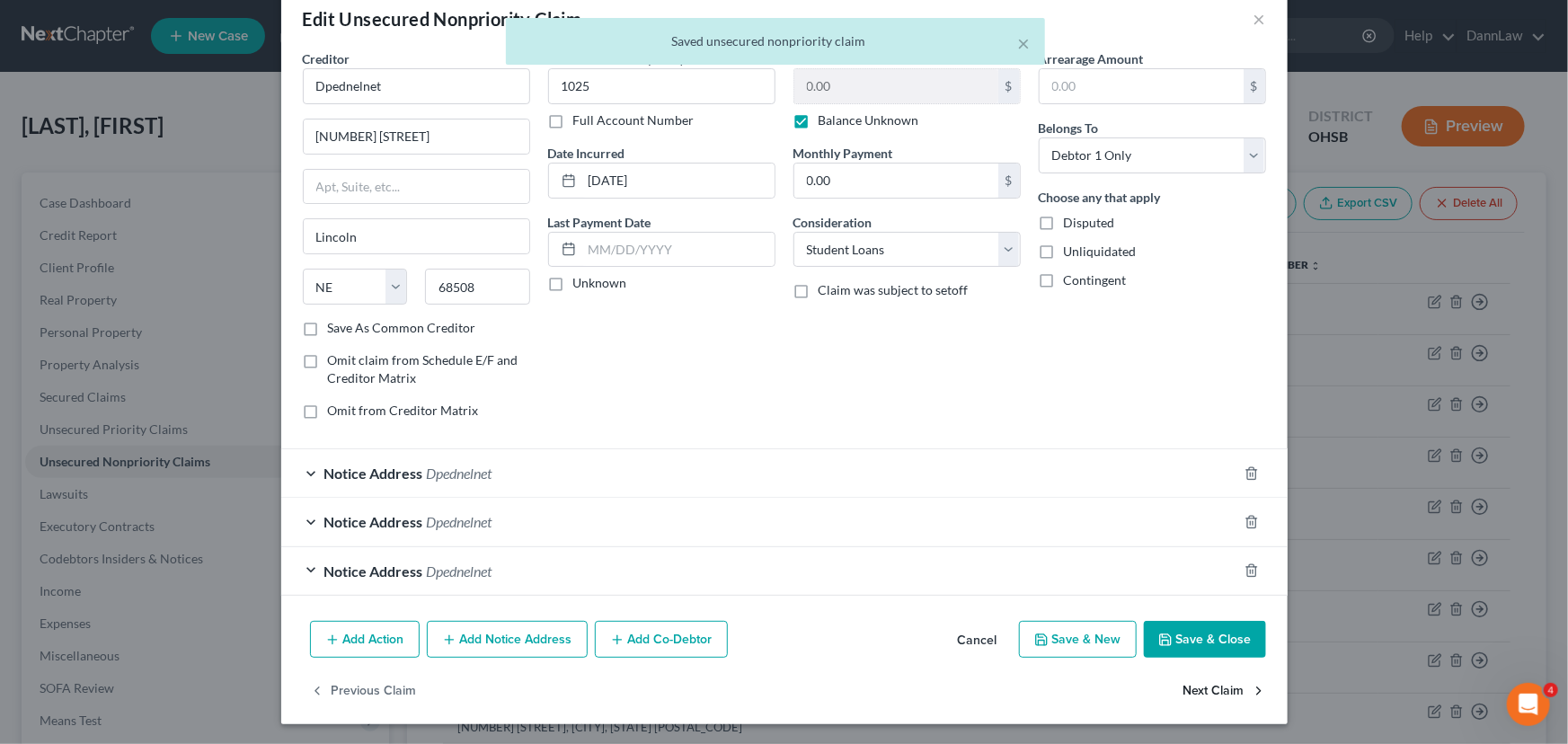 click on "Next Claim" at bounding box center (1225, 691) 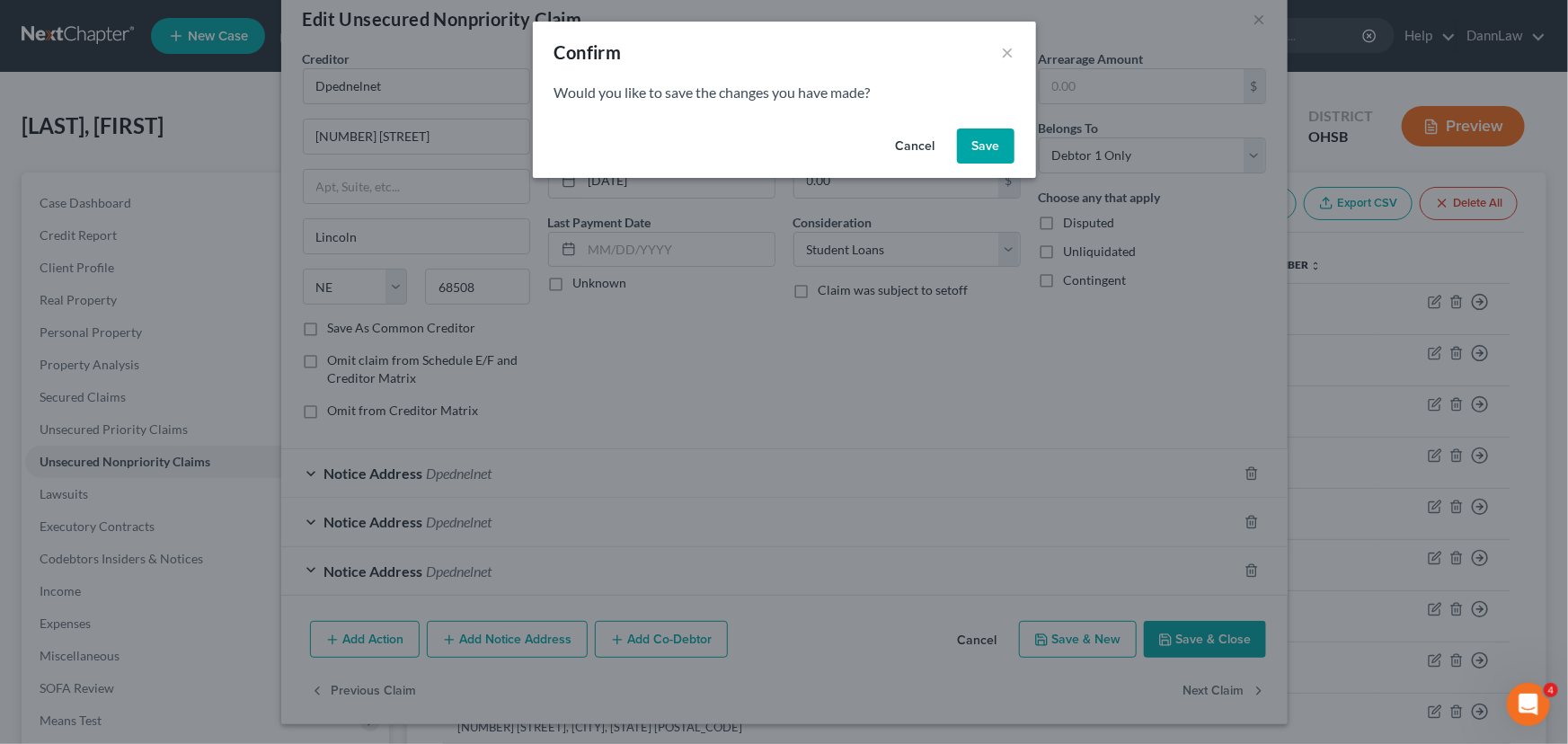 click on "Save" at bounding box center [986, 146] 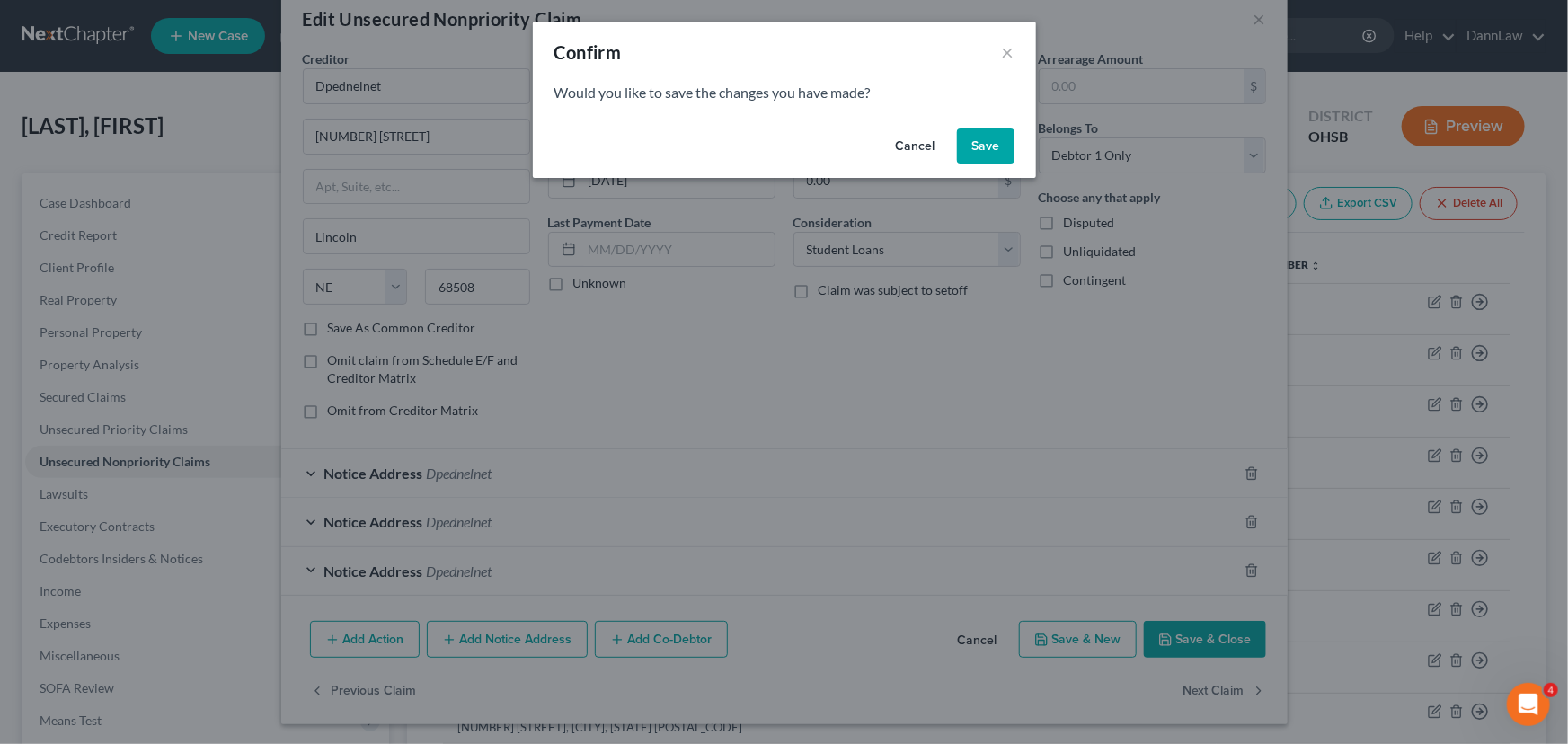 select on "36" 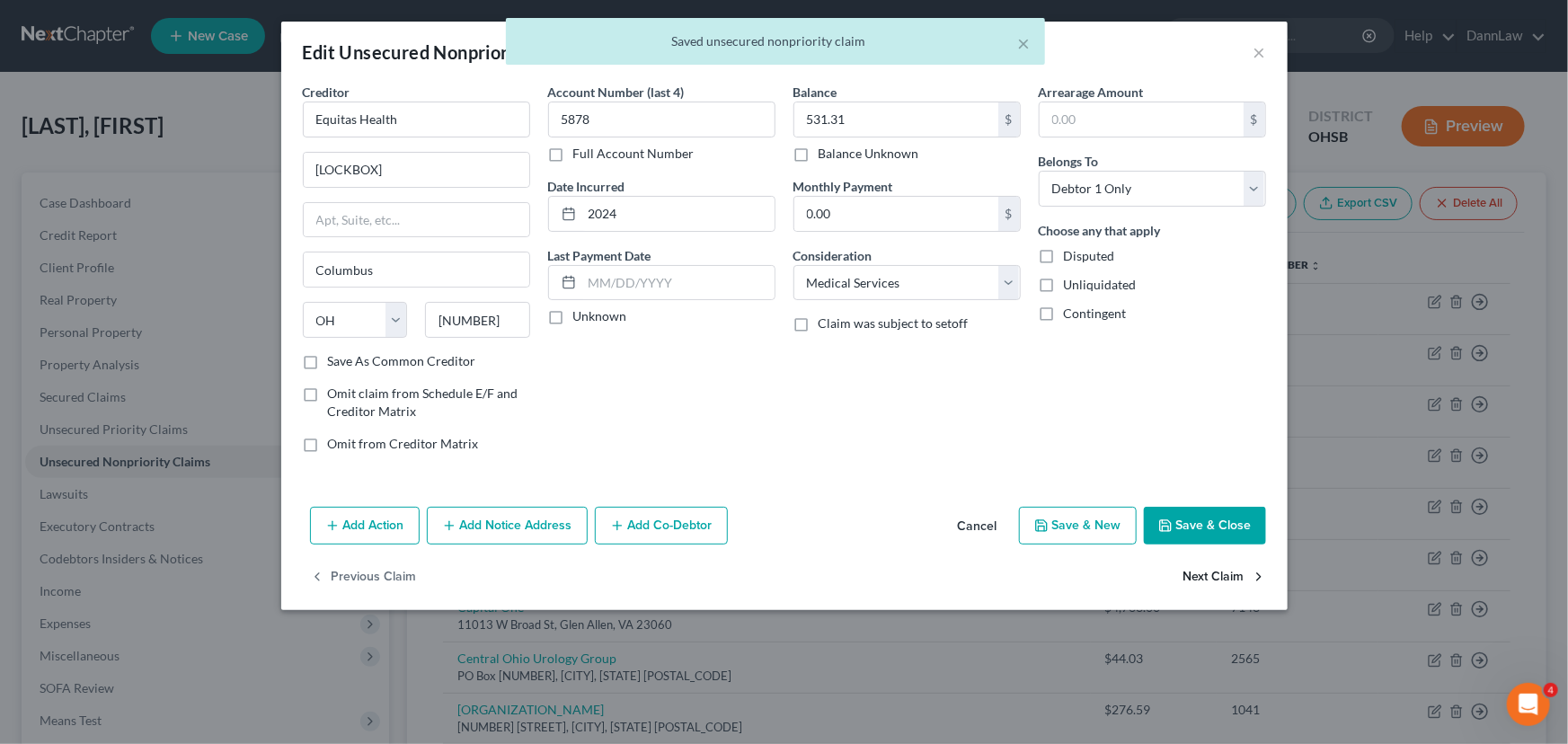 click on "Next Claim" at bounding box center (1225, 578) 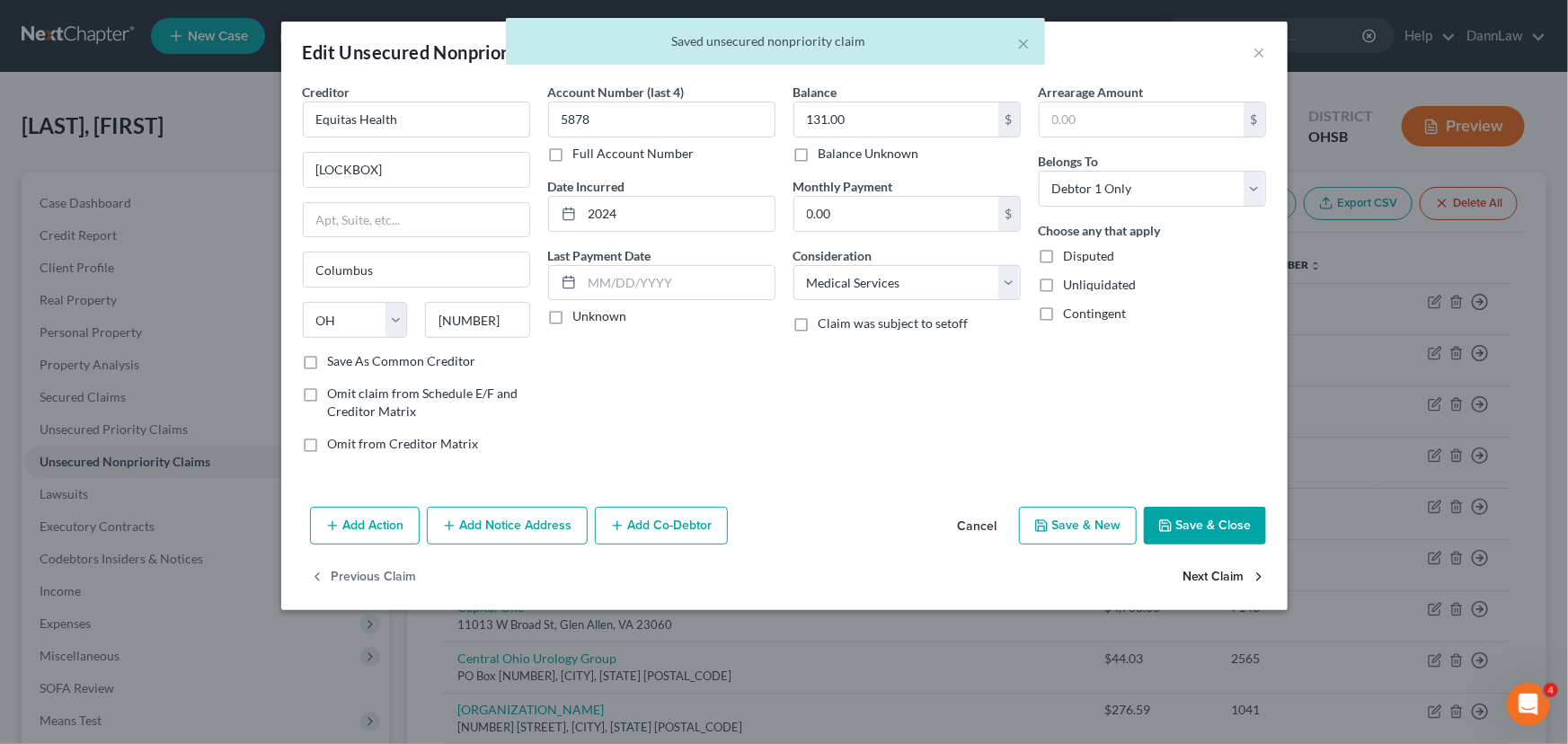 click on "Next Claim" at bounding box center (1225, 578) 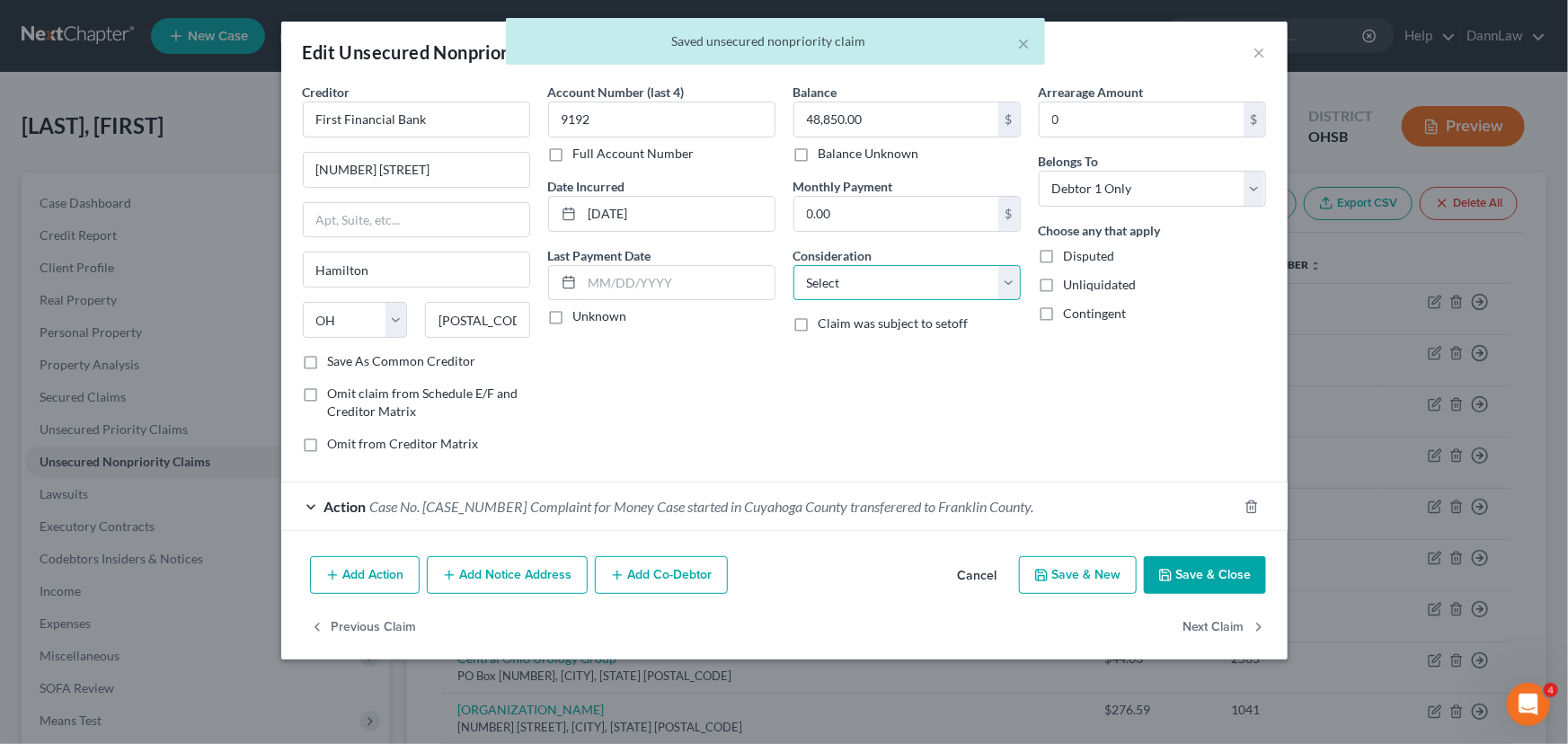 click on "Select Cable / Satellite Services Collection Agency Credit Card Debt Debt Counseling / Attorneys Deficiency Balance Domestic Support Obligations Home / Car Repairs Income Taxes Judgment Liens Medical Services Monies Loaned / Advanced Mortgage Obligation From Divorce Or Separation Obligation To Pensions Other Overdrawn Bank Account Promised To Help Pay Creditors Student Loans Suppliers And Vendors Telephone / Internet Services Utility Services" at bounding box center [907, 283] 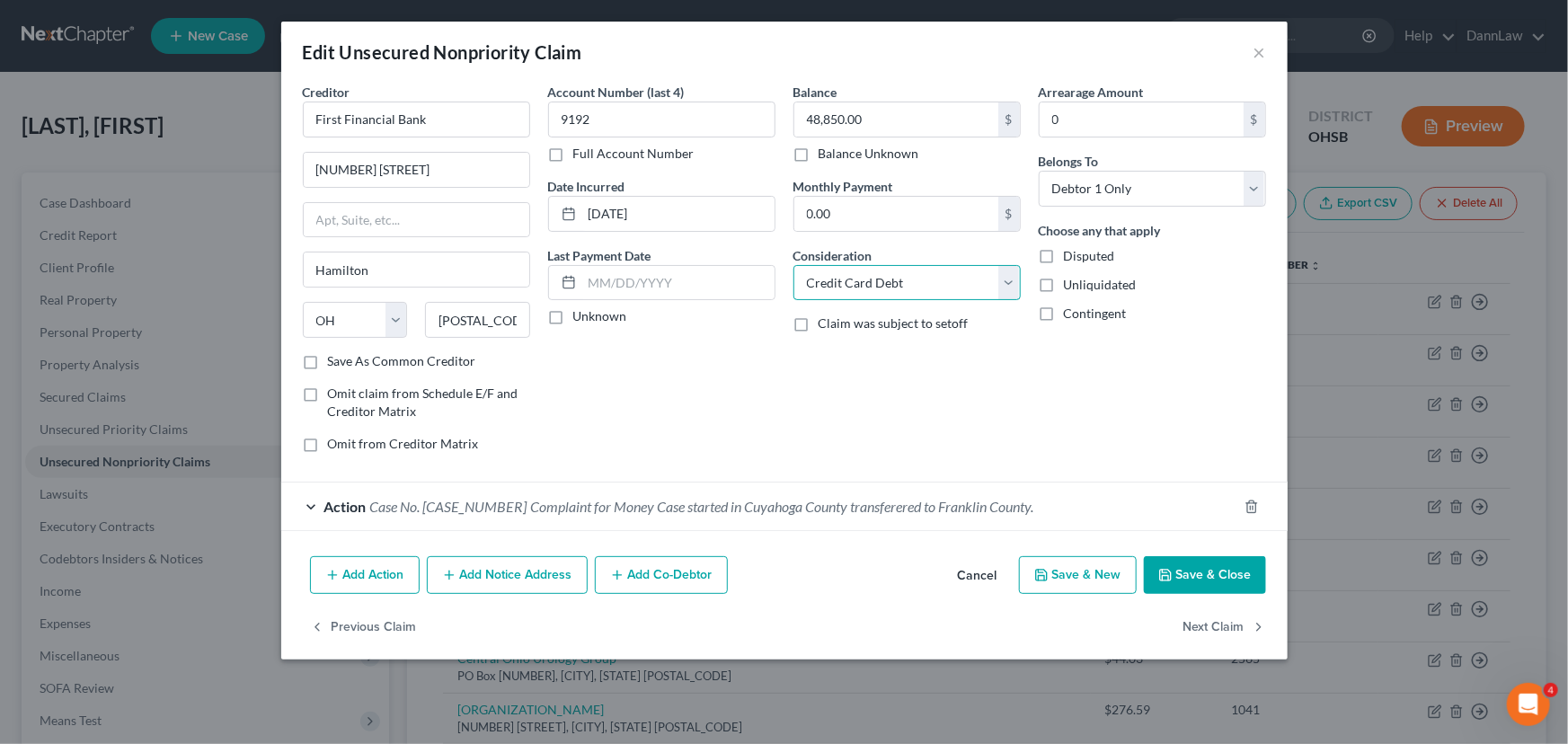 click on "Select Cable / Satellite Services Collection Agency Credit Card Debt Debt Counseling / Attorneys Deficiency Balance Domestic Support Obligations Home / Car Repairs Income Taxes Judgment Liens Medical Services Monies Loaned / Advanced Mortgage Obligation From Divorce Or Separation Obligation To Pensions Other Overdrawn Bank Account Promised To Help Pay Creditors Student Loans Suppliers And Vendors Telephone / Internet Services Utility Services" at bounding box center [907, 283] 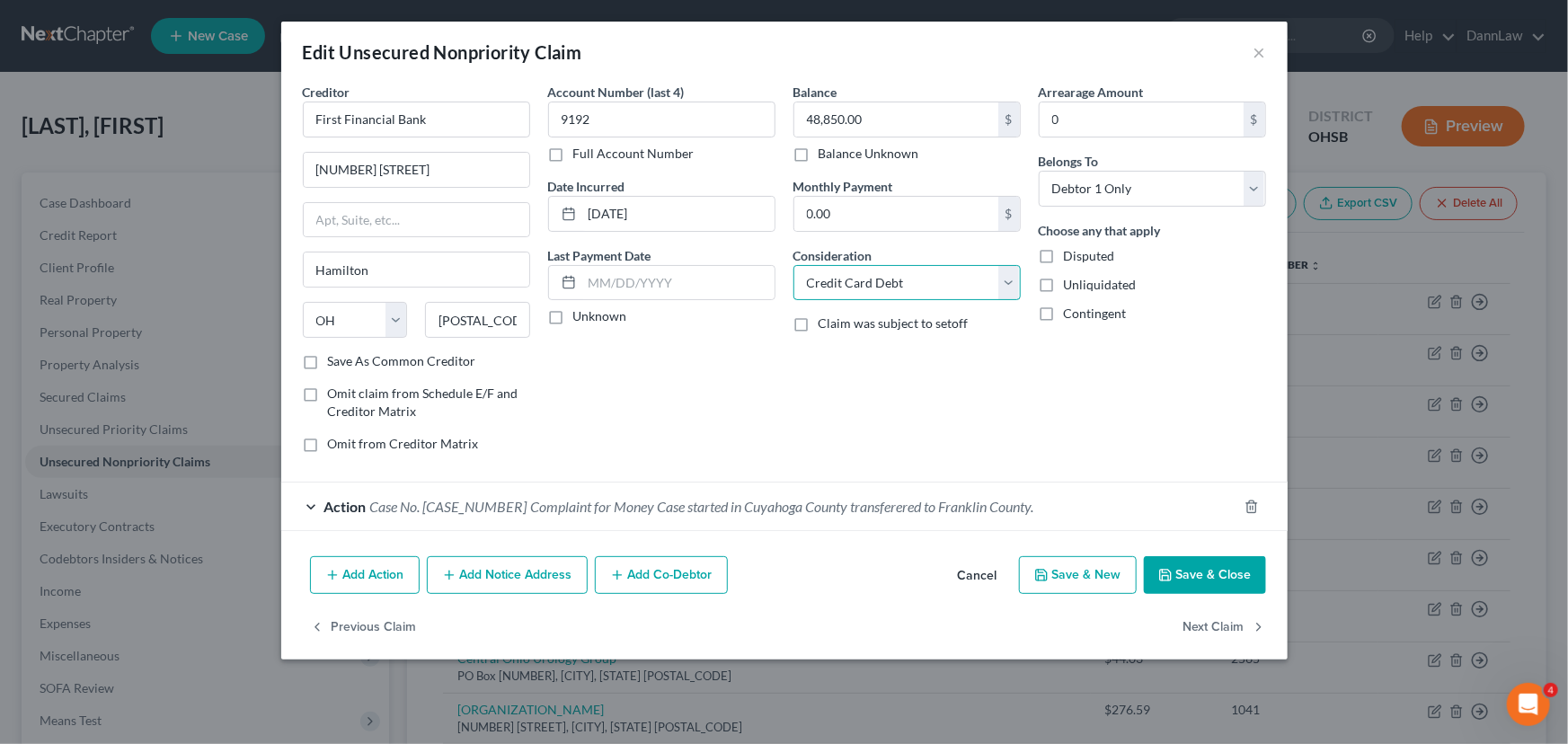 click on "Select Cable / Satellite Services Collection Agency Credit Card Debt Debt Counseling / Attorneys Deficiency Balance Domestic Support Obligations Home / Car Repairs Income Taxes Judgment Liens Medical Services Monies Loaned / Advanced Mortgage Obligation From Divorce Or Separation Obligation To Pensions Other Overdrawn Bank Account Promised To Help Pay Creditors Student Loans Suppliers And Vendors Telephone / Internet Services Utility Services" at bounding box center [907, 283] 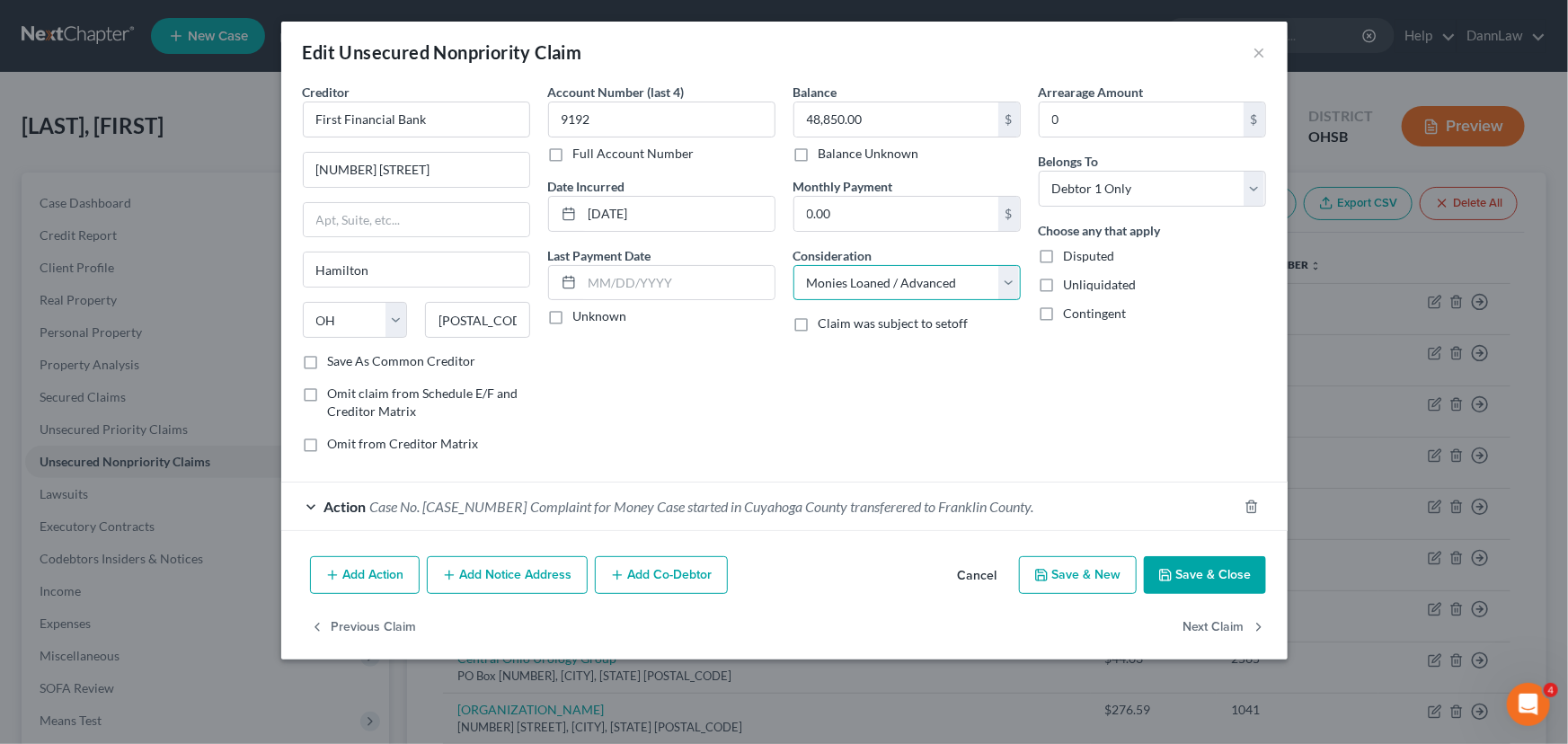 click on "Select Cable / Satellite Services Collection Agency Credit Card Debt Debt Counseling / Attorneys Deficiency Balance Domestic Support Obligations Home / Car Repairs Income Taxes Judgment Liens Medical Services Monies Loaned / Advanced Mortgage Obligation From Divorce Or Separation Obligation To Pensions Other Overdrawn Bank Account Promised To Help Pay Creditors Student Loans Suppliers And Vendors Telephone / Internet Services Utility Services" at bounding box center (907, 283) 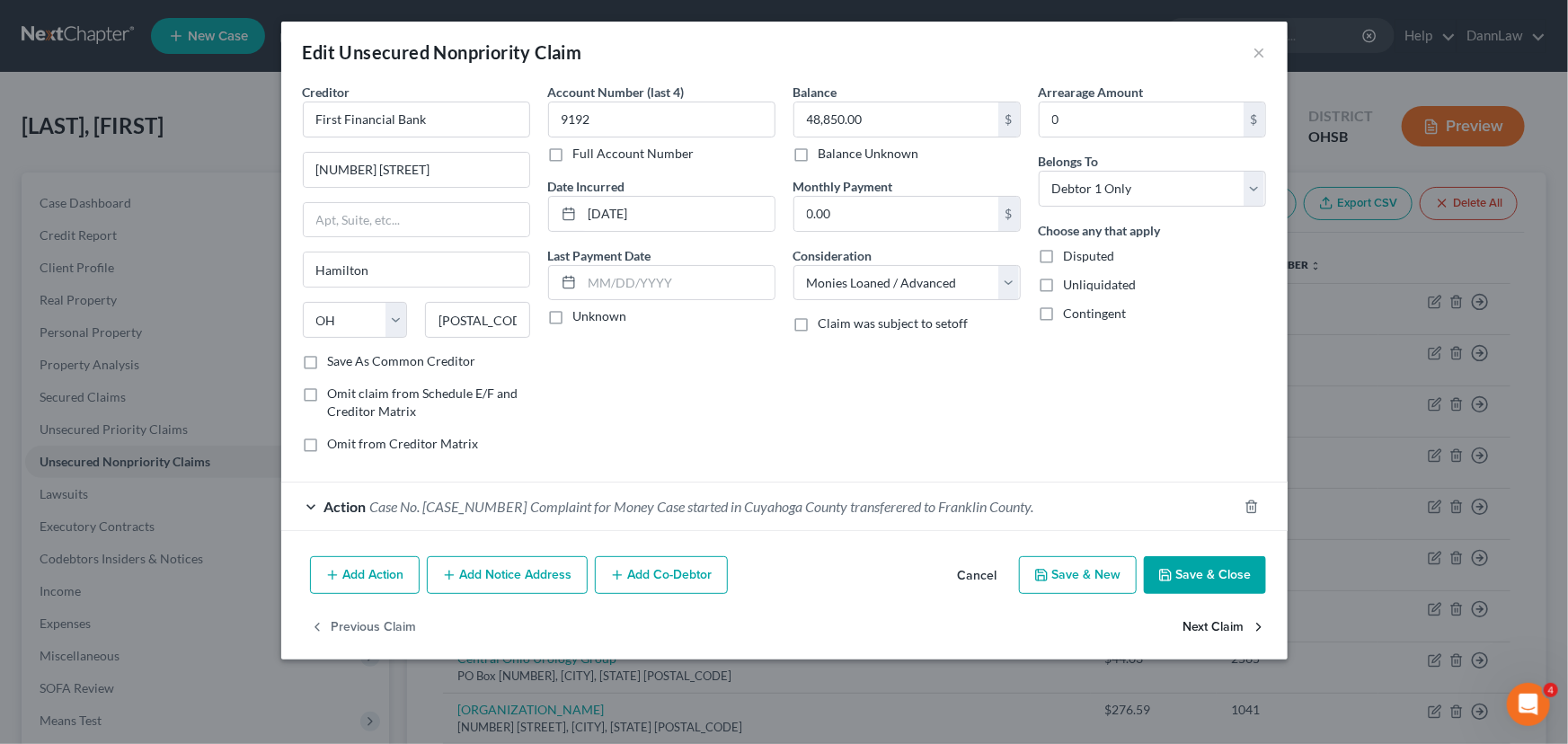 click on "Next Claim" at bounding box center [1225, 627] 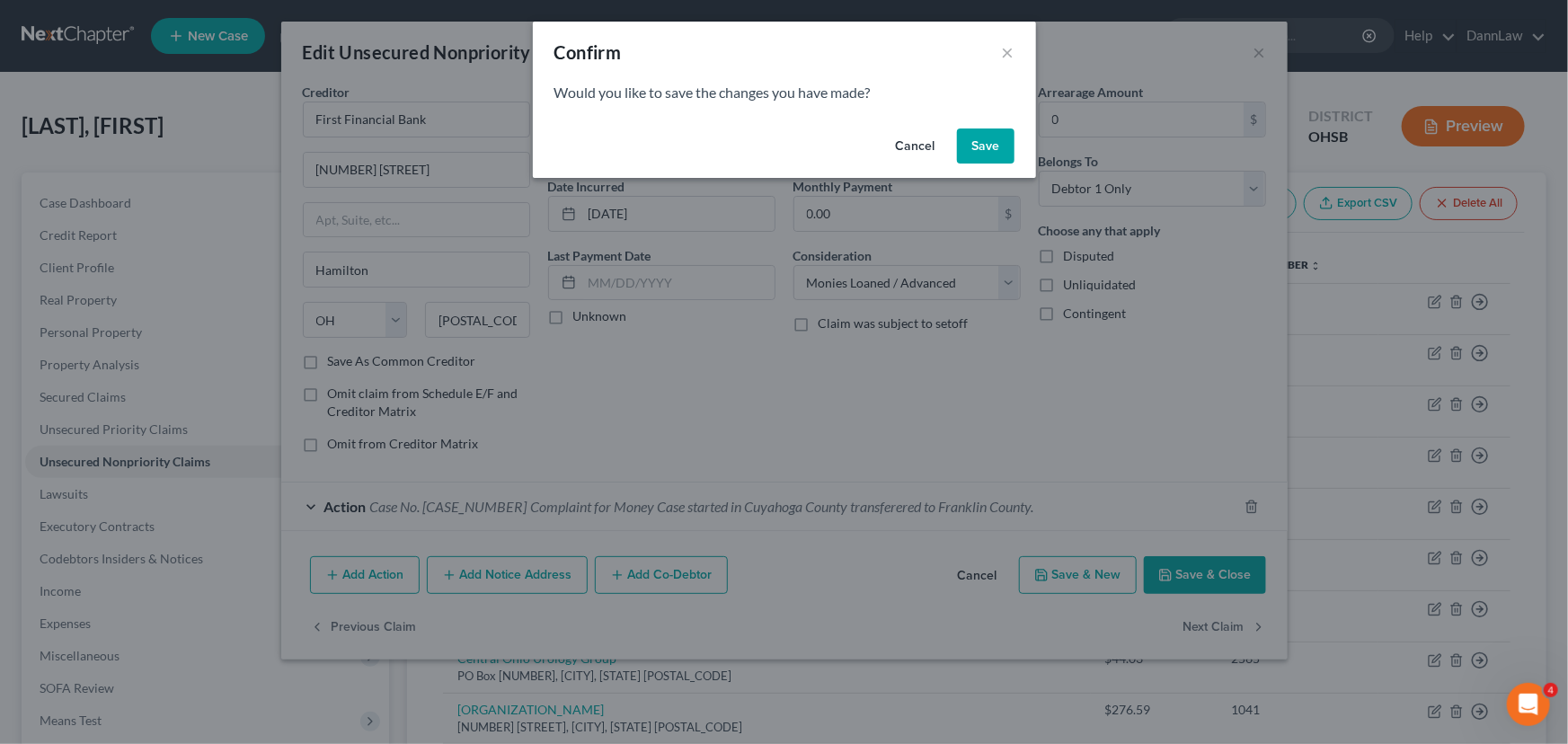 click on "Save" at bounding box center [986, 146] 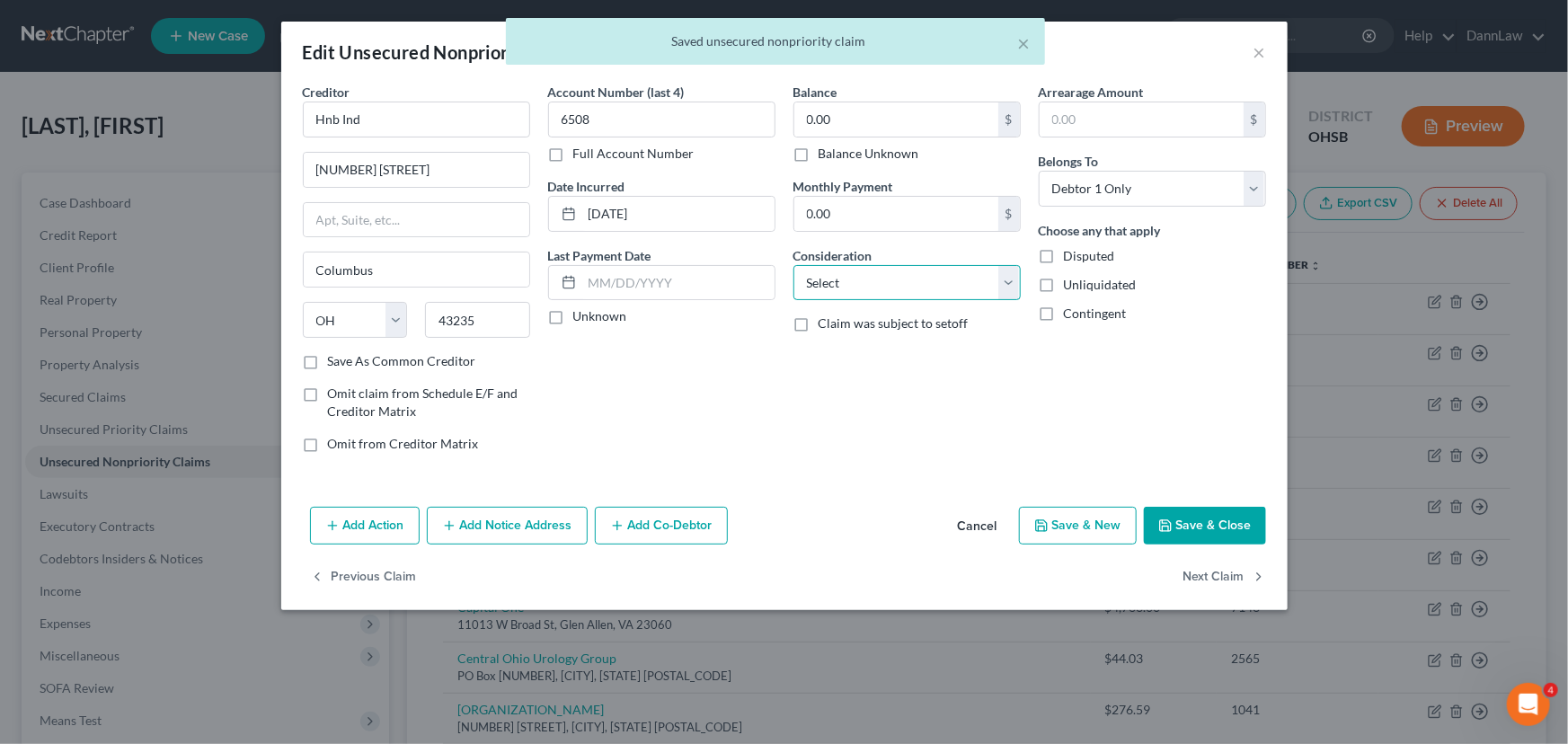 click on "Select Cable / Satellite Services Collection Agency Credit Card Debt Debt Counseling / Attorneys Deficiency Balance Domestic Support Obligations Home / Car Repairs Income Taxes Judgment Liens Medical Services Monies Loaned / Advanced Mortgage Obligation From Divorce Or Separation Obligation To Pensions Other Overdrawn Bank Account Promised To Help Pay Creditors Student Loans Suppliers And Vendors Telephone / Internet Services Utility Services" at bounding box center (907, 283) 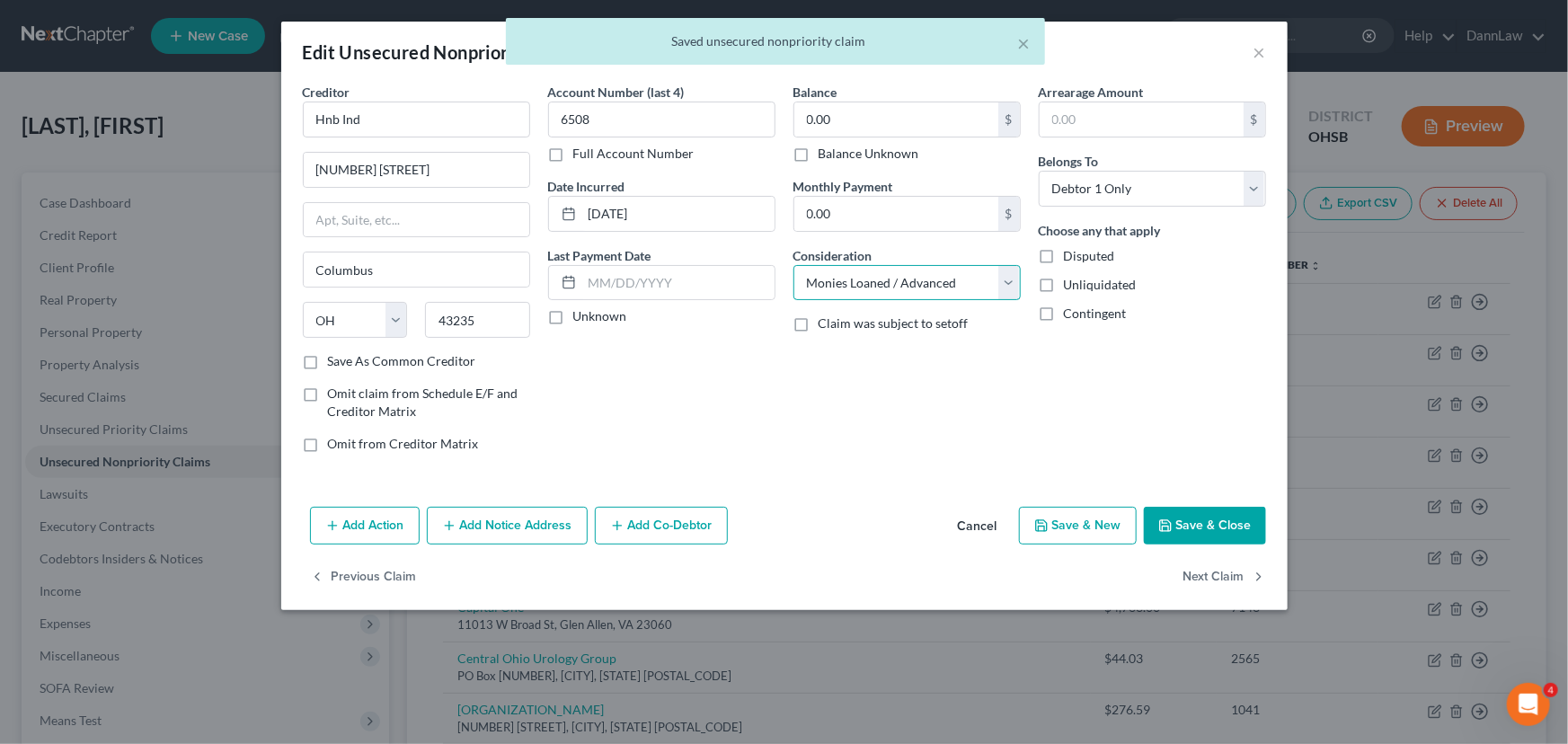 click on "Select Cable / Satellite Services Collection Agency Credit Card Debt Debt Counseling / Attorneys Deficiency Balance Domestic Support Obligations Home / Car Repairs Income Taxes Judgment Liens Medical Services Monies Loaned / Advanced Mortgage Obligation From Divorce Or Separation Obligation To Pensions Other Overdrawn Bank Account Promised To Help Pay Creditors Student Loans Suppliers And Vendors Telephone / Internet Services Utility Services" at bounding box center (907, 283) 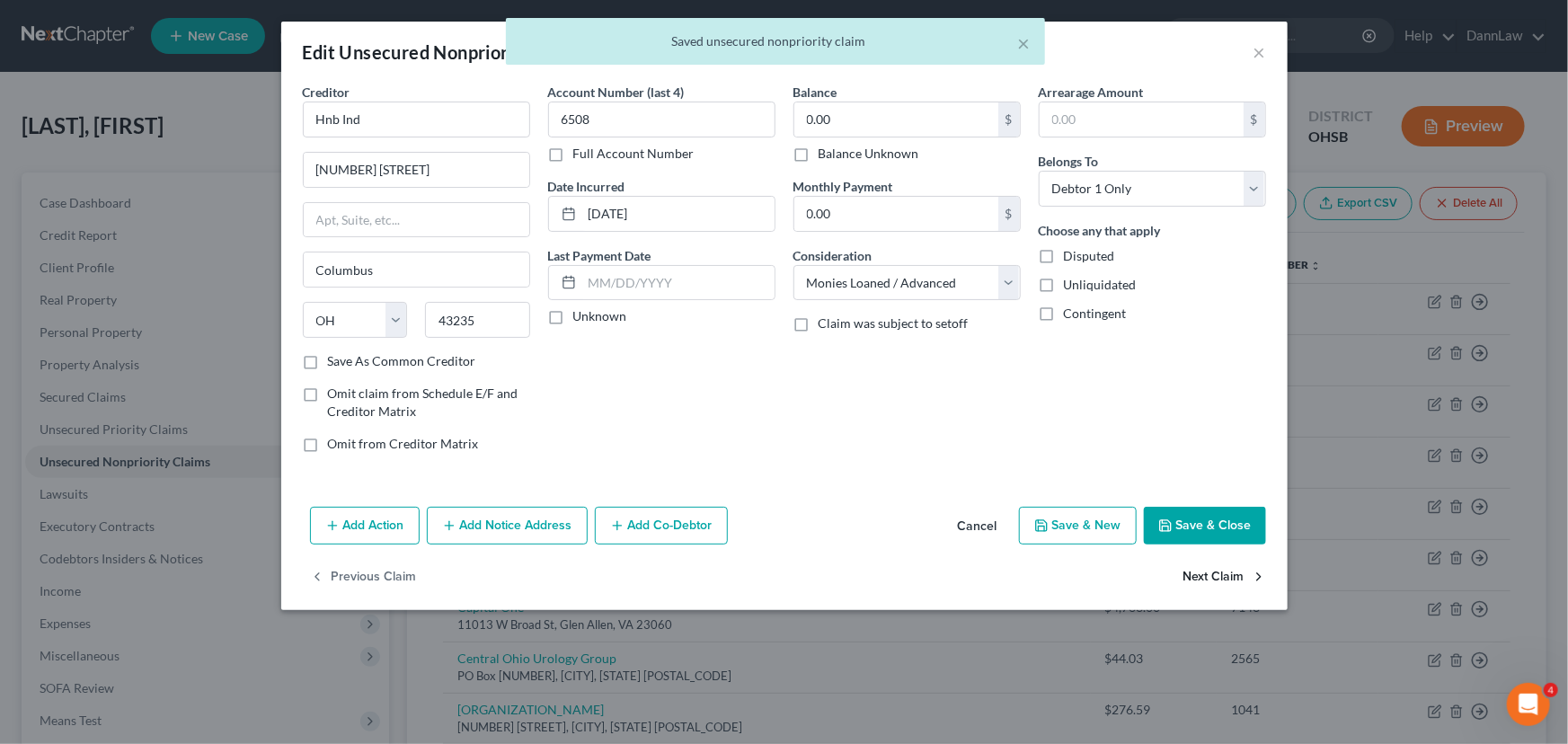 click on "Next Claim" at bounding box center [1225, 578] 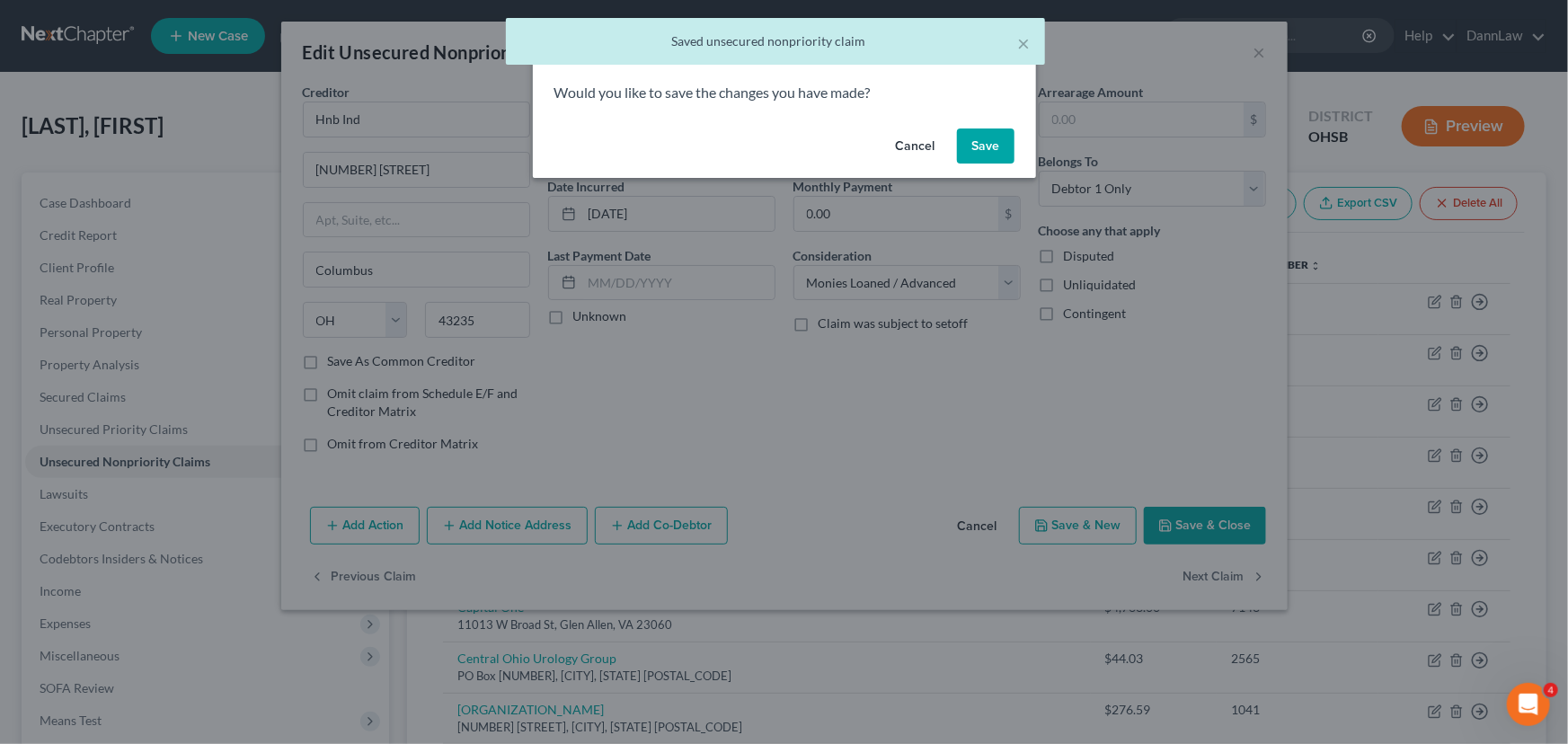 click on "Save" at bounding box center [986, 146] 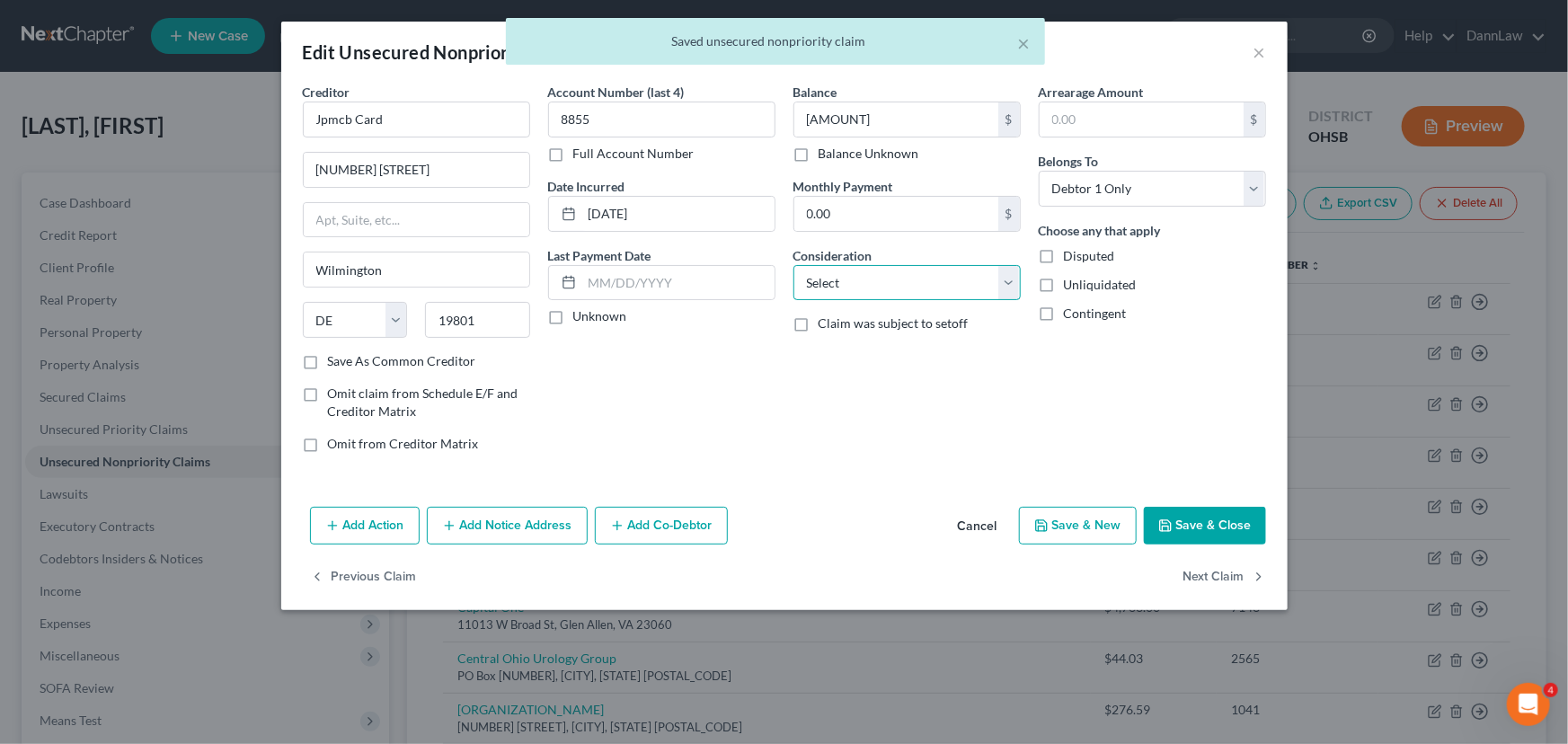 click on "Select Cable / Satellite Services Collection Agency Credit Card Debt Debt Counseling / Attorneys Deficiency Balance Domestic Support Obligations Home / Car Repairs Income Taxes Judgment Liens Medical Services Monies Loaned / Advanced Mortgage Obligation From Divorce Or Separation Obligation To Pensions Other Overdrawn Bank Account Promised To Help Pay Creditors Student Loans Suppliers And Vendors Telephone / Internet Services Utility Services" at bounding box center [907, 283] 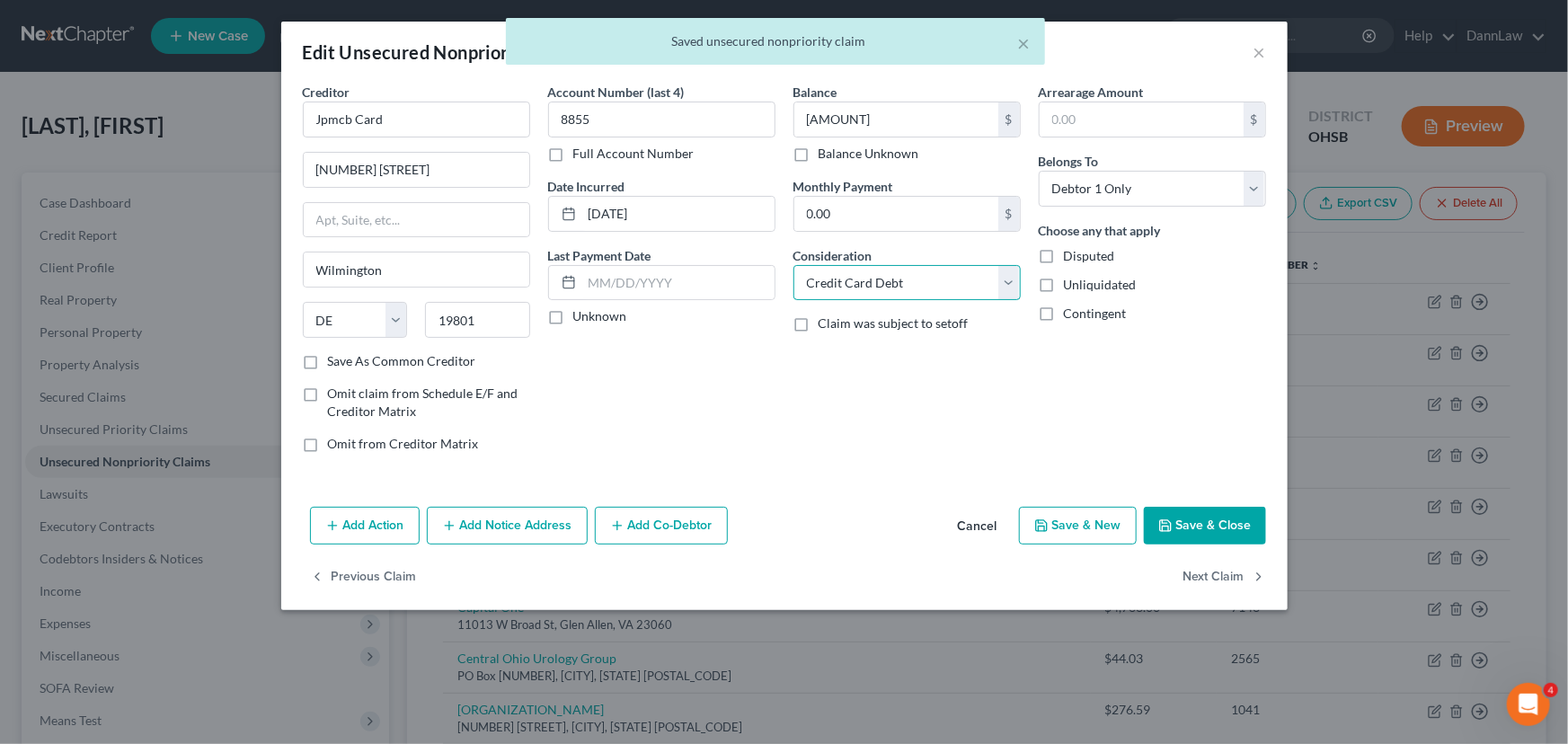 click on "Select Cable / Satellite Services Collection Agency Credit Card Debt Debt Counseling / Attorneys Deficiency Balance Domestic Support Obligations Home / Car Repairs Income Taxes Judgment Liens Medical Services Monies Loaned / Advanced Mortgage Obligation From Divorce Or Separation Obligation To Pensions Other Overdrawn Bank Account Promised To Help Pay Creditors Student Loans Suppliers And Vendors Telephone / Internet Services Utility Services" at bounding box center [907, 283] 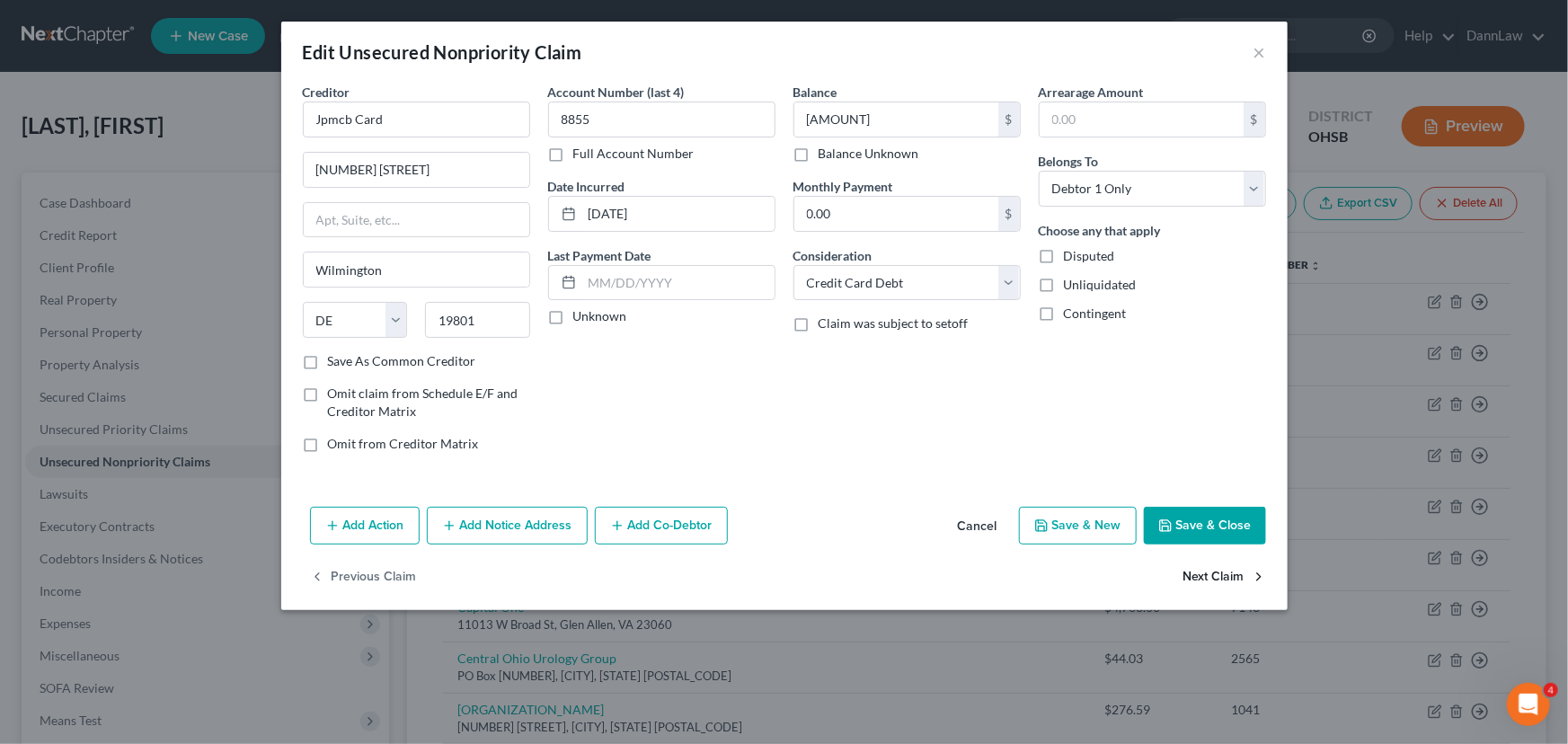 click on "Next Claim" at bounding box center [1225, 578] 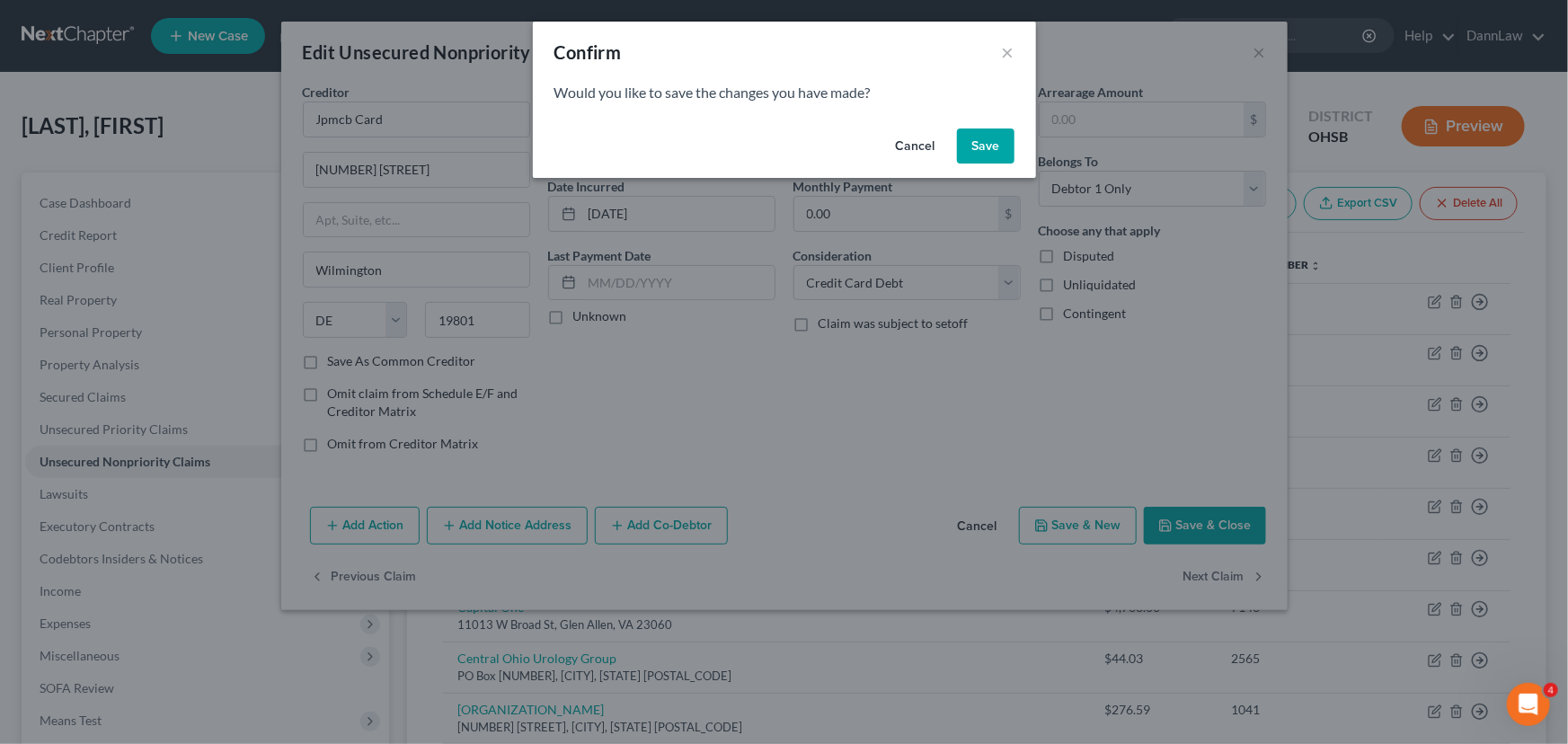click on "Save" at bounding box center [986, 146] 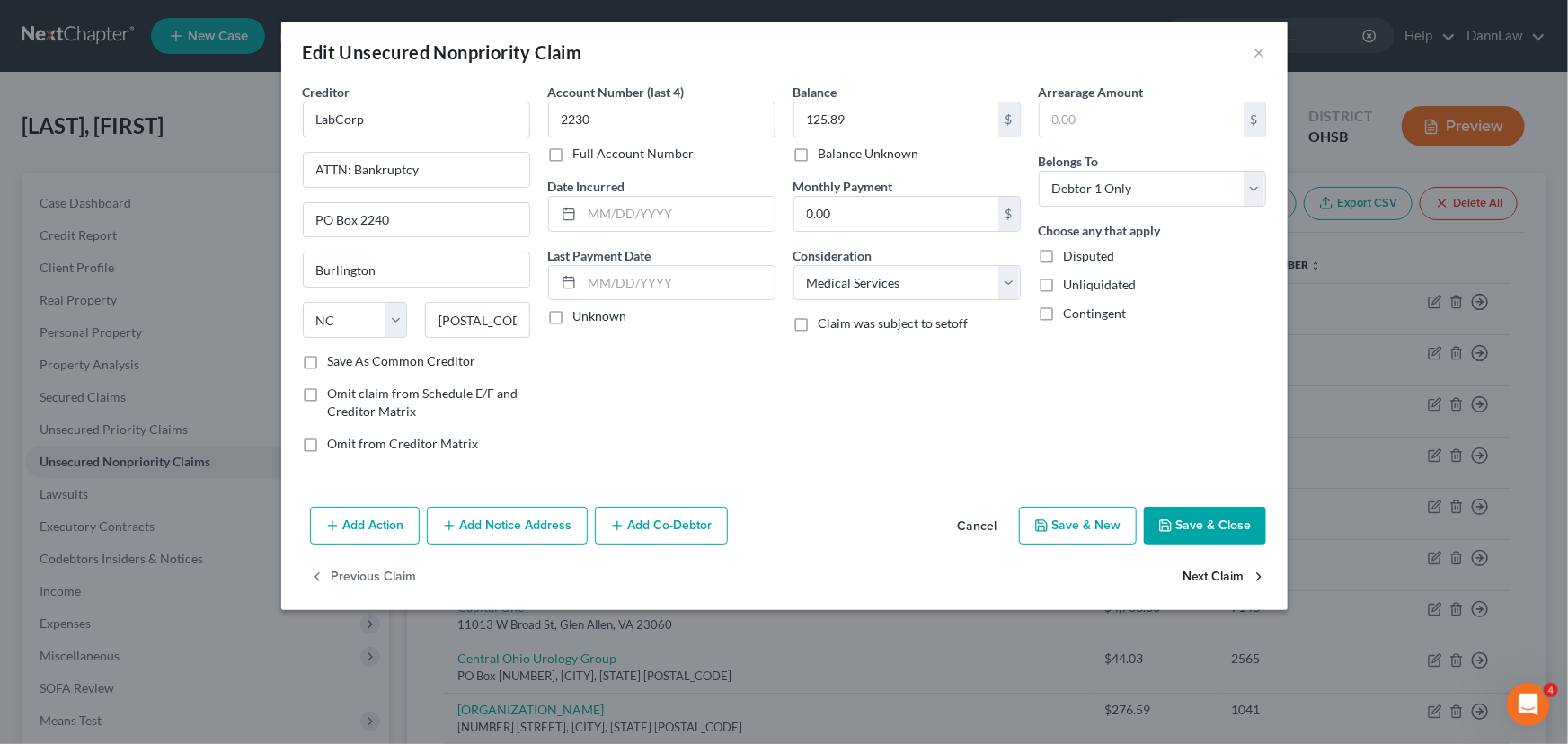 click on "Next Claim" at bounding box center (1225, 578) 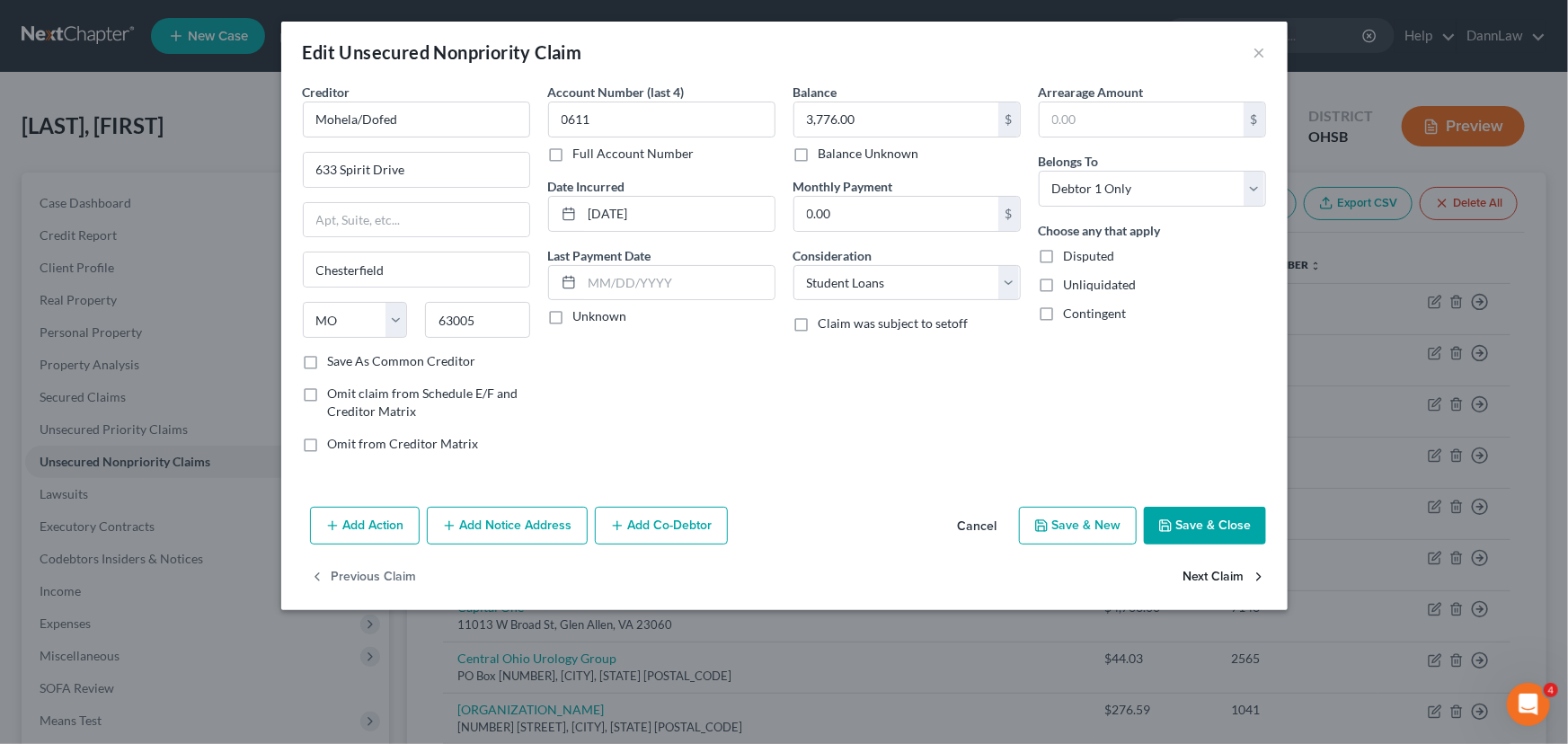 click on "Next Claim" at bounding box center [1225, 578] 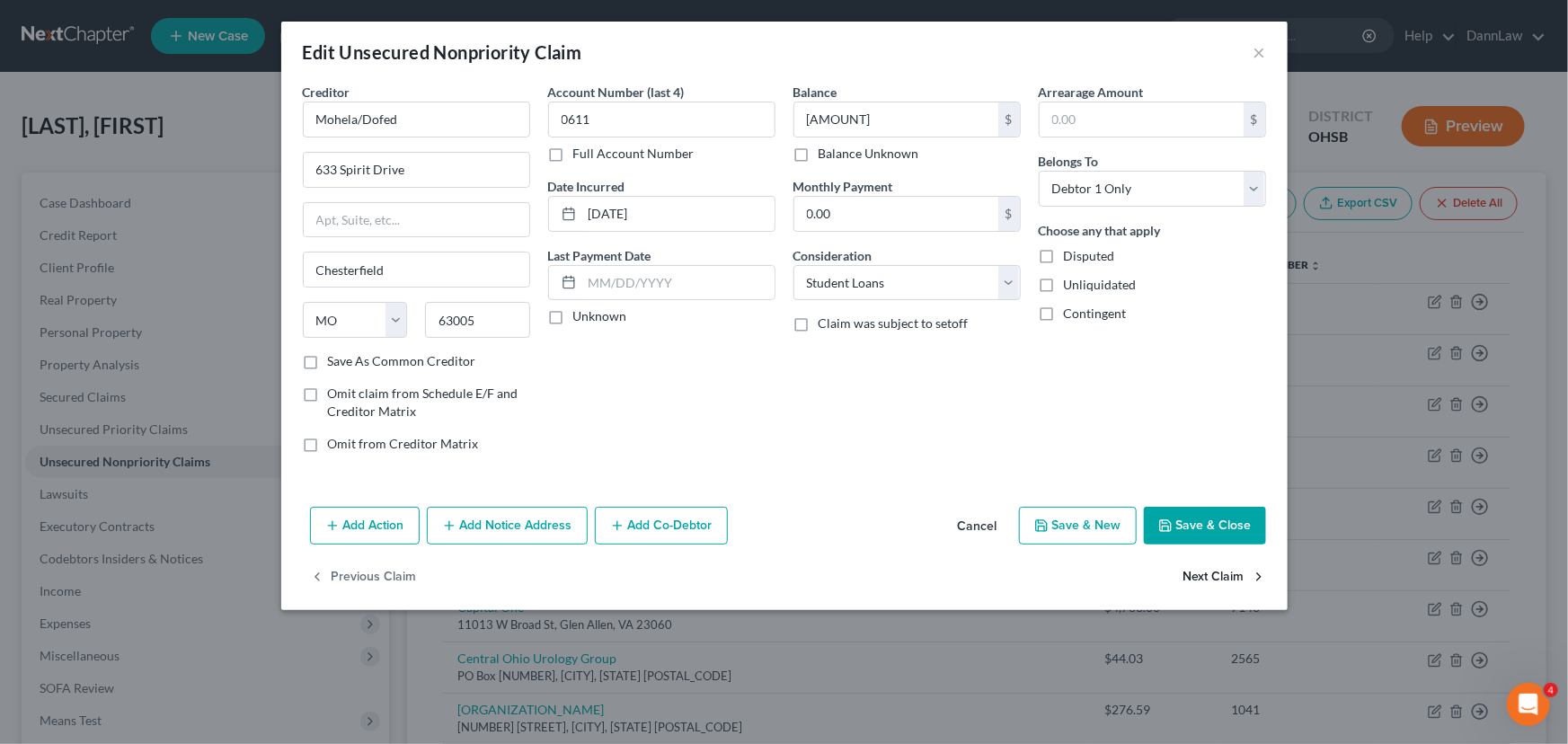 click on "Next Claim" at bounding box center [1225, 578] 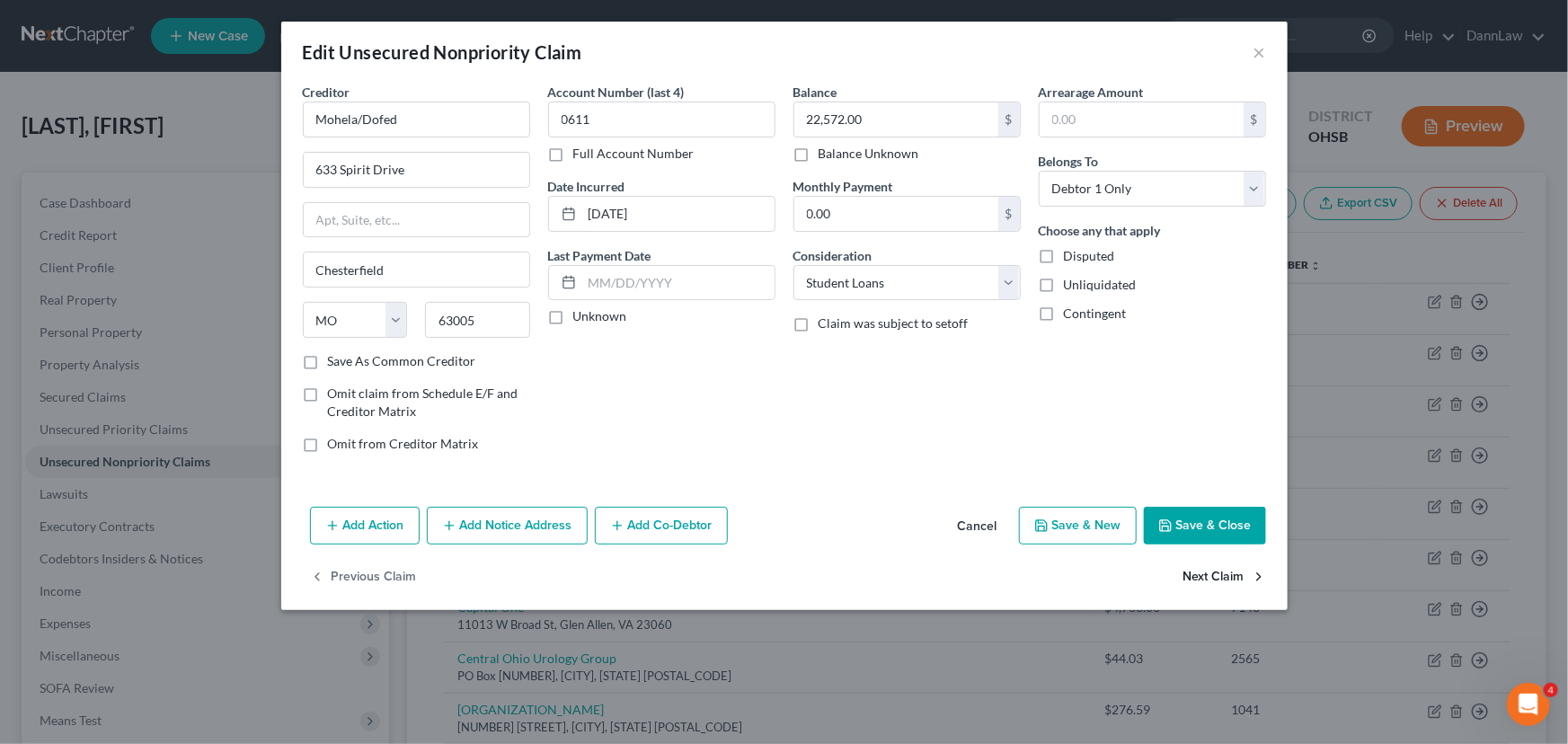 click on "Next Claim" at bounding box center [1225, 578] 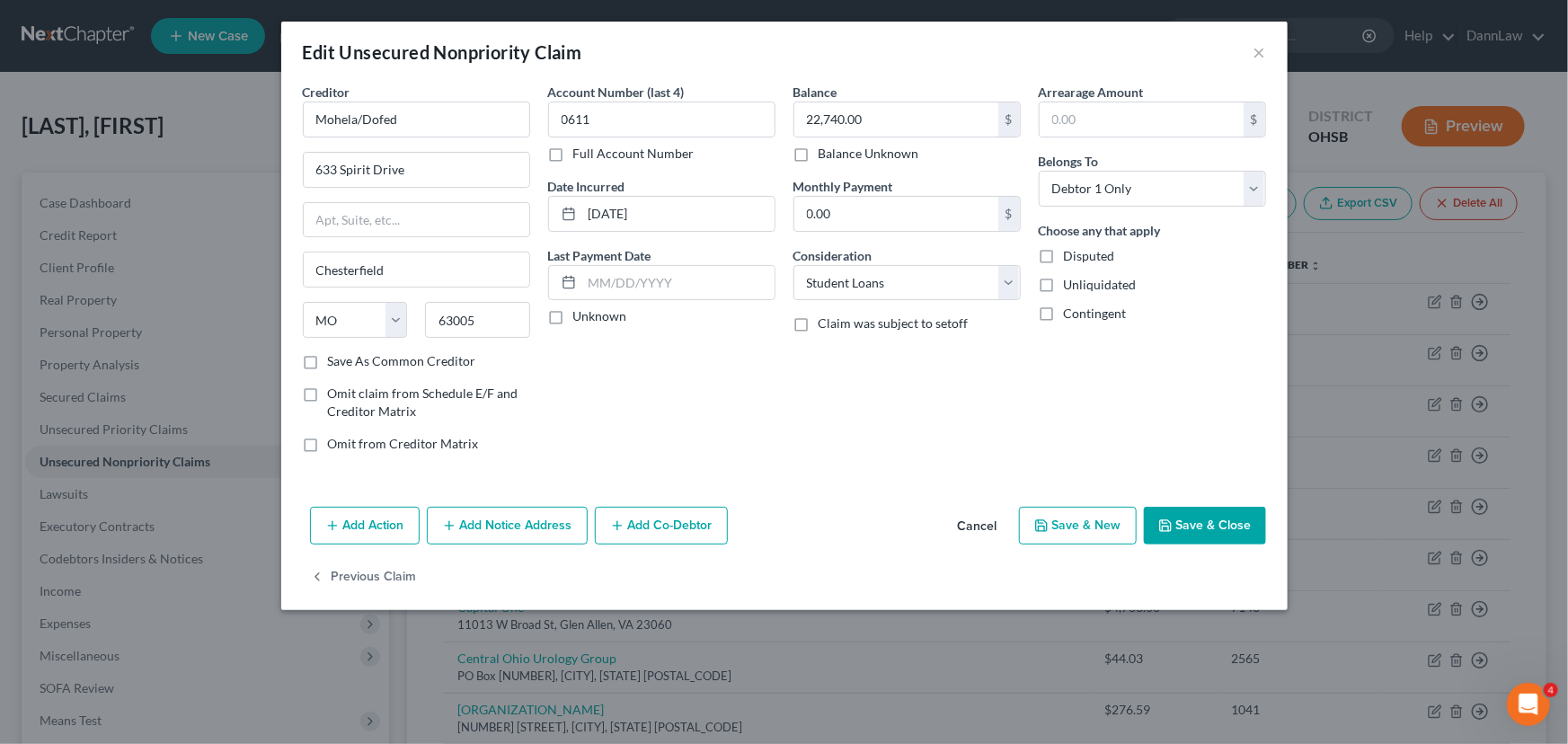 click on "Save & Close" at bounding box center [1205, 526] 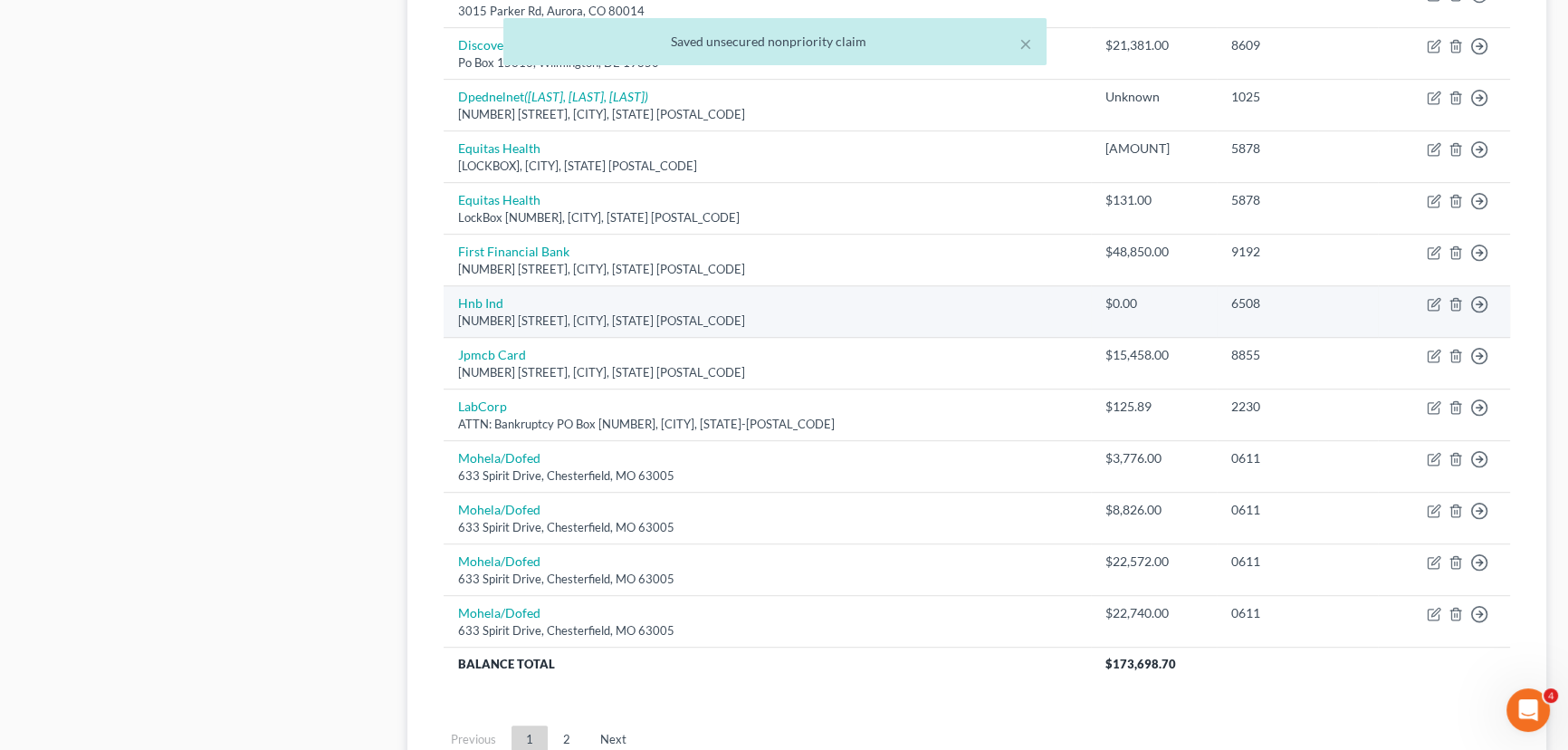 scroll, scrollTop: 1337, scrollLeft: 0, axis: vertical 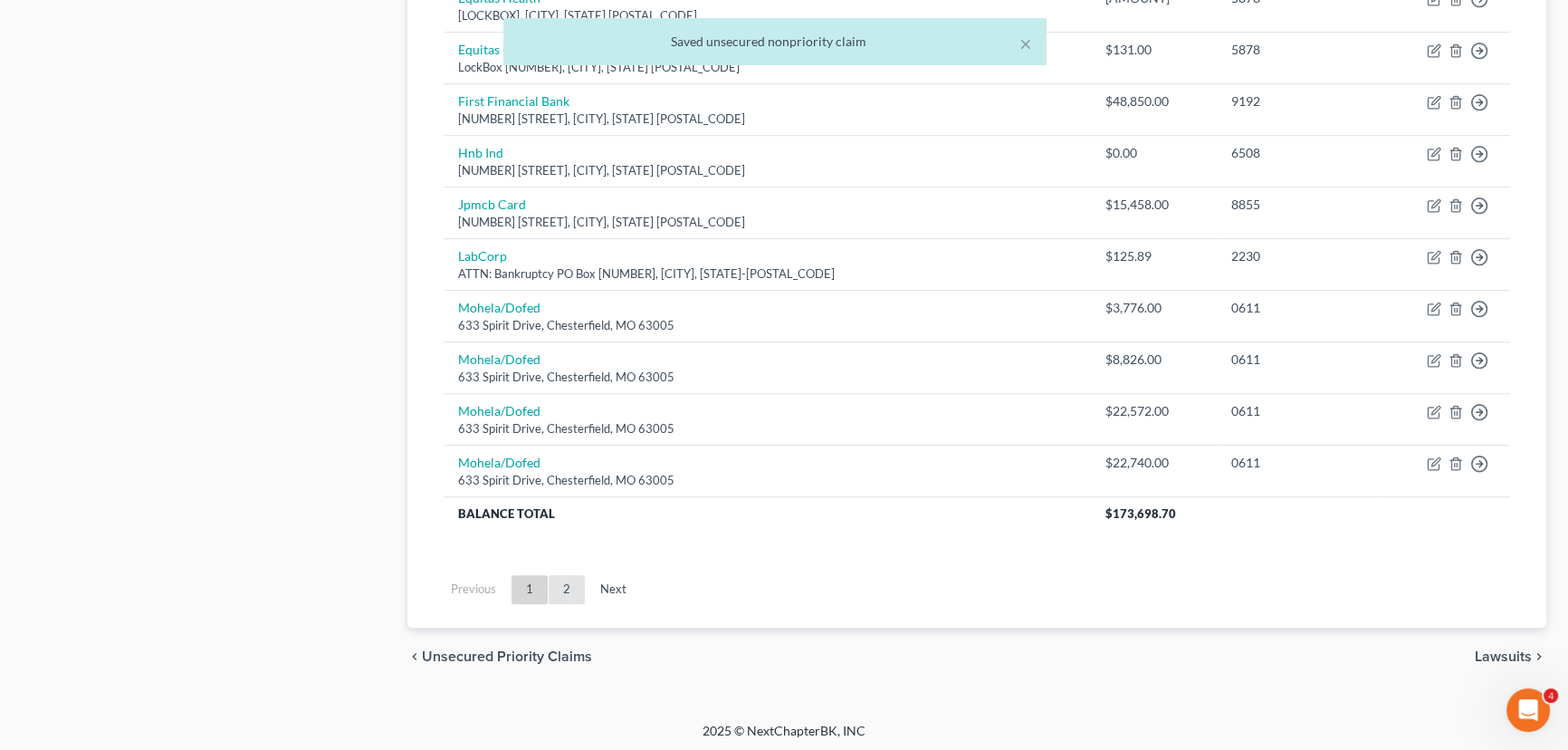 click on "2" at bounding box center [567, 590] 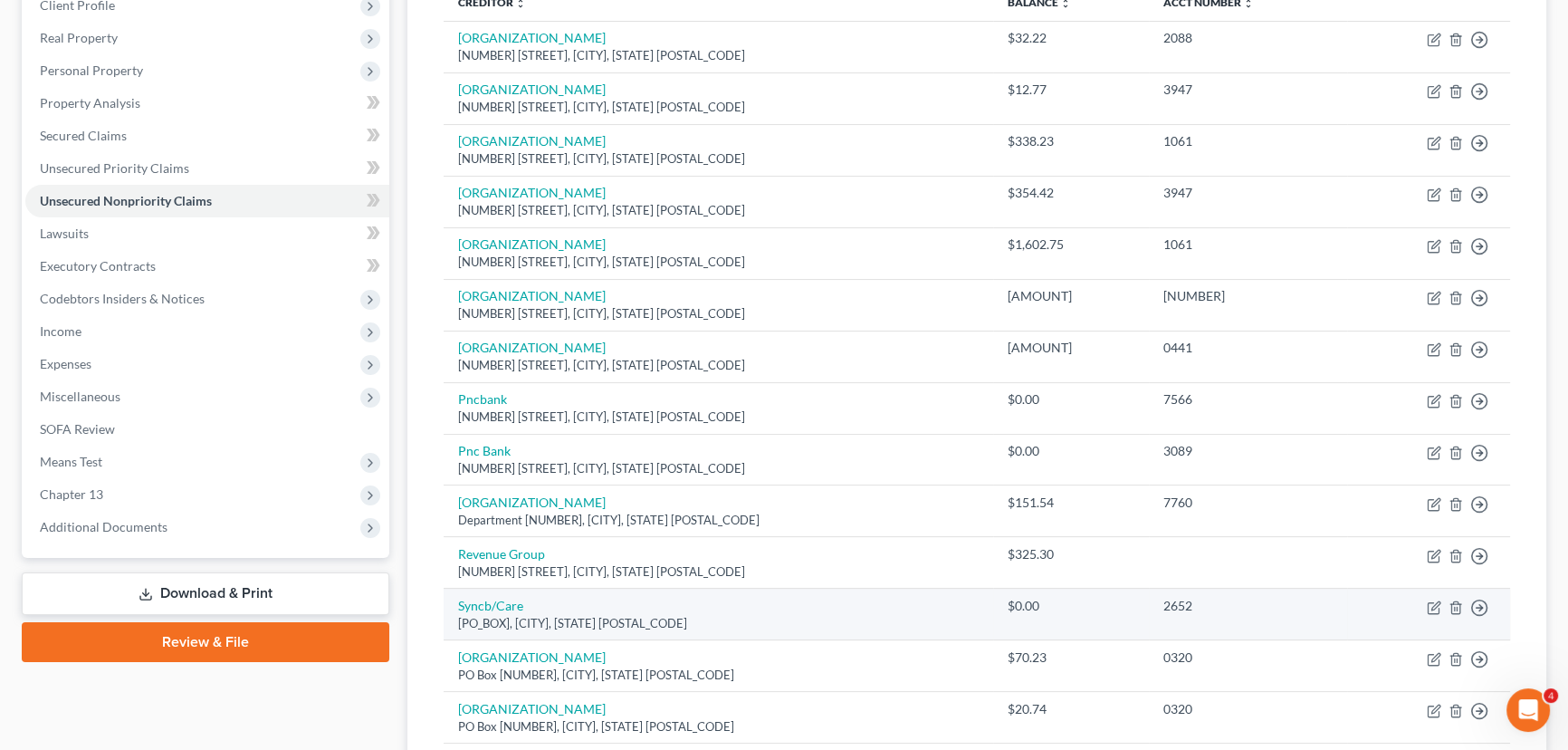 scroll, scrollTop: 0, scrollLeft: 0, axis: both 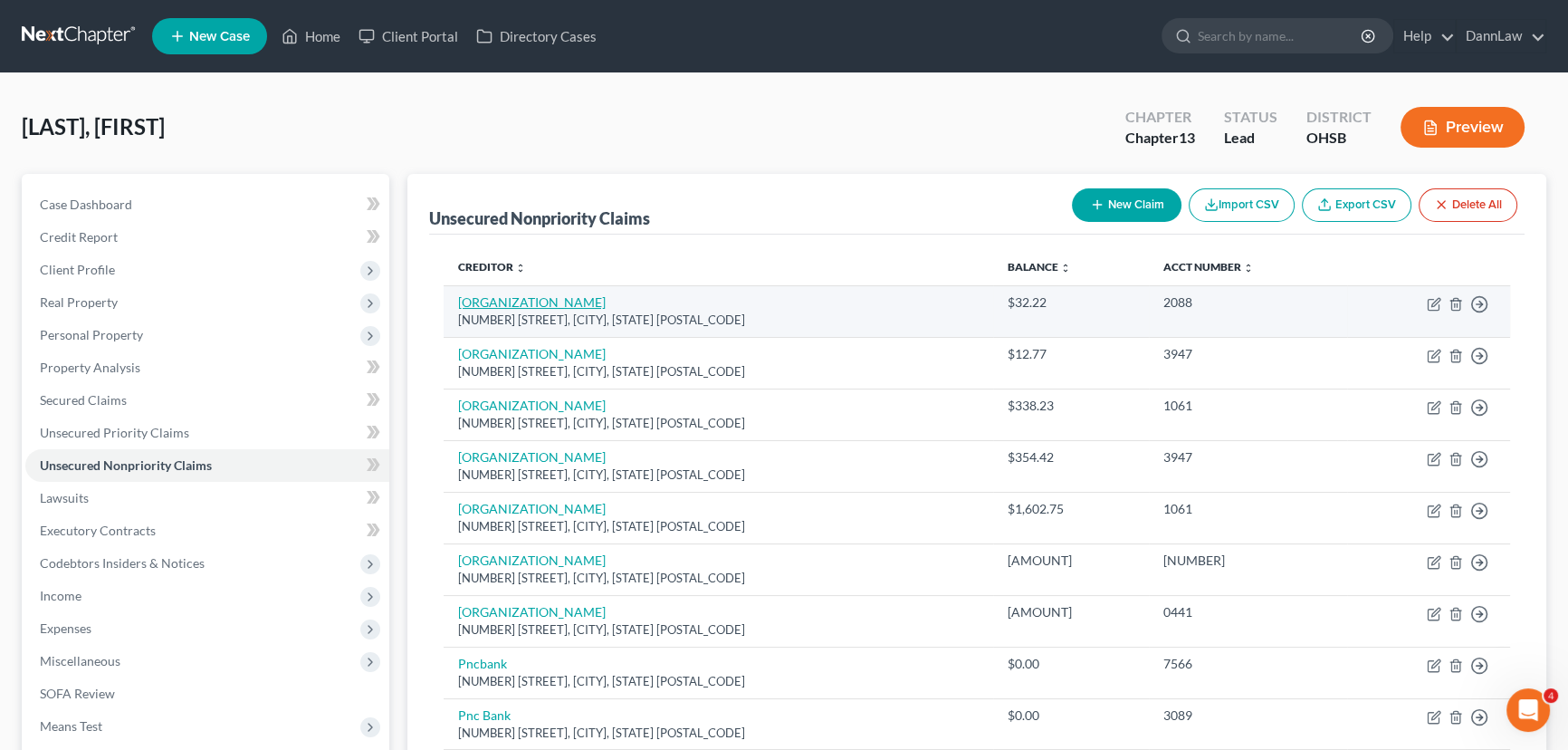 click on "[ORGANIZATION_NAME]" at bounding box center [531, 302] 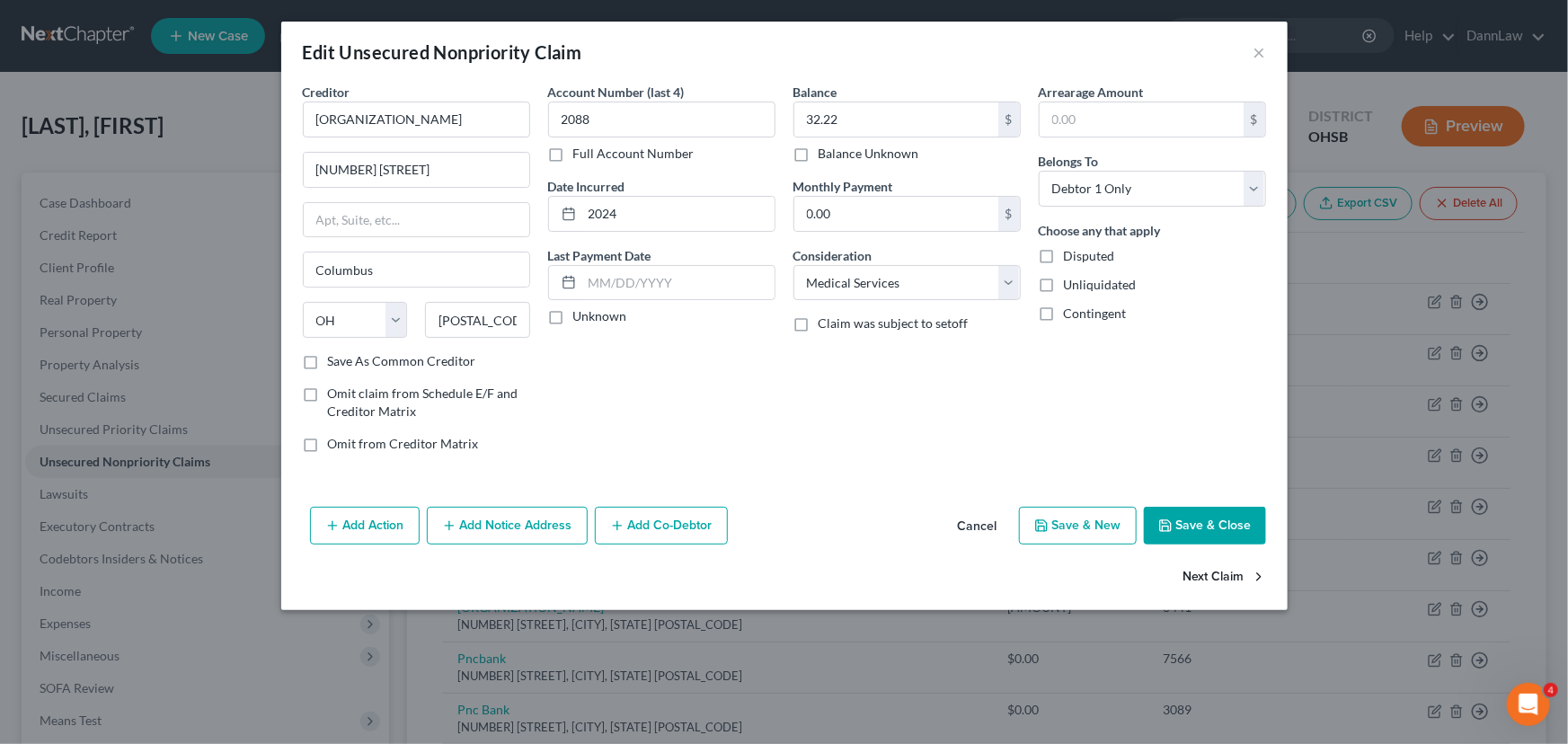 click on "Next Claim" at bounding box center [1225, 578] 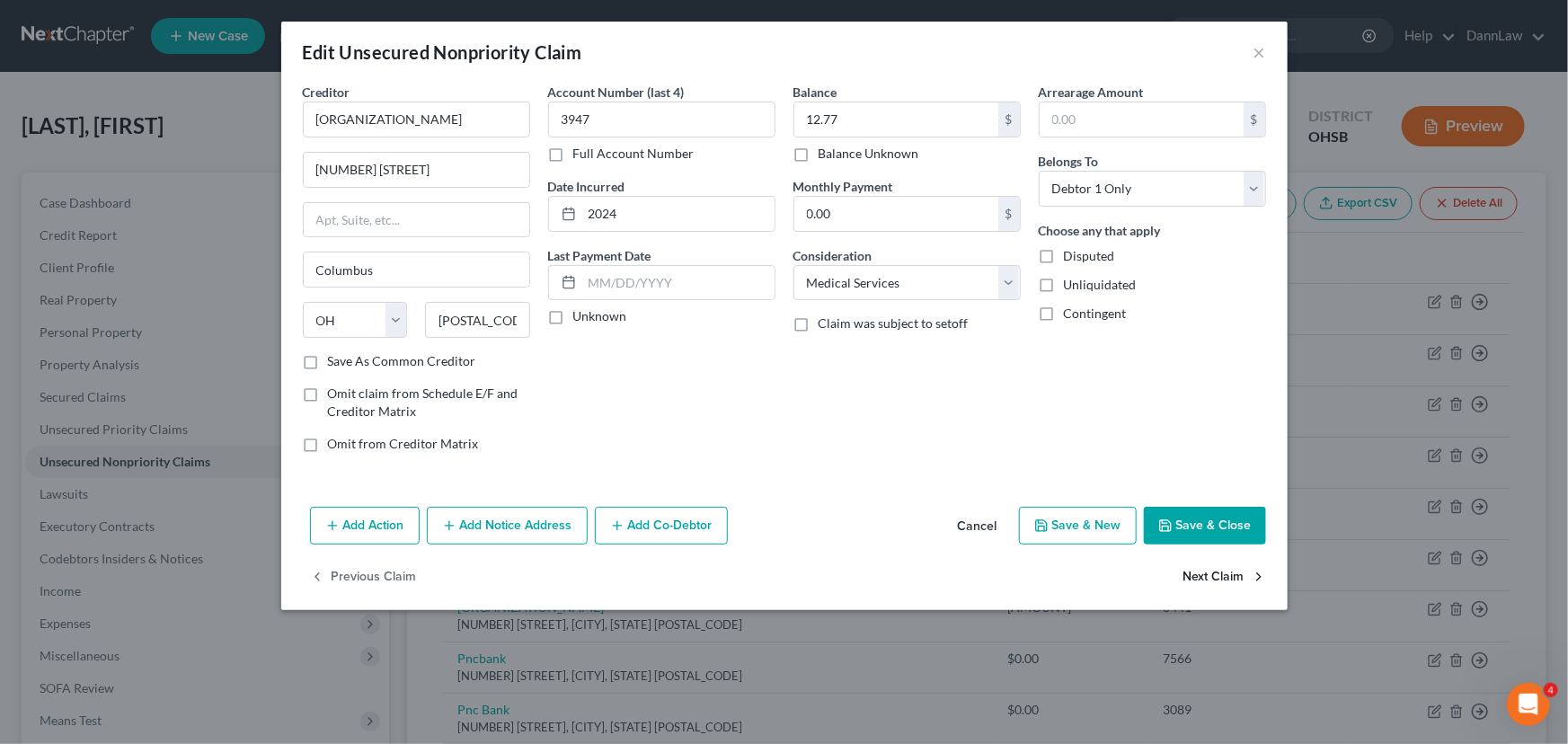click on "Next Claim" at bounding box center (1225, 578) 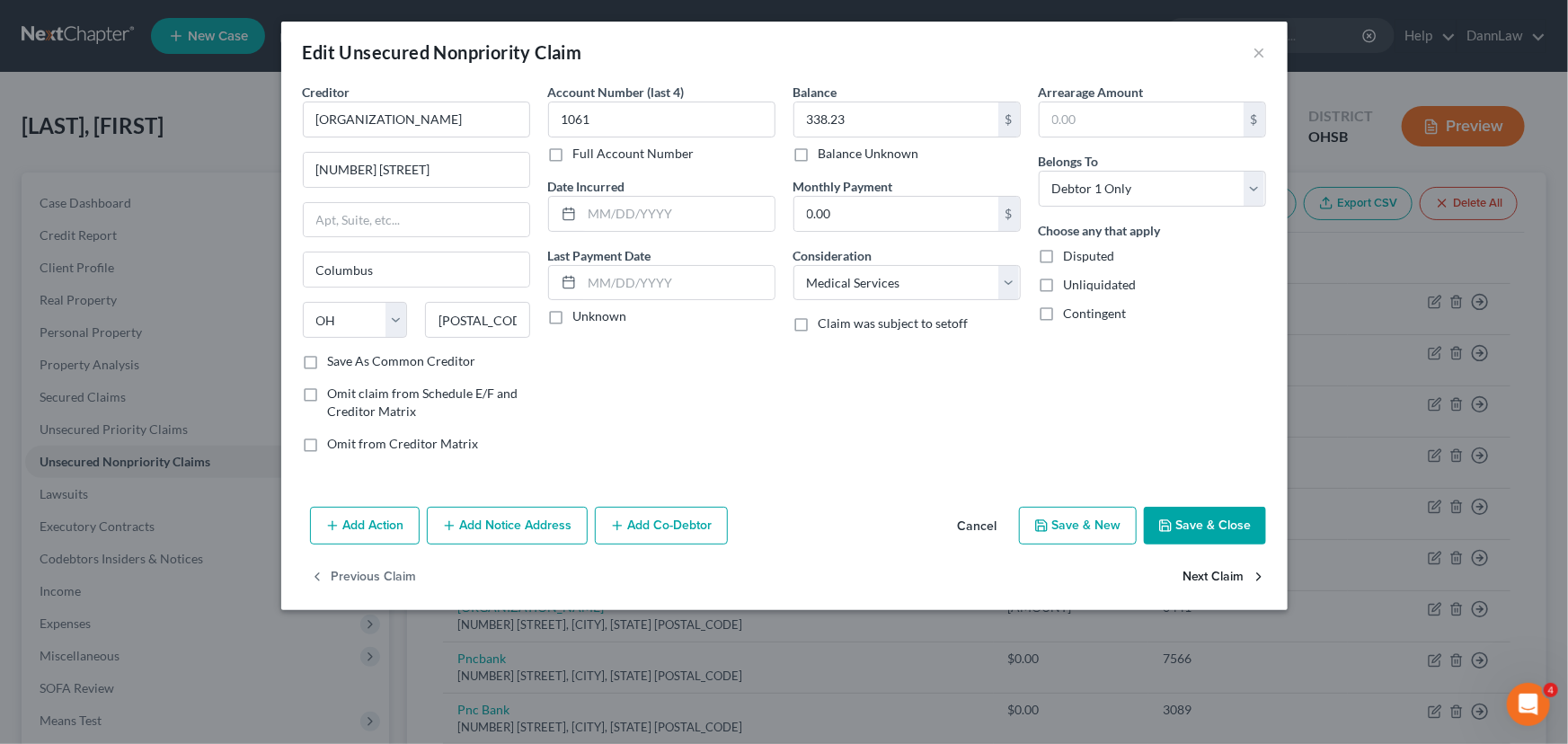 click on "Next Claim" at bounding box center (1225, 578) 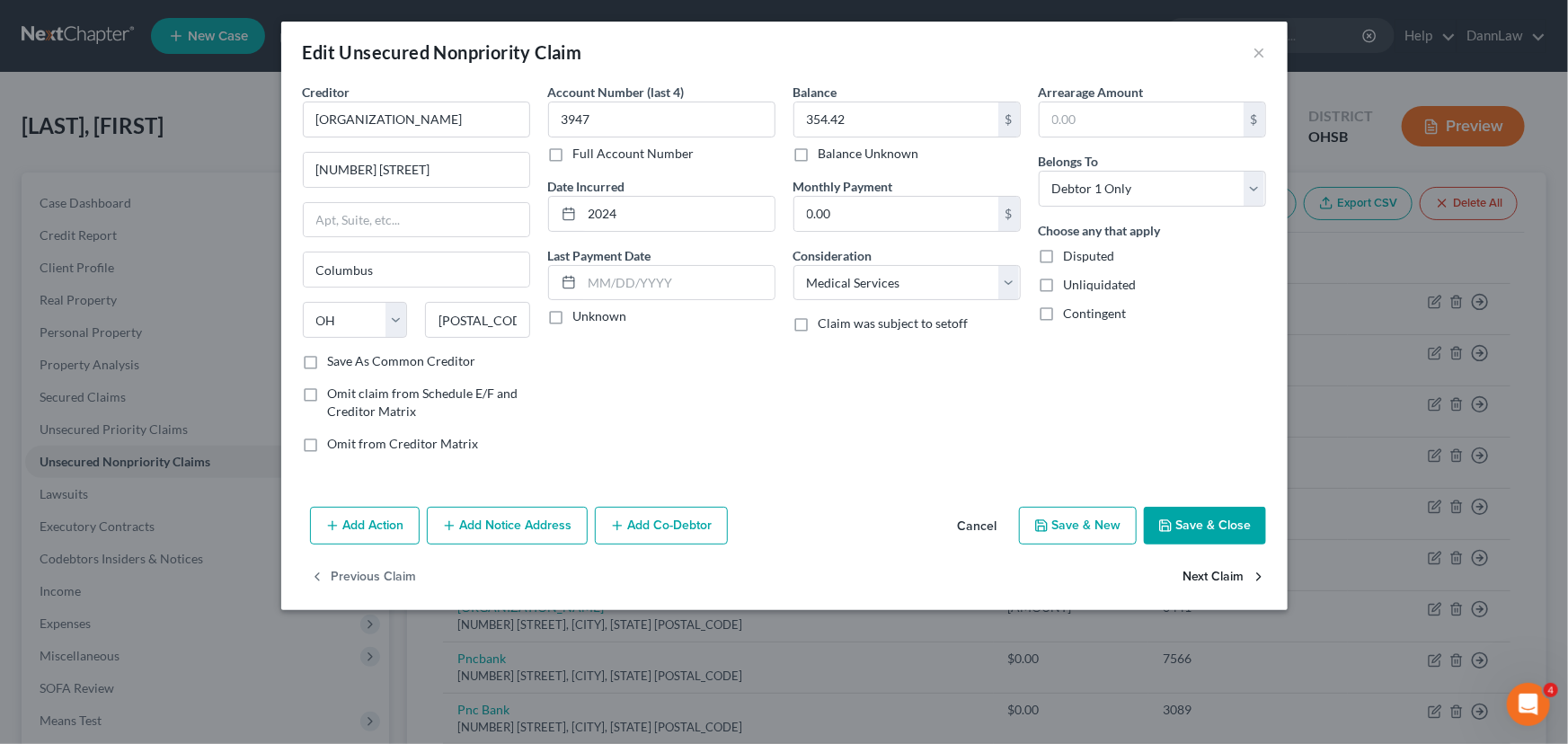 click on "Next Claim" at bounding box center (1225, 578) 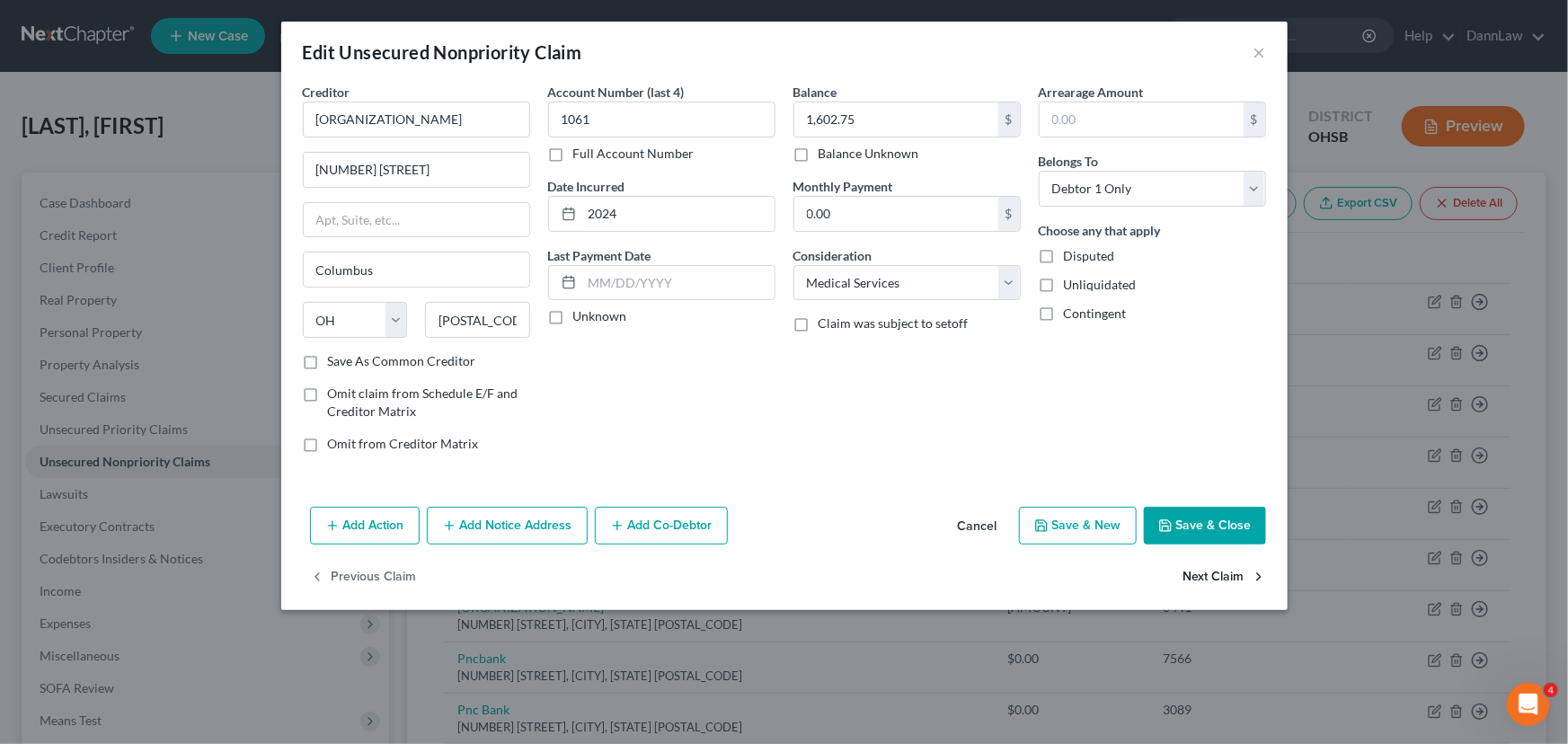 click on "Next Claim" at bounding box center [1225, 578] 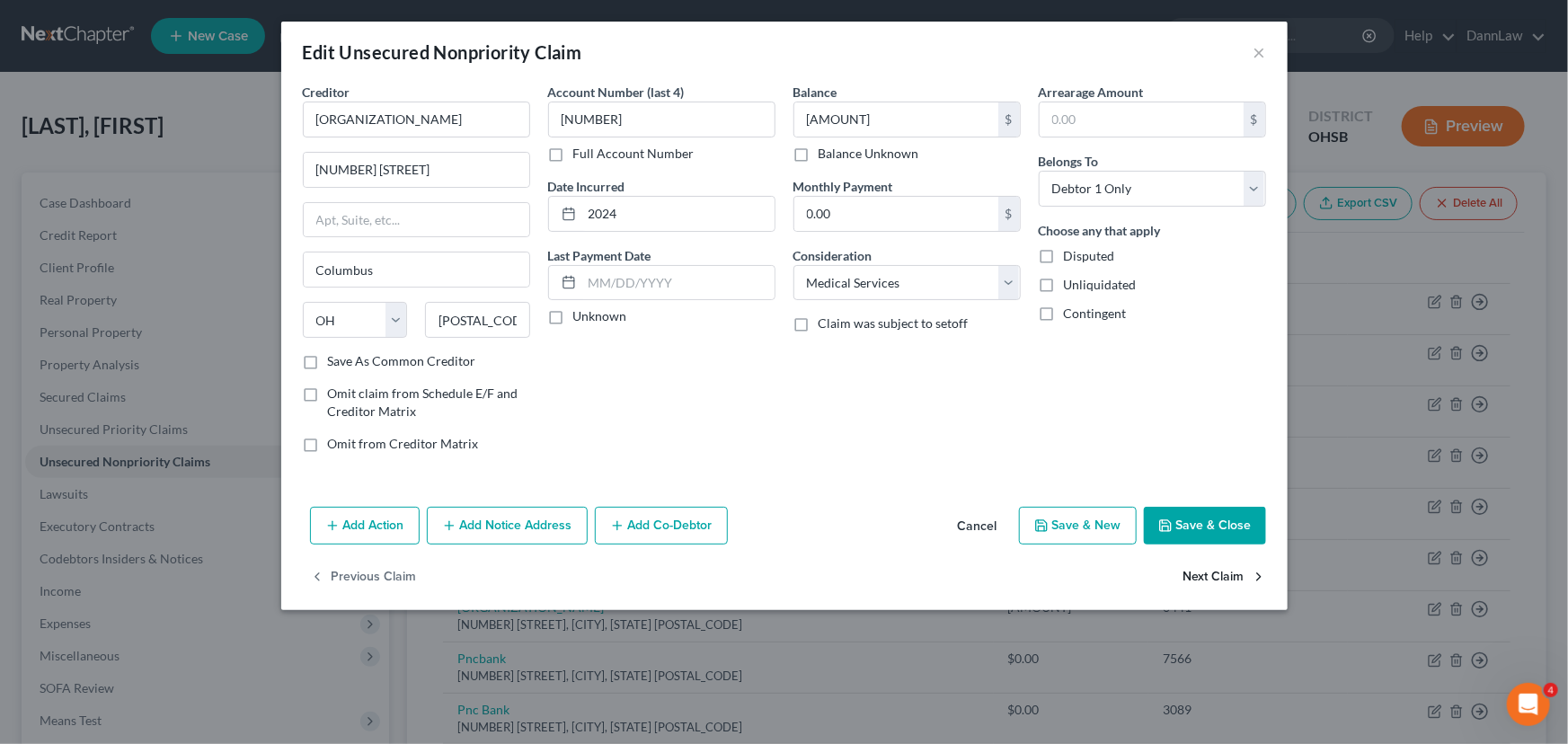 click on "Next Claim" at bounding box center (1225, 578) 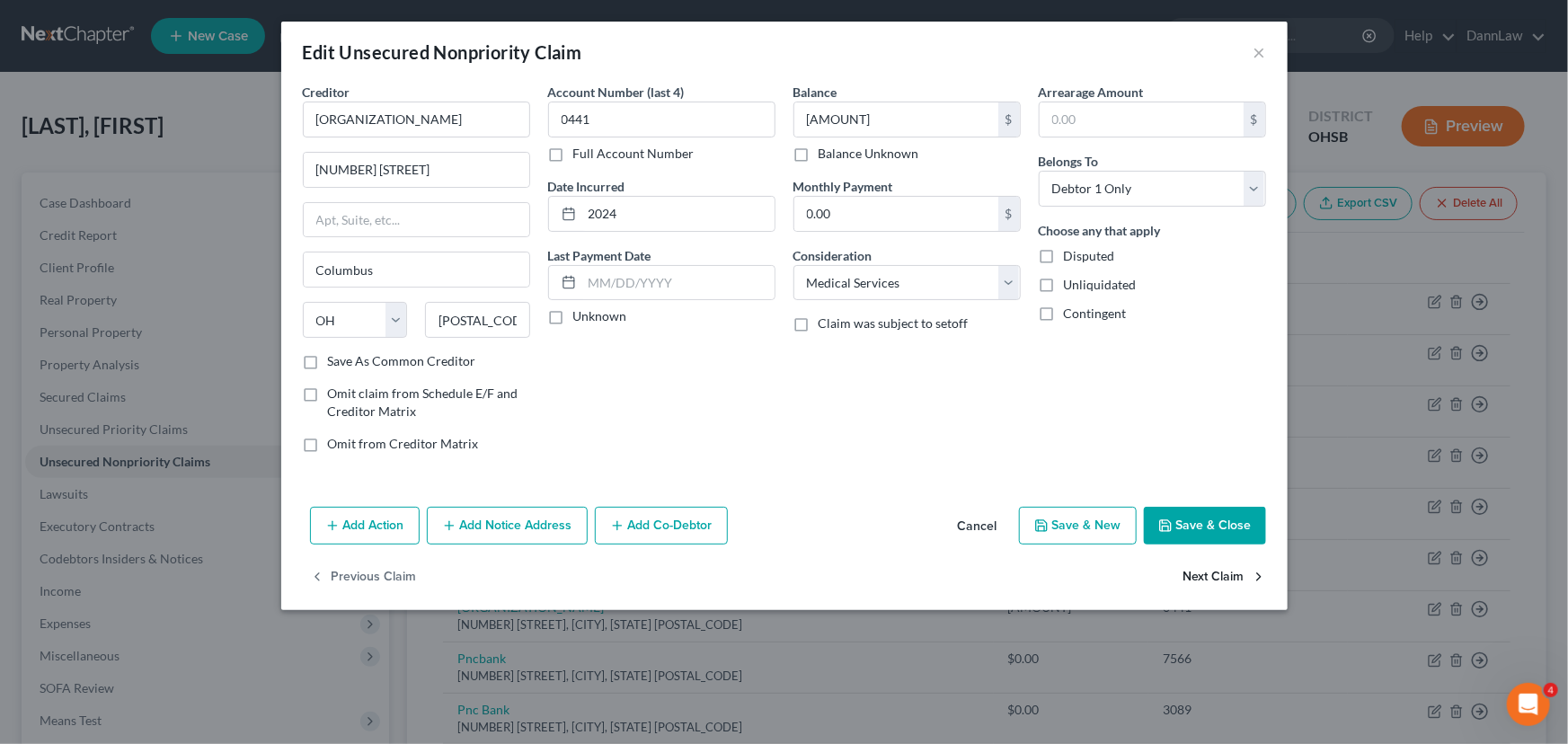click on "Next Claim" at bounding box center (1225, 578) 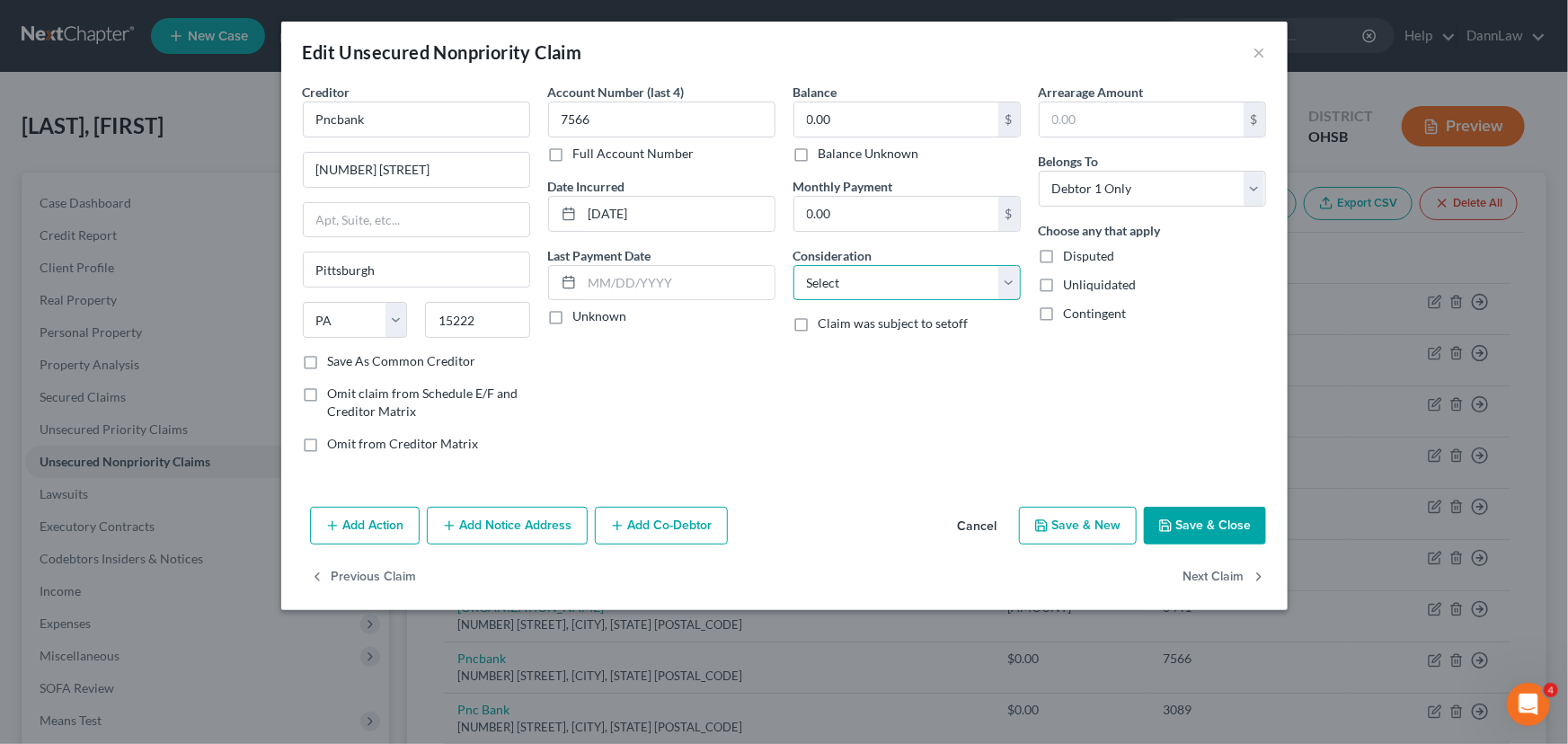 click on "Select Cable / Satellite Services Collection Agency Credit Card Debt Debt Counseling / Attorneys Deficiency Balance Domestic Support Obligations Home / Car Repairs Income Taxes Judgment Liens Medical Services Monies Loaned / Advanced Mortgage Obligation From Divorce Or Separation Obligation To Pensions Other Overdrawn Bank Account Promised To Help Pay Creditors Student Loans Suppliers And Vendors Telephone / Internet Services Utility Services" at bounding box center (907, 283) 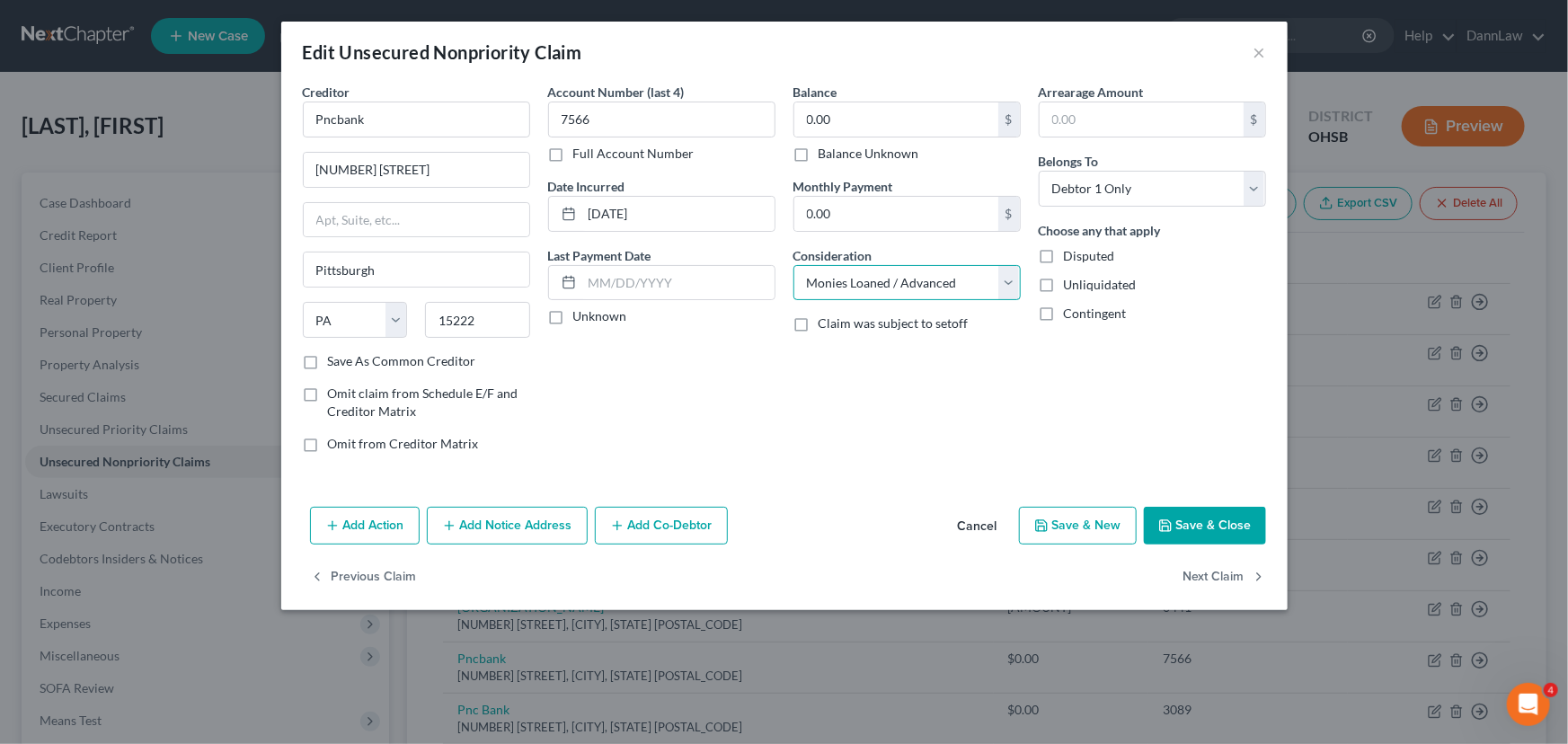 click on "Select Cable / Satellite Services Collection Agency Credit Card Debt Debt Counseling / Attorneys Deficiency Balance Domestic Support Obligations Home / Car Repairs Income Taxes Judgment Liens Medical Services Monies Loaned / Advanced Mortgage Obligation From Divorce Or Separation Obligation To Pensions Other Overdrawn Bank Account Promised To Help Pay Creditors Student Loans Suppliers And Vendors Telephone / Internet Services Utility Services" at bounding box center (907, 283) 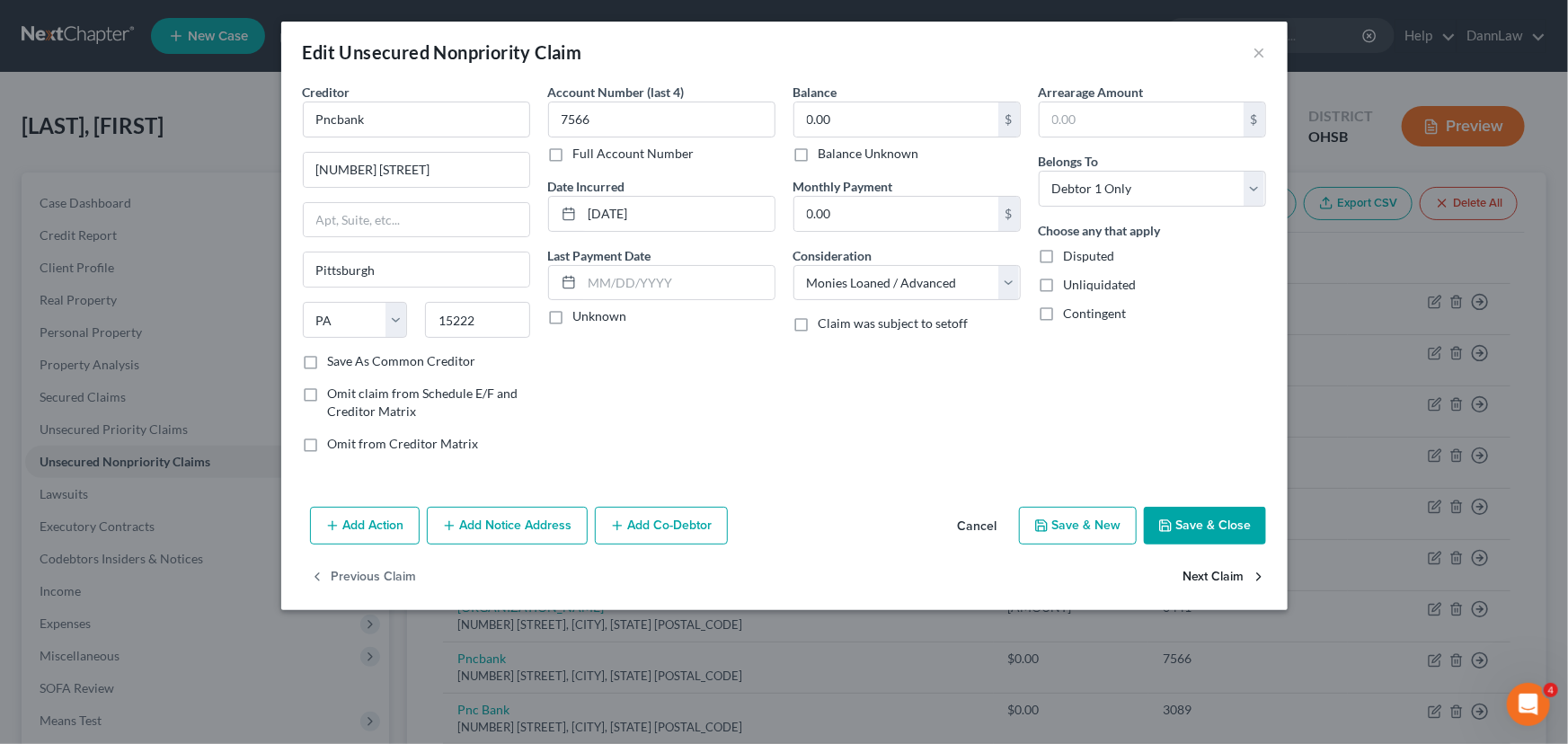 click on "Next Claim" at bounding box center (1225, 578) 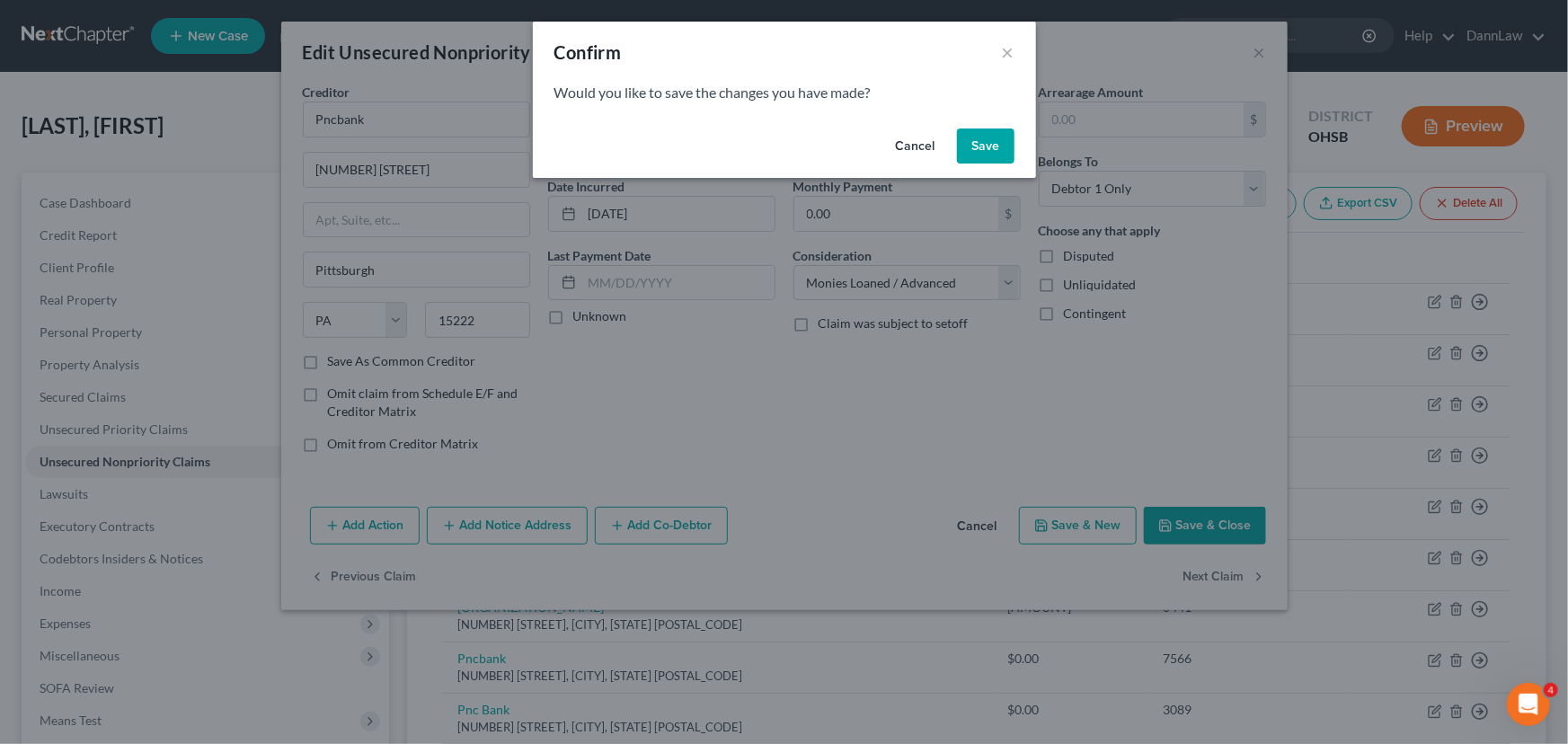 click on "Save" at bounding box center [986, 146] 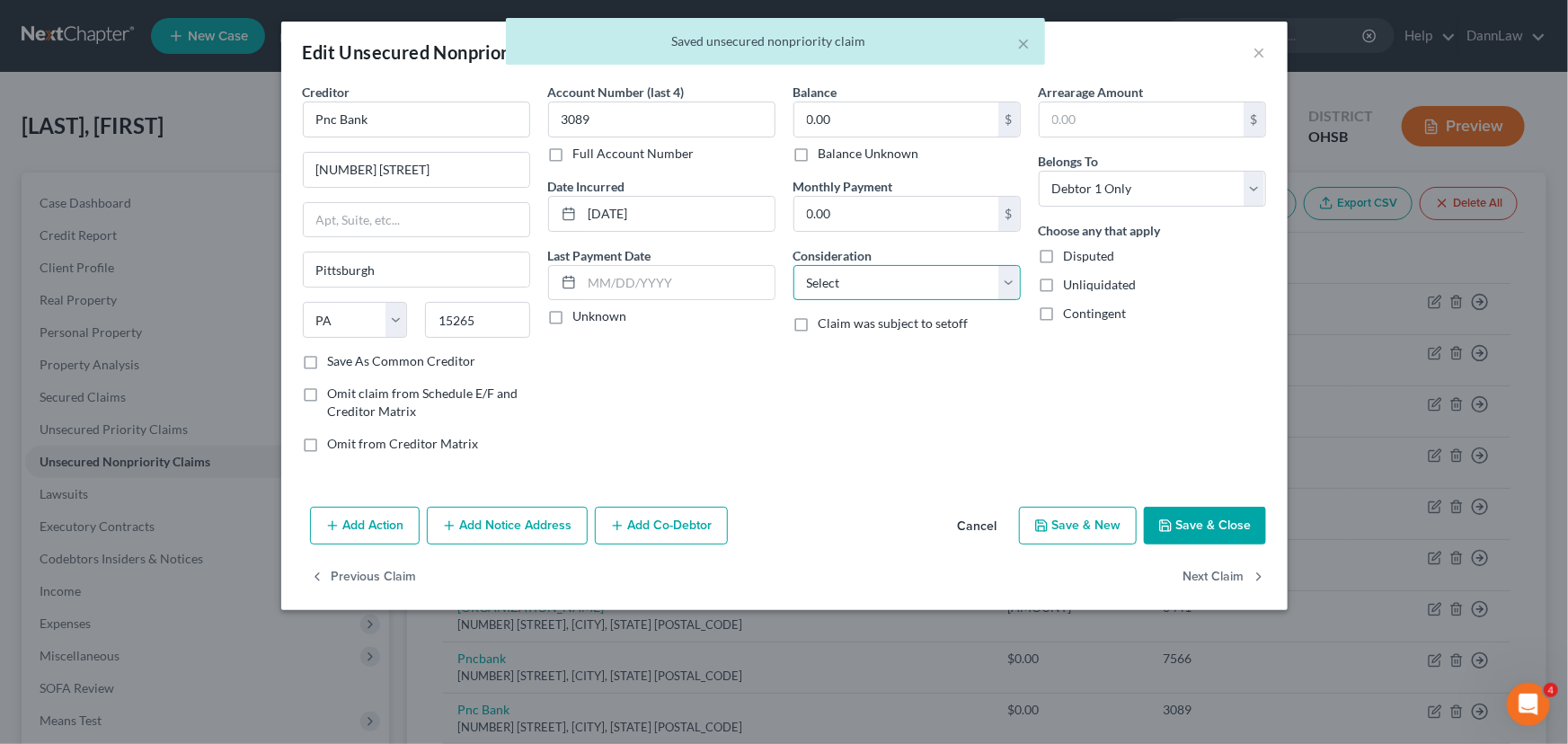 click on "Select Cable / Satellite Services Collection Agency Credit Card Debt Debt Counseling / Attorneys Deficiency Balance Domestic Support Obligations Home / Car Repairs Income Taxes Judgment Liens Medical Services Monies Loaned / Advanced Mortgage Obligation From Divorce Or Separation Obligation To Pensions Other Overdrawn Bank Account Promised To Help Pay Creditors Student Loans Suppliers And Vendors Telephone / Internet Services Utility Services" at bounding box center (907, 283) 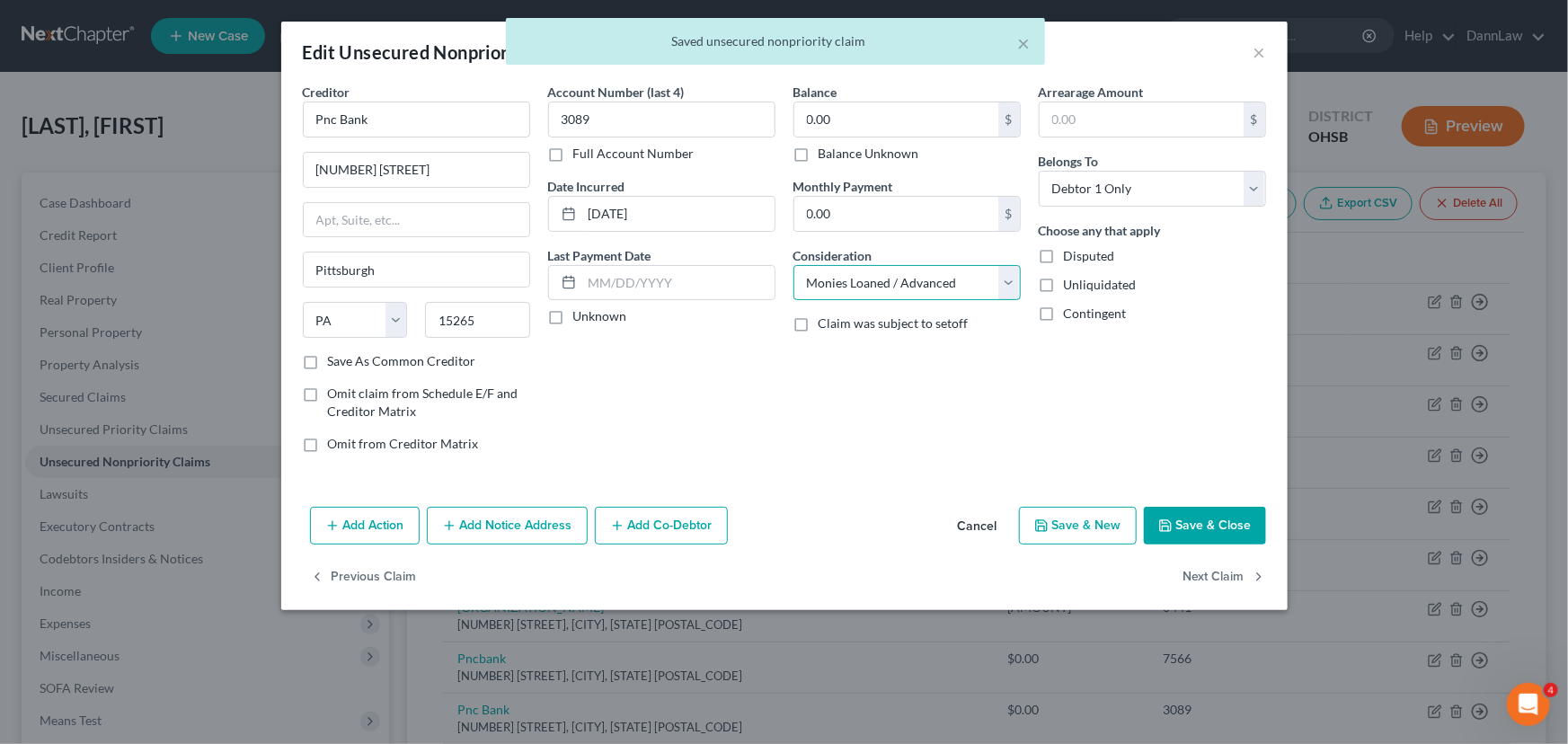 click on "Select Cable / Satellite Services Collection Agency Credit Card Debt Debt Counseling / Attorneys Deficiency Balance Domestic Support Obligations Home / Car Repairs Income Taxes Judgment Liens Medical Services Monies Loaned / Advanced Mortgage Obligation From Divorce Or Separation Obligation To Pensions Other Overdrawn Bank Account Promised To Help Pay Creditors Student Loans Suppliers And Vendors Telephone / Internet Services Utility Services" at bounding box center [907, 283] 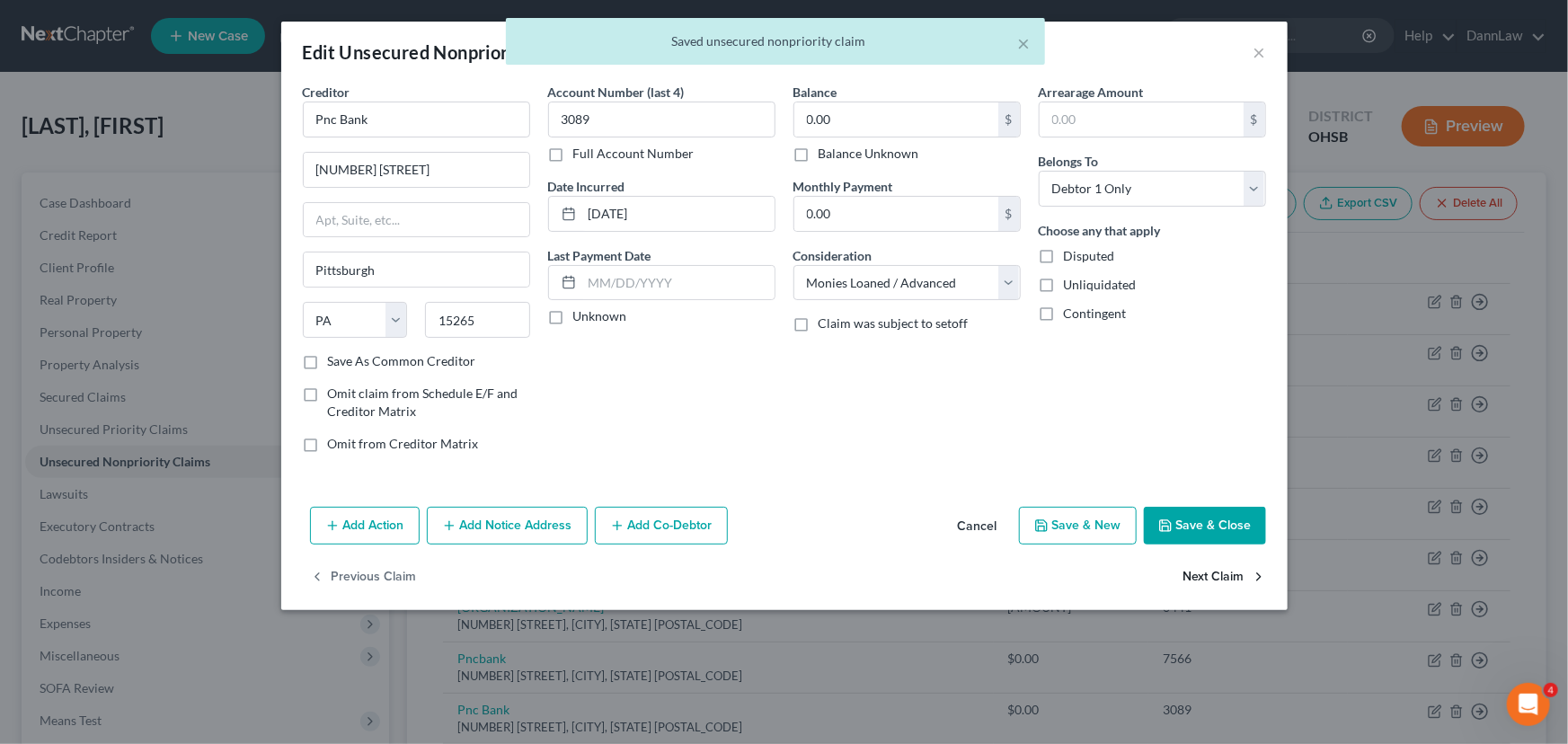 click on "Next Claim" at bounding box center (1225, 578) 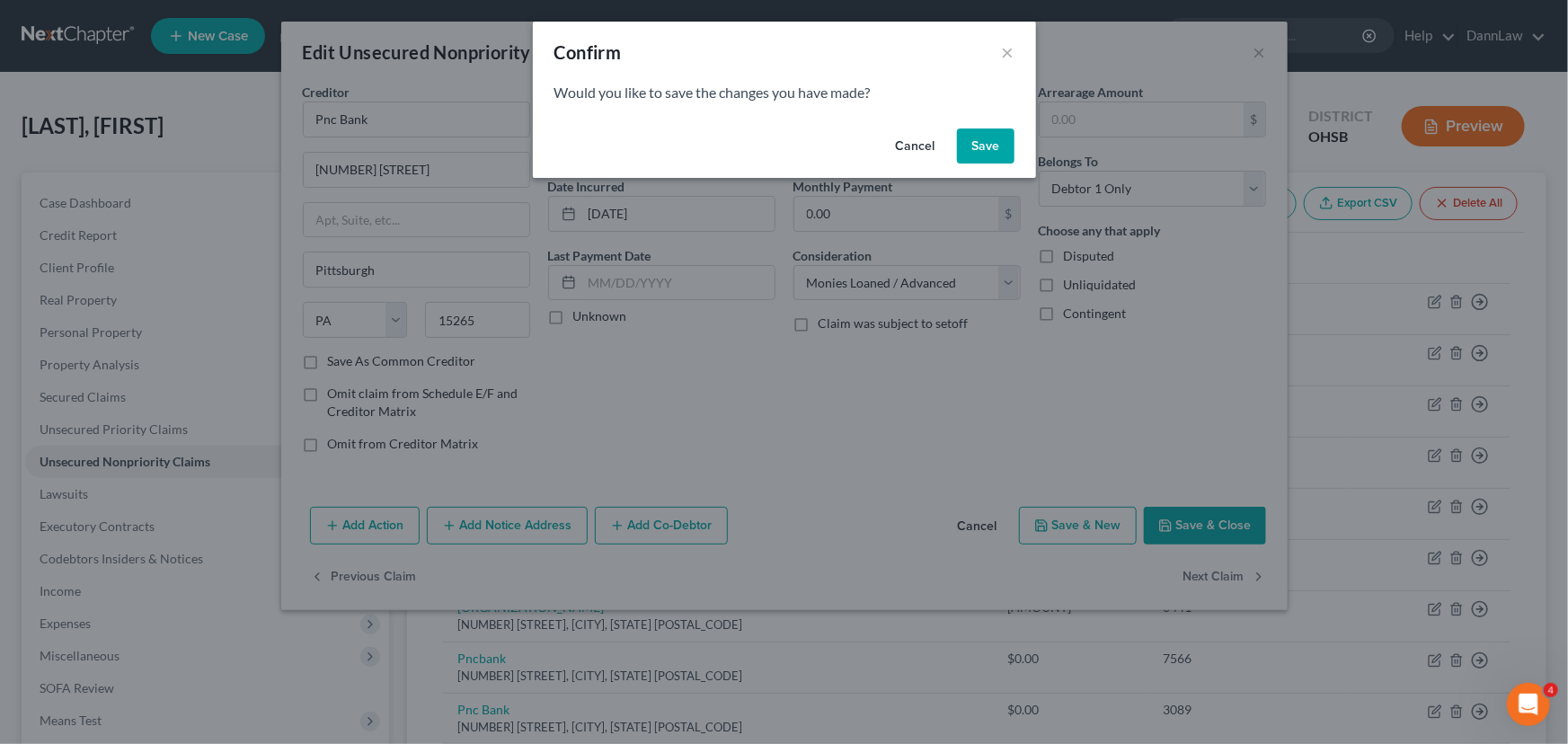 click on "Save" at bounding box center [986, 146] 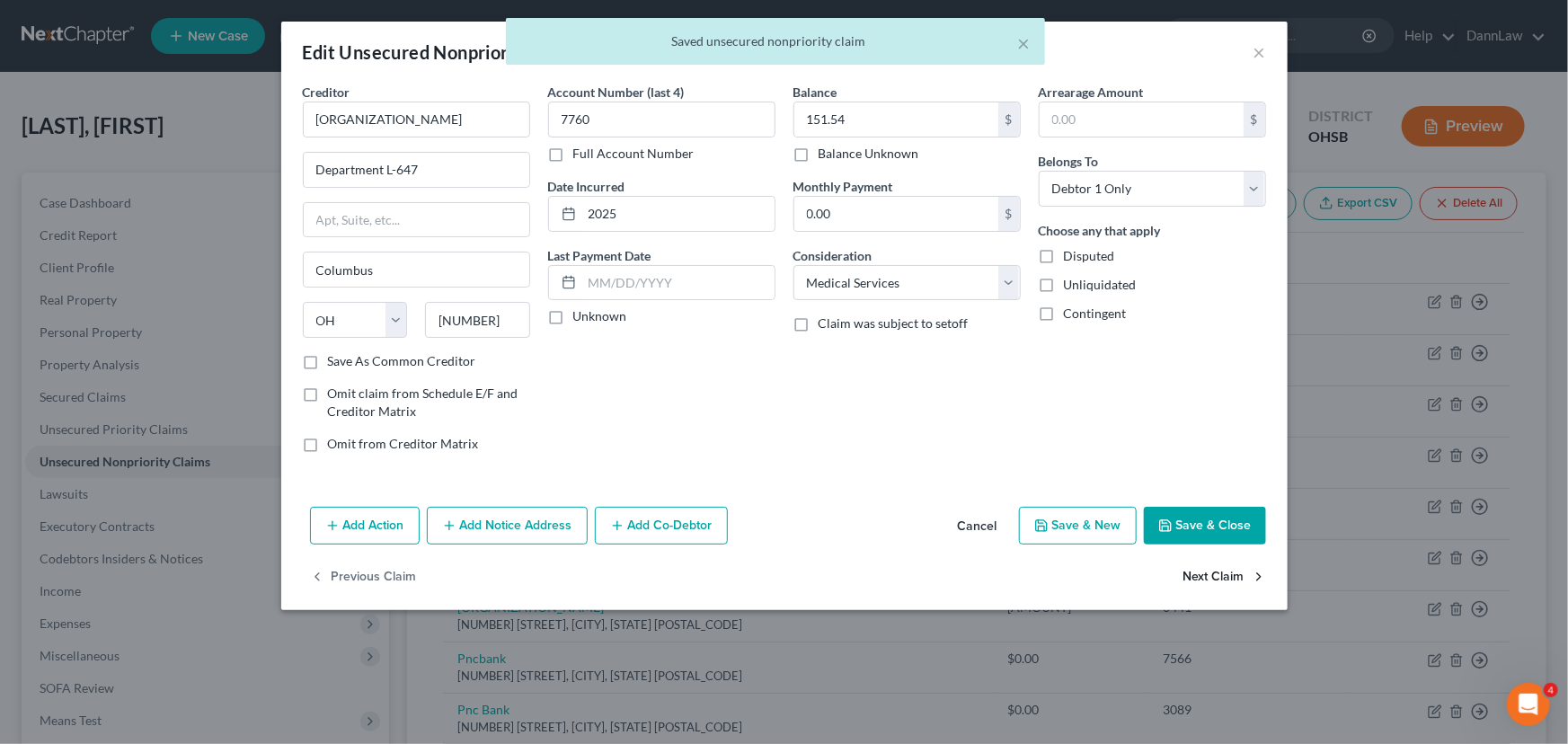 click on "Next Claim" at bounding box center (1225, 578) 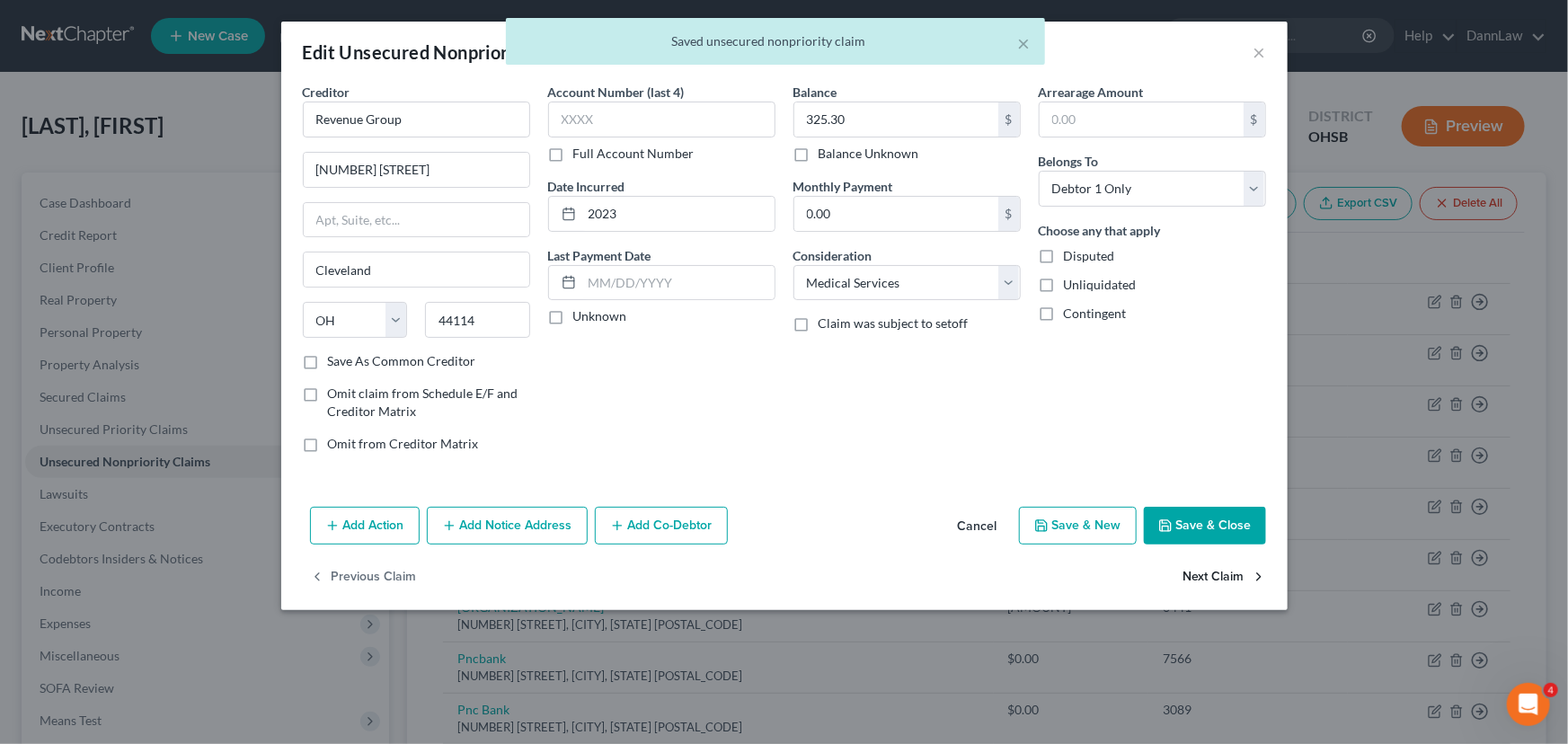 click on "Next Claim" at bounding box center (1225, 578) 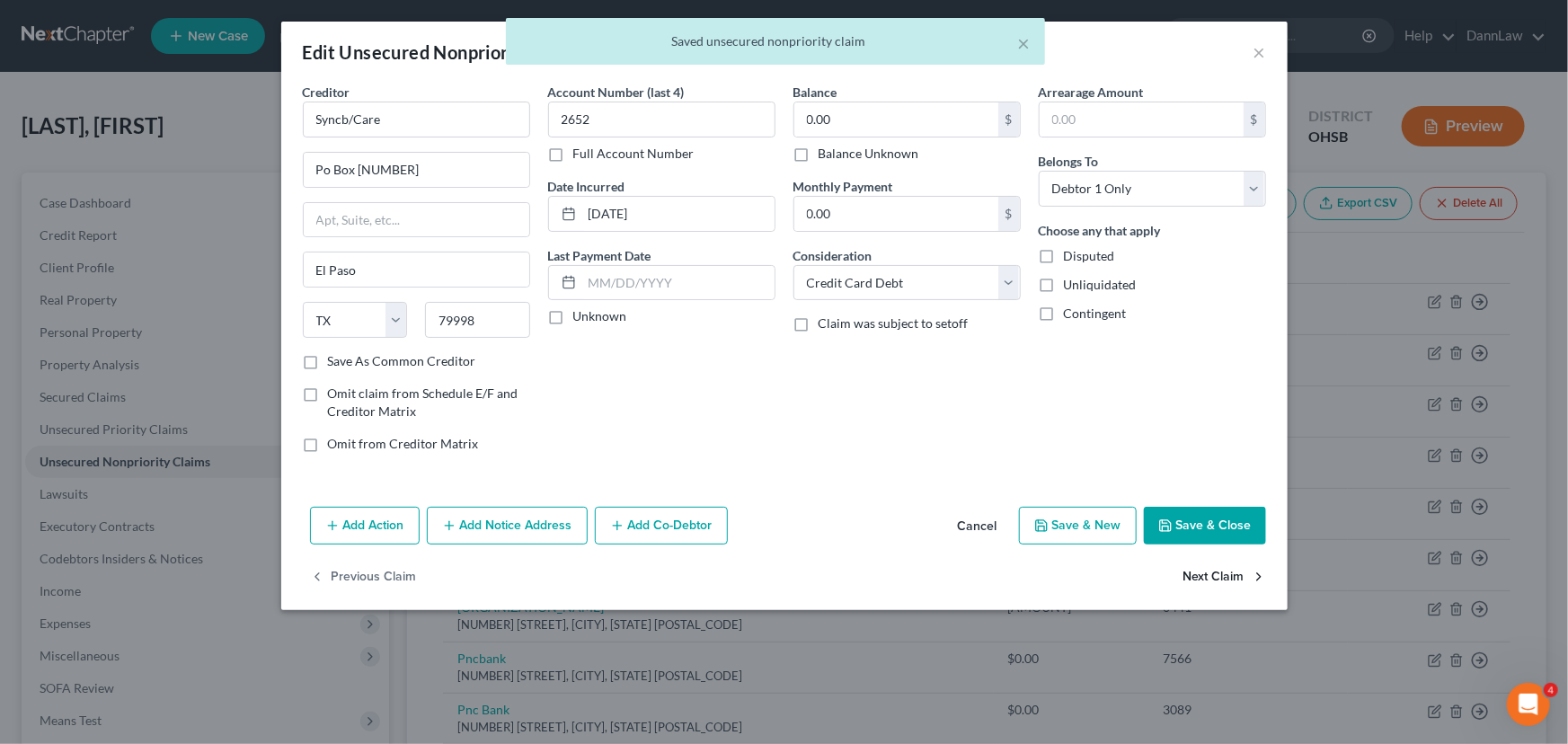 click on "Next Claim" at bounding box center [1225, 578] 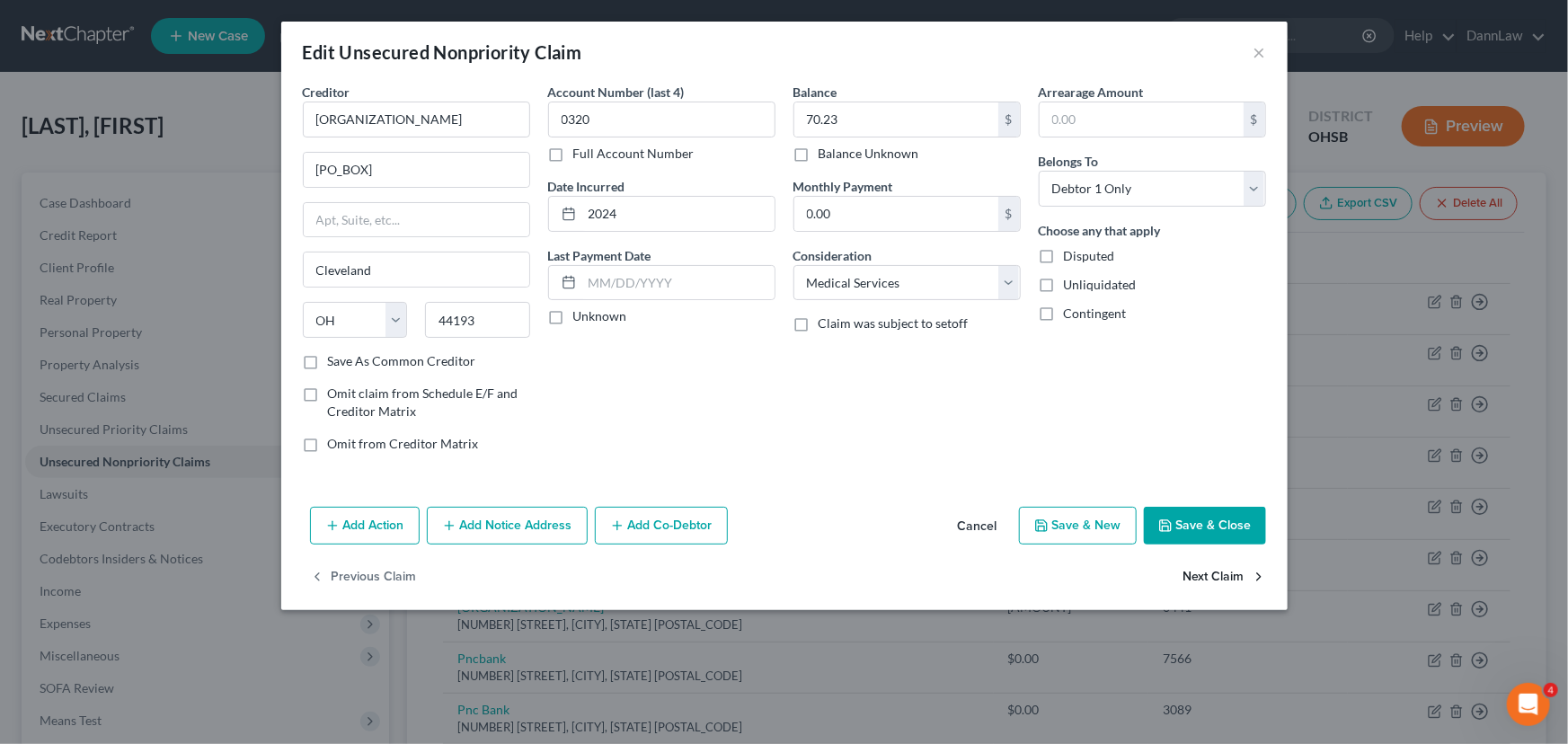 click on "Next Claim" at bounding box center [1225, 578] 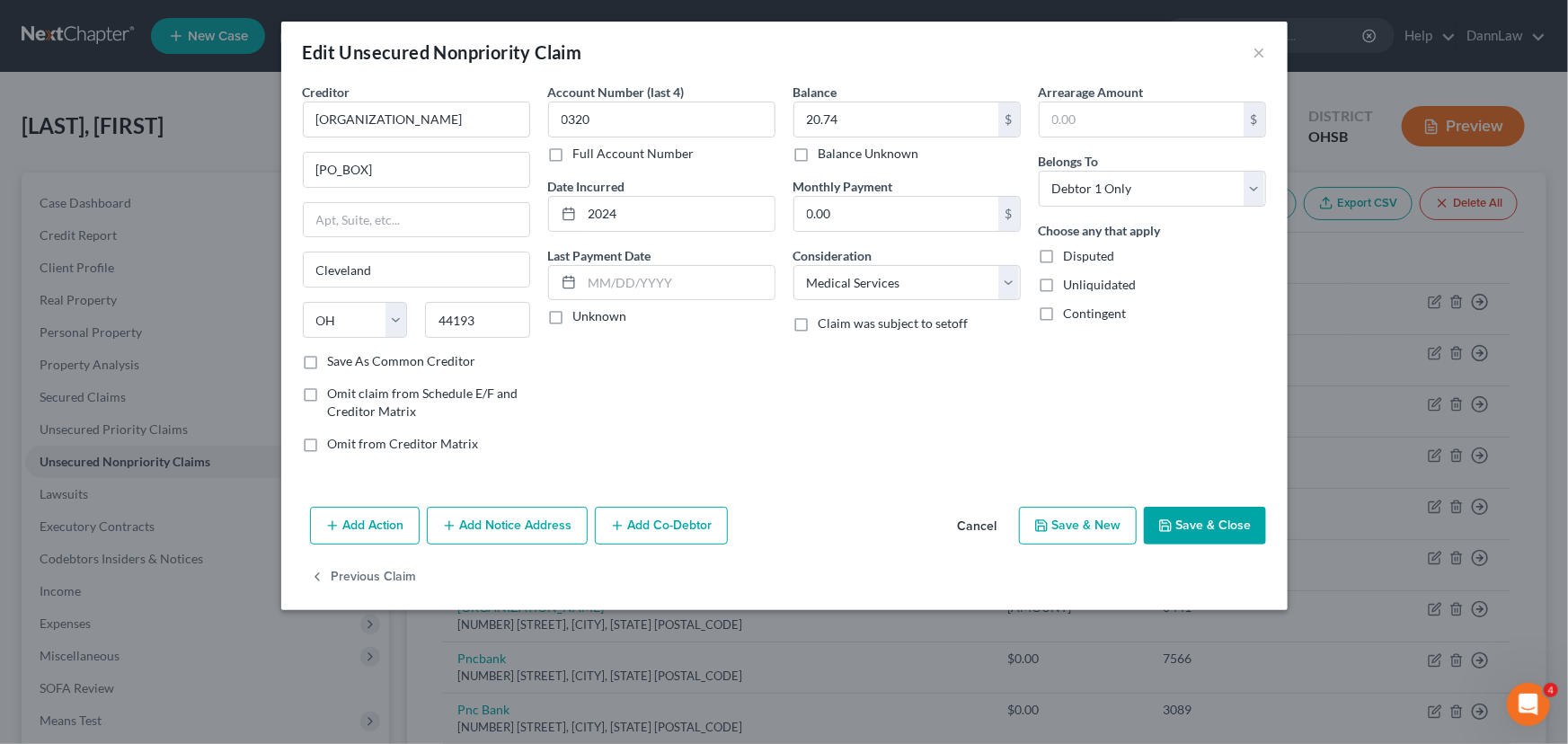 click on "Previous Claim" at bounding box center [784, 585] 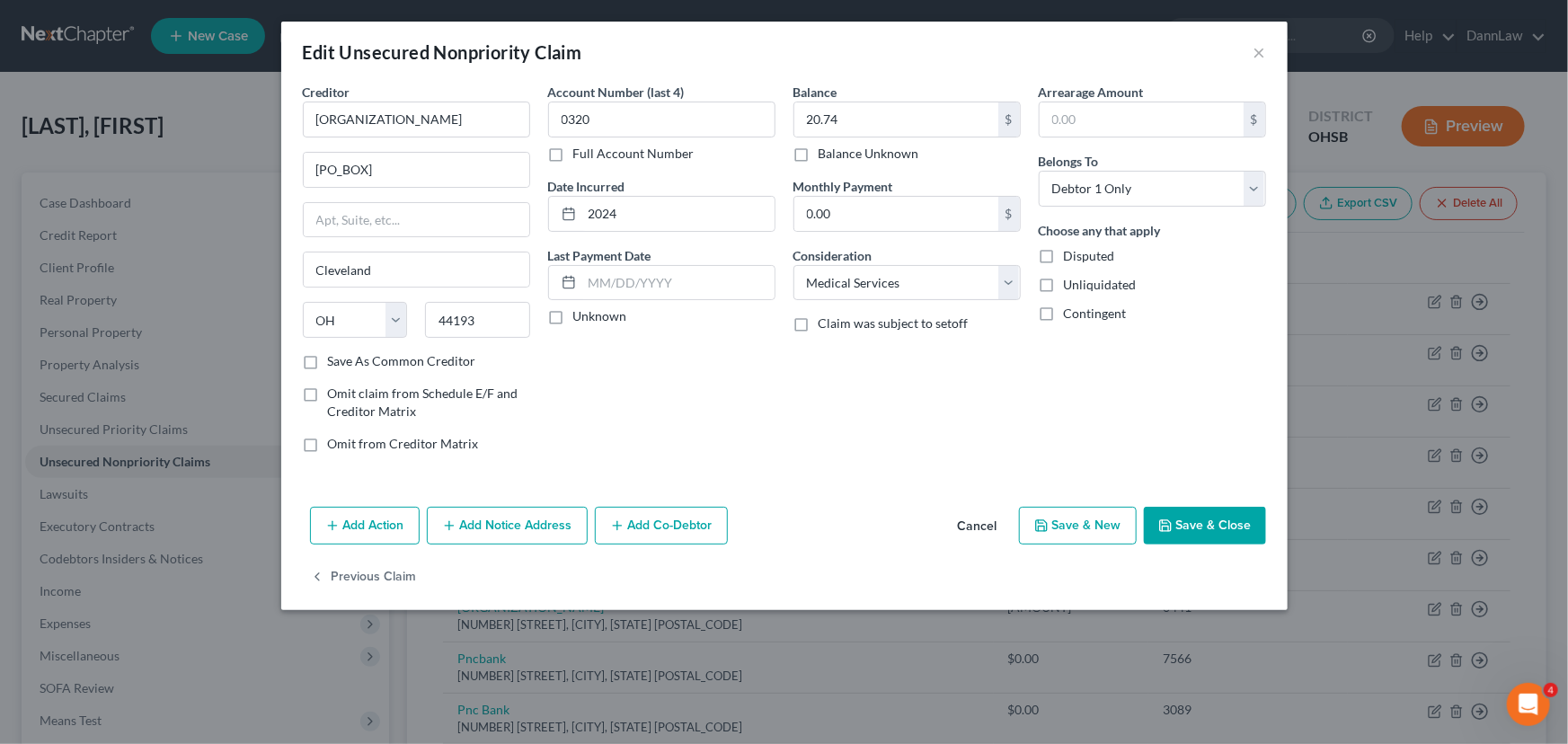click on "Save & Close" at bounding box center [1205, 526] 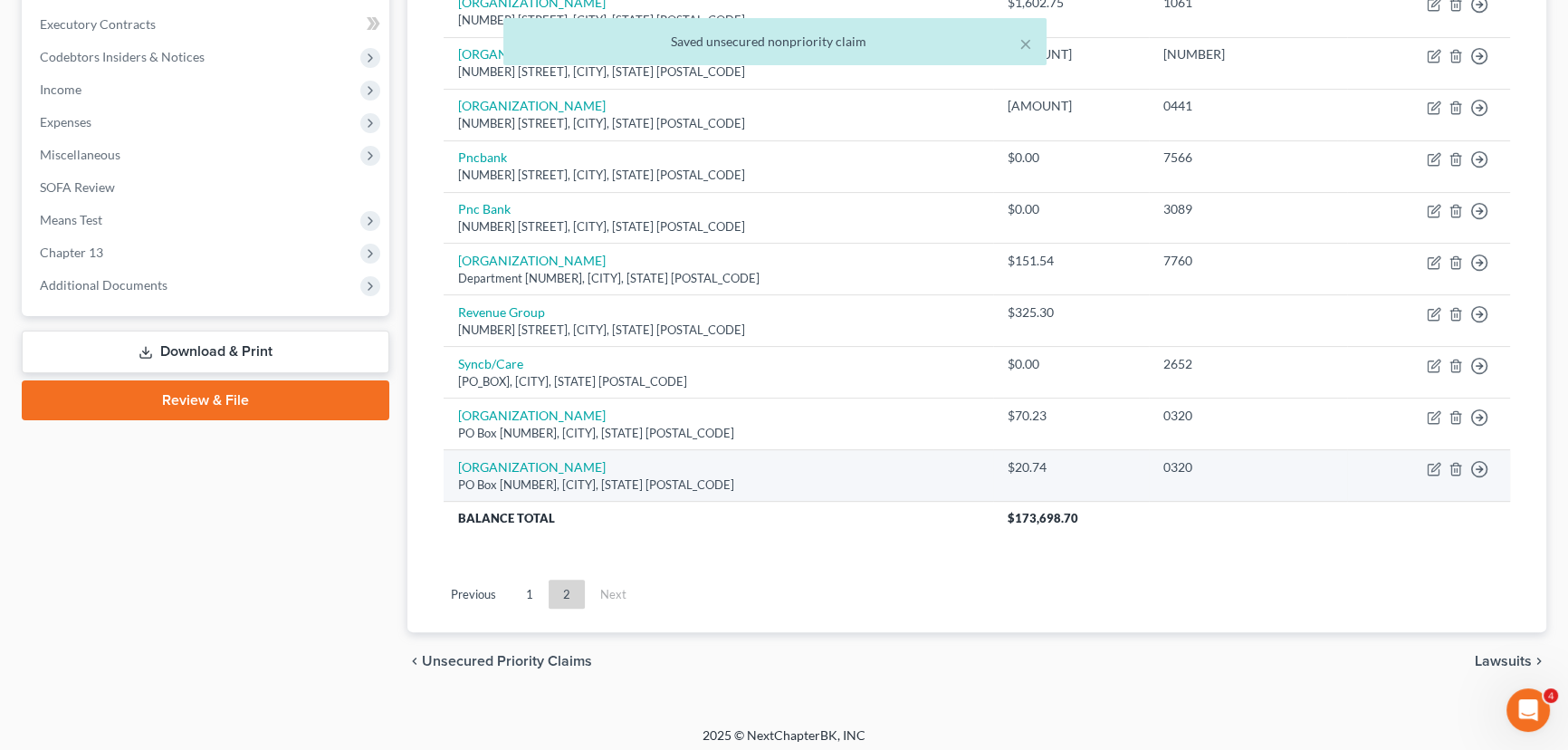 scroll, scrollTop: 513, scrollLeft: 0, axis: vertical 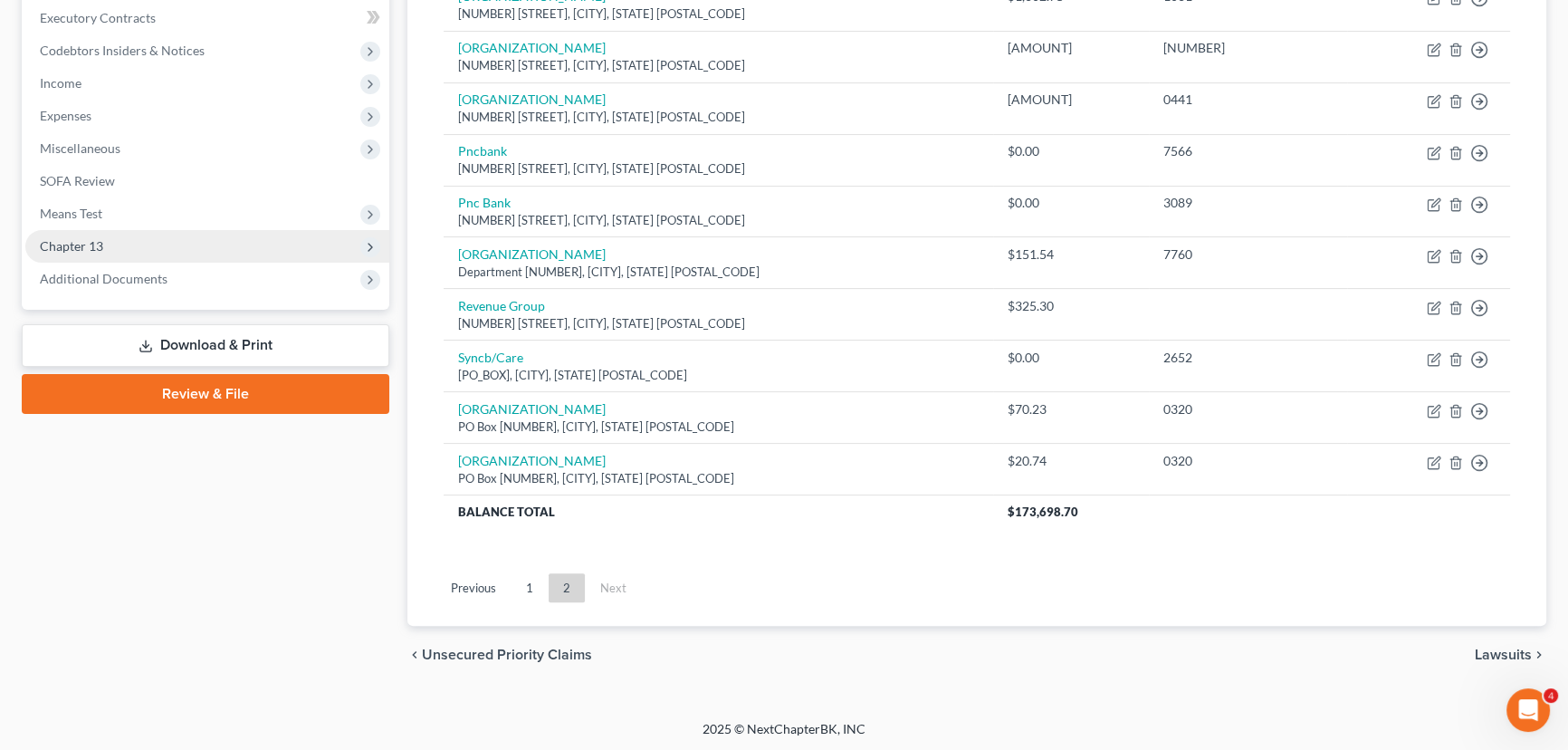 click on "Chapter 13" at bounding box center [207, 246] 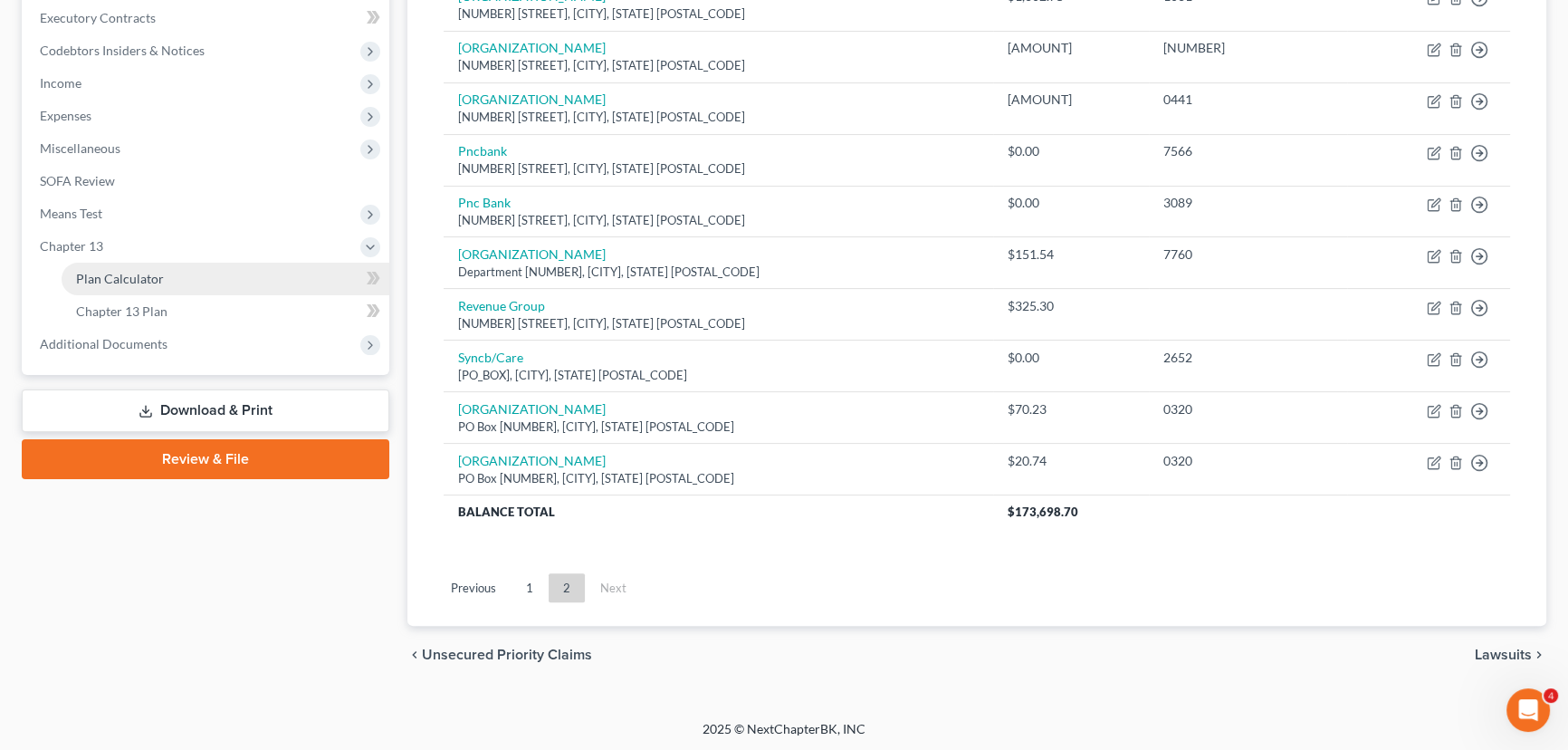 click on "Plan Calculator" at bounding box center [120, 278] 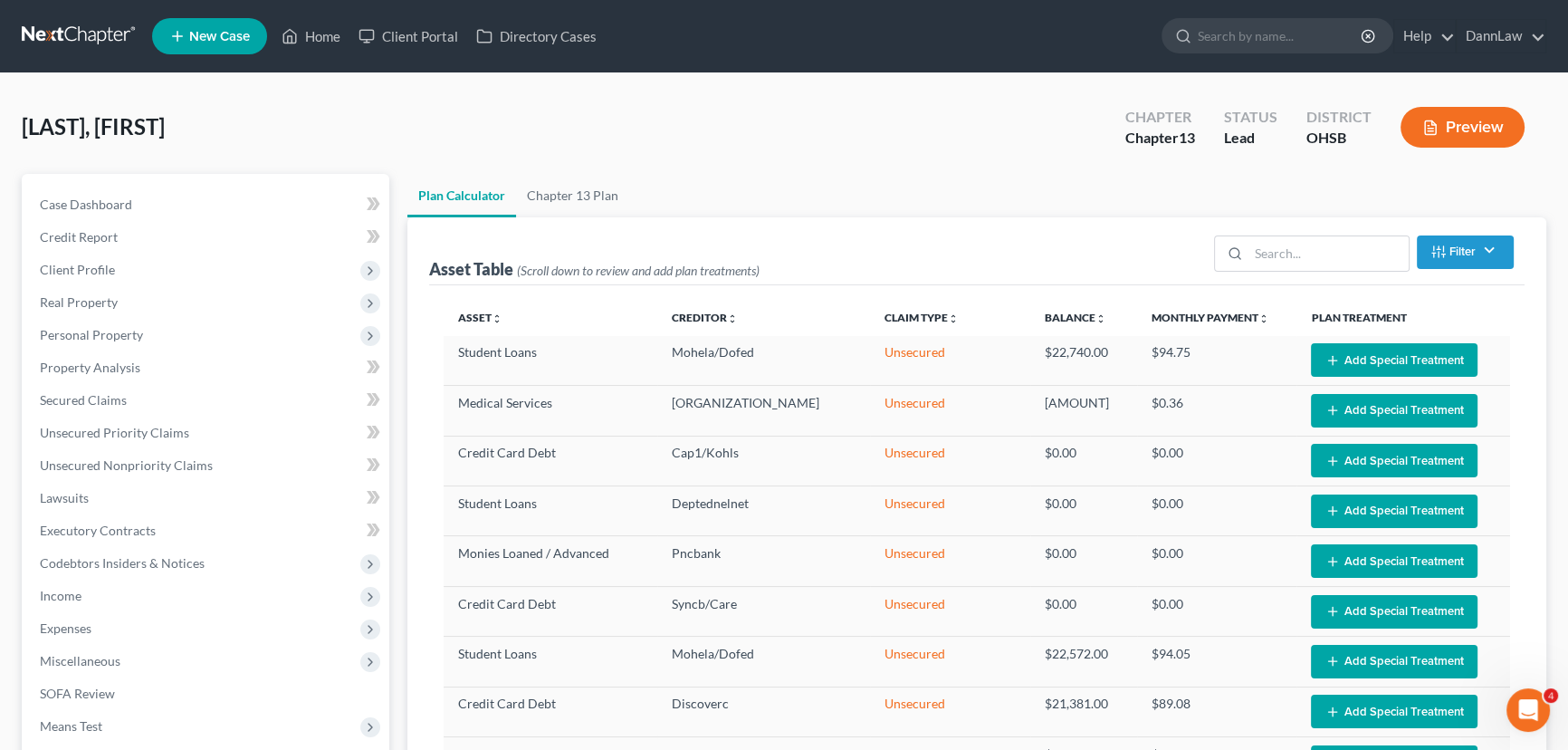 scroll, scrollTop: 1007, scrollLeft: 0, axis: vertical 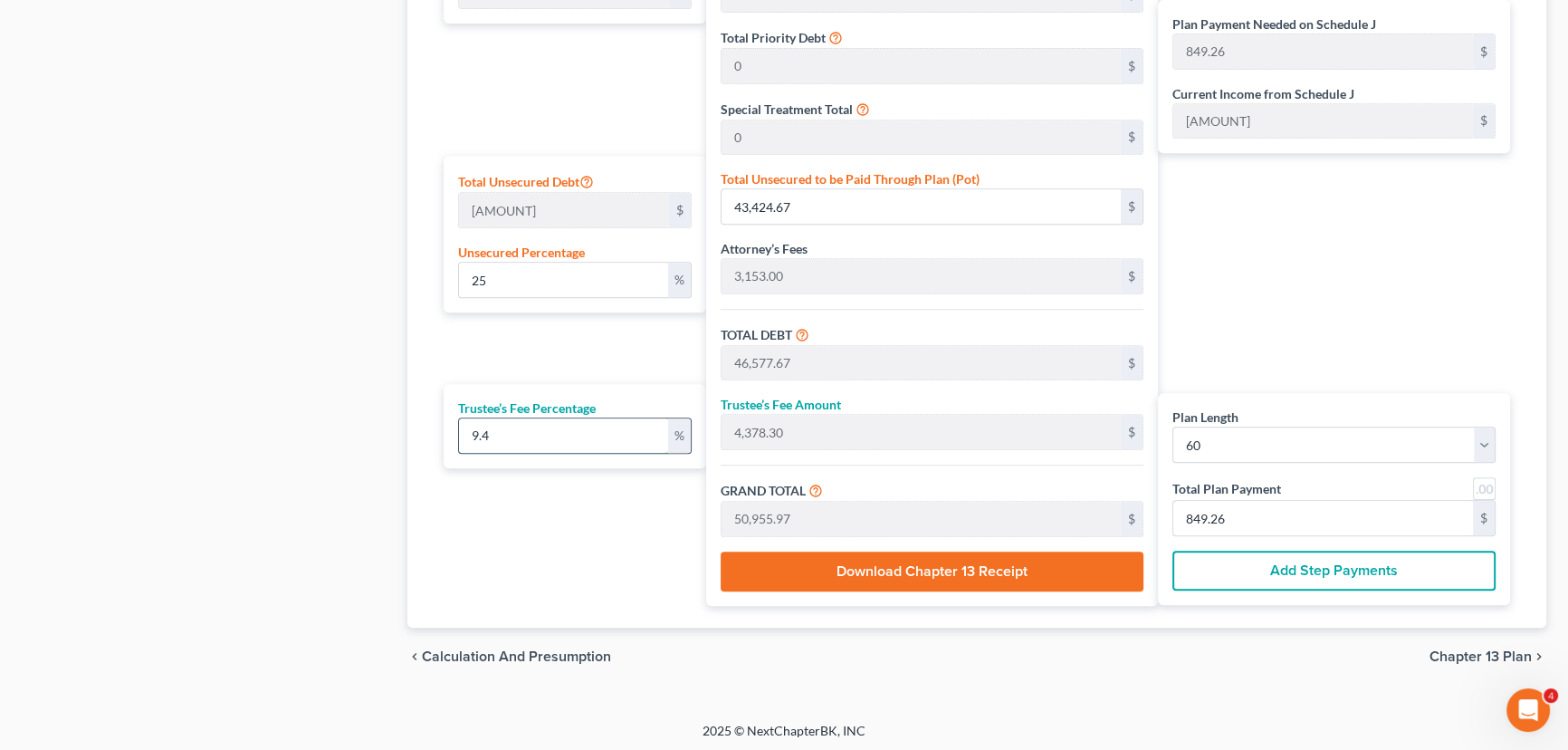 click on "9.4" at bounding box center (563, 436) 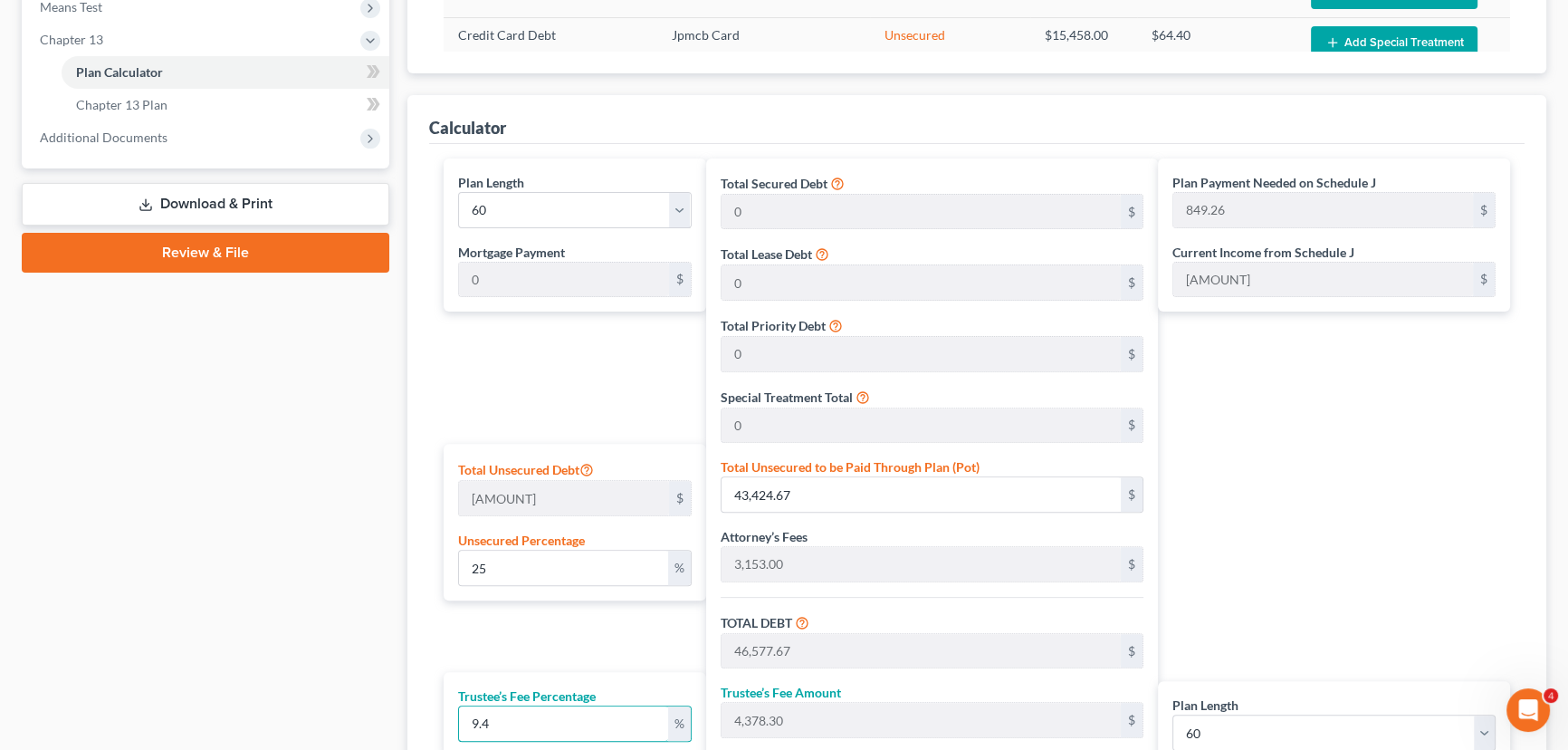 scroll, scrollTop: 842, scrollLeft: 0, axis: vertical 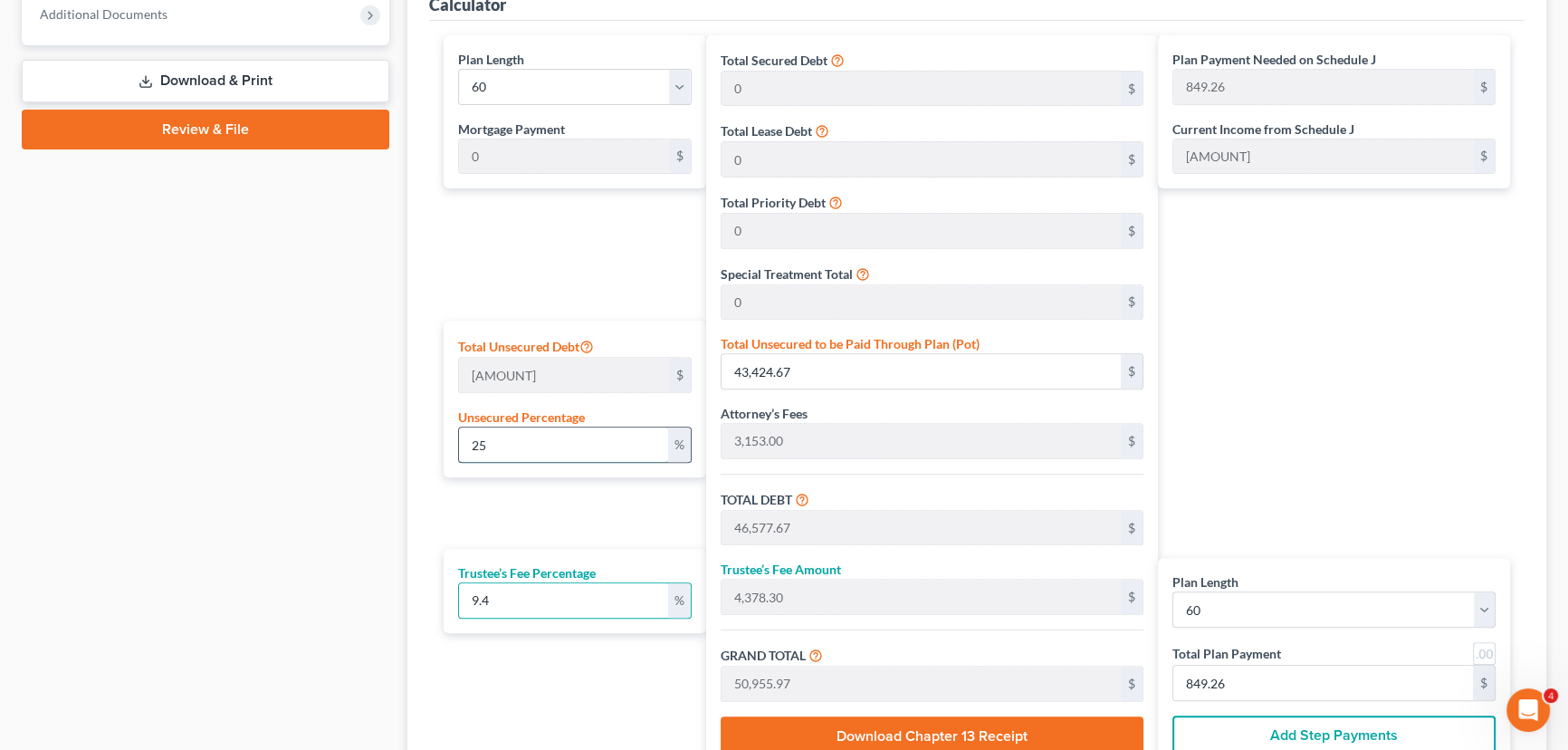 click on "25" at bounding box center [563, 445] 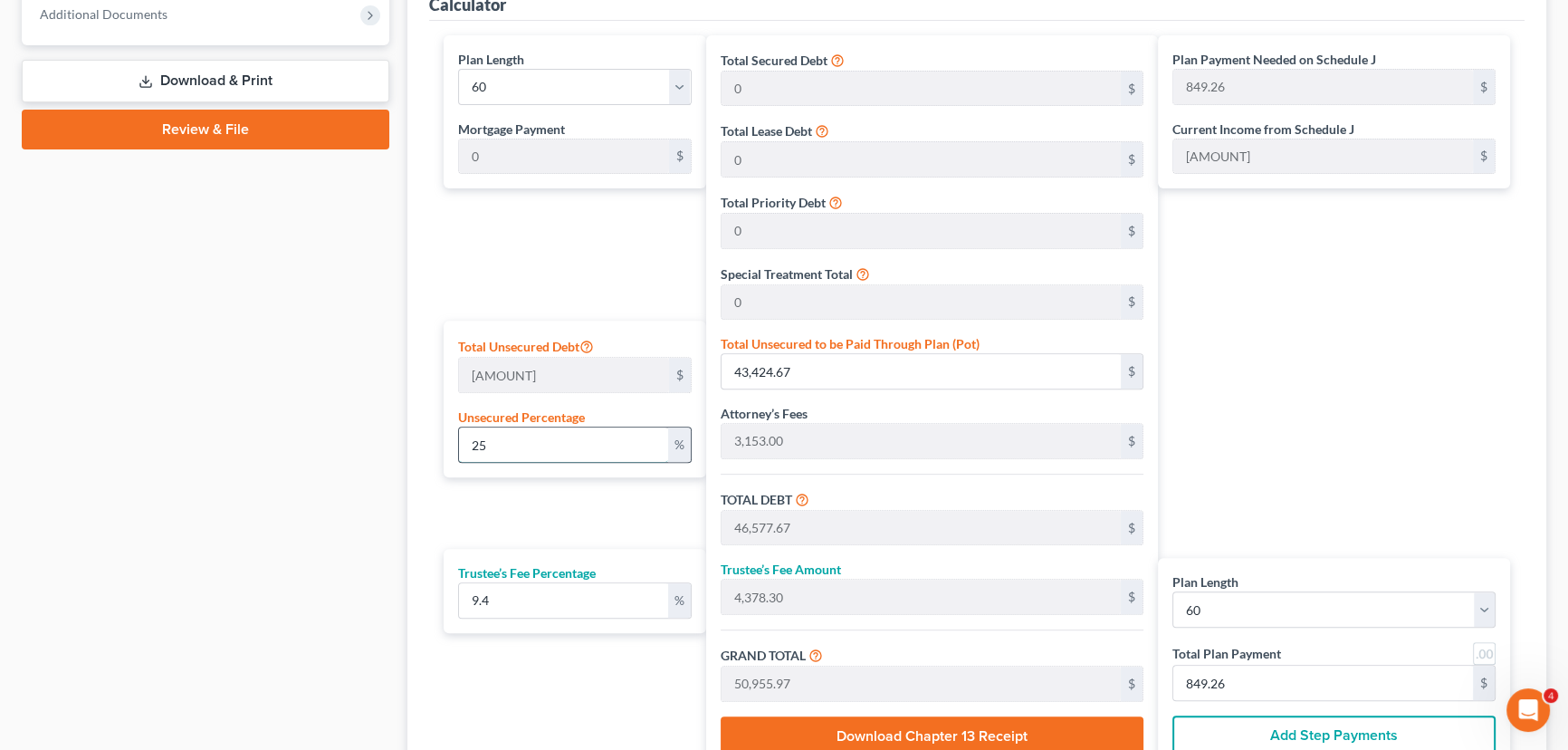 click on "25" at bounding box center [563, 445] 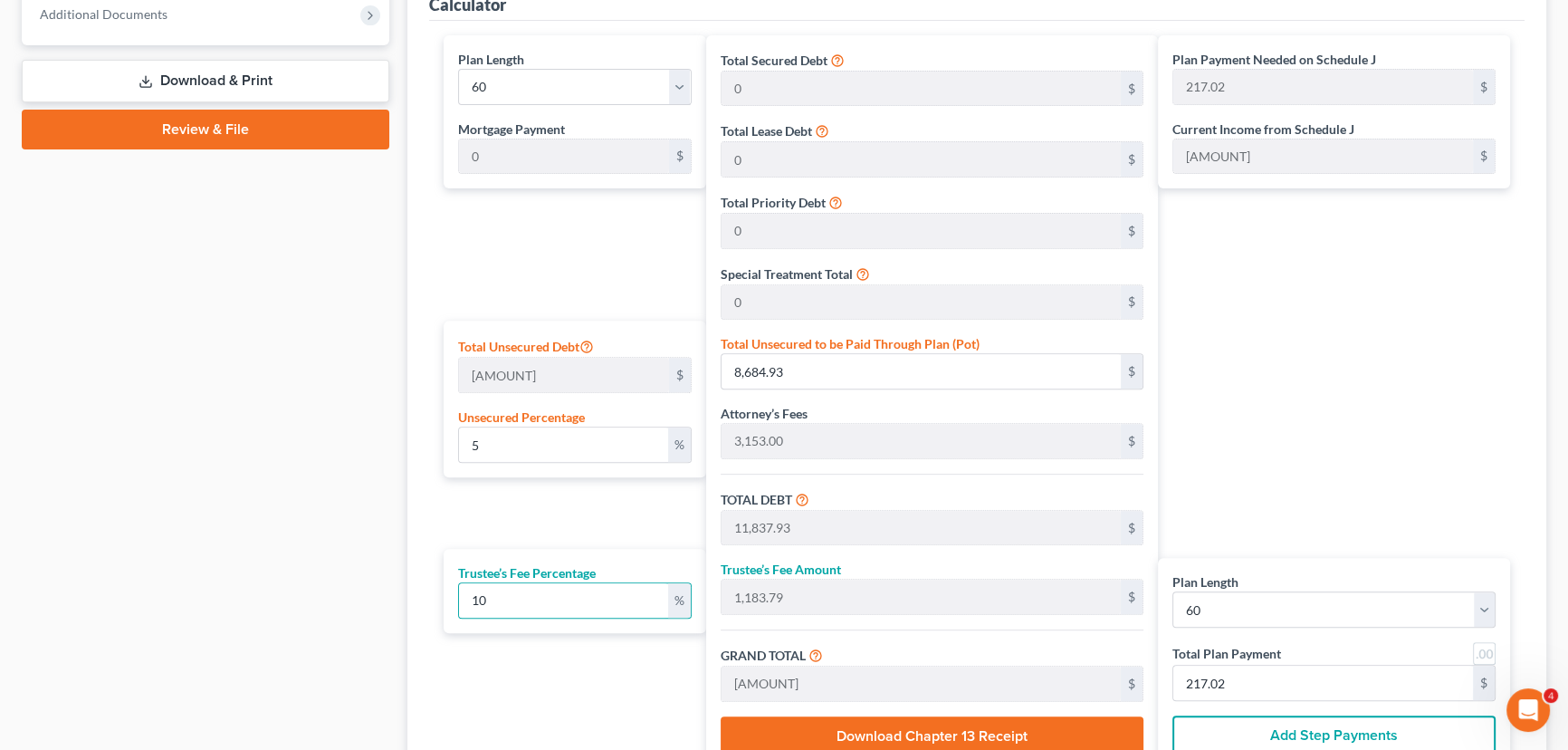 click on "Plan Payment Needed on Schedule J [AMOUNT] $ Current Income from Schedule J [AMOUNT] $ Plan Length [NUMBER]" at bounding box center [1338, 403] 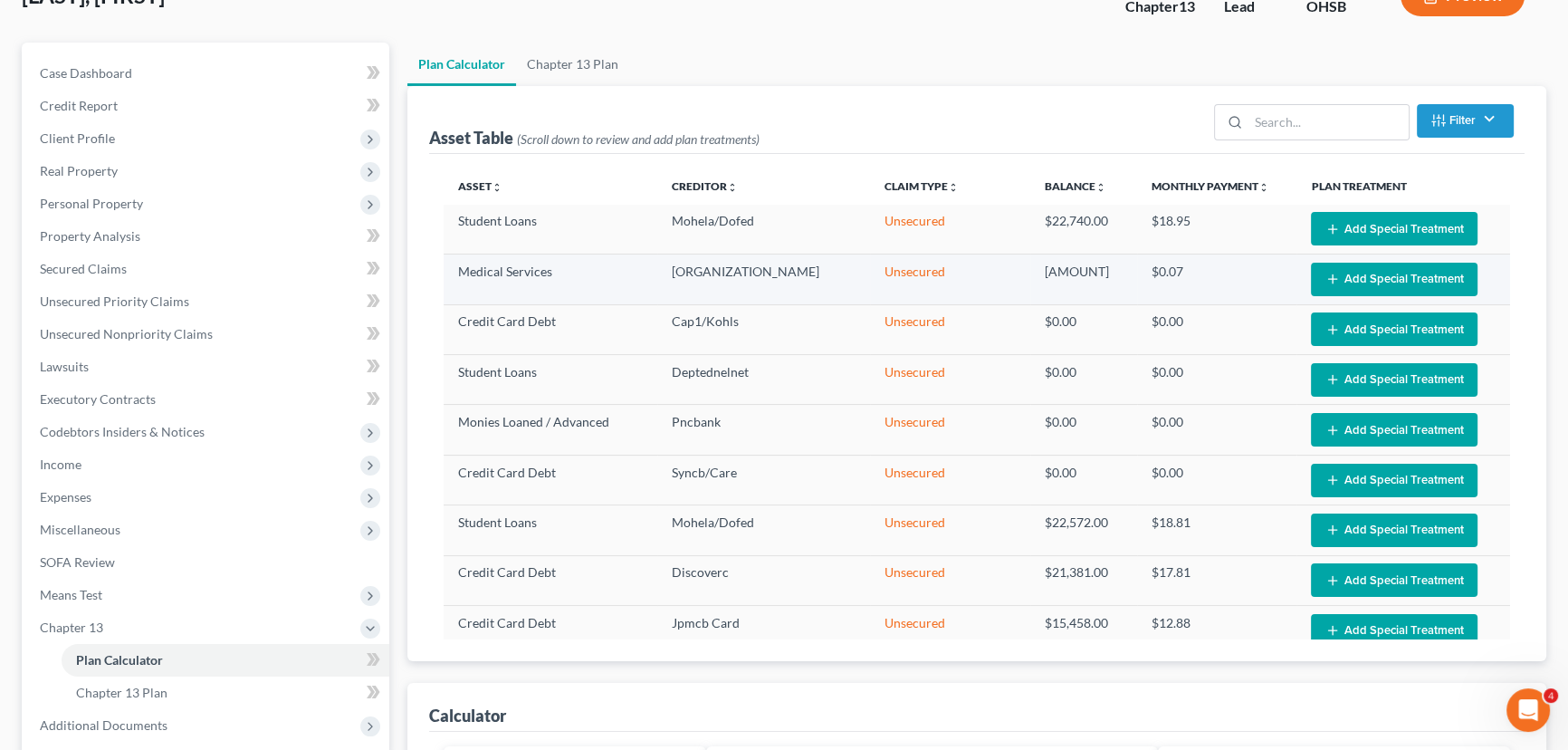 scroll, scrollTop: 101, scrollLeft: 0, axis: vertical 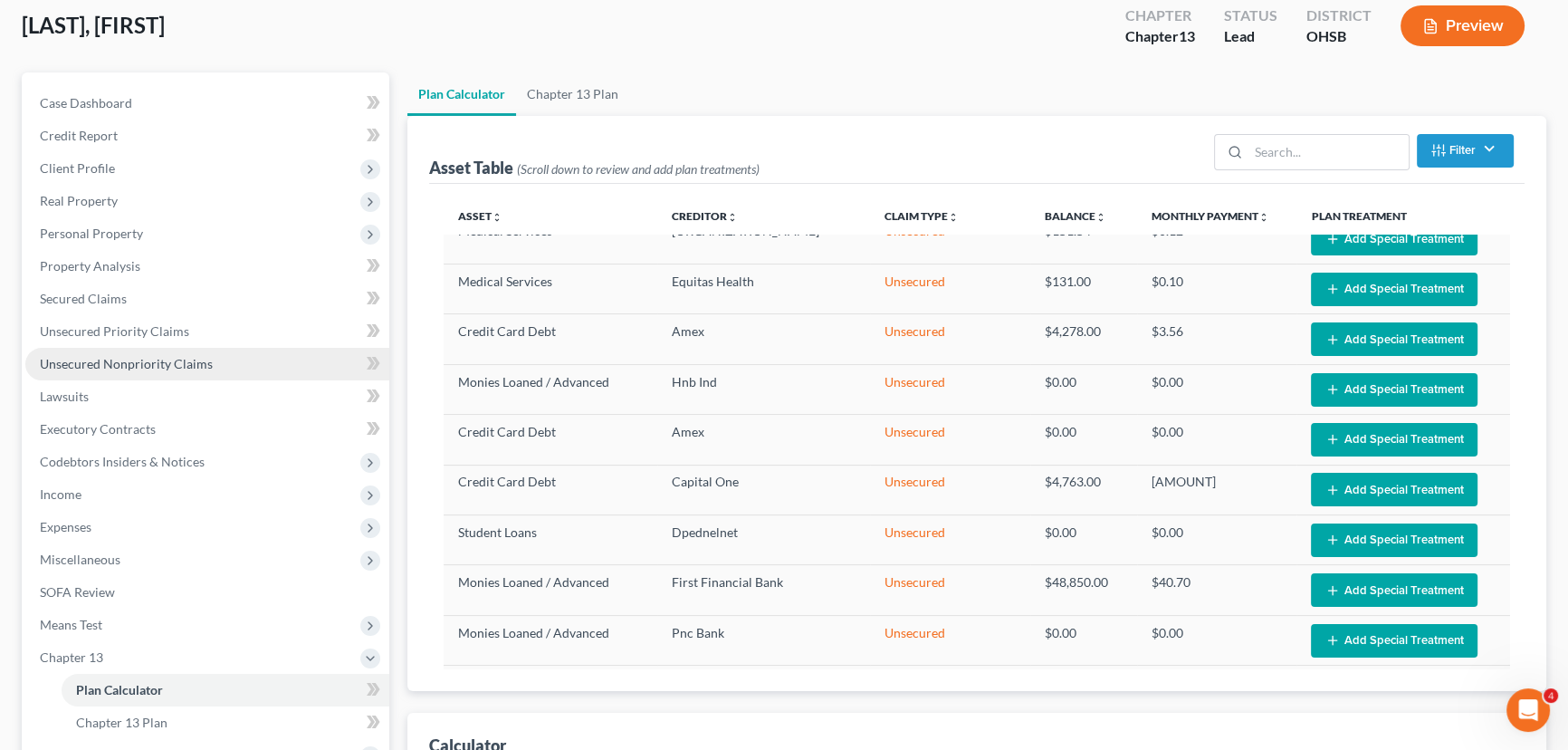 click on "Unsecured Nonpriority Claims" at bounding box center (207, 364) 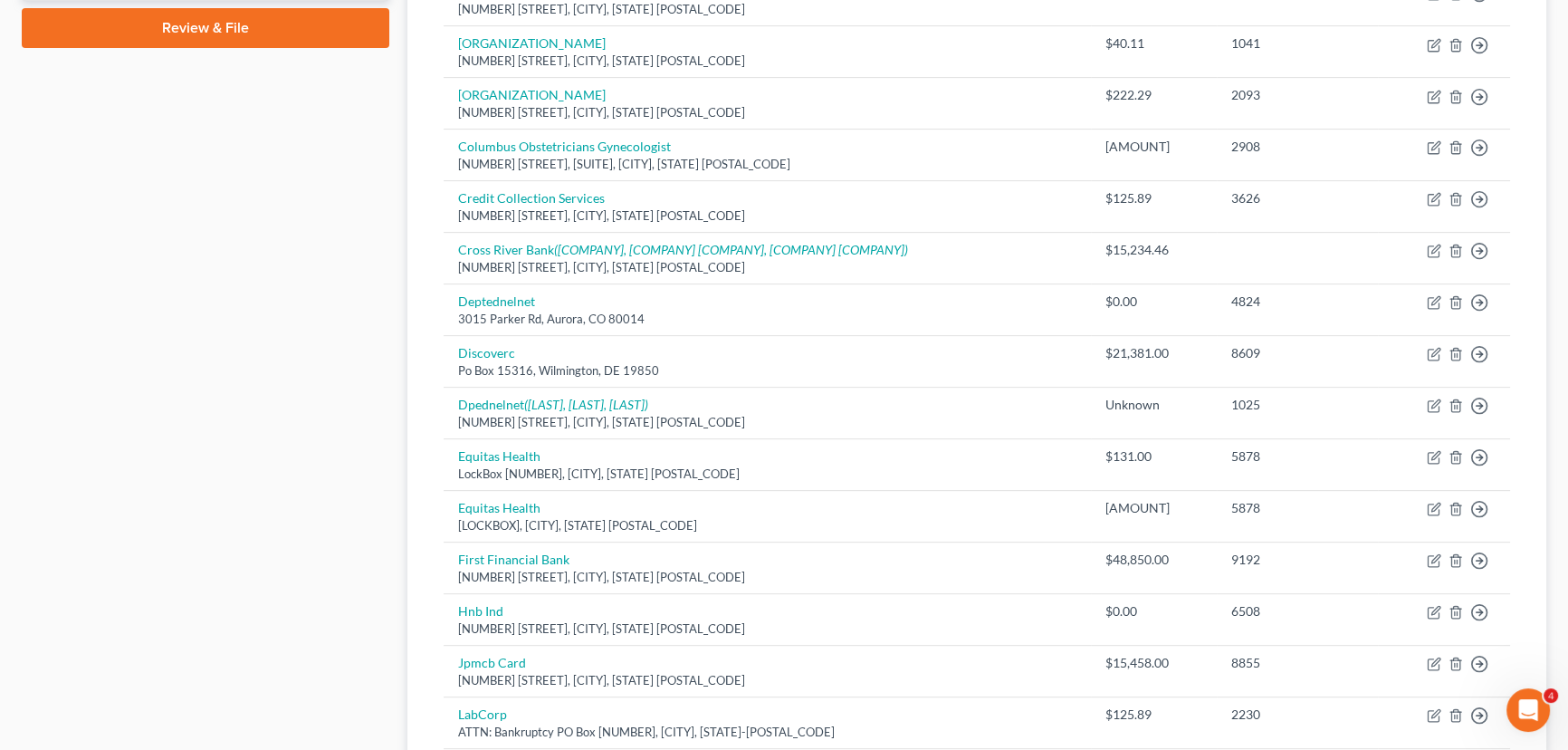 scroll, scrollTop: 1337, scrollLeft: 0, axis: vertical 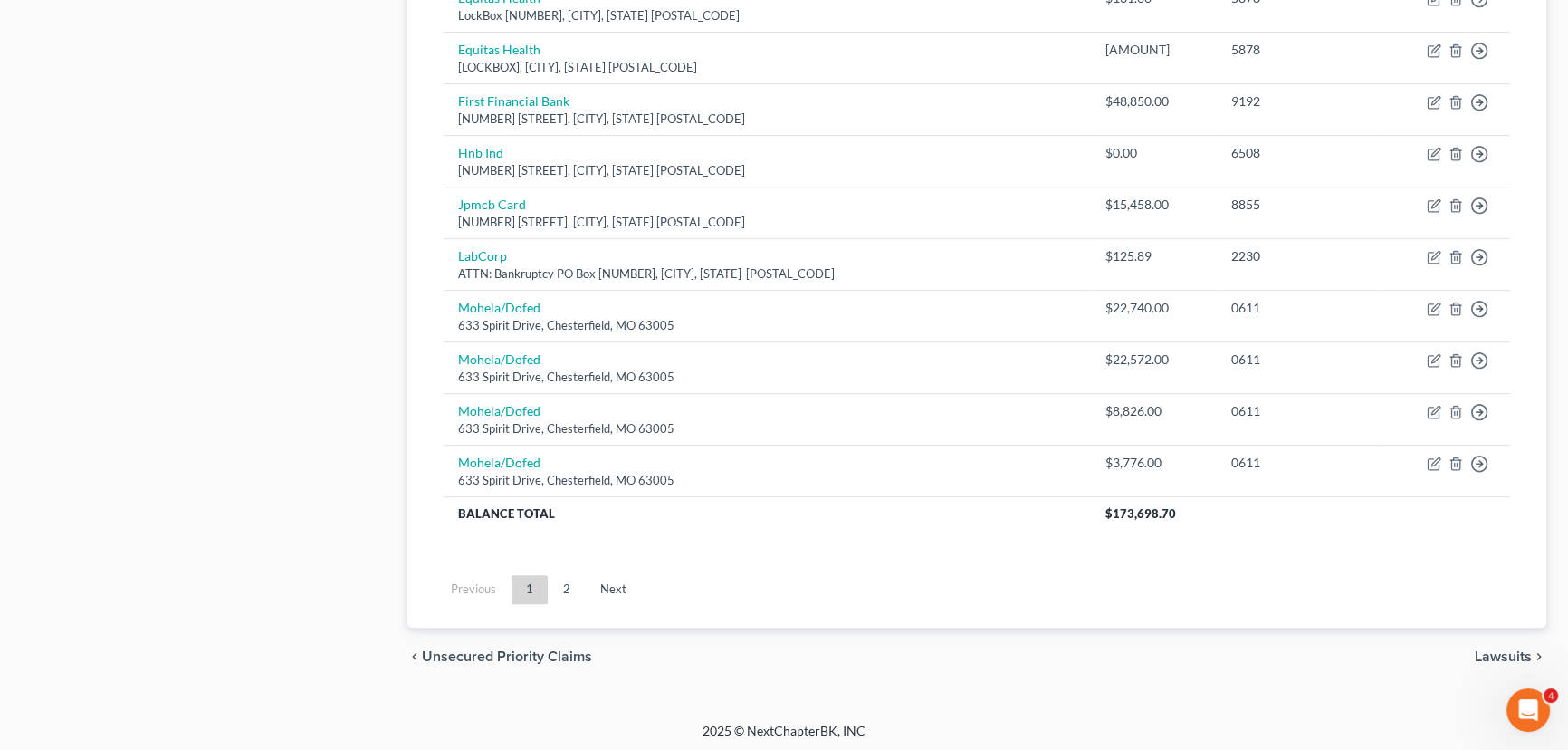 click on "Case Dashboard
Payments
Invoices
Payments
Payments
Credit Report
Client Profile" at bounding box center (206, -239) 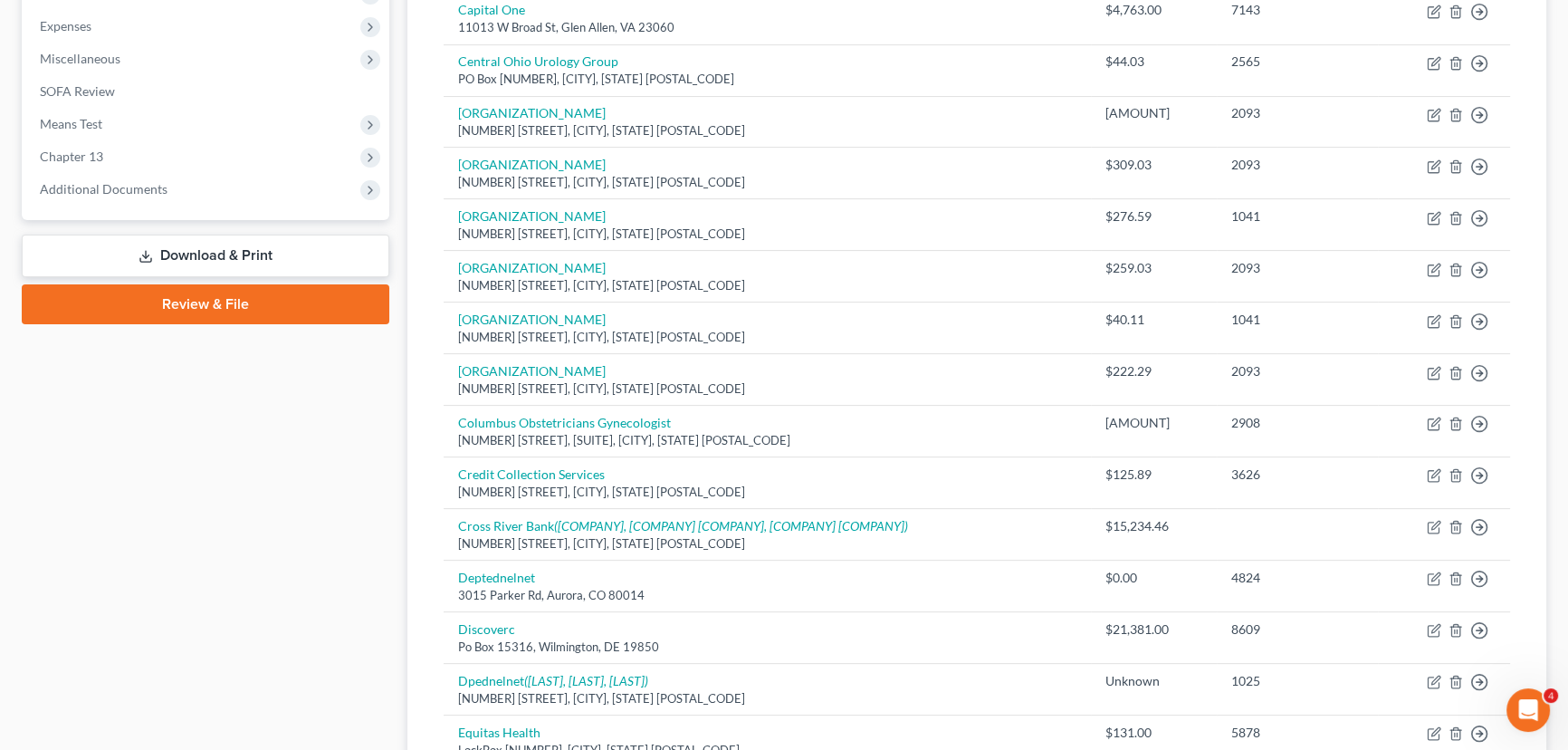 scroll, scrollTop: 349, scrollLeft: 0, axis: vertical 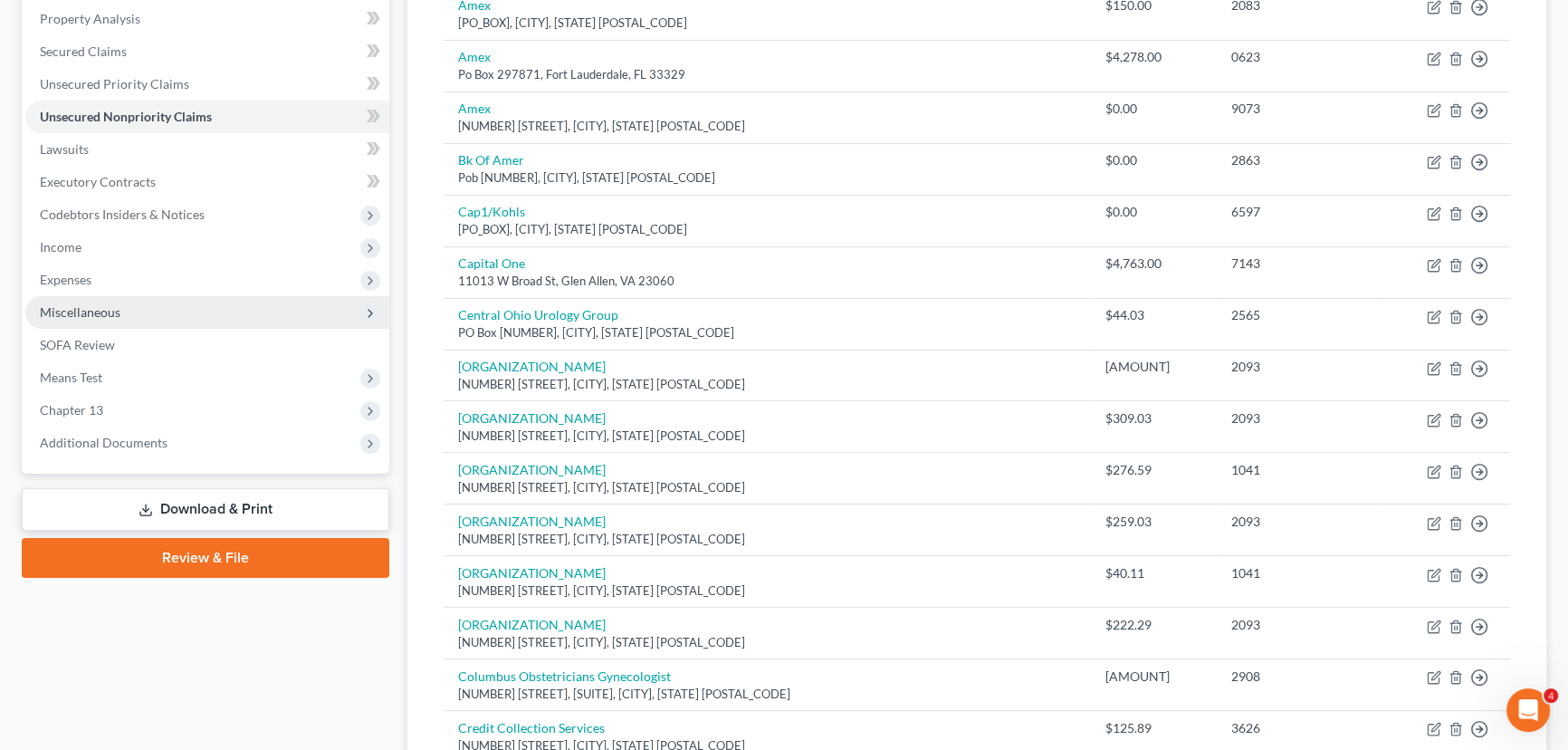 click on "Miscellaneous" at bounding box center (80, 312) 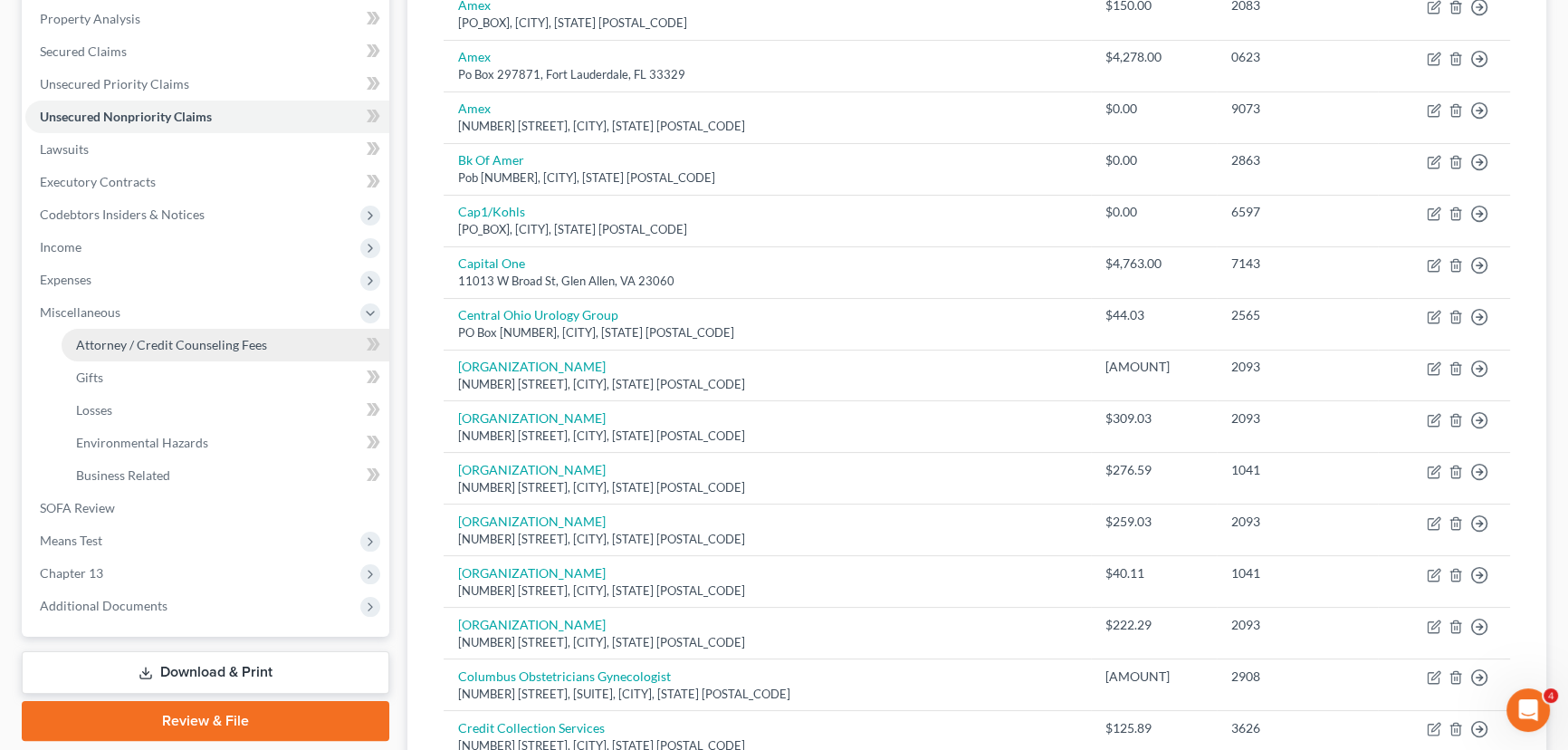 click on "Attorney / Credit Counseling Fees" at bounding box center [171, 344] 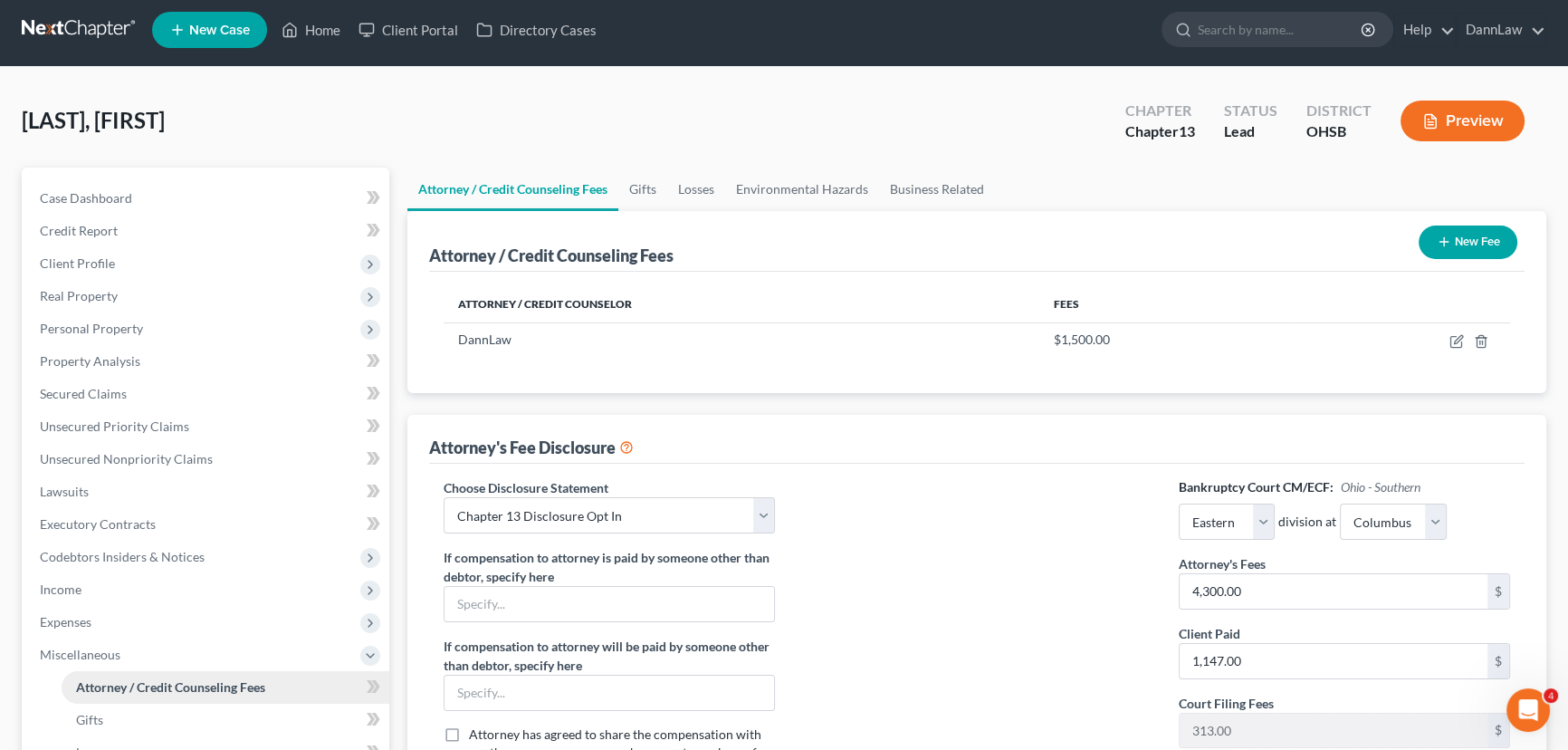 scroll, scrollTop: 0, scrollLeft: 0, axis: both 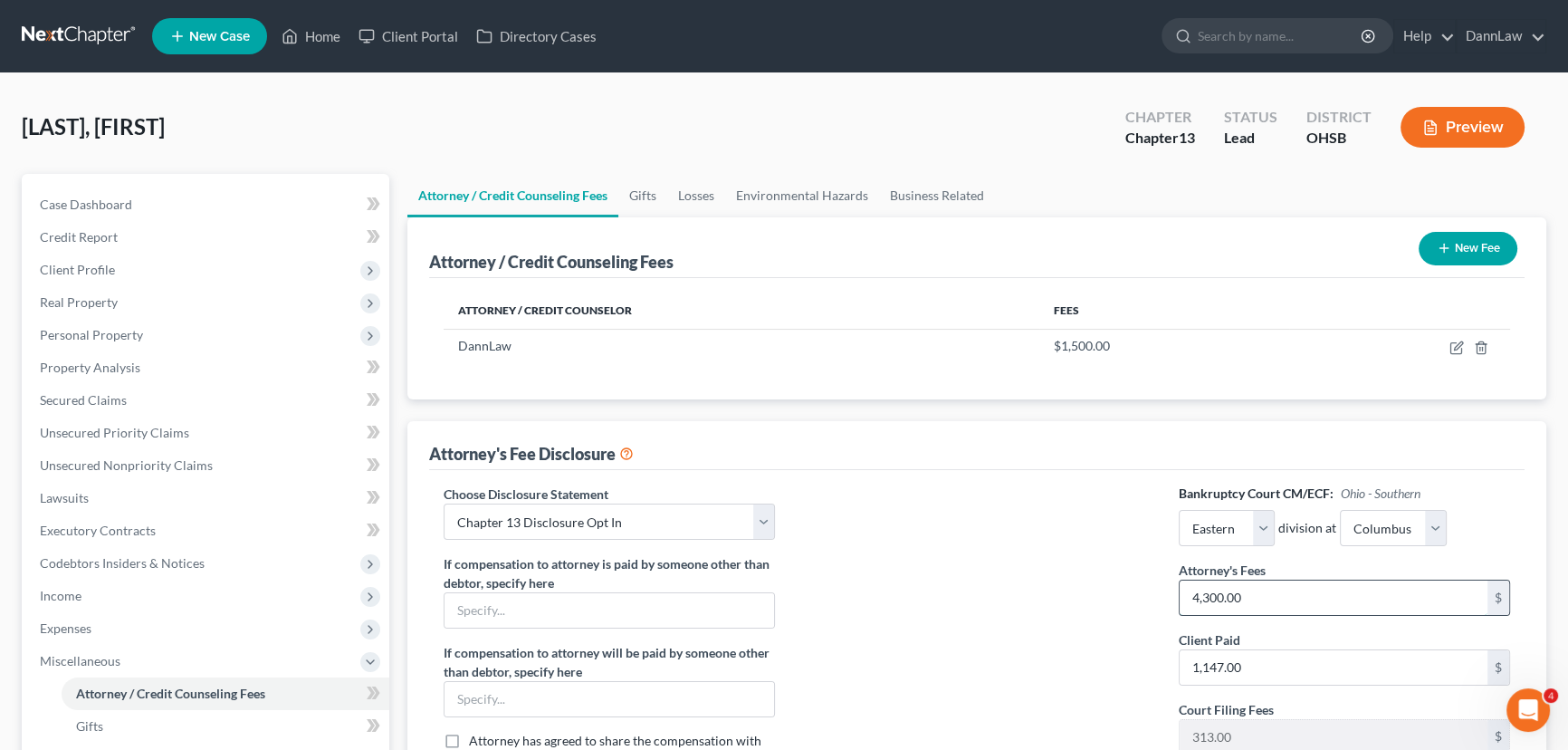 click on "4,300.00" at bounding box center [1334, 598] 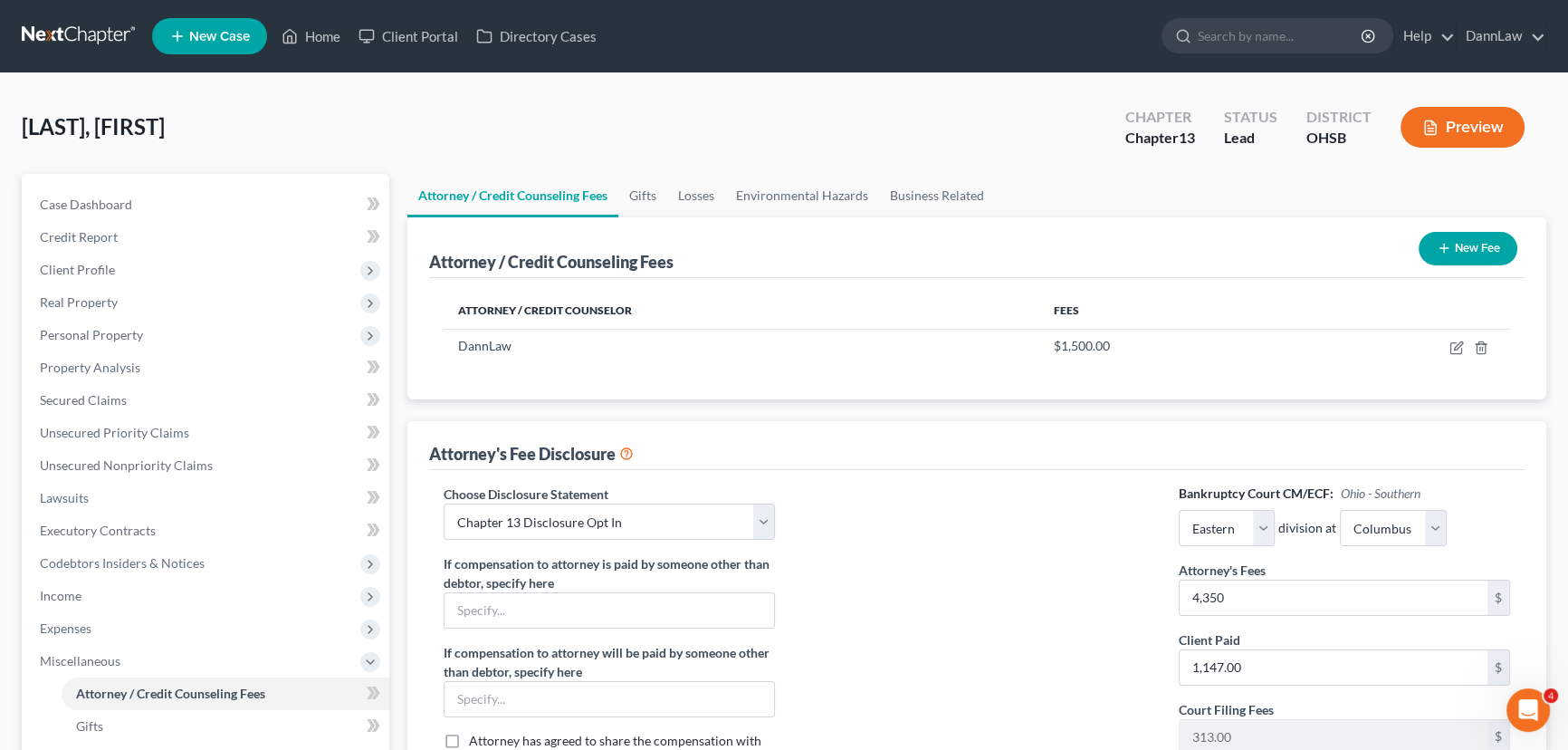 click on "DannLaw $ [AMOUNT]" at bounding box center (977, 339) 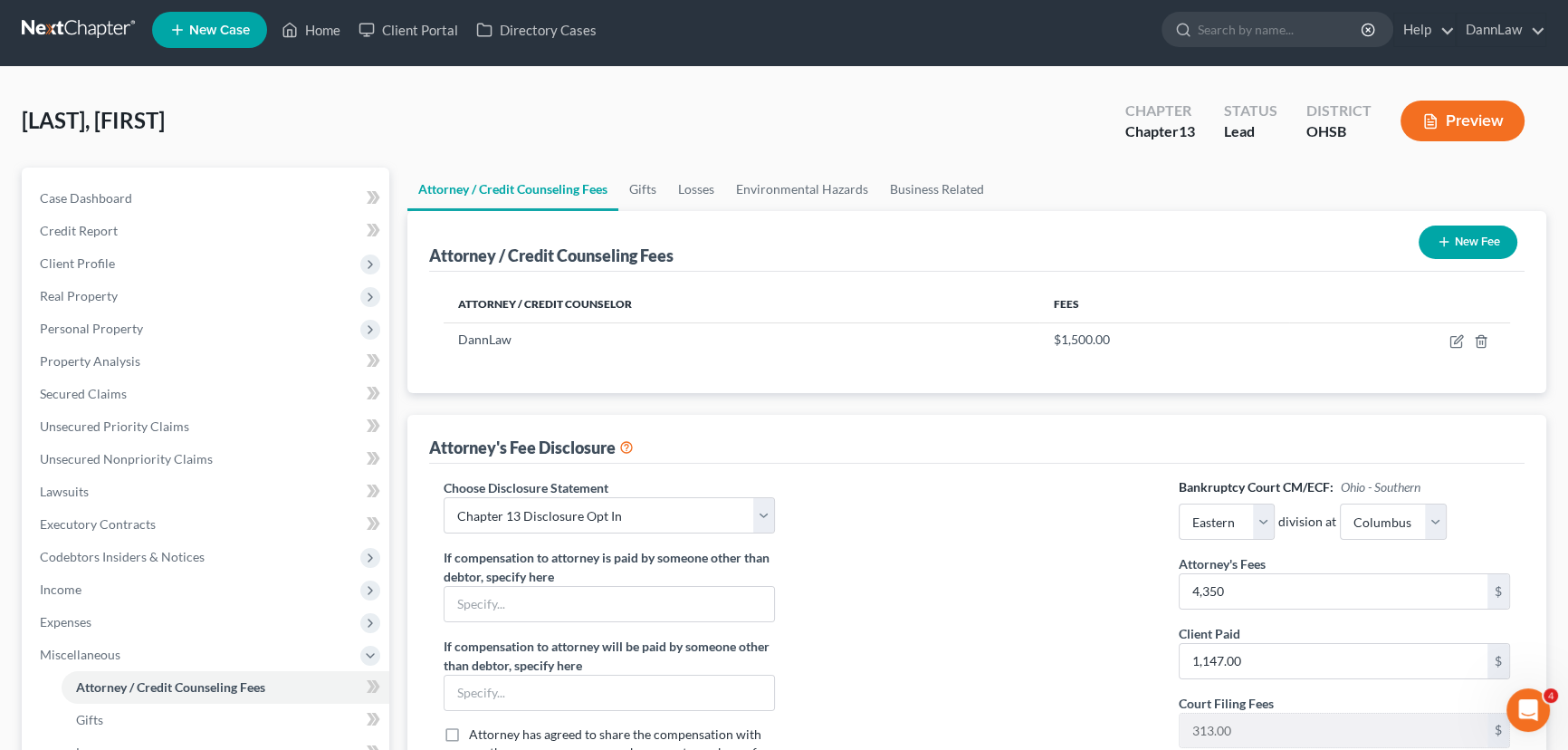 scroll, scrollTop: 0, scrollLeft: 0, axis: both 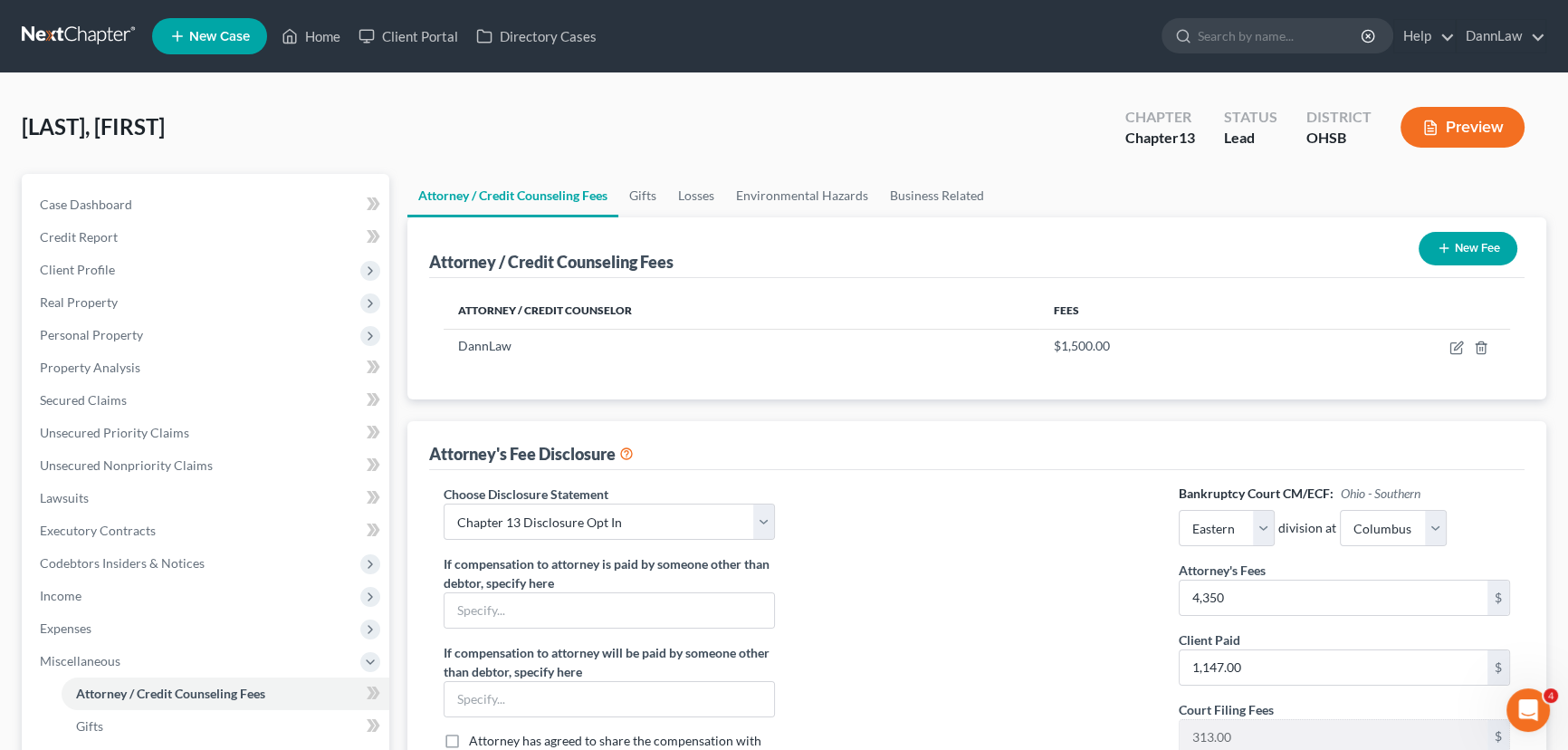 click 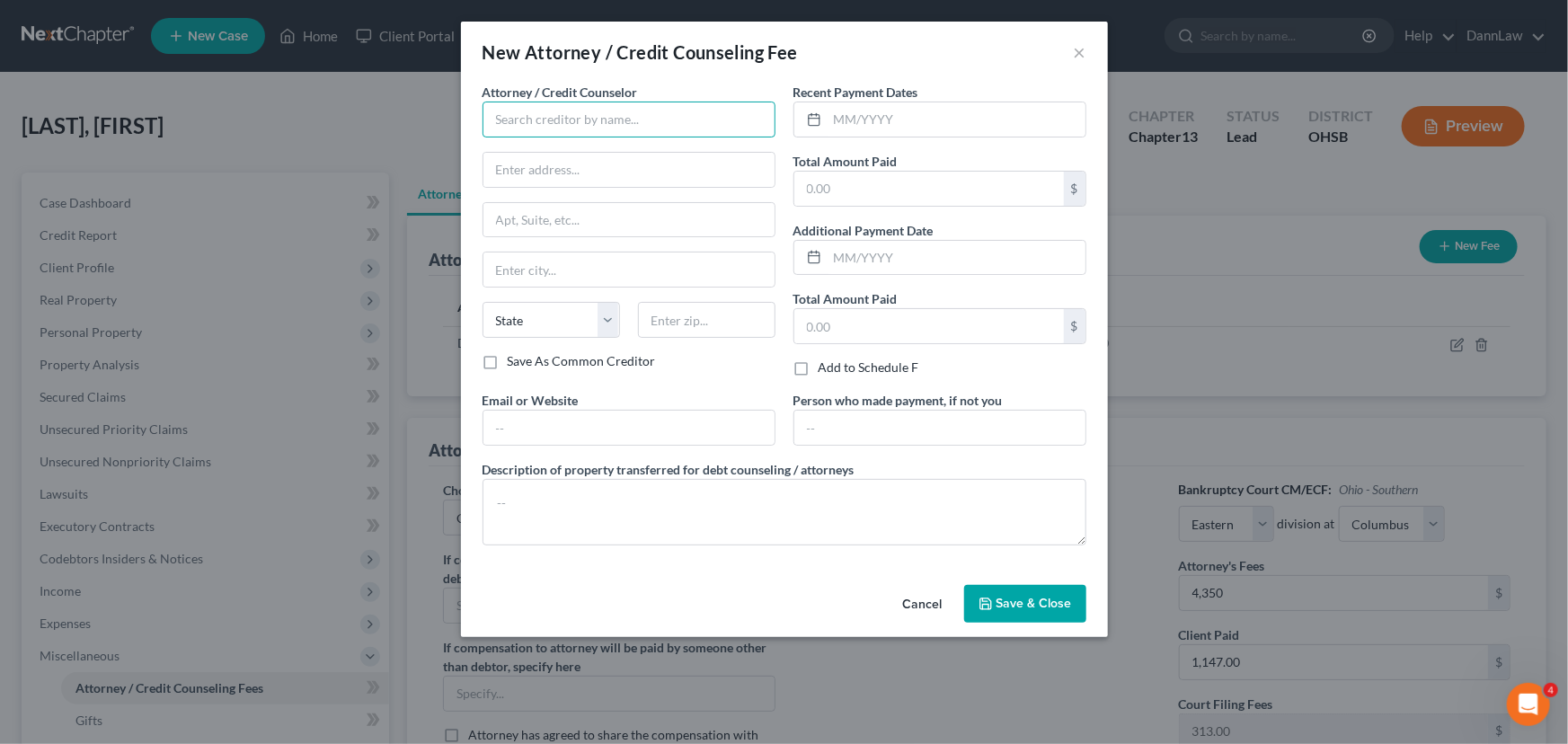 click at bounding box center (629, 120) 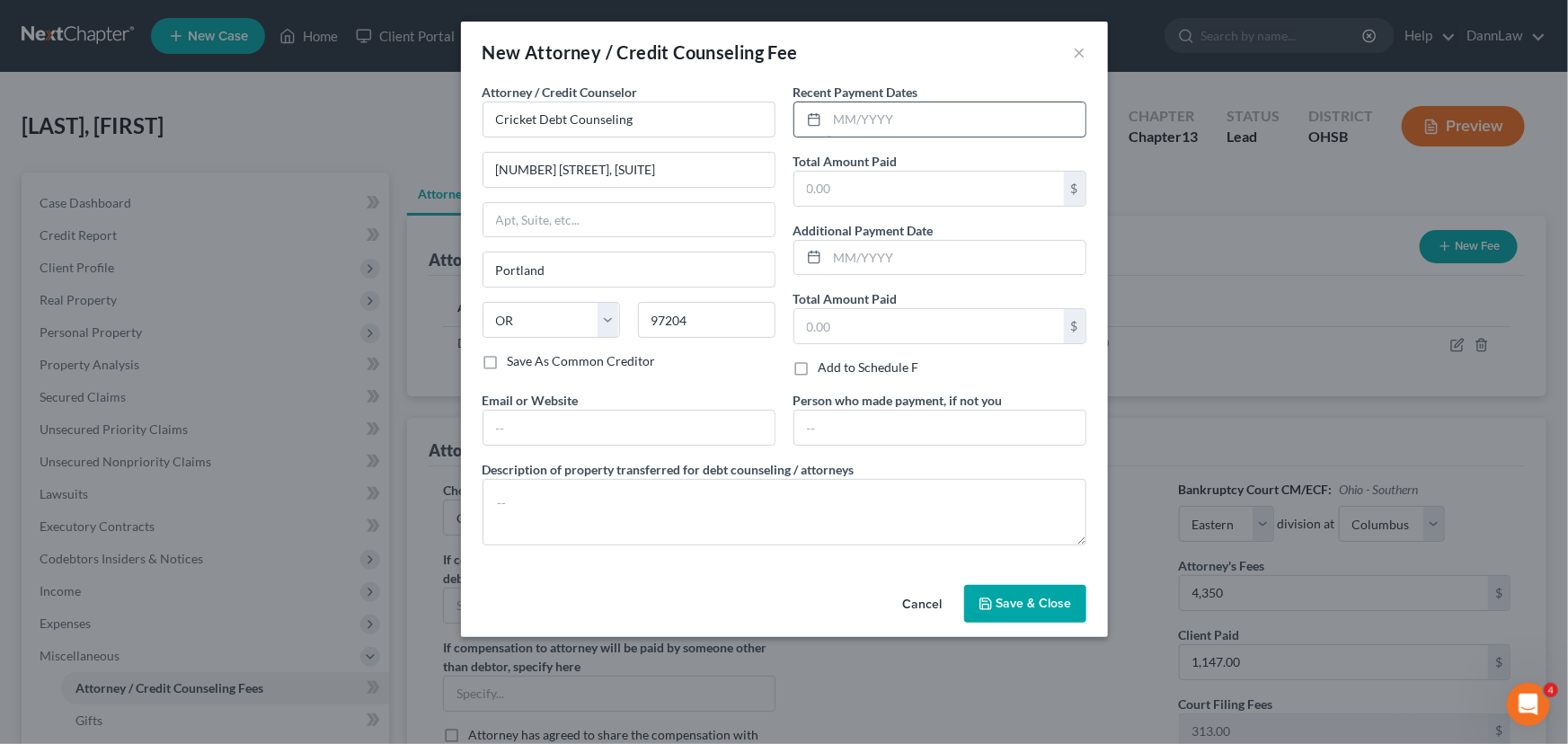 click at bounding box center (956, 120) 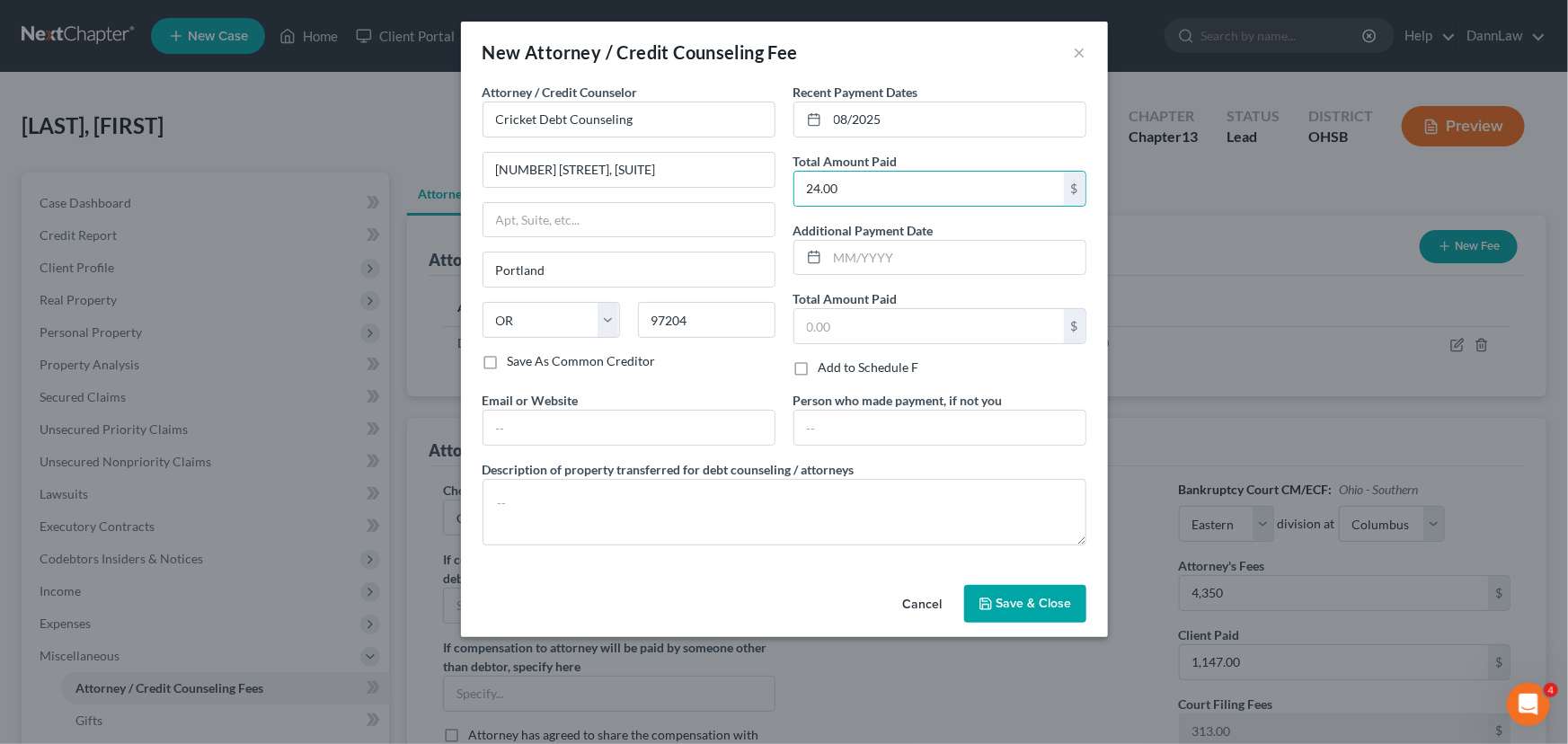 click on "Save & Close" at bounding box center (1034, 603) 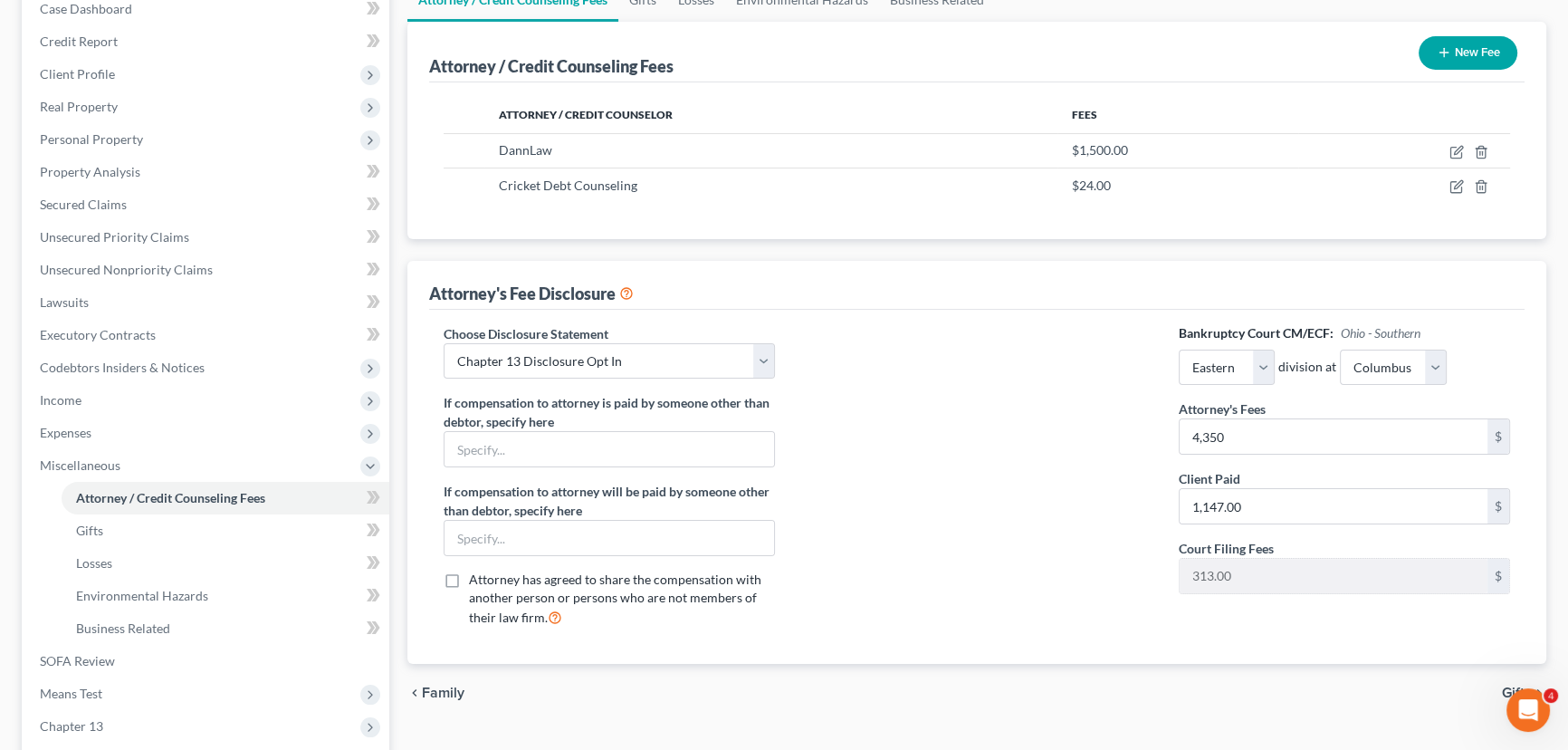 scroll, scrollTop: 406, scrollLeft: 0, axis: vertical 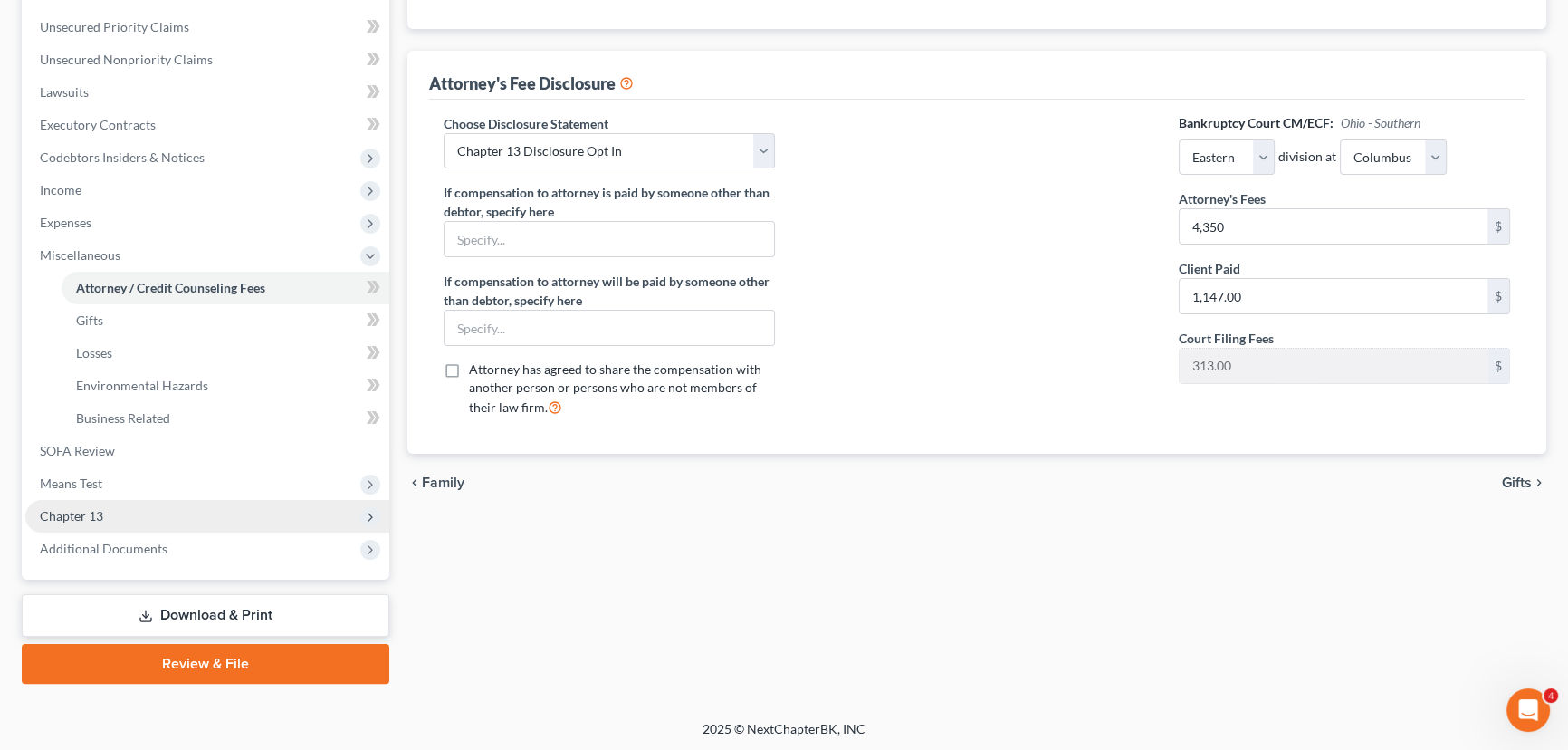 click on "Chapter 13" at bounding box center (207, 516) 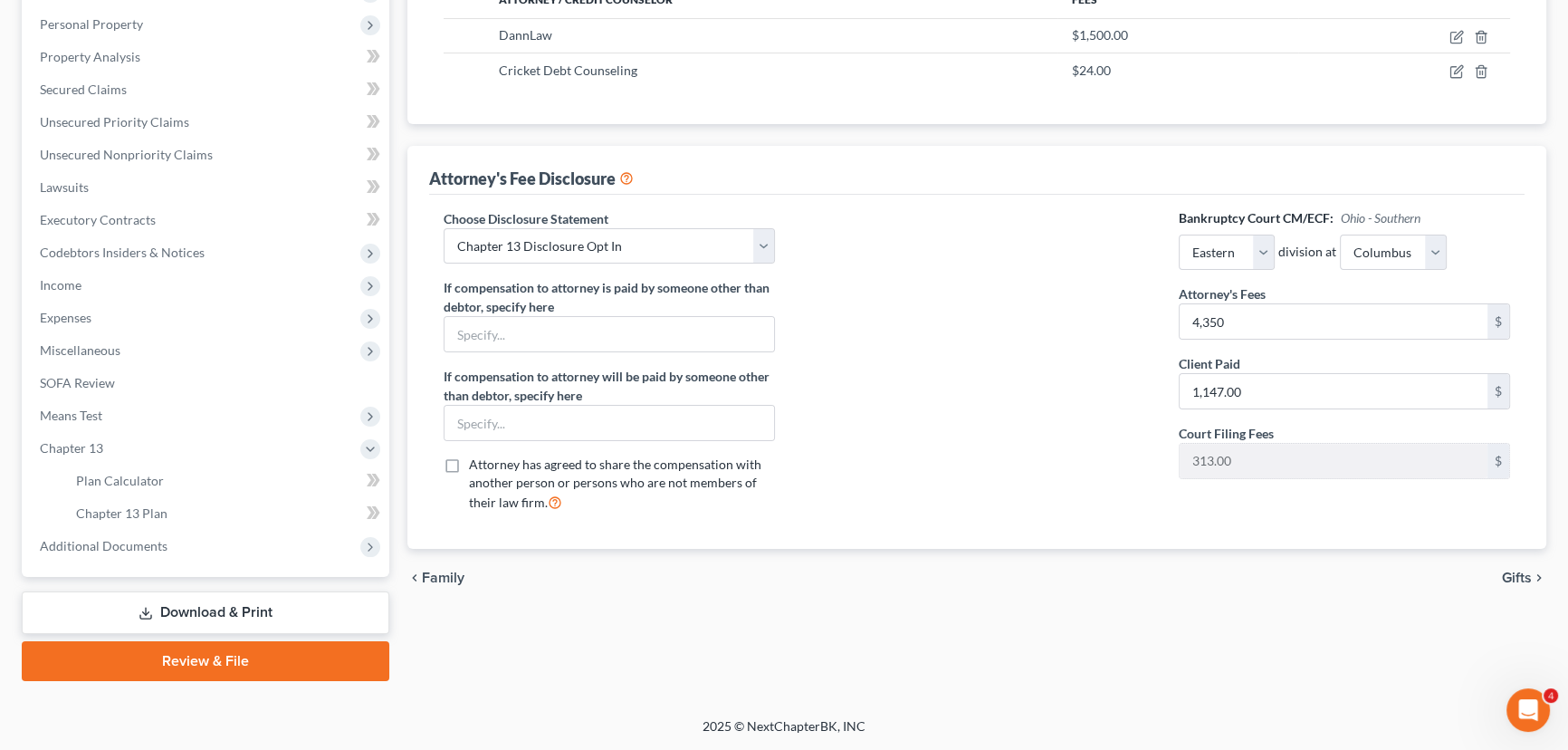 scroll, scrollTop: 308, scrollLeft: 0, axis: vertical 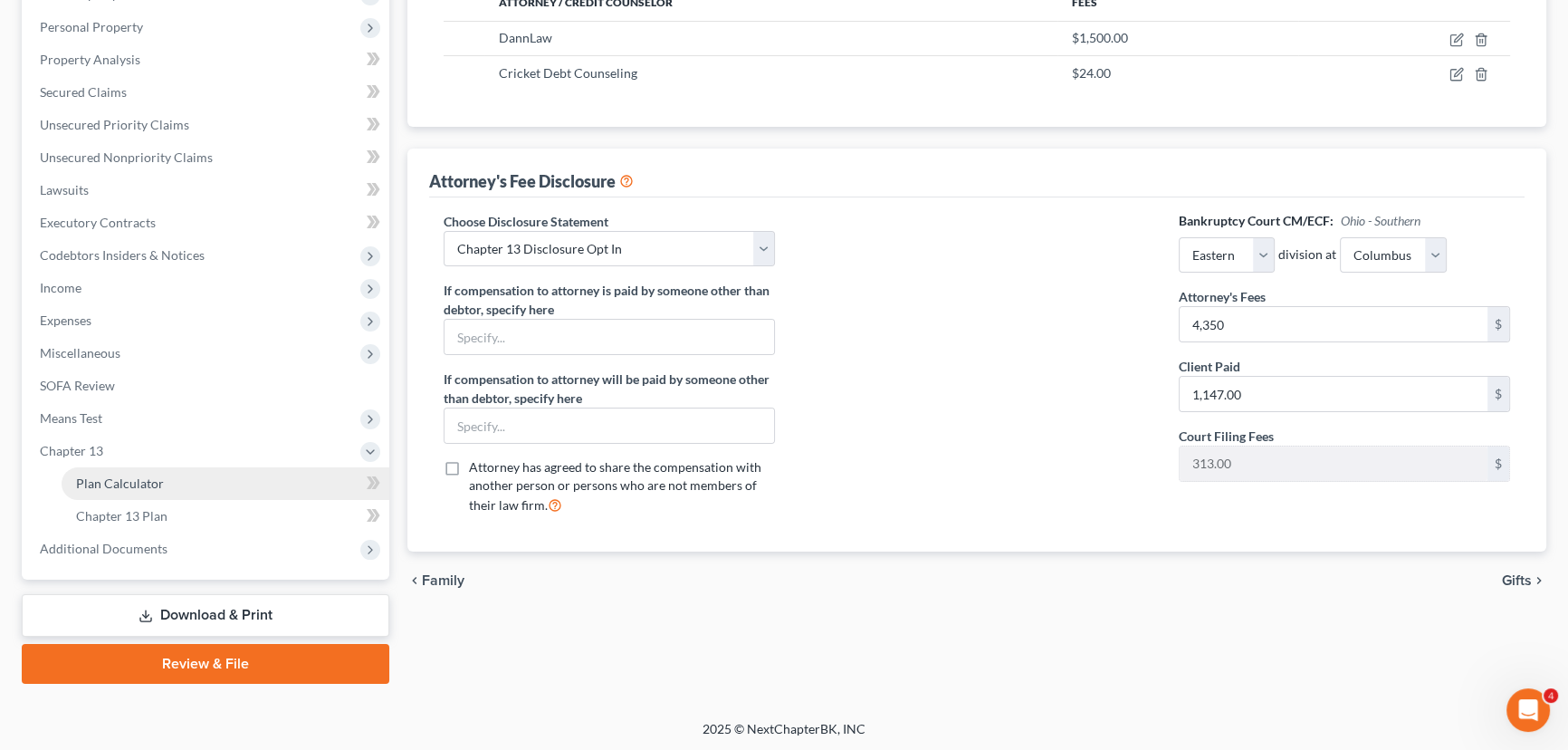 click on "Plan Calculator" at bounding box center (120, 483) 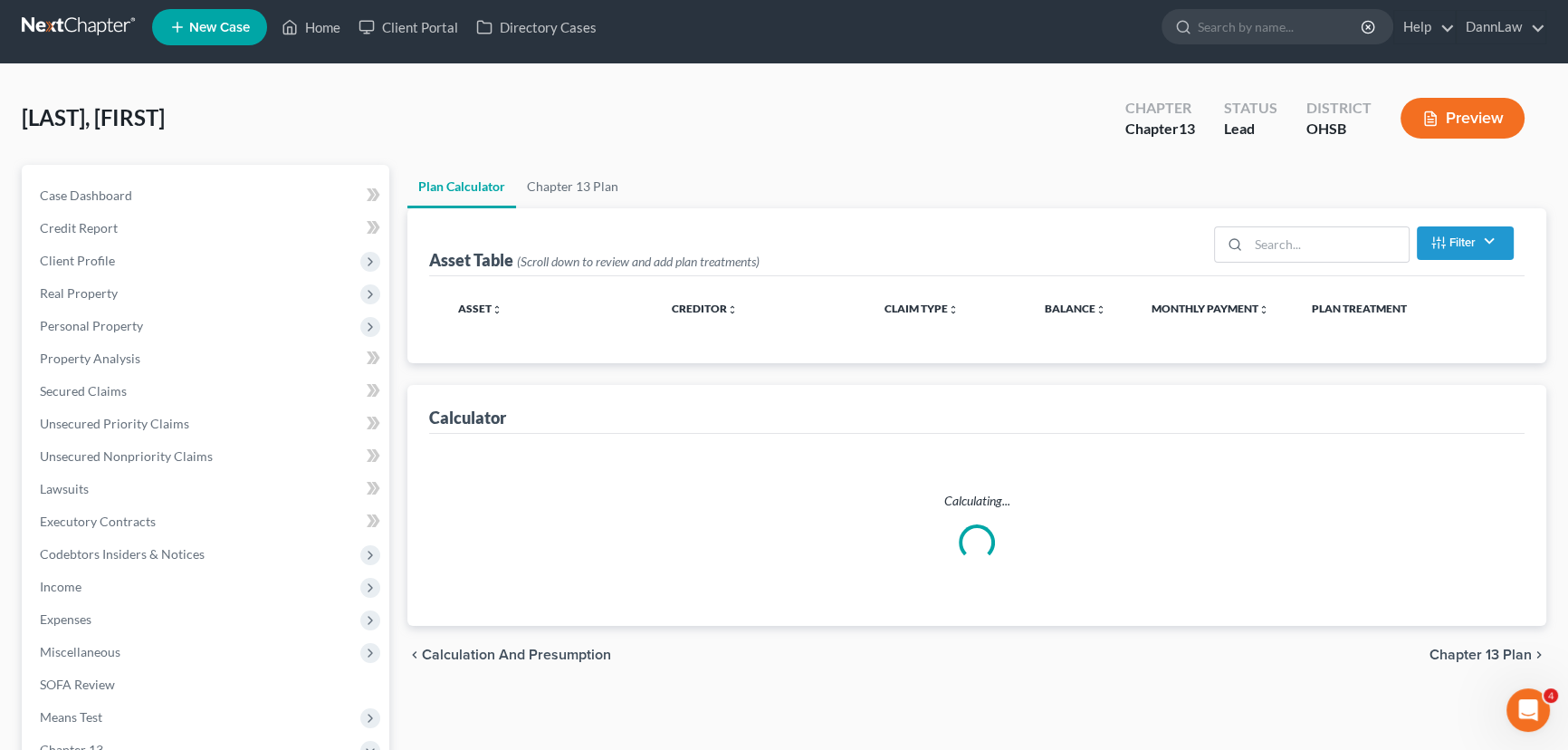 scroll, scrollTop: 0, scrollLeft: 0, axis: both 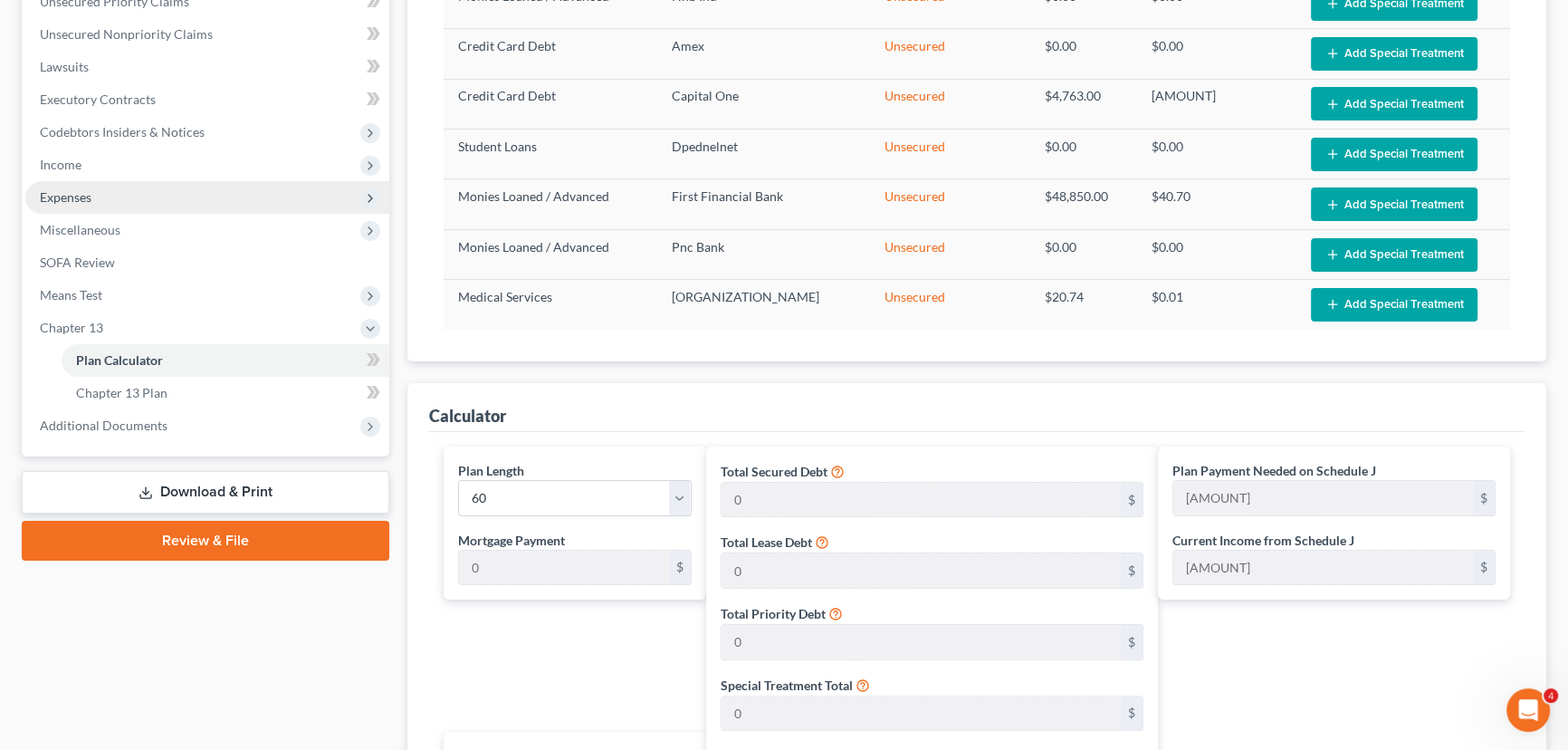 click on "Expenses" at bounding box center [207, 197] 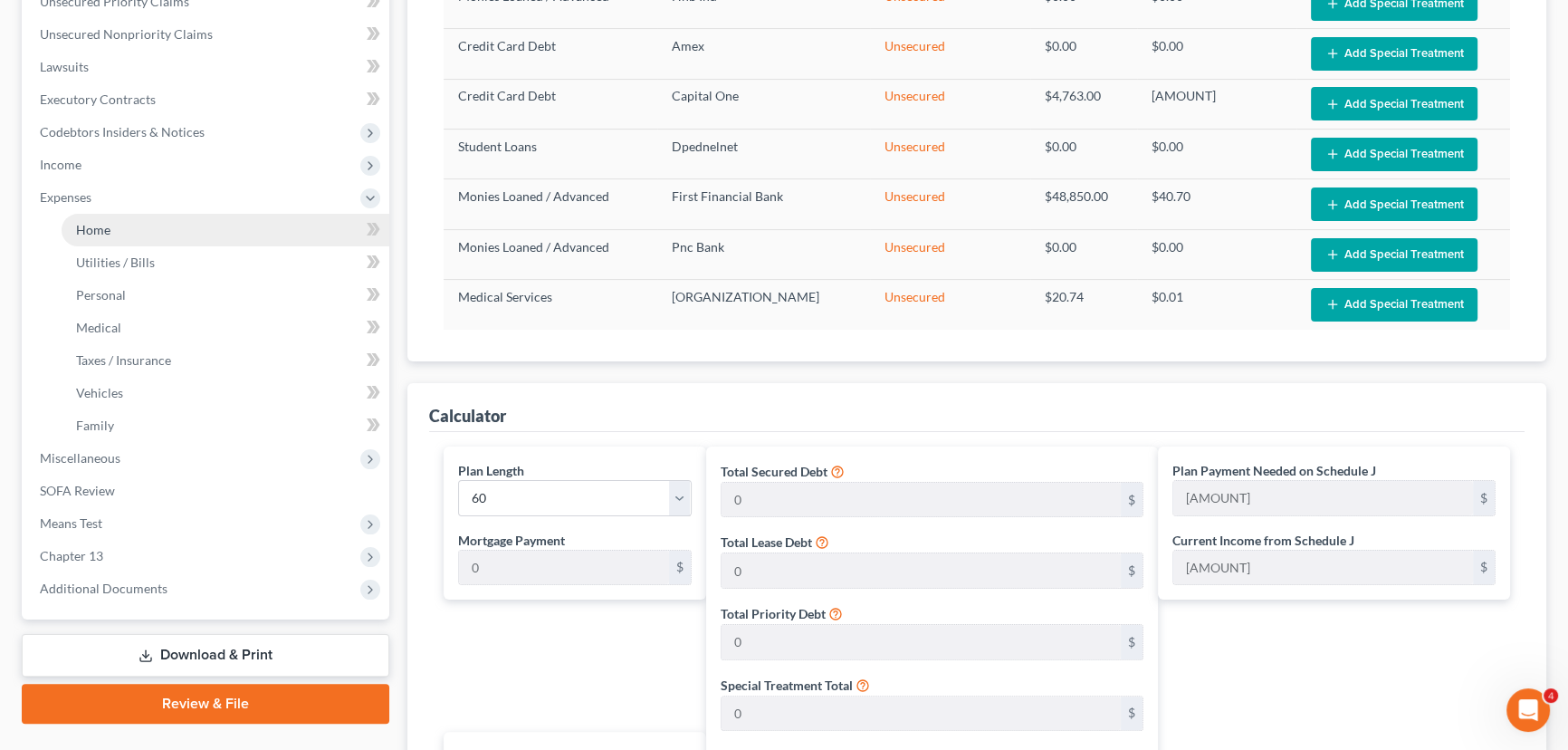 click on "Home" at bounding box center (225, 230) 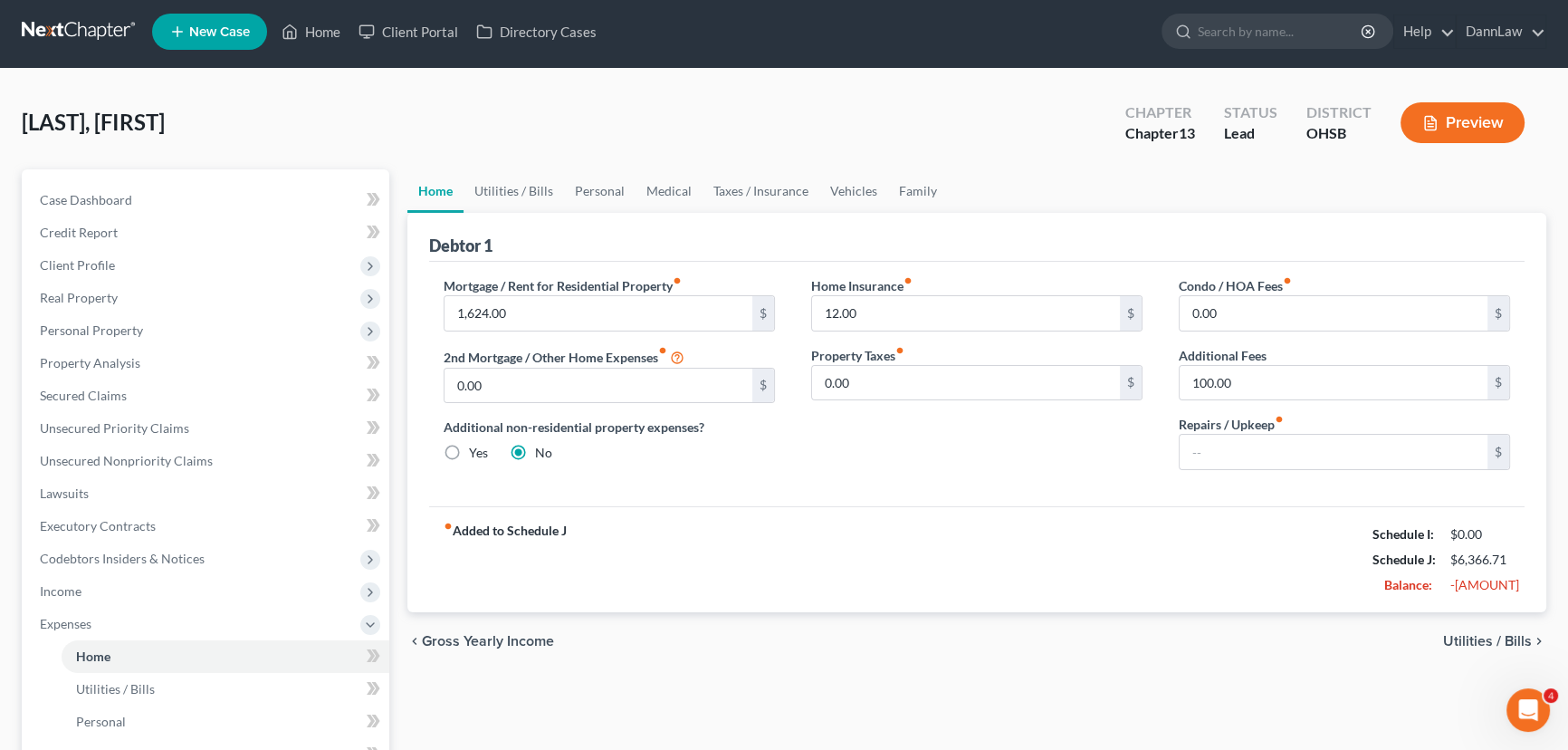 scroll, scrollTop: 0, scrollLeft: 0, axis: both 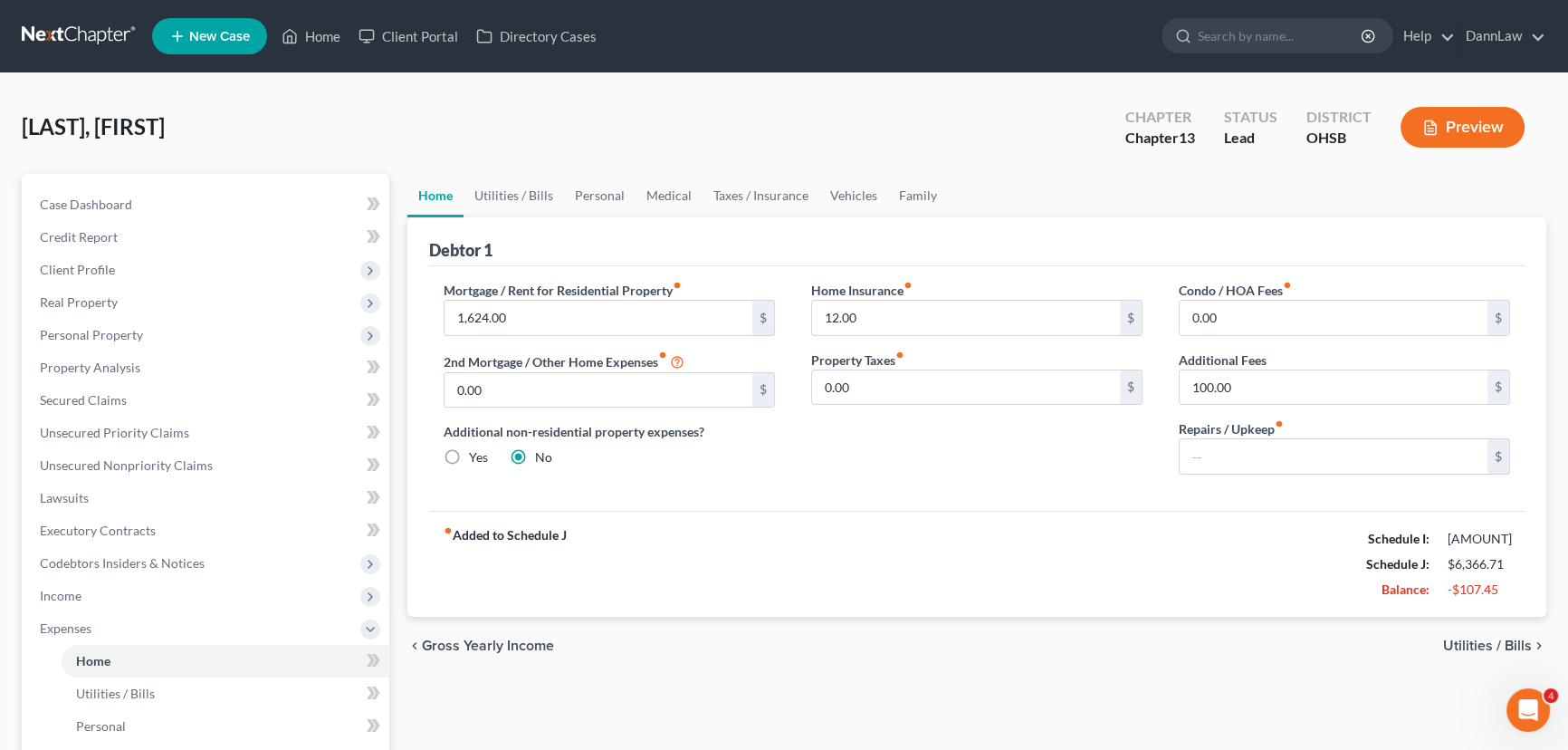 click on "New Case Home Client Portal Directory Cases         - No Result - See all results Or Press Enter... Help Help Center Webinars Training Videos What's newDannLaw DannLaw [EMAIL] My Account Settings Plan + Billing Account Add-Ons Upgrade to Whoa Log out" at bounding box center [849, 36] 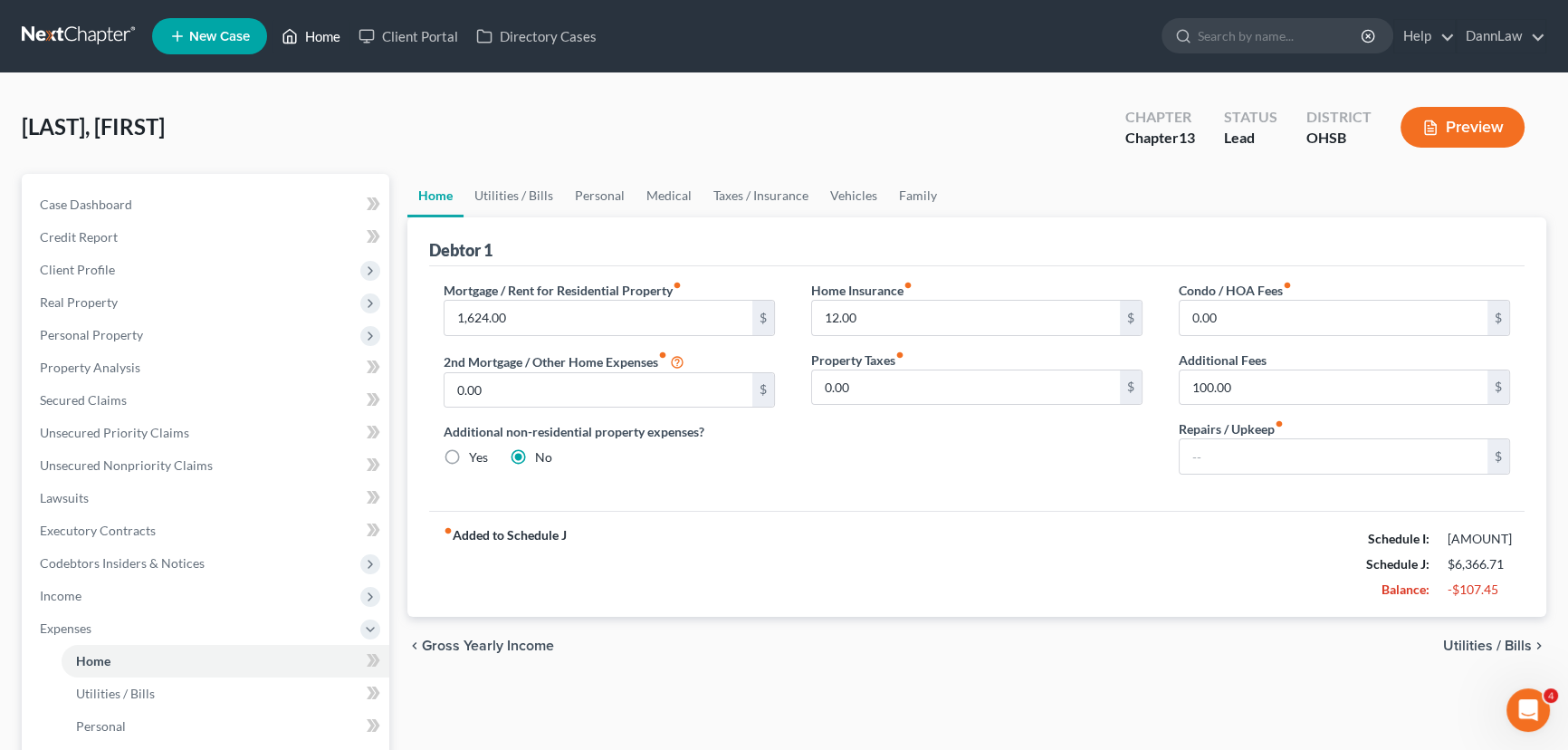 click on "Home" at bounding box center (311, 36) 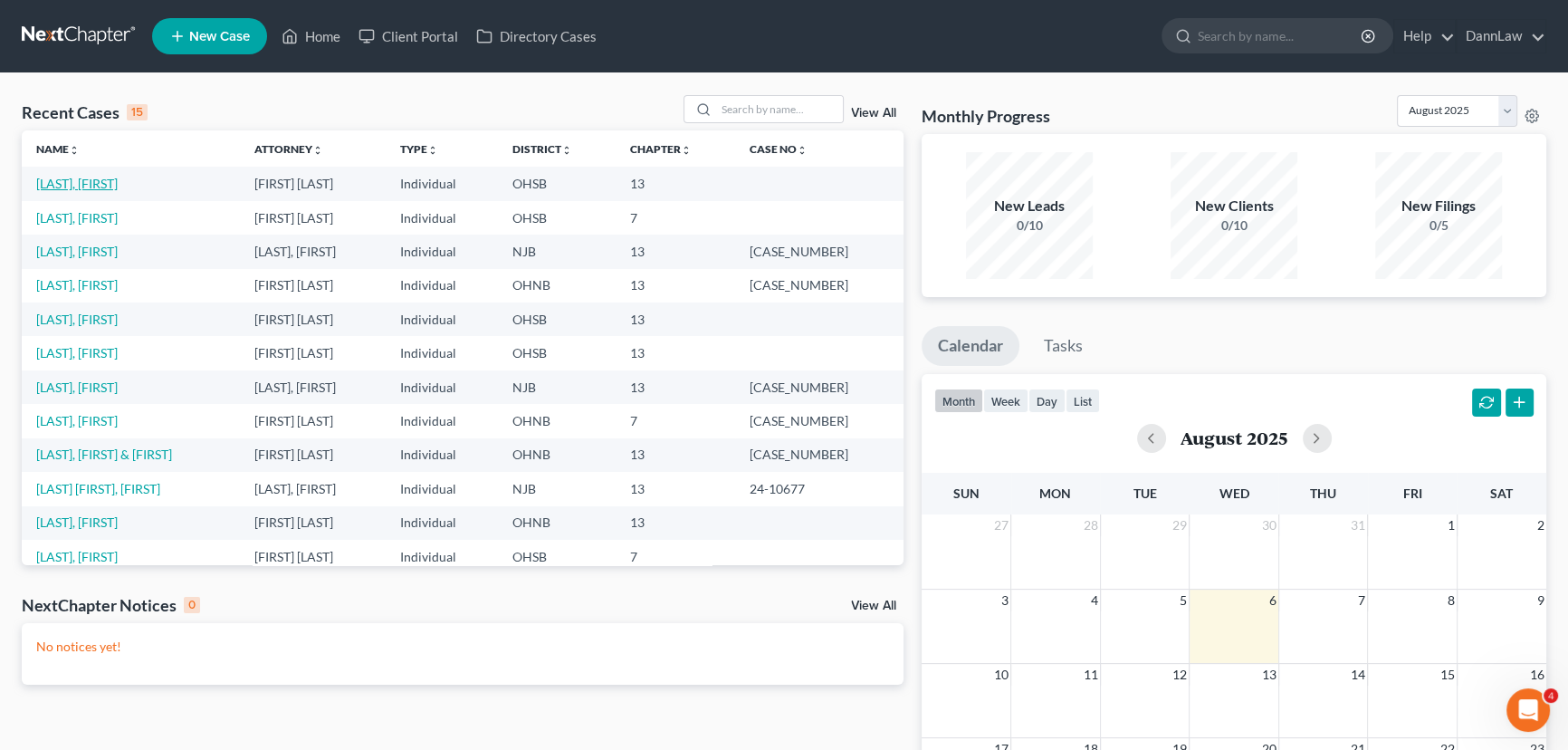 click on "[LAST], [FIRST]" at bounding box center (77, 183) 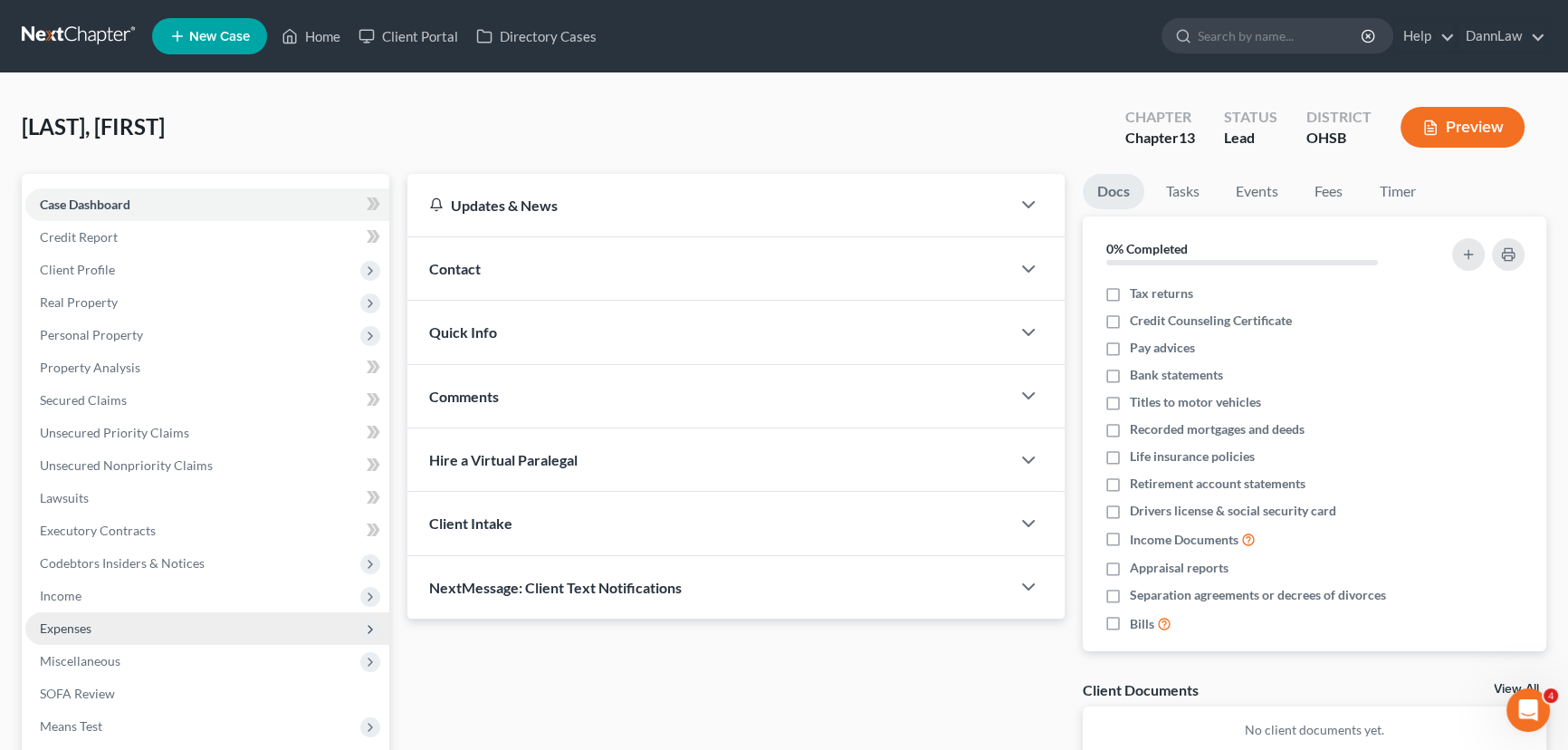 click on "Expenses" at bounding box center (207, 629) 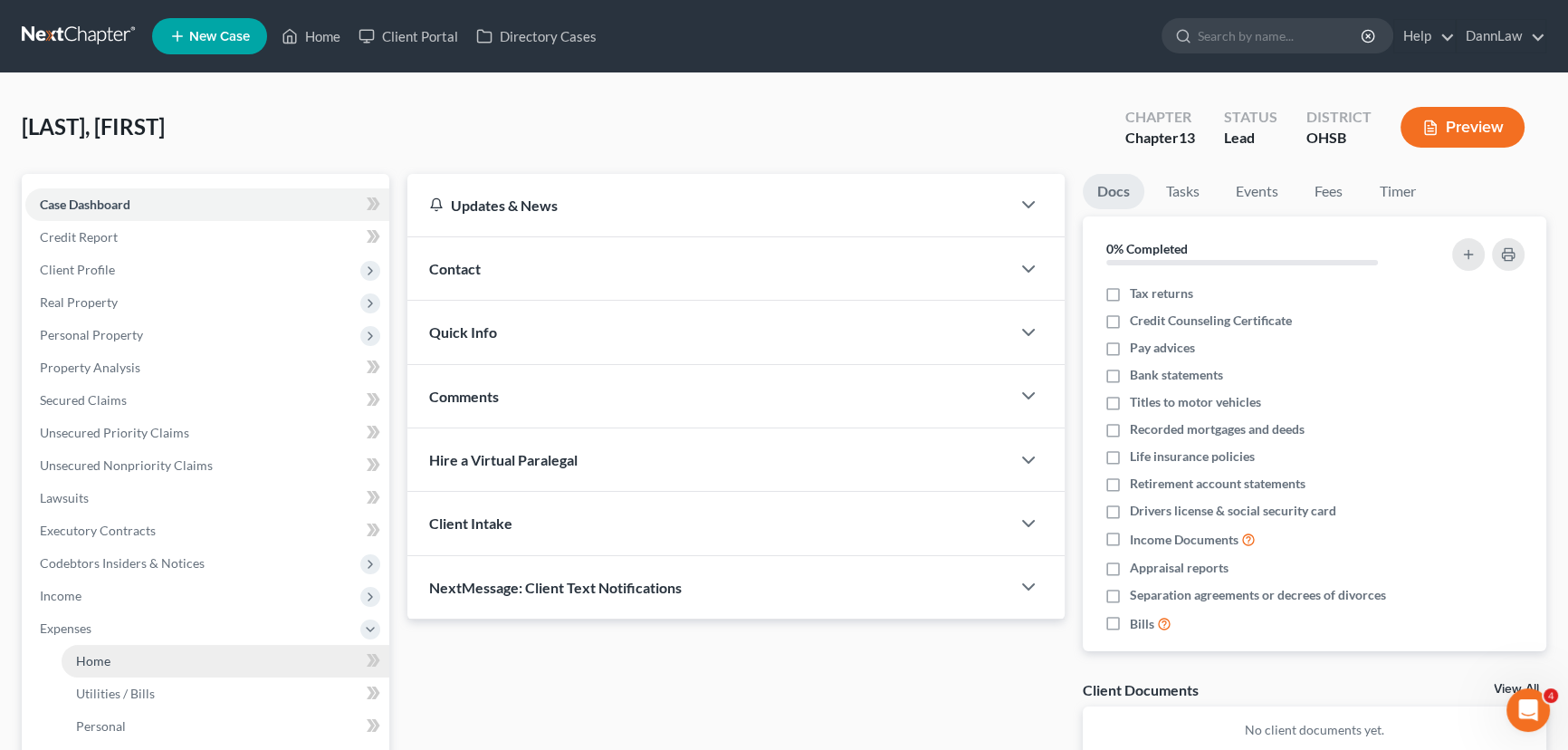 click on "Home" at bounding box center (93, 660) 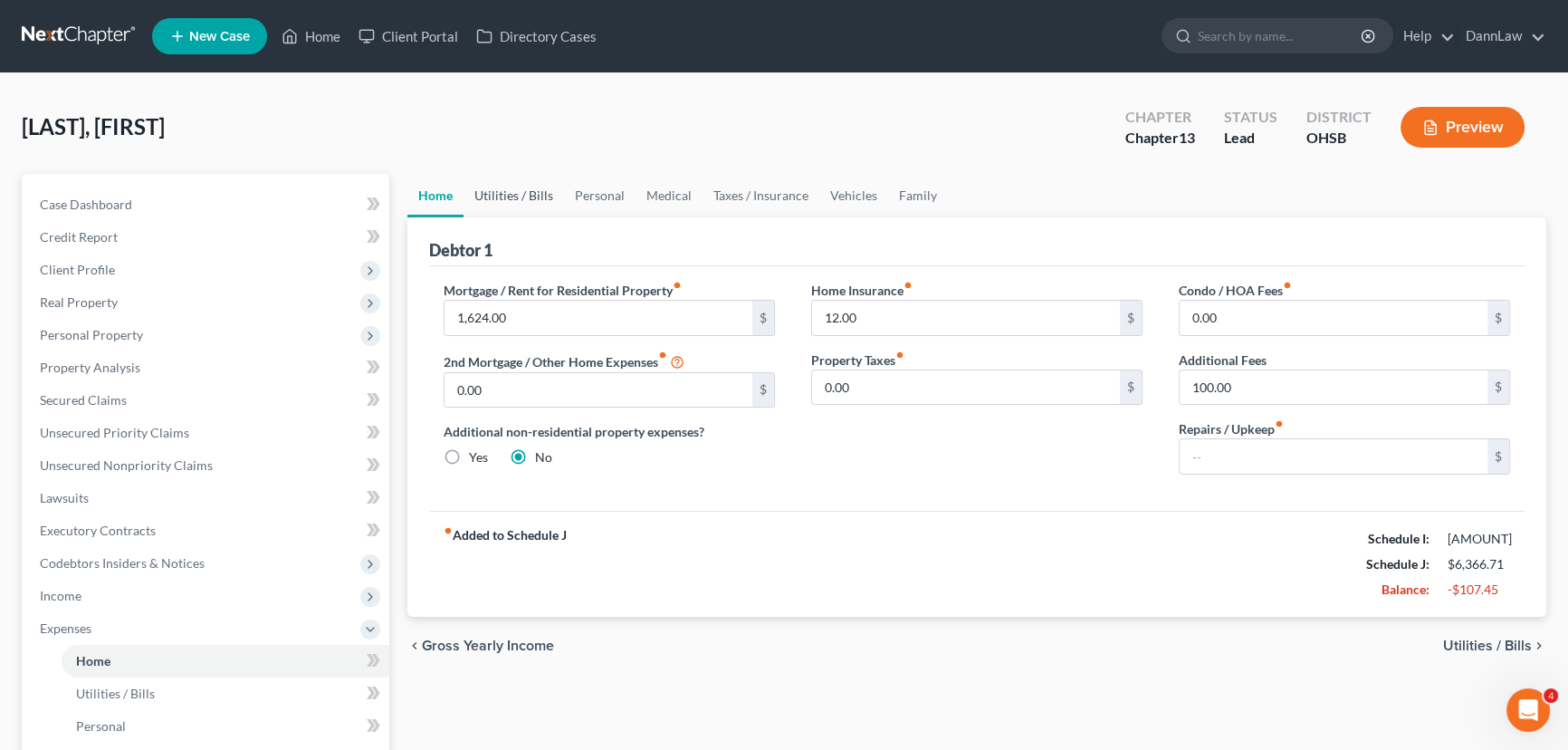 click on "Utilities / Bills" at bounding box center (513, 196) 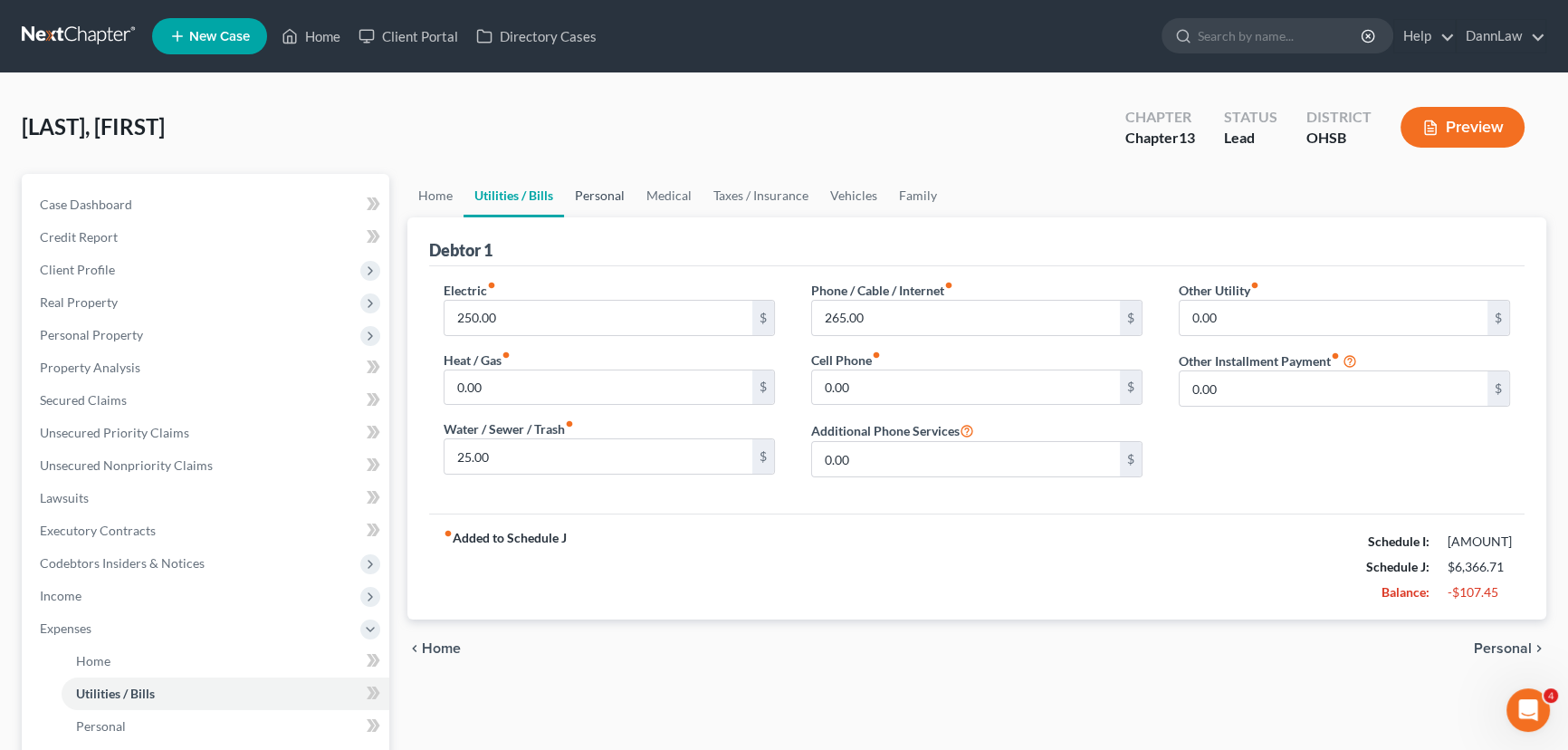 click on "Personal" at bounding box center (599, 196) 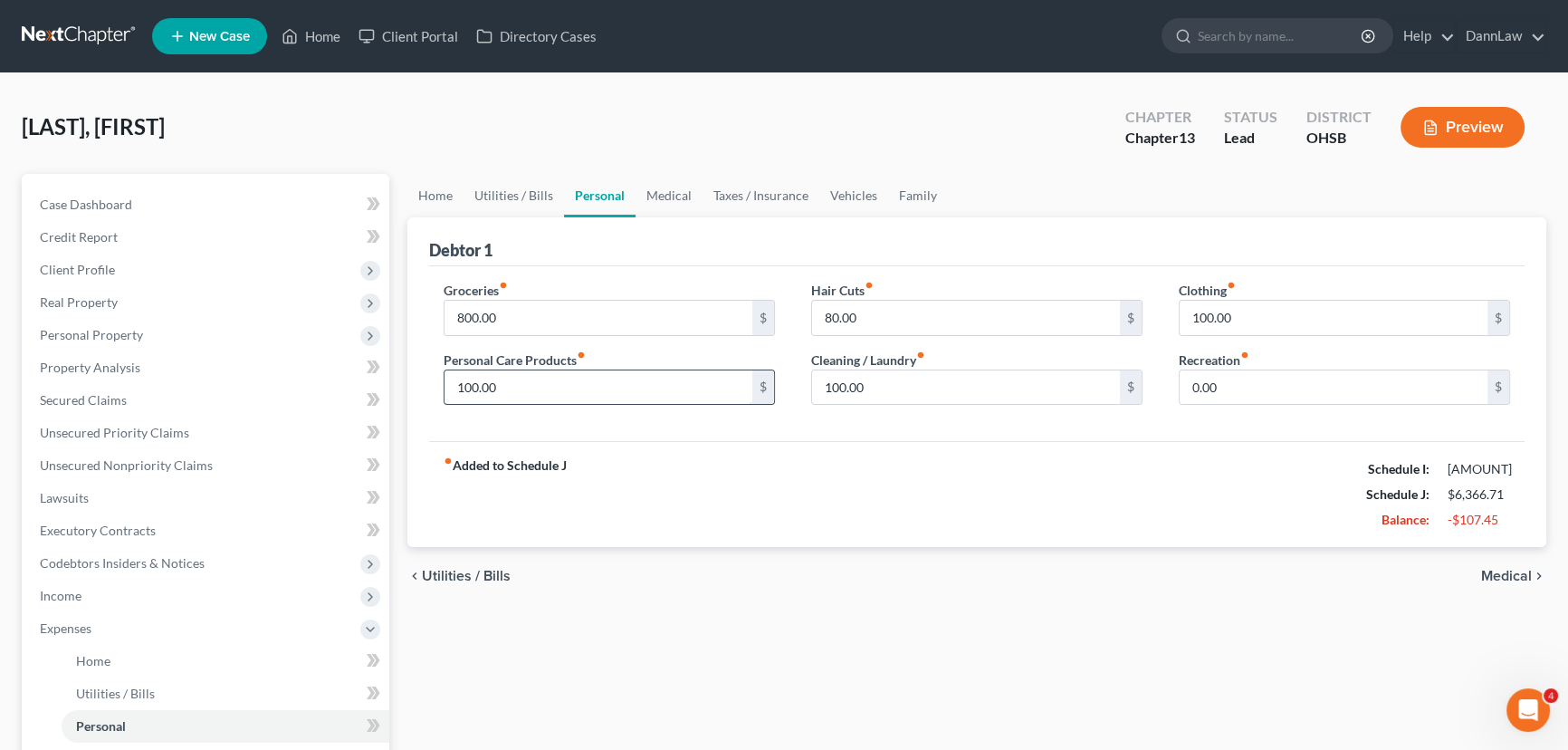 click on "100.00" at bounding box center [598, 388] 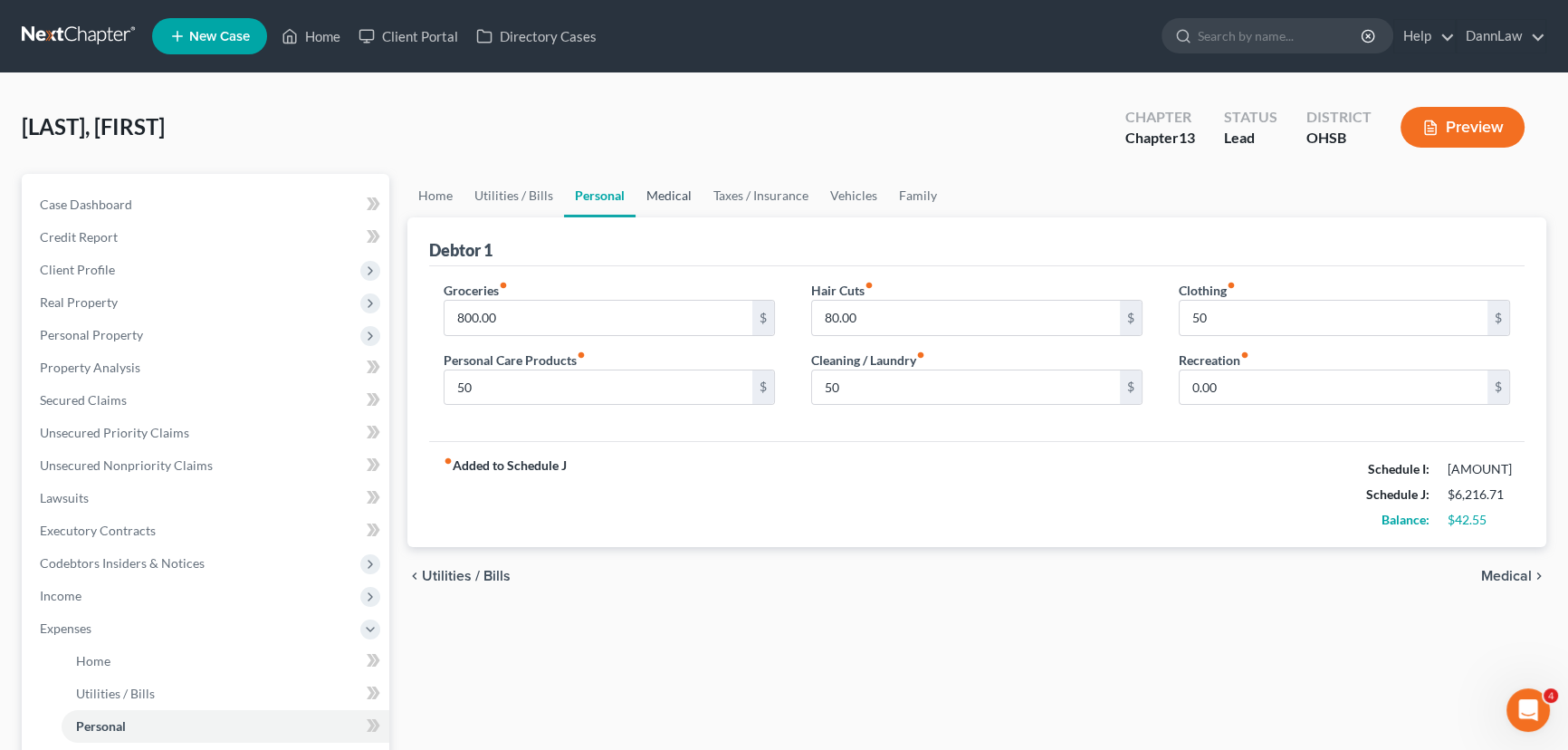click on "Medical" at bounding box center (669, 196) 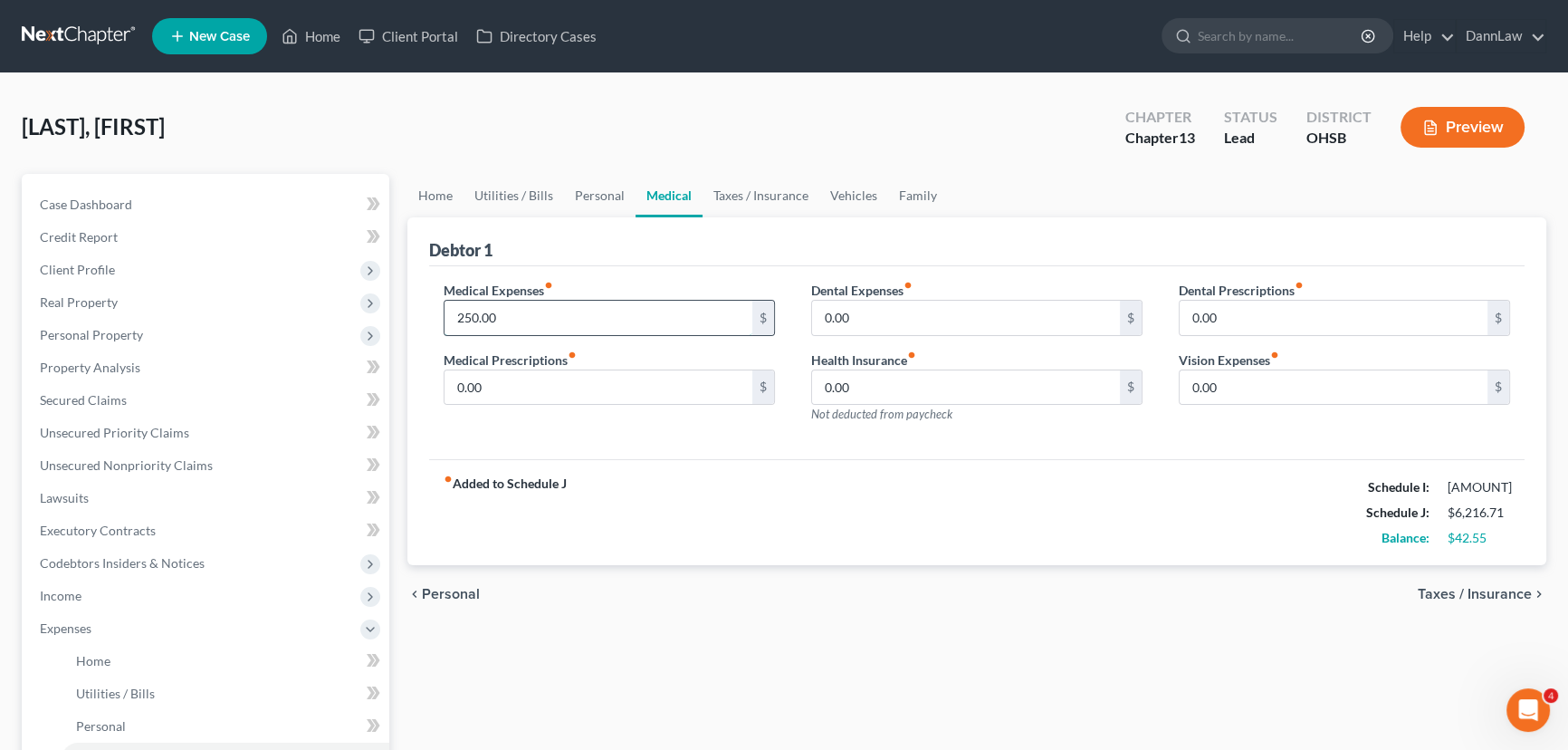 click on "250.00" at bounding box center [598, 318] 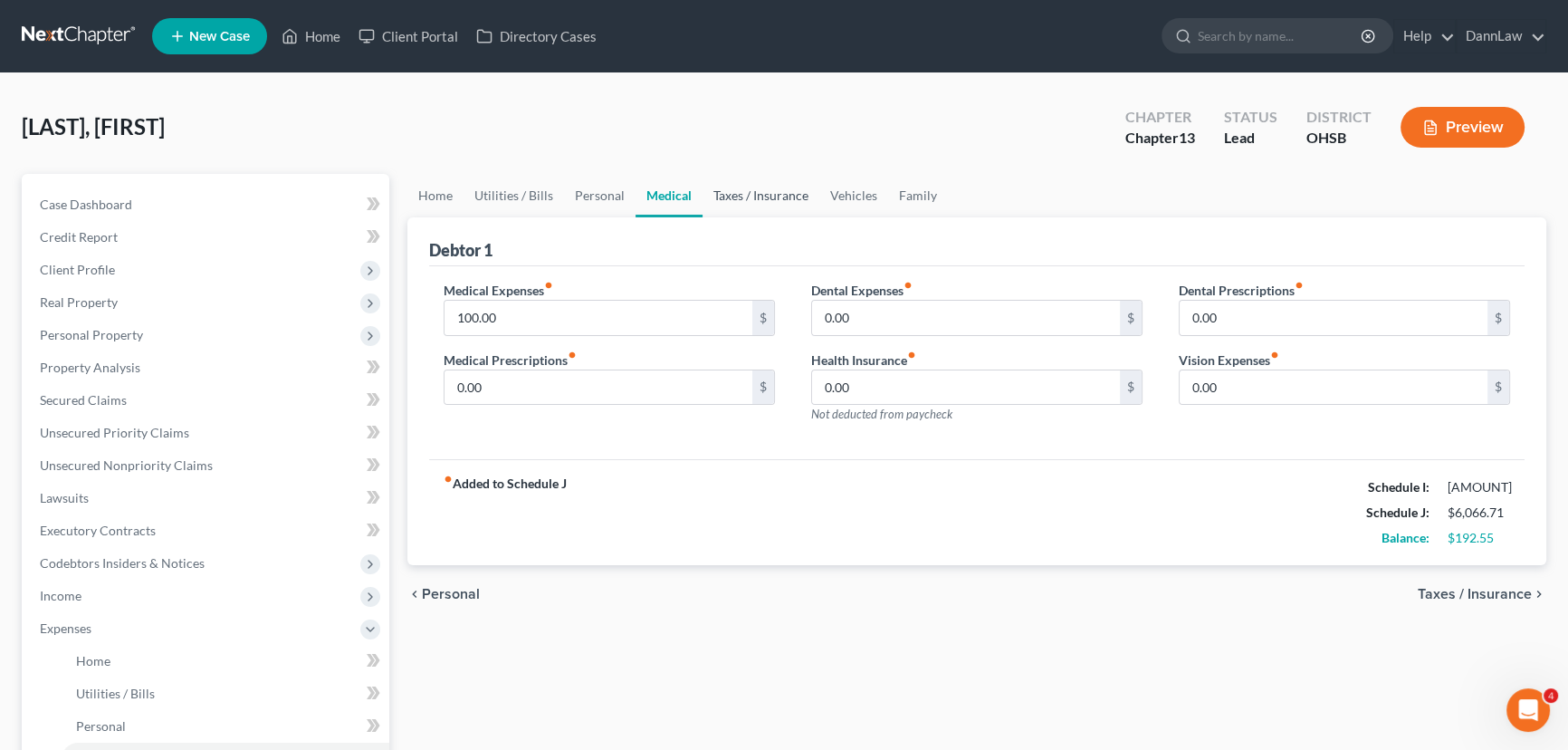 click on "Taxes / Insurance" at bounding box center (760, 196) 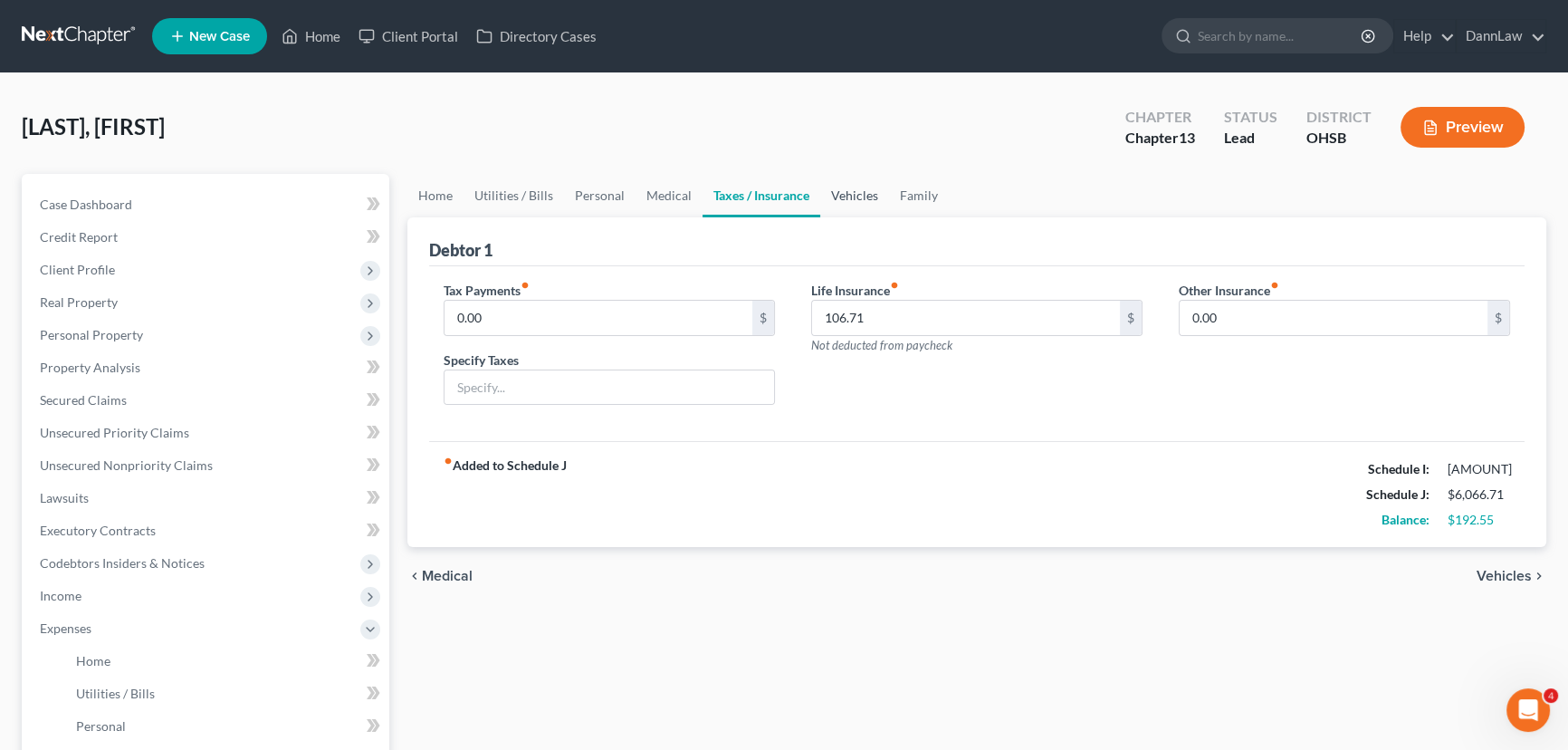 click on "Vehicles" at bounding box center (855, 196) 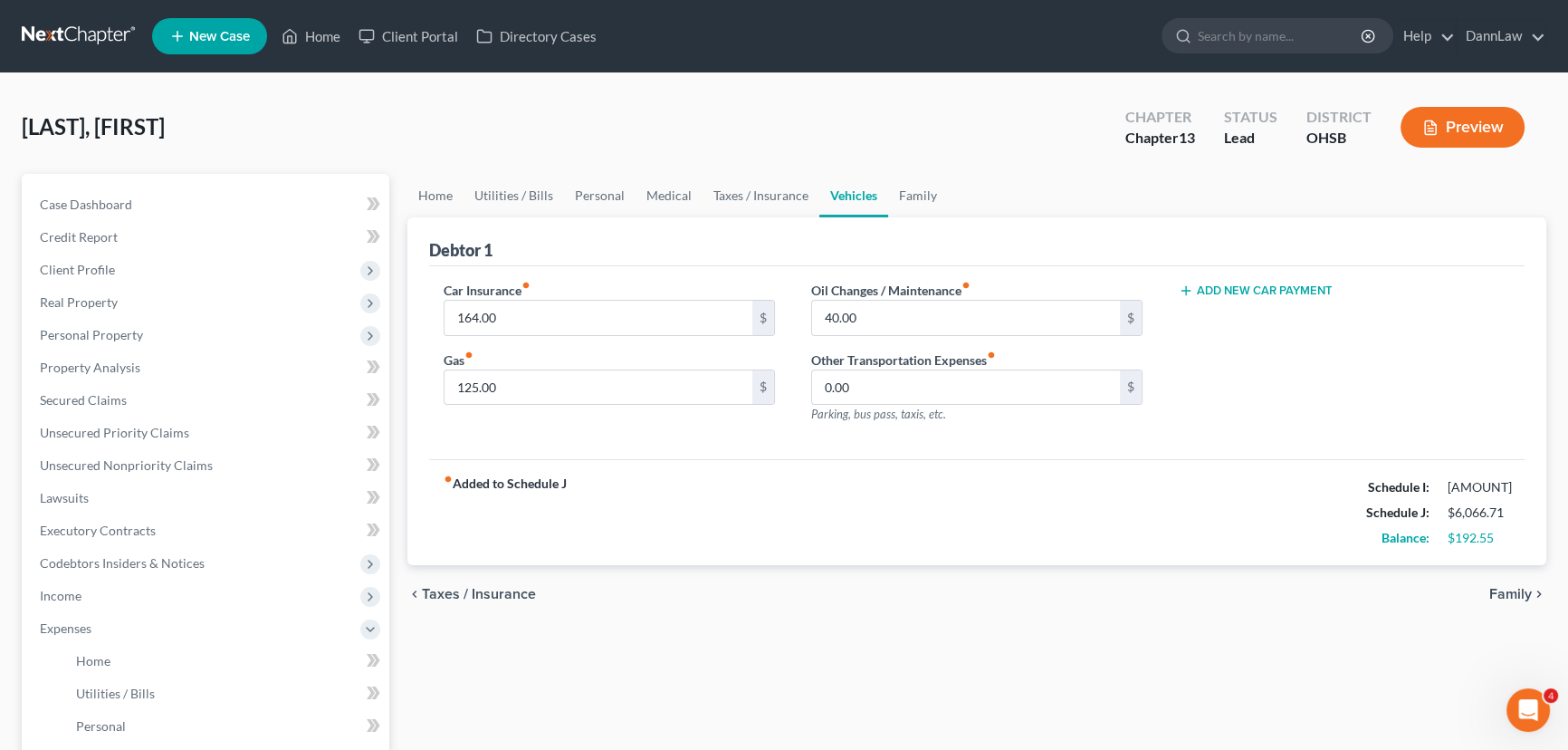 click on "Vehicles" at bounding box center (854, 196) 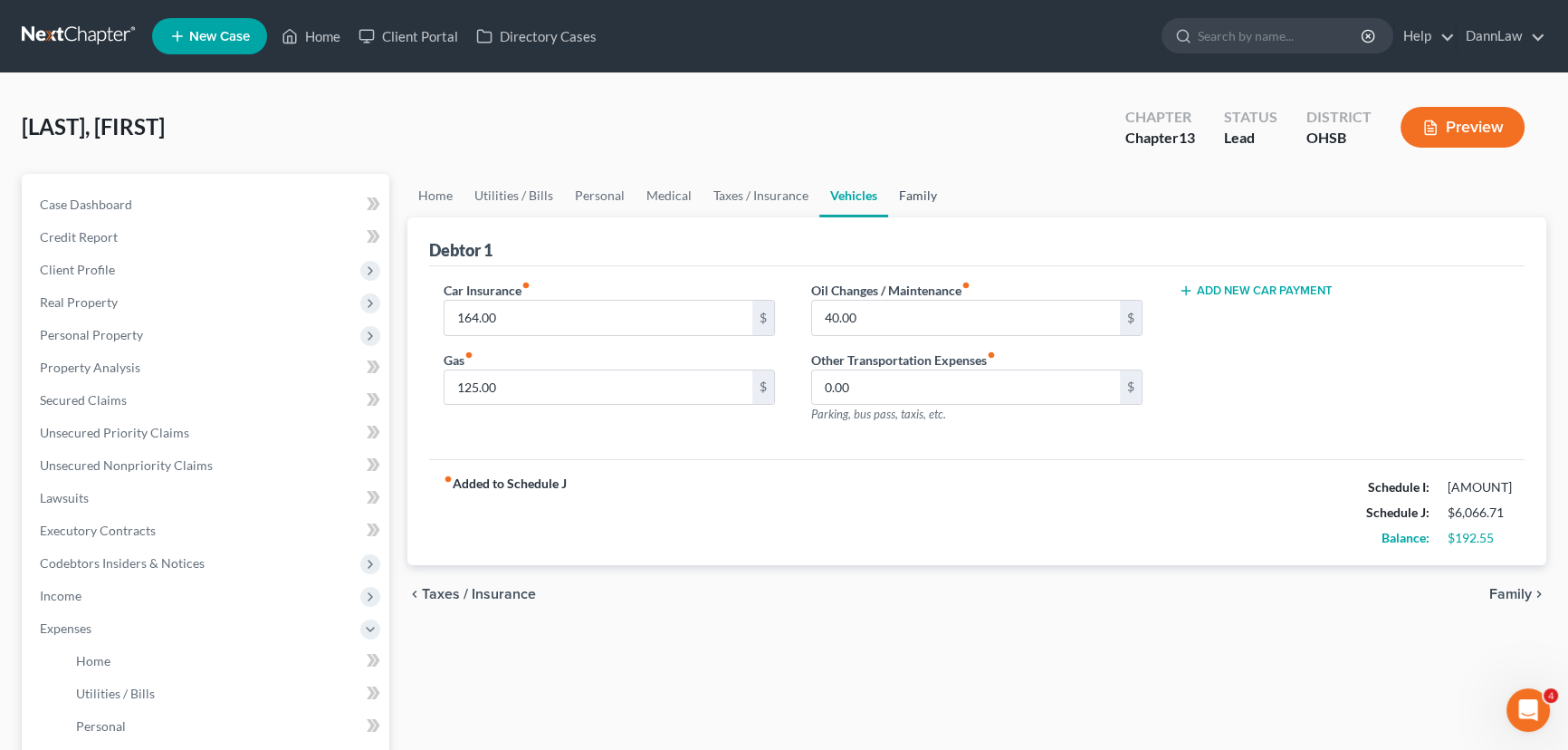 click on "Family" at bounding box center (918, 196) 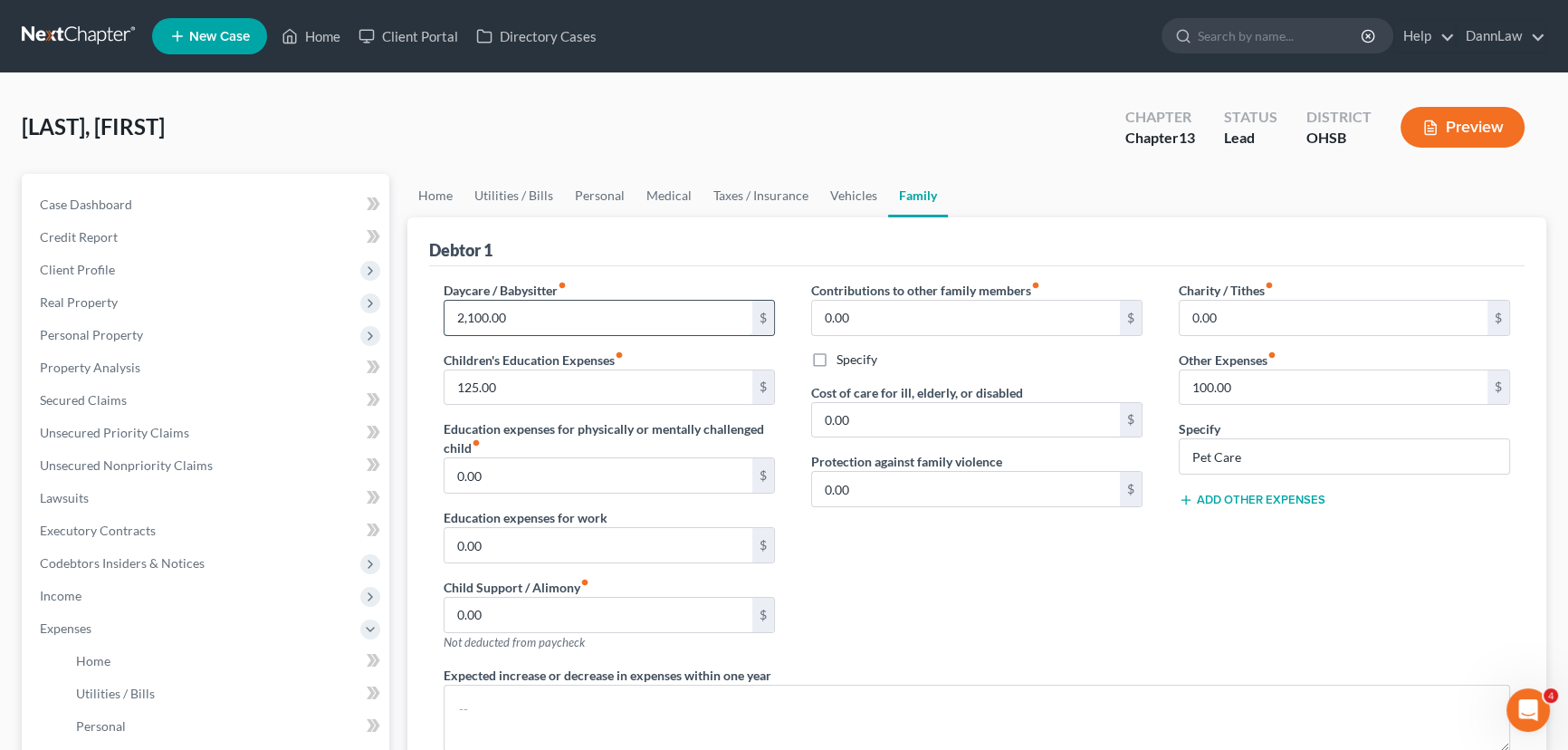 click on "2,100.00" at bounding box center [598, 318] 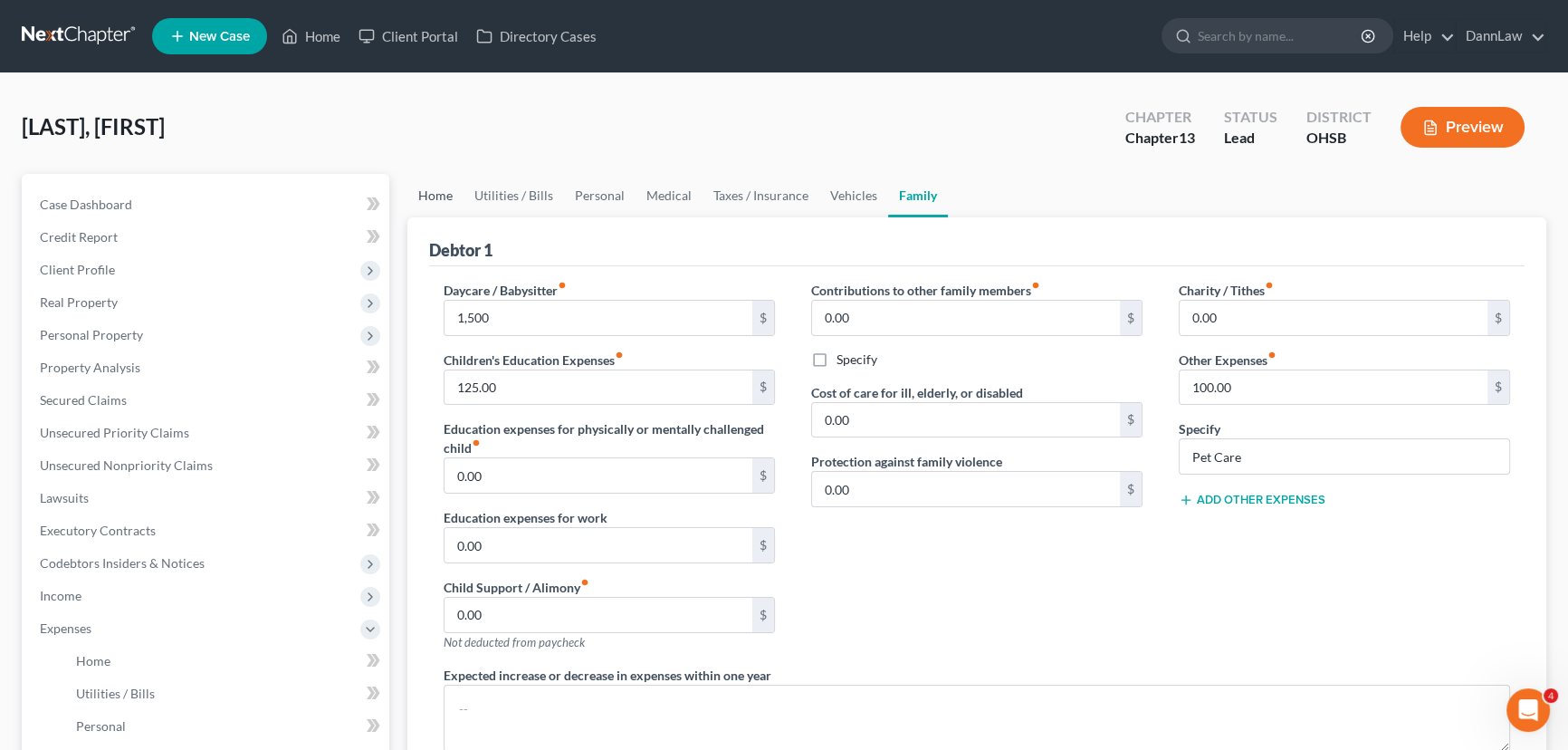 click on "Home" at bounding box center (435, 196) 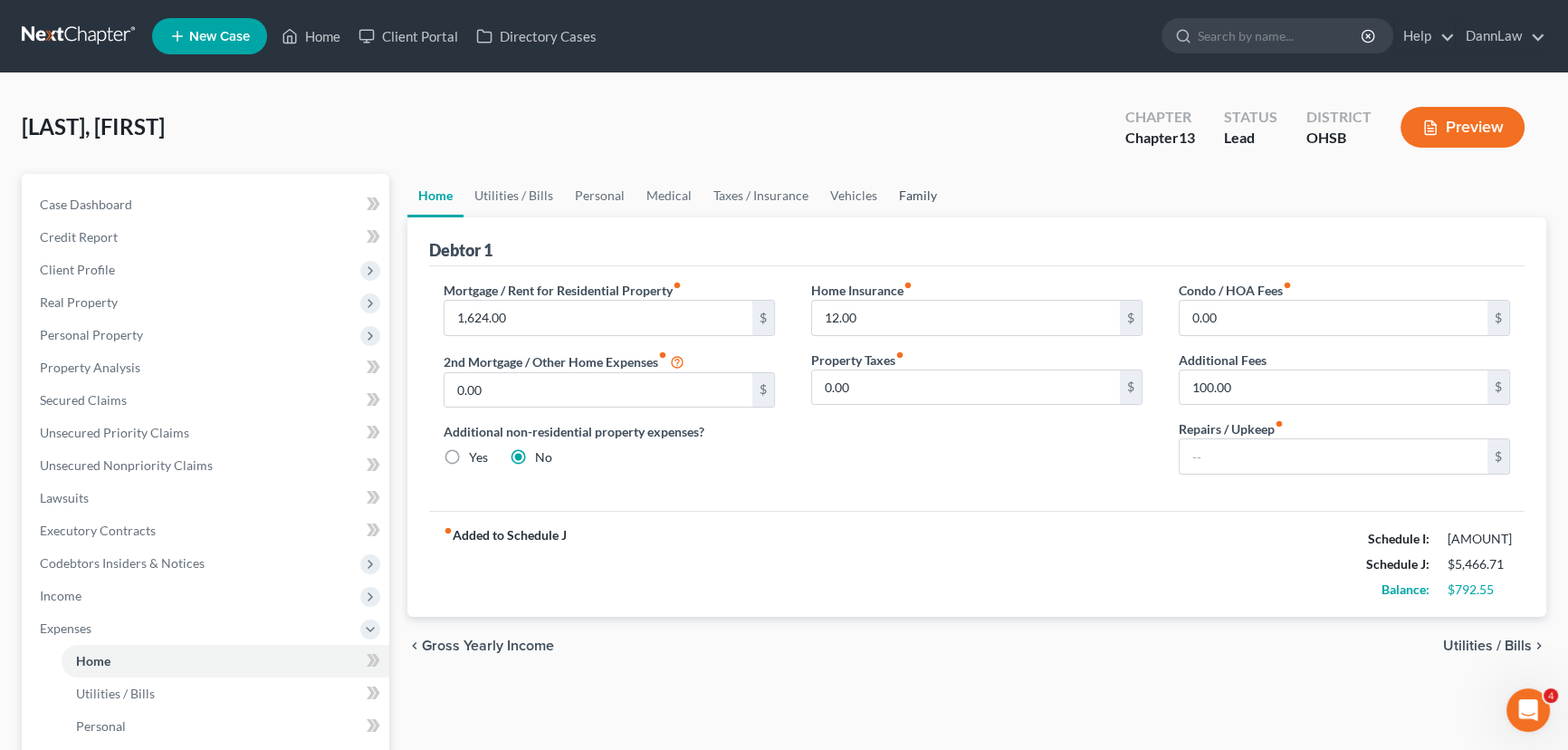 click on "Family" at bounding box center [918, 196] 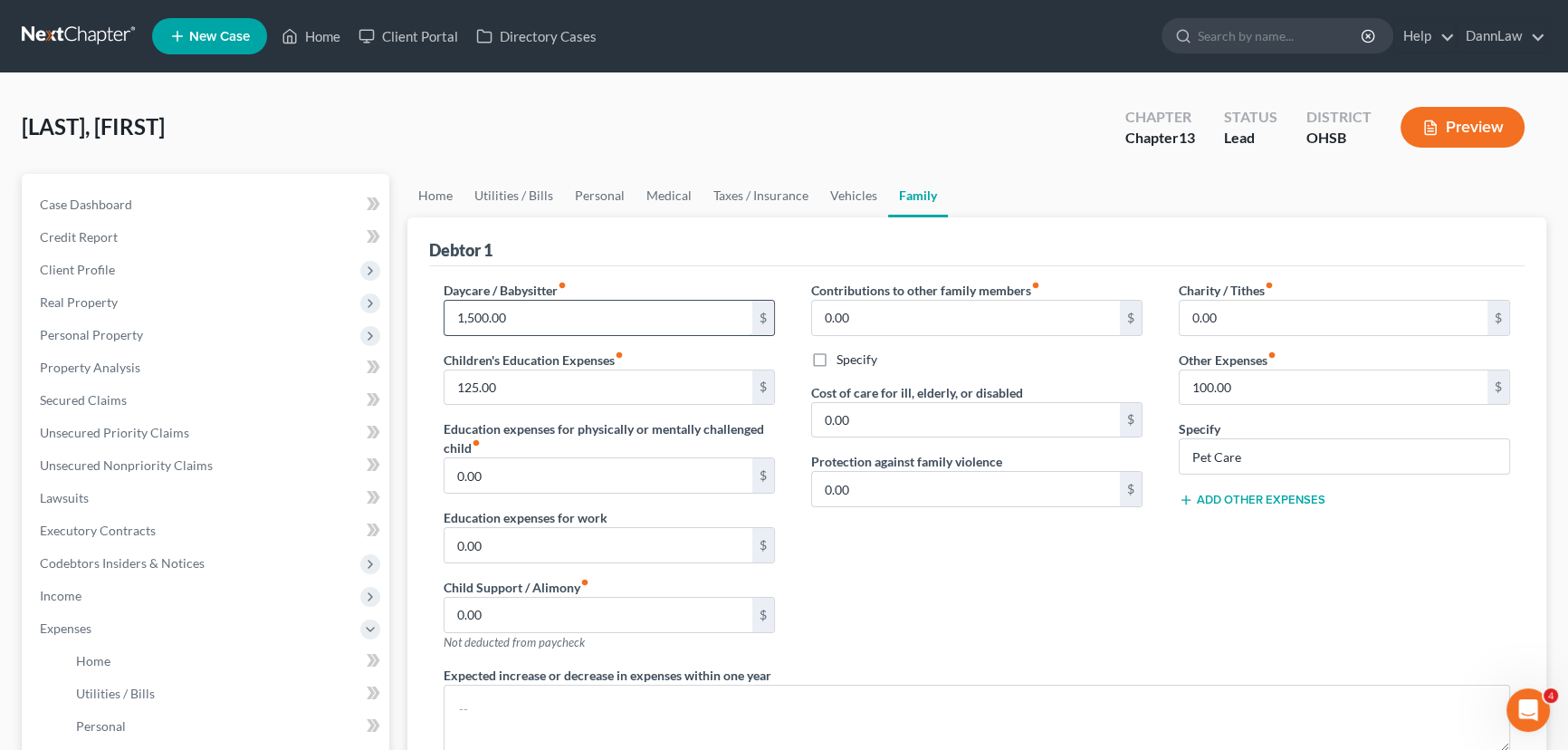 click on "1,500.00" at bounding box center [598, 318] 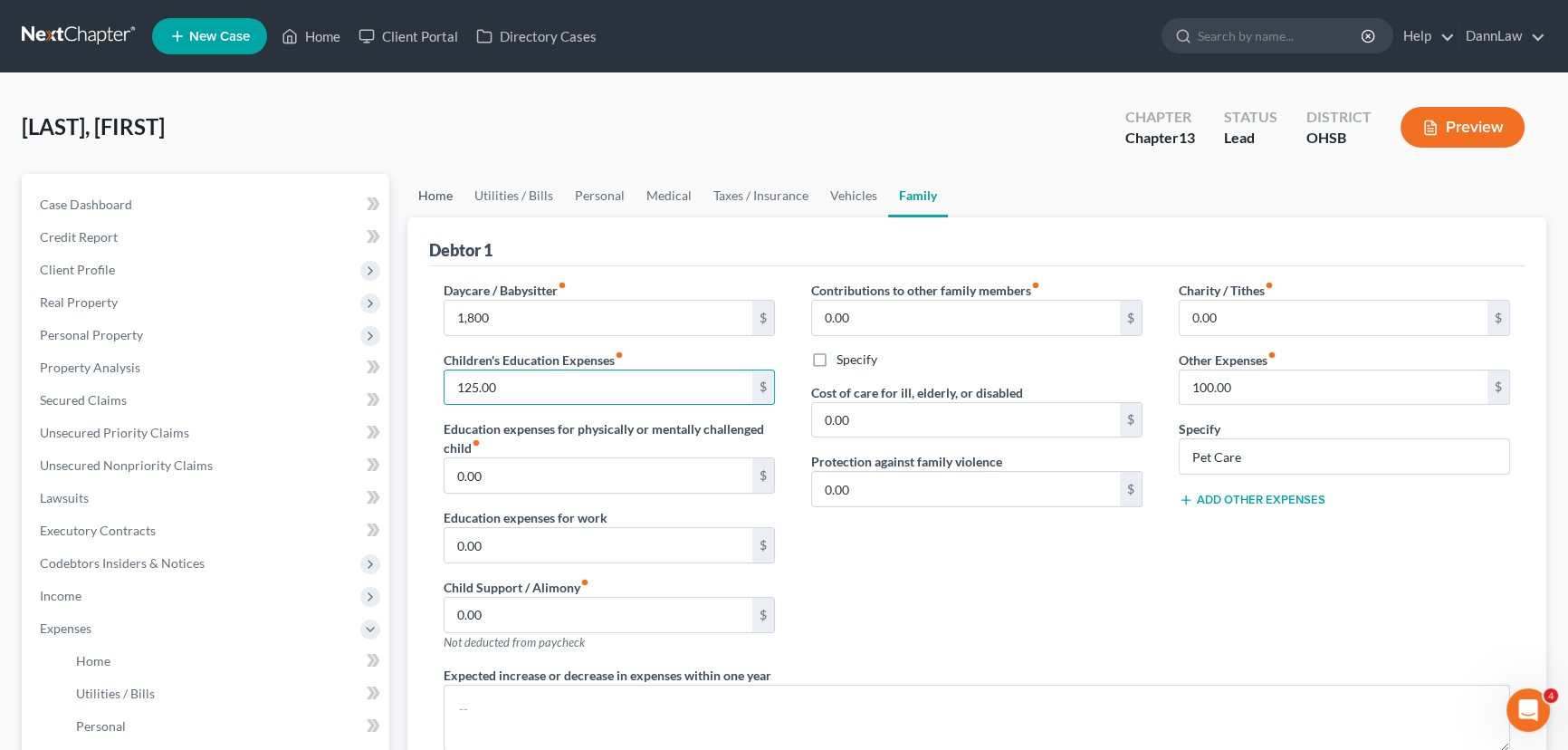 click on "Home" at bounding box center (435, 196) 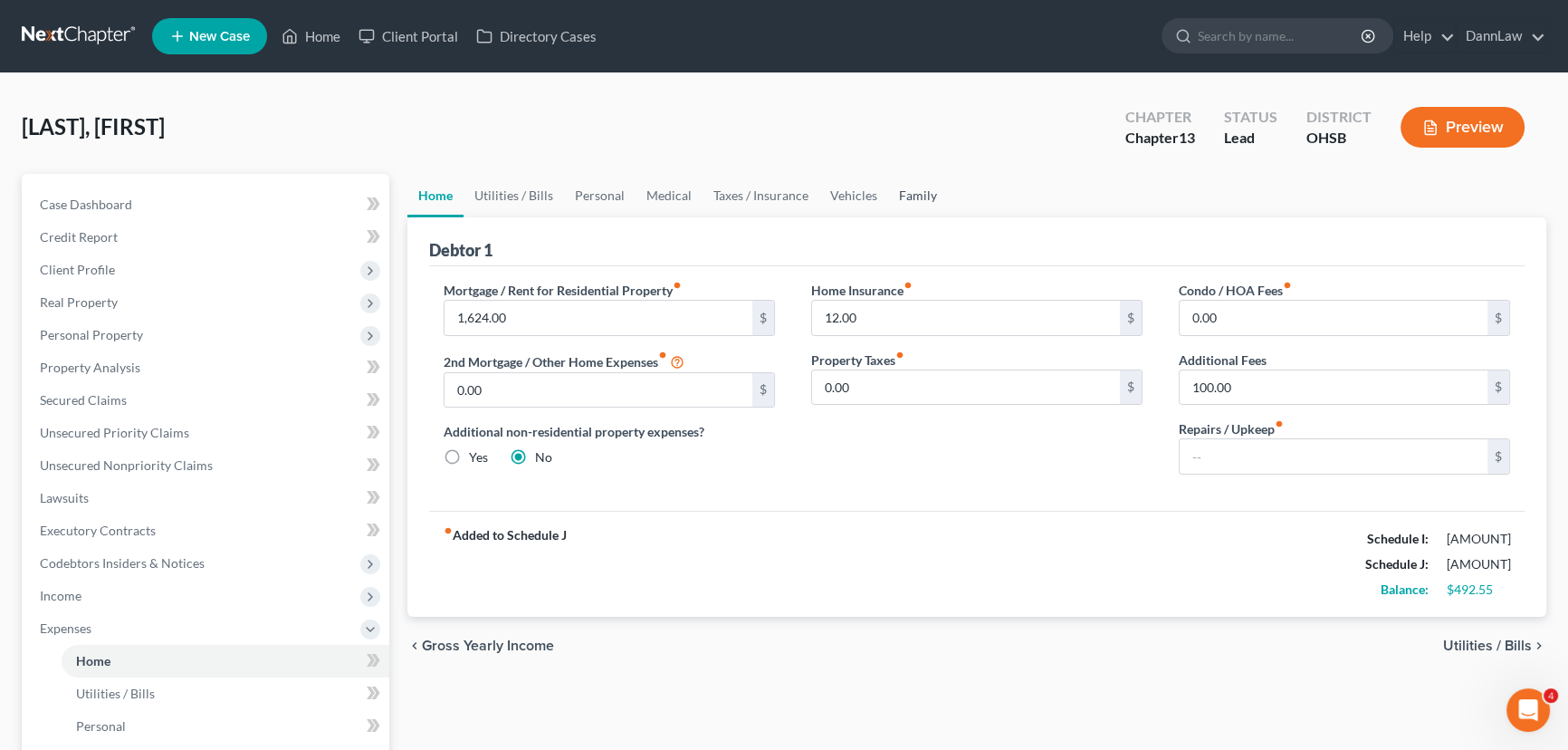 drag, startPoint x: 919, startPoint y: 197, endPoint x: 901, endPoint y: 214, distance: 24.75884 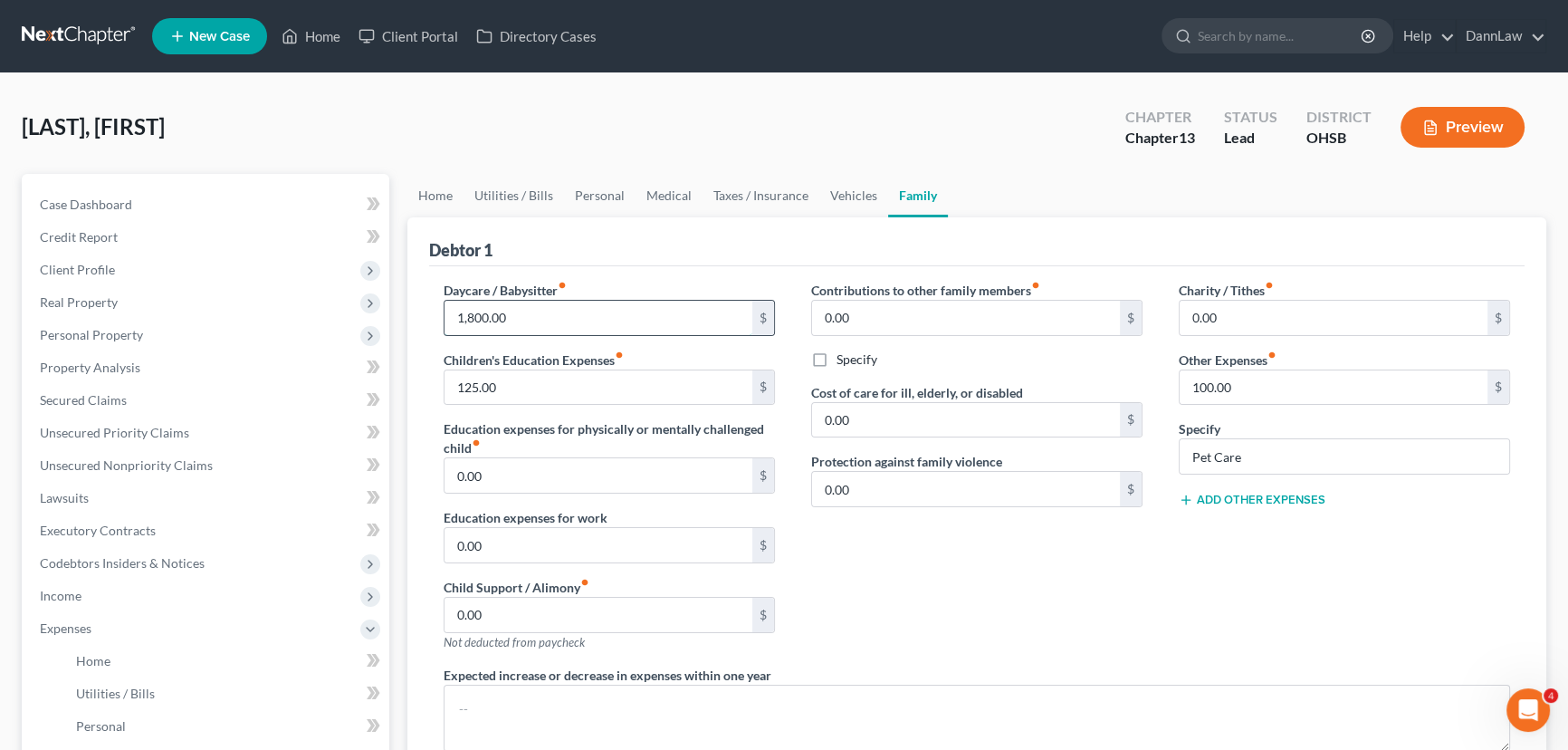 click on "1,800.00" at bounding box center [598, 318] 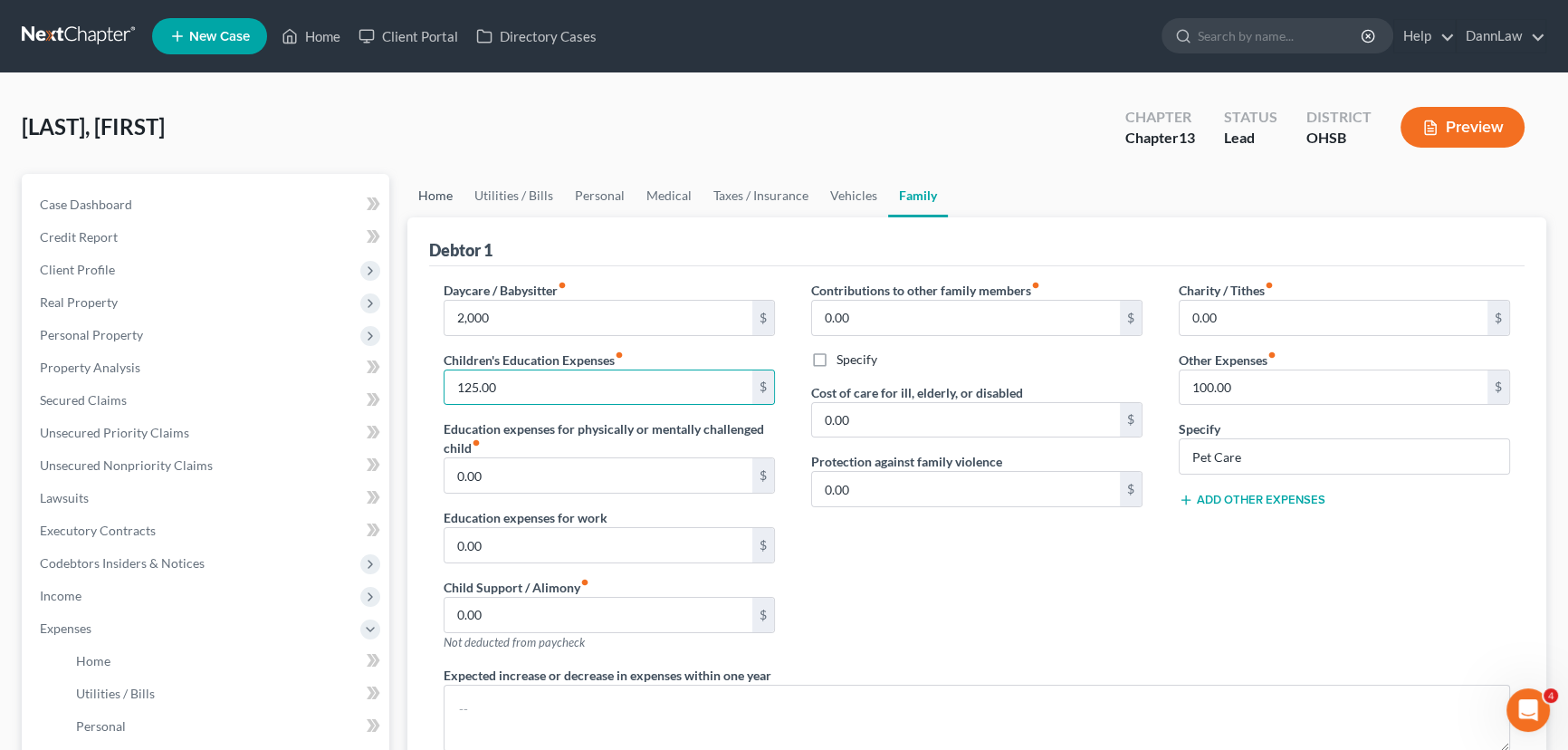 click on "Home" at bounding box center (435, 196) 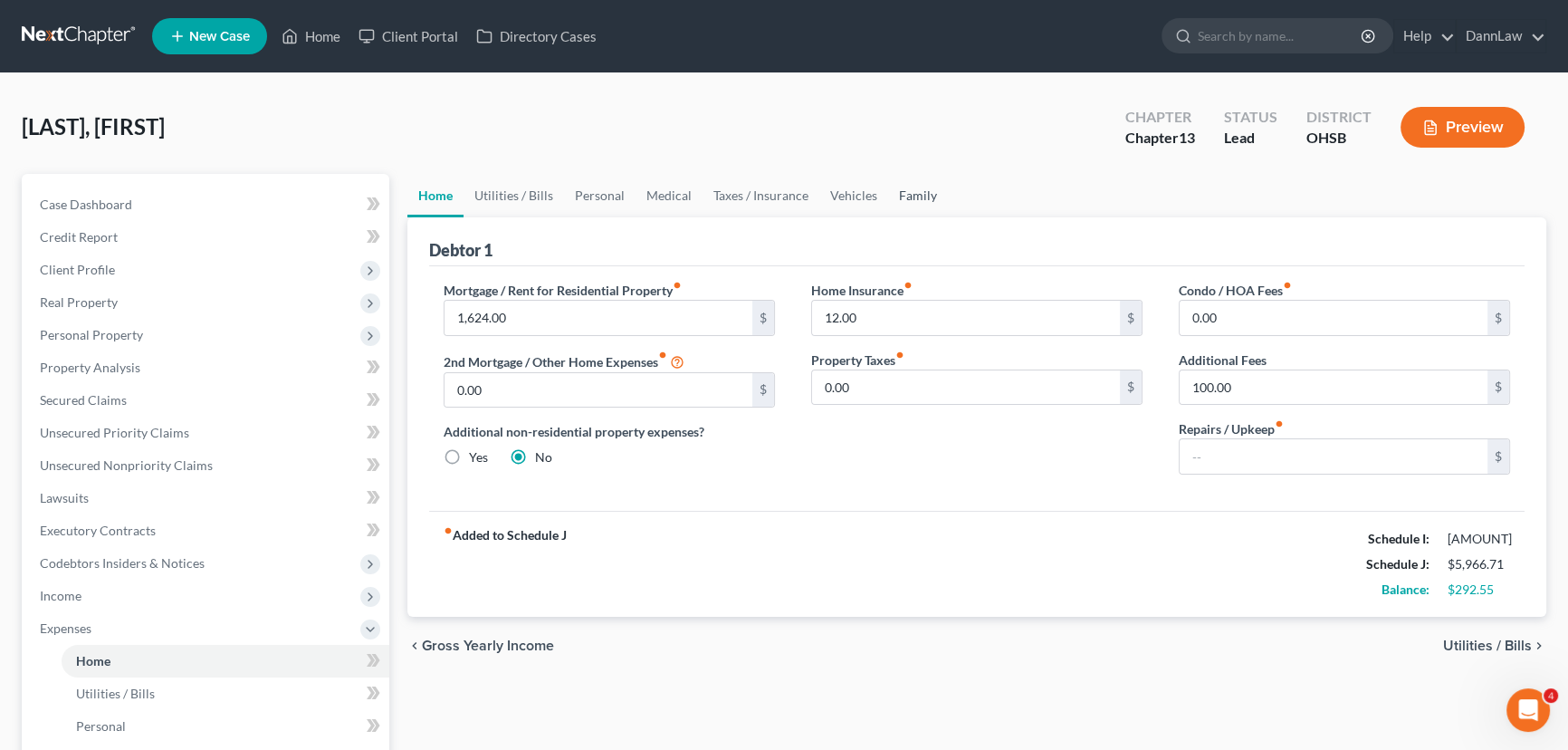 click on "Family" at bounding box center [918, 196] 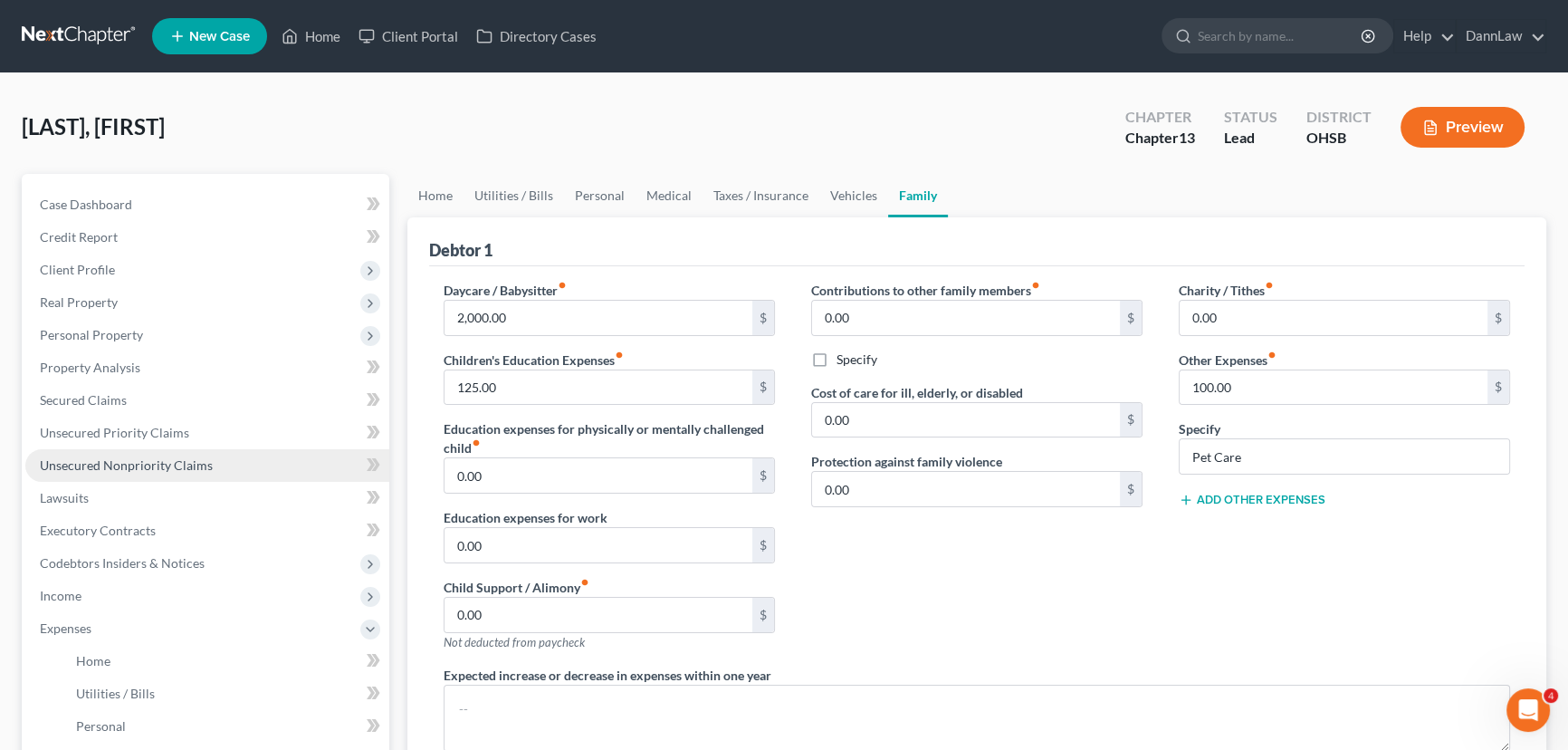 scroll, scrollTop: 471, scrollLeft: 0, axis: vertical 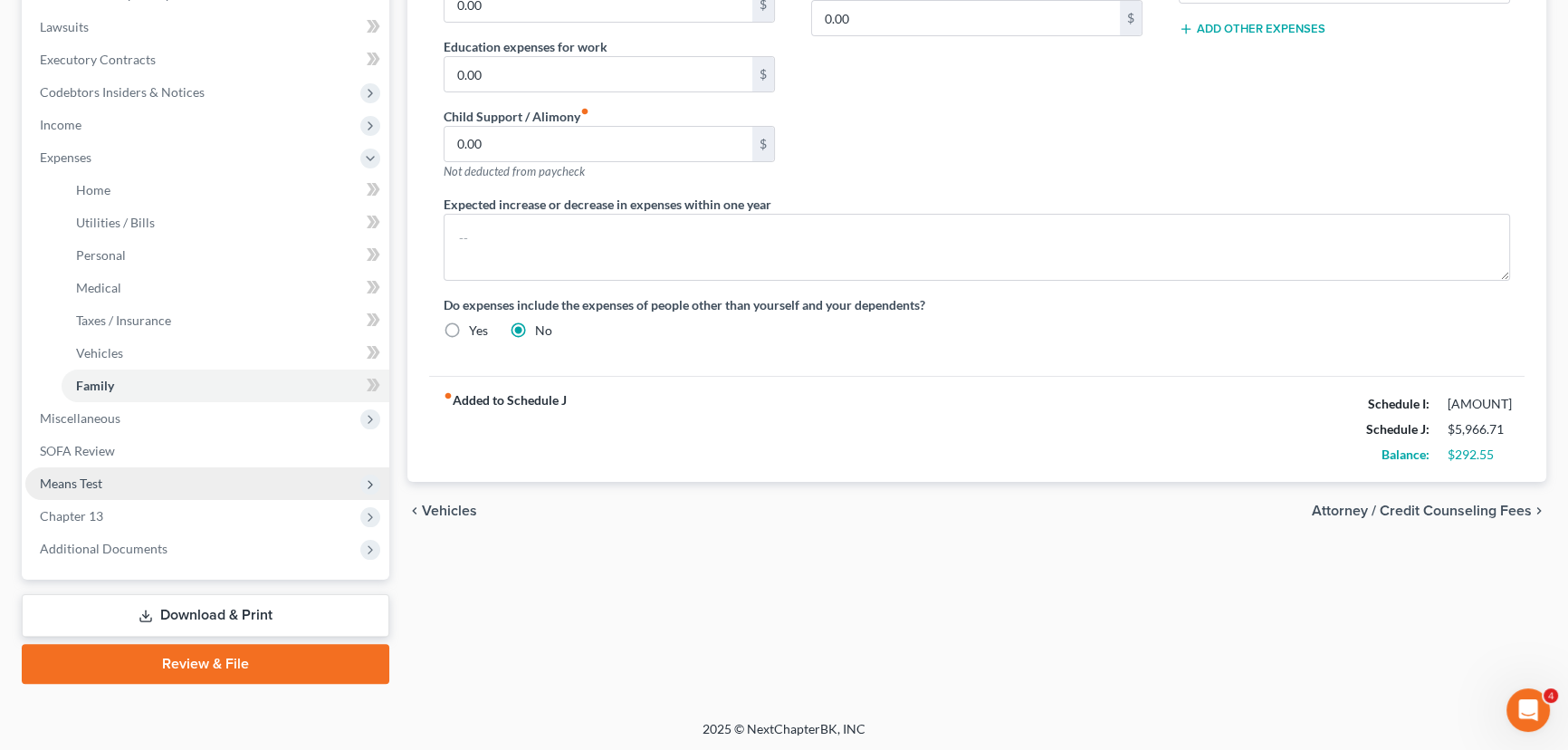 click on "Means Test" at bounding box center (71, 483) 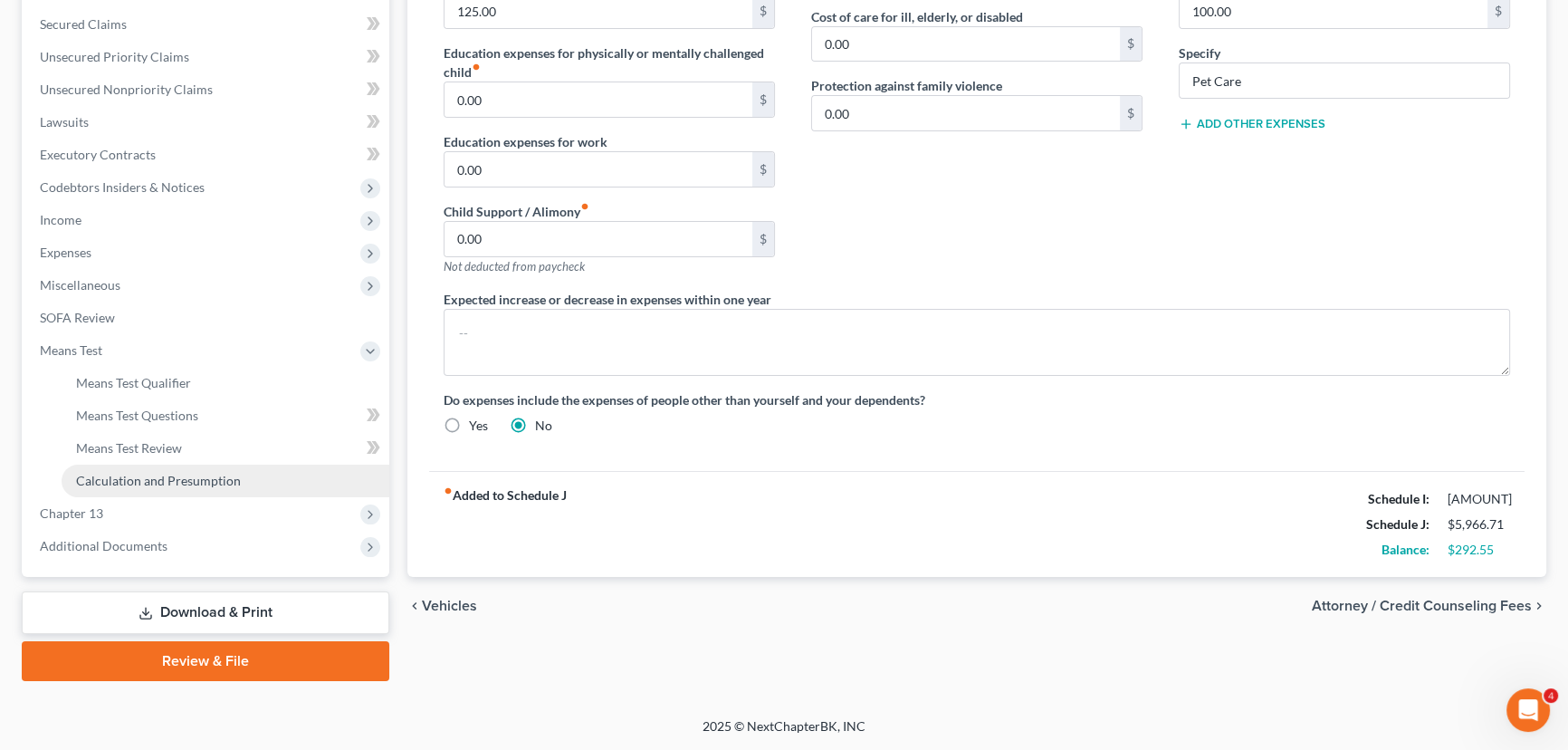 scroll, scrollTop: 373, scrollLeft: 0, axis: vertical 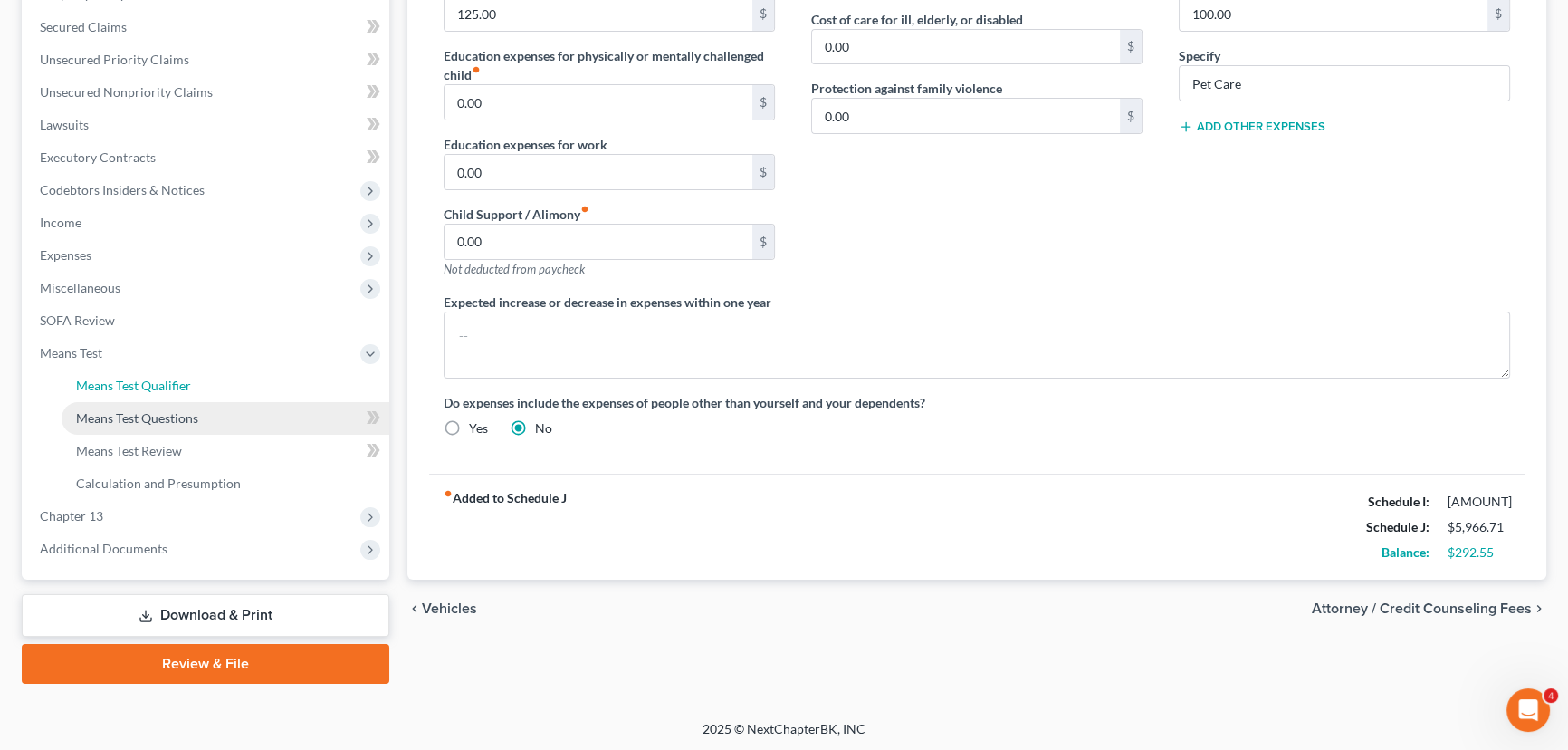 click on "Means Test Qualifier" at bounding box center (133, 385) 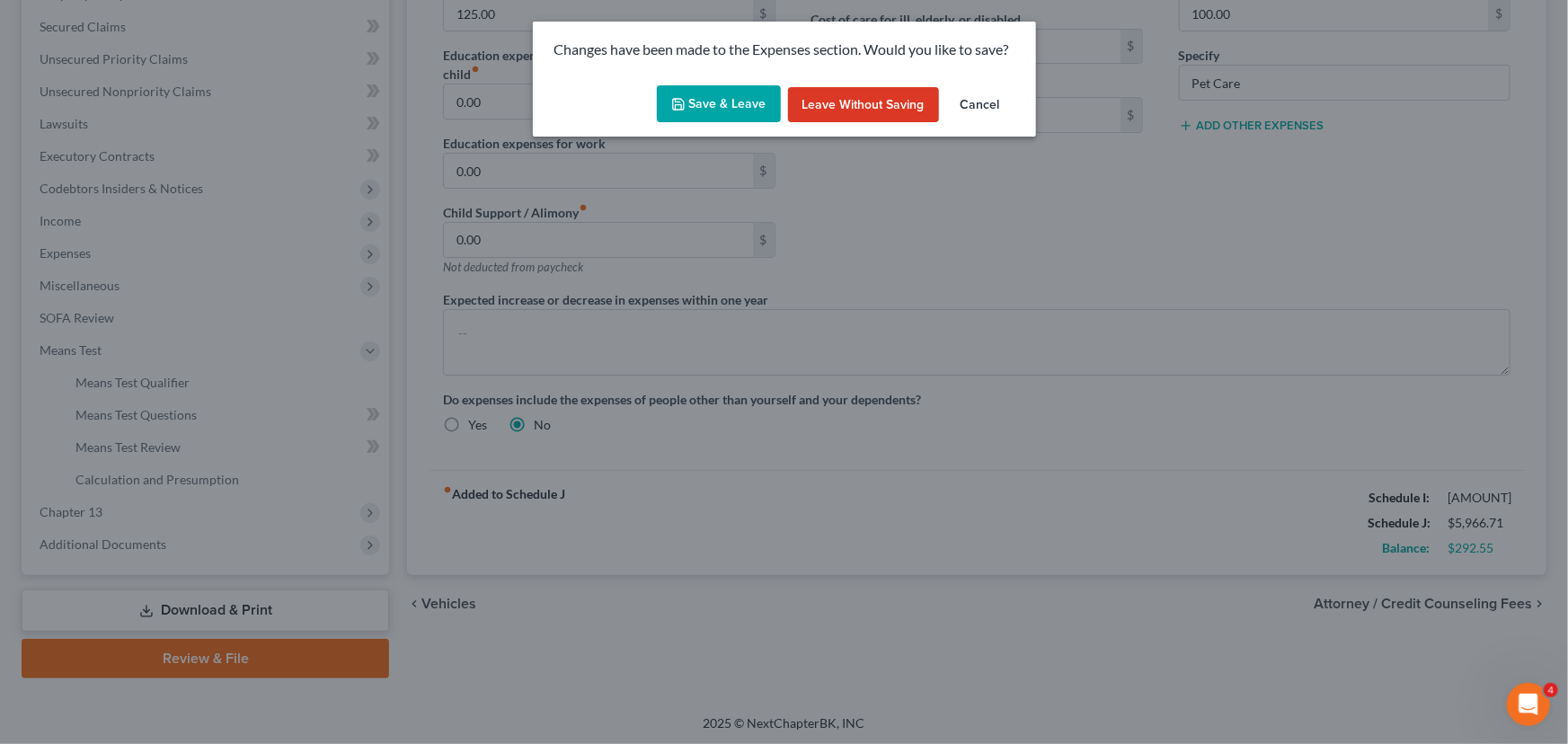 click on "Save & Leave" at bounding box center [719, 104] 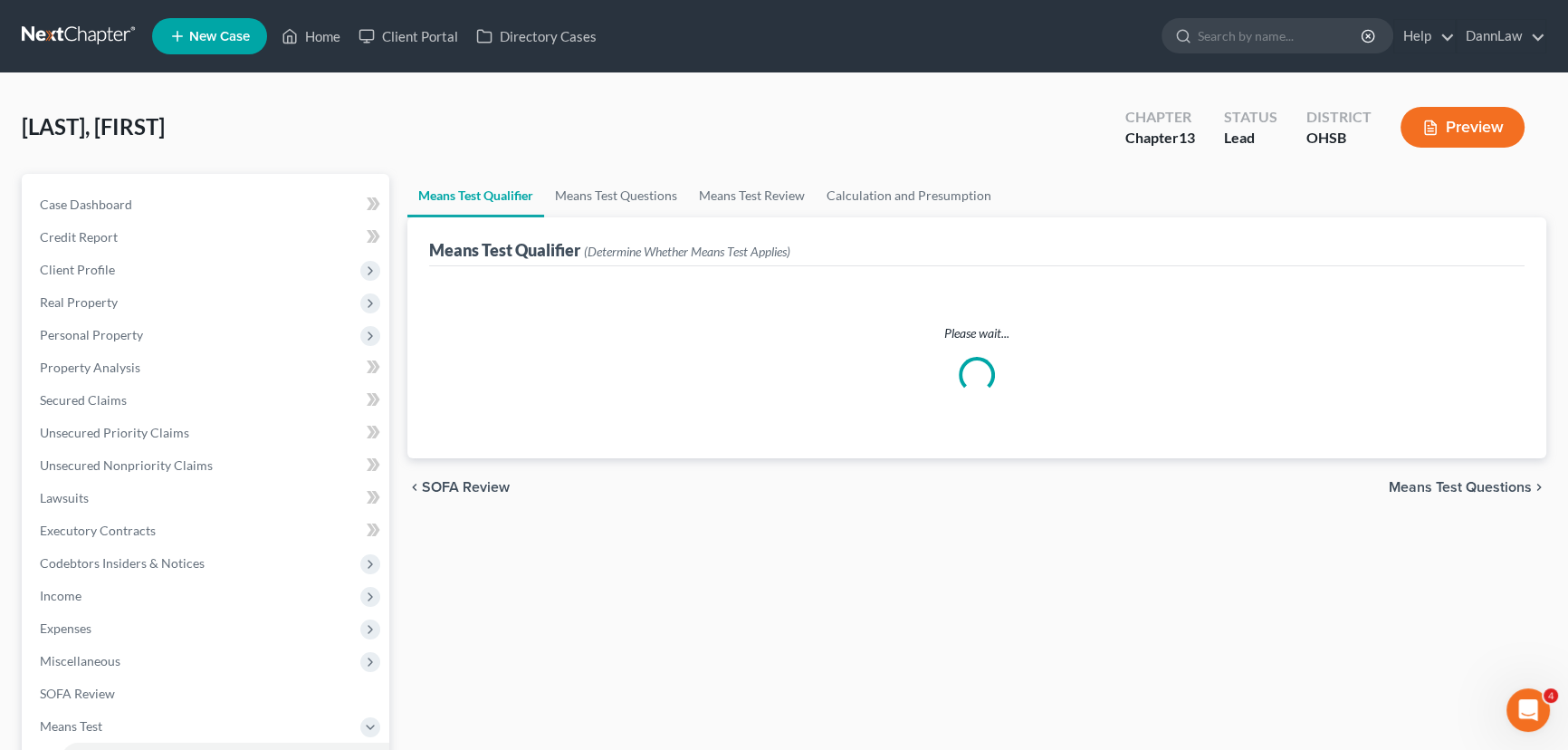 scroll, scrollTop: 0, scrollLeft: 0, axis: both 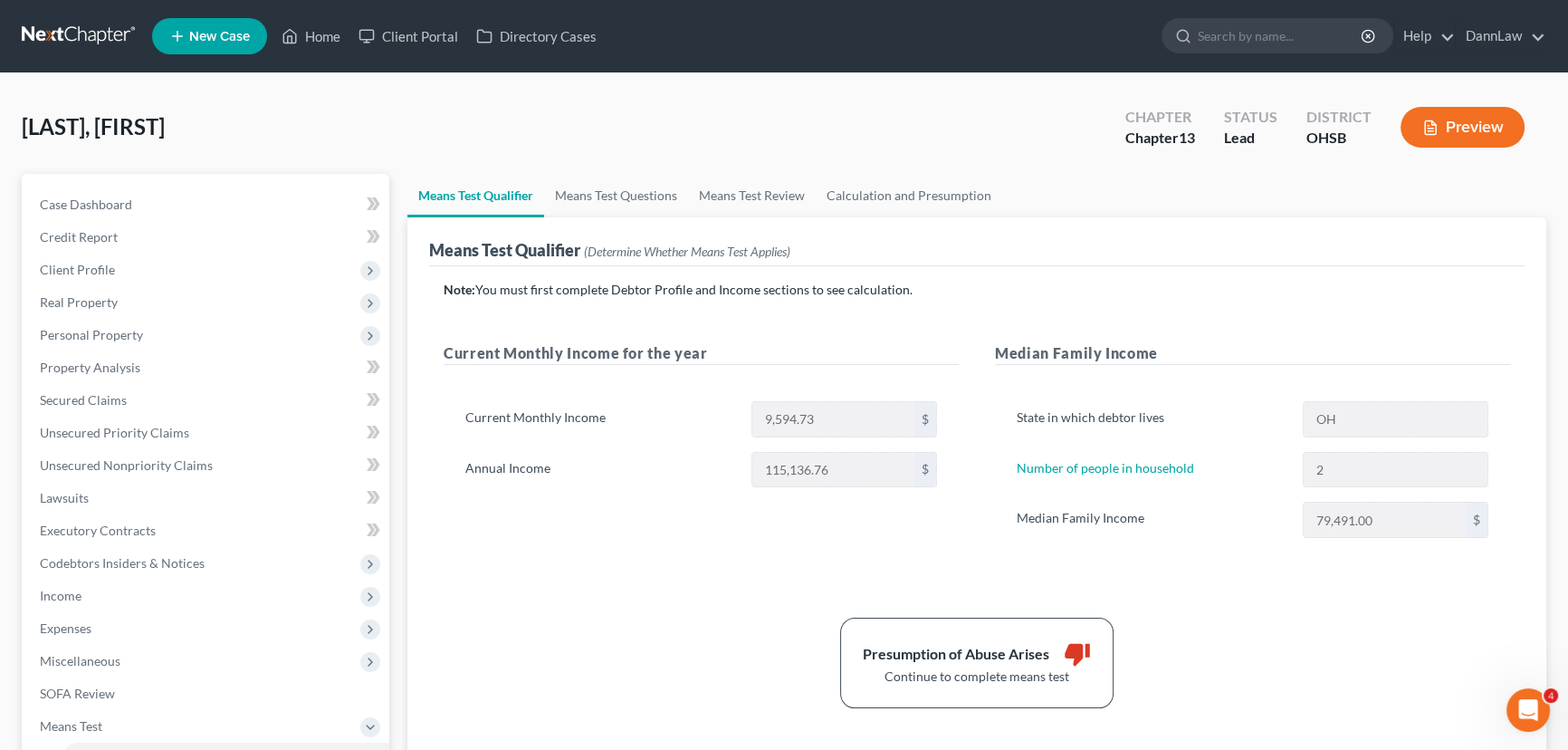 click on "[LAST], [FIRST] Upgraded Chapter Chapter  13 Status Lead District OHSB Preview Petition Navigation
Case Dashboard
Payments
Invoices
Payments
Payments
Credit Report
Home" at bounding box center (784, 583) 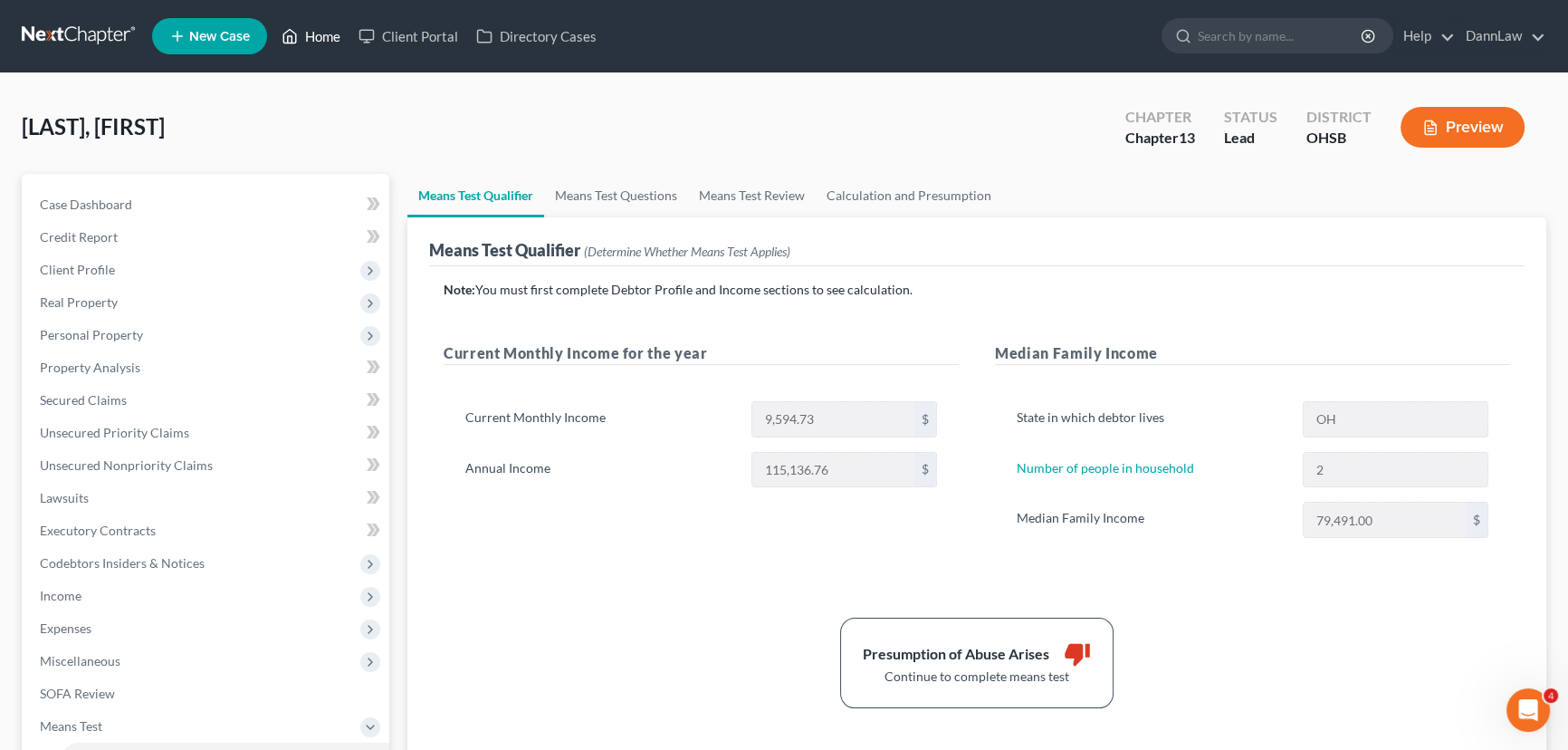 click on "Home" at bounding box center (311, 36) 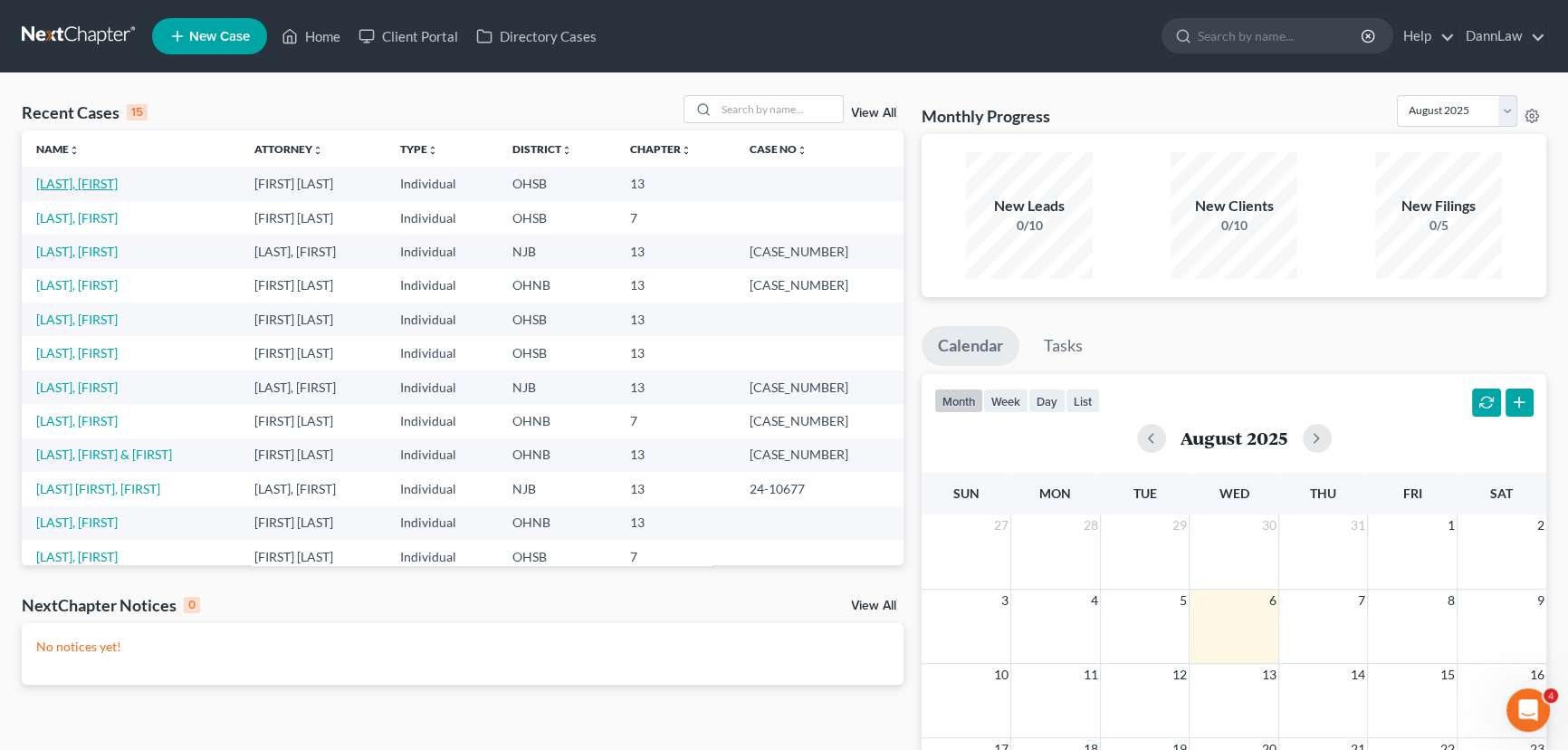 click on "[LAST], [FIRST]" at bounding box center (77, 183) 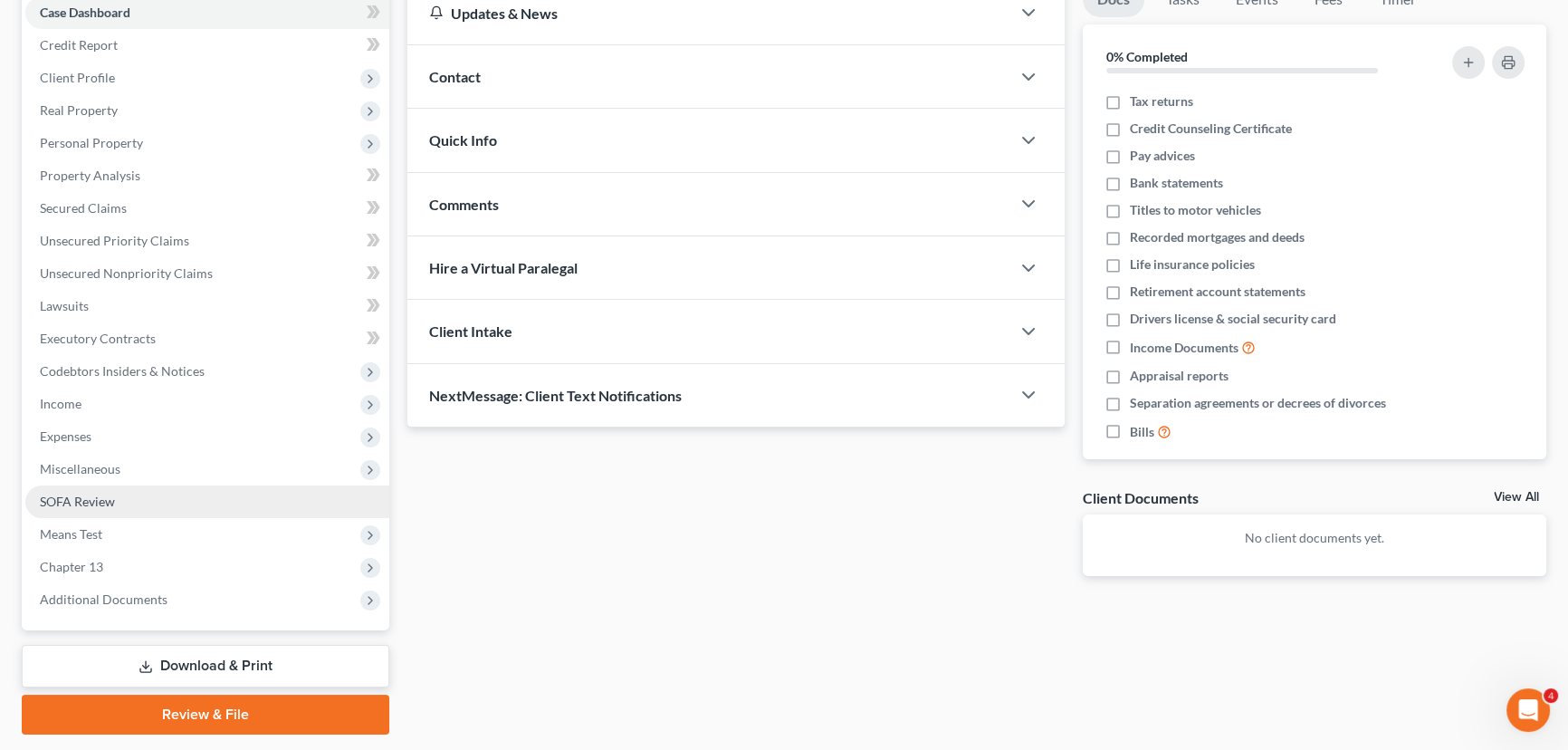 scroll, scrollTop: 243, scrollLeft: 0, axis: vertical 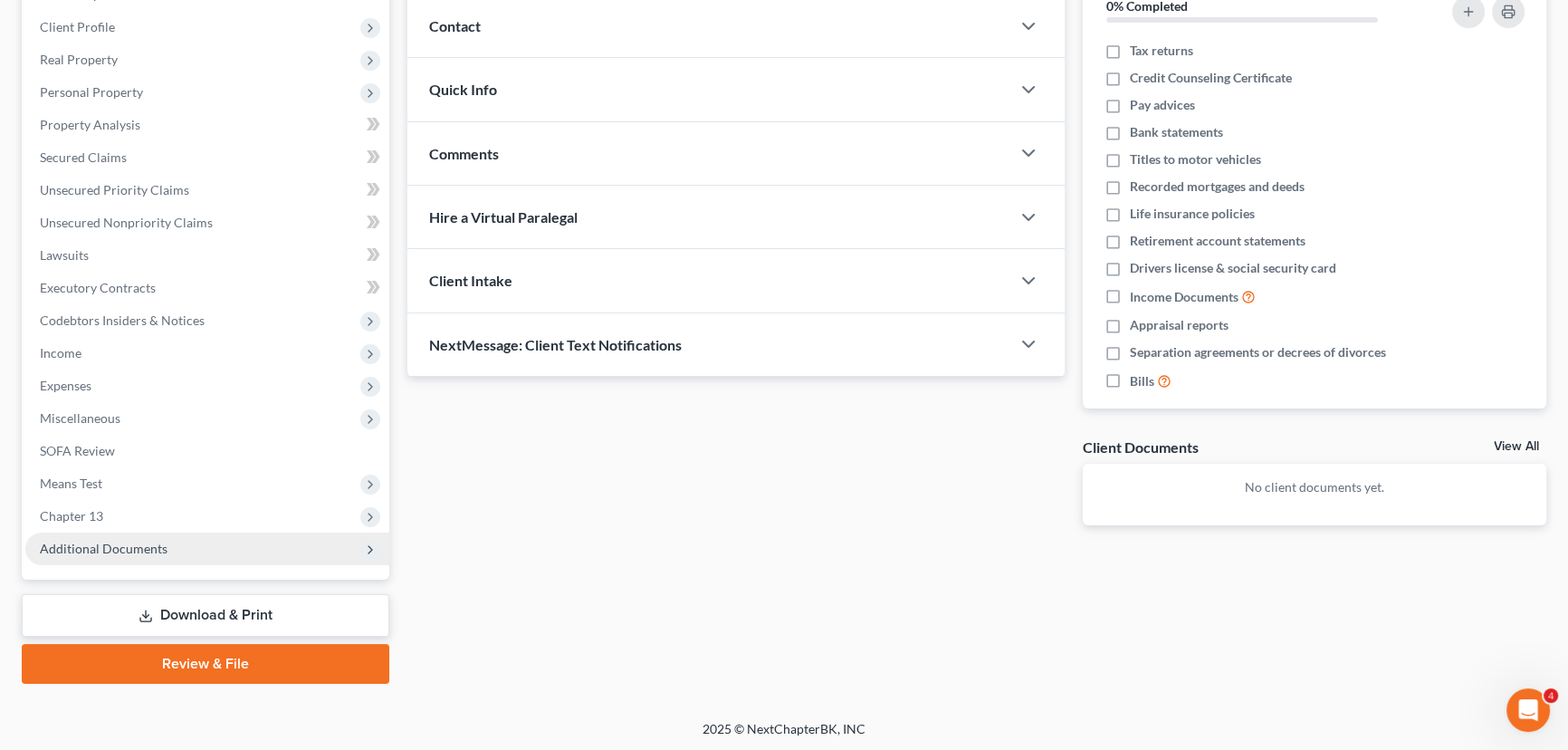 click on "Additional Documents" at bounding box center [103, 548] 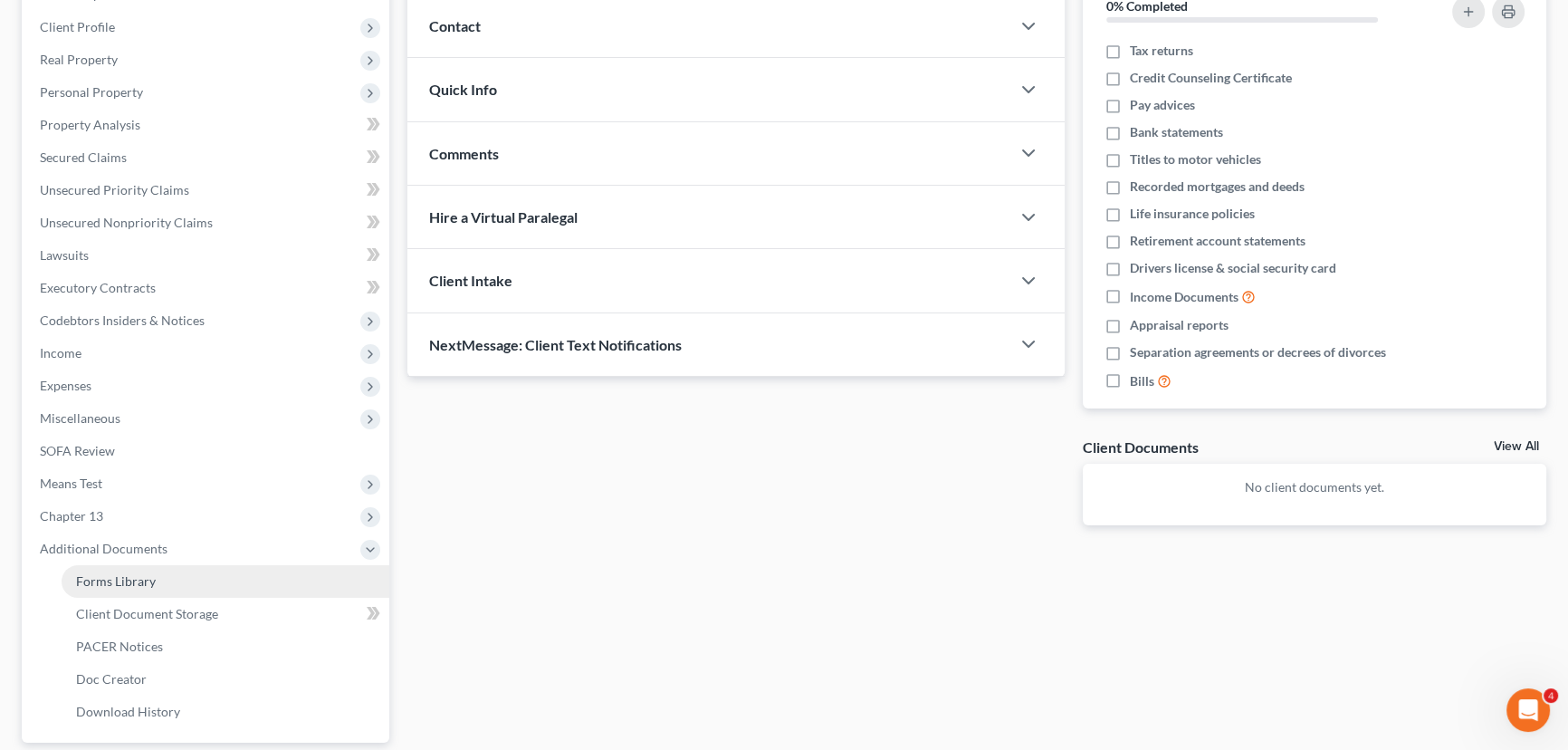 click on "Forms Library" at bounding box center [116, 581] 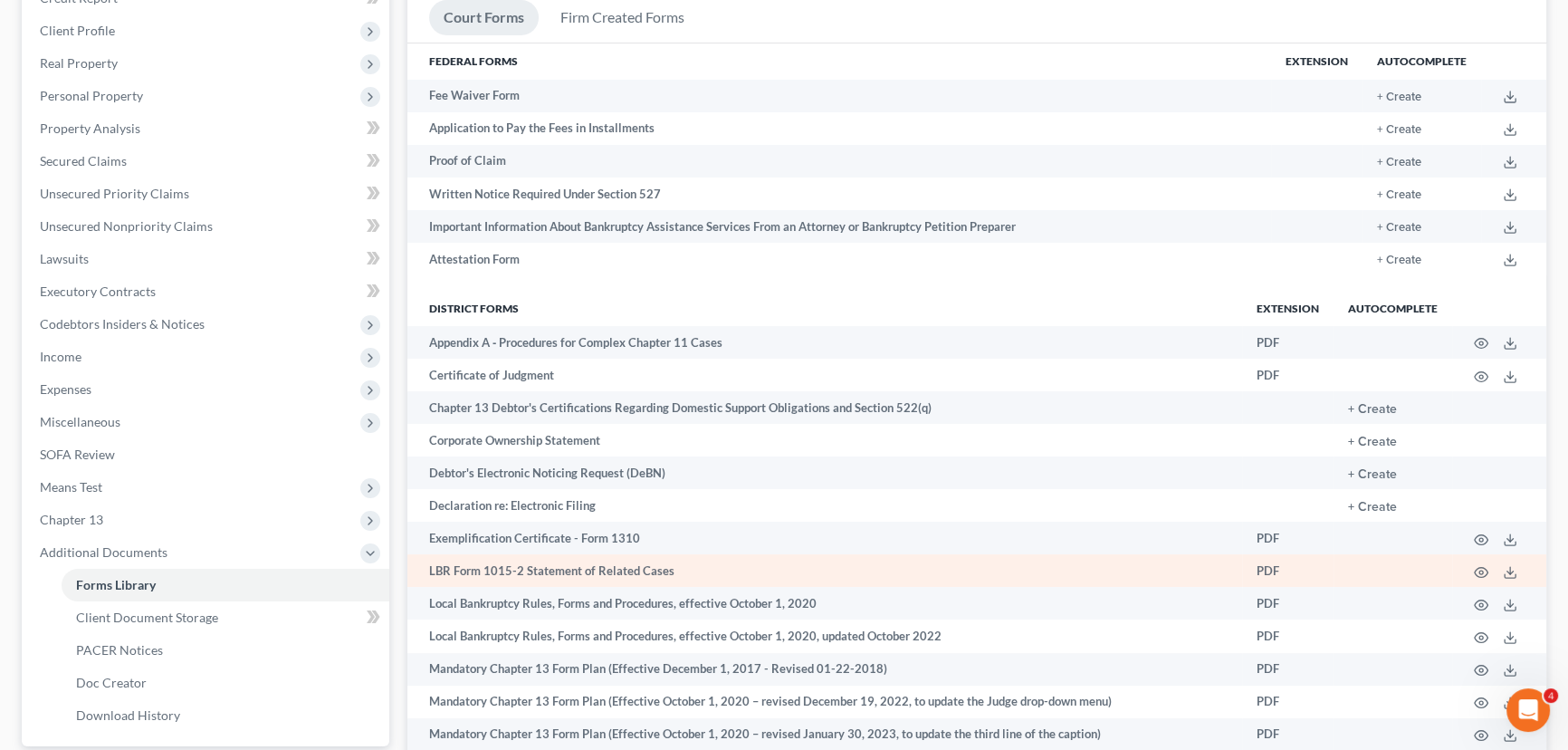 scroll, scrollTop: 329, scrollLeft: 0, axis: vertical 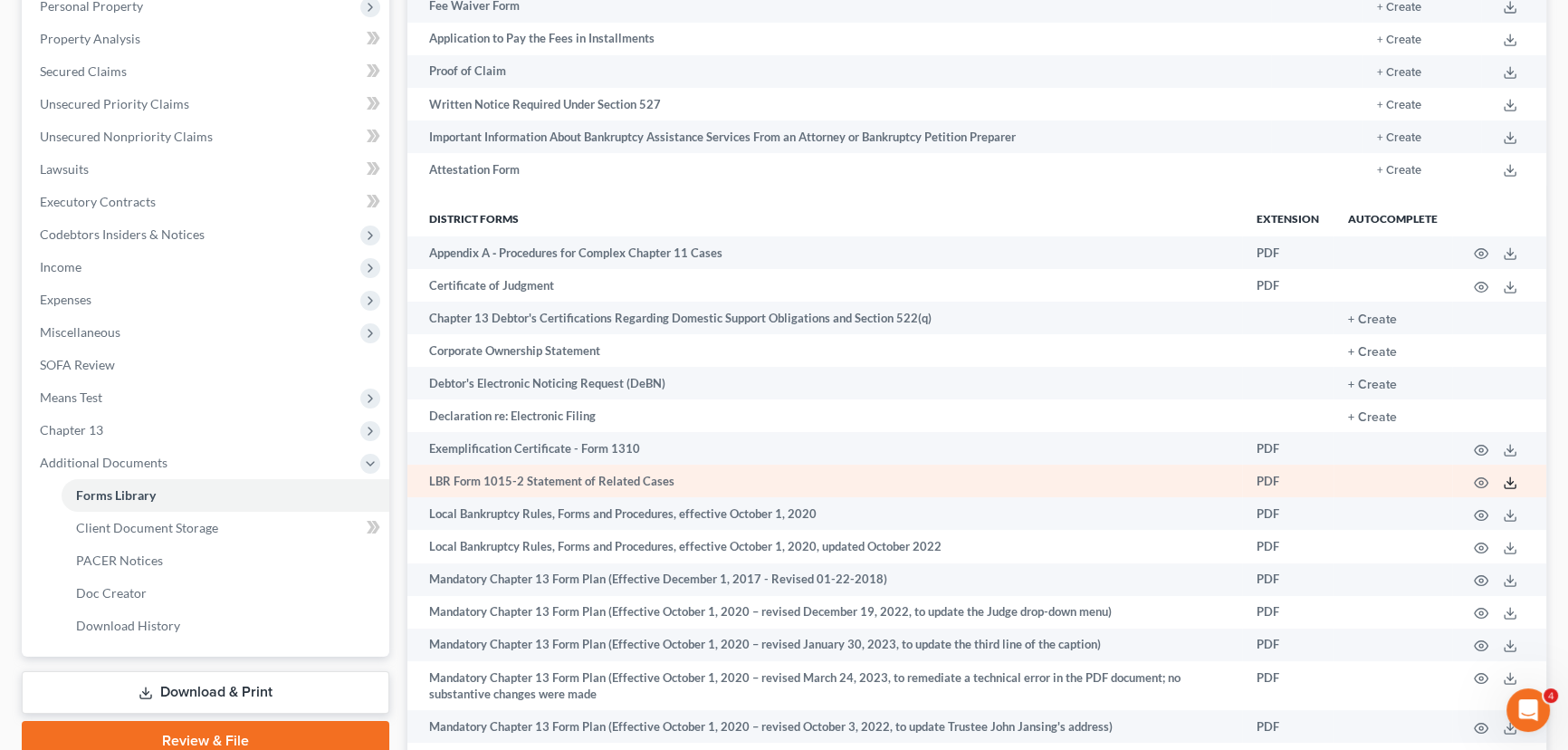 click 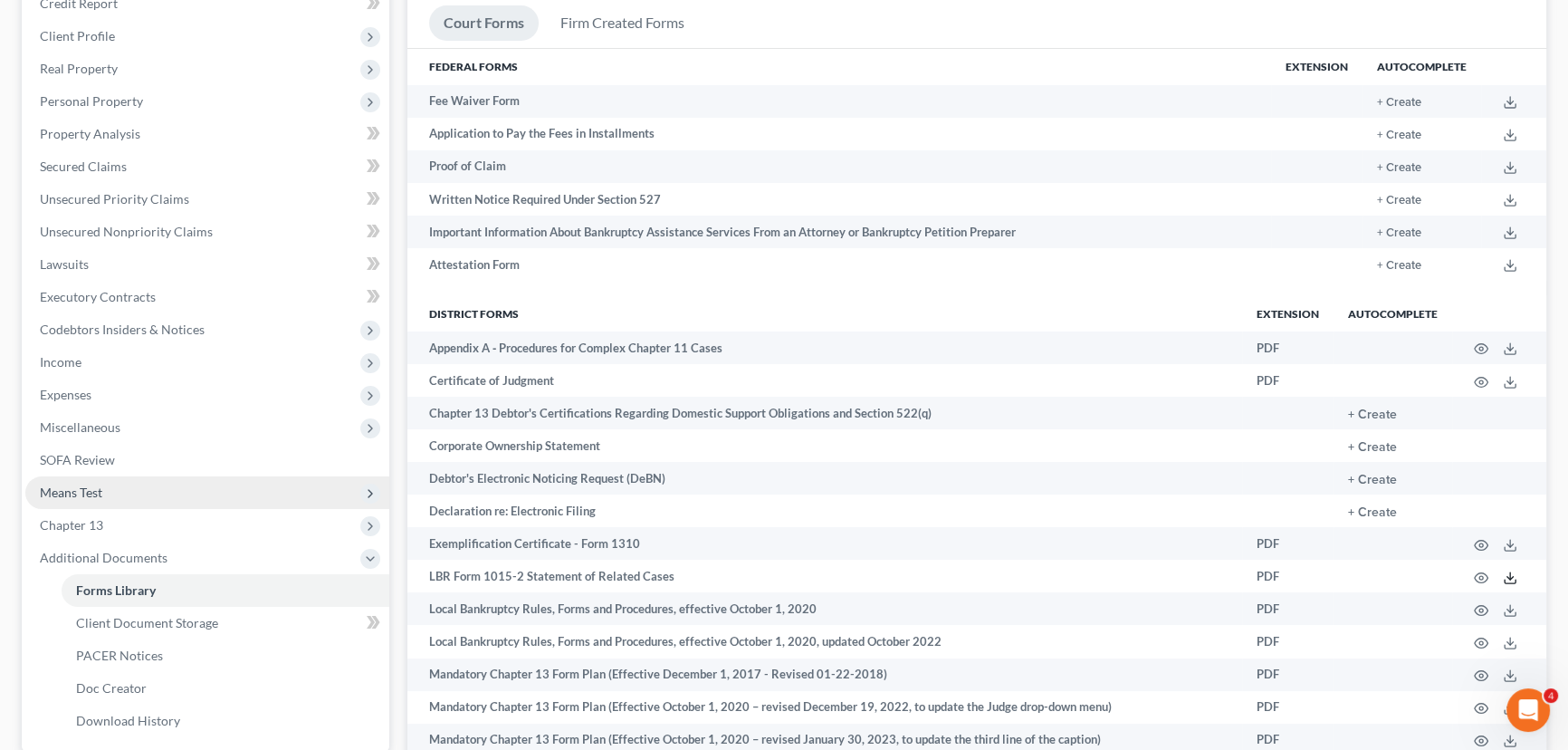 scroll, scrollTop: 0, scrollLeft: 0, axis: both 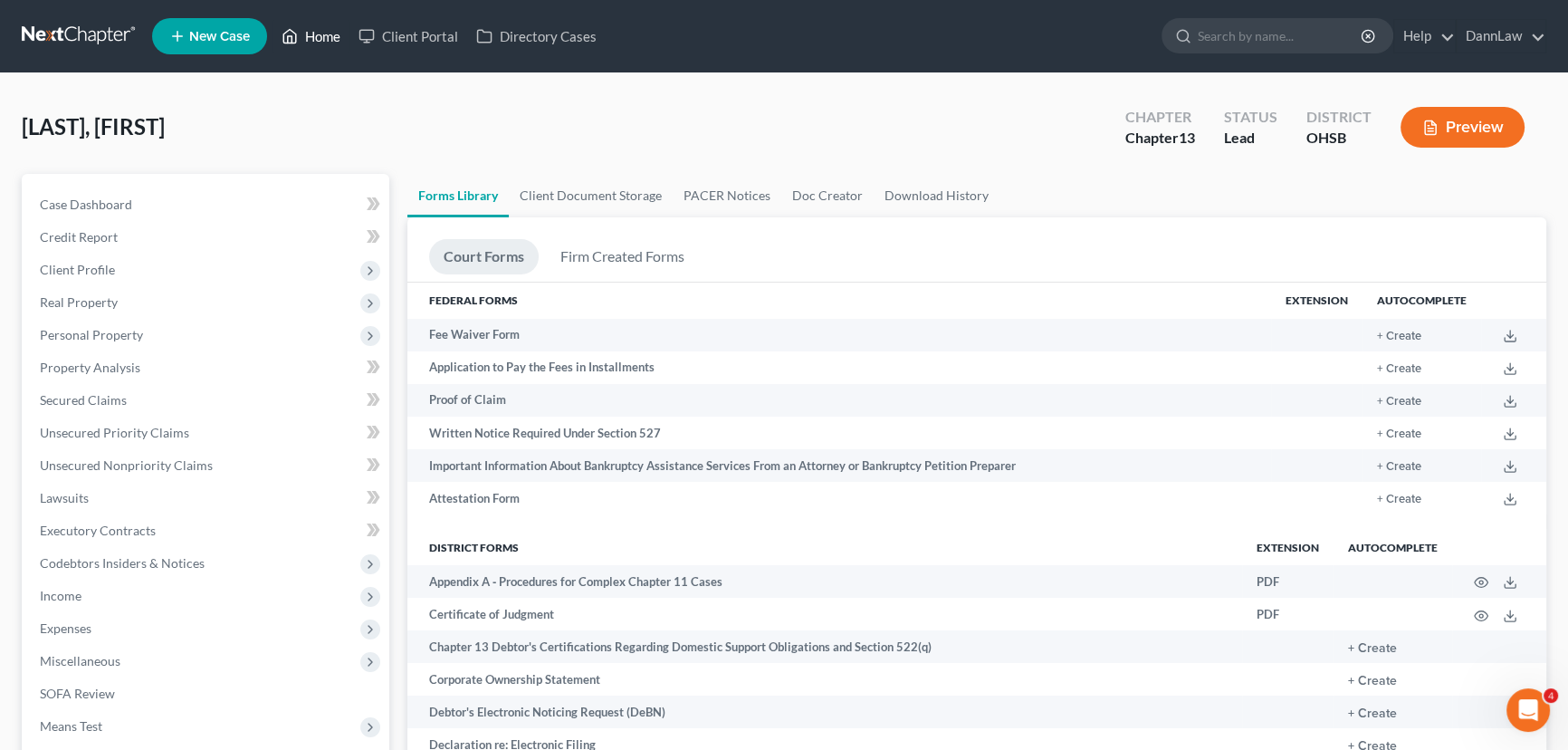 click on "Home" at bounding box center (311, 36) 